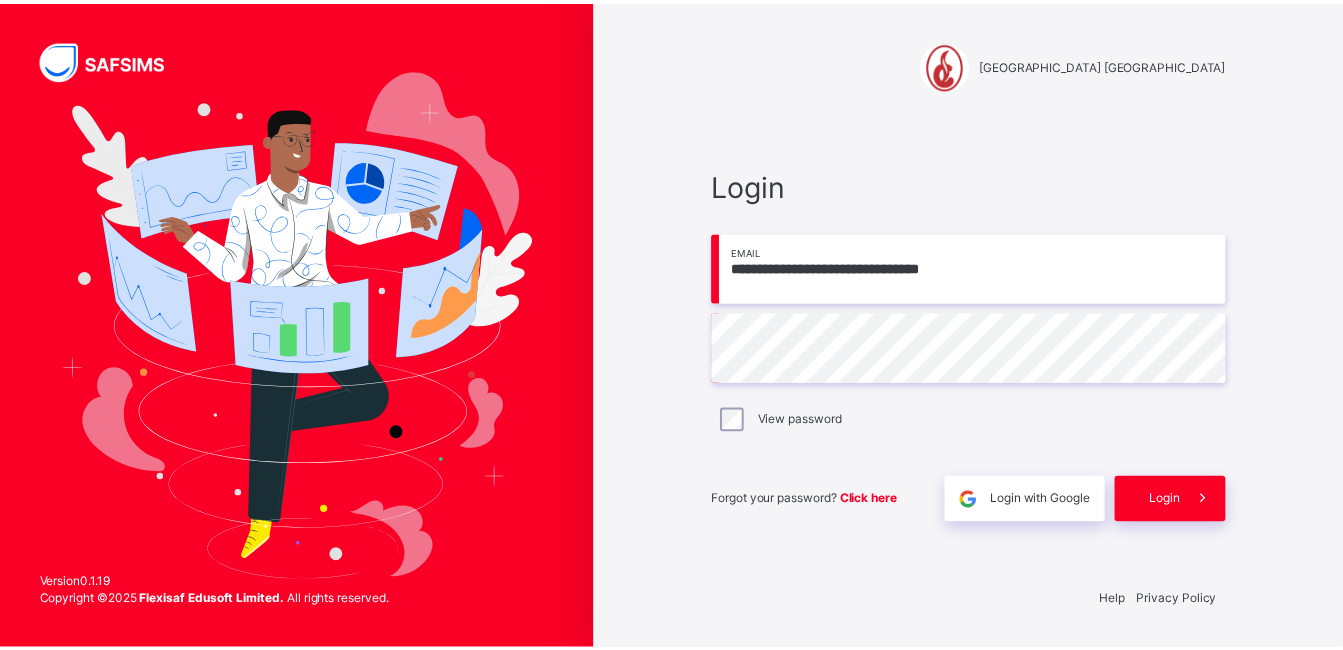 scroll, scrollTop: 0, scrollLeft: 0, axis: both 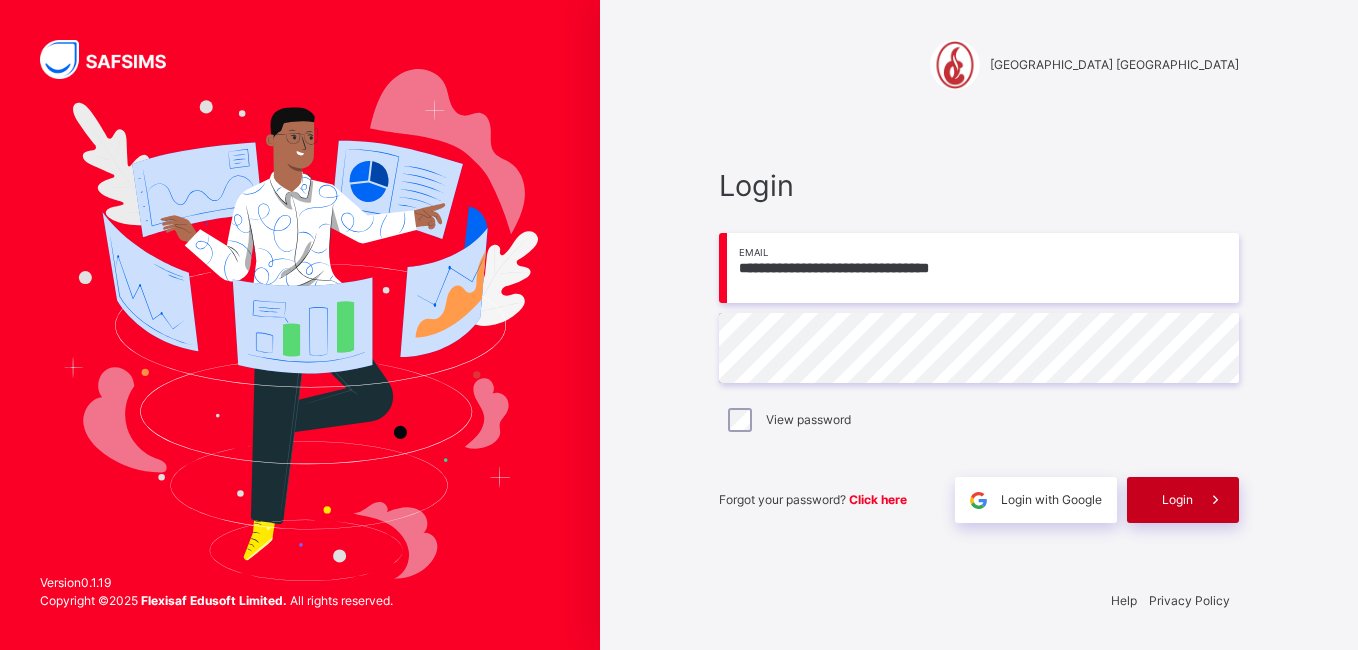 click on "Login" at bounding box center (1183, 500) 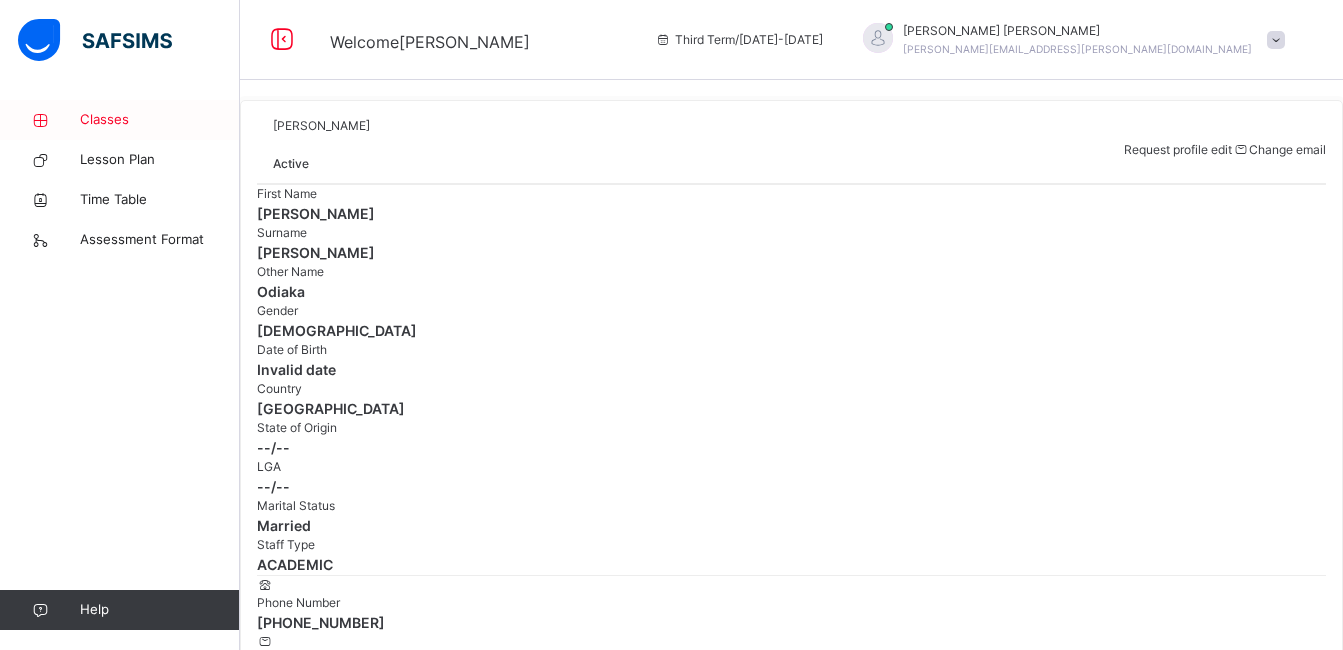 click on "Classes" at bounding box center [160, 120] 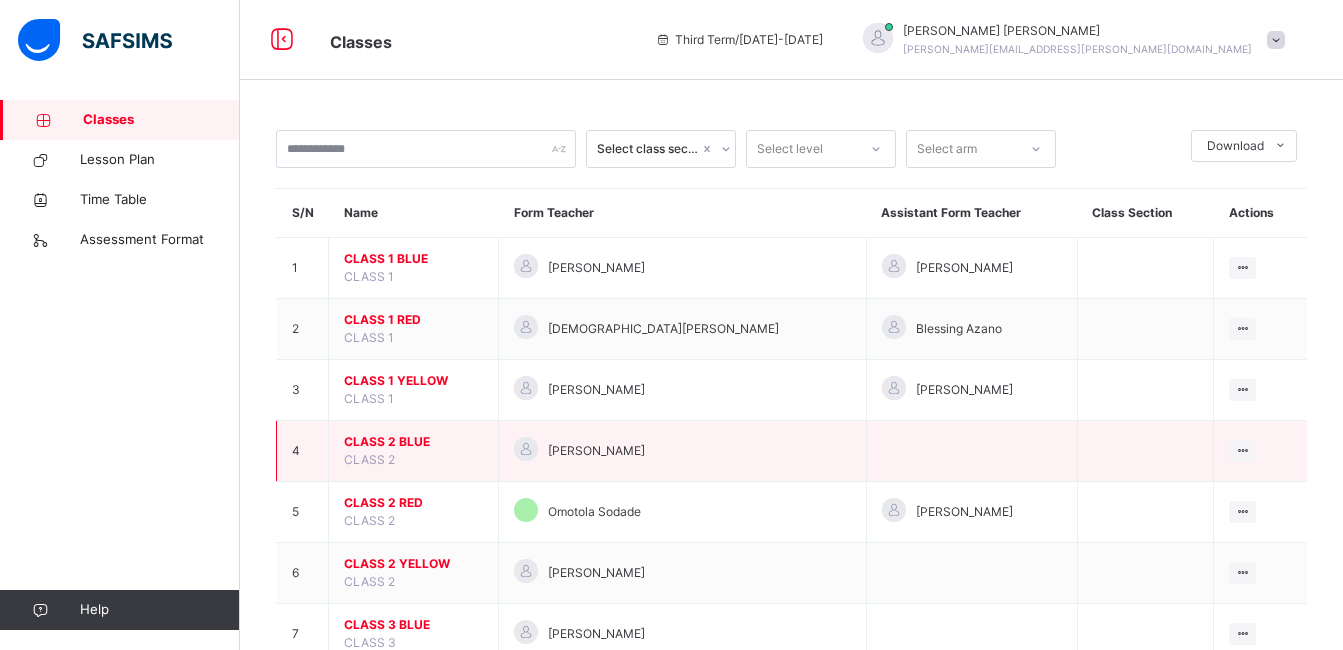 click on "CLASS 2   BLUE" at bounding box center [413, 442] 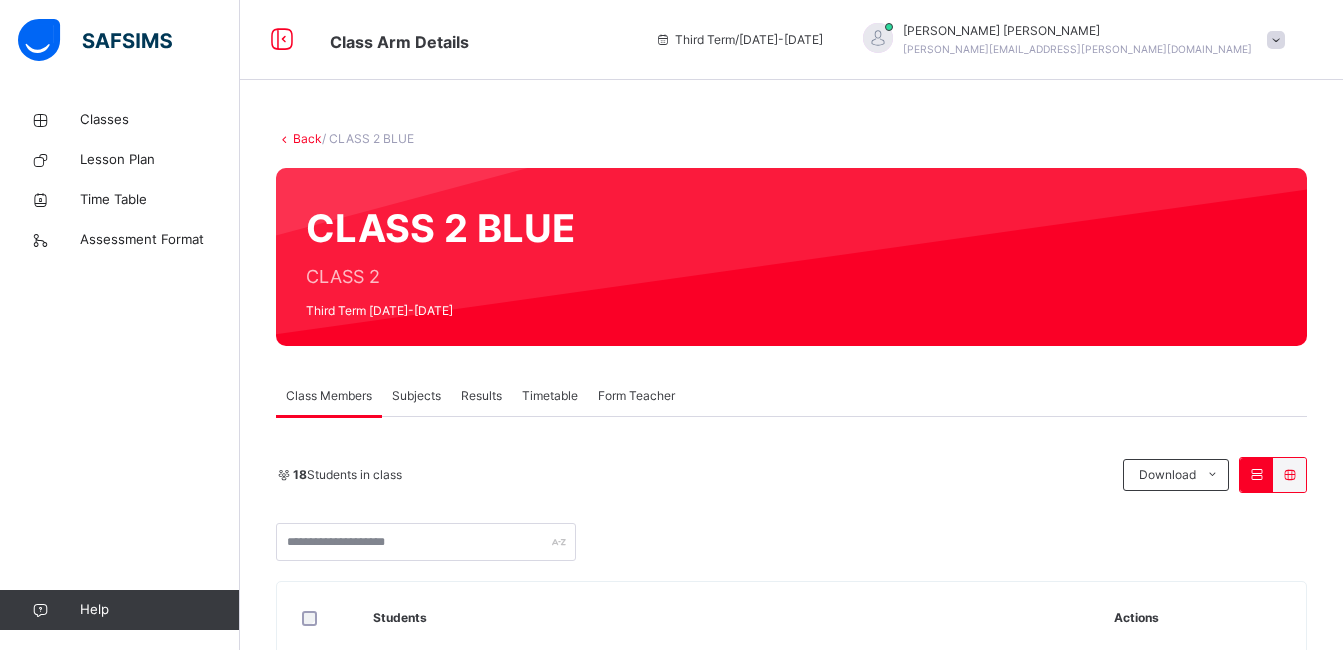 click on "Subjects" at bounding box center (416, 396) 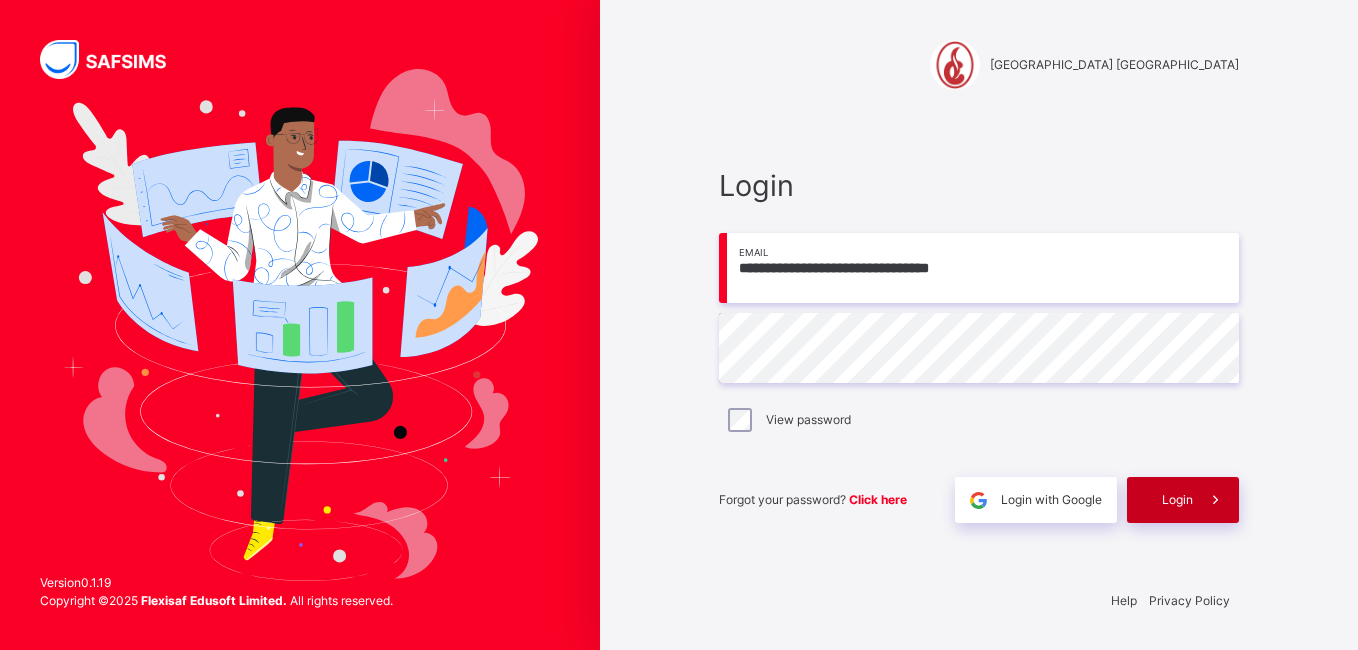 click on "Login" at bounding box center [1177, 500] 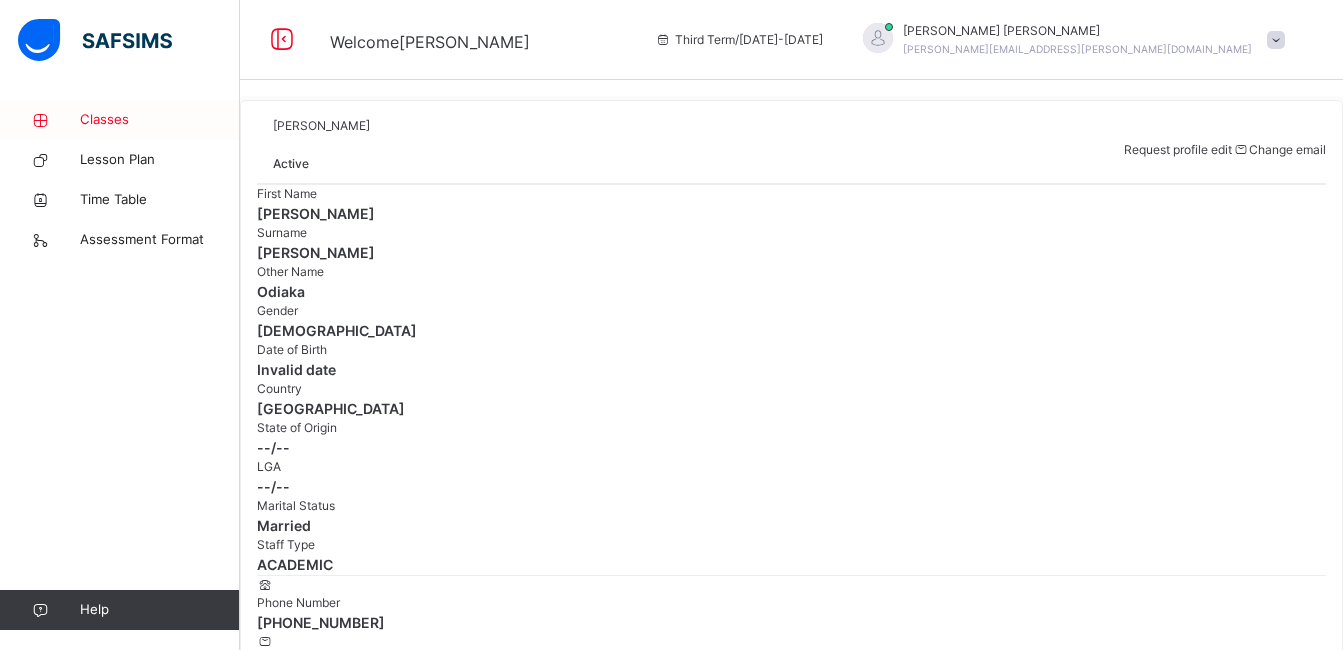 click on "Classes" at bounding box center (160, 120) 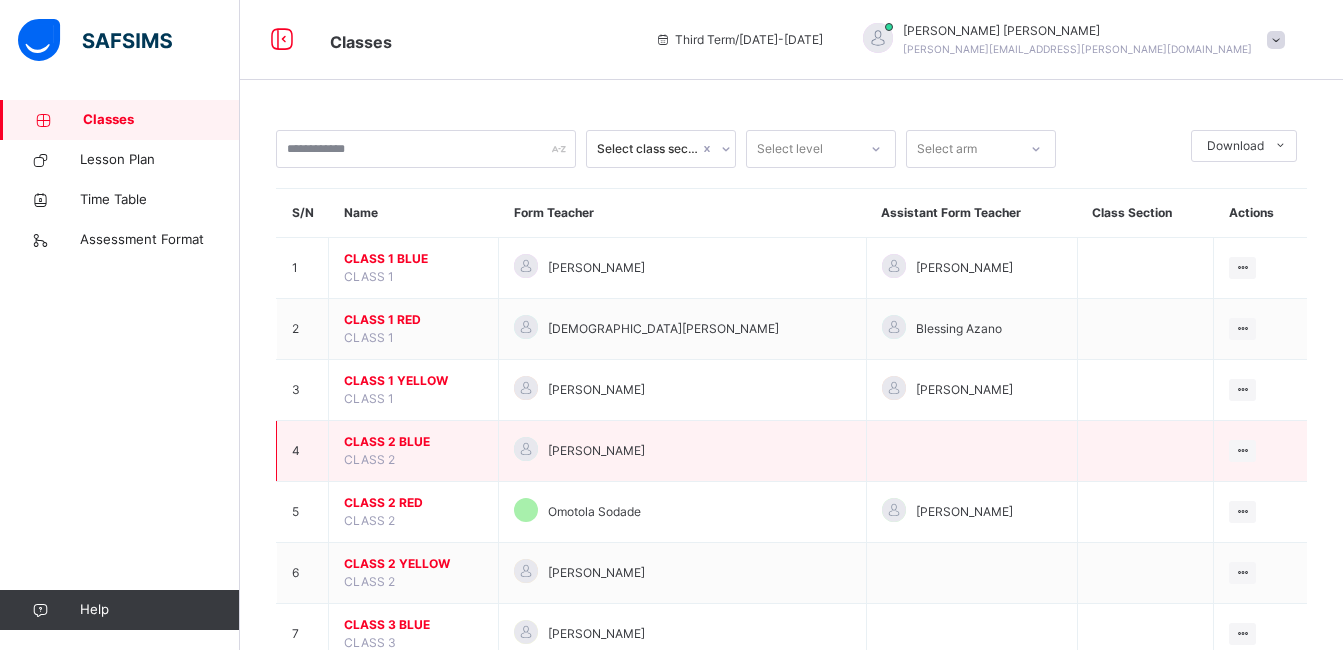 click on "CLASS 2   BLUE   CLASS 2" at bounding box center (414, 451) 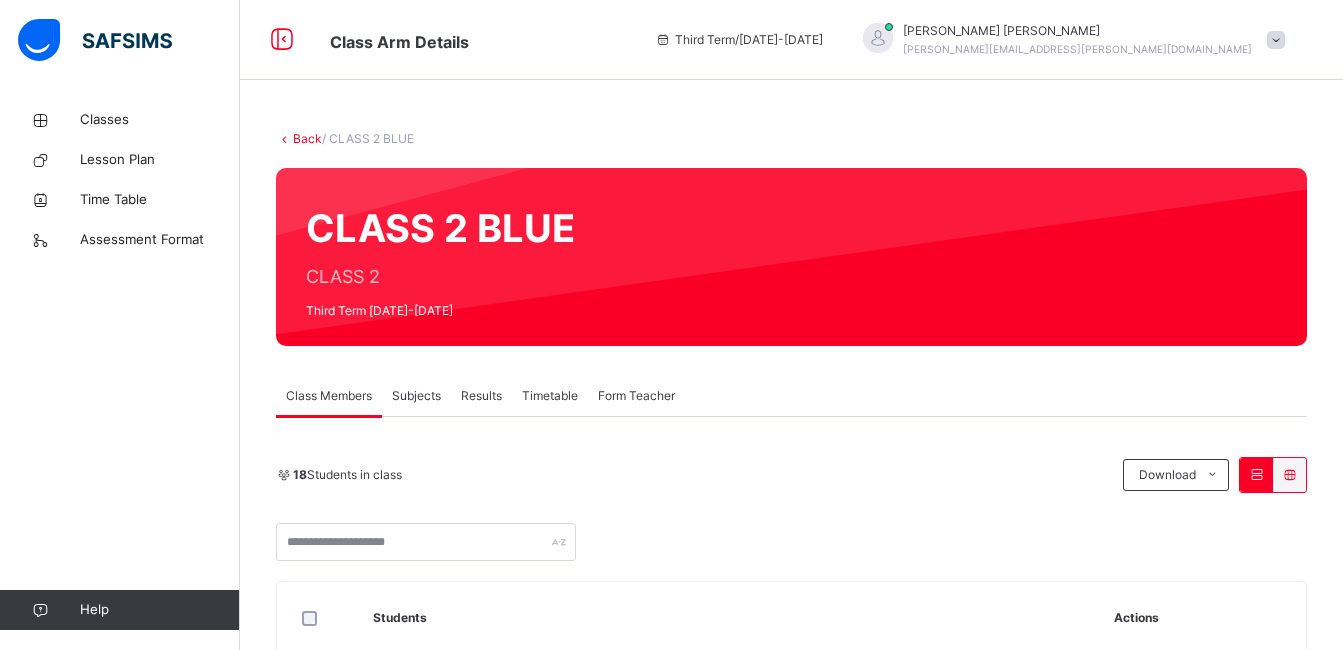 click on "Subjects" at bounding box center [416, 396] 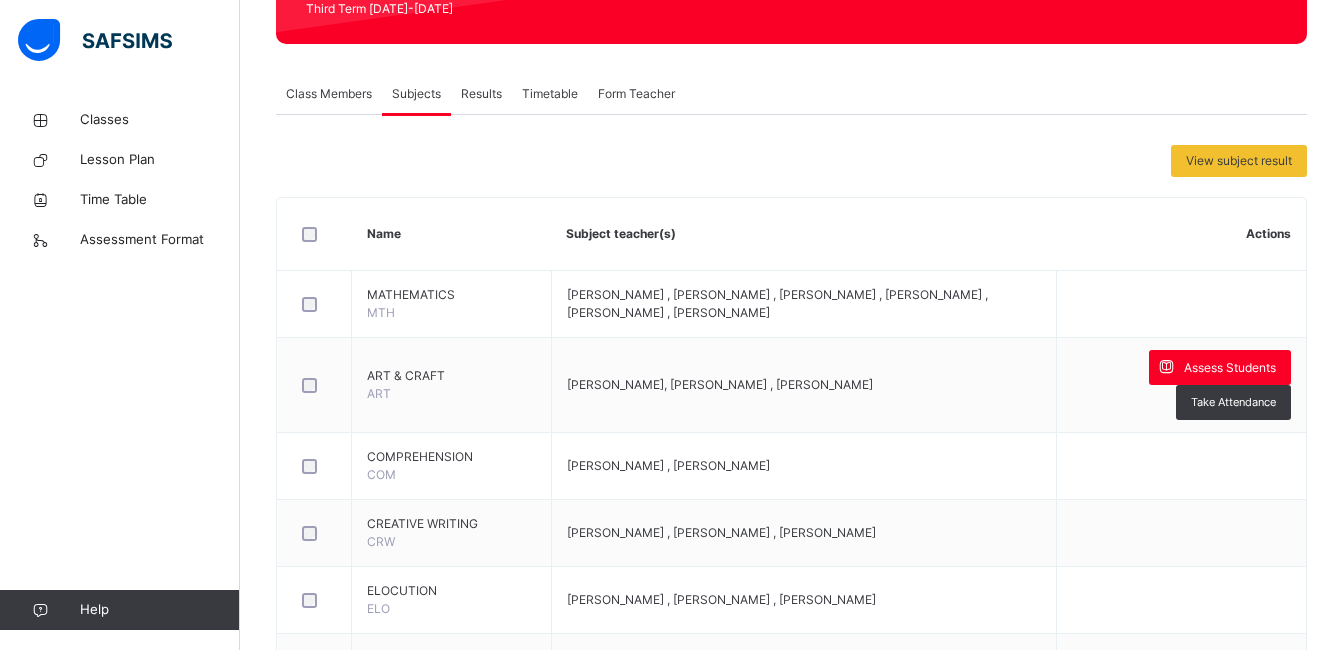 scroll, scrollTop: 361, scrollLeft: 0, axis: vertical 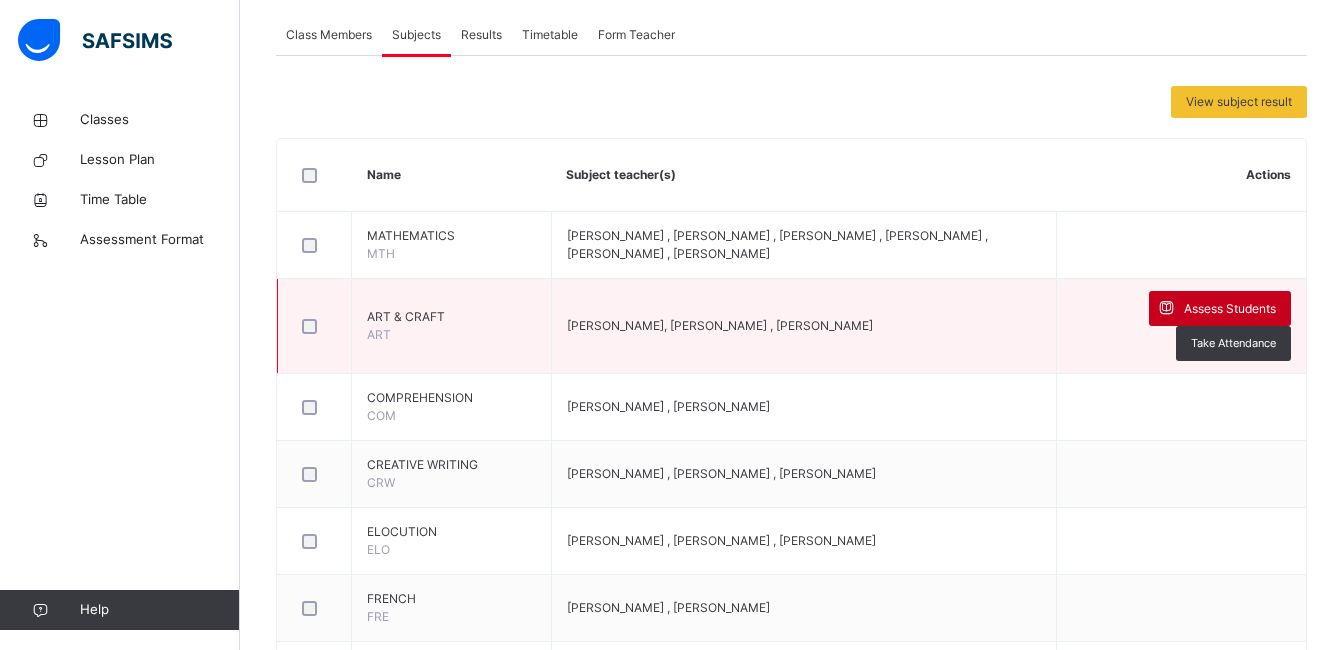 click on "Assess Students" at bounding box center (1230, 309) 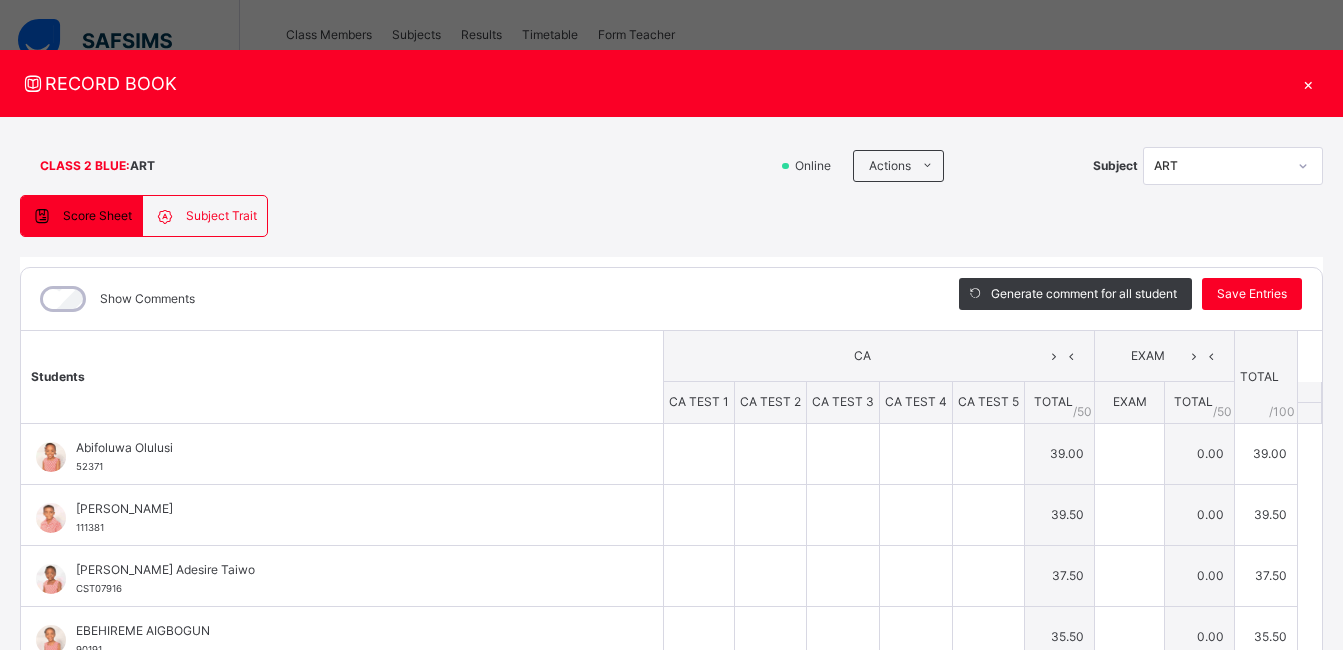 type on "*" 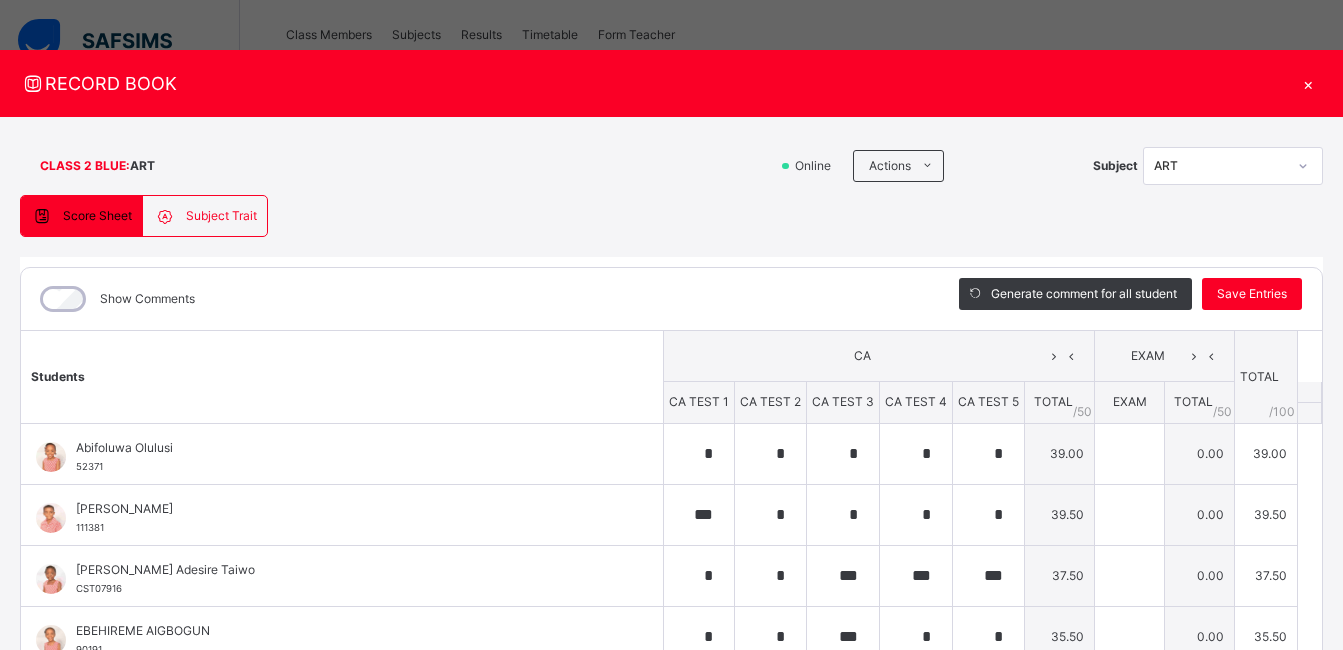 type on "***" 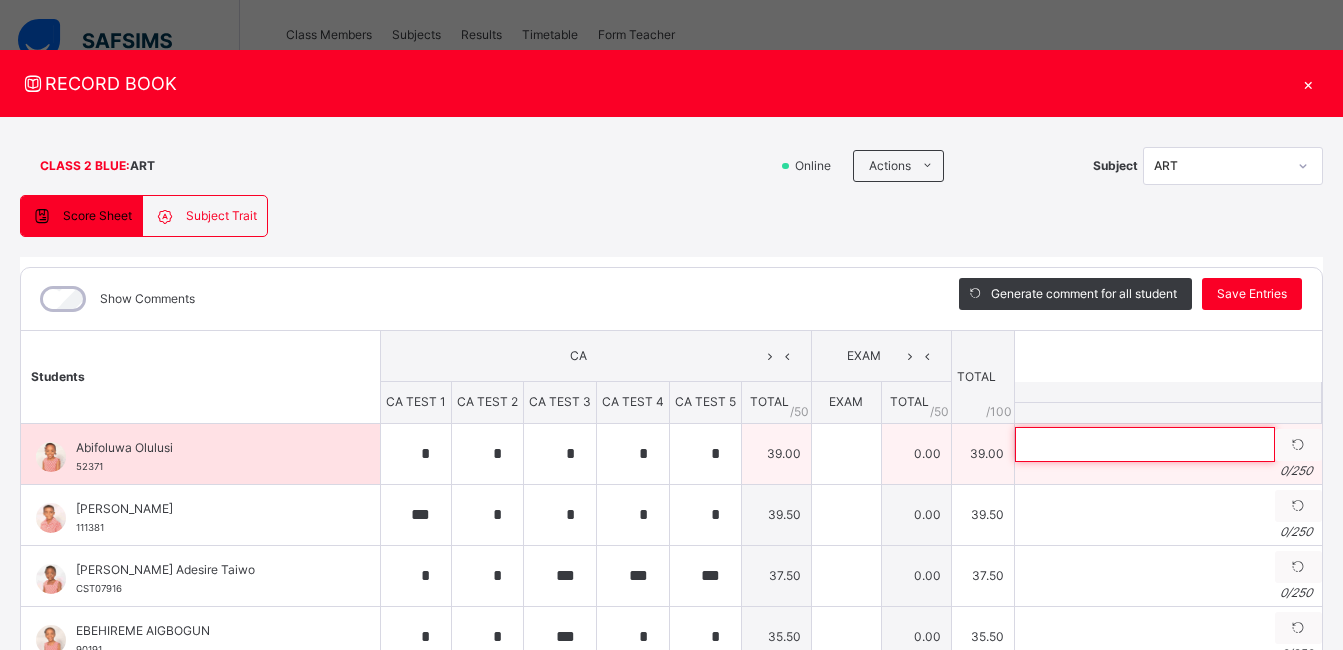 click at bounding box center [1145, 444] 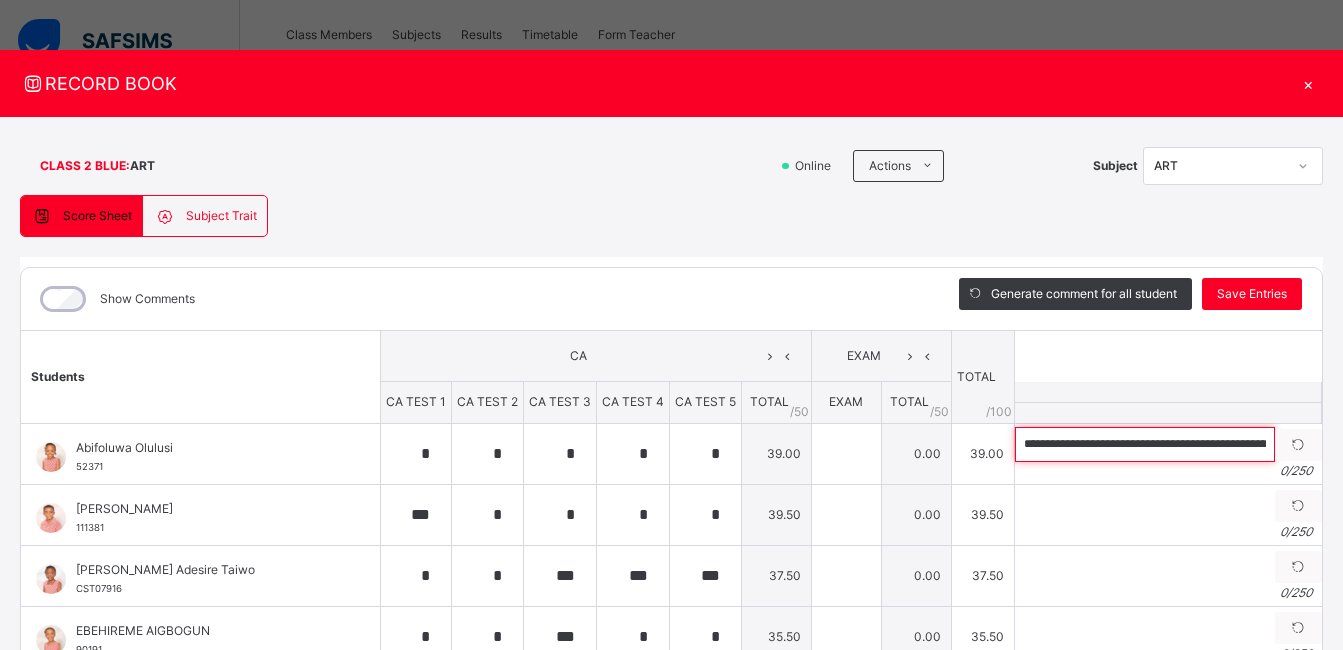 scroll, scrollTop: 0, scrollLeft: 262, axis: horizontal 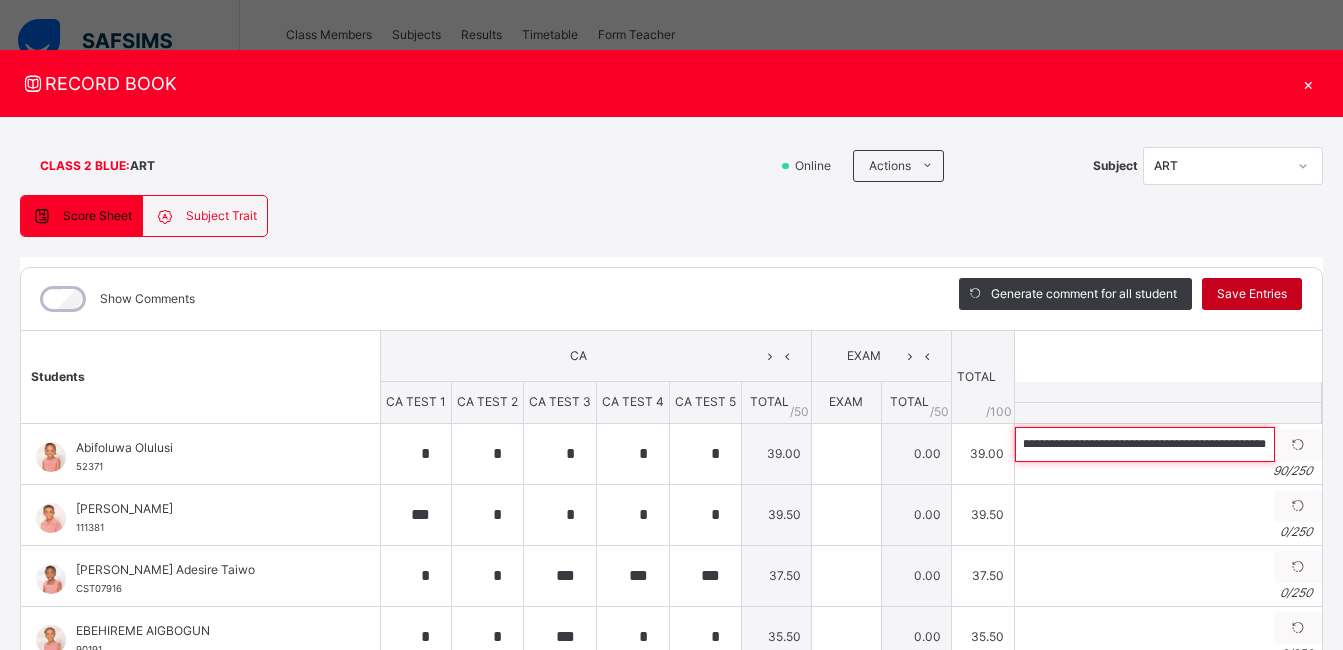 type on "**********" 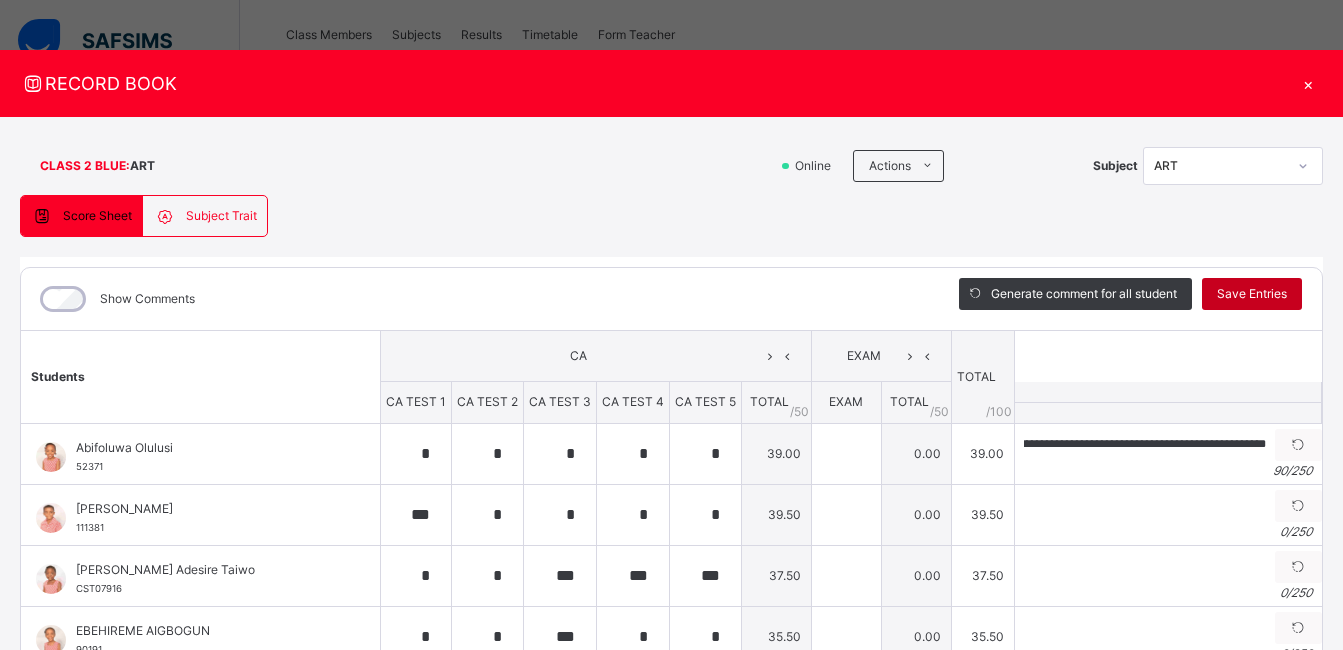 scroll, scrollTop: 0, scrollLeft: 0, axis: both 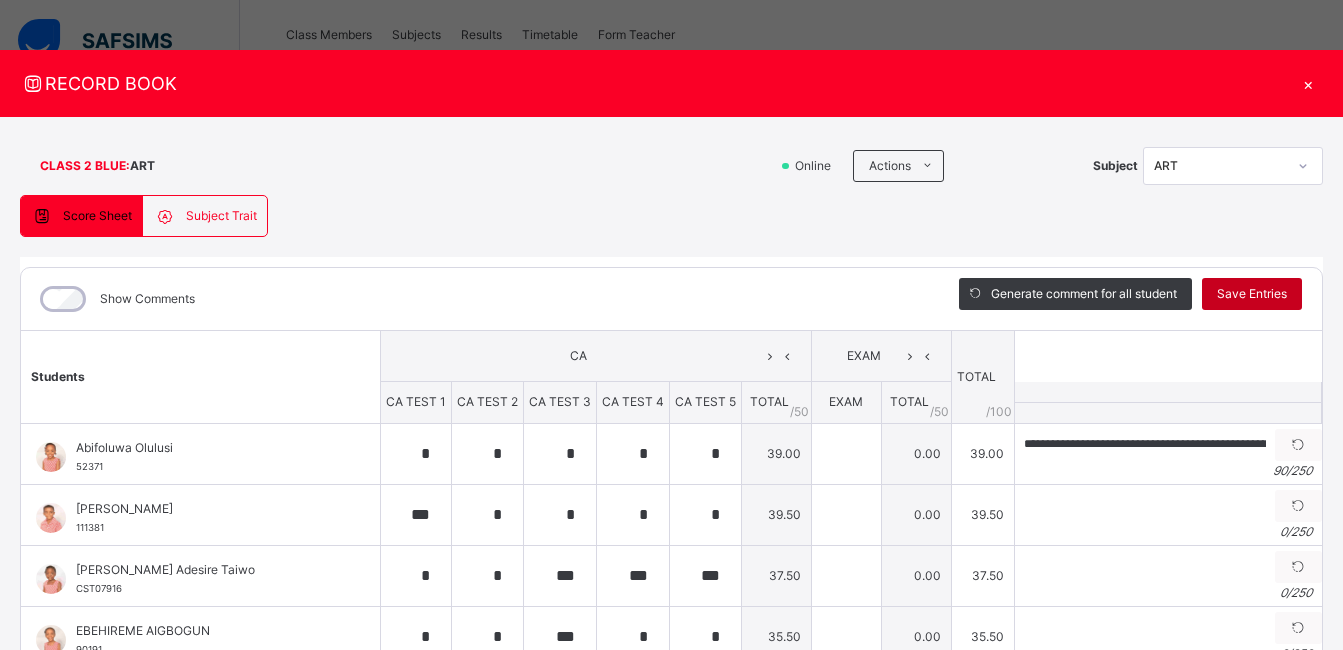 click on "Save Entries" at bounding box center (1252, 294) 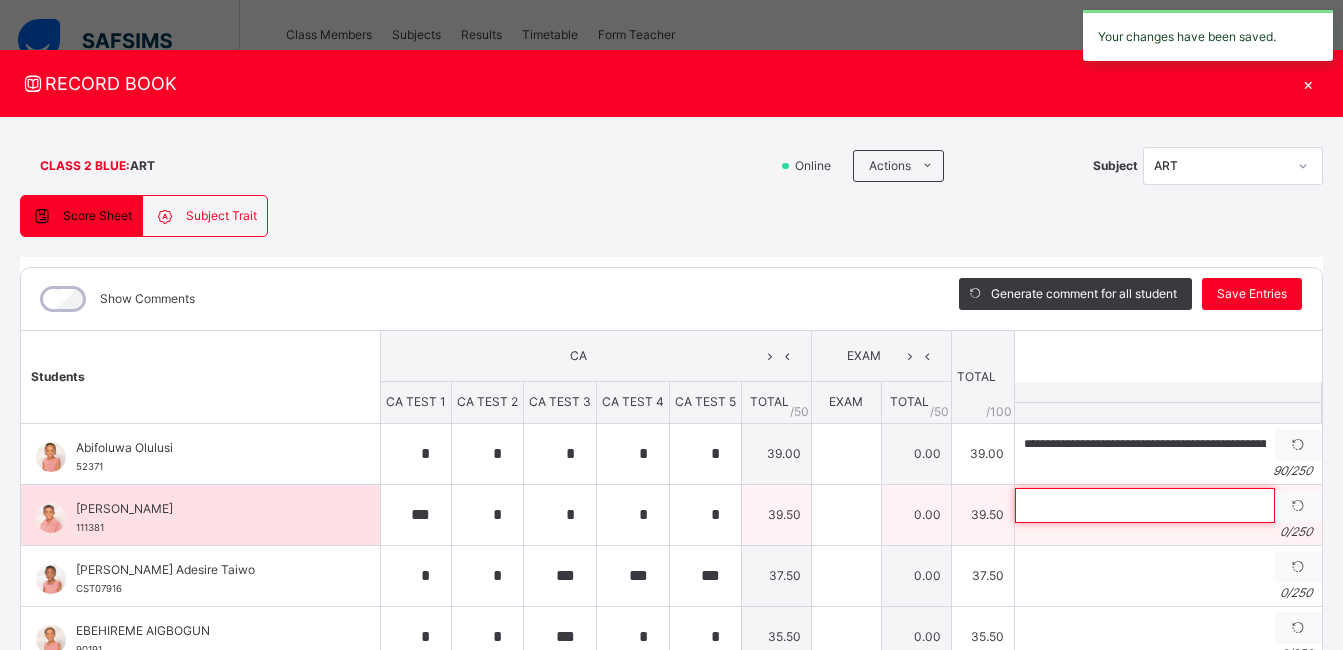 click at bounding box center [1145, 505] 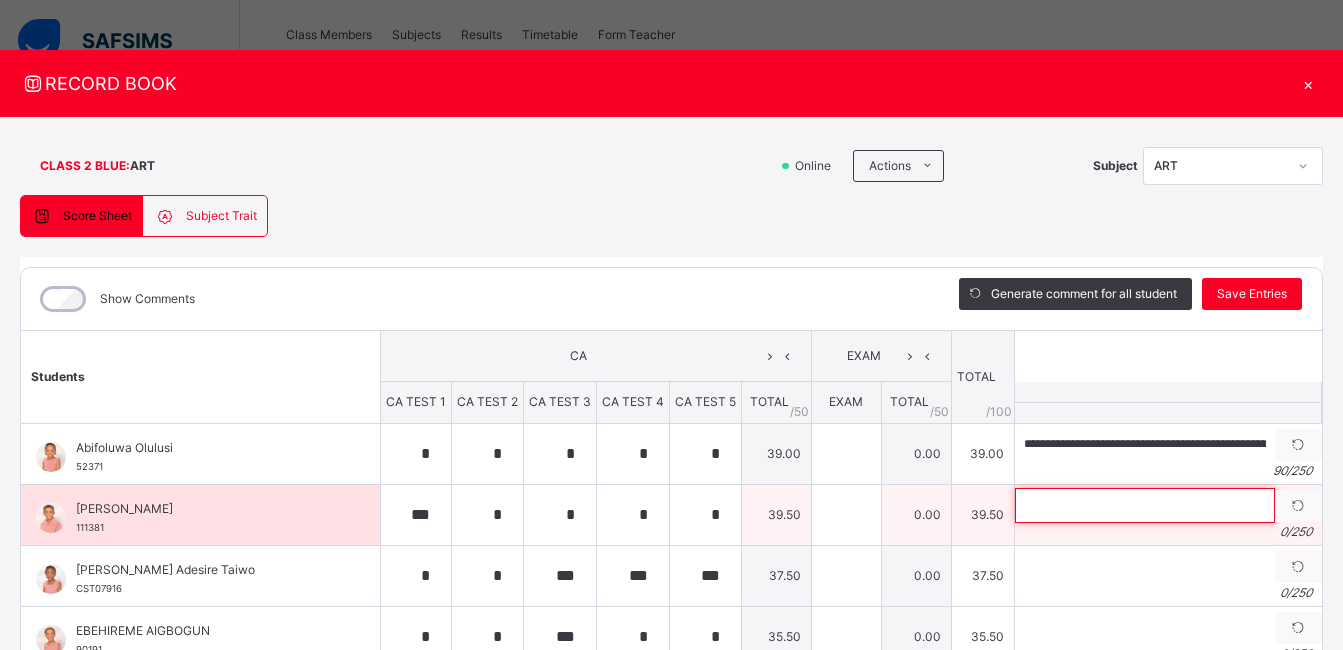 click at bounding box center [1145, 505] 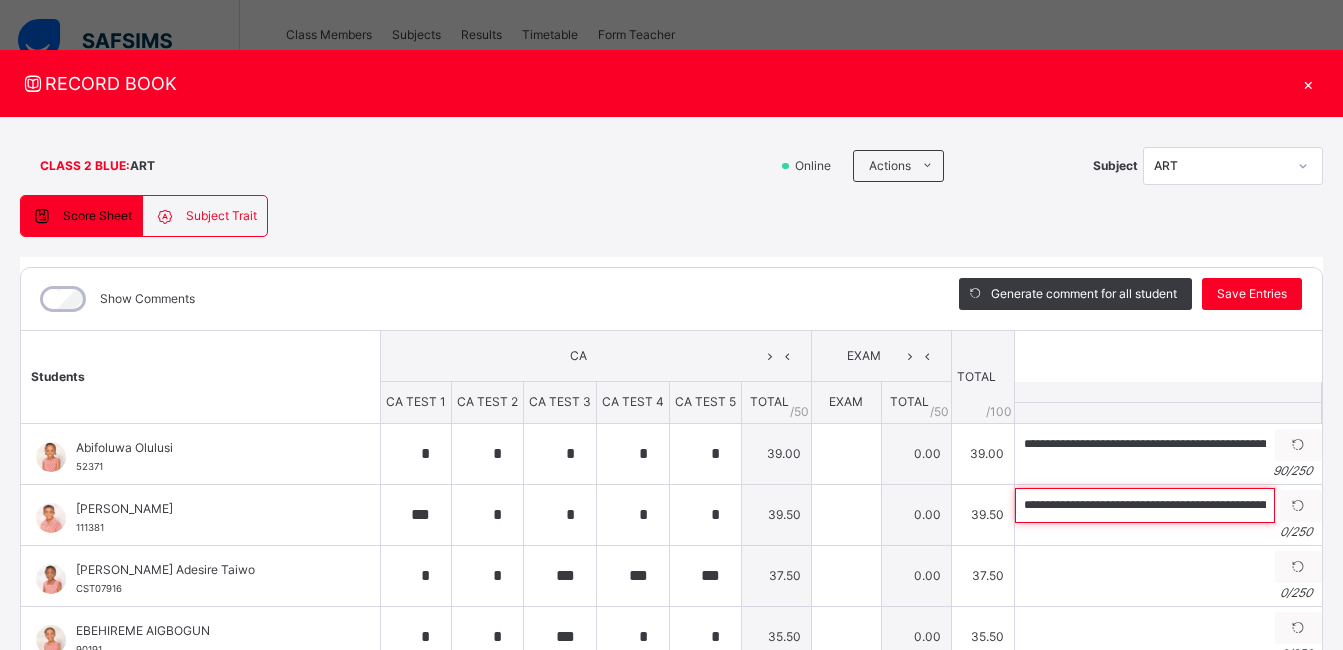 scroll, scrollTop: 0, scrollLeft: 111, axis: horizontal 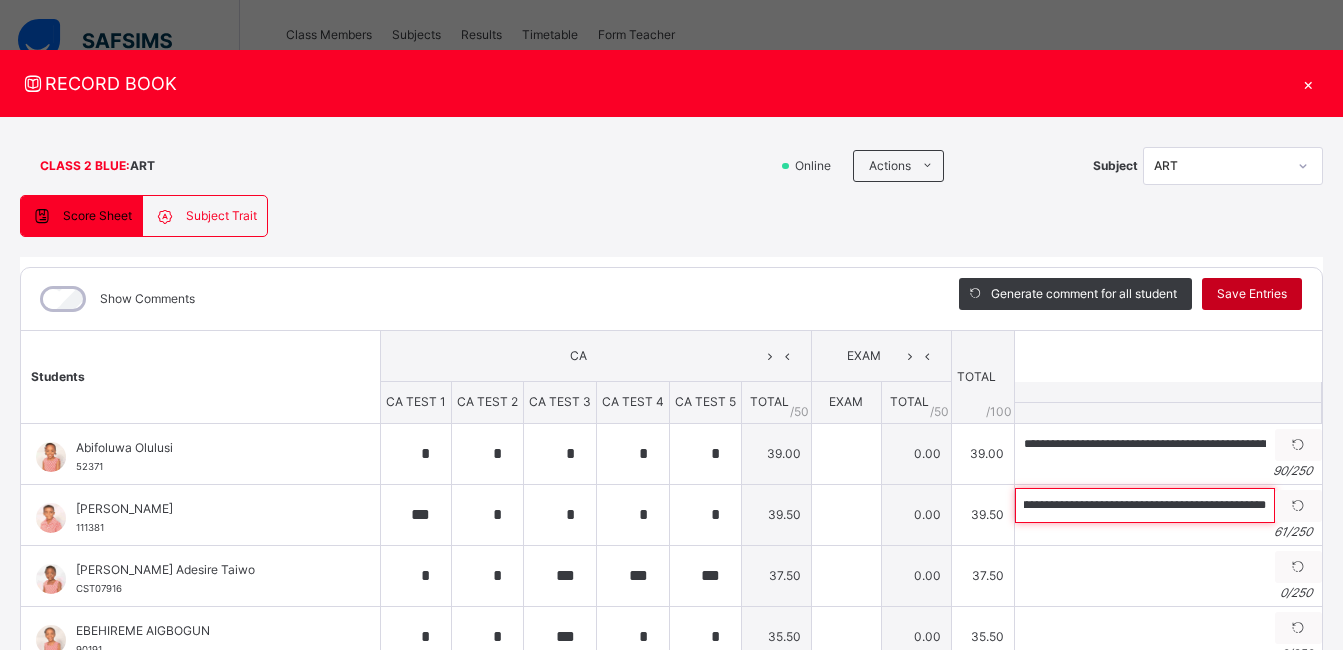 type on "**********" 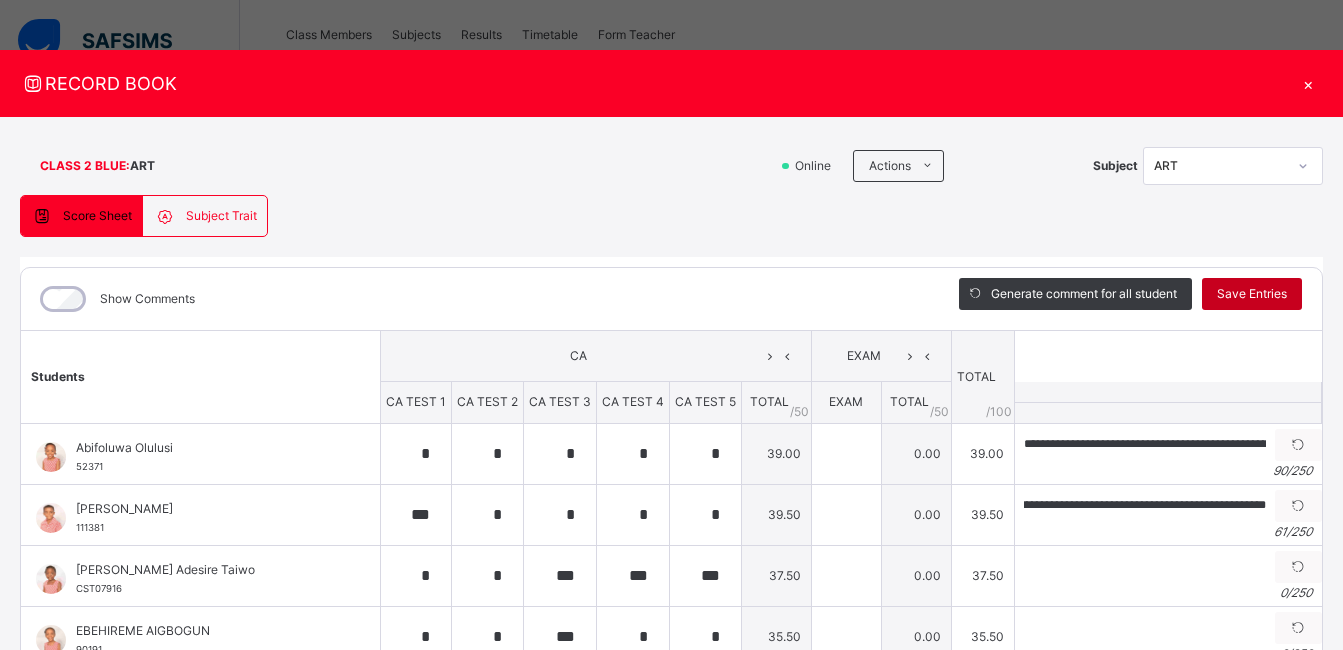 click on "Save Entries" at bounding box center [1252, 294] 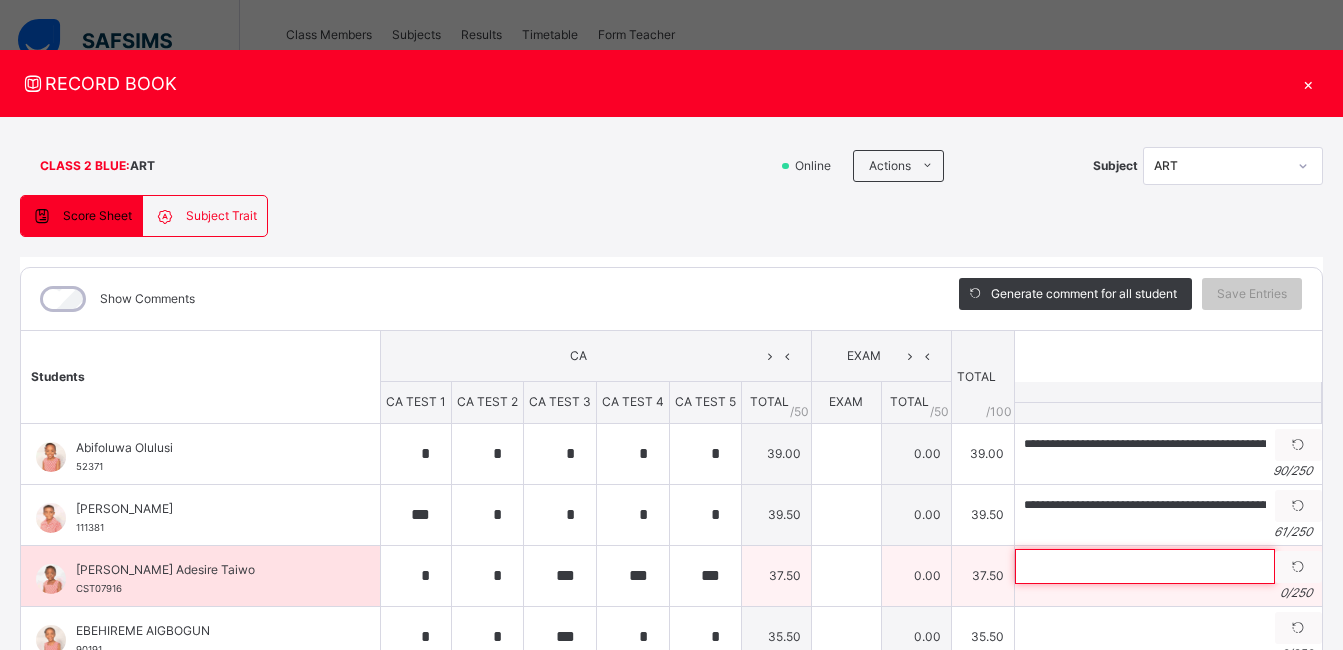 click at bounding box center [1145, 566] 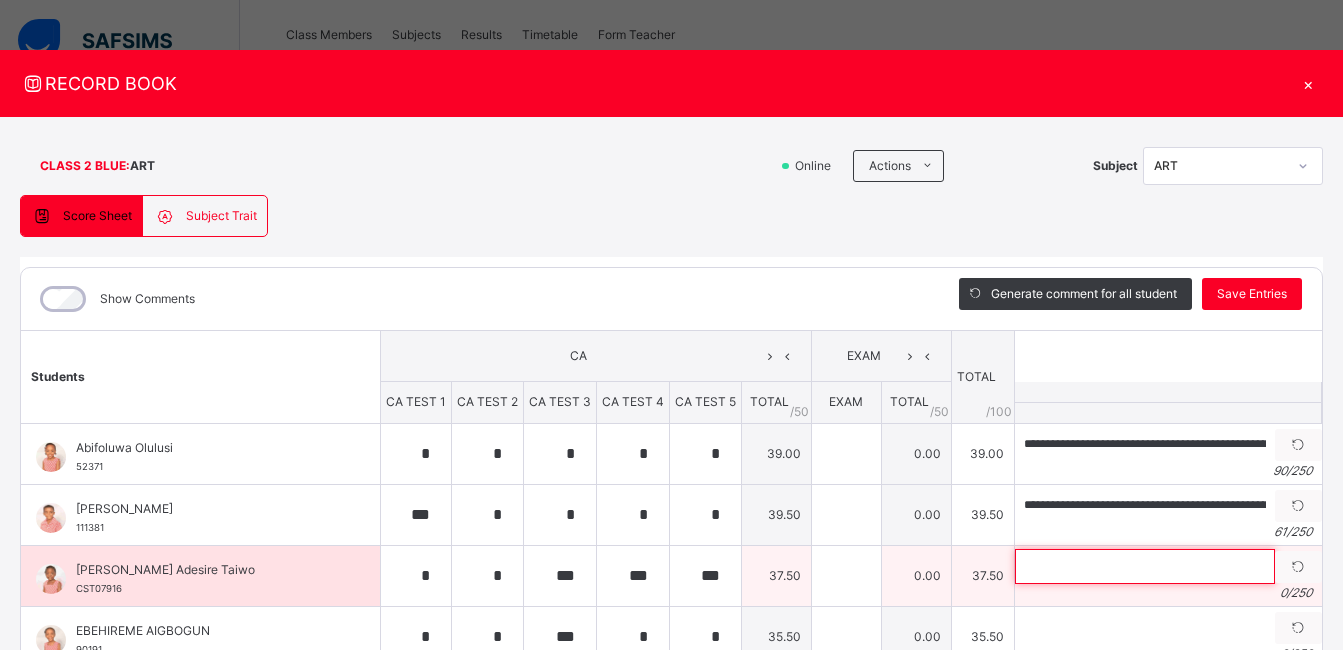 click at bounding box center (1145, 566) 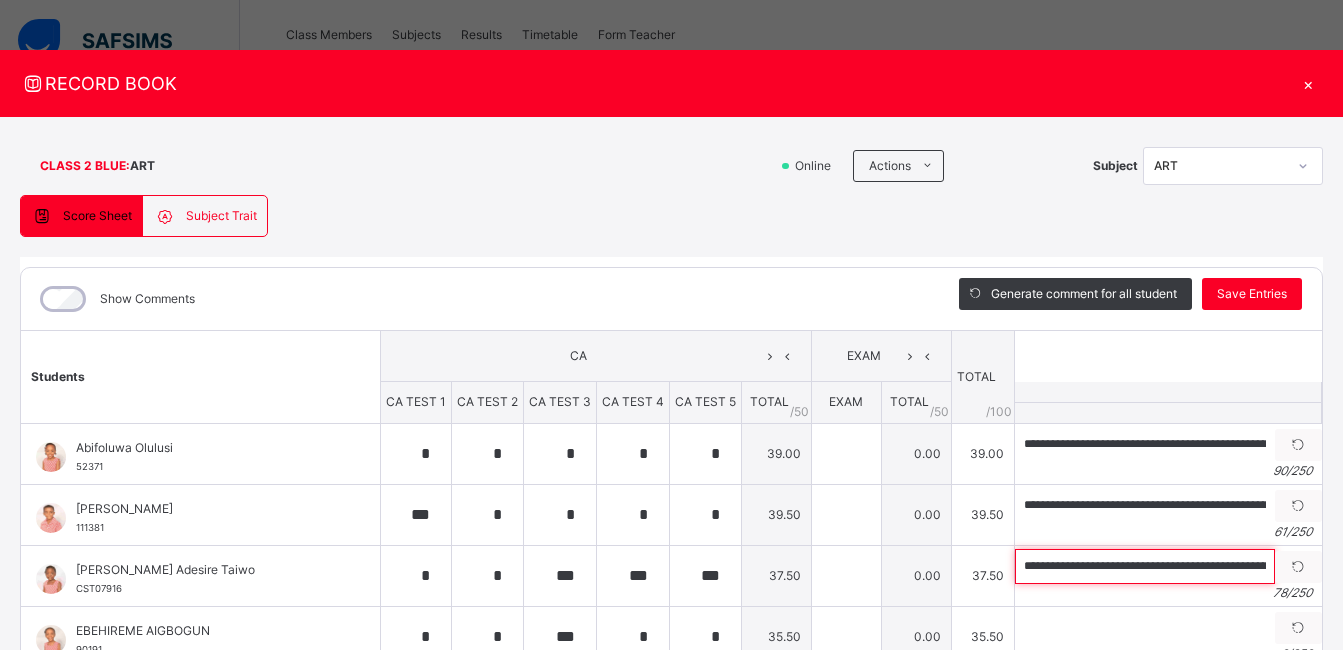 scroll, scrollTop: 0, scrollLeft: 221, axis: horizontal 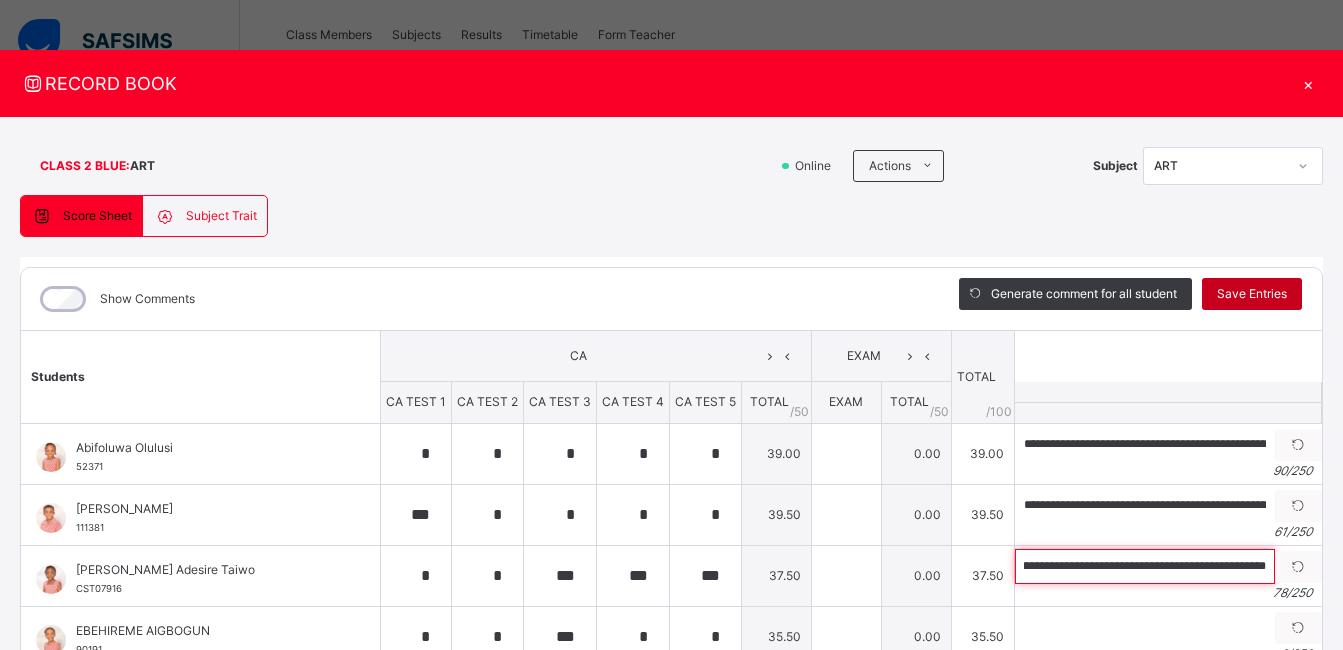 type on "**********" 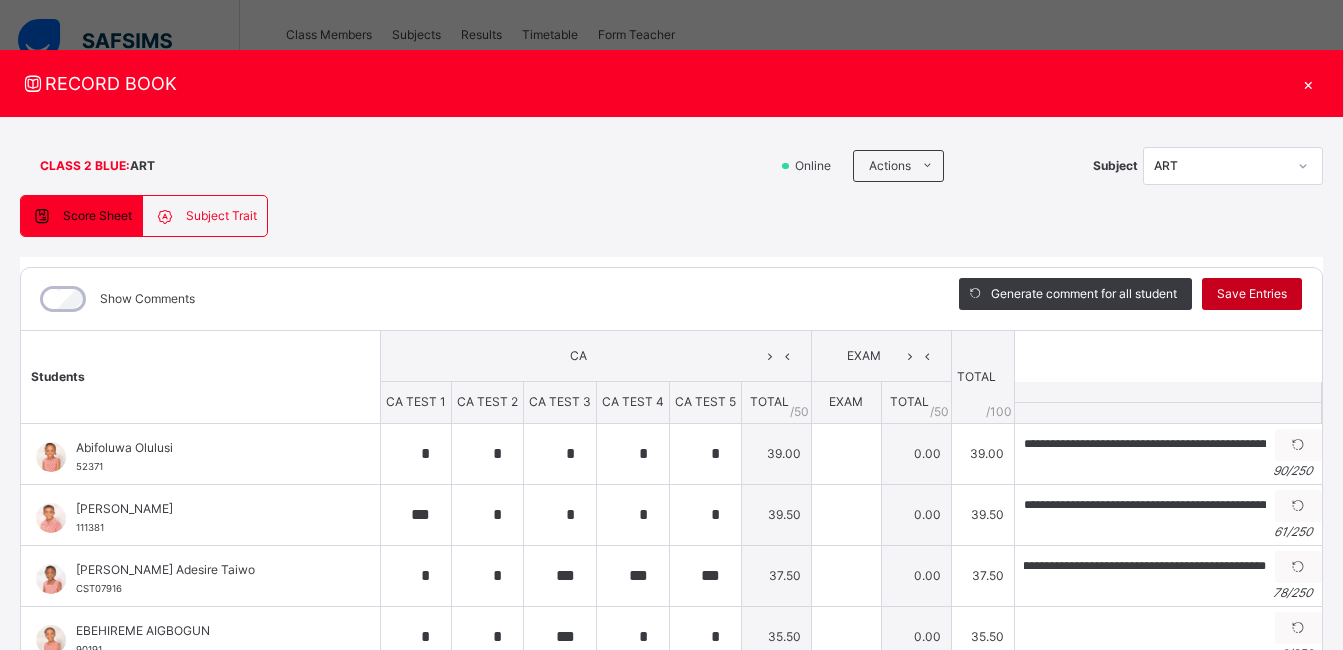 scroll, scrollTop: 0, scrollLeft: 0, axis: both 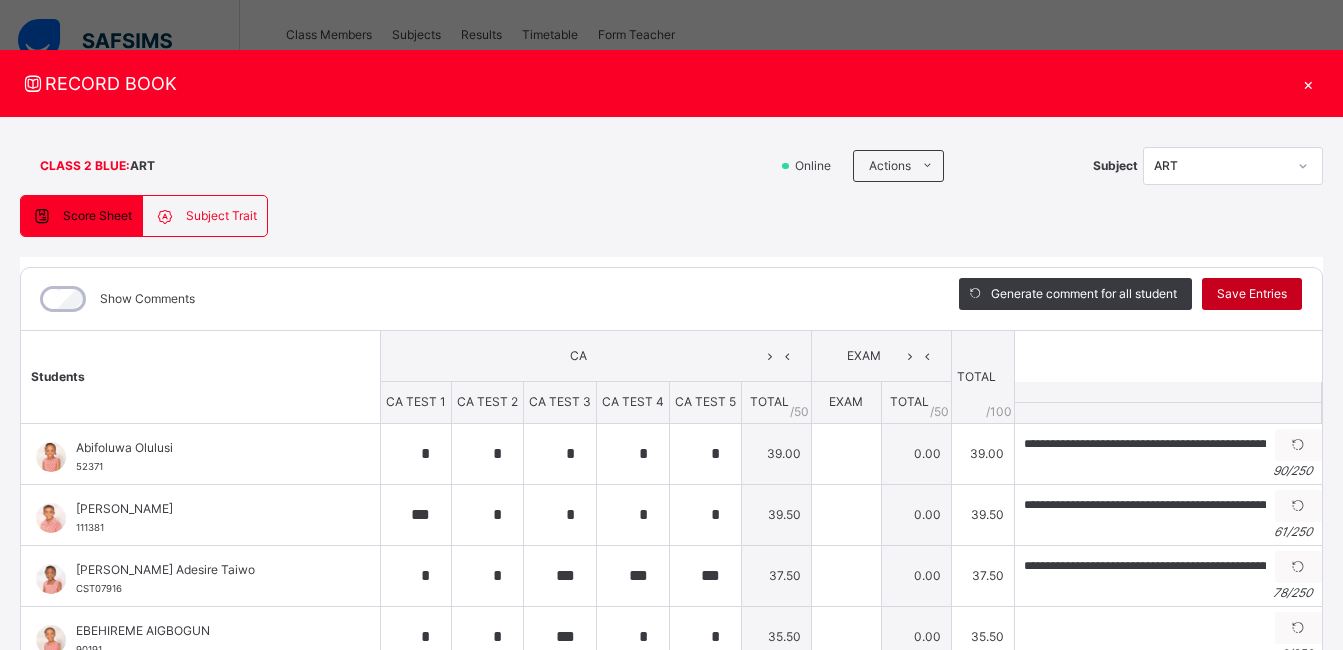 click on "Save Entries" at bounding box center [1252, 294] 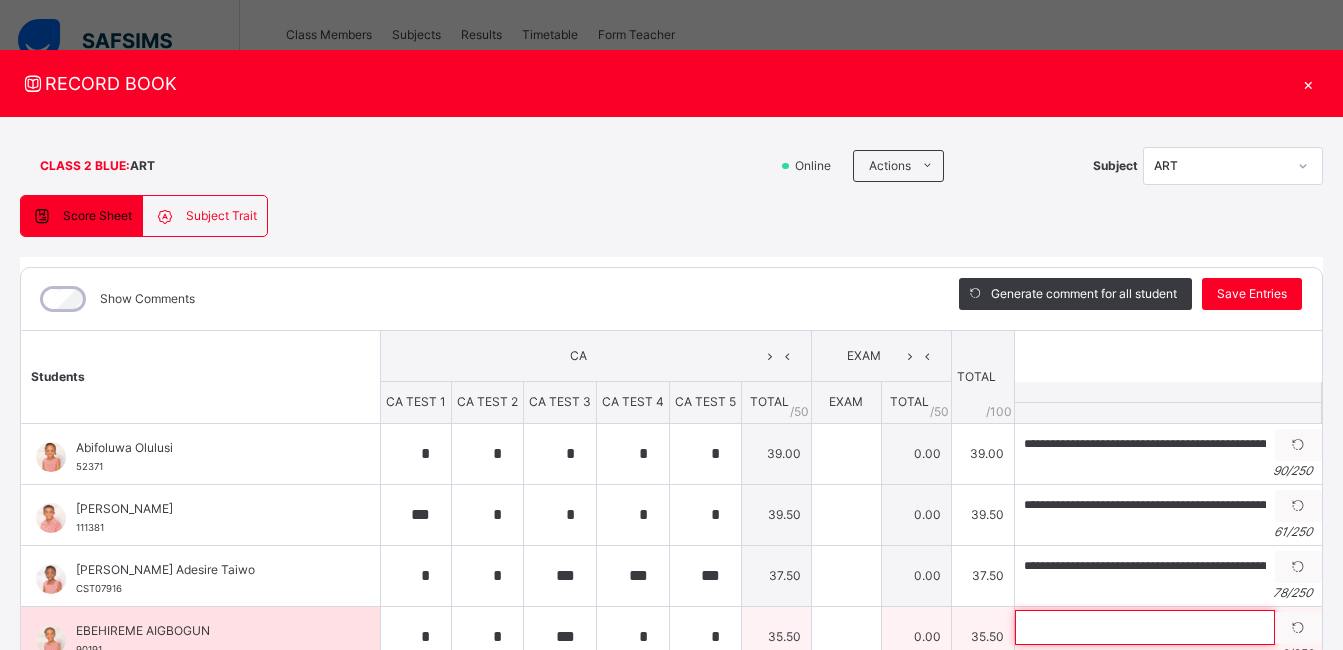 click at bounding box center [1145, 627] 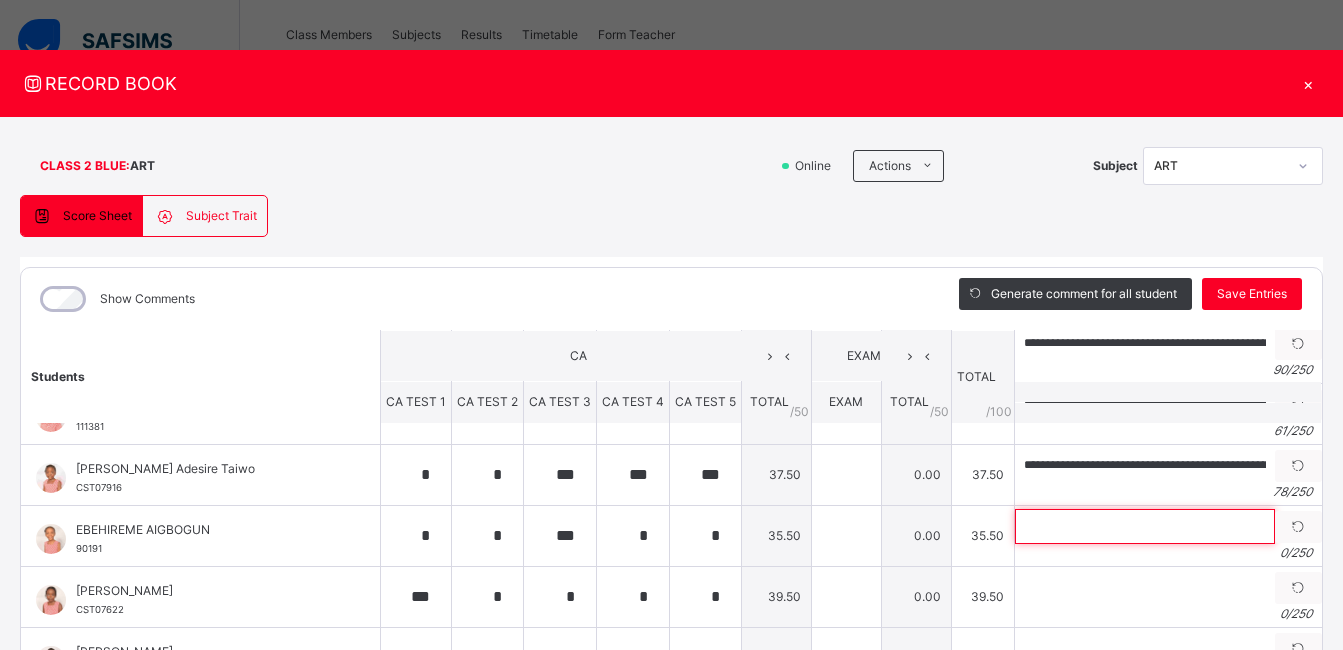scroll, scrollTop: 106, scrollLeft: 0, axis: vertical 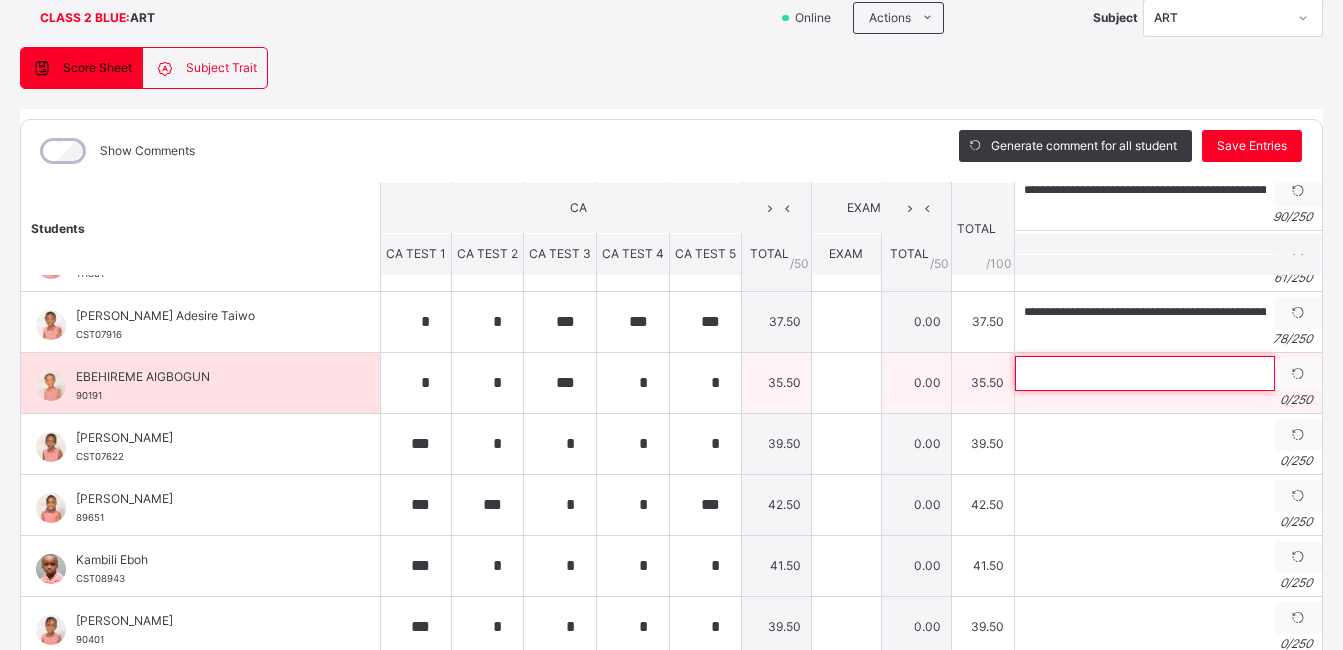 click at bounding box center [1145, 373] 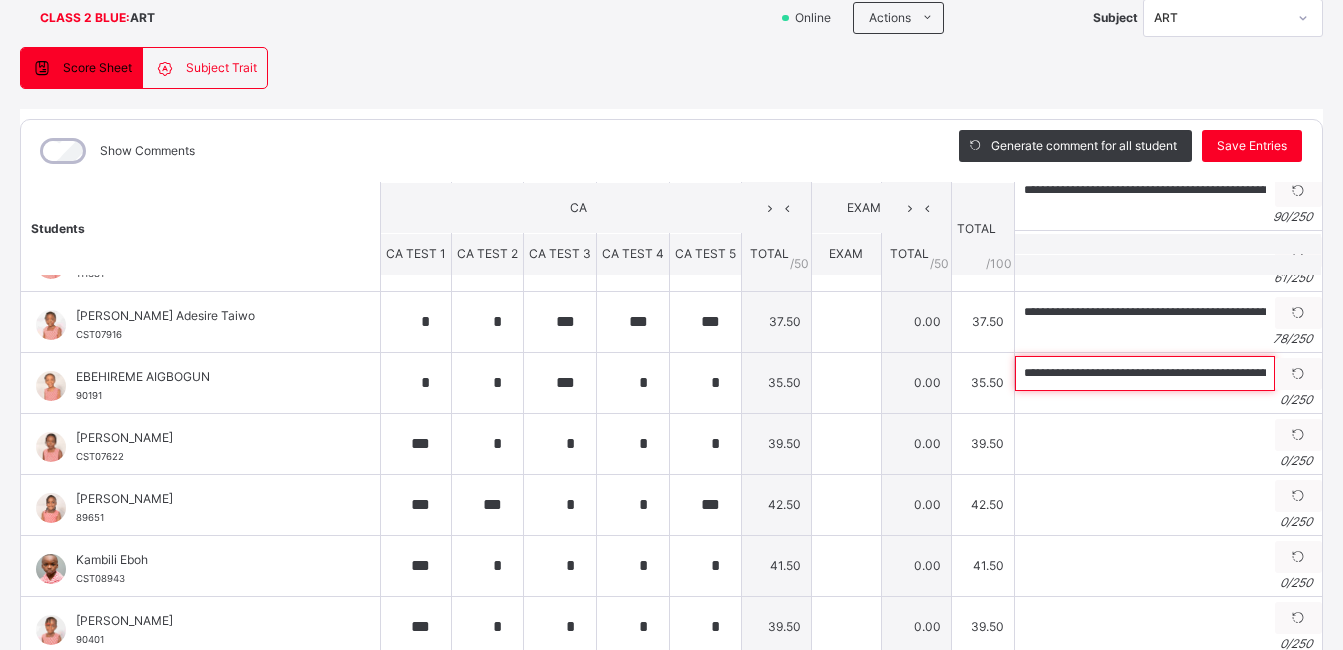 scroll, scrollTop: 0, scrollLeft: 205, axis: horizontal 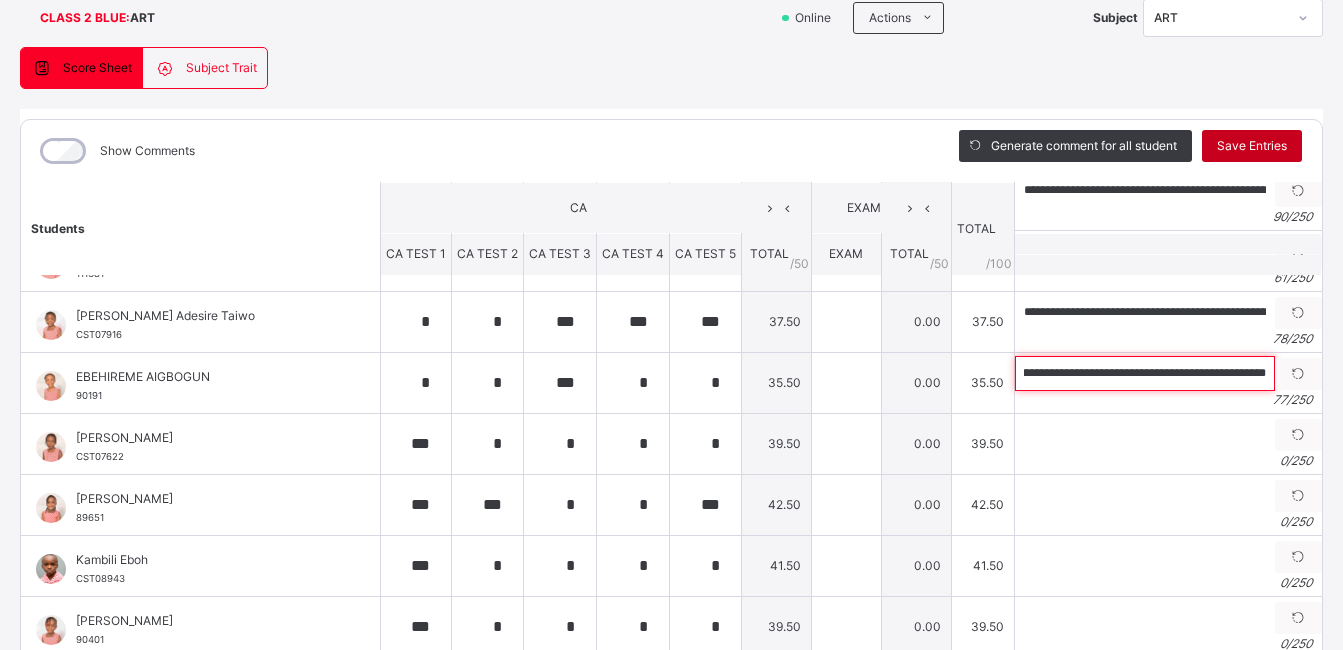 type on "**********" 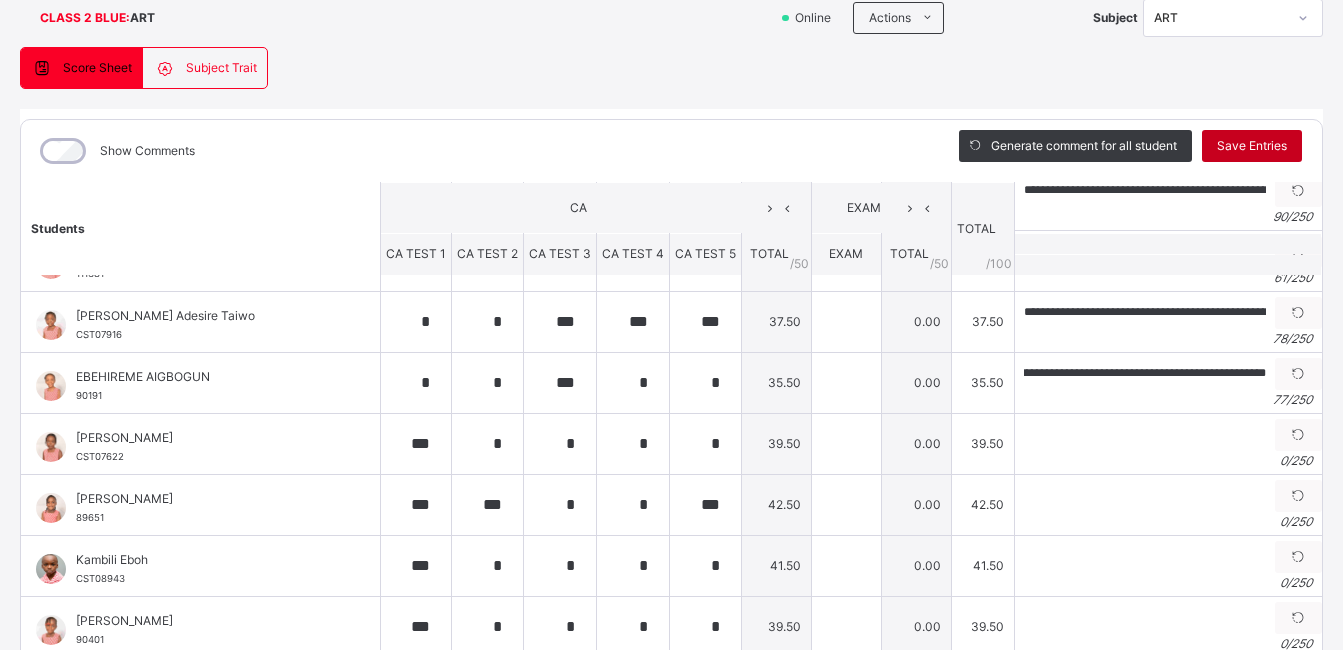 click on "Save Entries" at bounding box center (1252, 146) 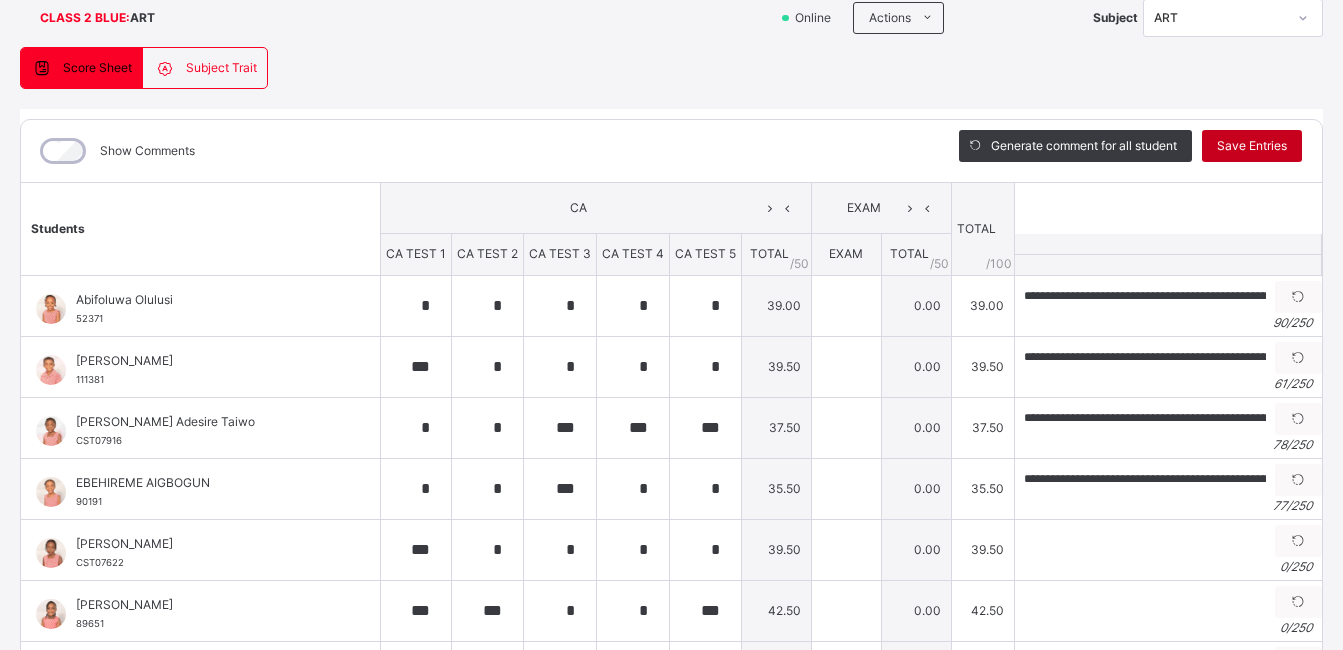 click on "Save Entries" at bounding box center (1252, 146) 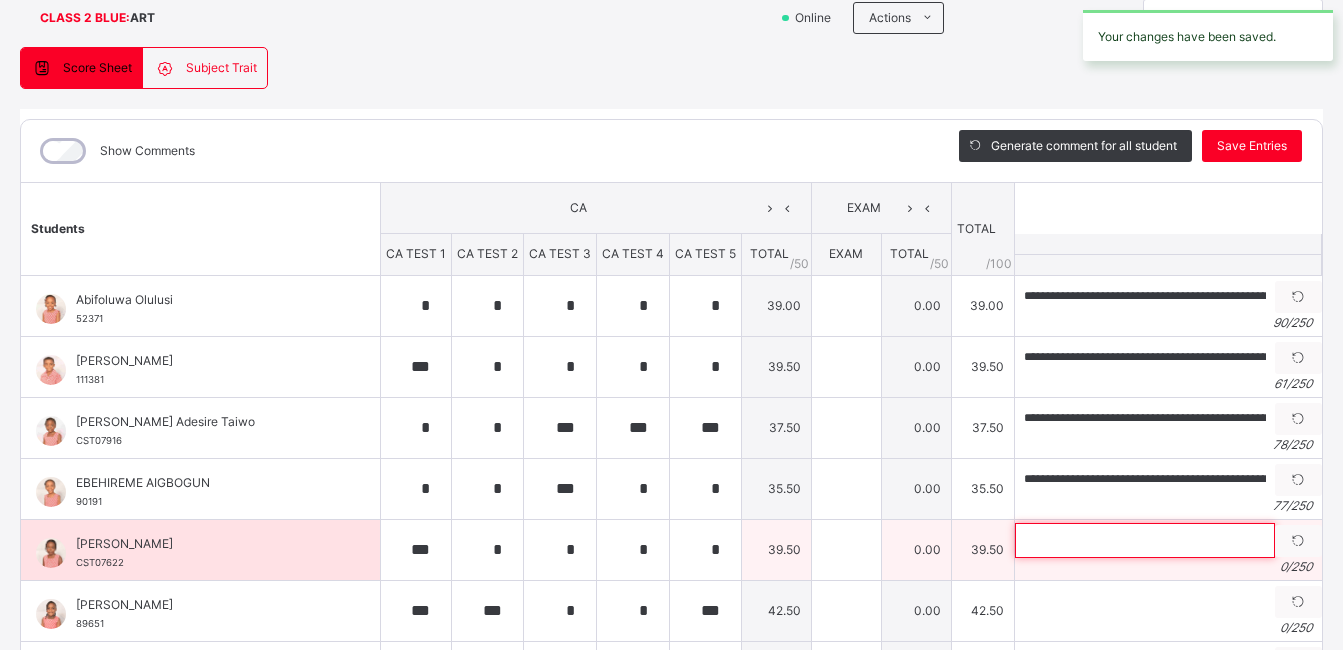 click at bounding box center [1145, 540] 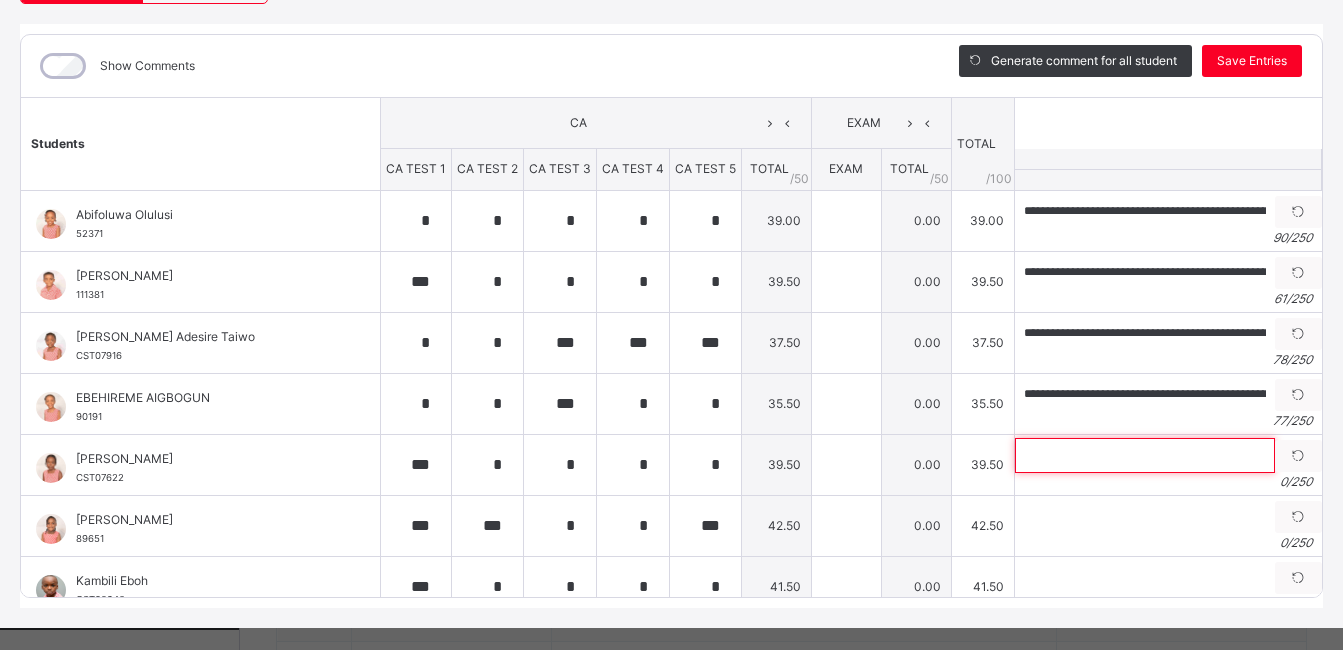 scroll, scrollTop: 252, scrollLeft: 0, axis: vertical 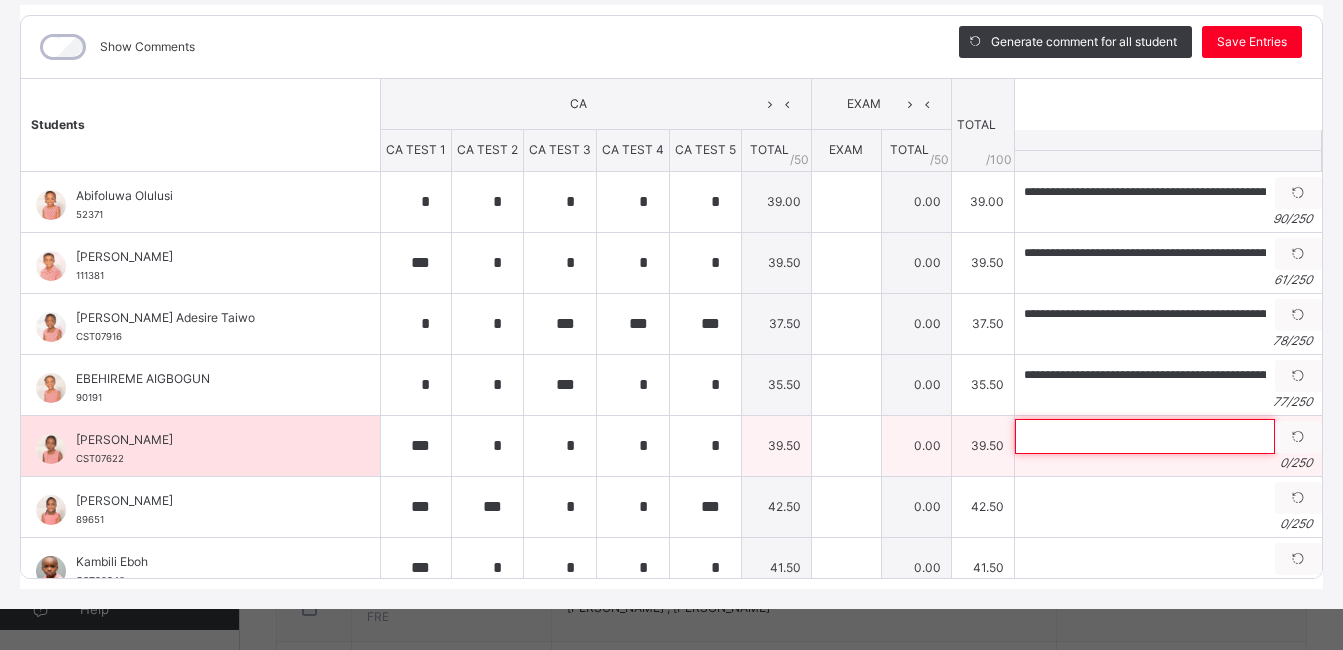 click at bounding box center [1145, 436] 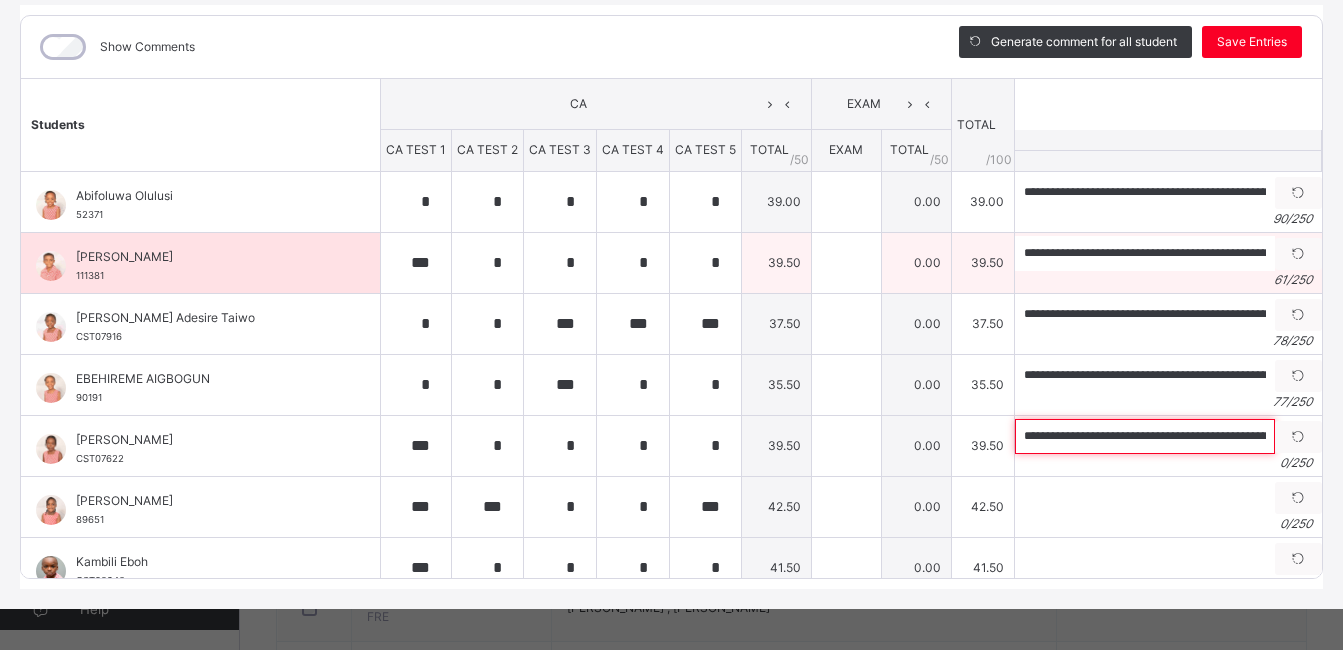 scroll, scrollTop: 0, scrollLeft: 229, axis: horizontal 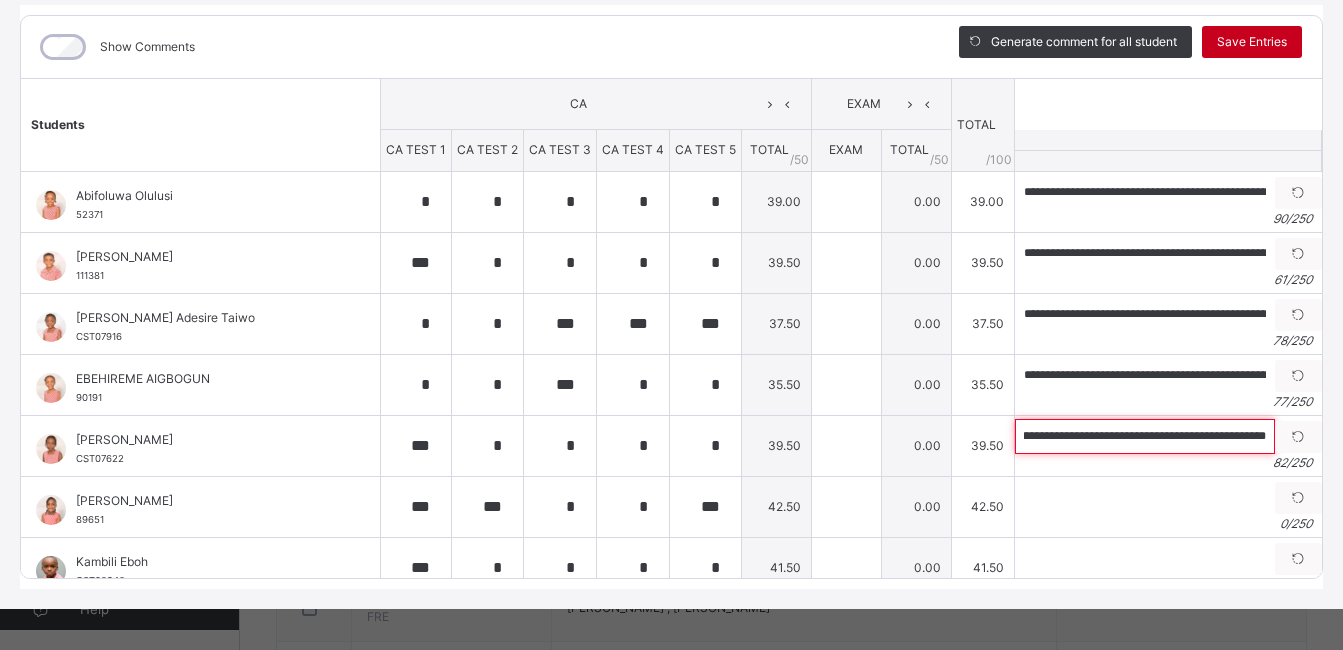type on "**********" 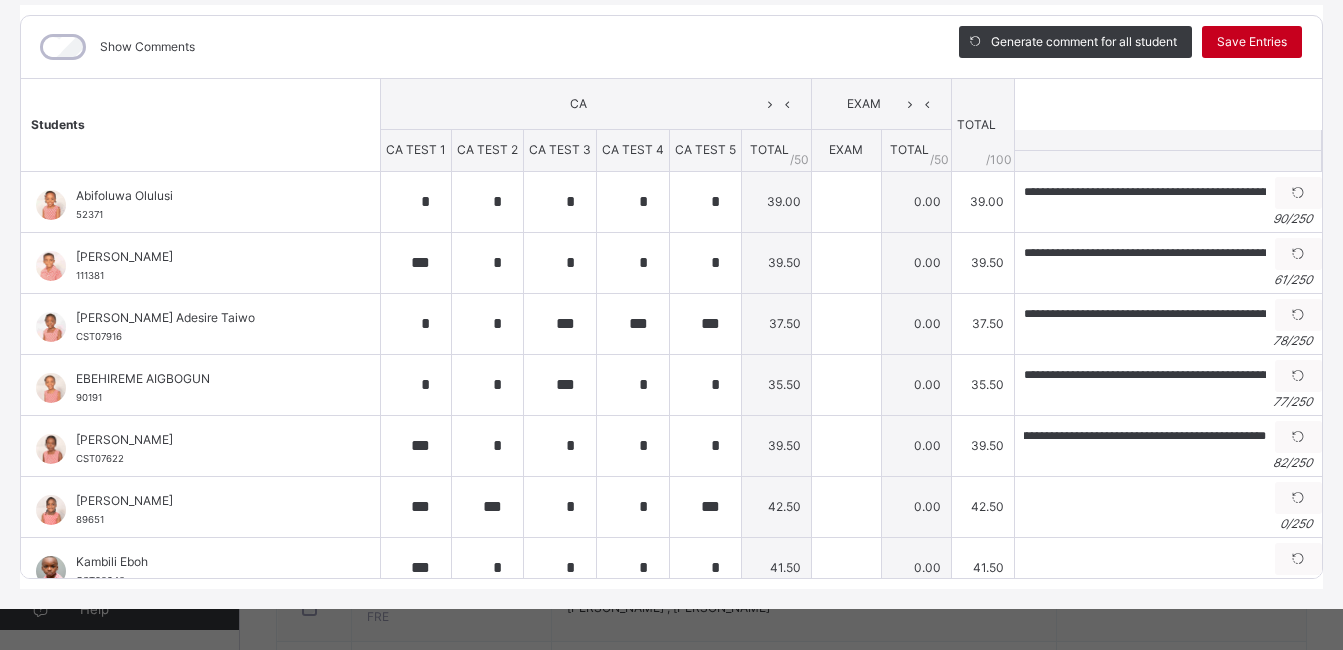 scroll, scrollTop: 0, scrollLeft: 0, axis: both 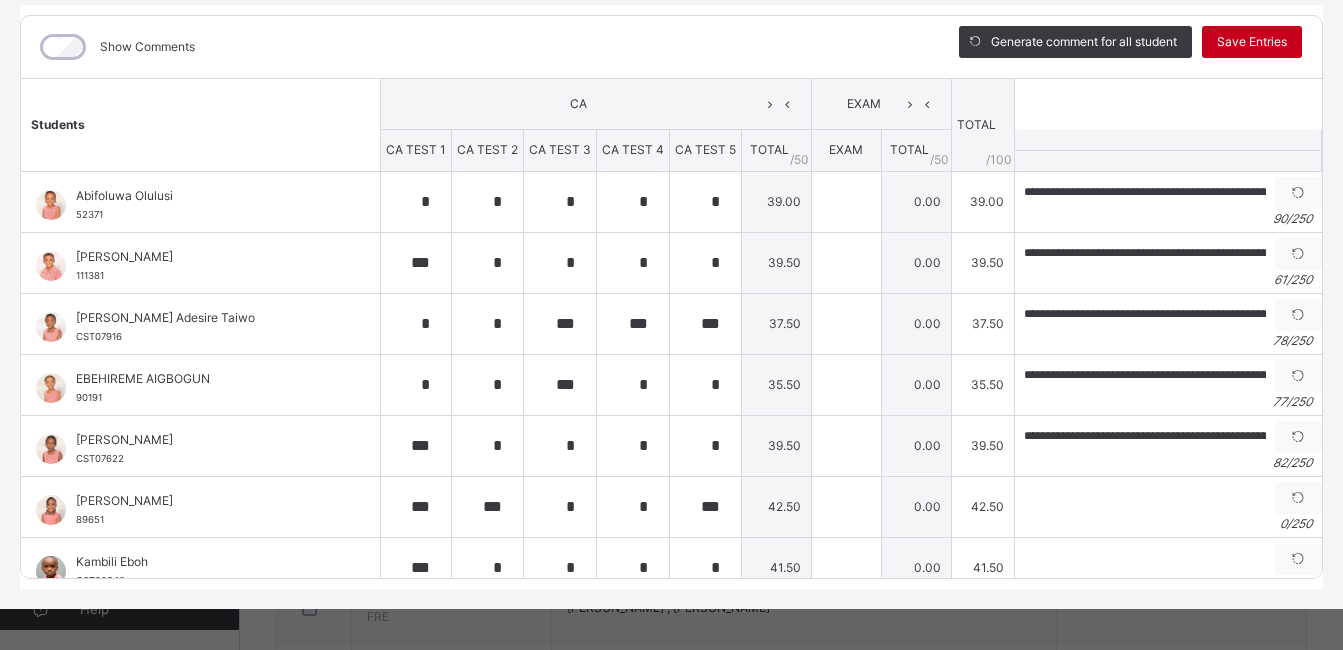 click on "Save Entries" at bounding box center [1252, 42] 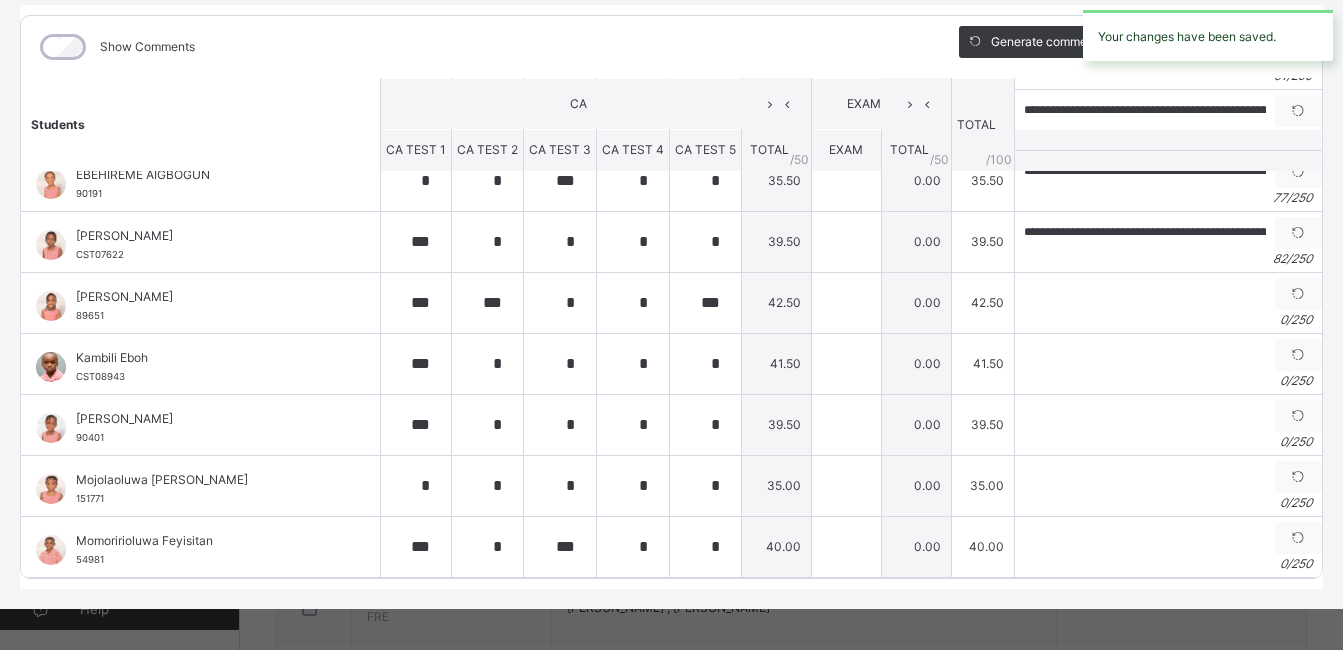 scroll, scrollTop: 218, scrollLeft: 0, axis: vertical 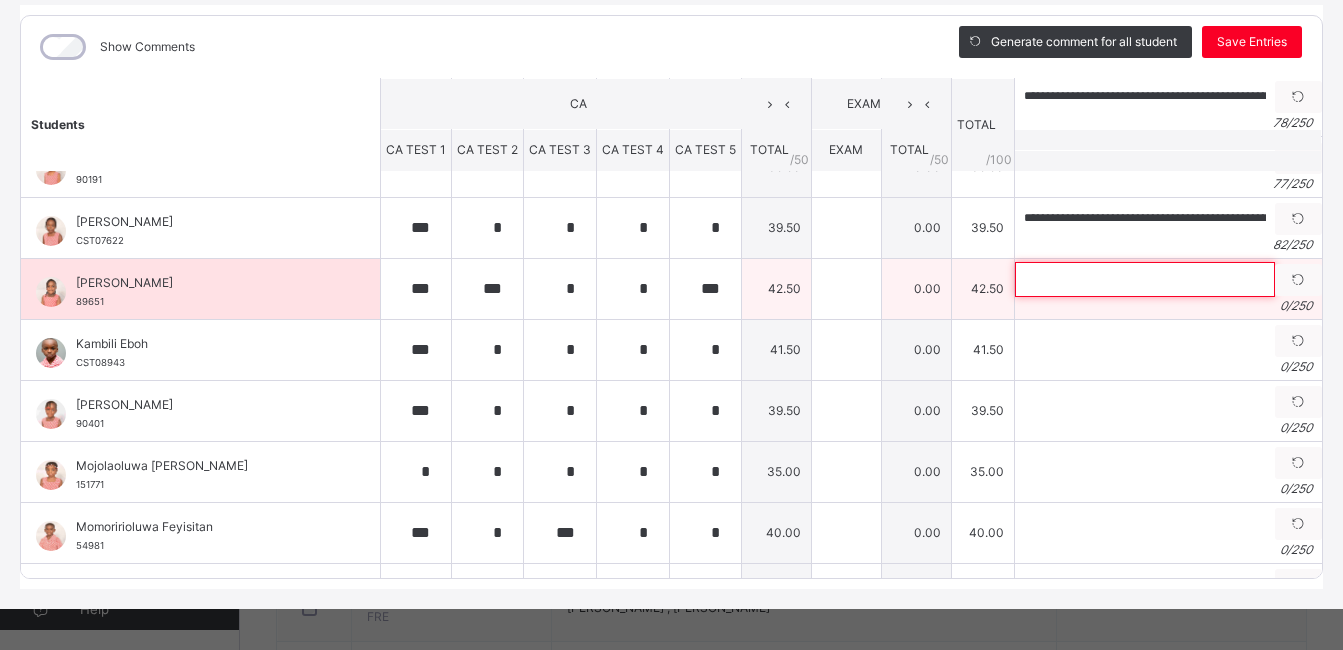 click at bounding box center [1145, 279] 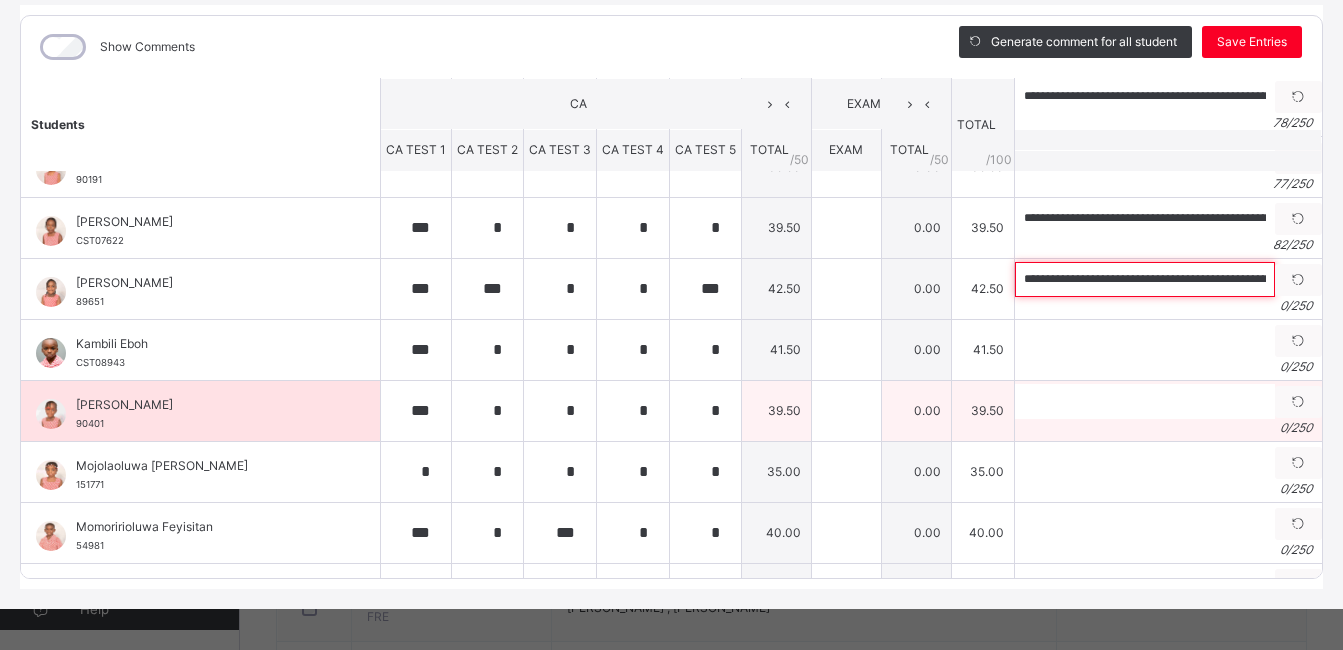 scroll, scrollTop: 0, scrollLeft: 253, axis: horizontal 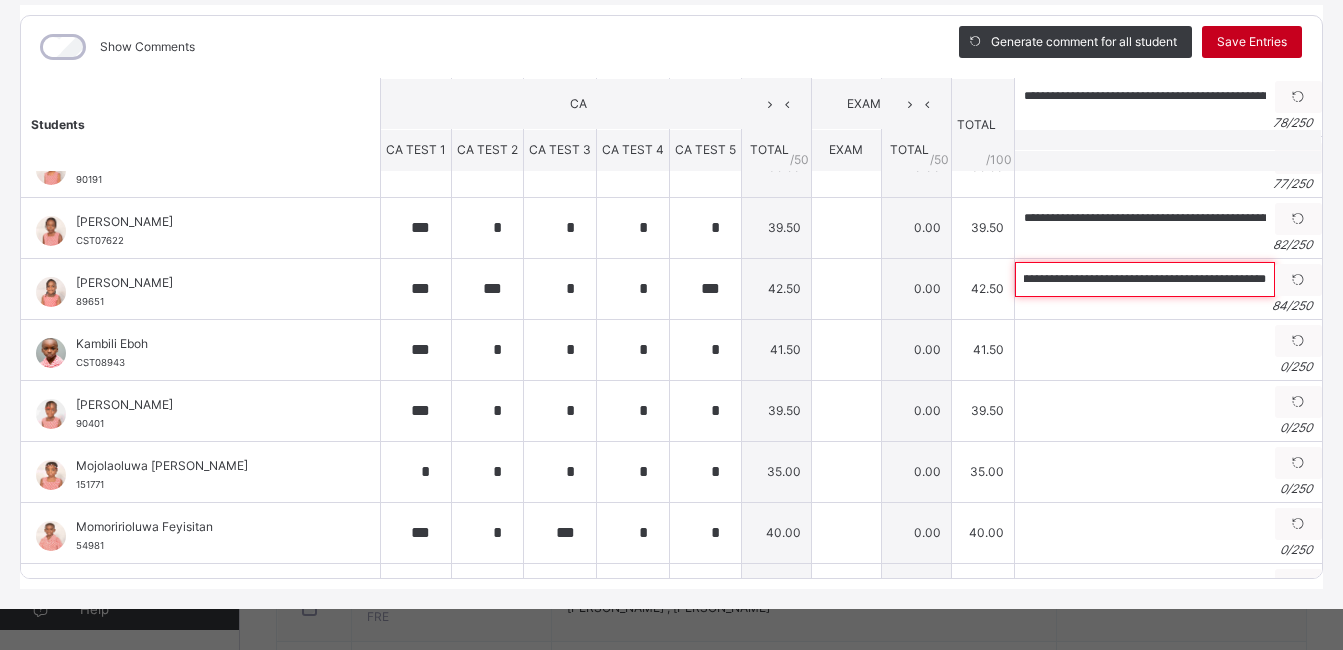 type on "**********" 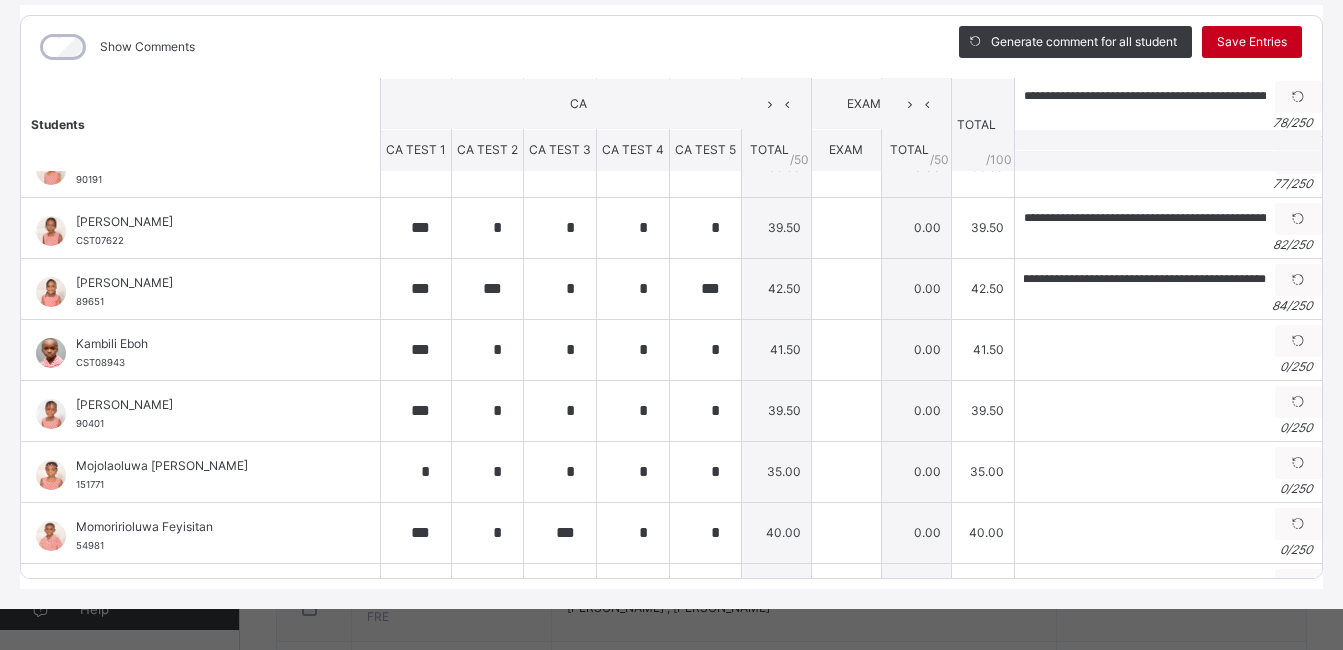 click on "Save Entries" at bounding box center [1252, 42] 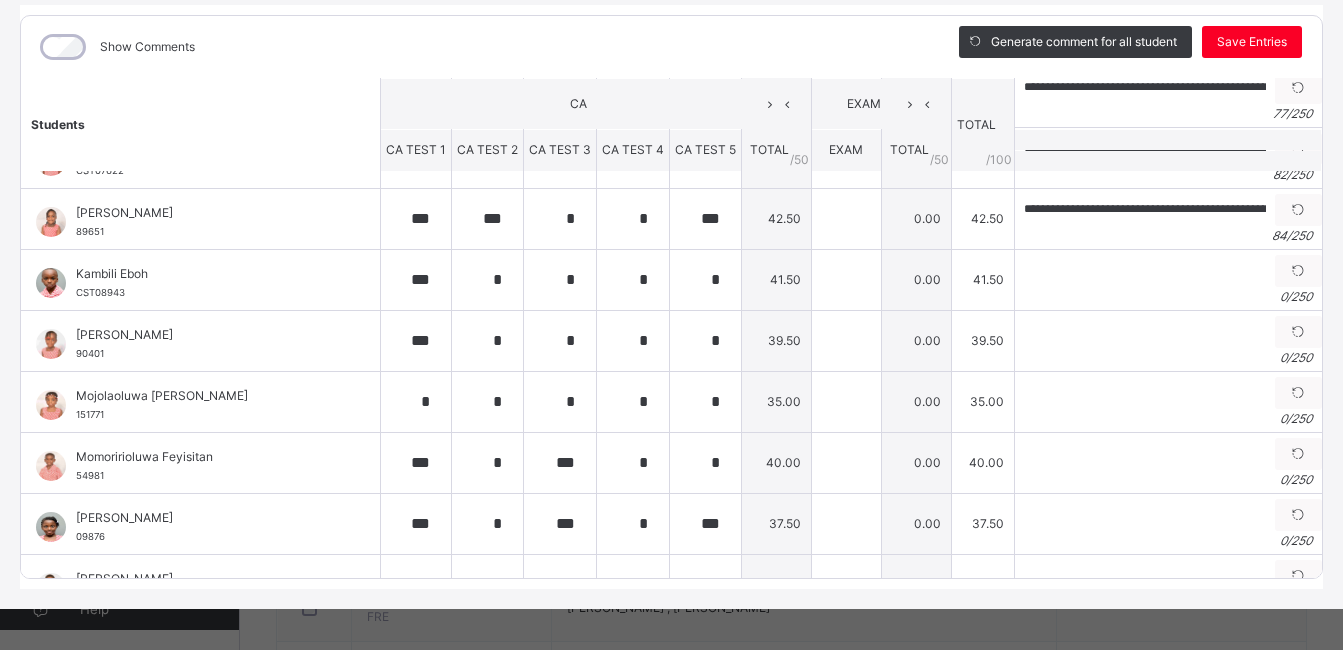 scroll, scrollTop: 291, scrollLeft: 0, axis: vertical 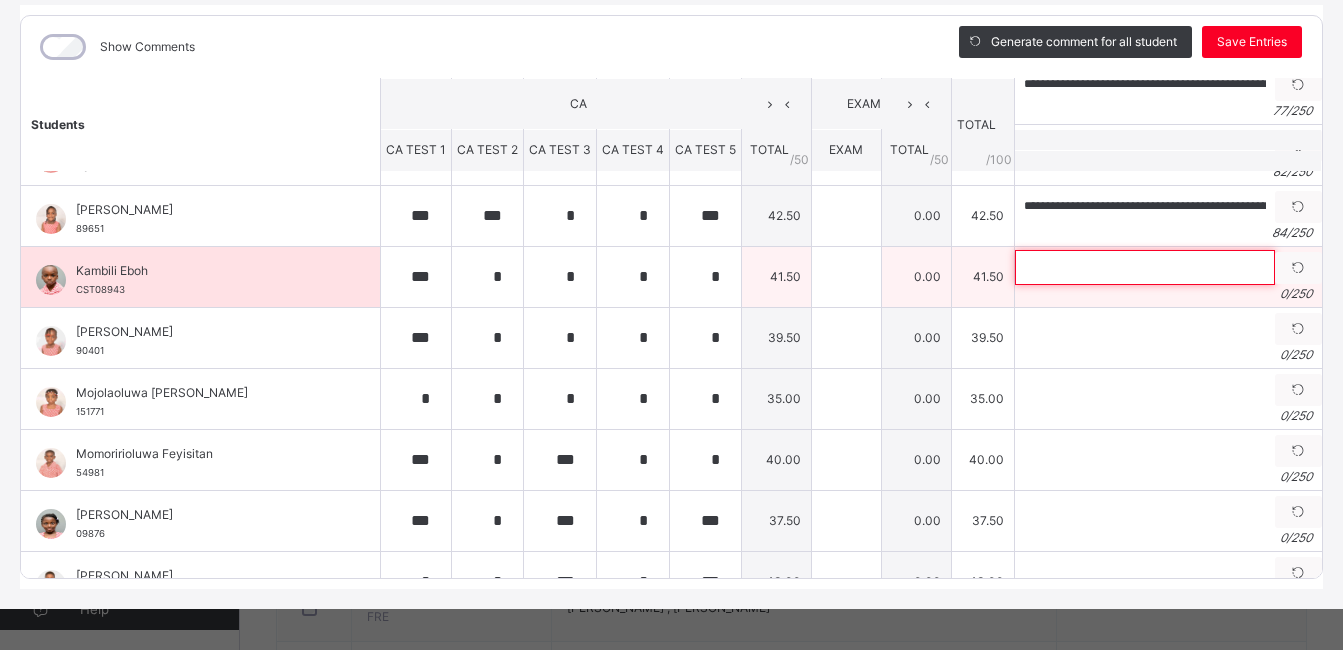 click at bounding box center [1145, 267] 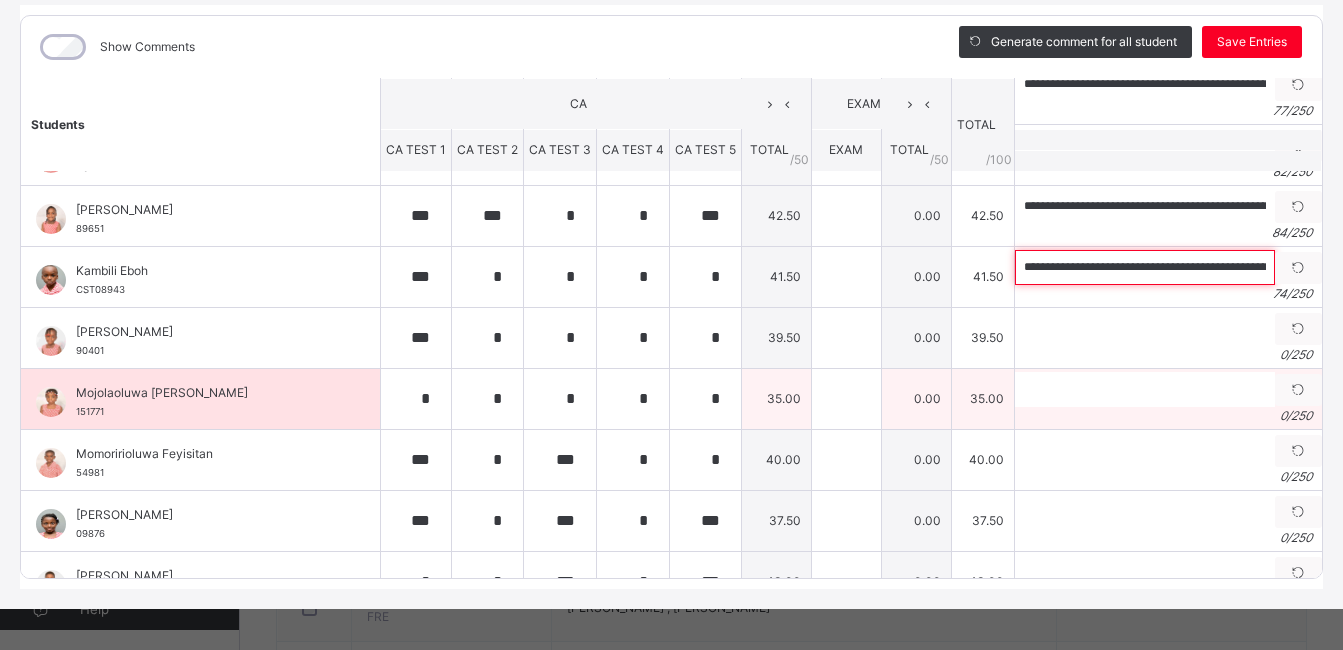 scroll, scrollTop: 0, scrollLeft: 163, axis: horizontal 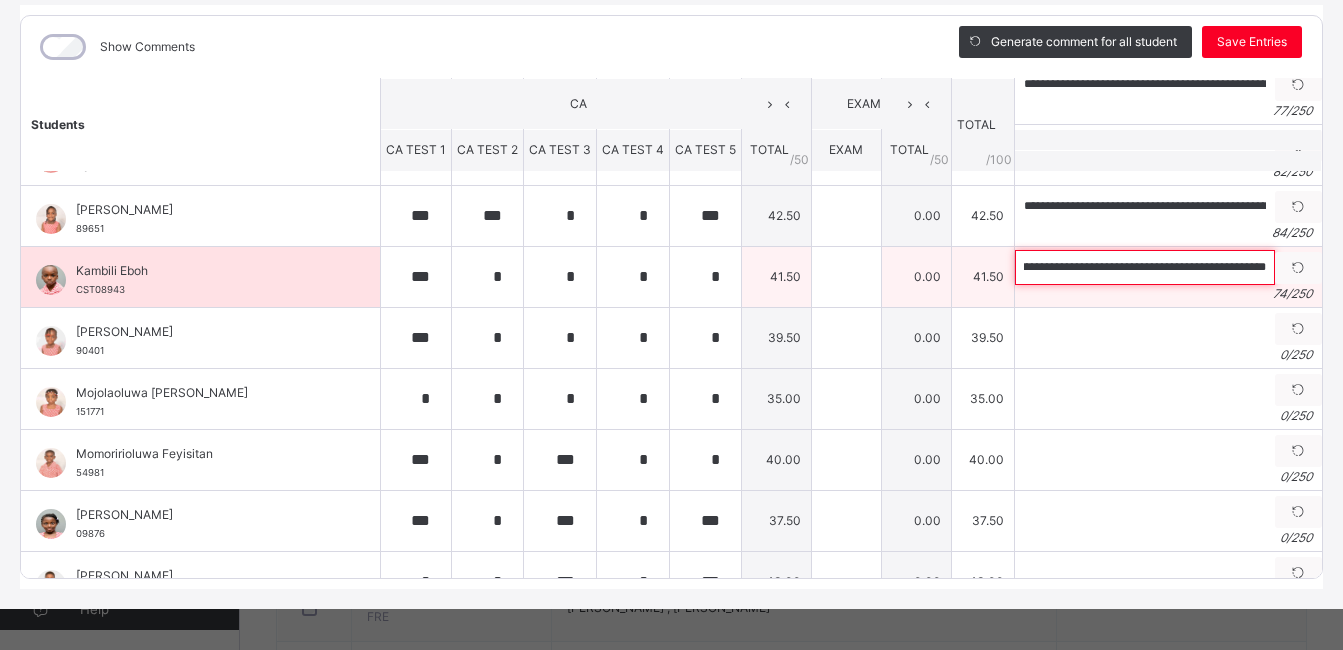 click on "**********" at bounding box center [1145, 267] 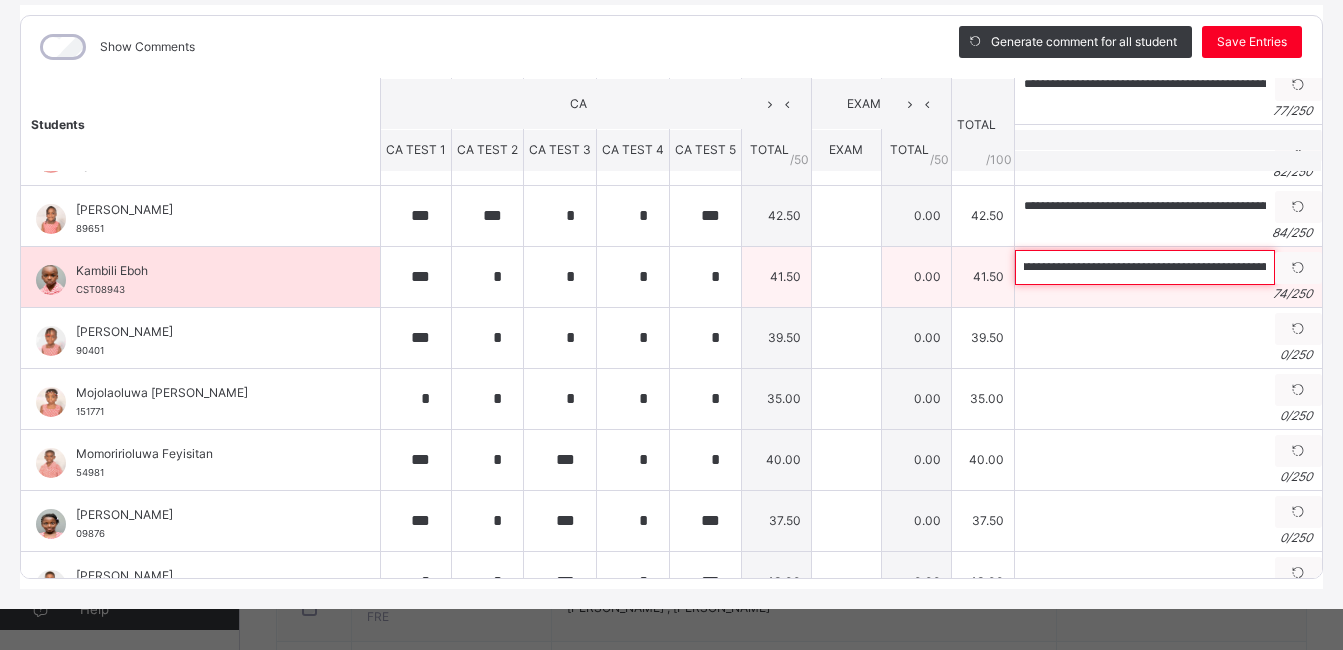 scroll, scrollTop: 0, scrollLeft: 0, axis: both 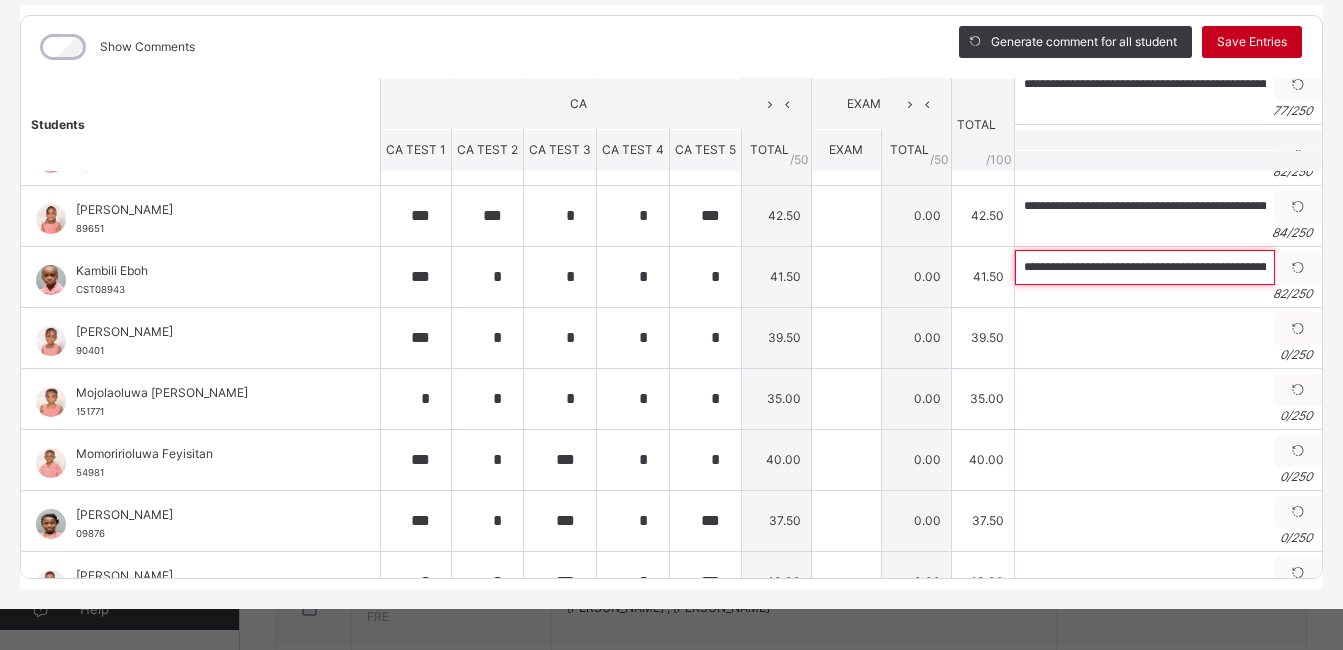 type on "**********" 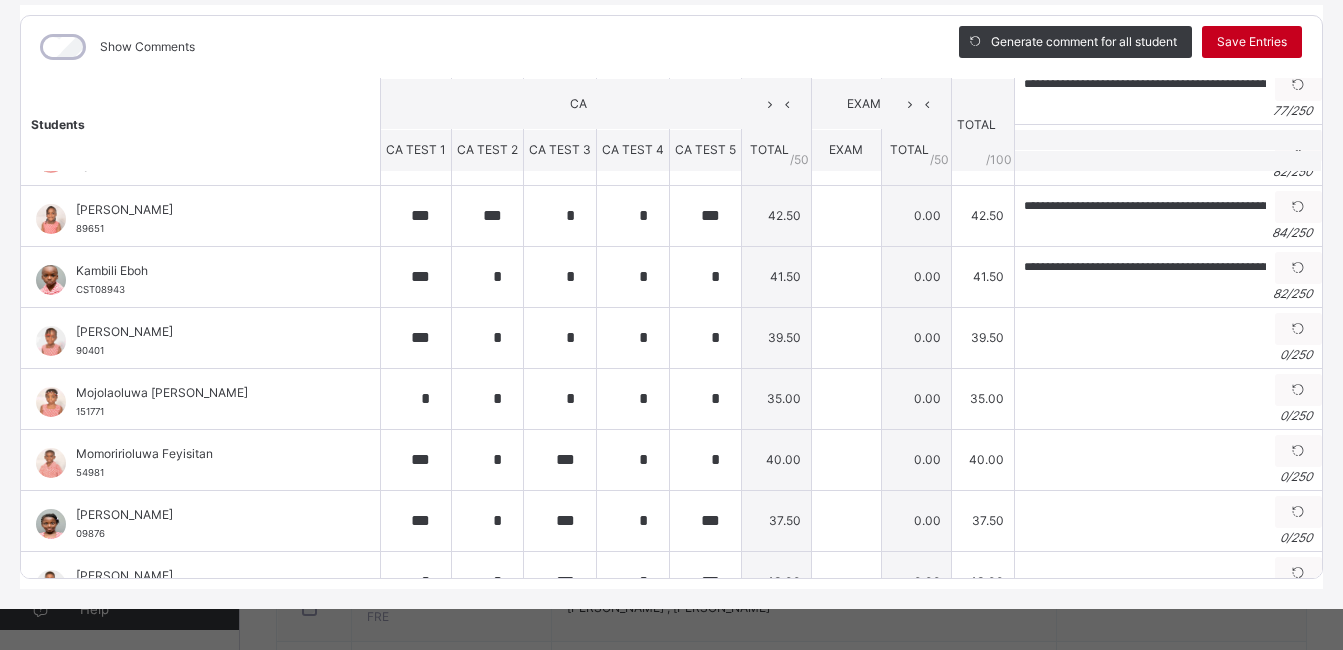 click on "Save Entries" at bounding box center [1252, 42] 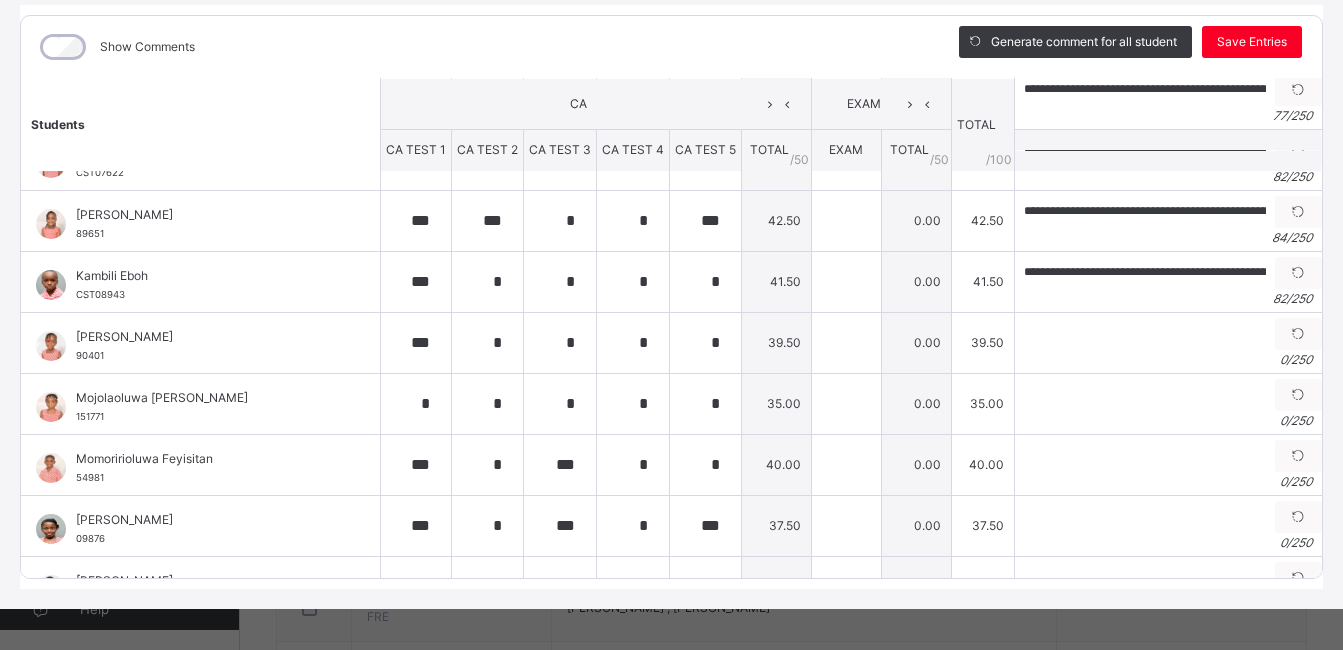 scroll, scrollTop: 291, scrollLeft: 0, axis: vertical 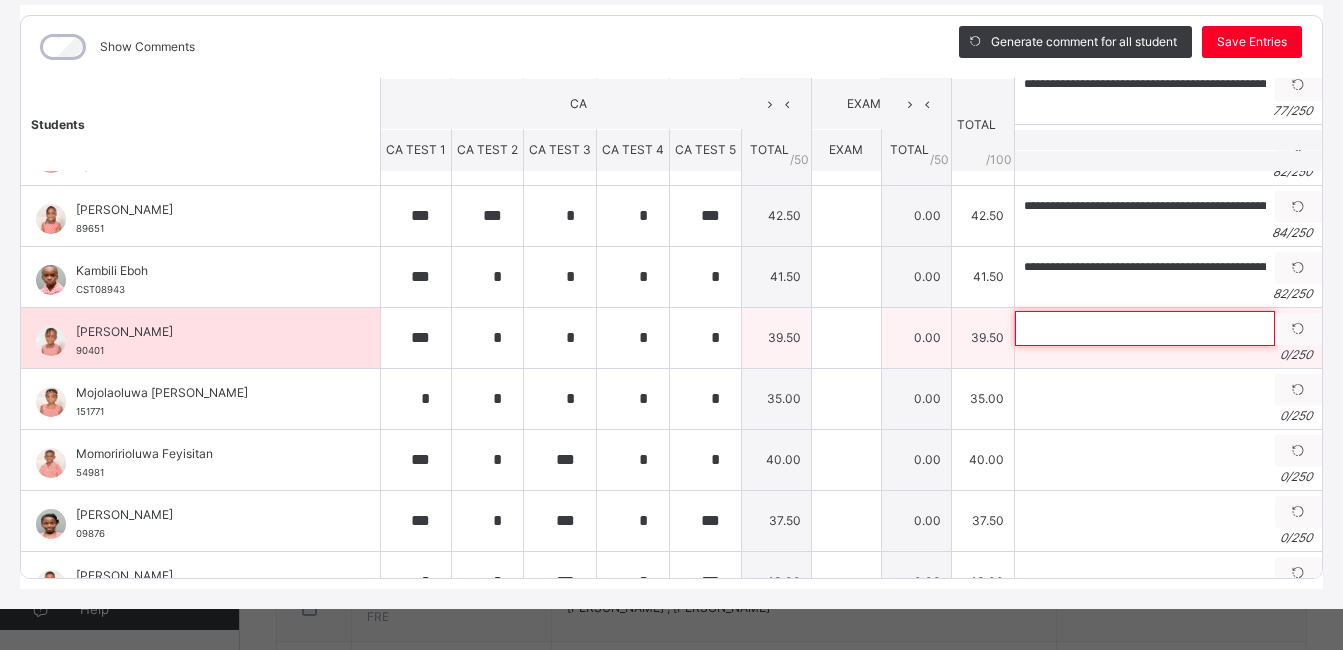 click at bounding box center (1145, 328) 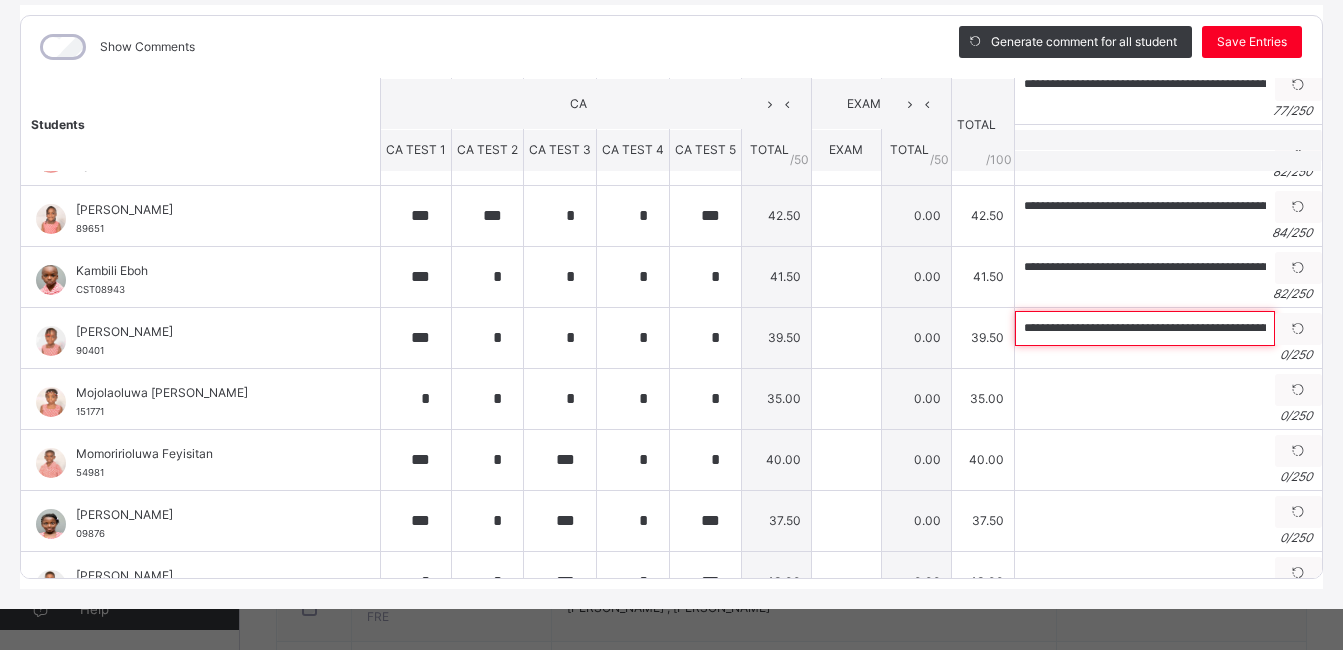 scroll, scrollTop: 0, scrollLeft: 117, axis: horizontal 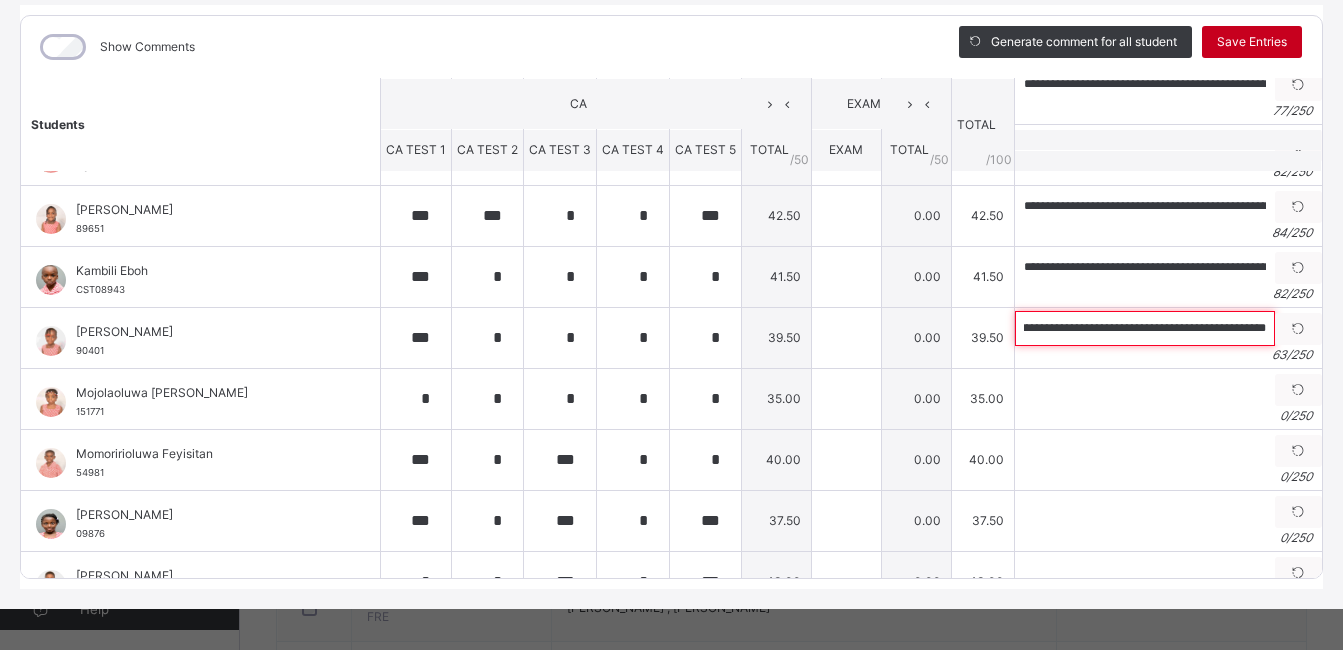 type on "**********" 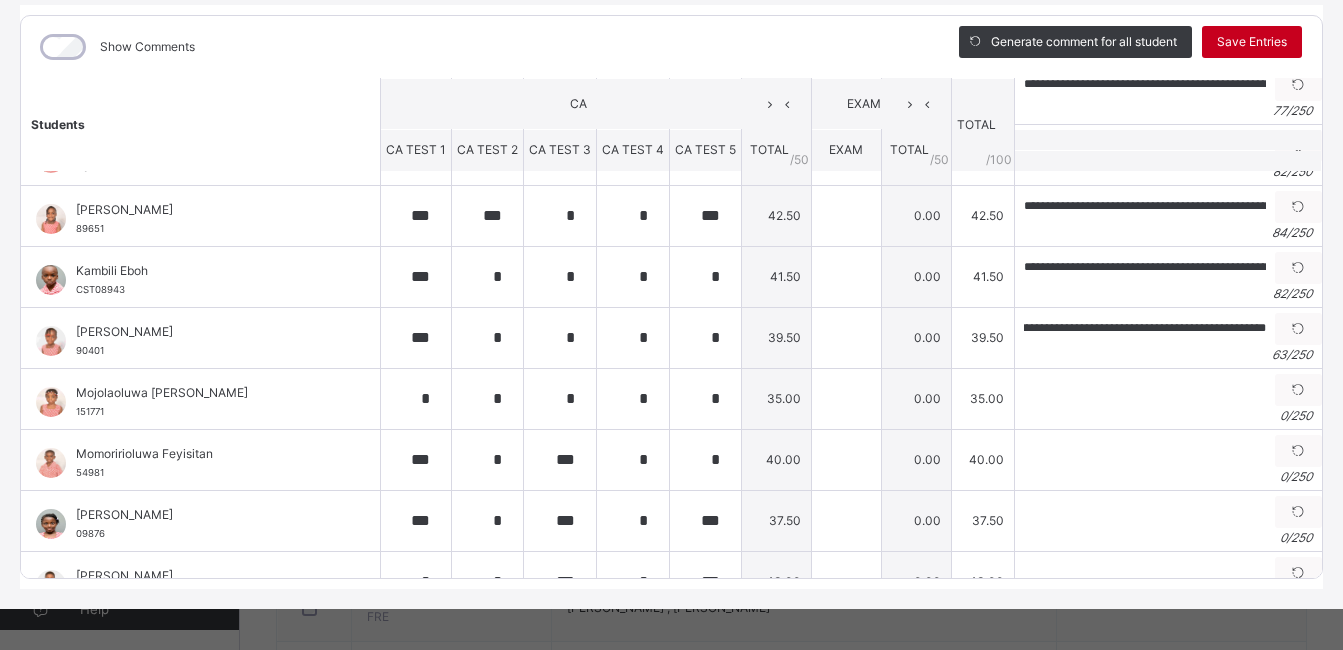 scroll, scrollTop: 0, scrollLeft: 0, axis: both 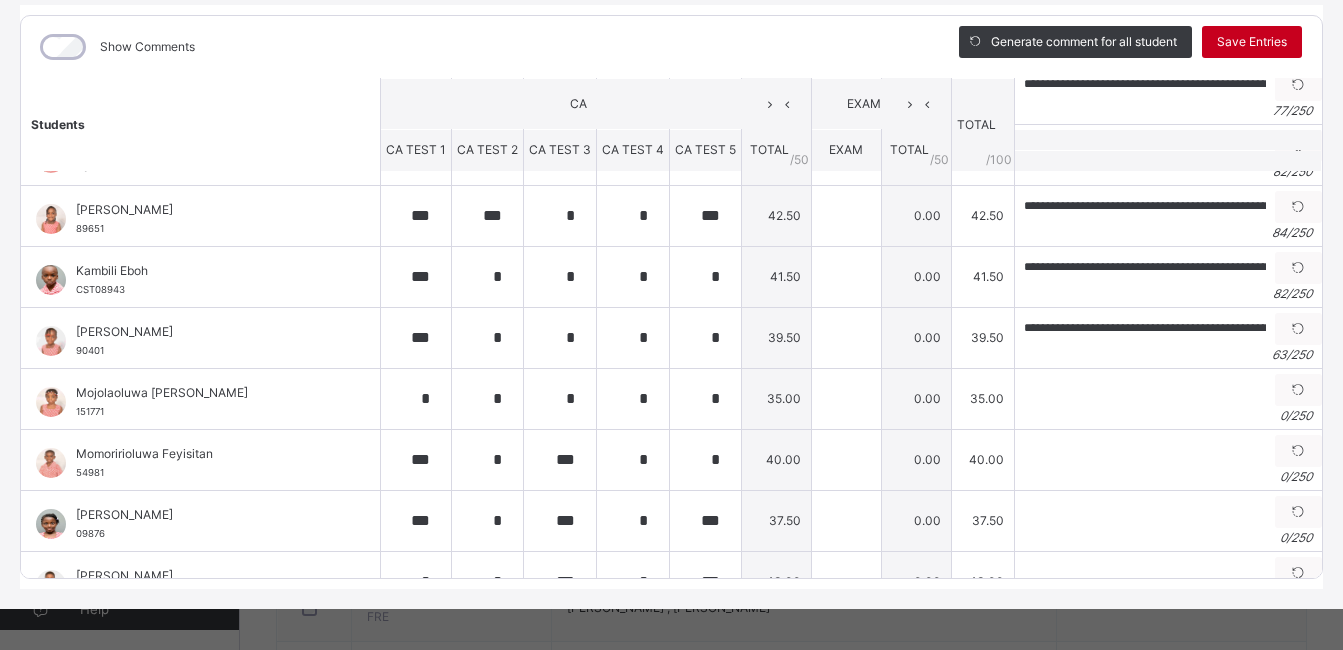 click on "Save Entries" at bounding box center (1252, 42) 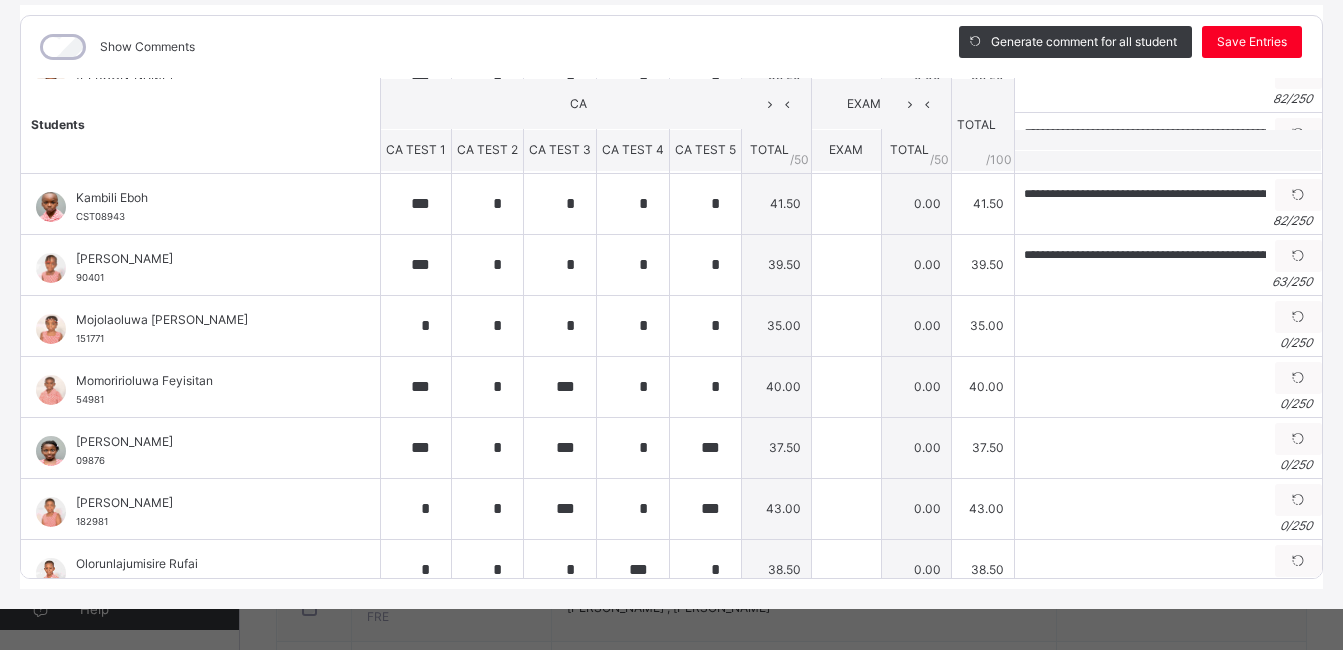 scroll, scrollTop: 370, scrollLeft: 0, axis: vertical 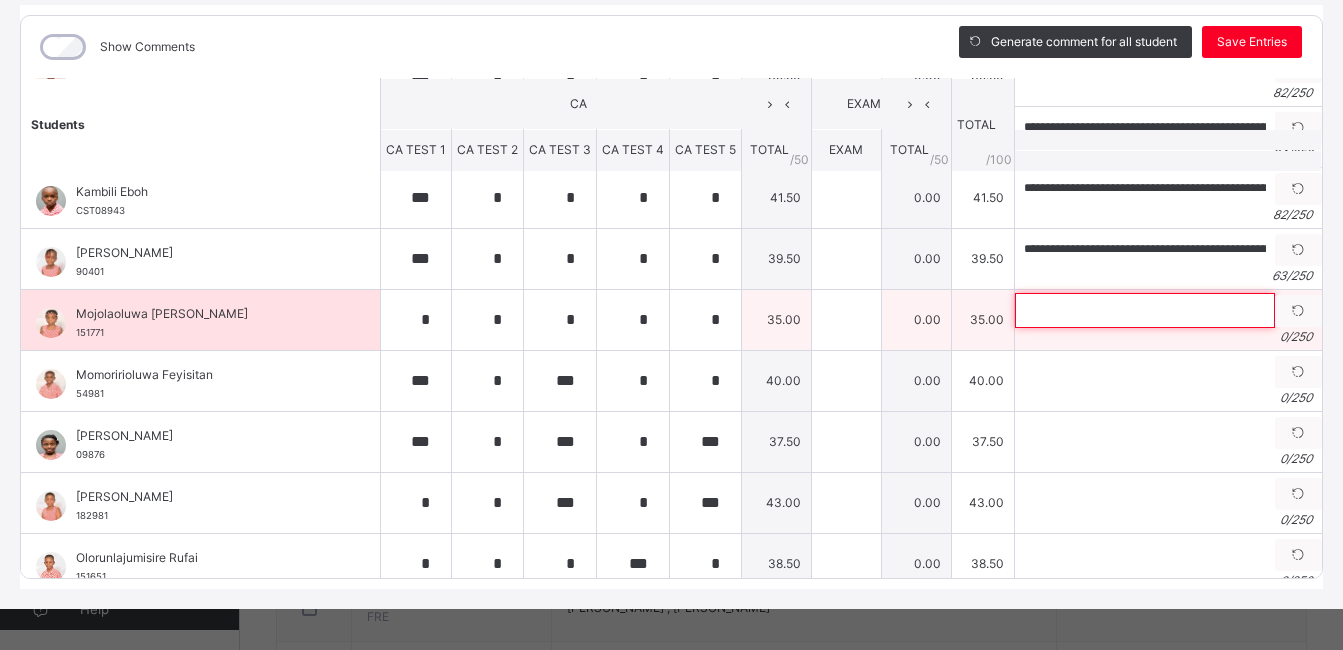 click at bounding box center [1145, 310] 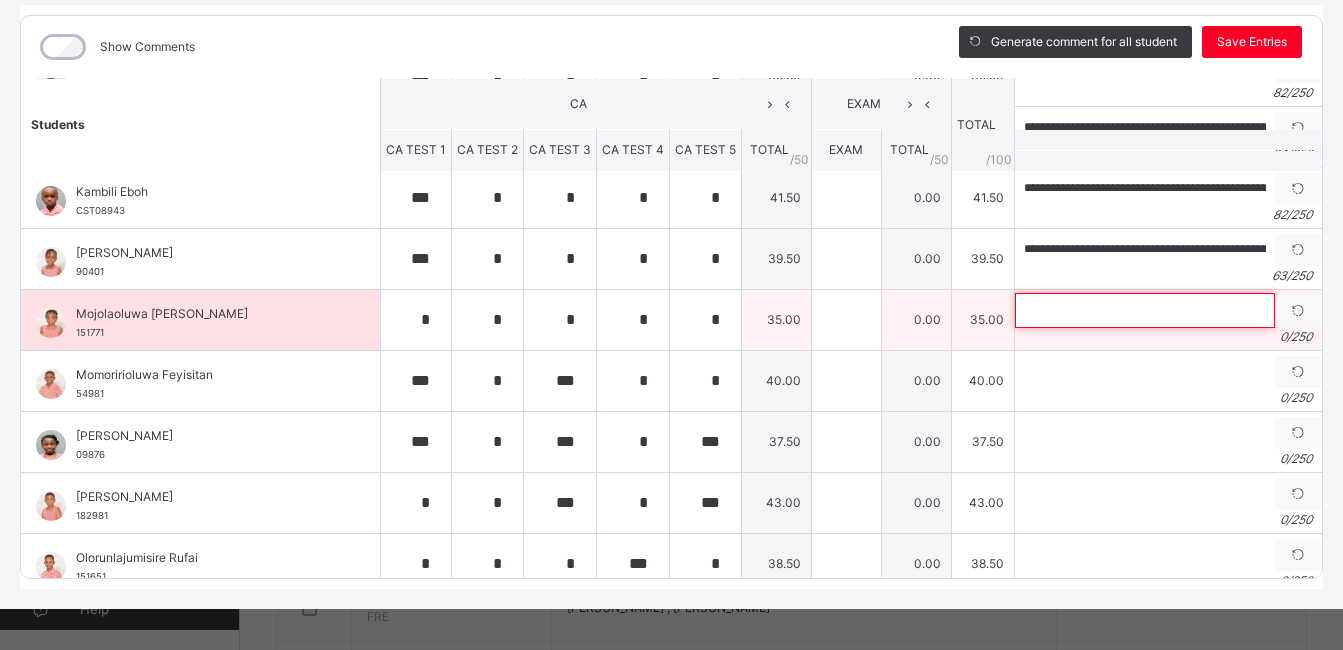 click at bounding box center (1145, 310) 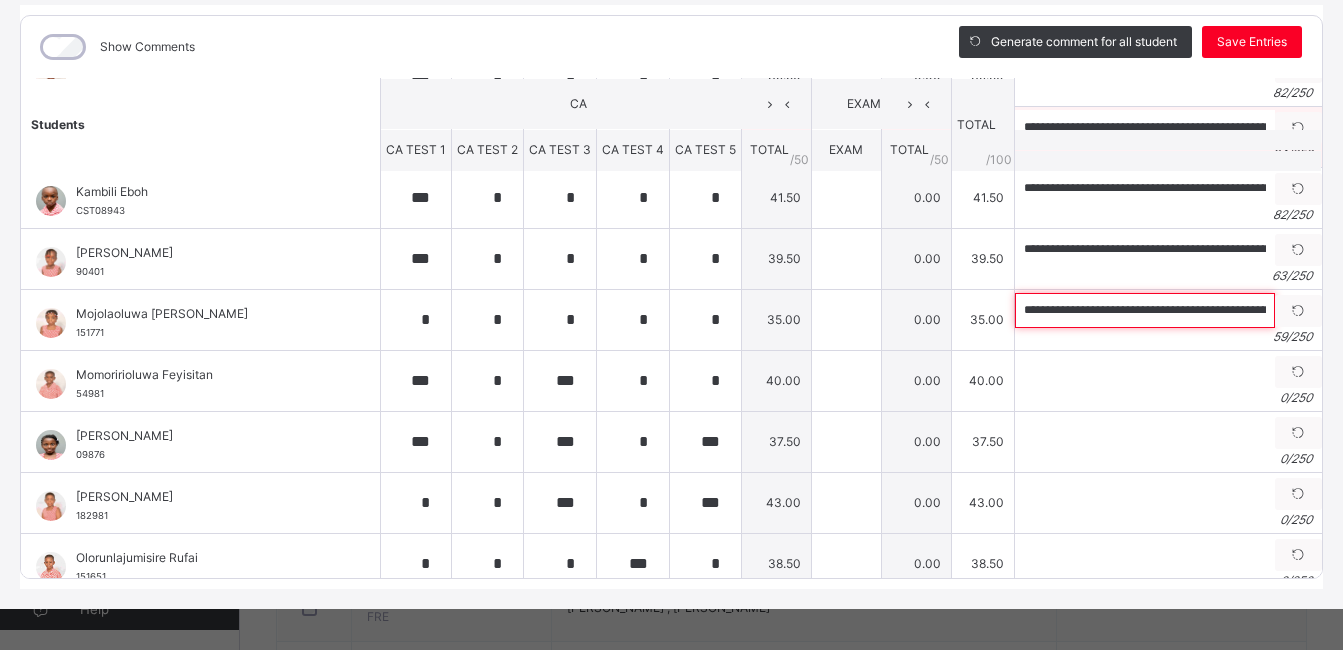 scroll, scrollTop: 0, scrollLeft: 86, axis: horizontal 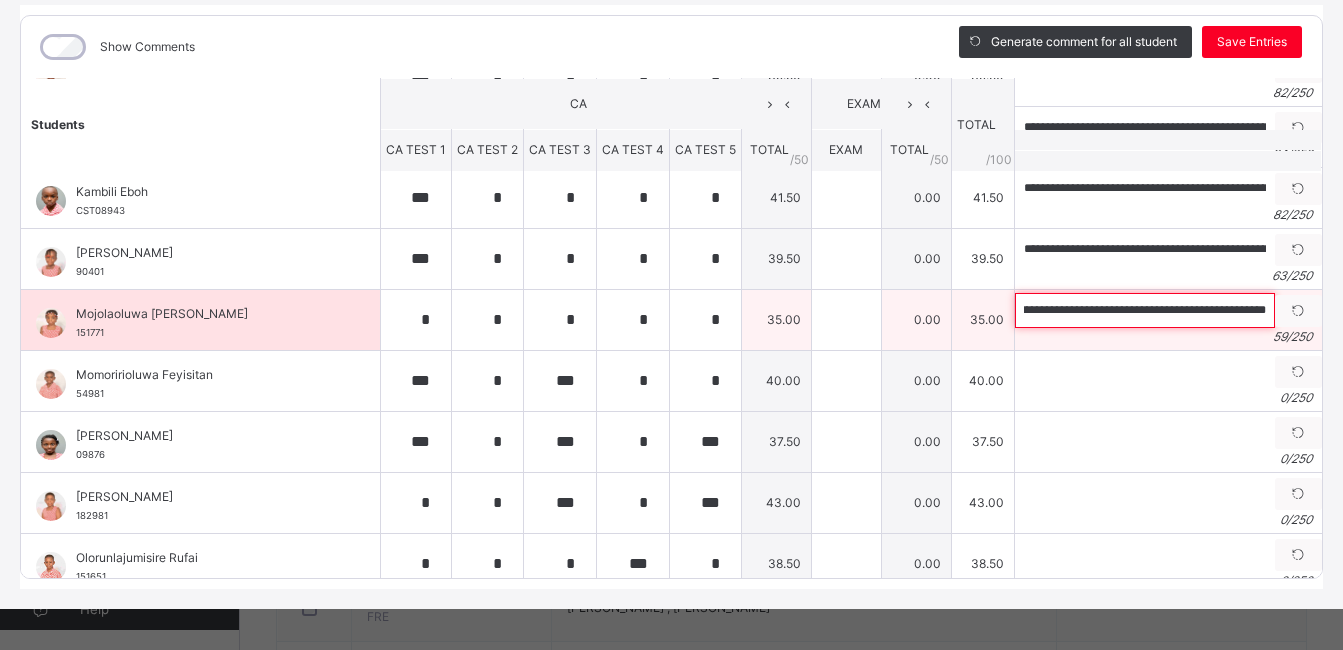 click on "**********" at bounding box center [1145, 310] 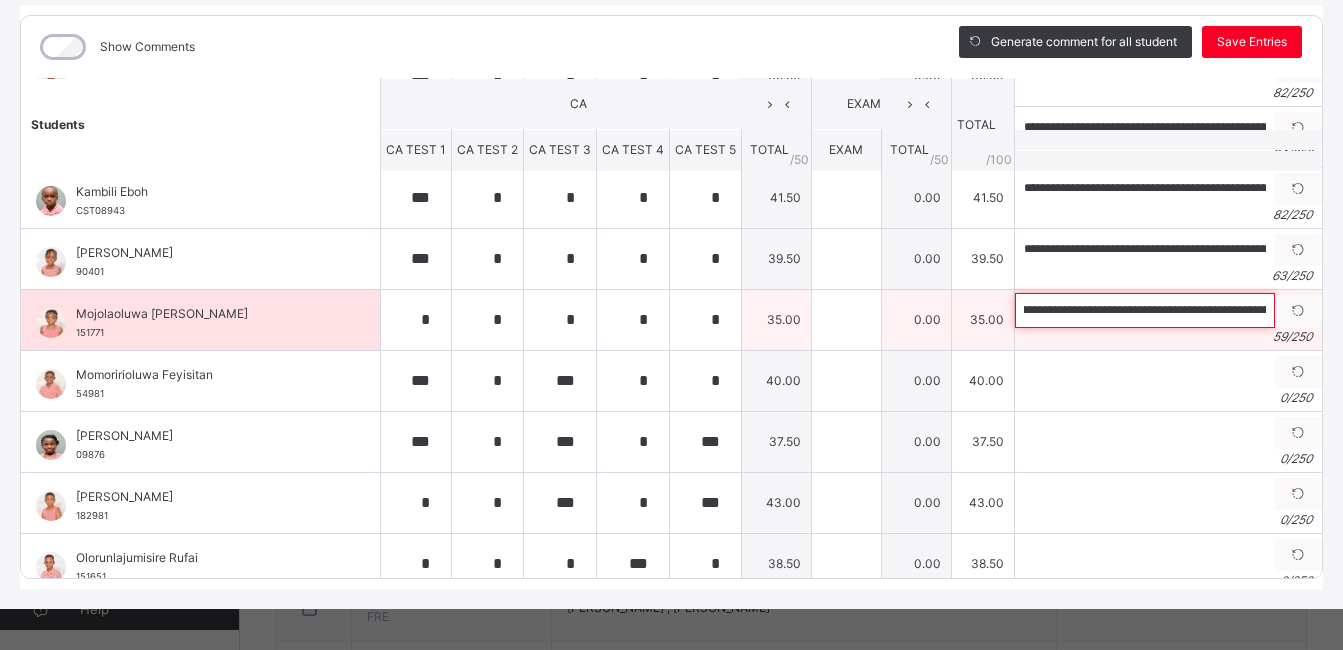 scroll, scrollTop: 0, scrollLeft: 0, axis: both 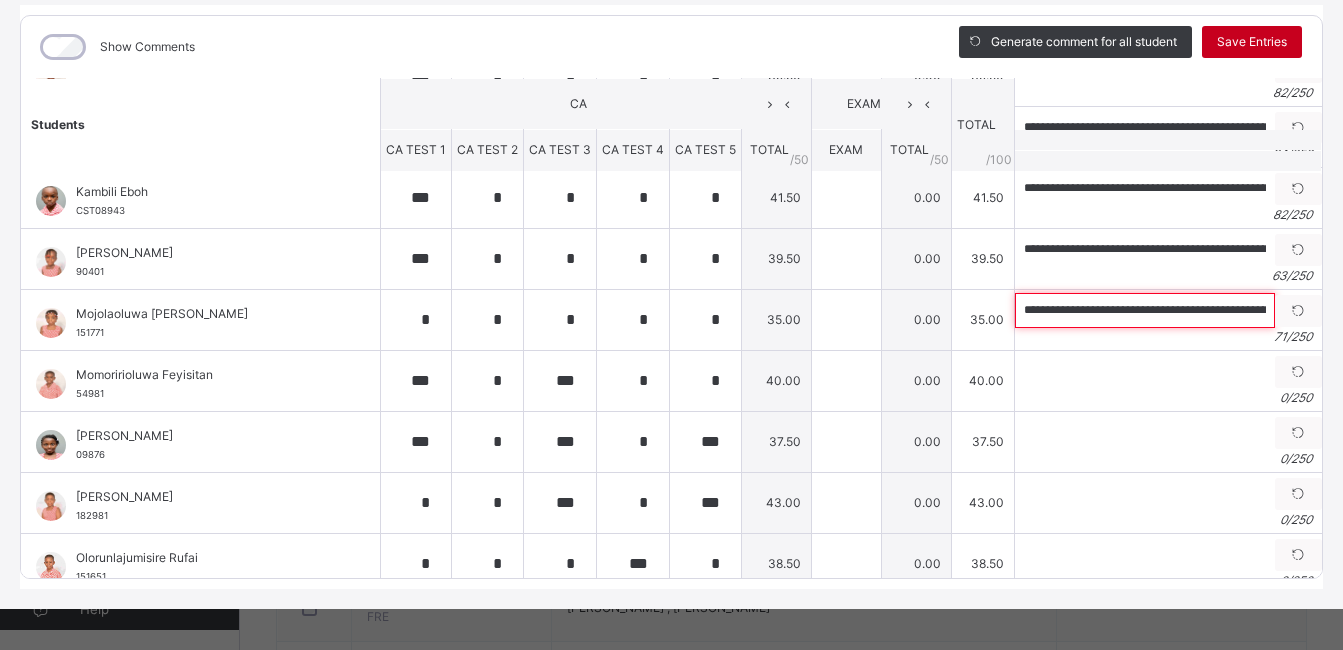 type on "**********" 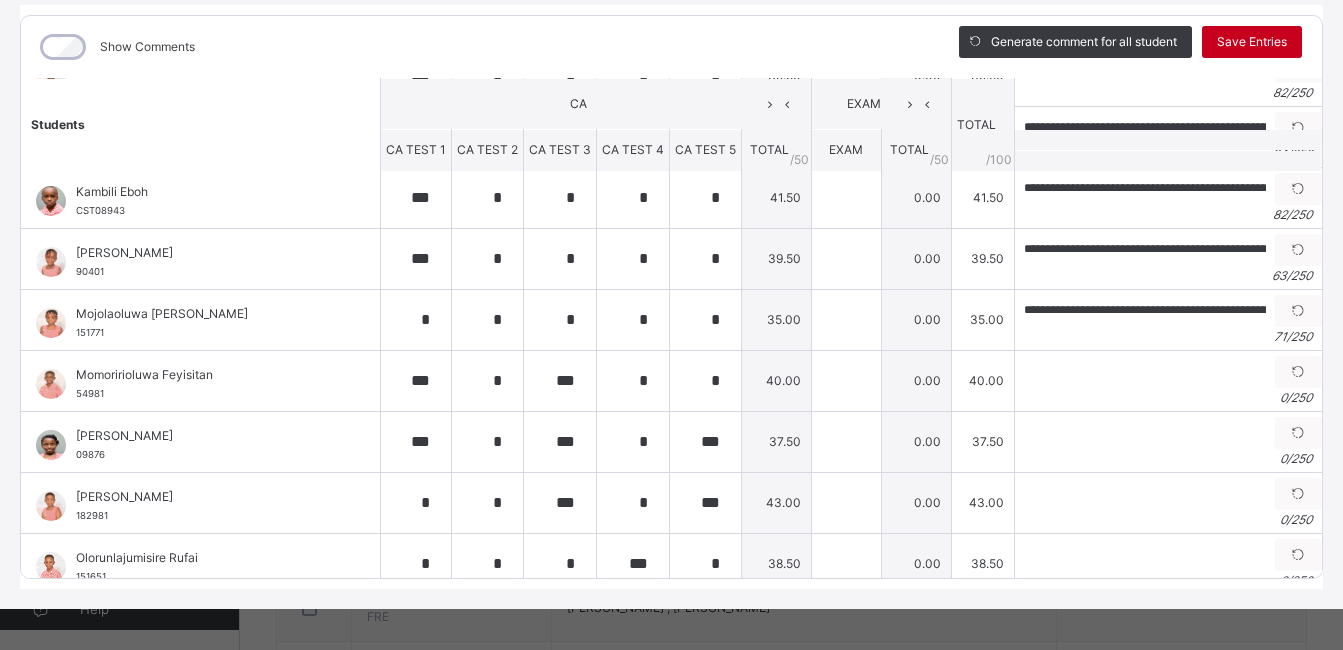 click on "Save Entries" at bounding box center (1252, 42) 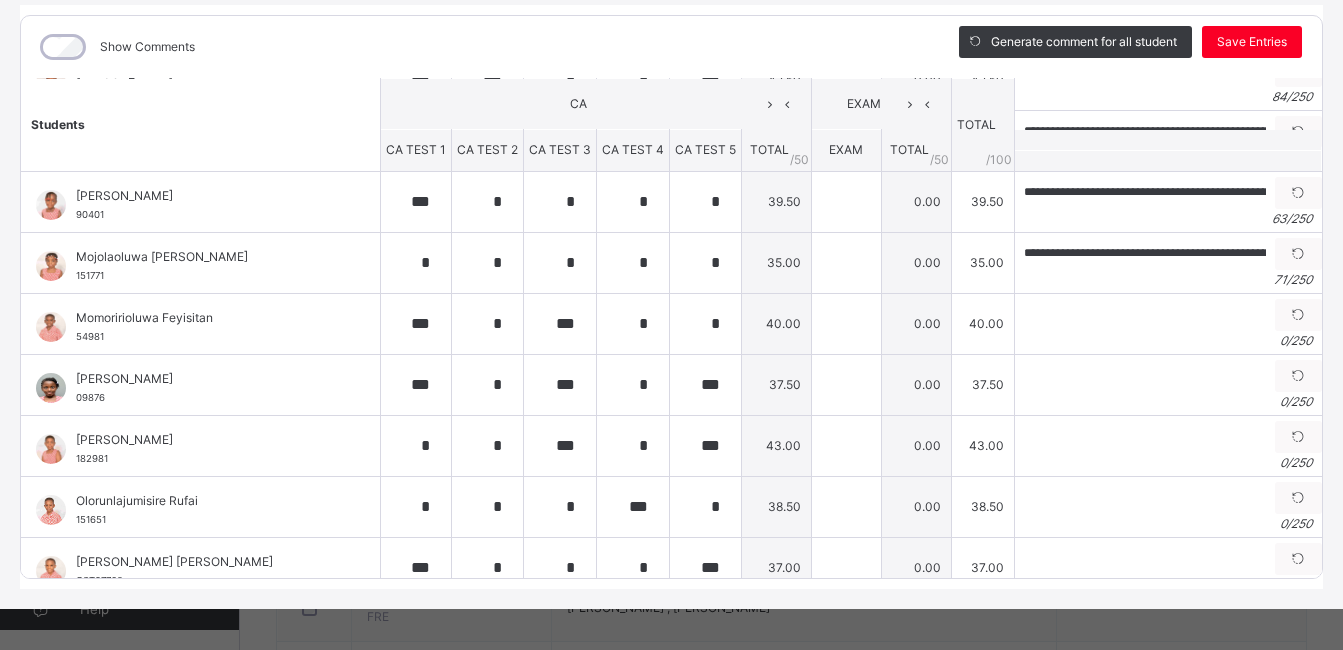 scroll, scrollTop: 443, scrollLeft: 0, axis: vertical 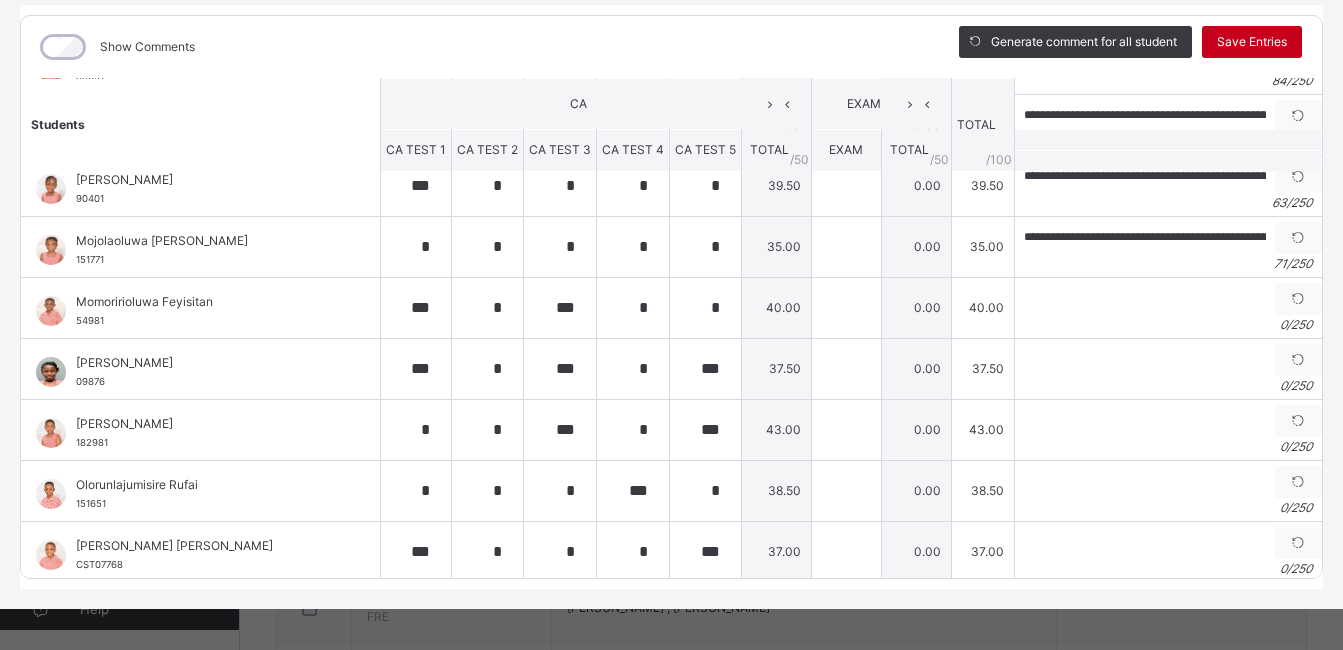 click on "Save Entries" at bounding box center (1252, 42) 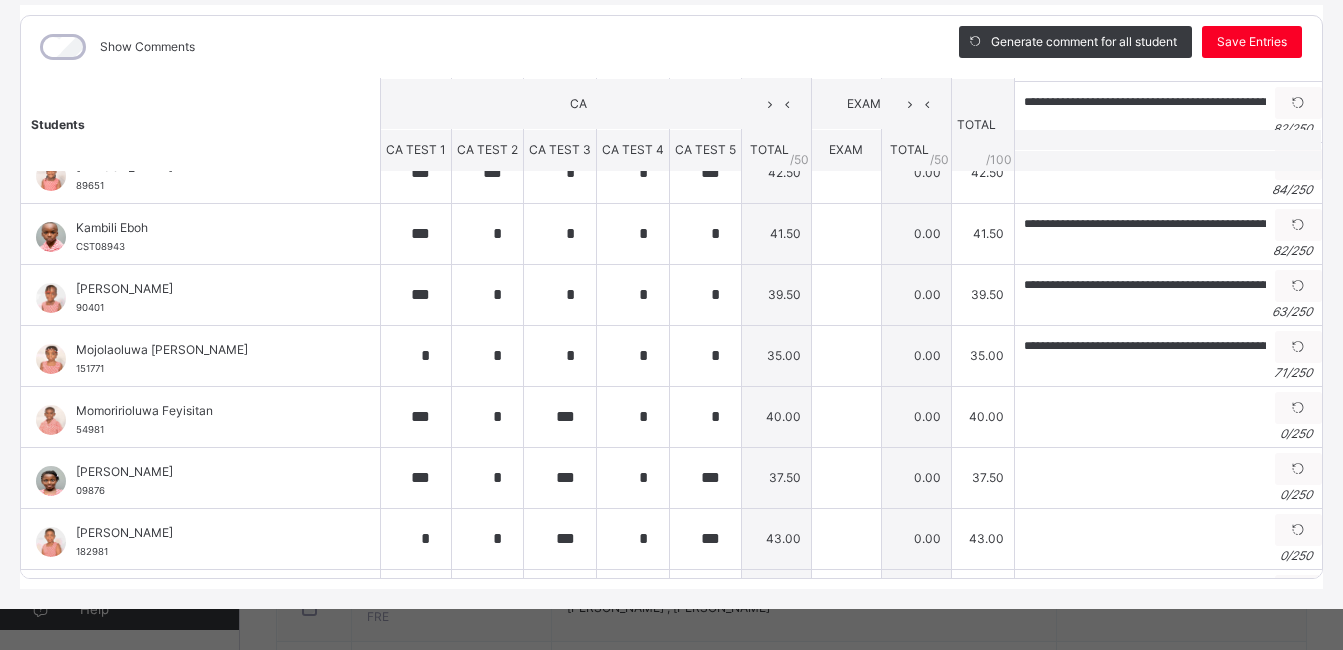 scroll, scrollTop: 411, scrollLeft: 0, axis: vertical 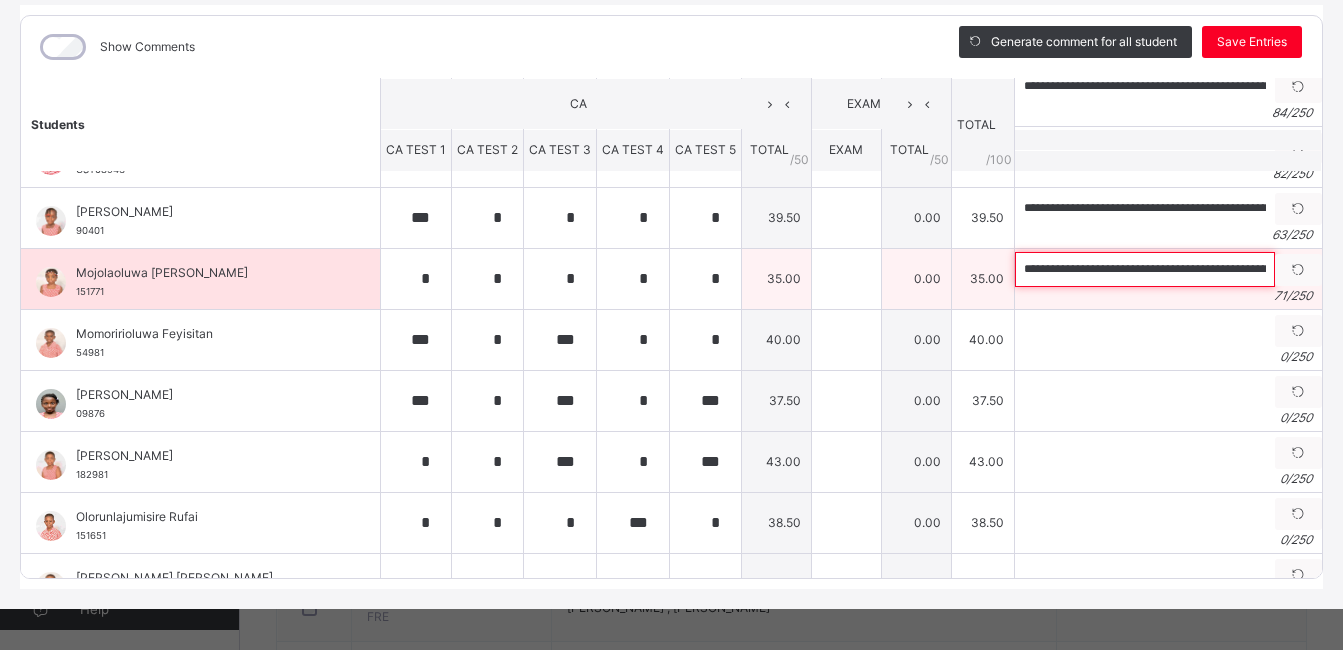 click on "**********" at bounding box center (1145, 269) 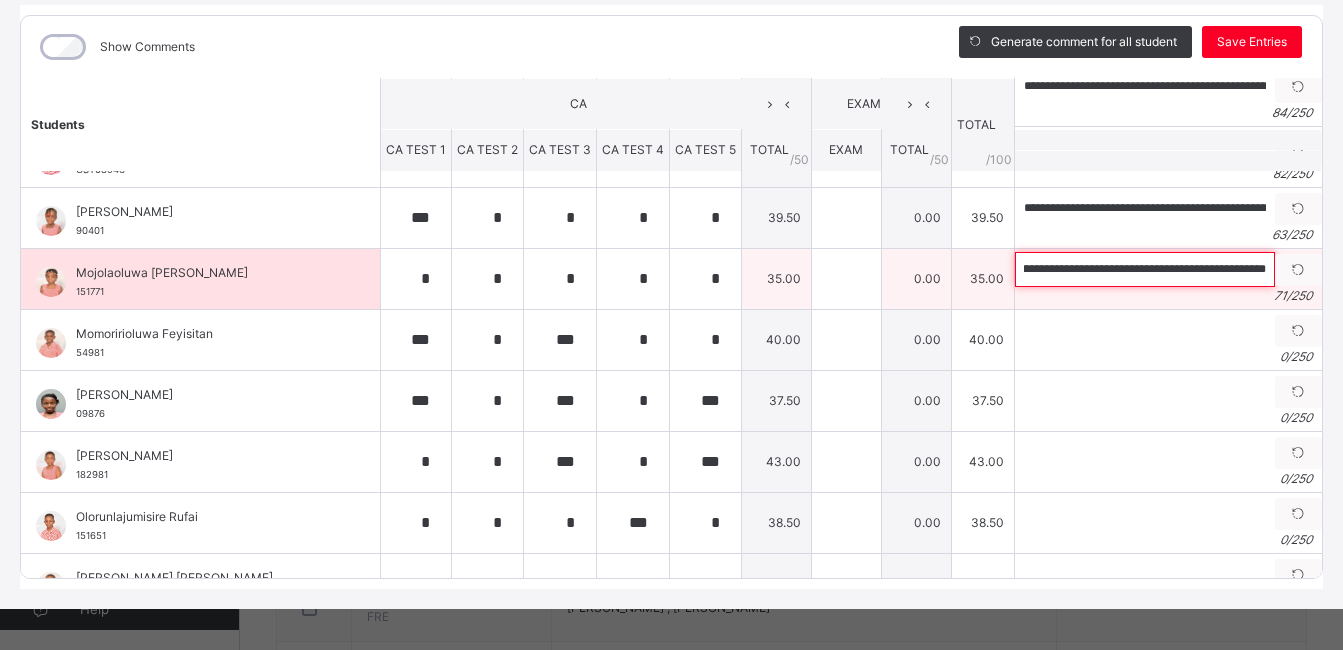 scroll, scrollTop: 0, scrollLeft: 160, axis: horizontal 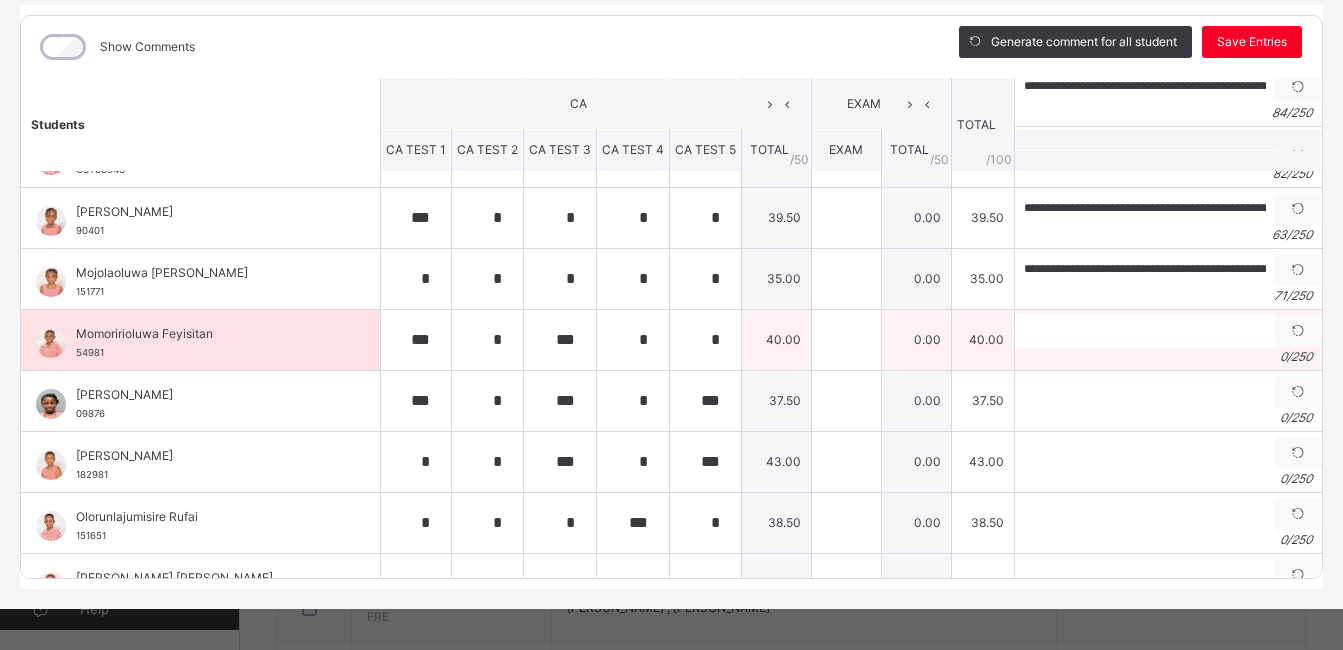 click on "0 / 250" at bounding box center (1168, 357) 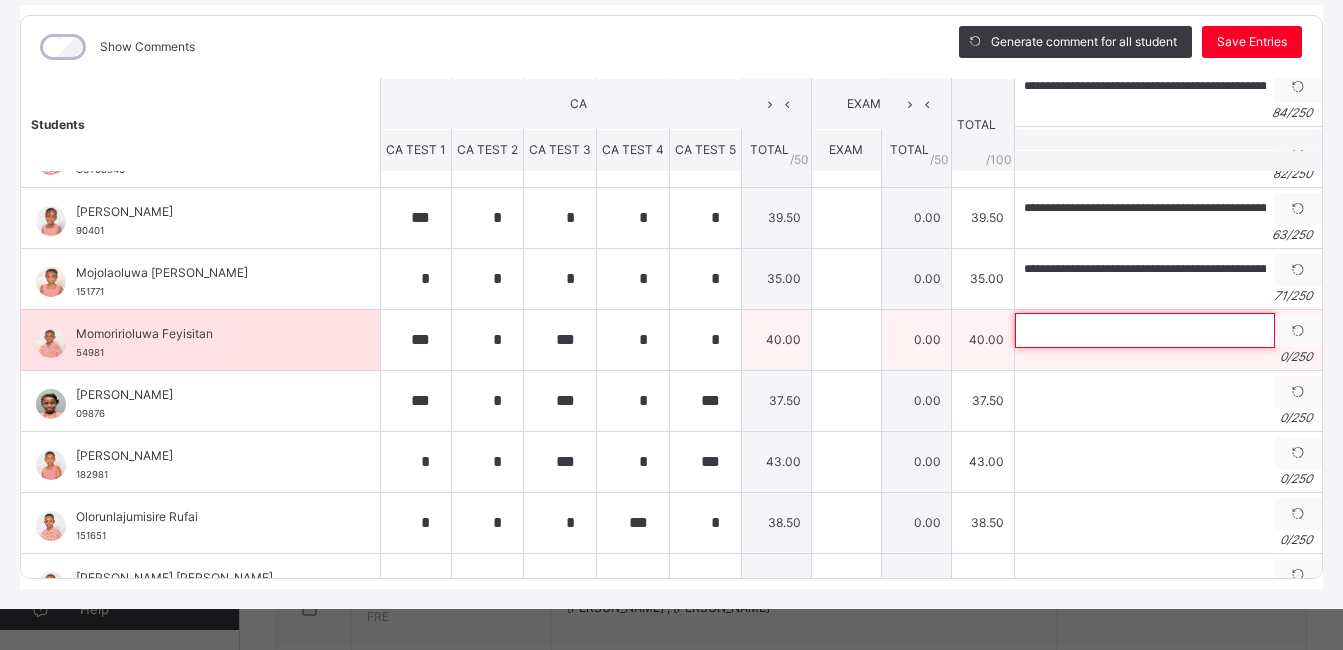 click at bounding box center [1145, 330] 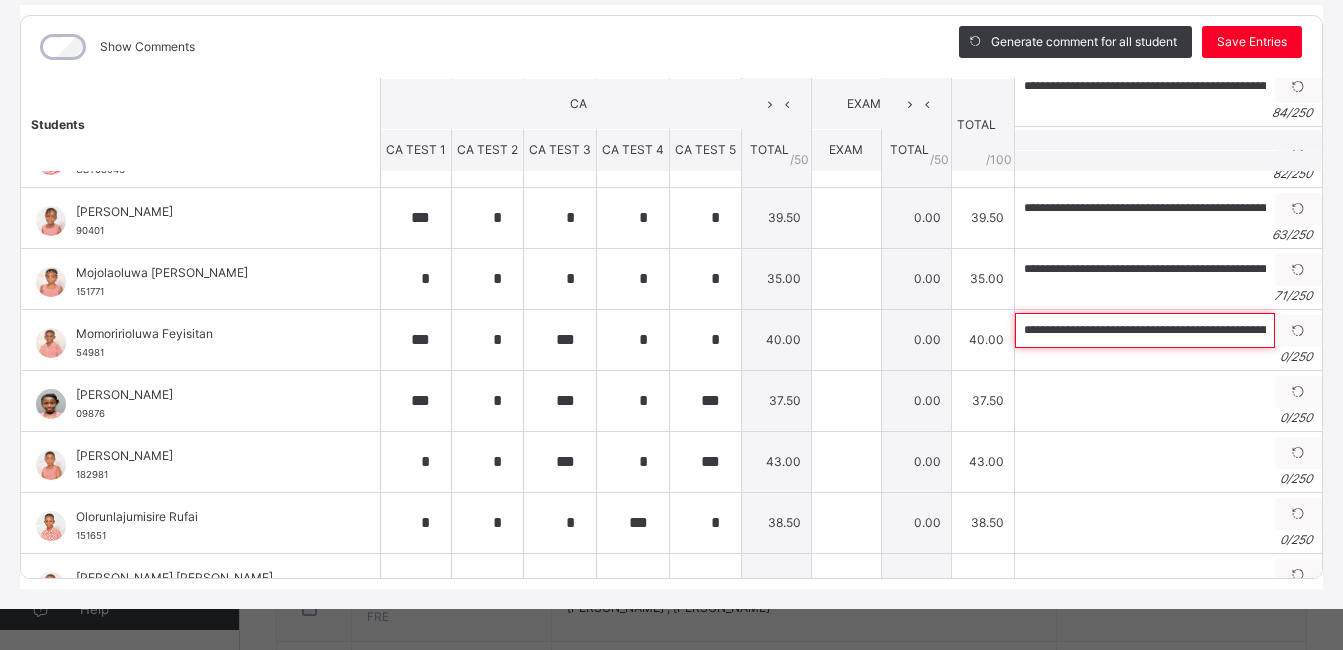 scroll, scrollTop: 0, scrollLeft: 340, axis: horizontal 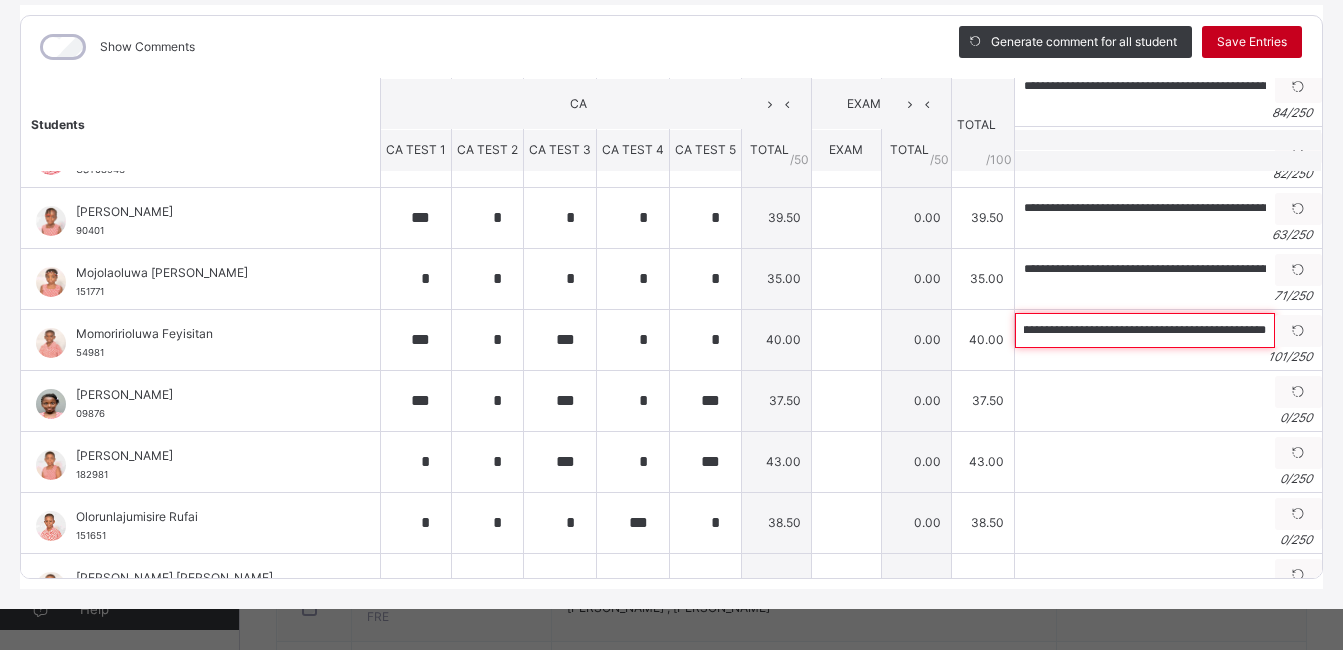 type on "**********" 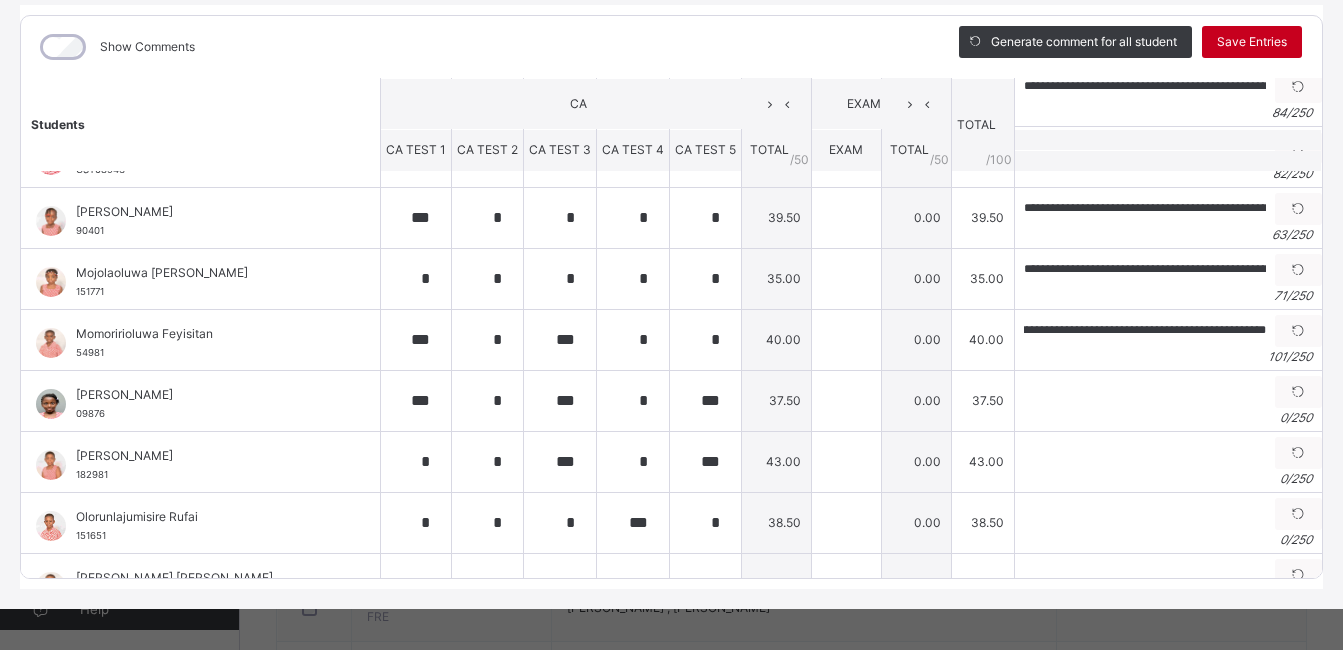 scroll, scrollTop: 0, scrollLeft: 0, axis: both 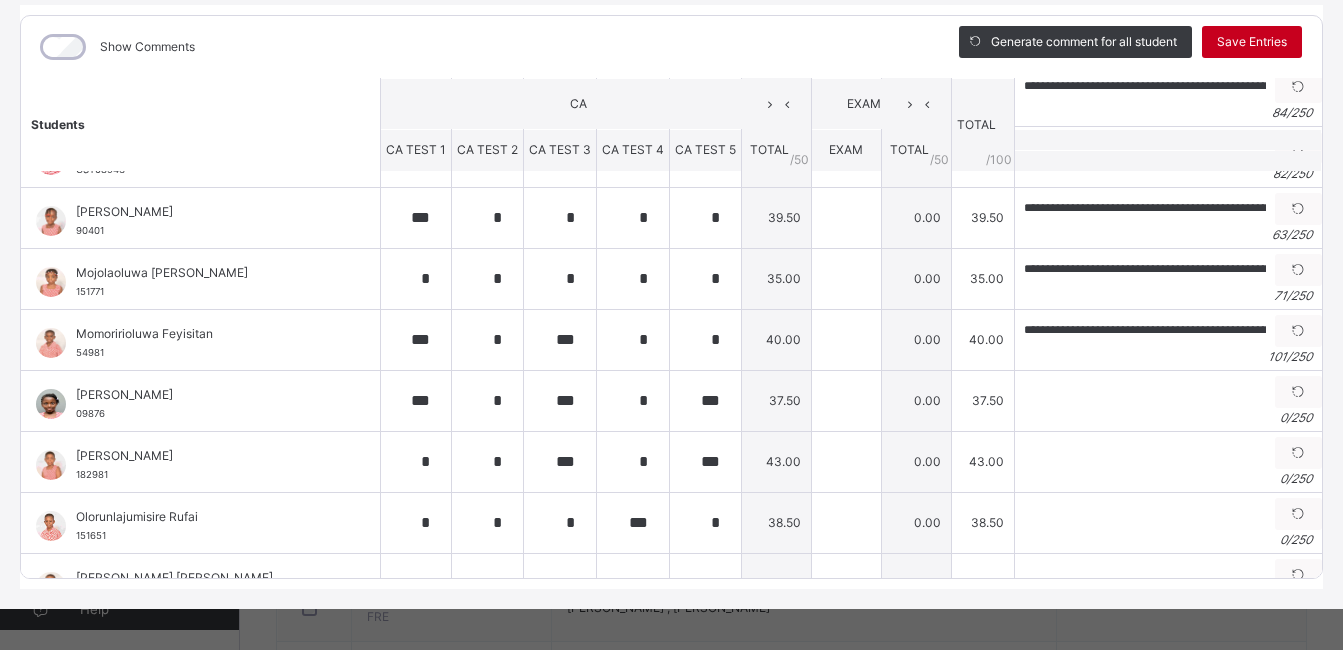 click on "Save Entries" at bounding box center [1252, 42] 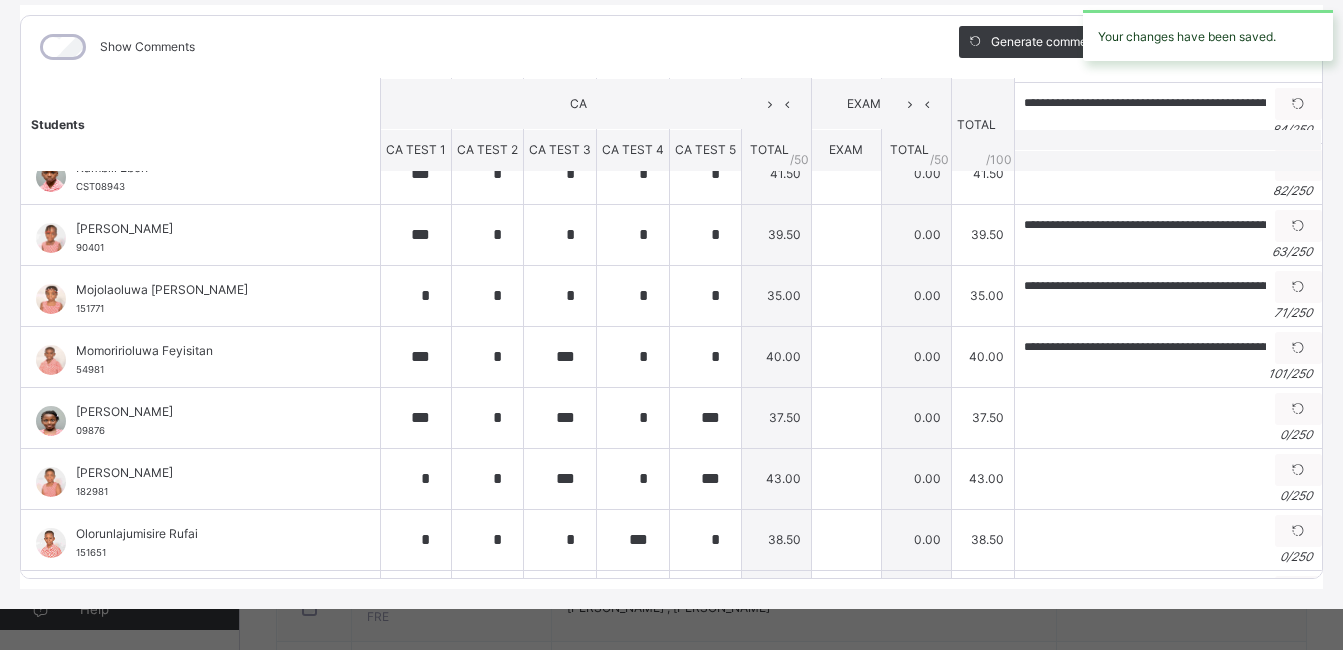 scroll, scrollTop: 402, scrollLeft: 0, axis: vertical 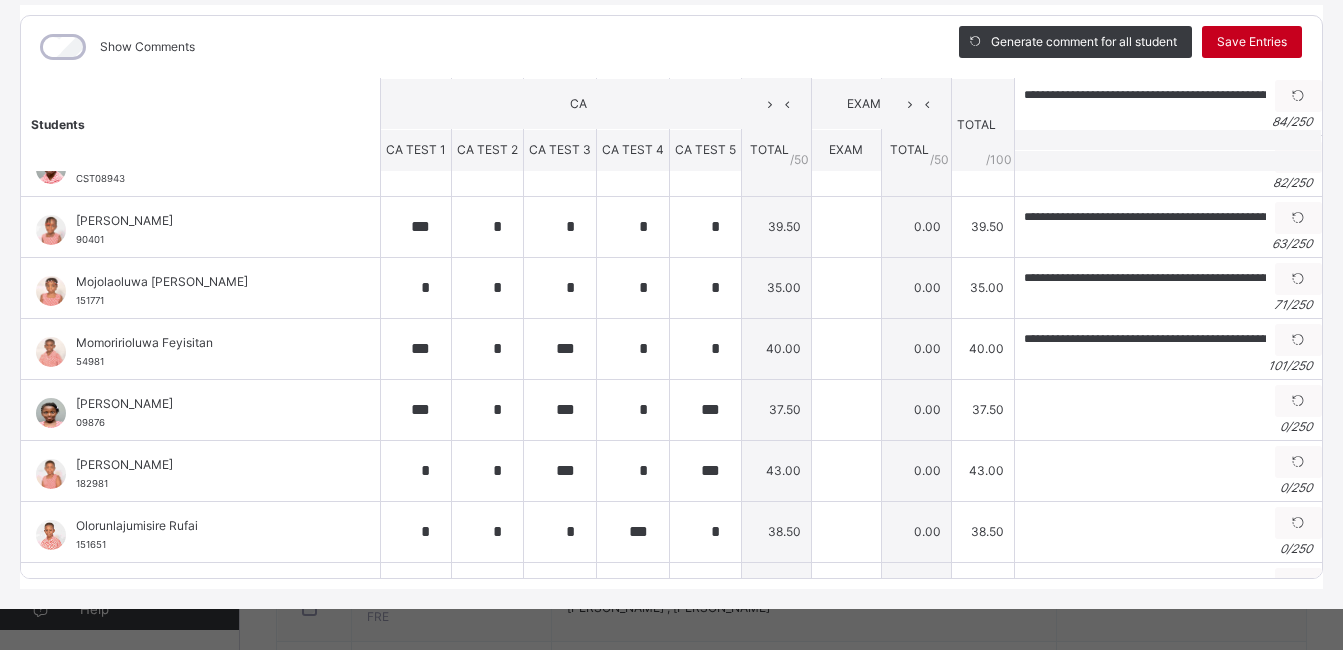 click on "Save Entries" at bounding box center (1252, 42) 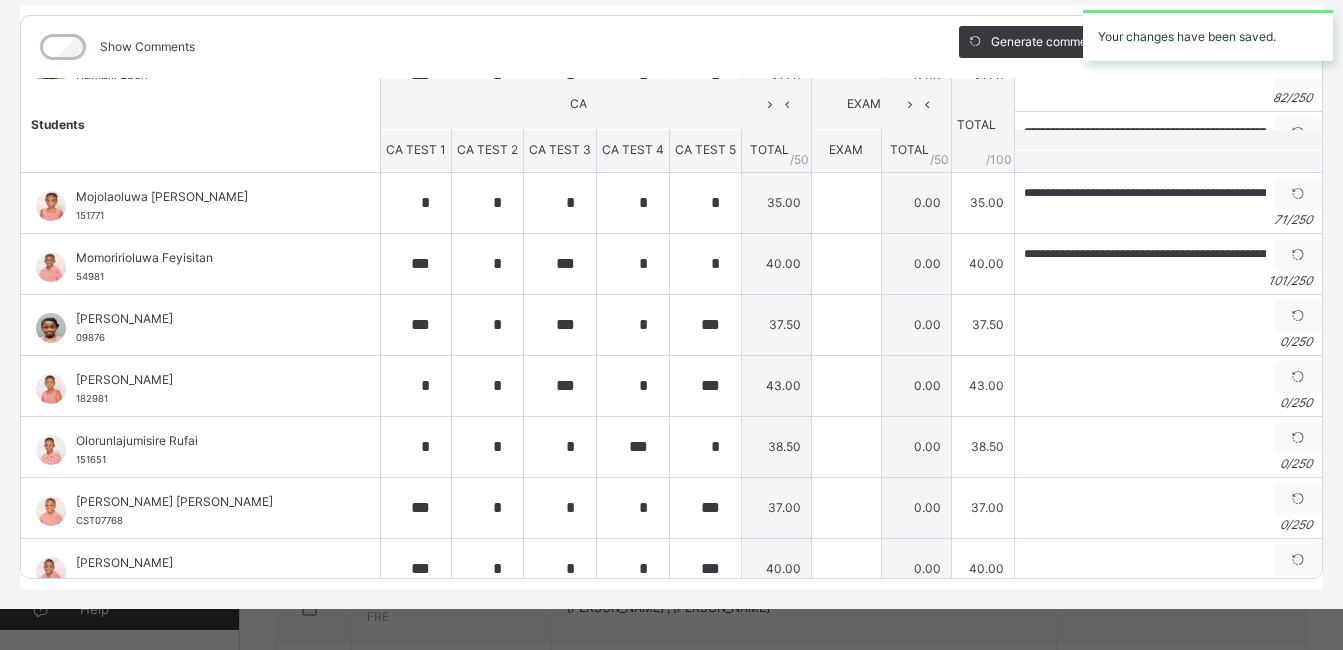 scroll, scrollTop: 503, scrollLeft: 0, axis: vertical 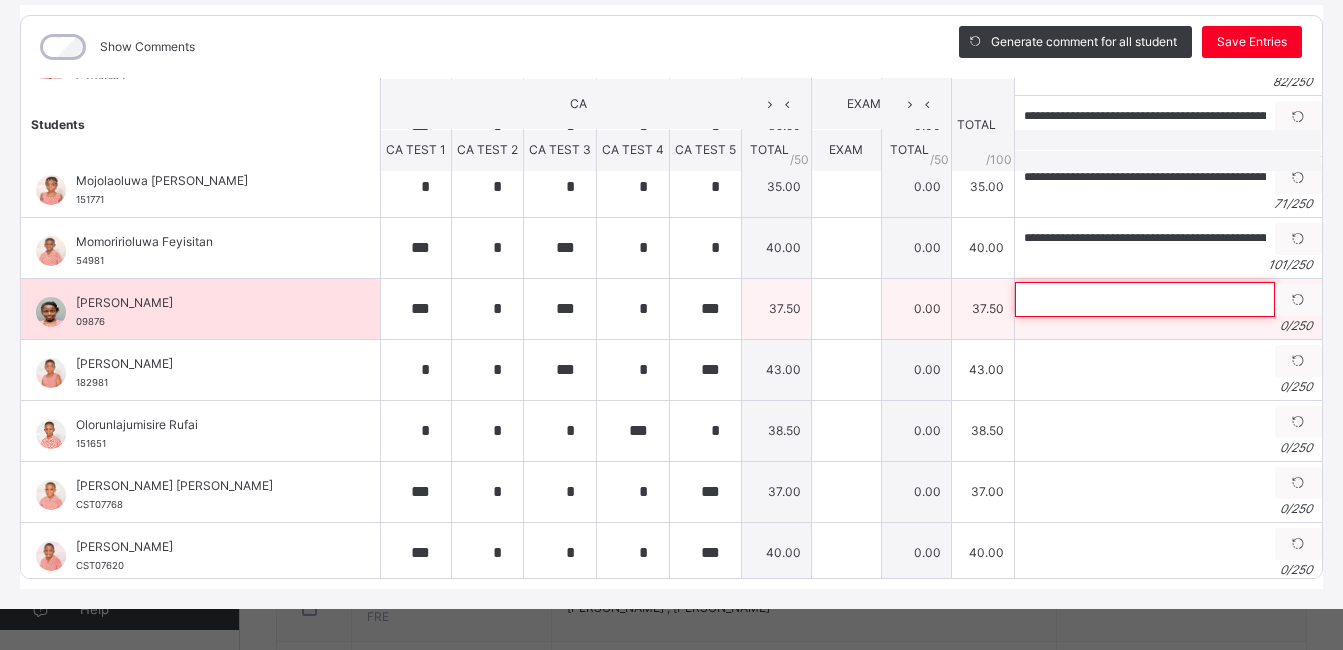 click at bounding box center [1145, 299] 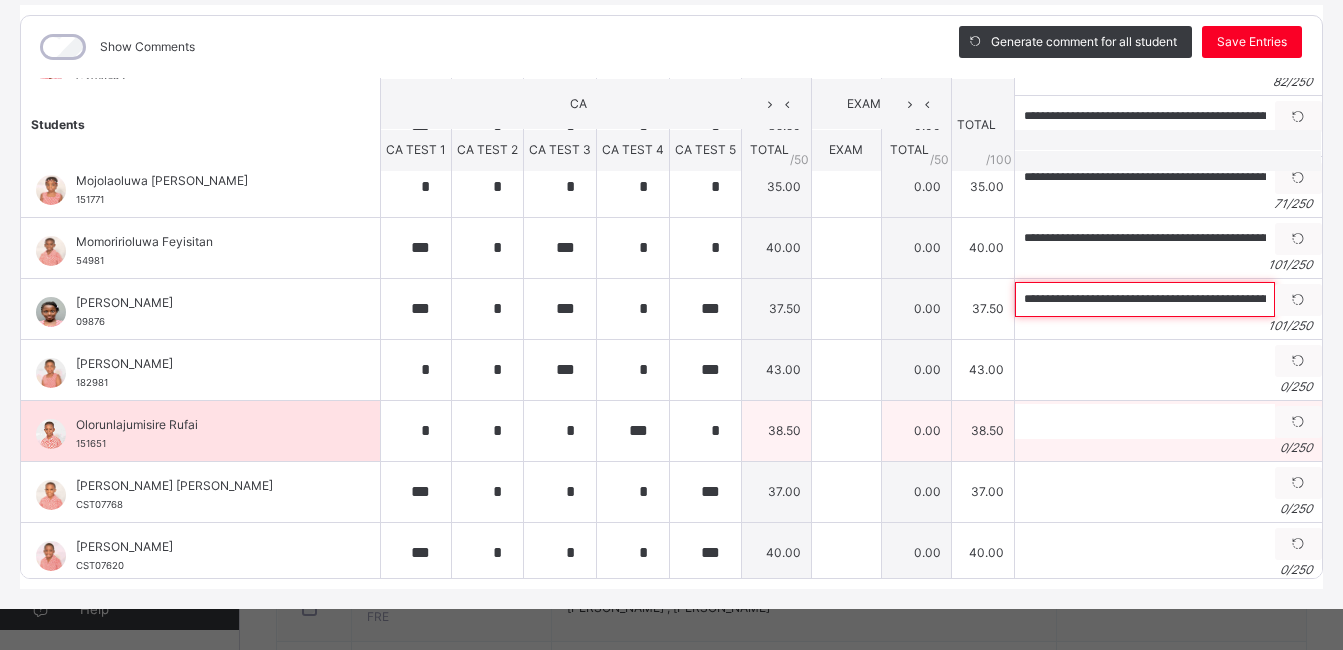 scroll, scrollTop: 0, scrollLeft: 340, axis: horizontal 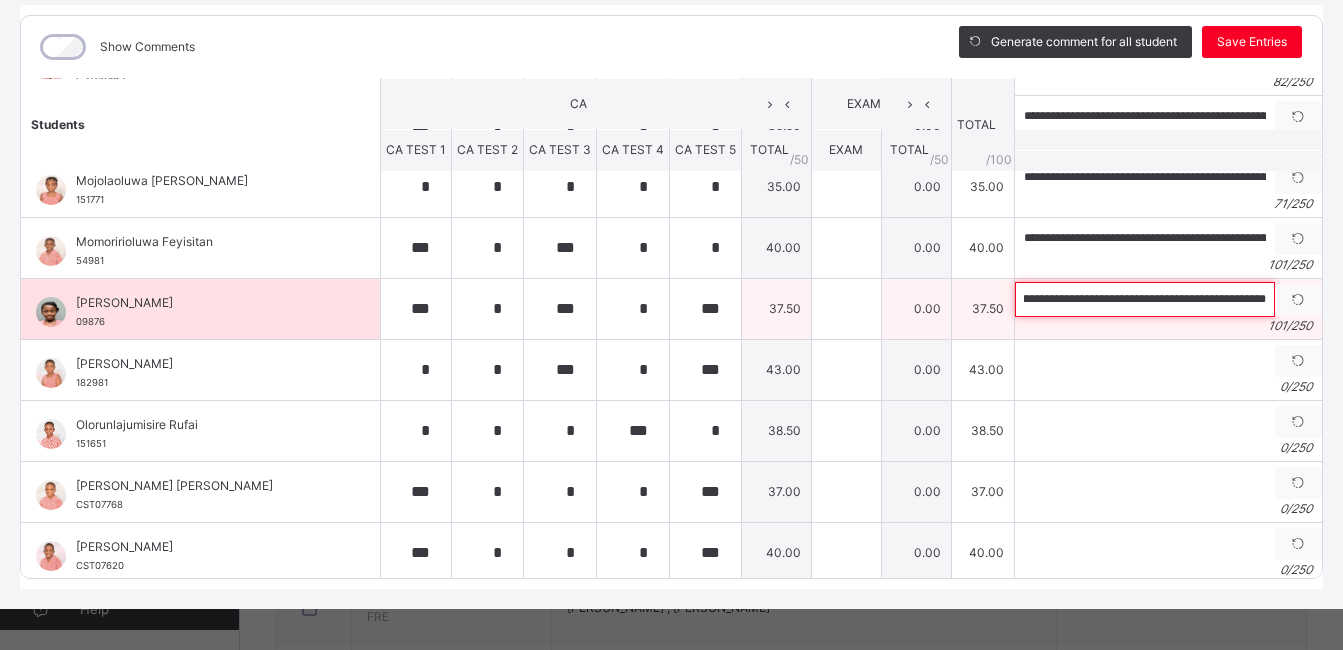 click on "**********" at bounding box center (1145, 299) 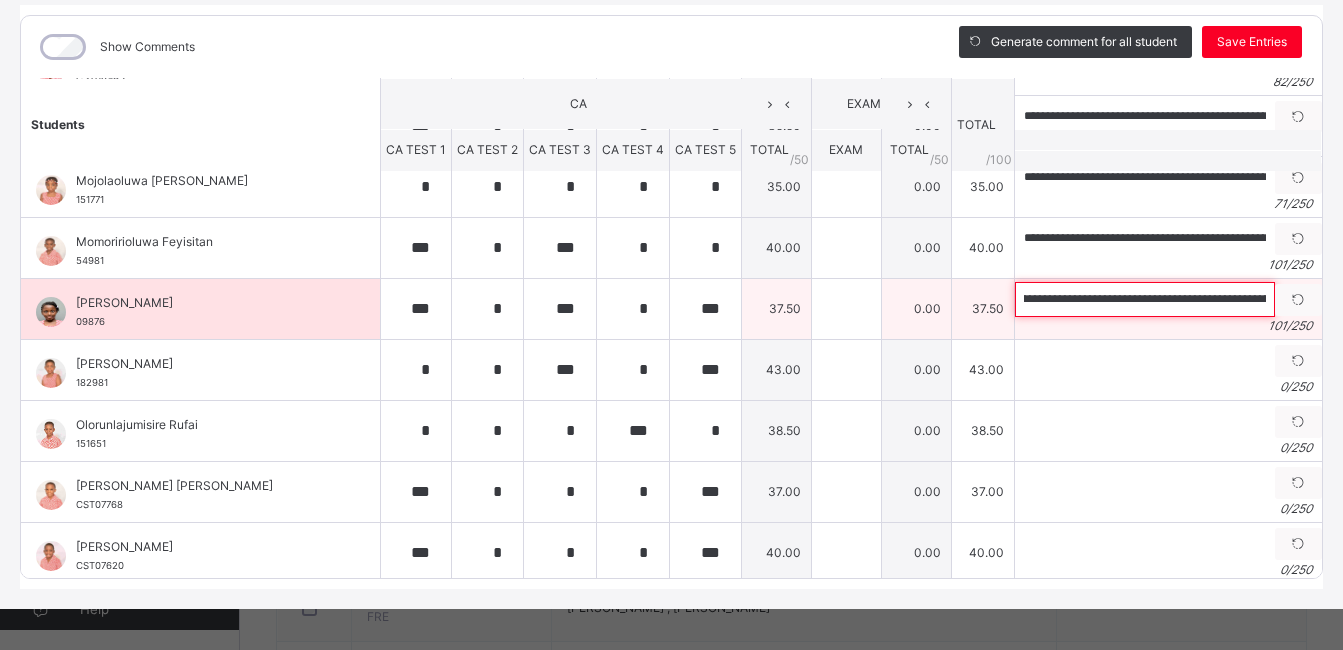 scroll, scrollTop: 0, scrollLeft: 0, axis: both 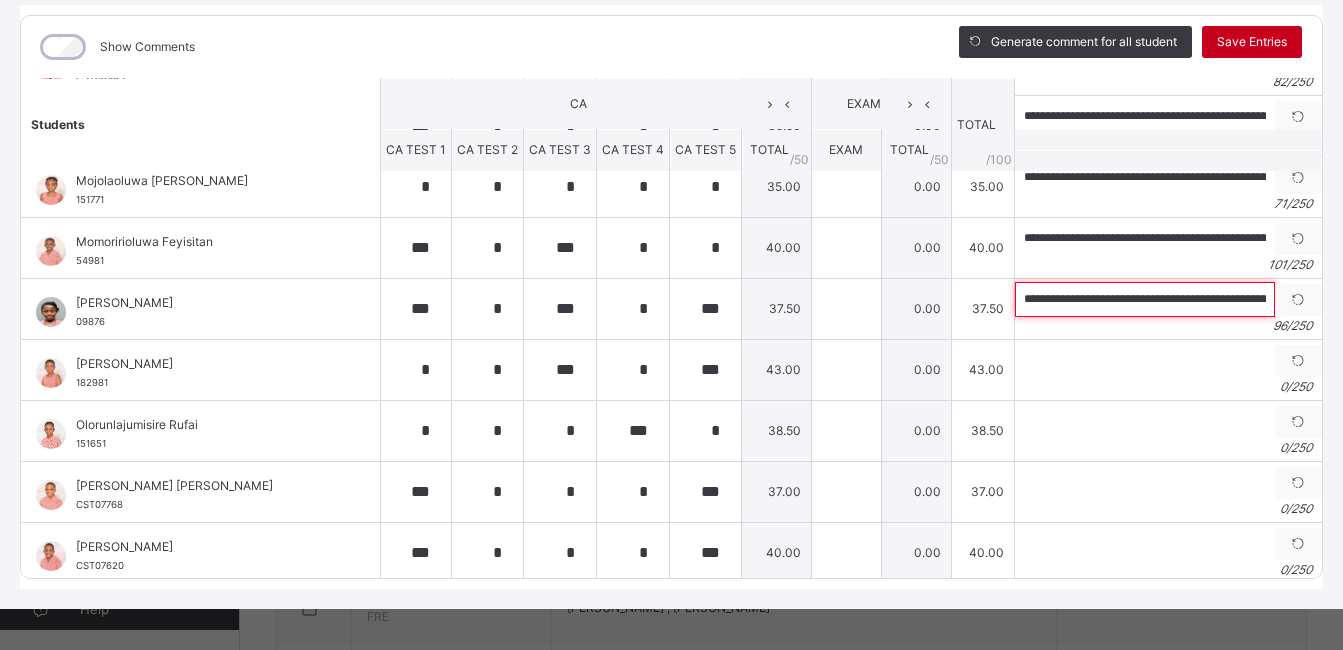 type on "**********" 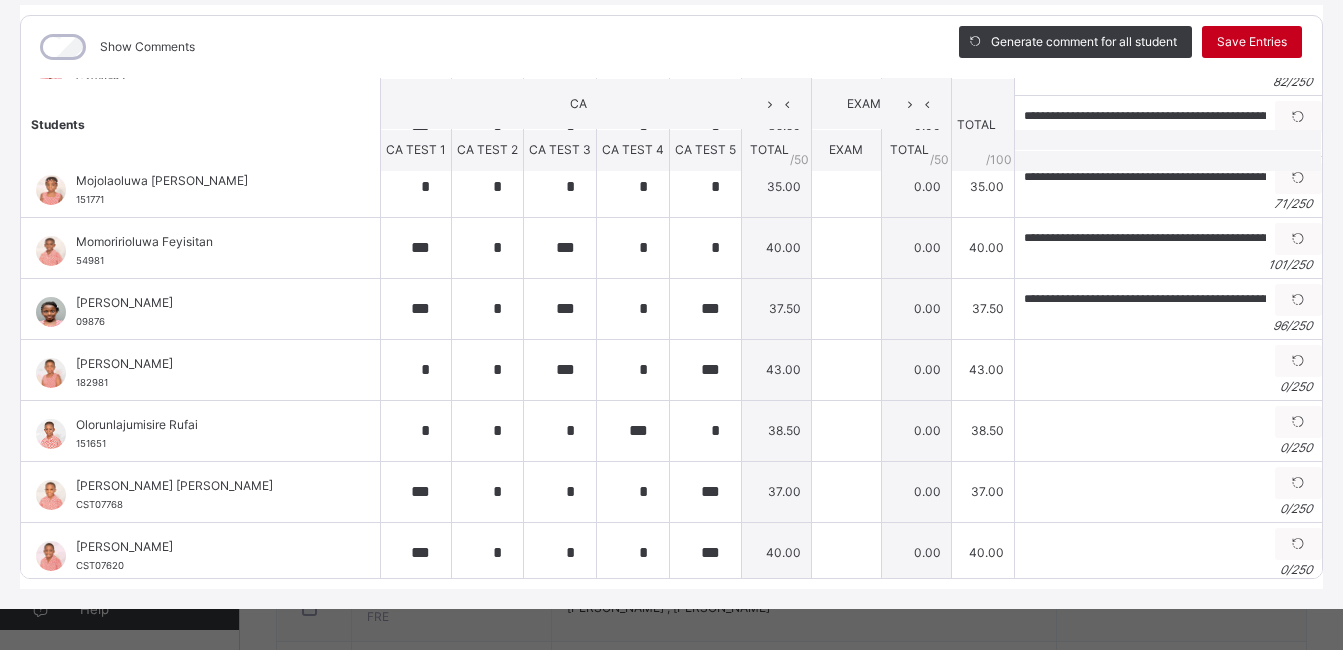 click on "Save Entries" at bounding box center [1252, 42] 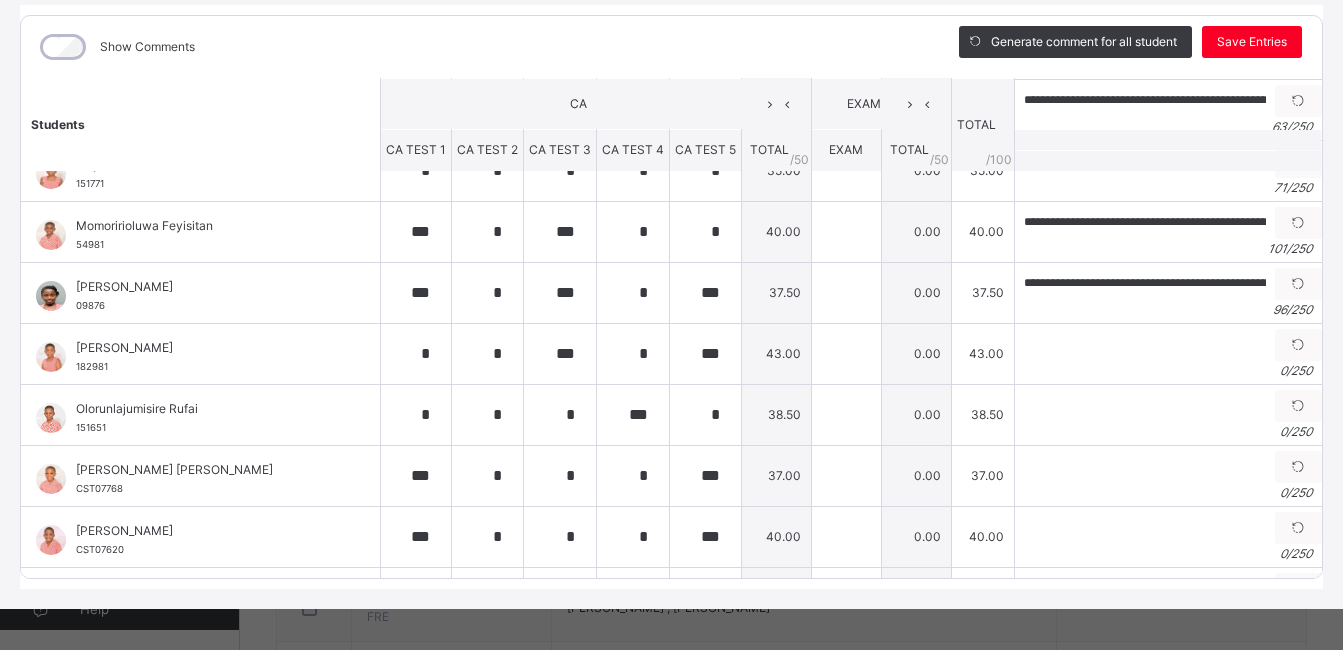 scroll, scrollTop: 528, scrollLeft: 0, axis: vertical 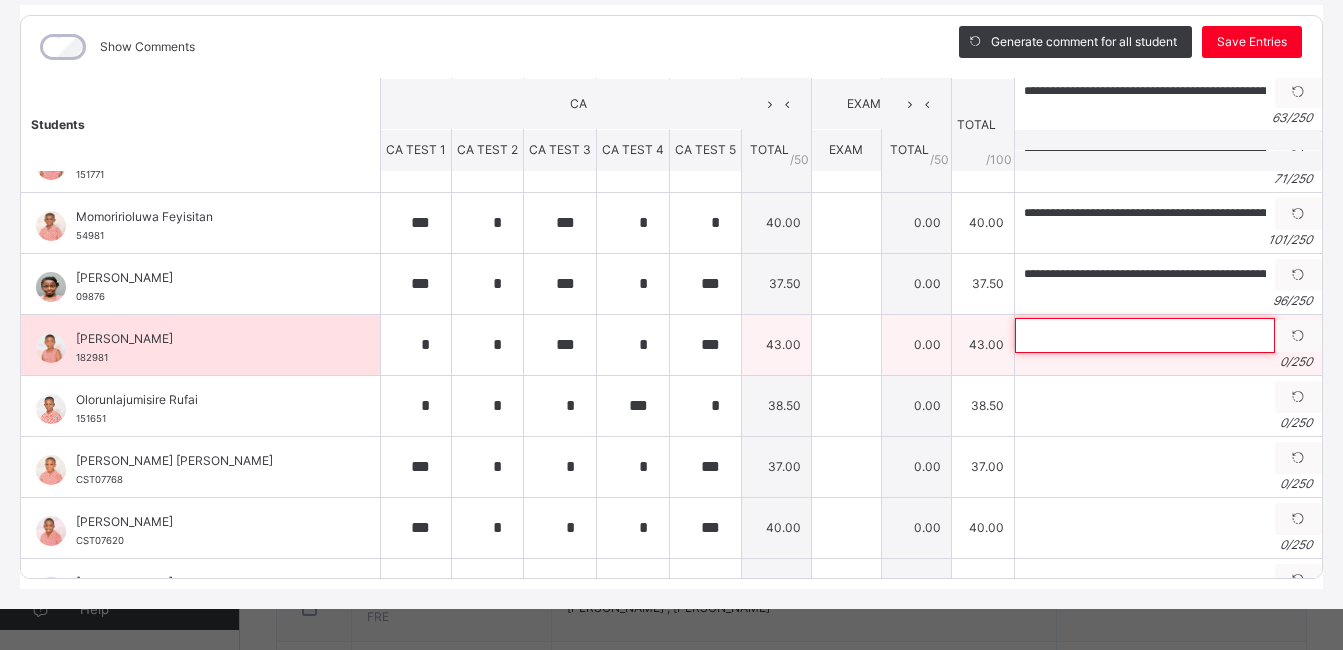 click at bounding box center (1145, 335) 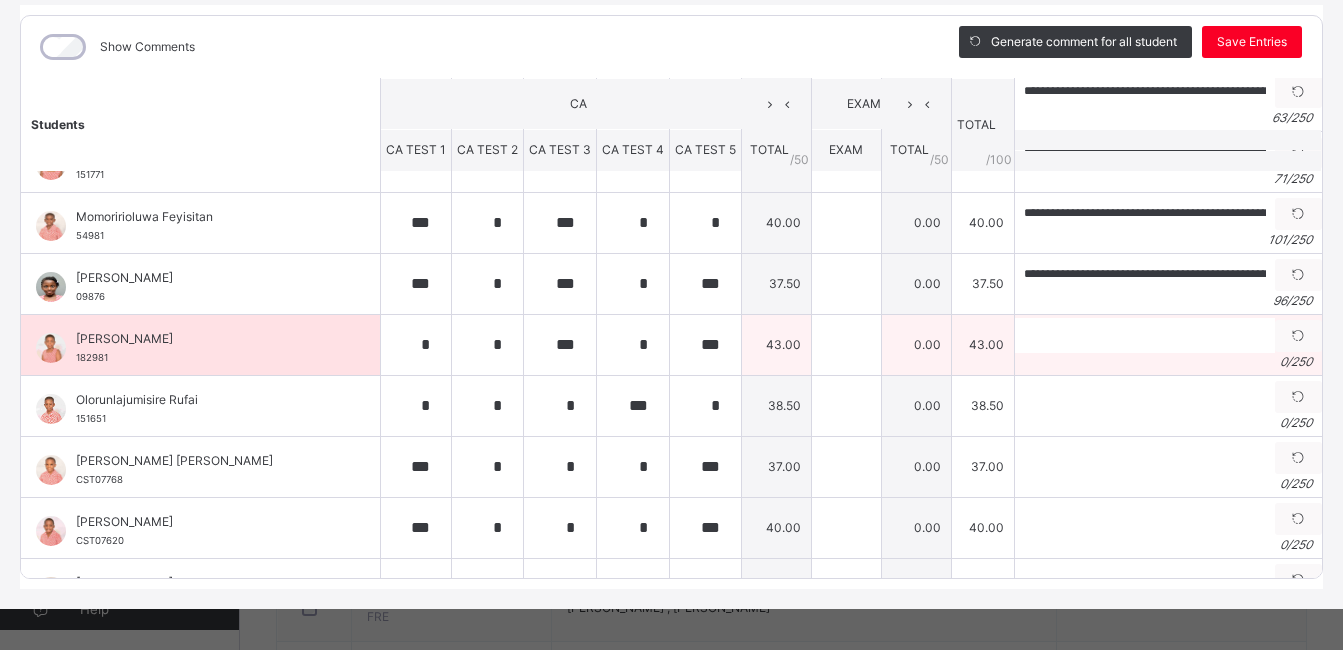 click on "Generate comment 0 / 250" at bounding box center (1167, 344) 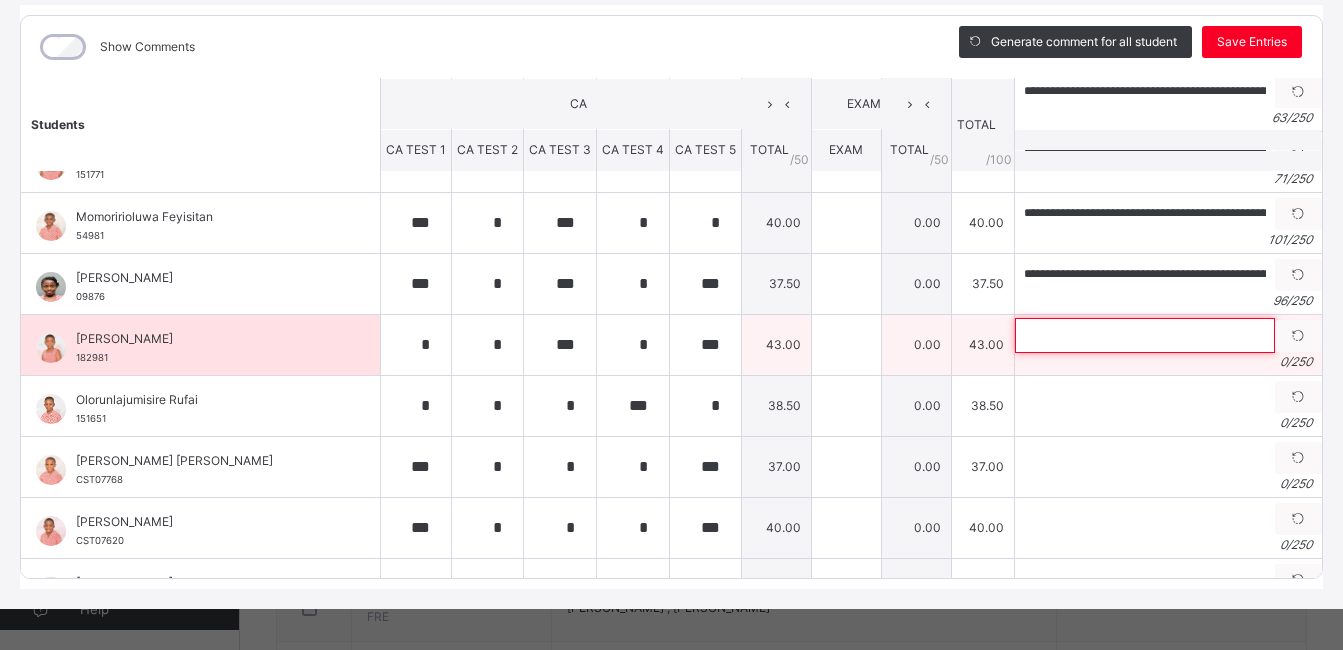 click at bounding box center (1145, 335) 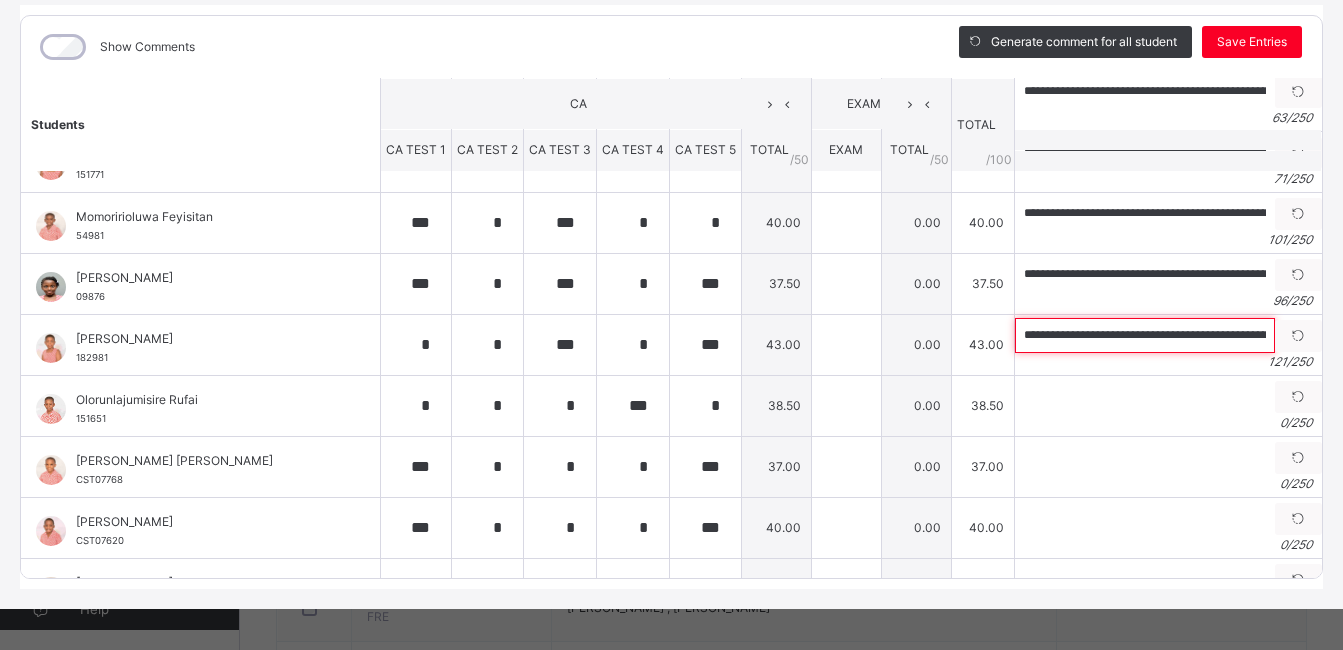 scroll, scrollTop: 0, scrollLeft: 455, axis: horizontal 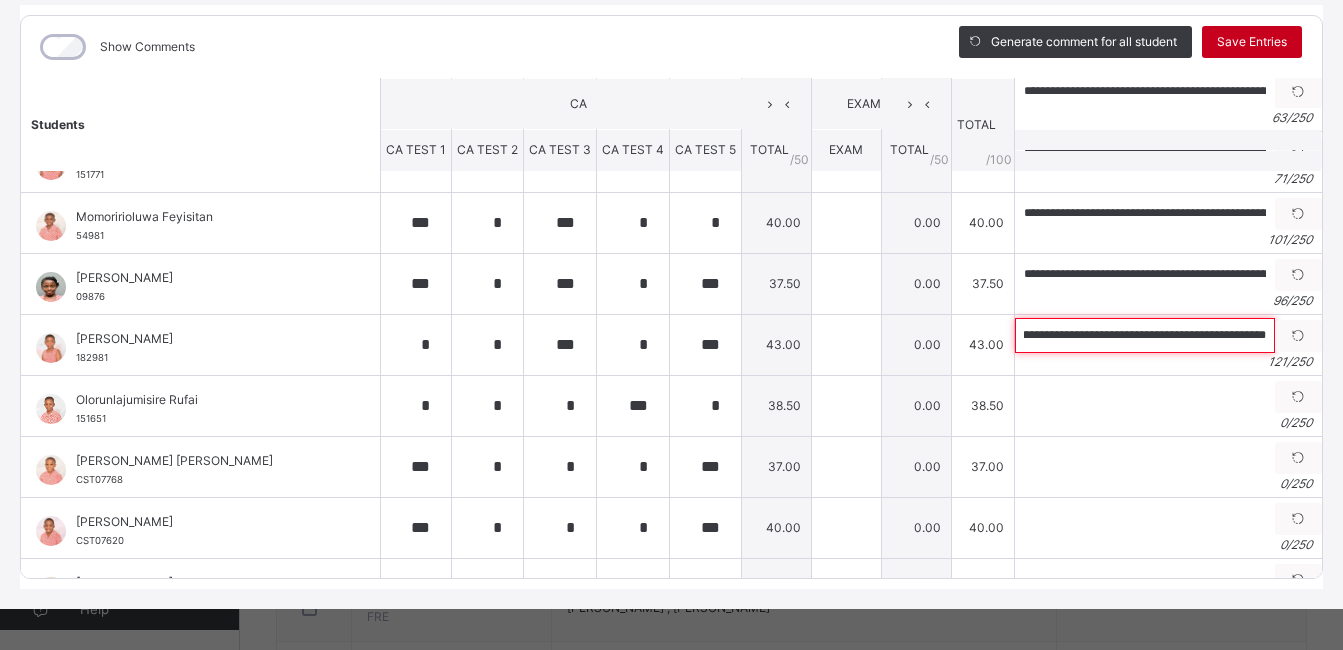 type on "**********" 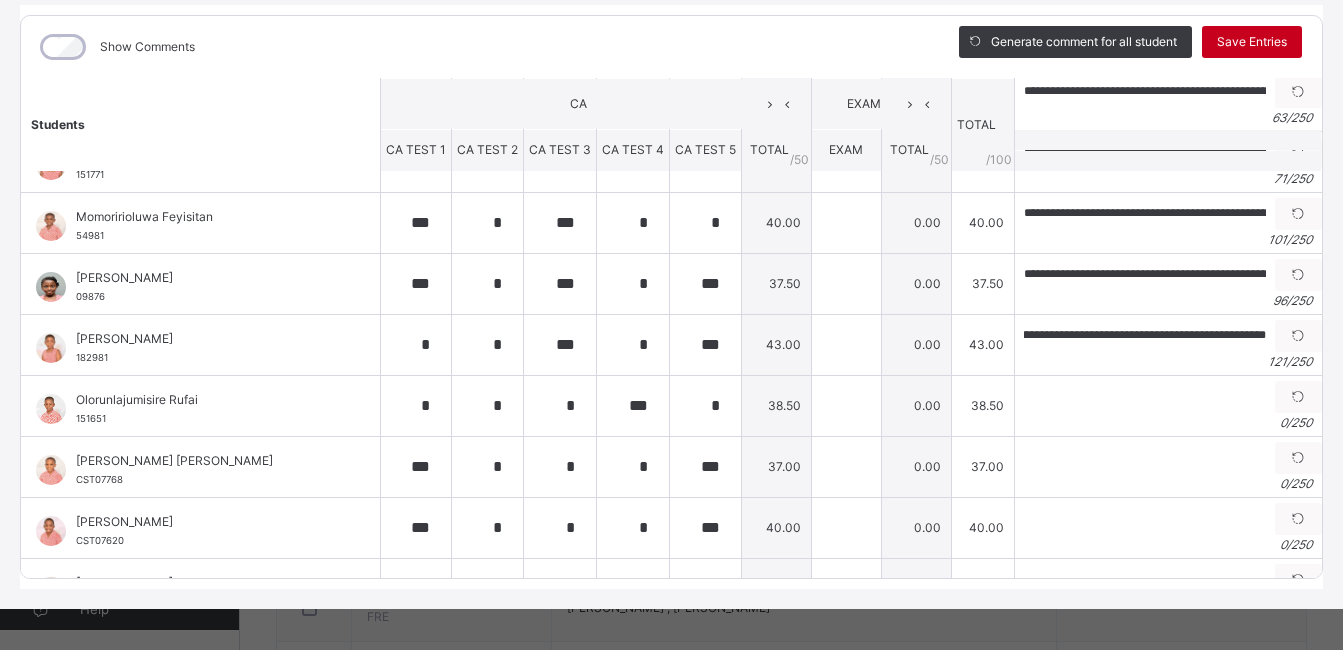 click on "Save Entries" at bounding box center [1252, 42] 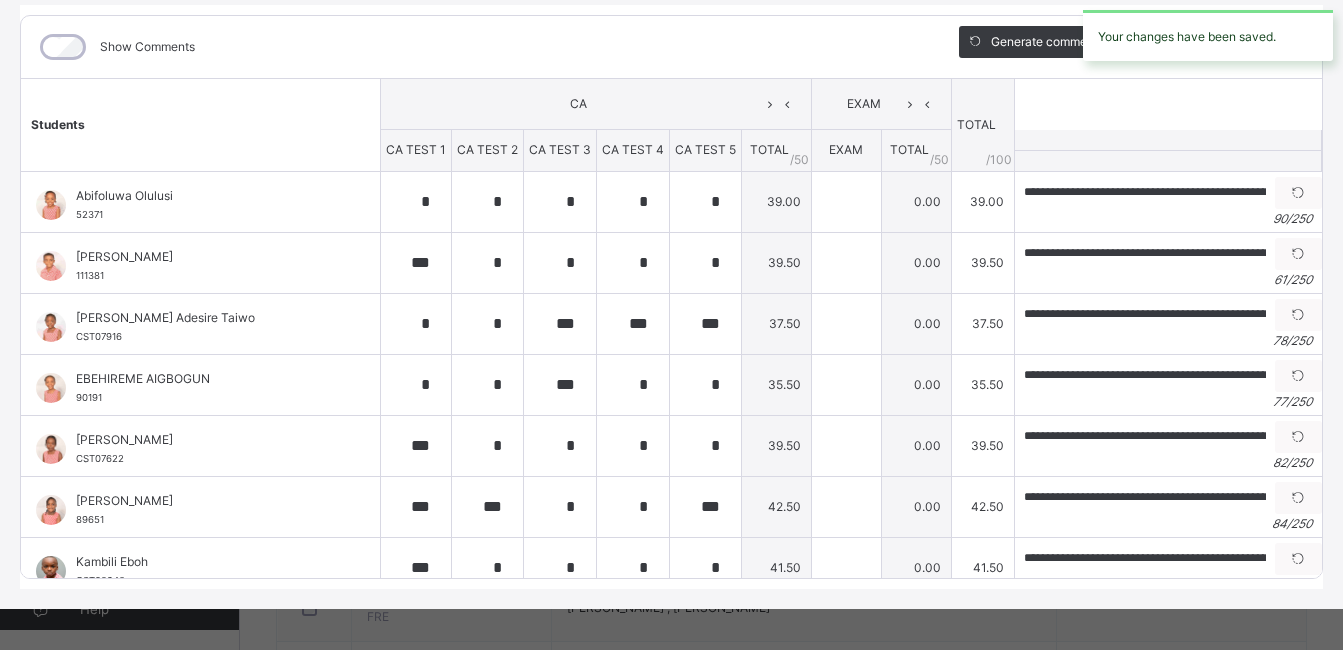 click on "Your changes have been saved." at bounding box center (1208, 35) 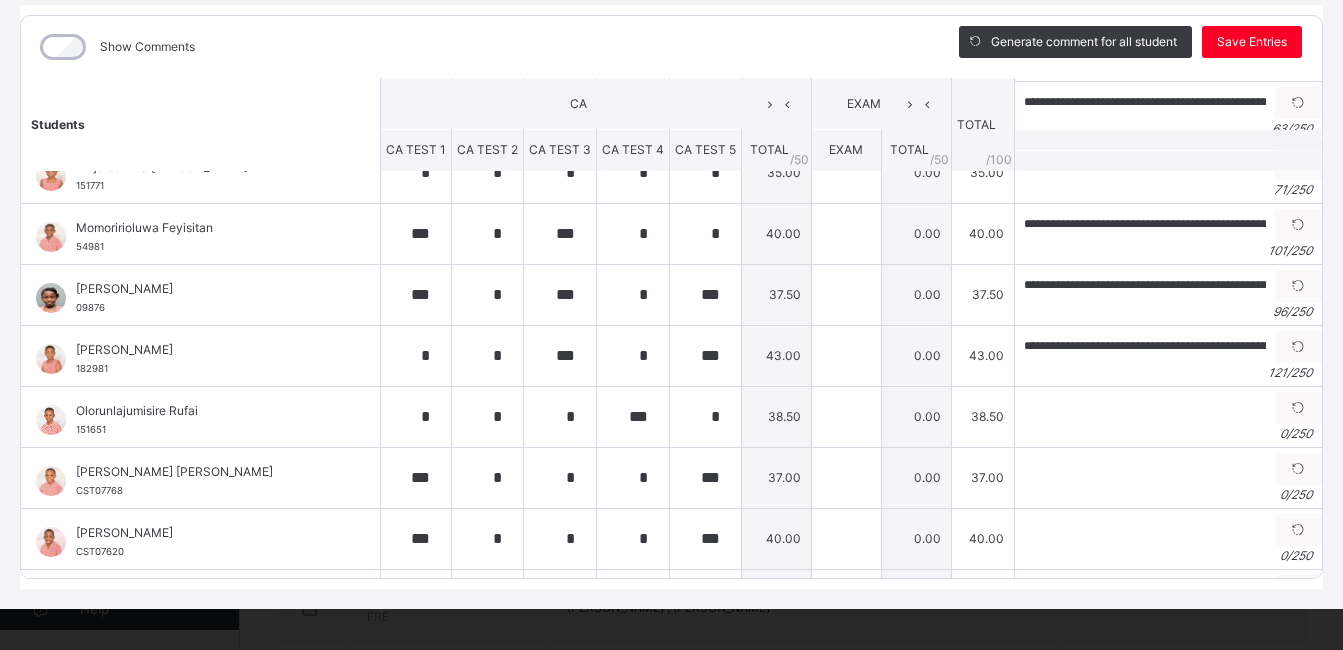scroll, scrollTop: 557, scrollLeft: 0, axis: vertical 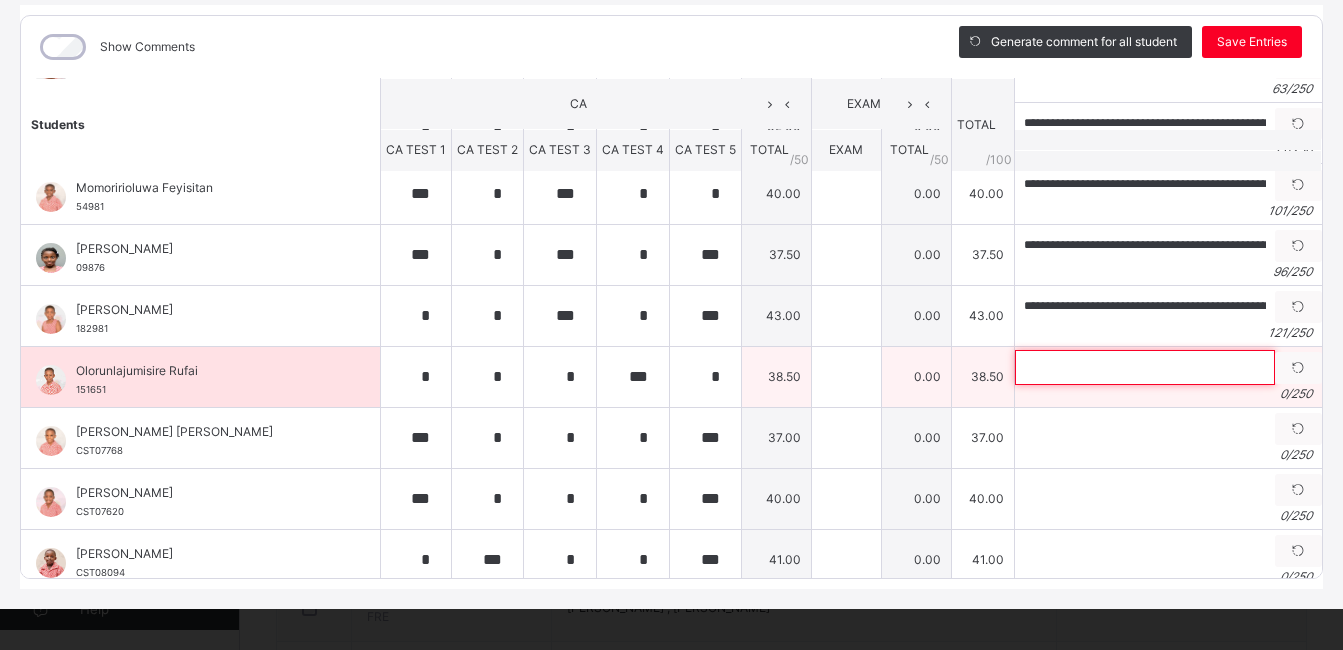 click at bounding box center (1145, 367) 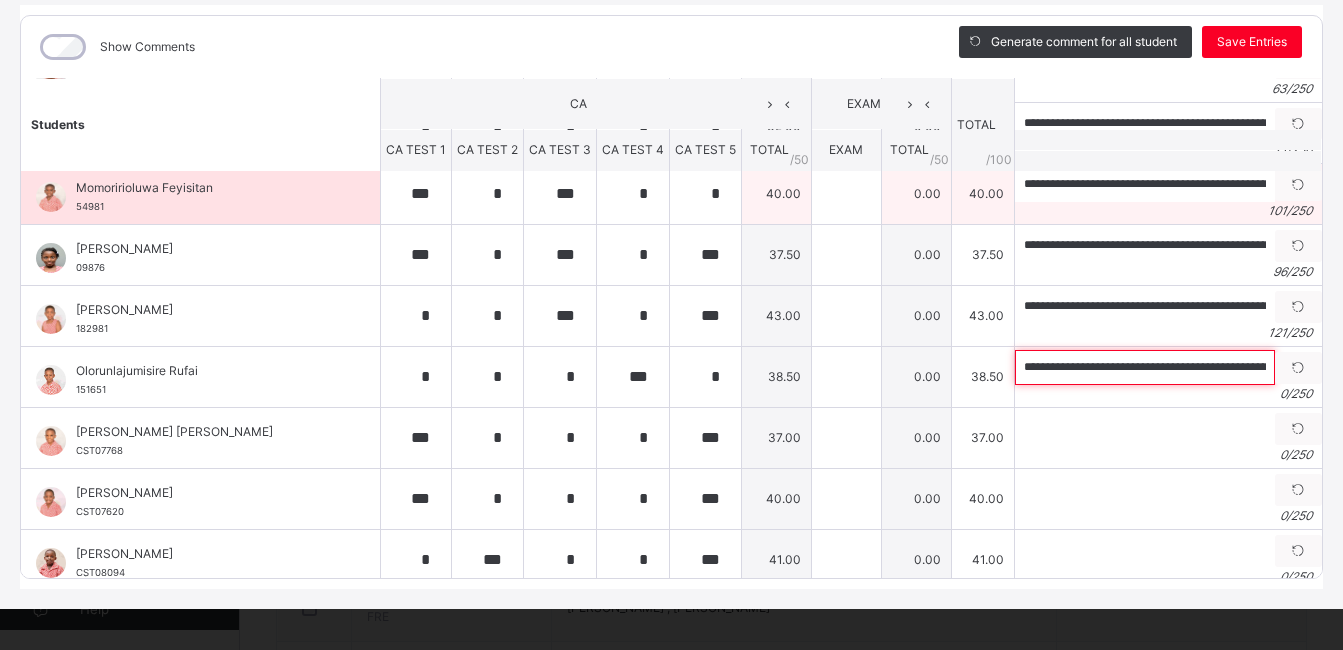 scroll, scrollTop: 0, scrollLeft: 252, axis: horizontal 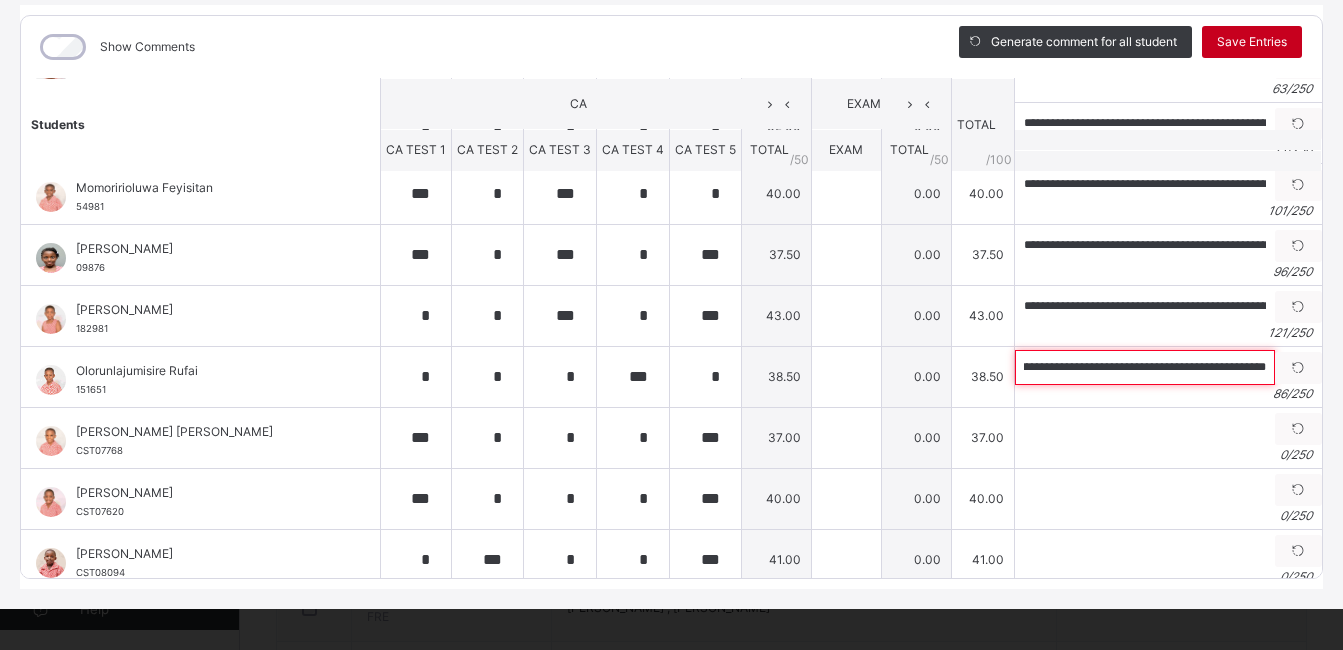 type on "**********" 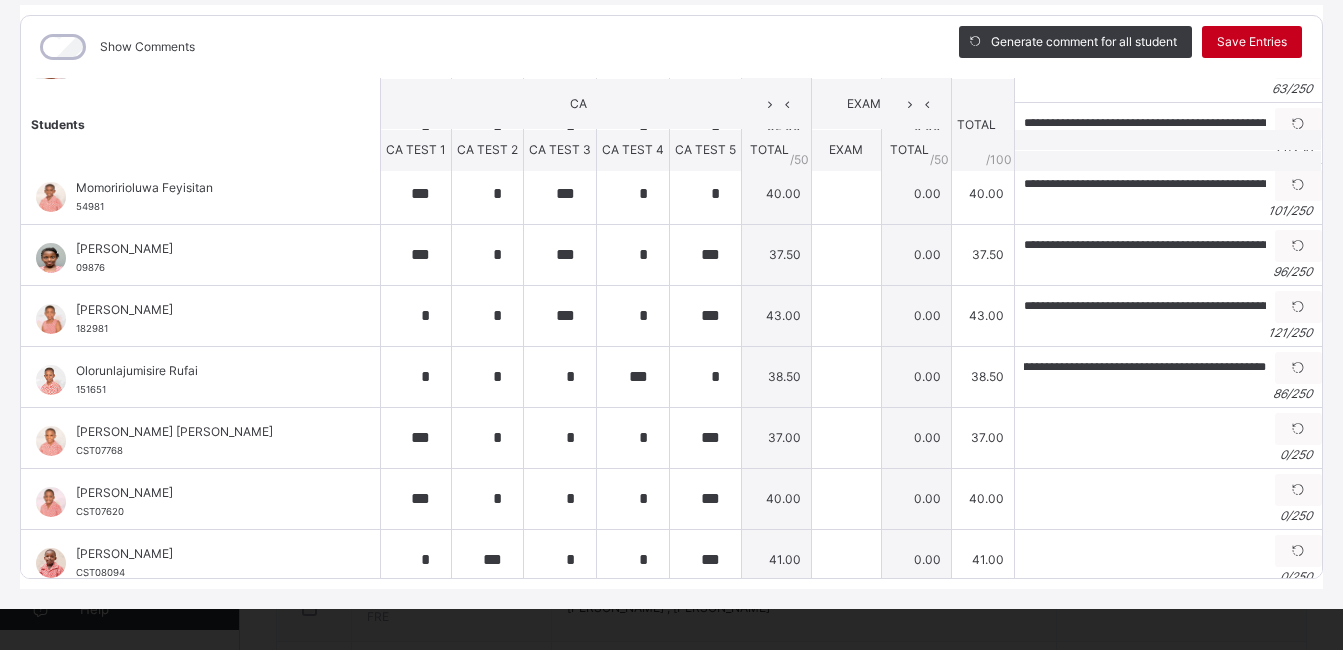 scroll, scrollTop: 0, scrollLeft: 0, axis: both 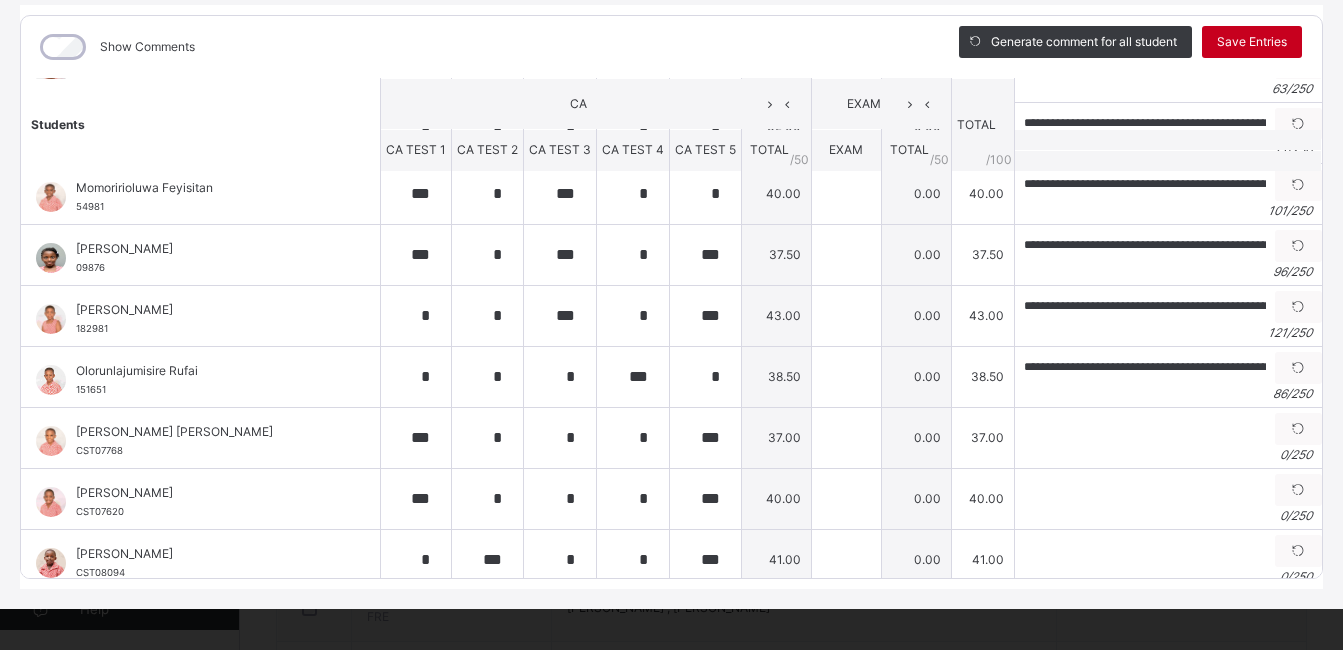 click on "Save Entries" at bounding box center (1252, 42) 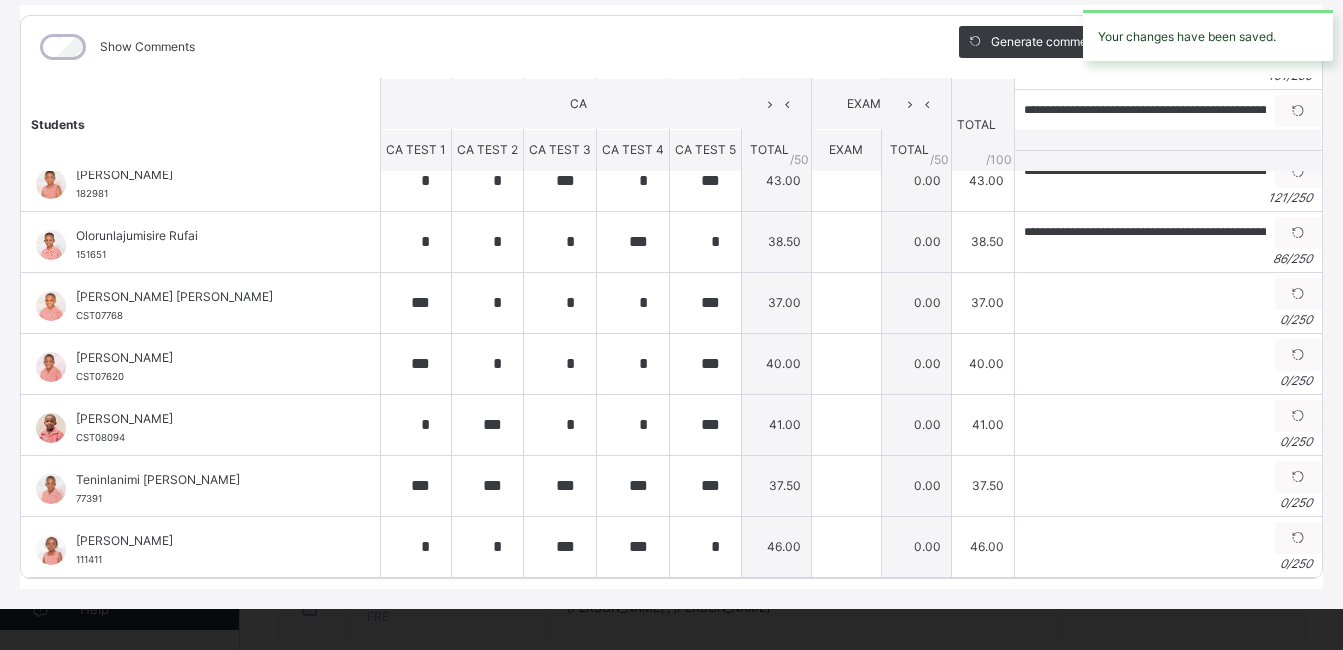 scroll, scrollTop: 707, scrollLeft: 0, axis: vertical 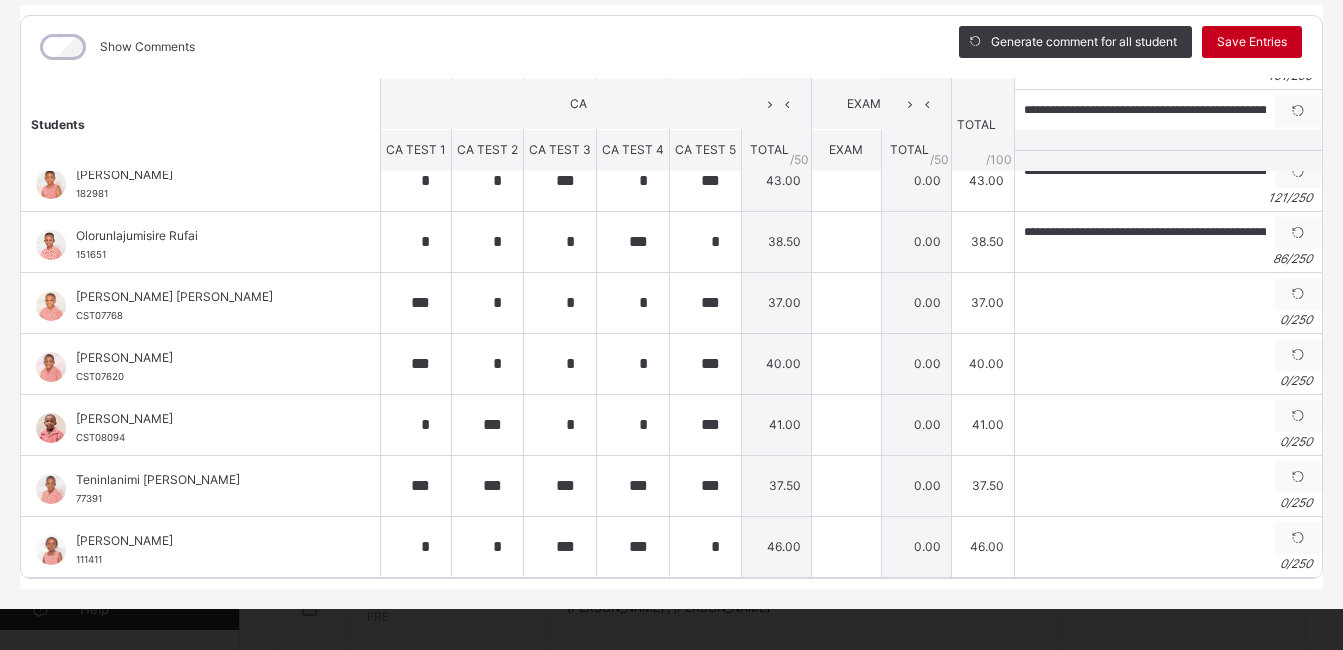 click on "Save Entries" at bounding box center (1252, 42) 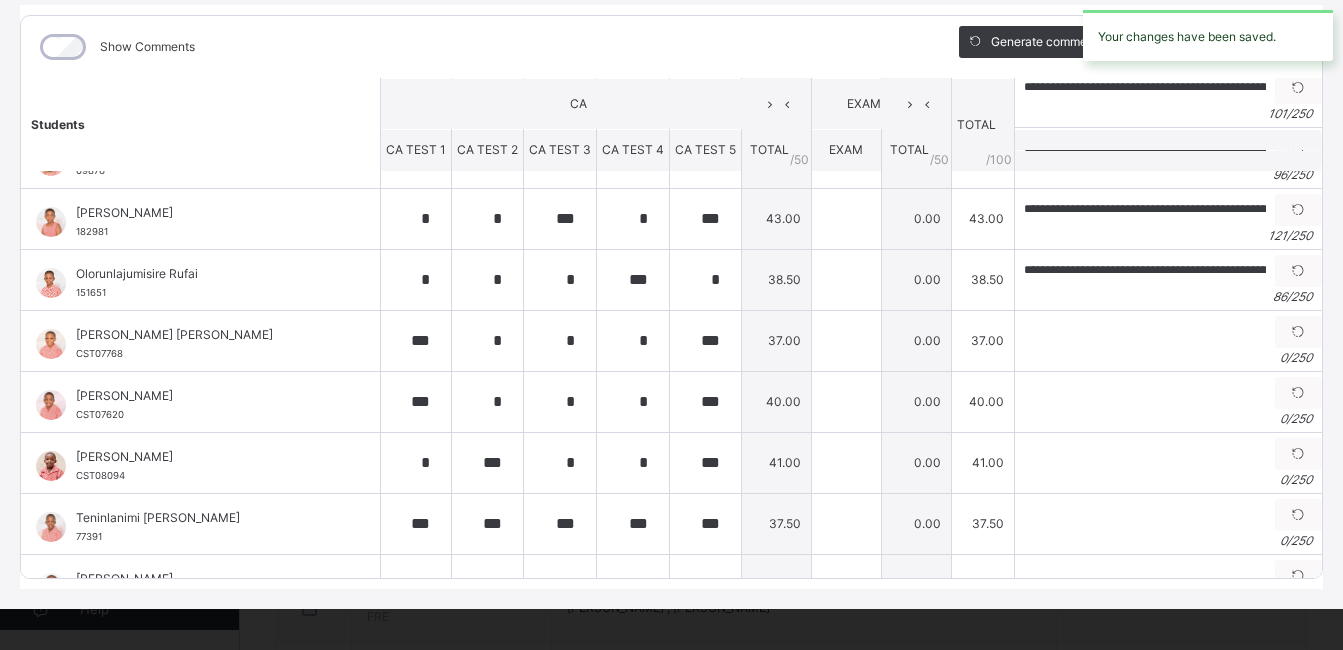 scroll, scrollTop: 707, scrollLeft: 0, axis: vertical 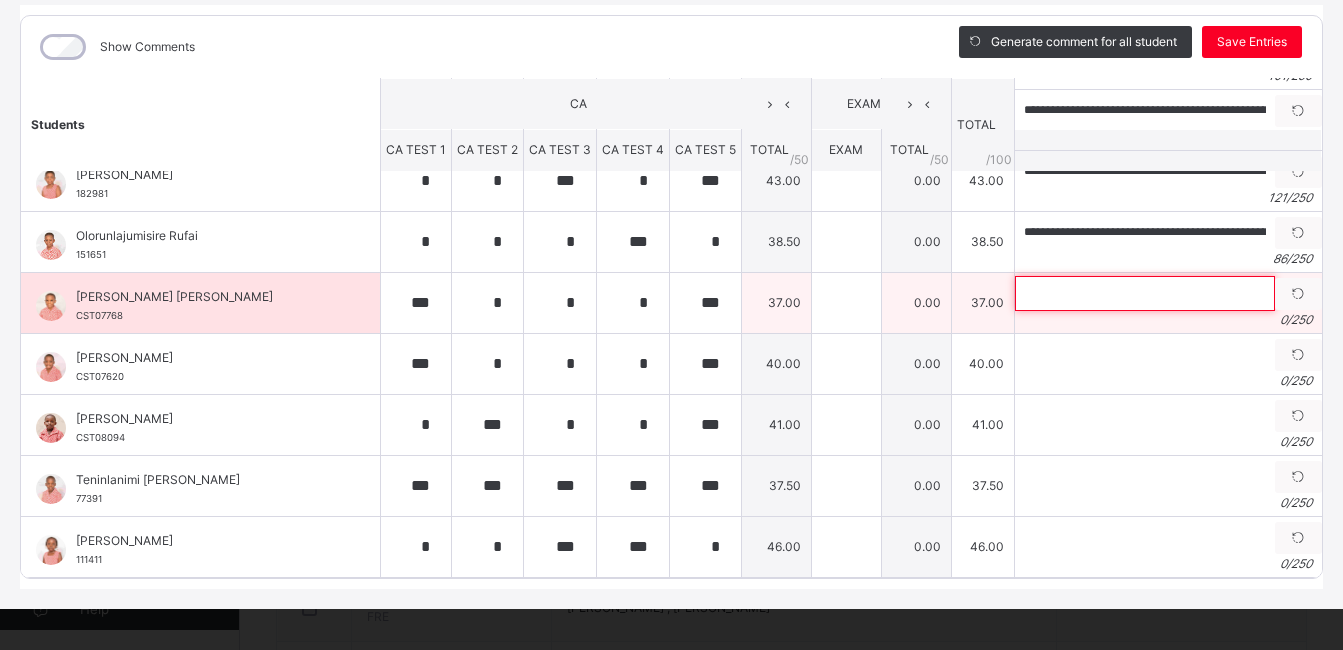 click at bounding box center (1145, 293) 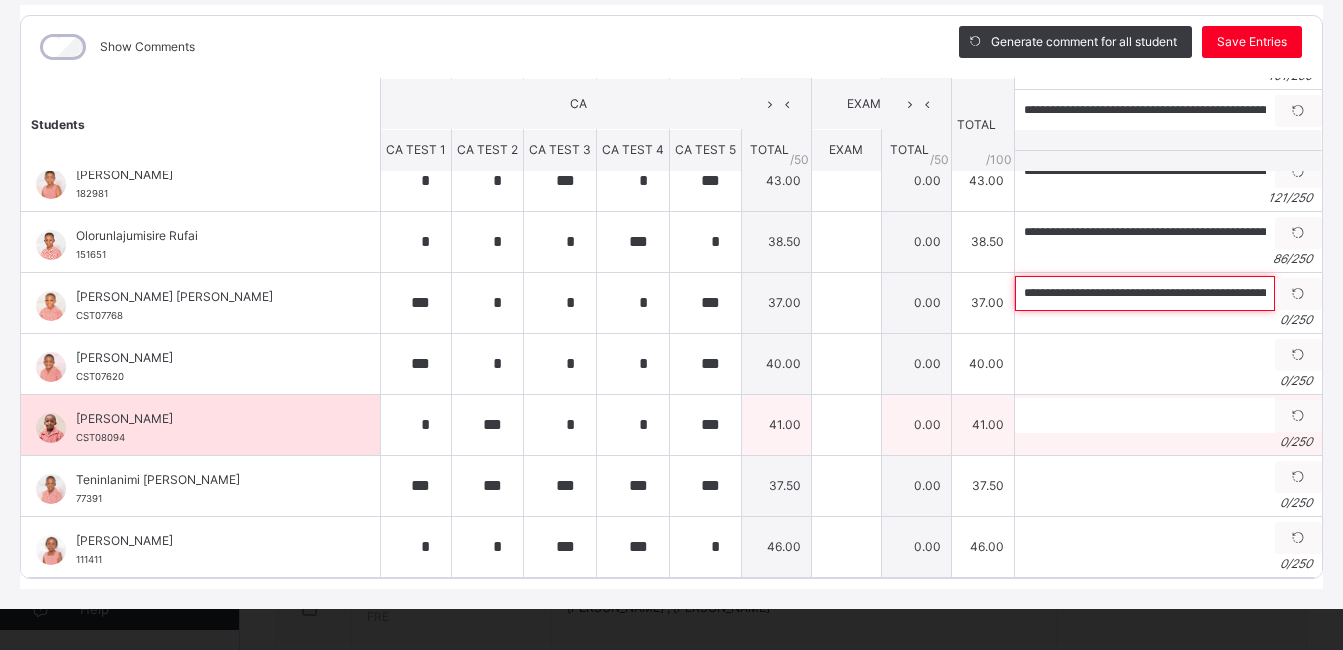 scroll, scrollTop: 0, scrollLeft: 221, axis: horizontal 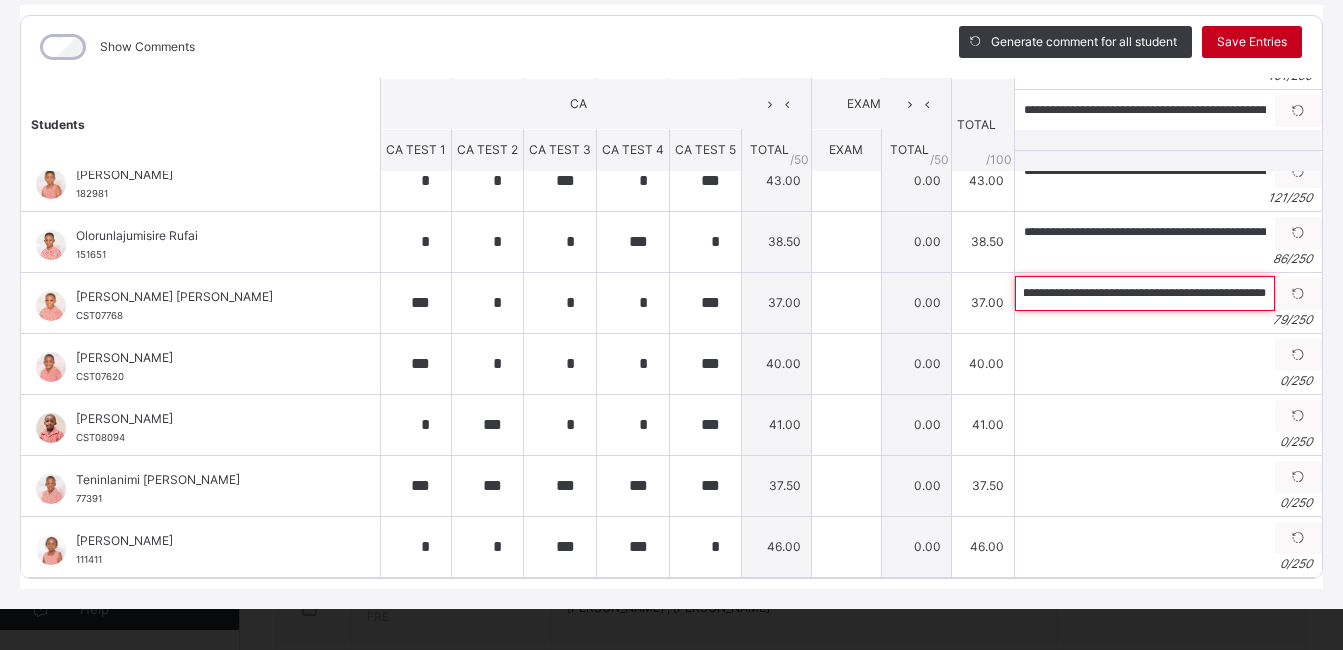 type on "**********" 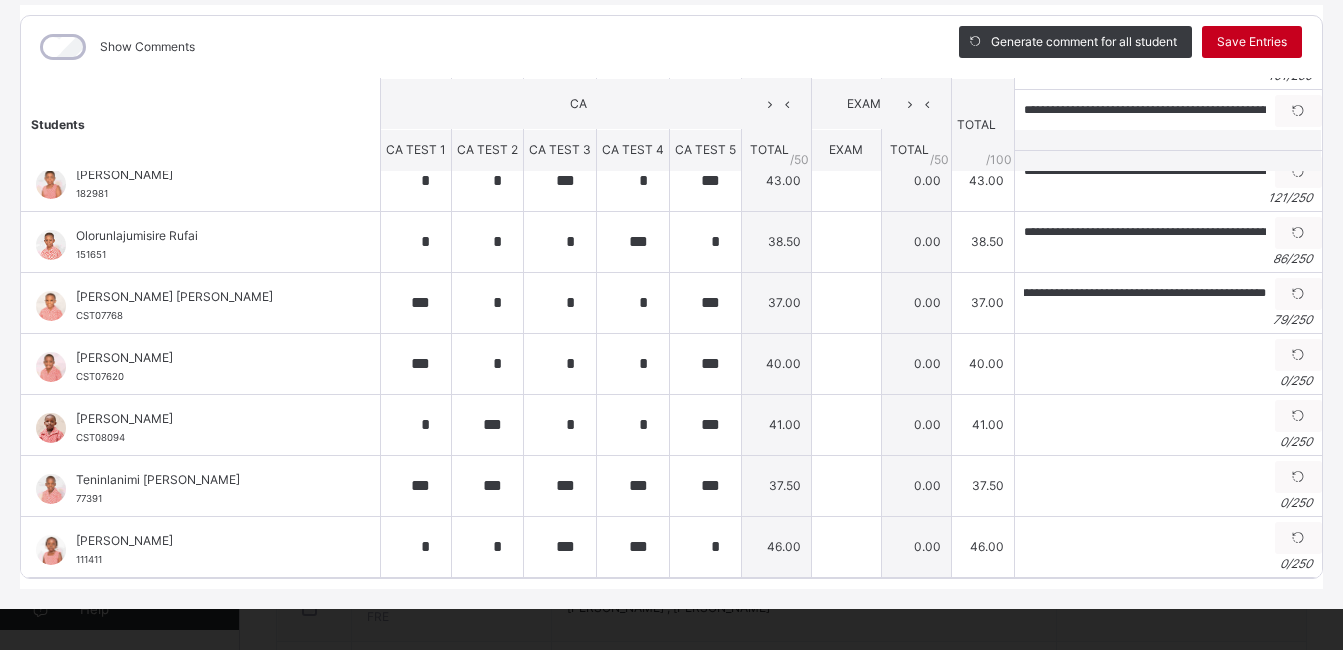 click on "Save Entries" at bounding box center (1252, 42) 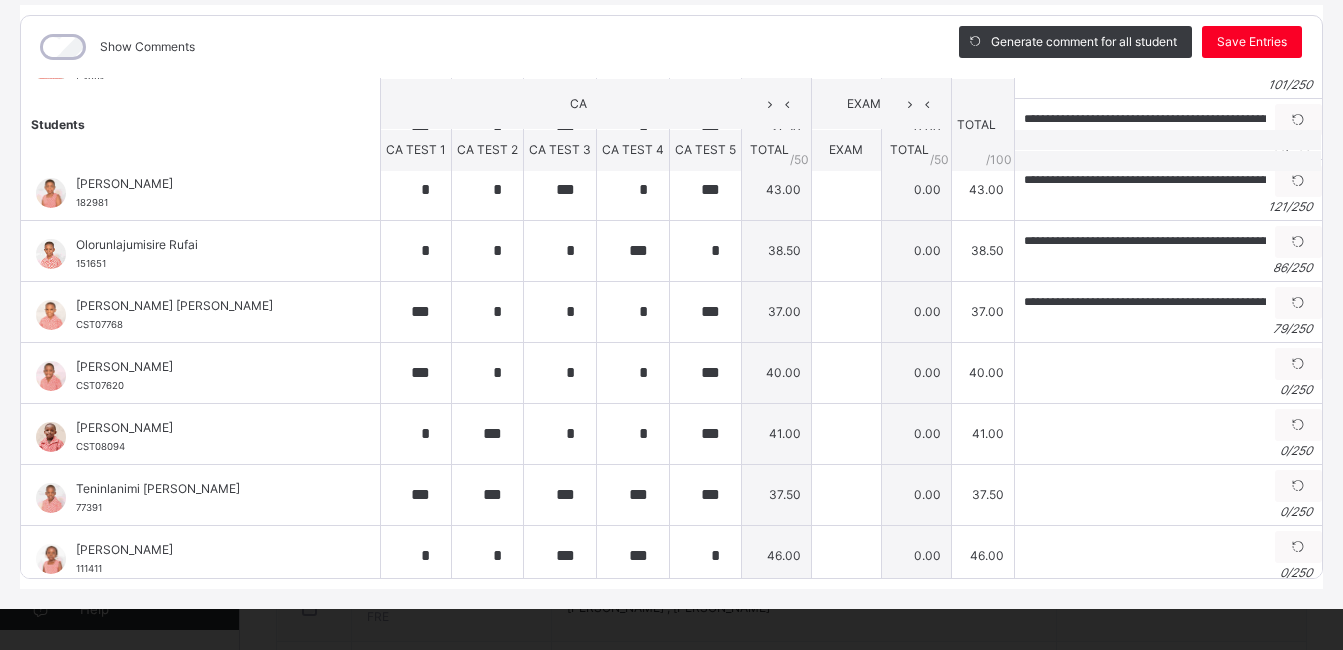 scroll, scrollTop: 707, scrollLeft: 0, axis: vertical 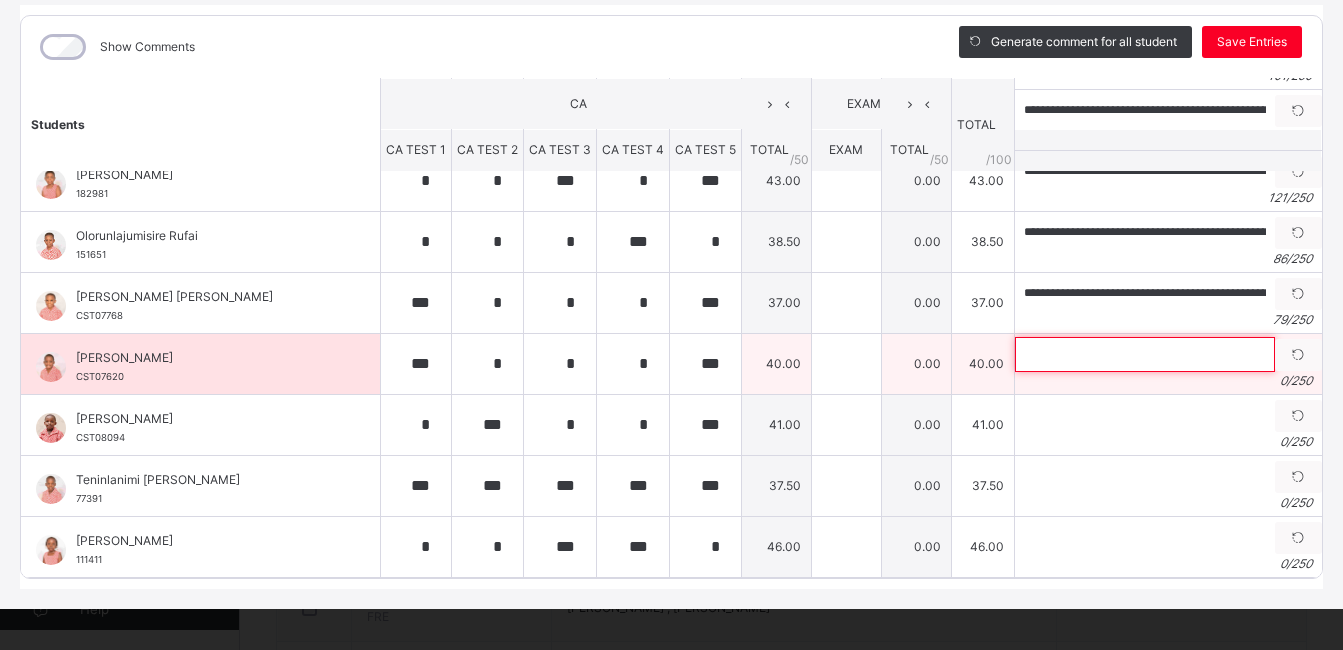 click at bounding box center [1145, 354] 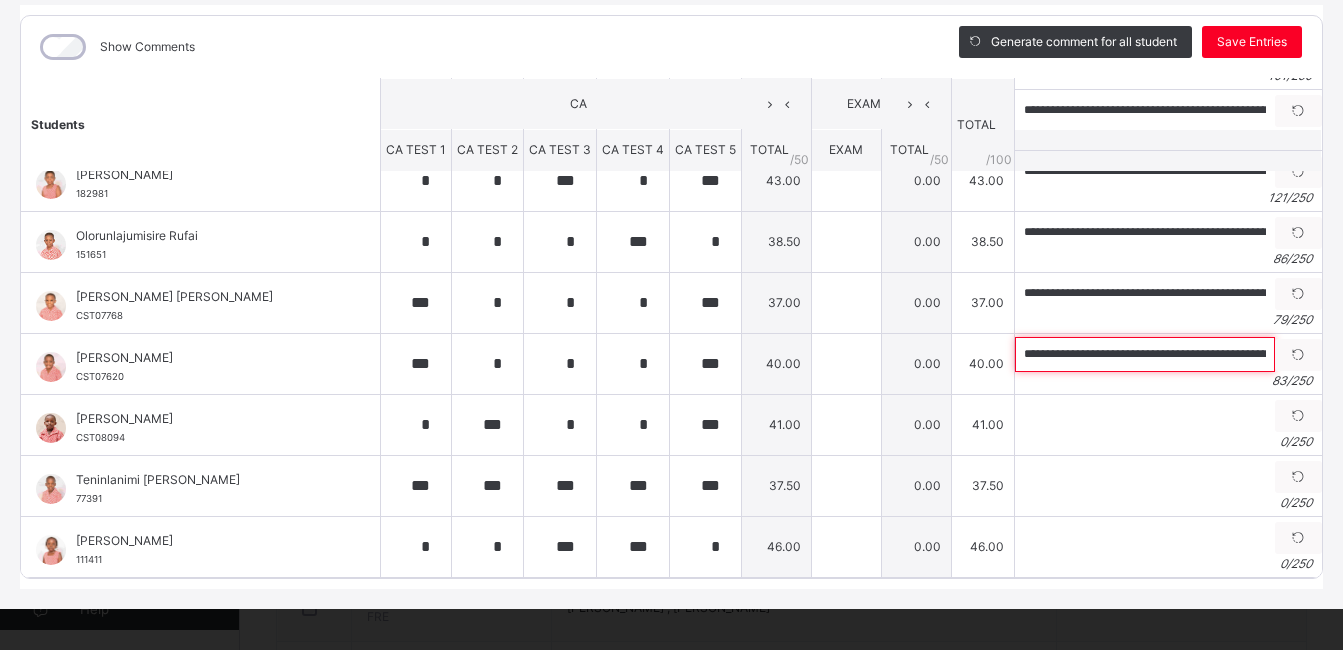 scroll, scrollTop: 0, scrollLeft: 240, axis: horizontal 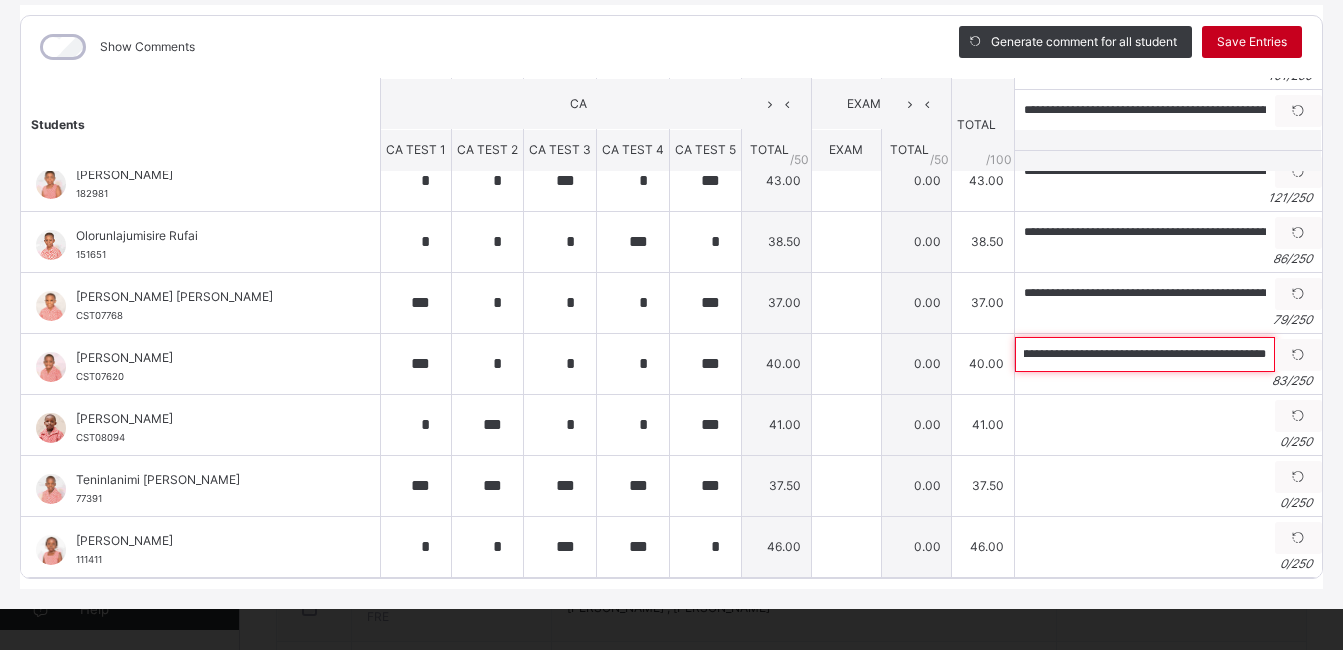 type on "**********" 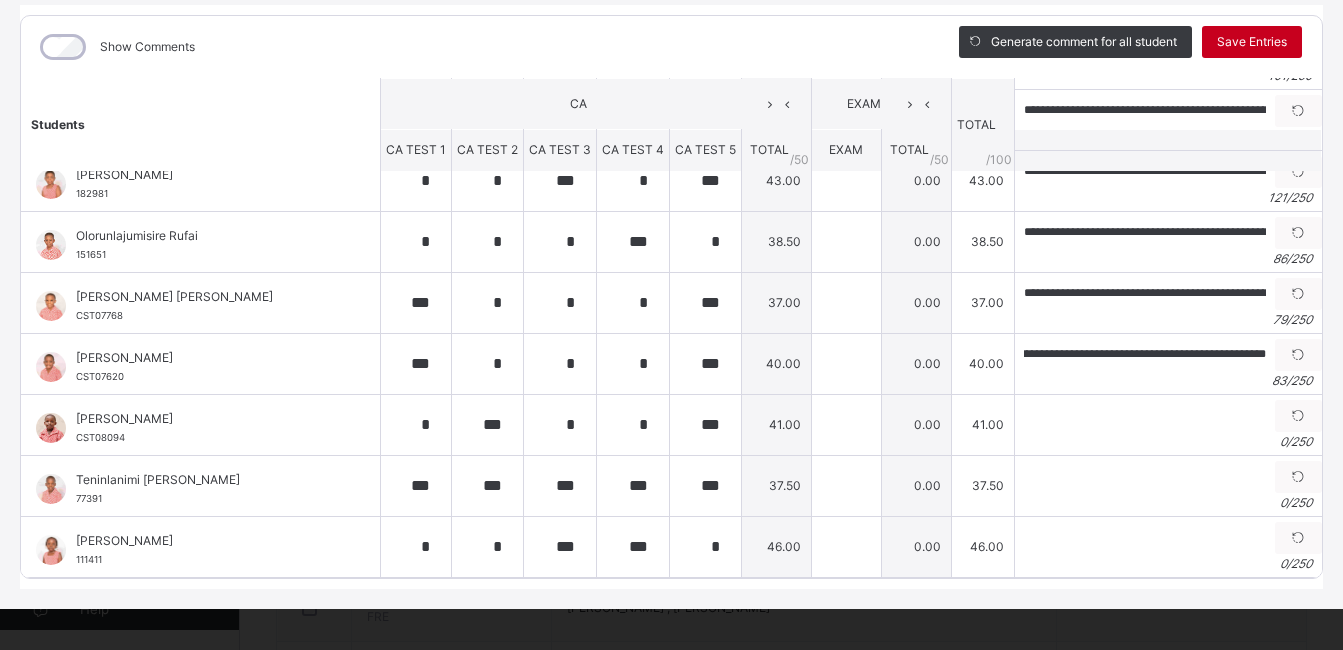 scroll, scrollTop: 0, scrollLeft: 0, axis: both 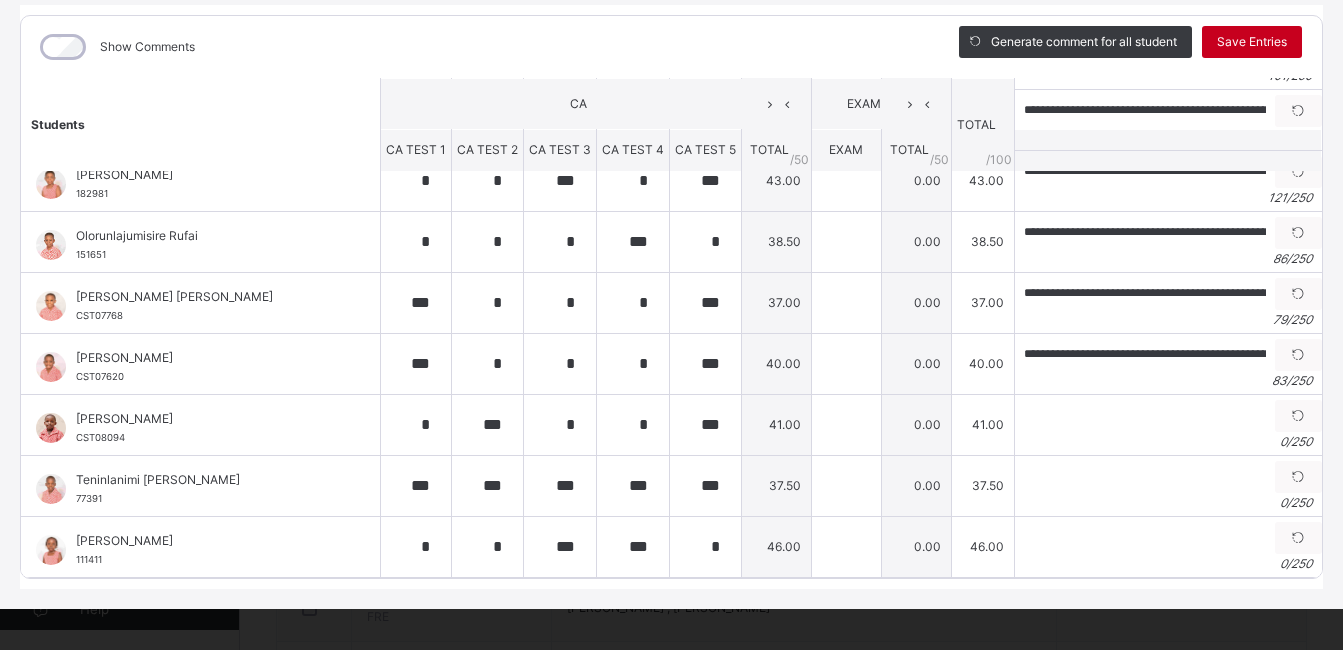 click on "Save Entries" at bounding box center [1252, 42] 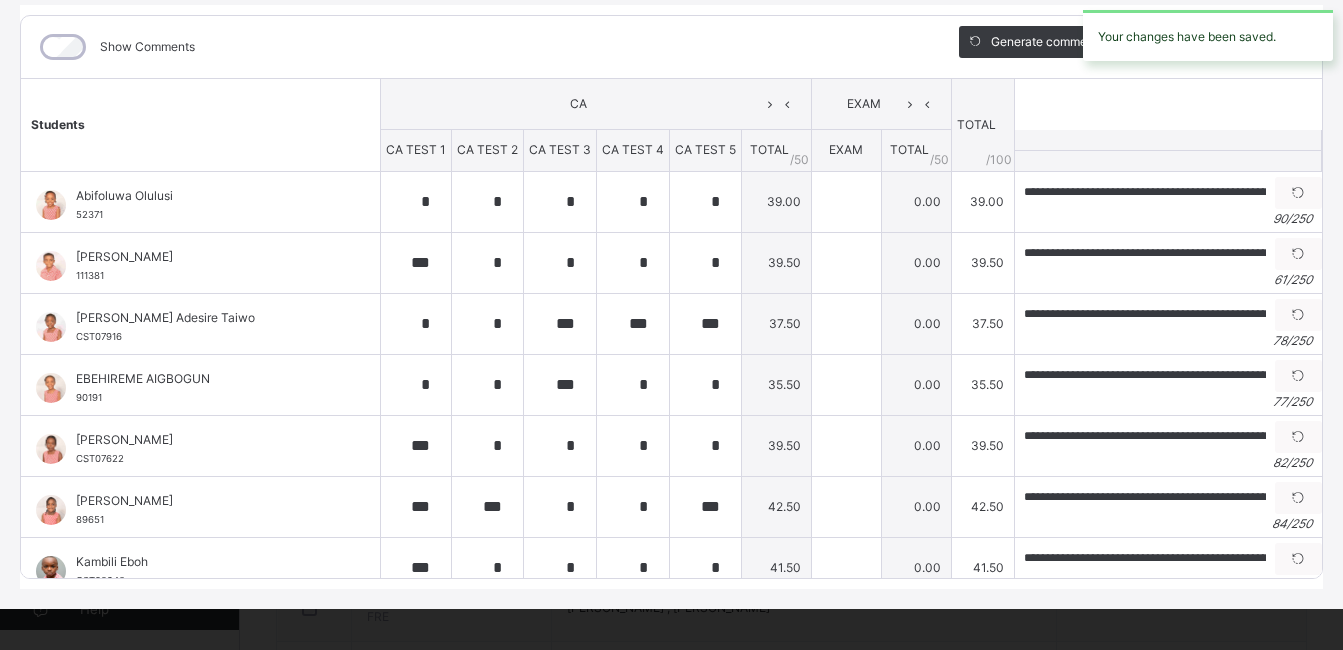 click on "Your changes have been saved." at bounding box center (1208, 35) 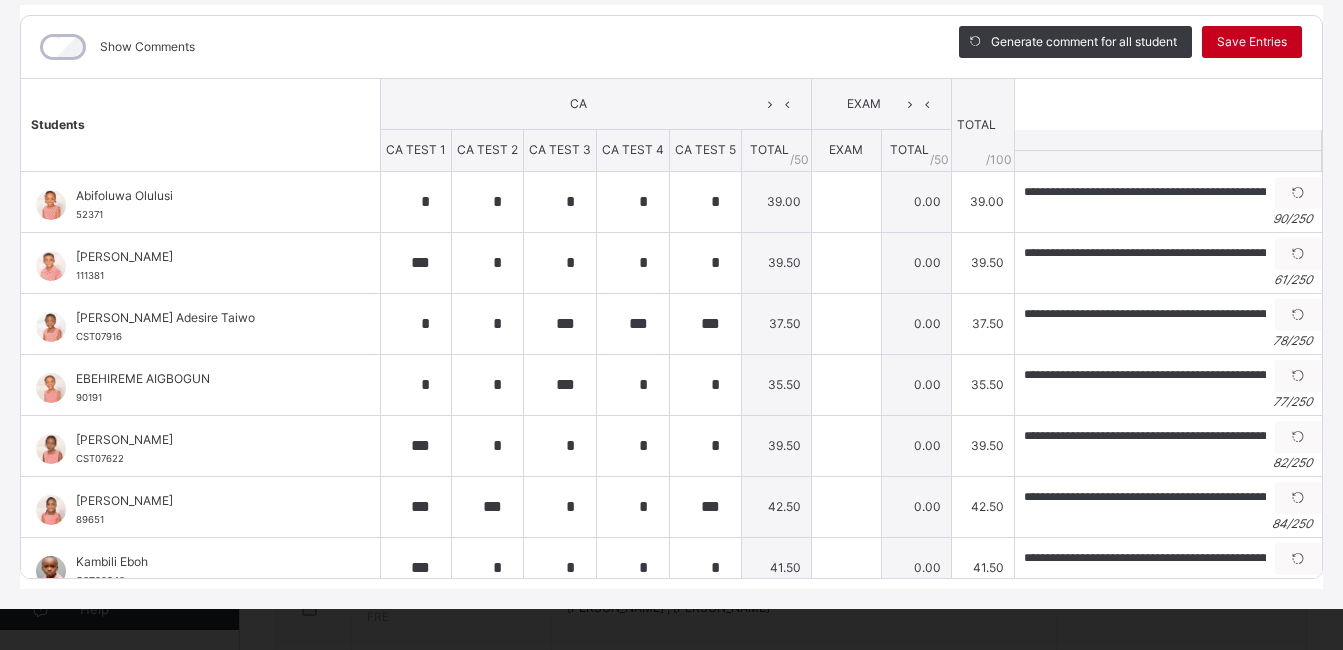 click on "Save Entries" at bounding box center [1252, 42] 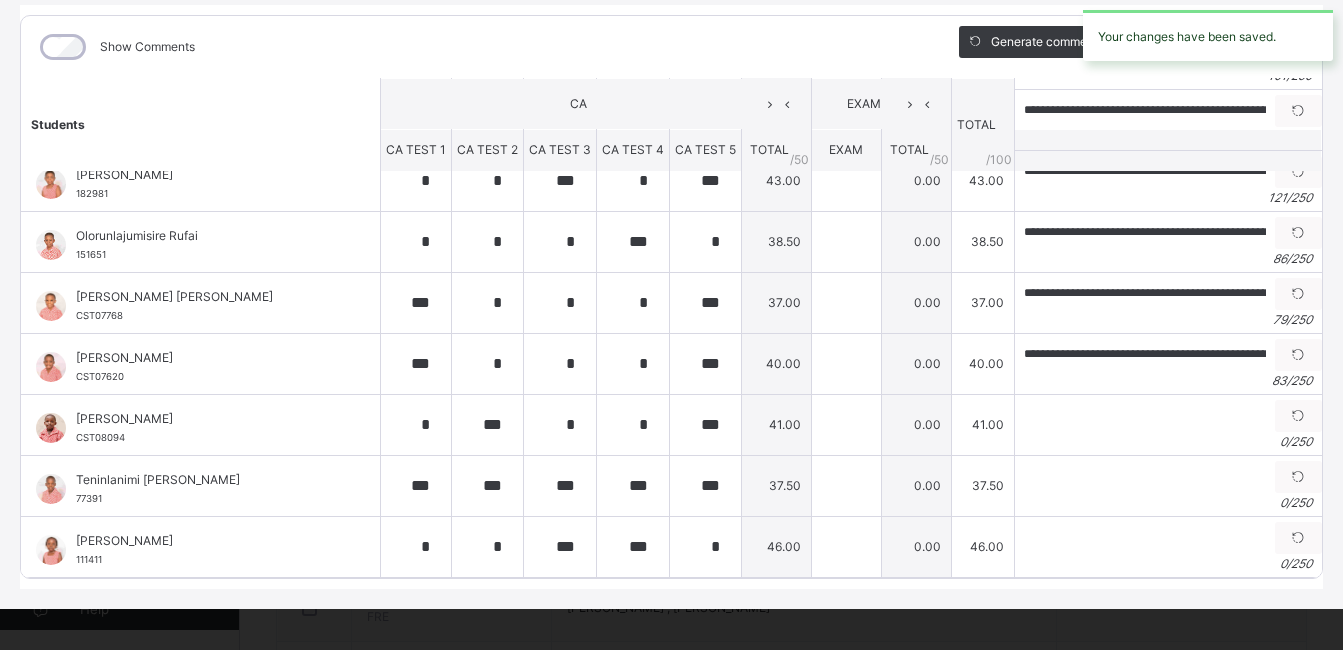 scroll, scrollTop: 707, scrollLeft: 0, axis: vertical 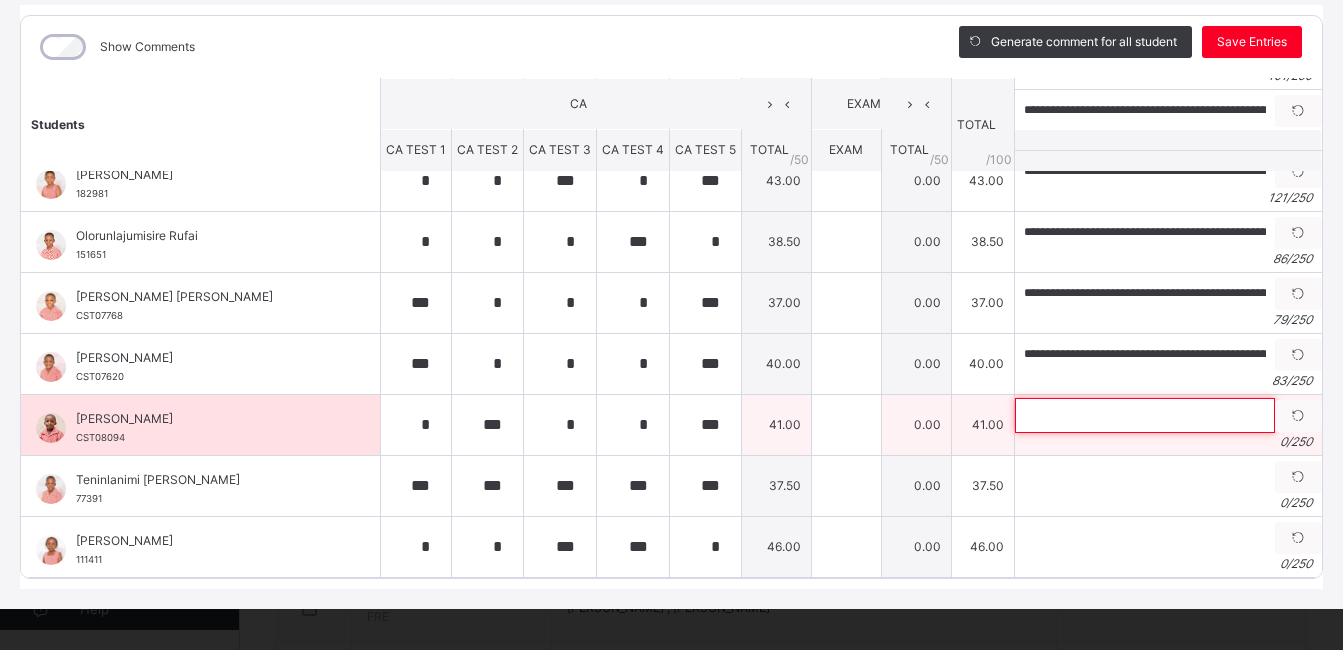 click at bounding box center [1145, 415] 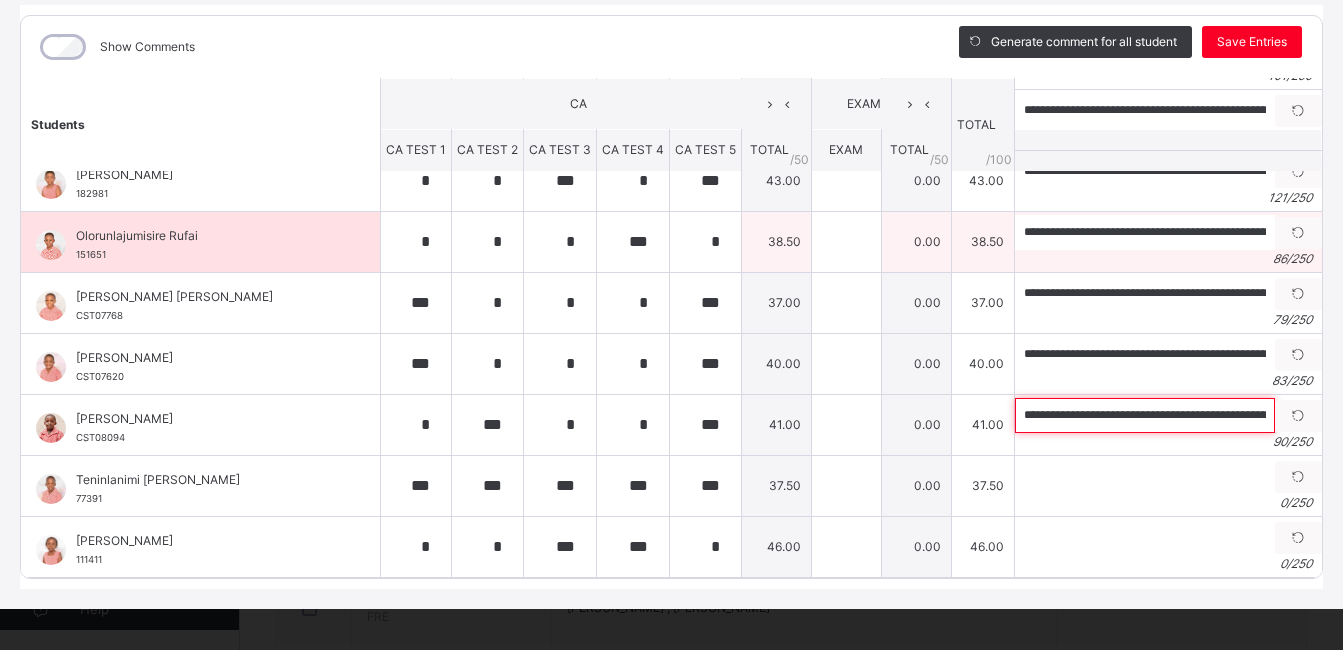 scroll, scrollTop: 0, scrollLeft: 286, axis: horizontal 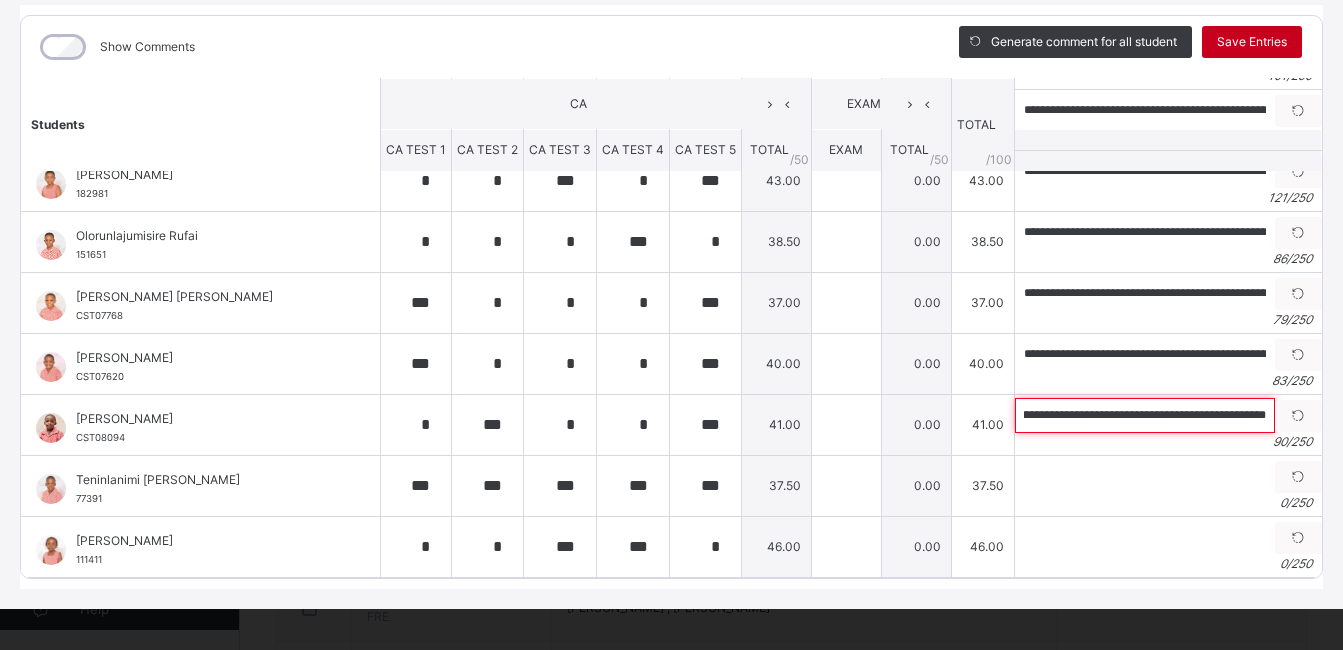 type on "**********" 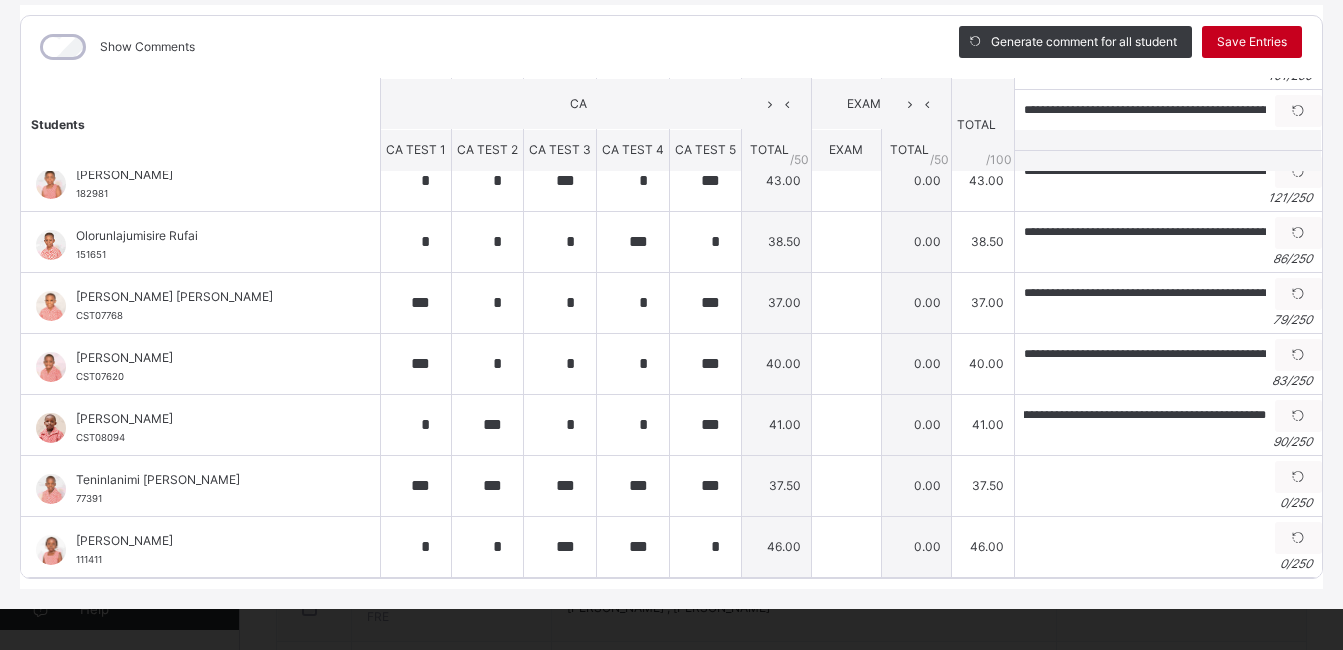 click on "Save Entries" at bounding box center (1252, 42) 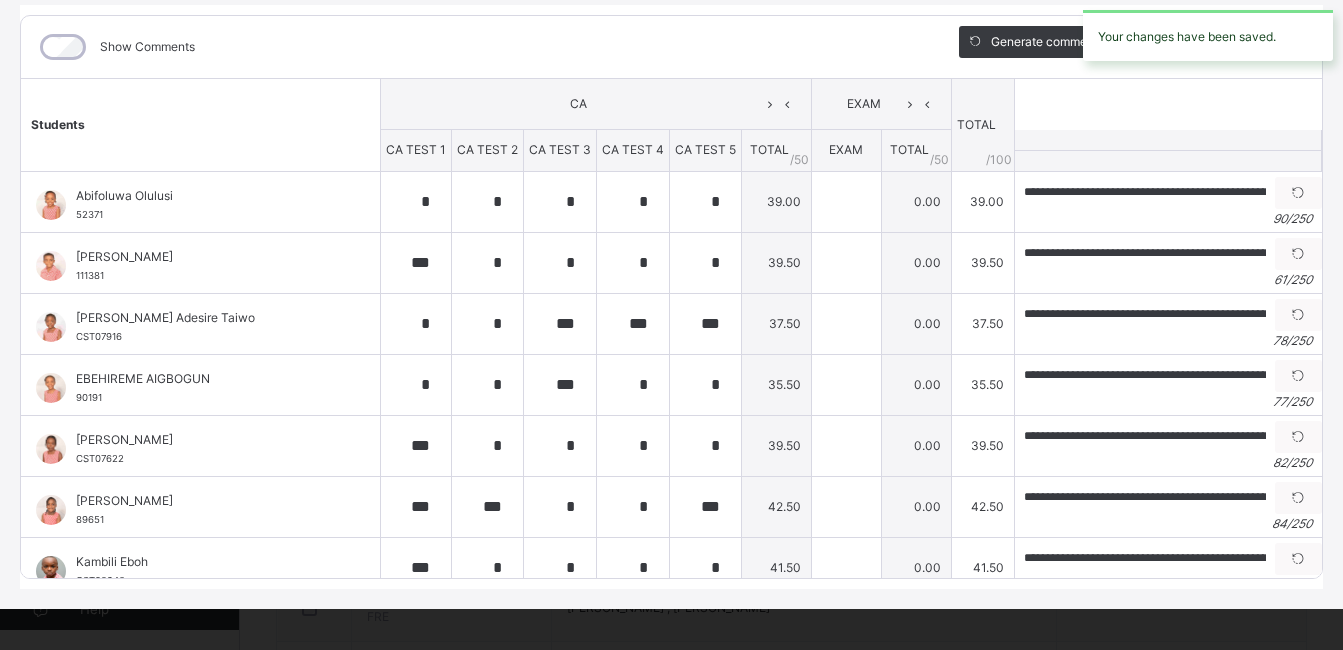 type on "*" 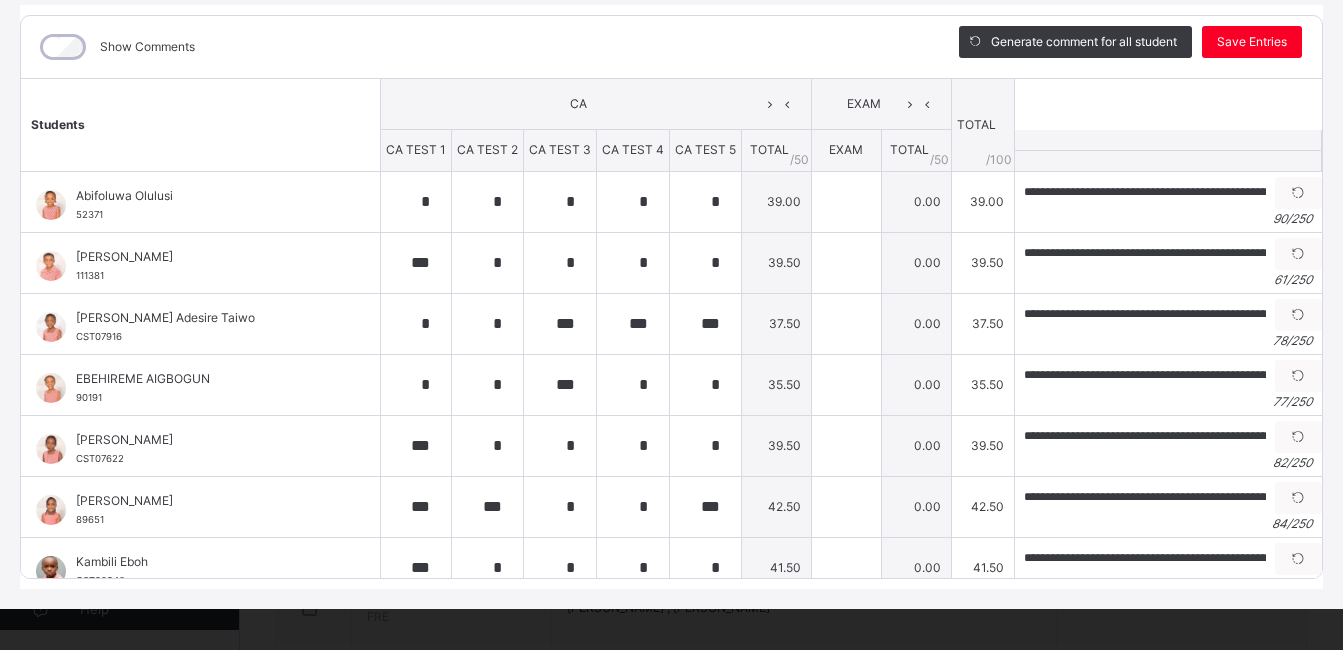 scroll, scrollTop: 424, scrollLeft: 0, axis: vertical 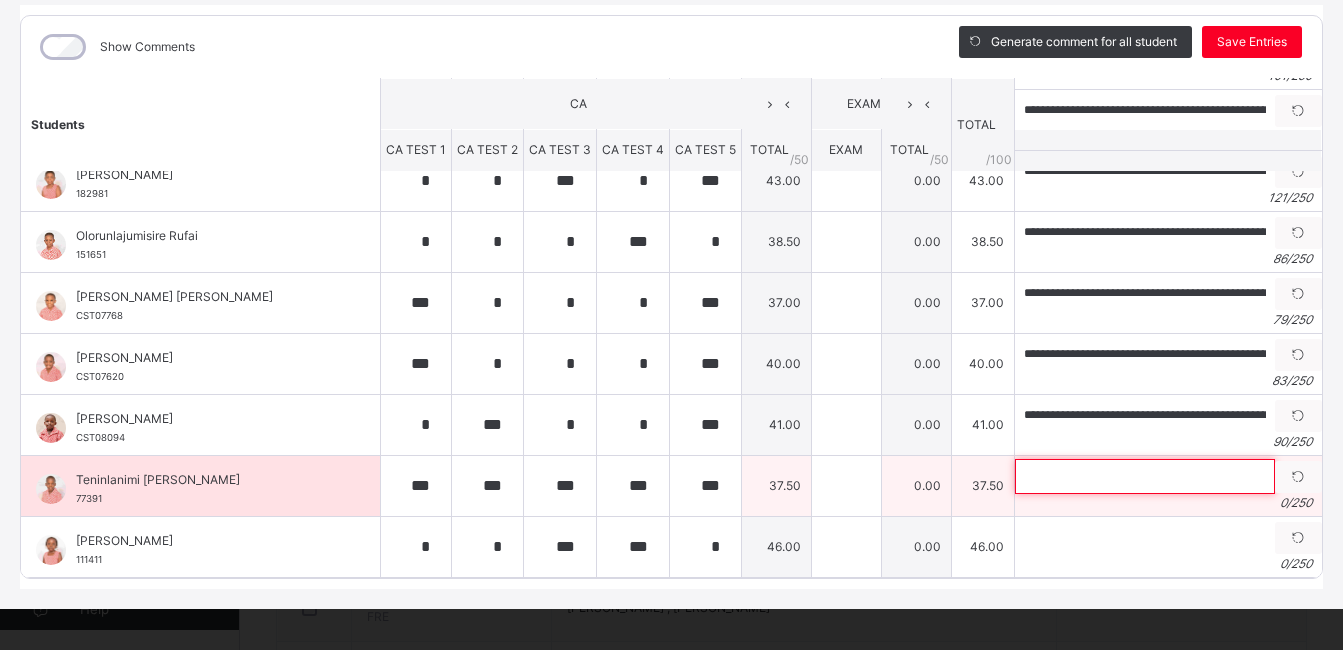 click at bounding box center (1145, 476) 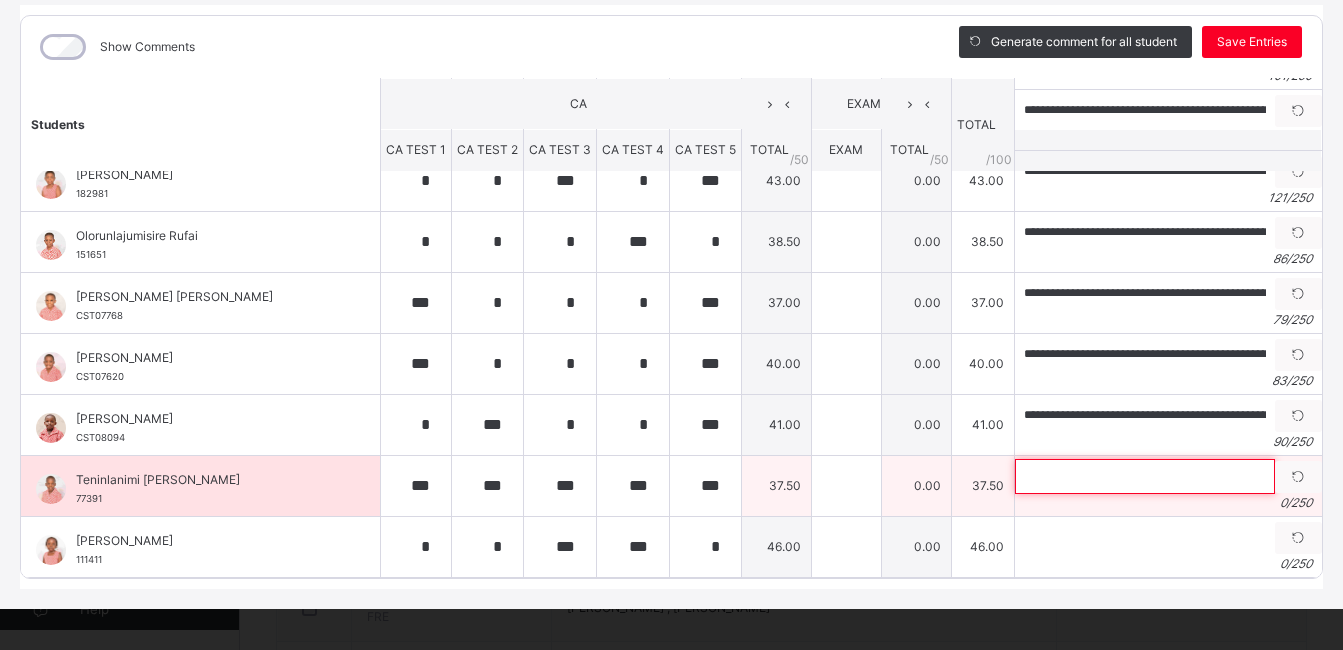 paste on "**********" 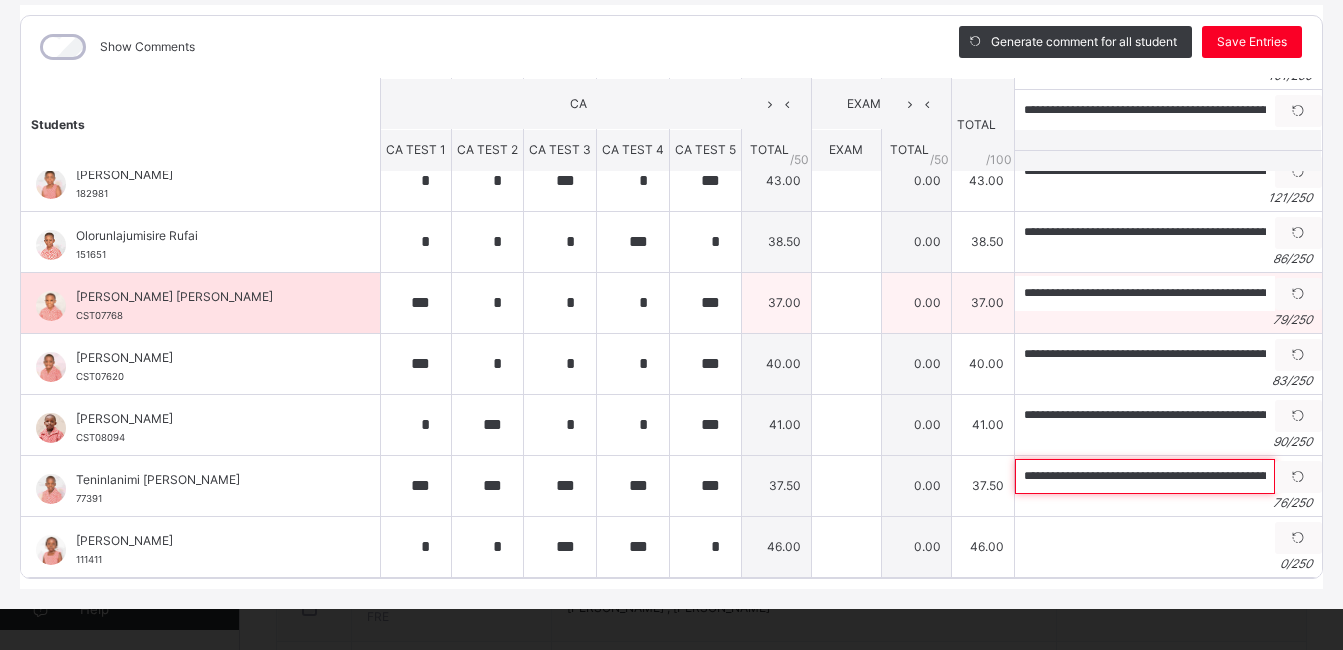 scroll, scrollTop: 0, scrollLeft: 186, axis: horizontal 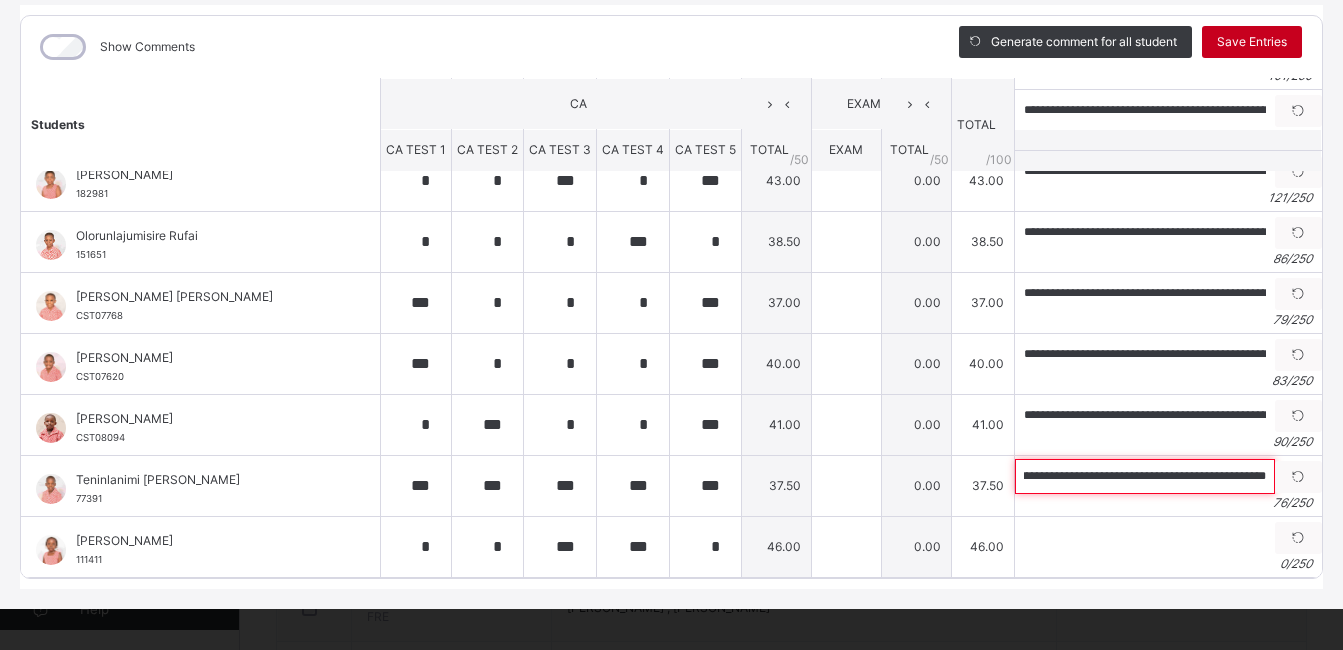 type on "**********" 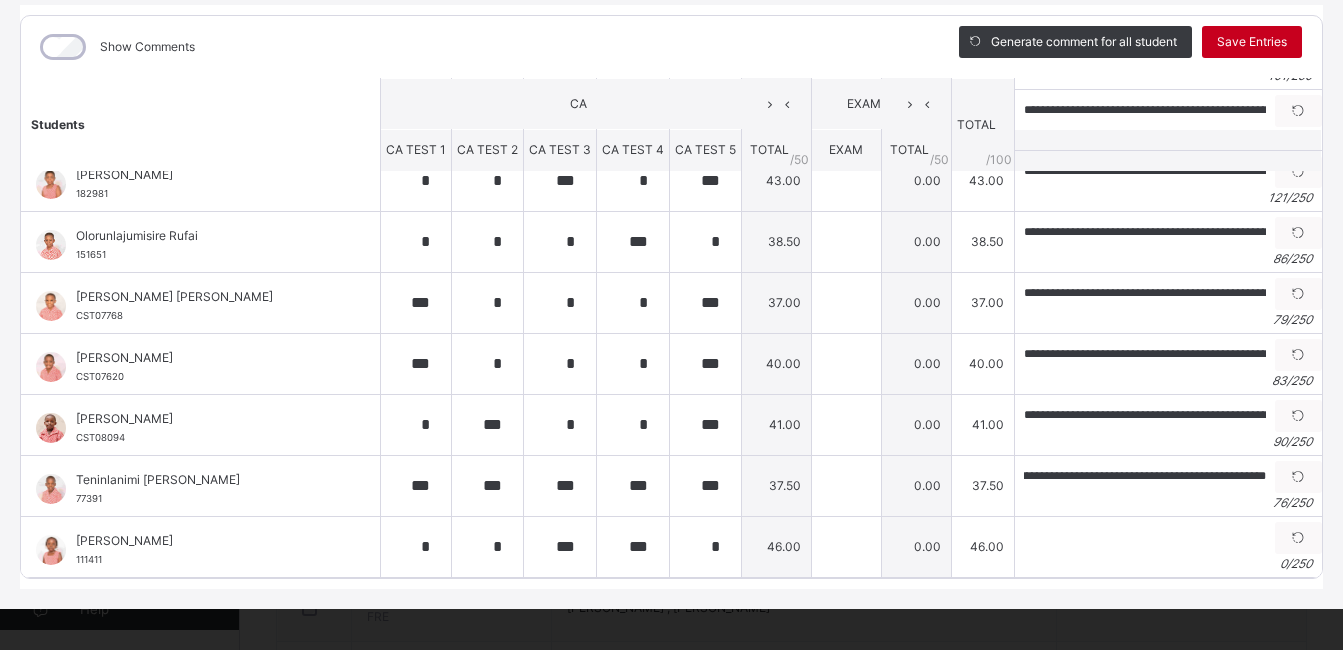 scroll, scrollTop: 0, scrollLeft: 0, axis: both 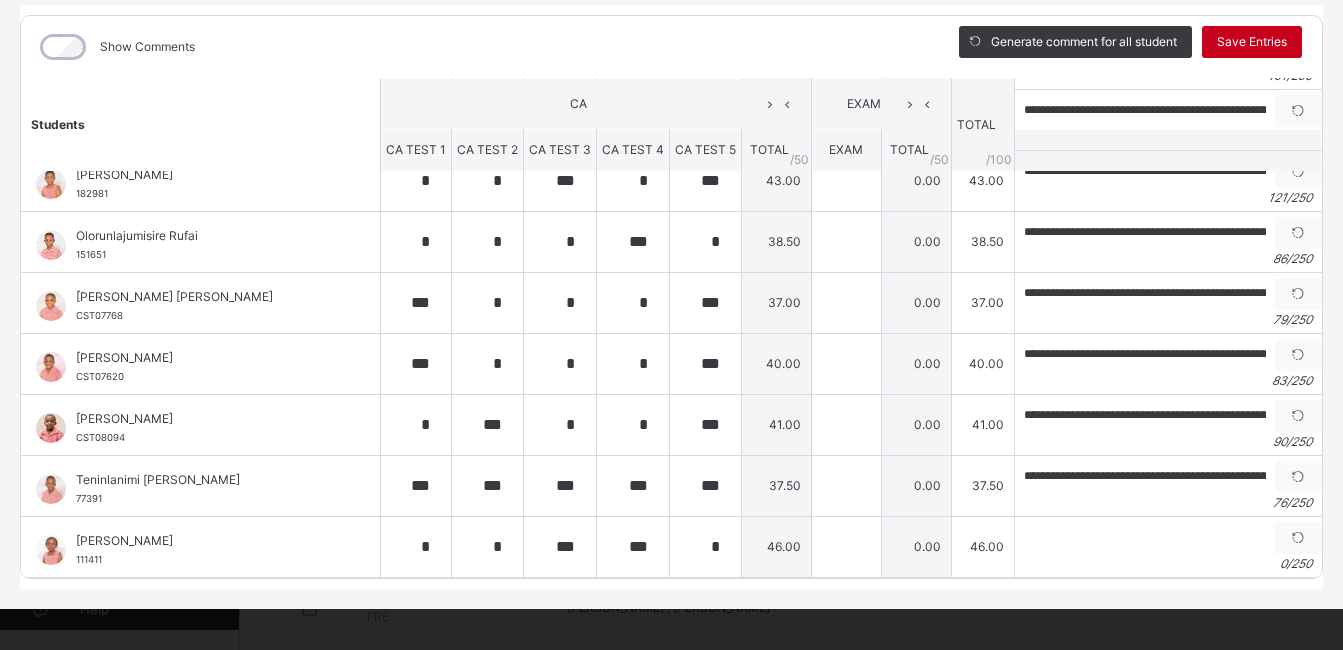 click on "Save Entries" at bounding box center (1252, 42) 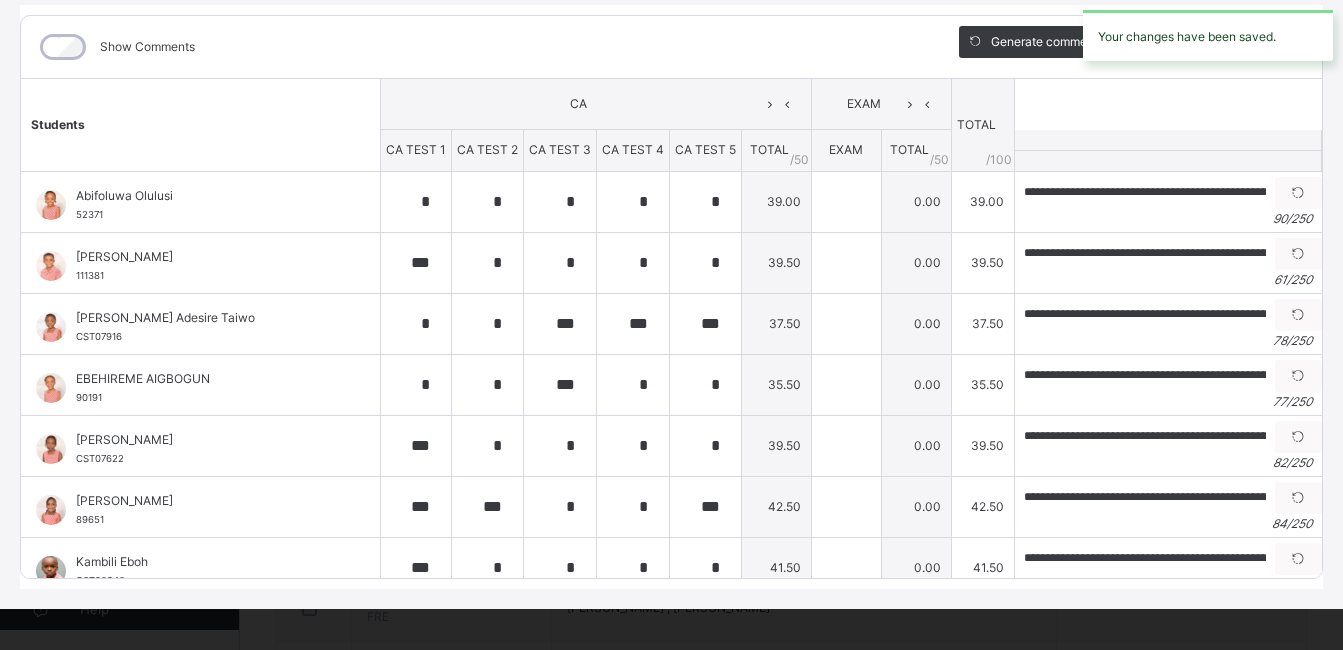 scroll, scrollTop: 424, scrollLeft: 0, axis: vertical 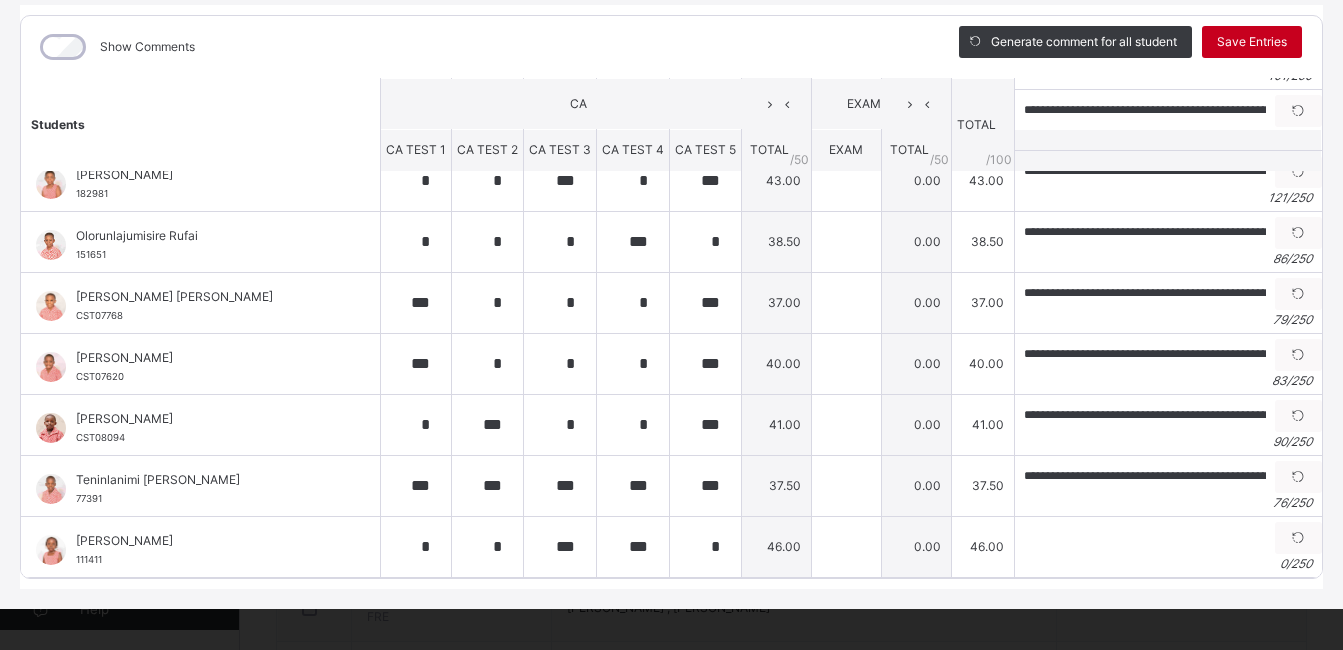 click on "Save Entries" at bounding box center [1252, 42] 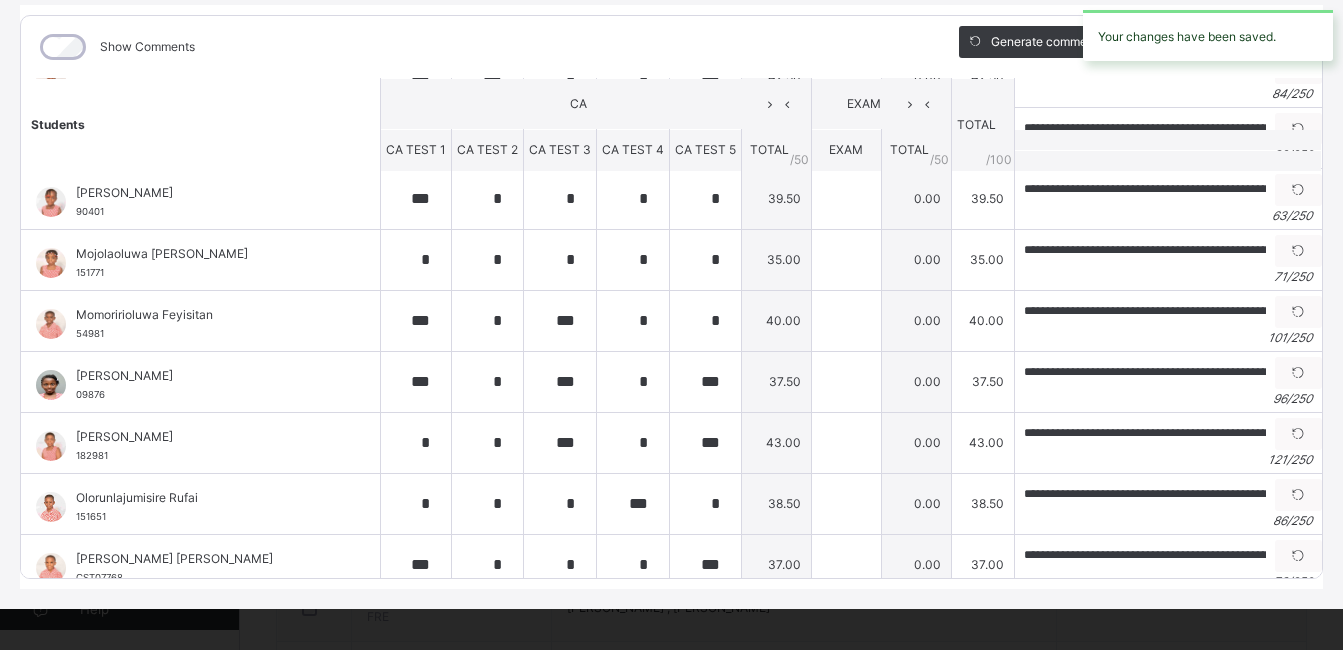 scroll, scrollTop: 707, scrollLeft: 0, axis: vertical 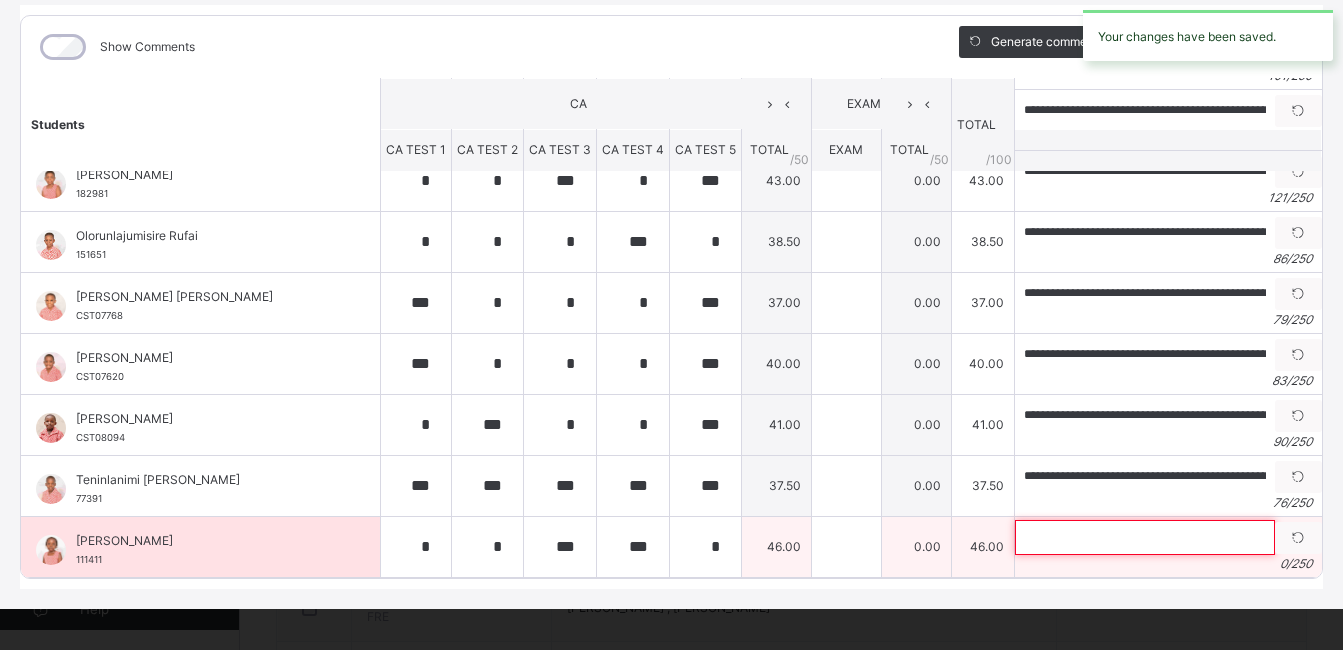 click at bounding box center (1145, 537) 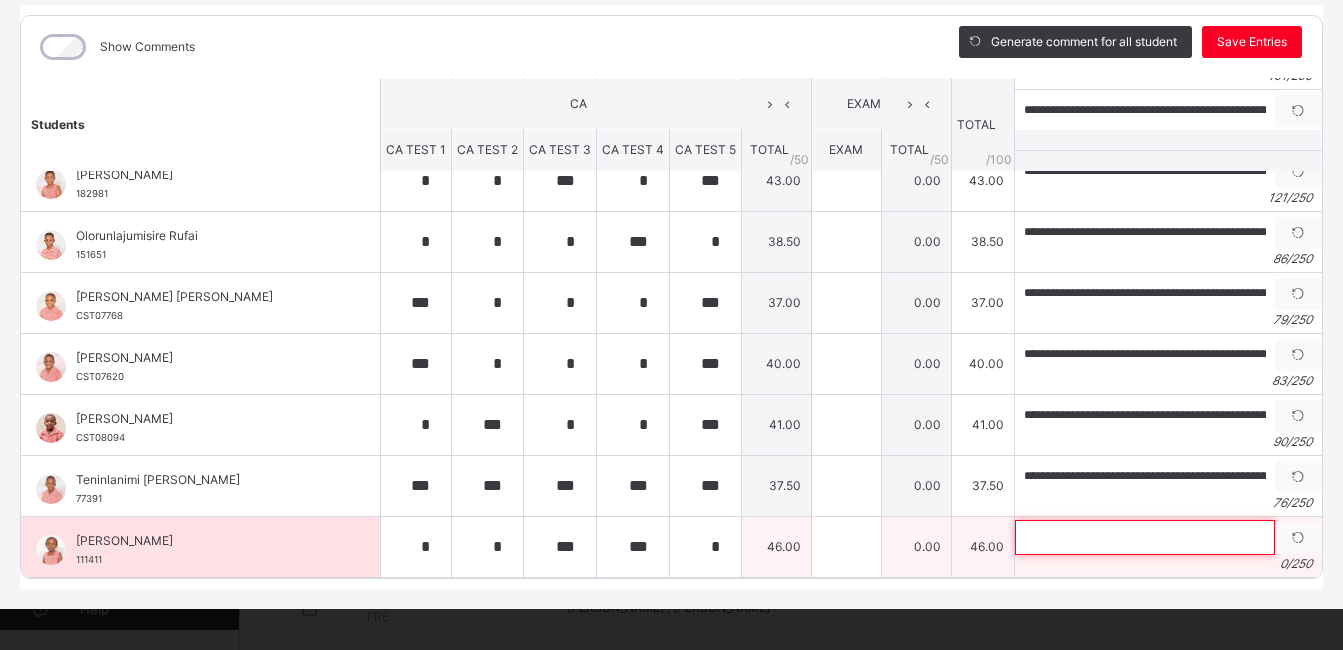 click at bounding box center (1145, 537) 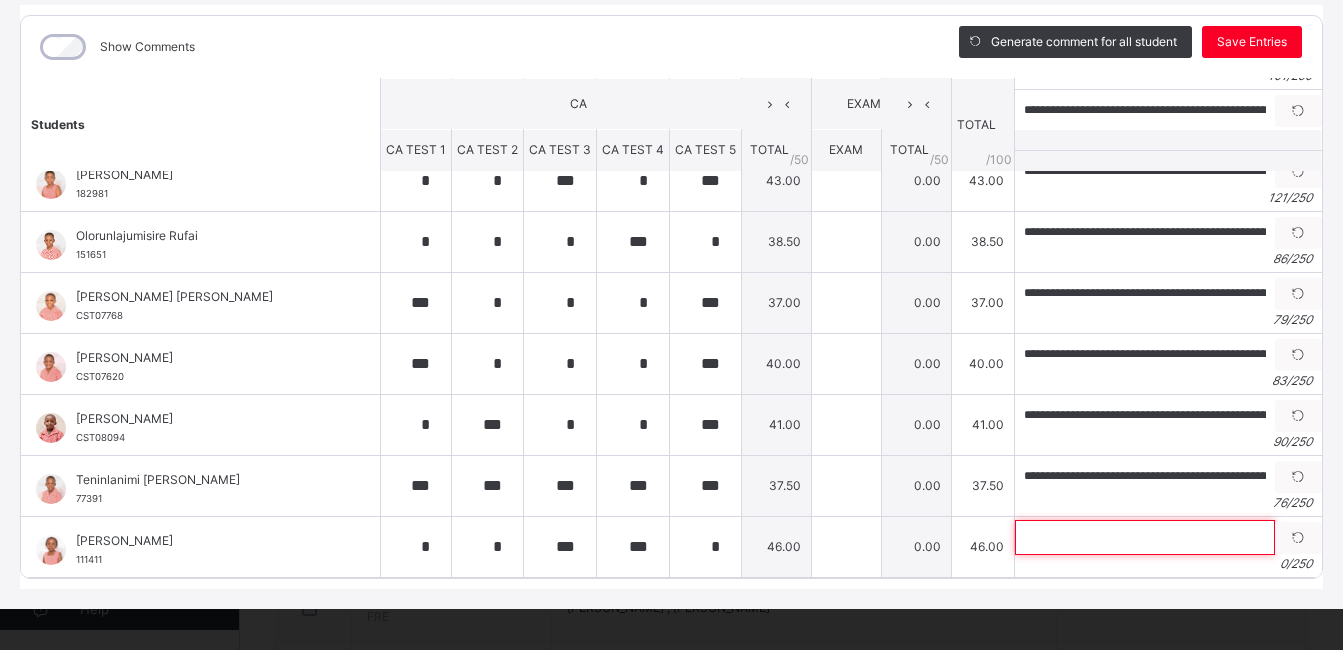 scroll, scrollTop: 929, scrollLeft: 0, axis: vertical 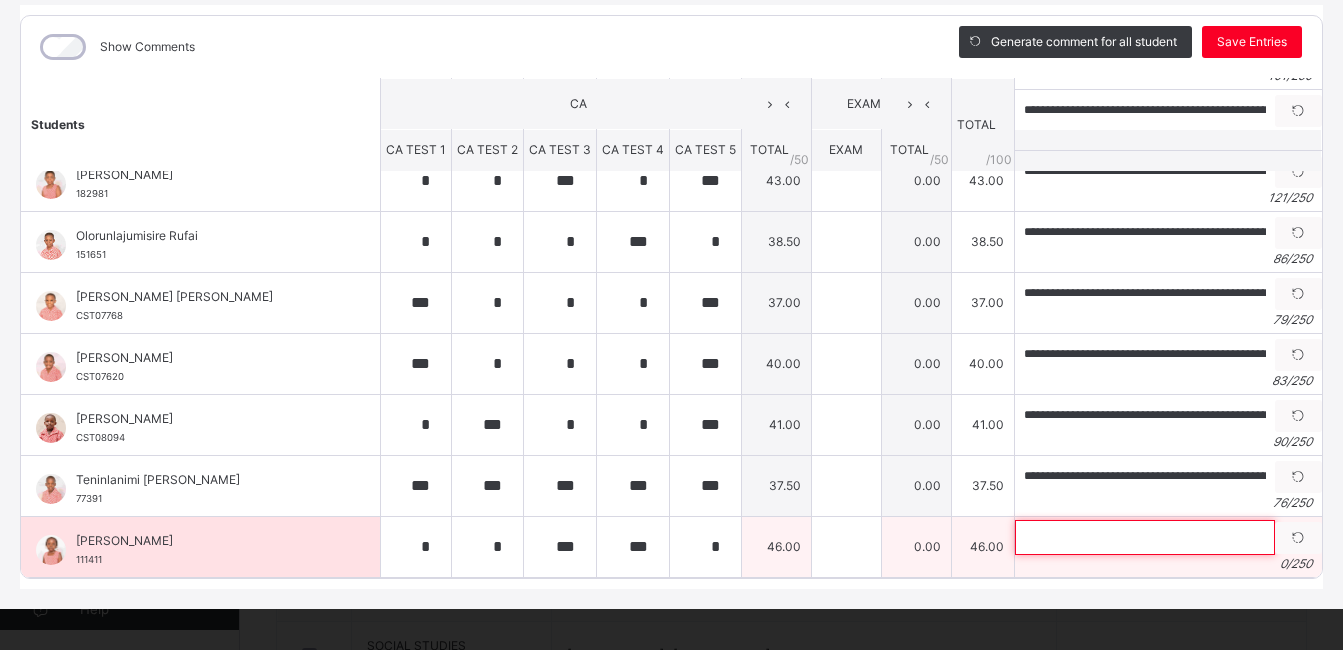 click at bounding box center [1145, 537] 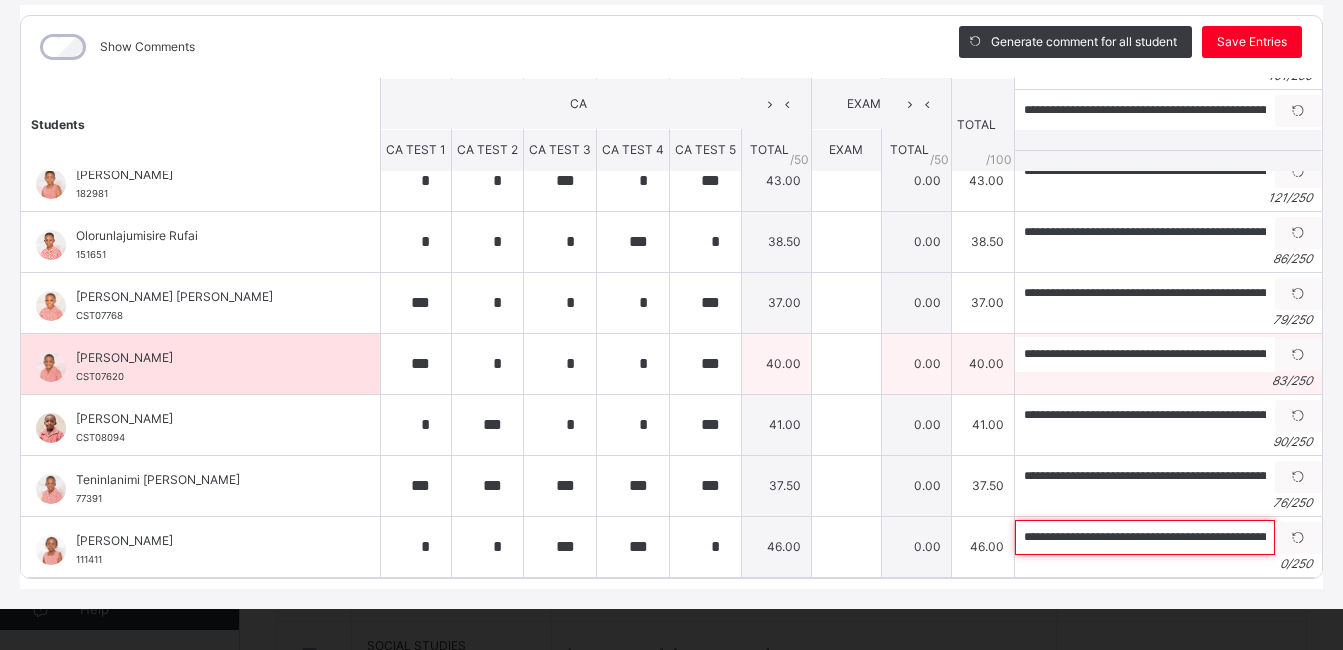 scroll, scrollTop: 0, scrollLeft: 241, axis: horizontal 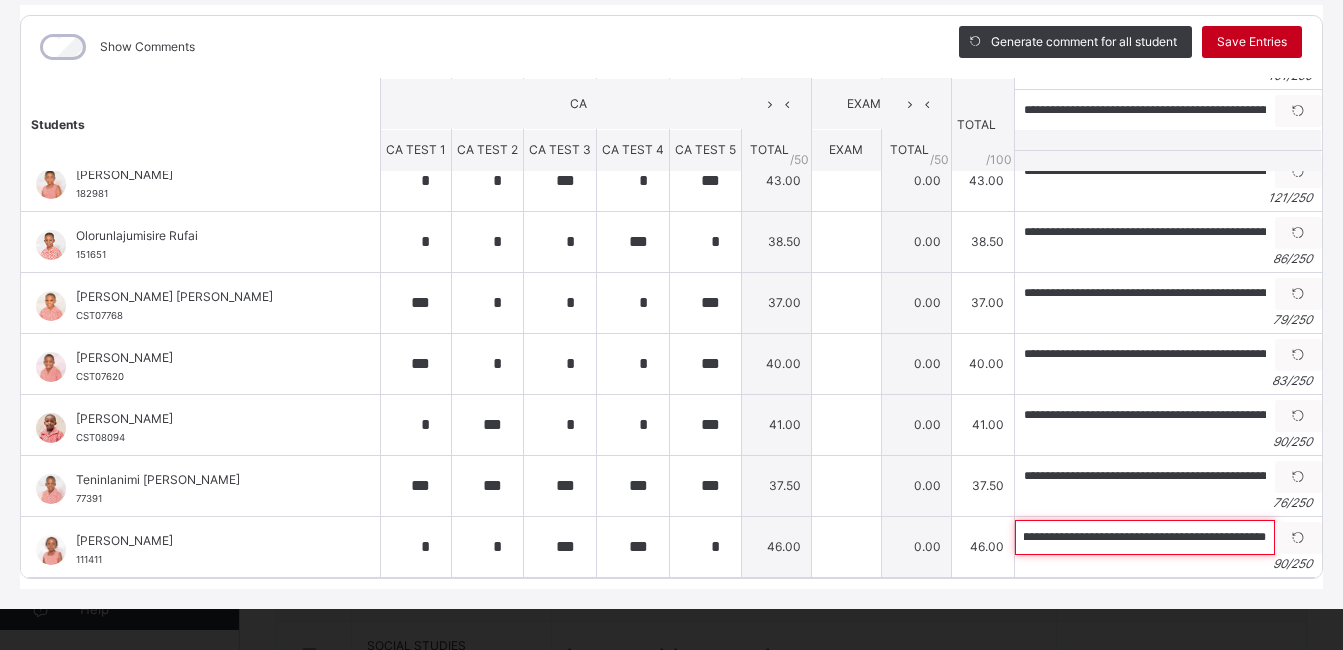 type on "**********" 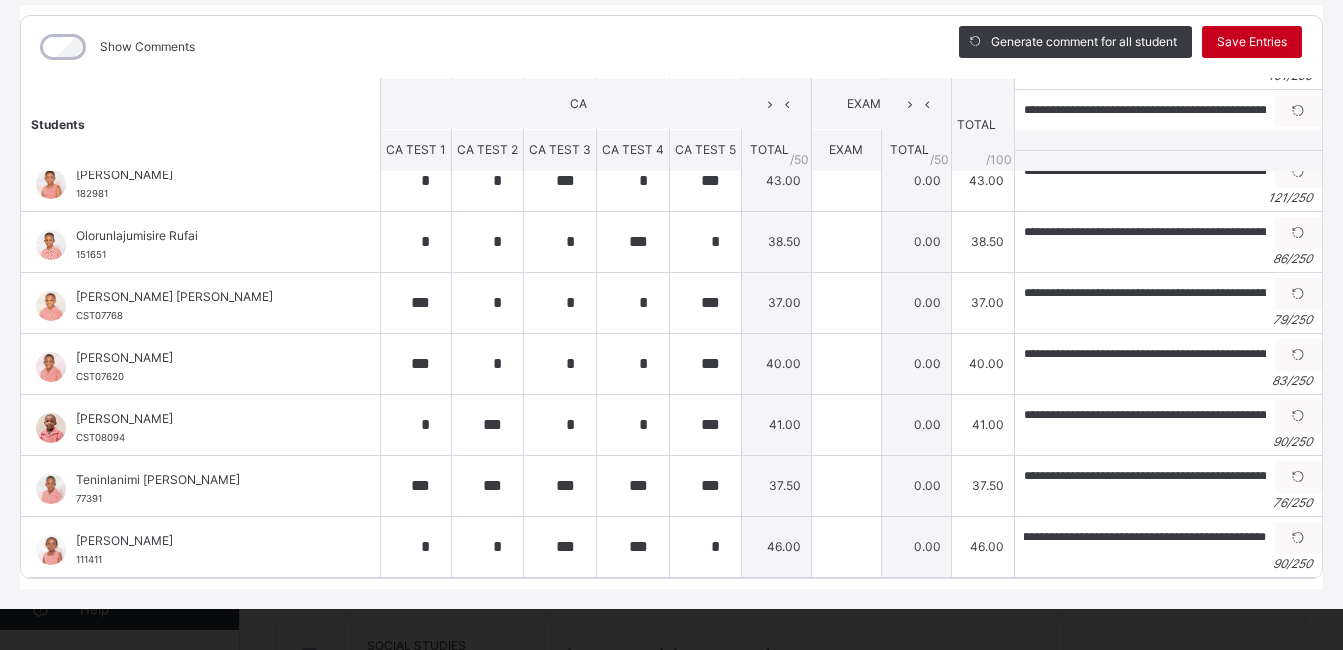scroll, scrollTop: 0, scrollLeft: 0, axis: both 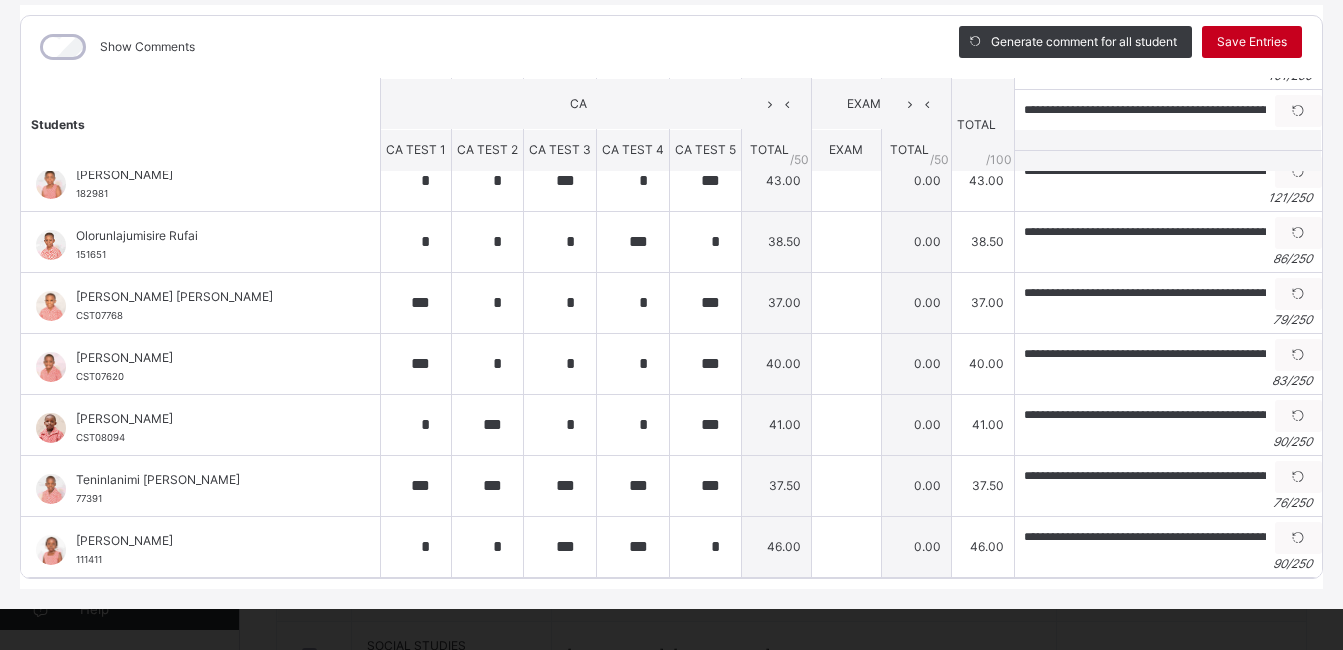 click on "Save Entries" at bounding box center (1252, 42) 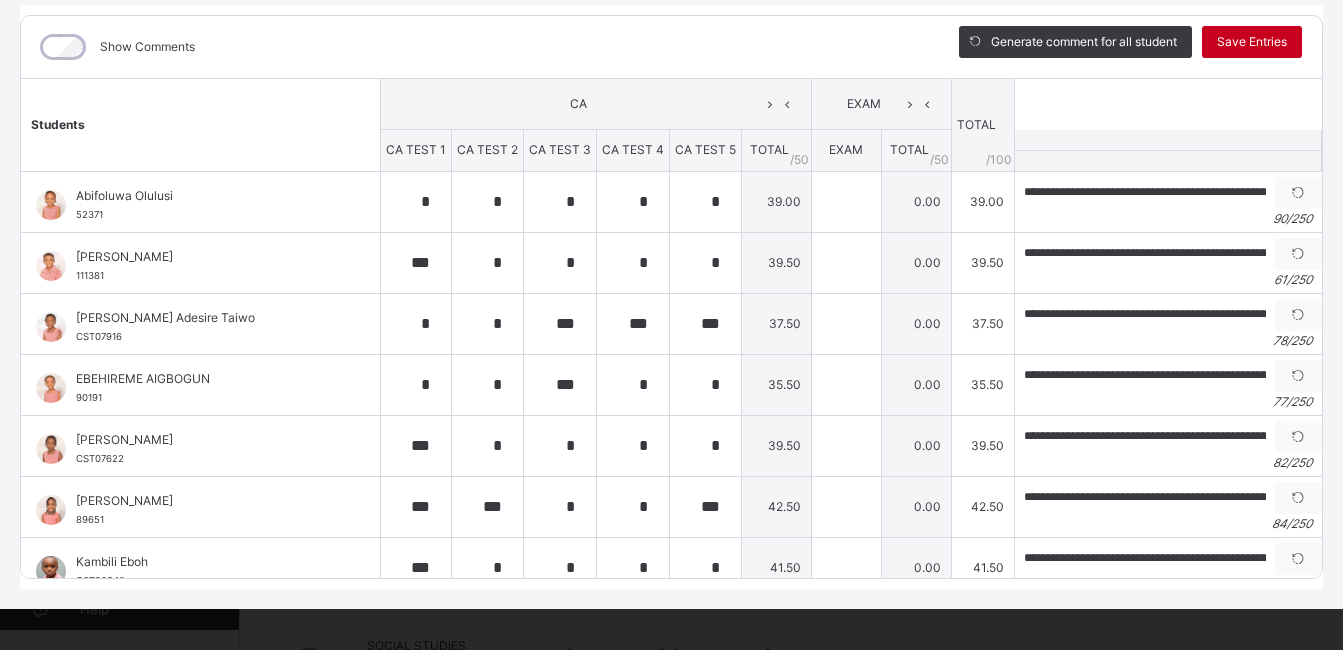 click on "Save Entries" at bounding box center (1252, 42) 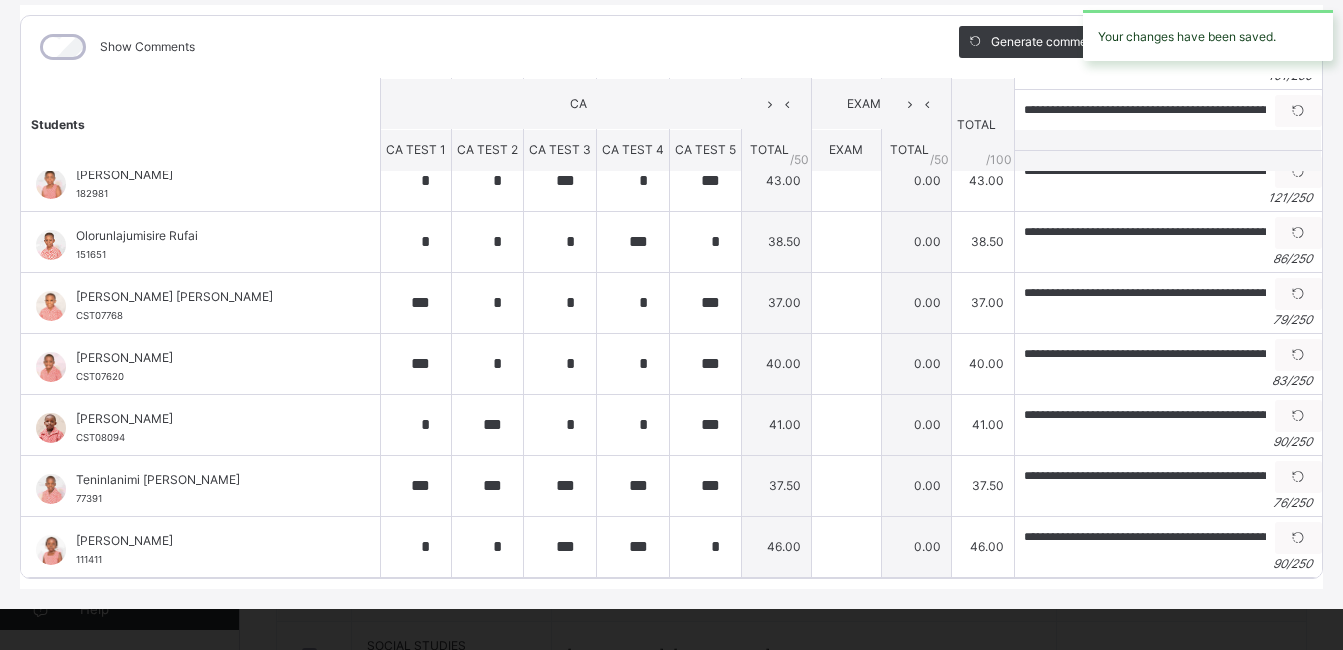 scroll, scrollTop: 707, scrollLeft: 0, axis: vertical 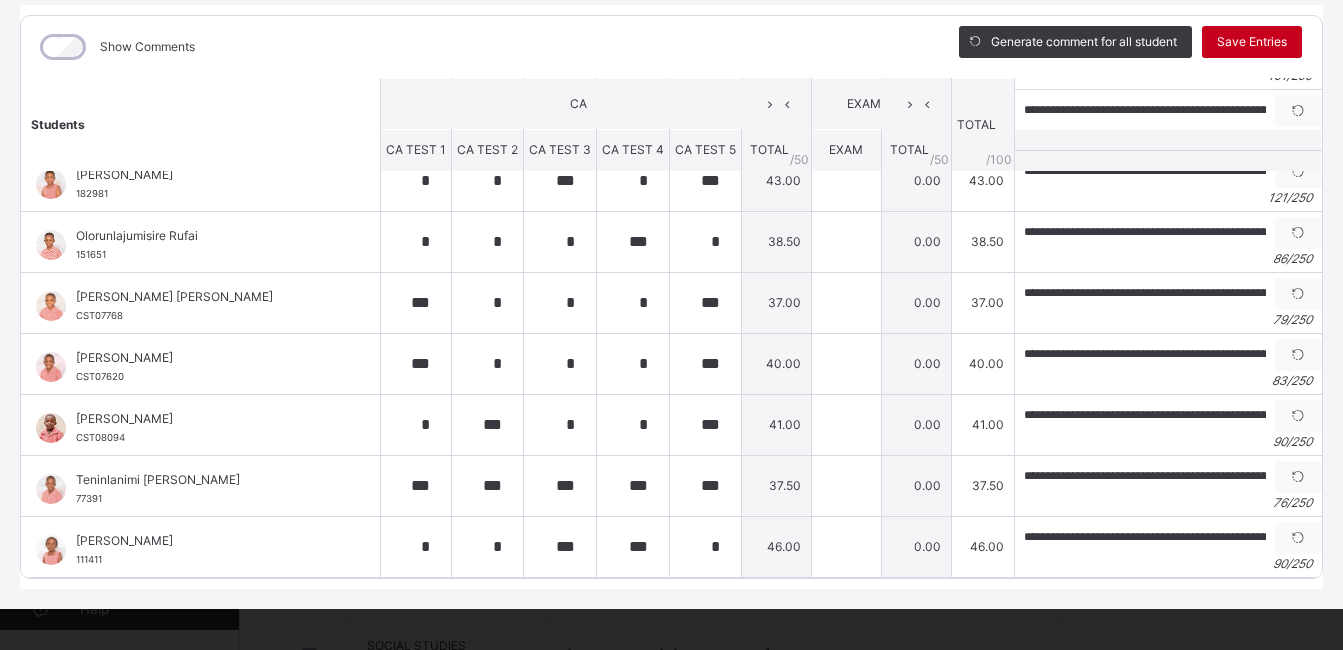 click on "Save Entries" at bounding box center (1252, 42) 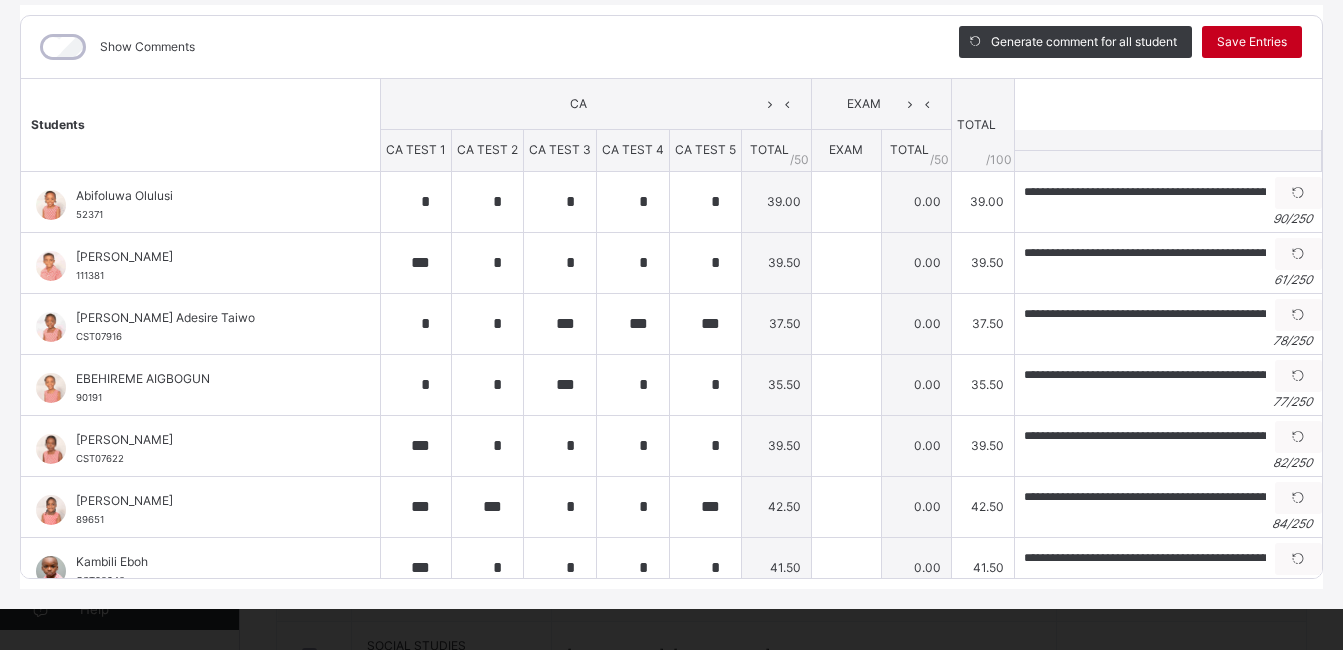 click on "Save Entries" at bounding box center [1252, 42] 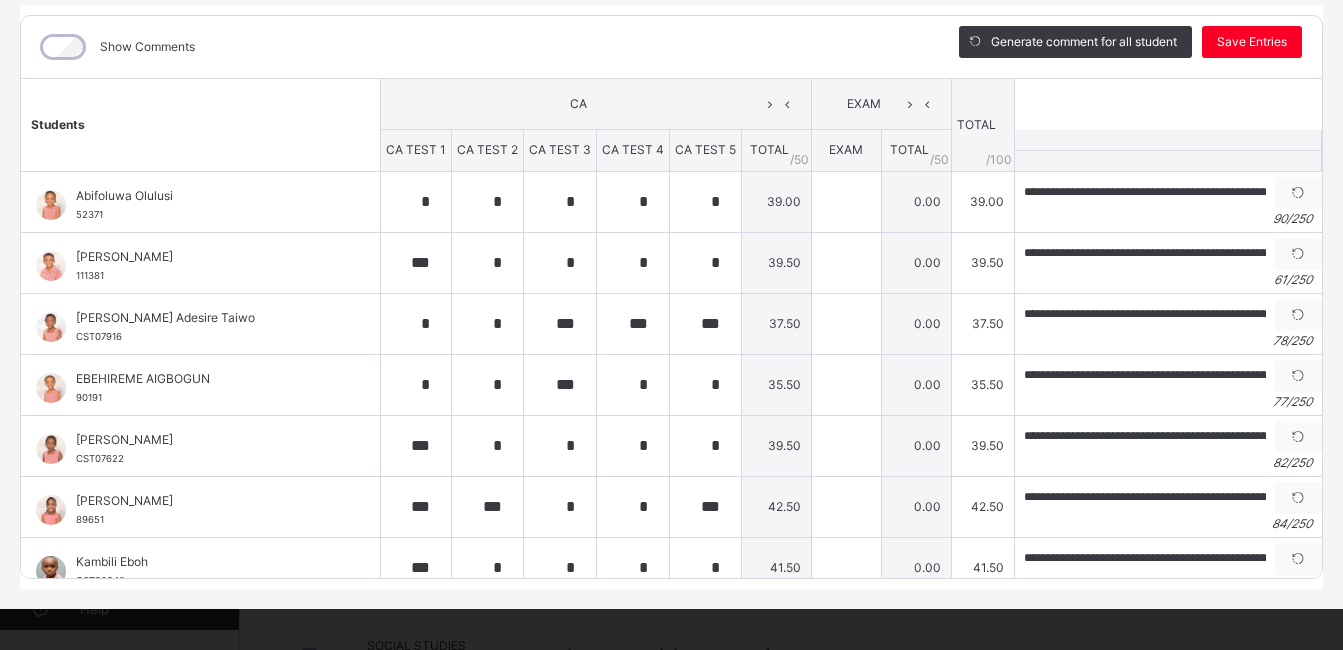 scroll, scrollTop: 0, scrollLeft: 0, axis: both 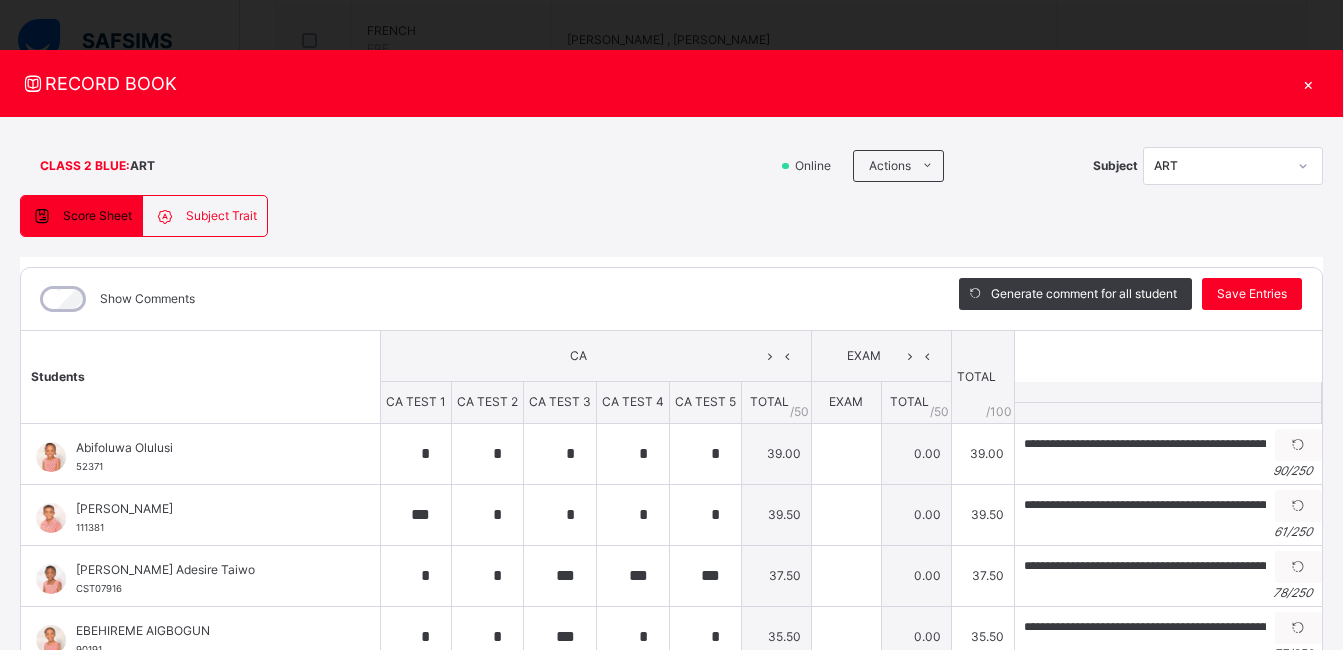 click on "×" at bounding box center [1308, 83] 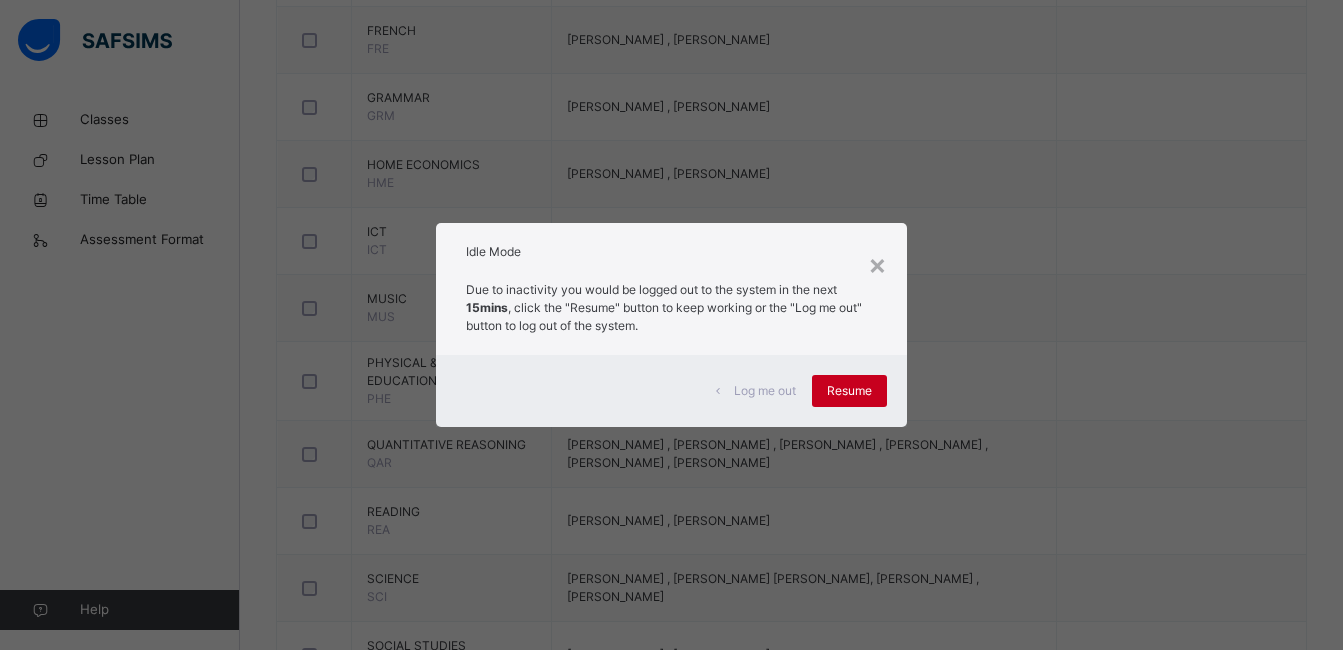 click on "Resume" at bounding box center (849, 391) 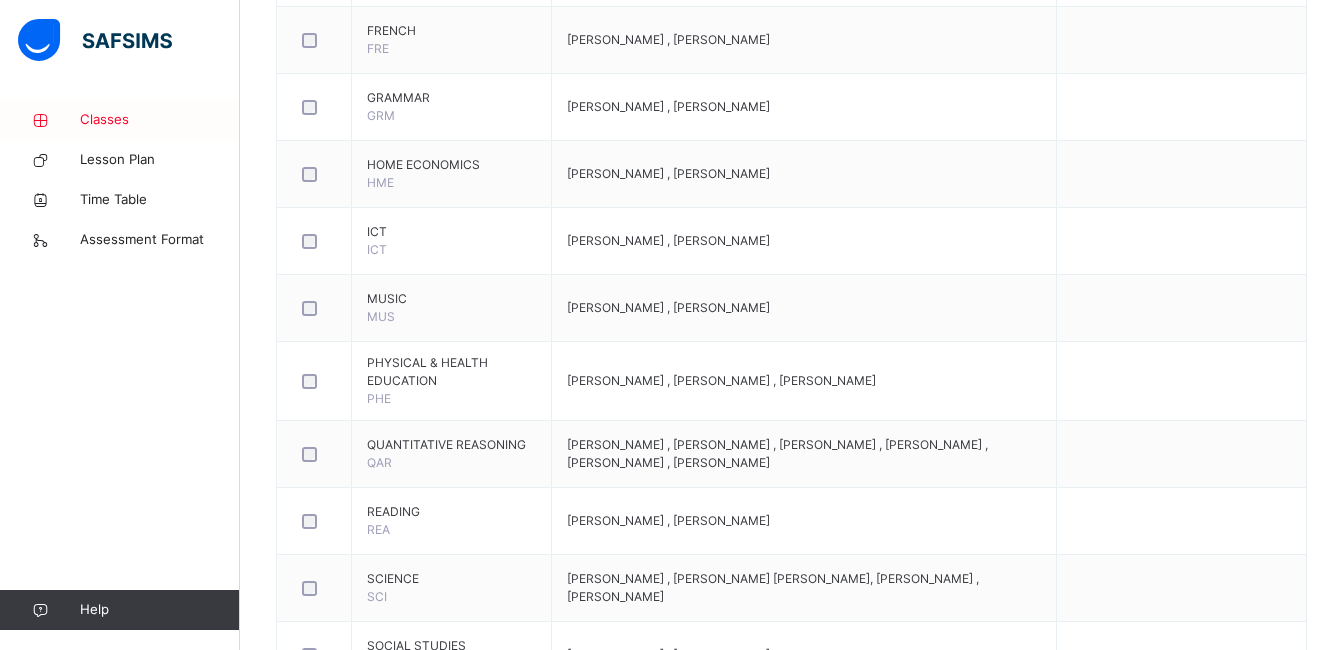 click on "Classes" at bounding box center [160, 120] 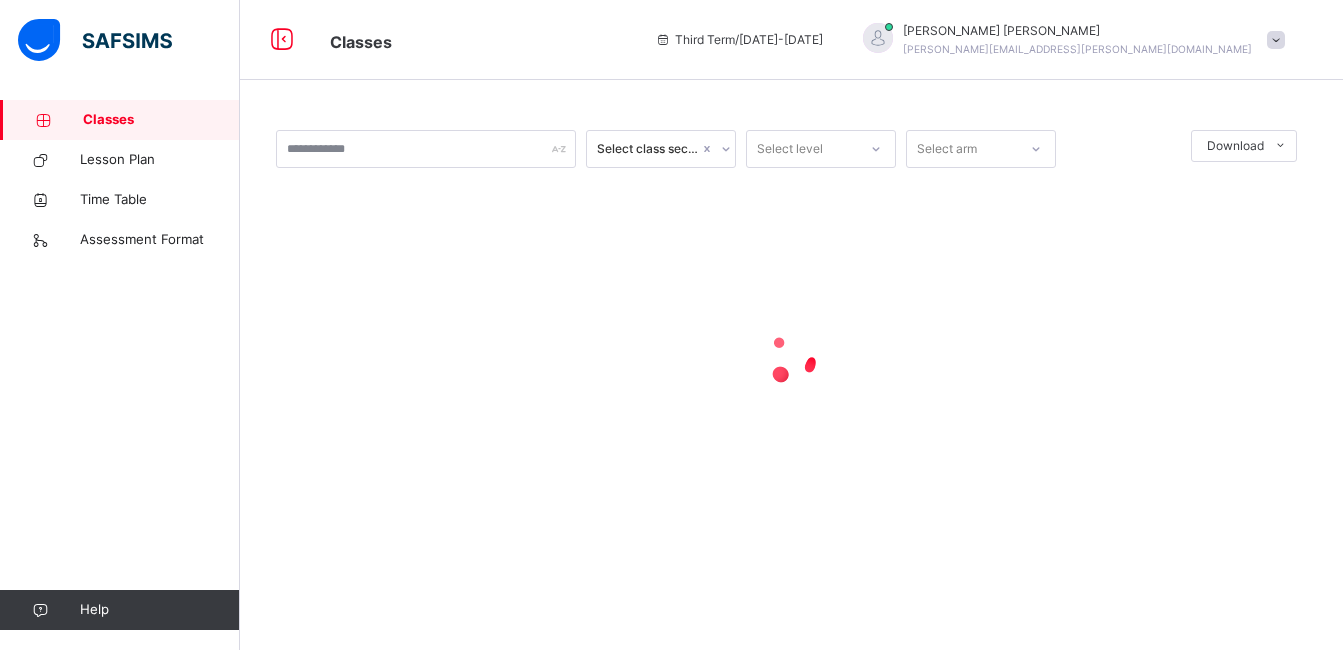 scroll, scrollTop: 0, scrollLeft: 0, axis: both 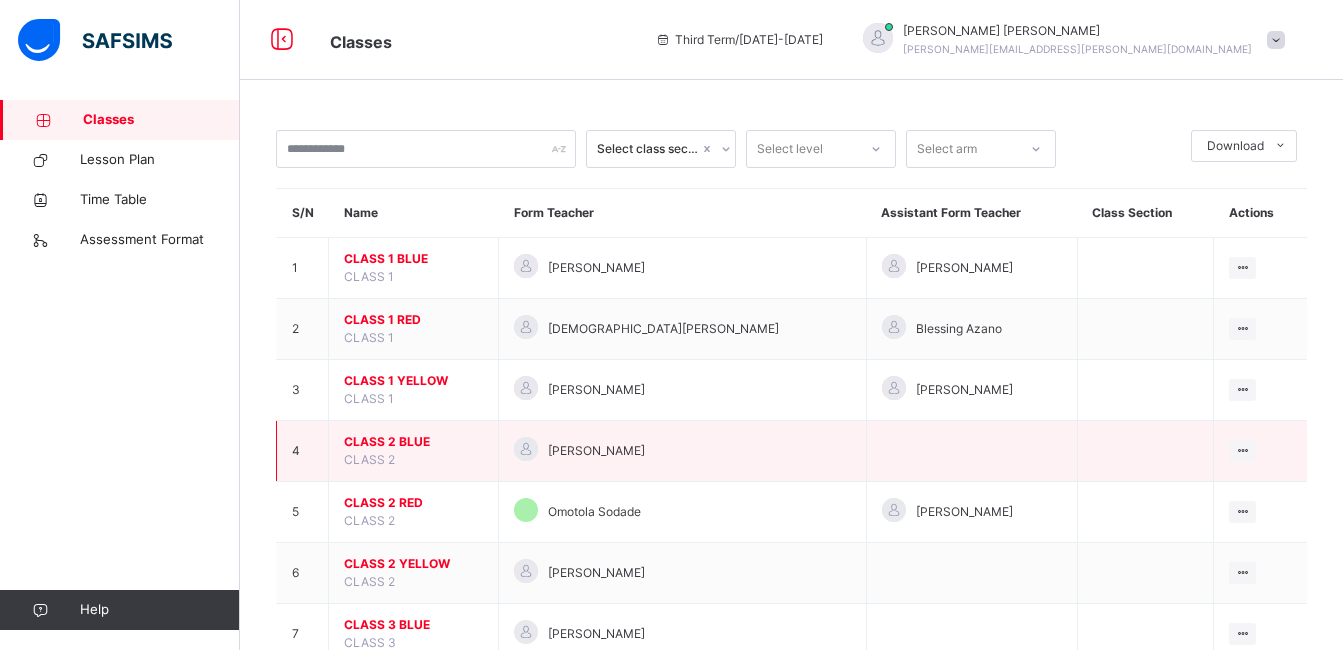 click on "CLASS 2   BLUE" at bounding box center (413, 442) 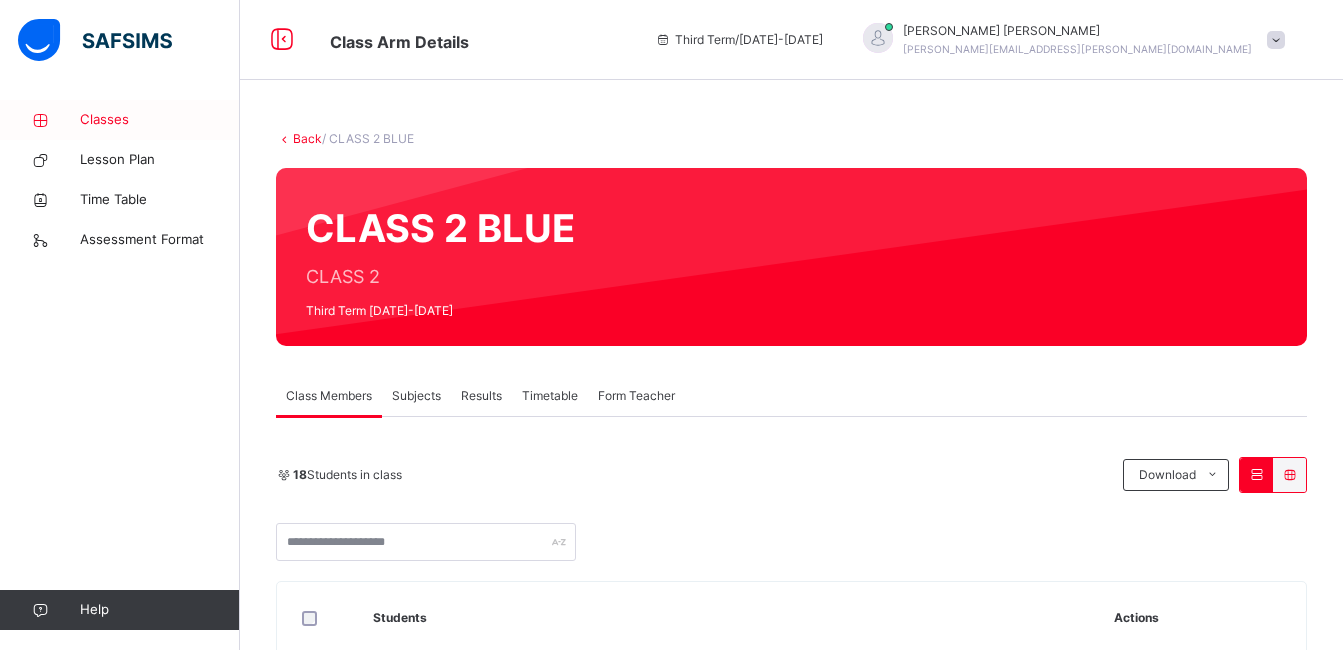 click on "Classes" at bounding box center [160, 120] 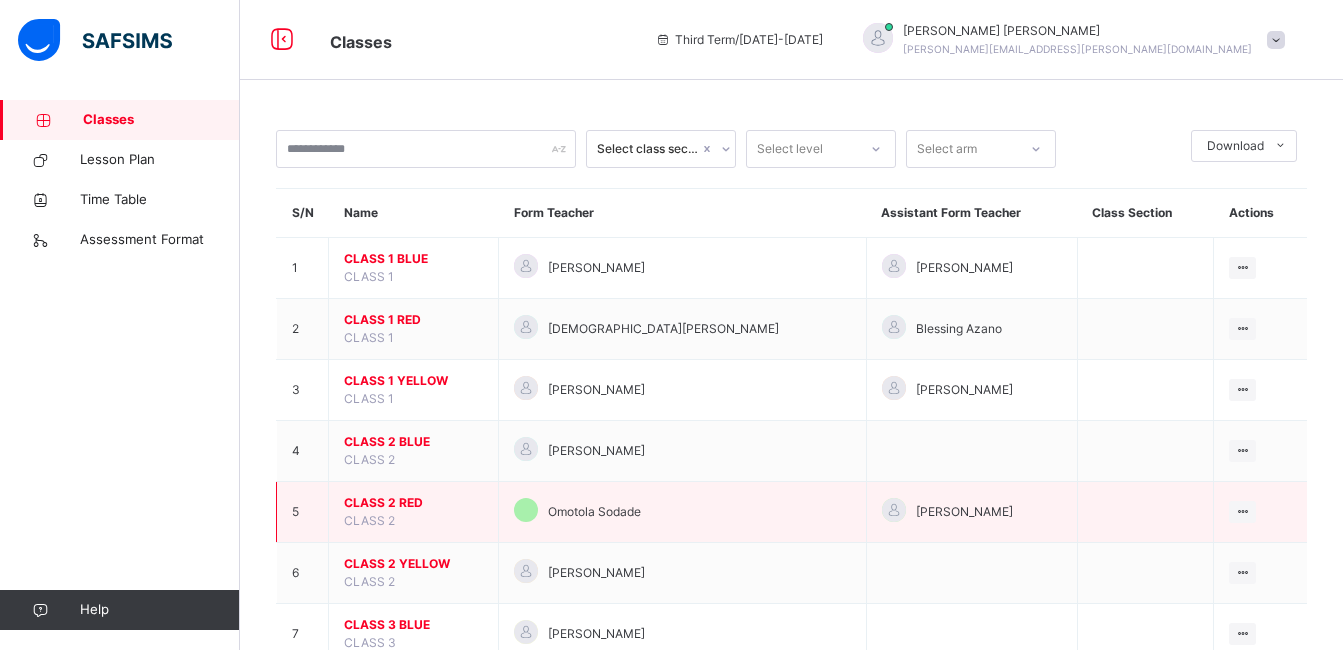 click on "CLASS 2   RED   CLASS 2" at bounding box center [414, 512] 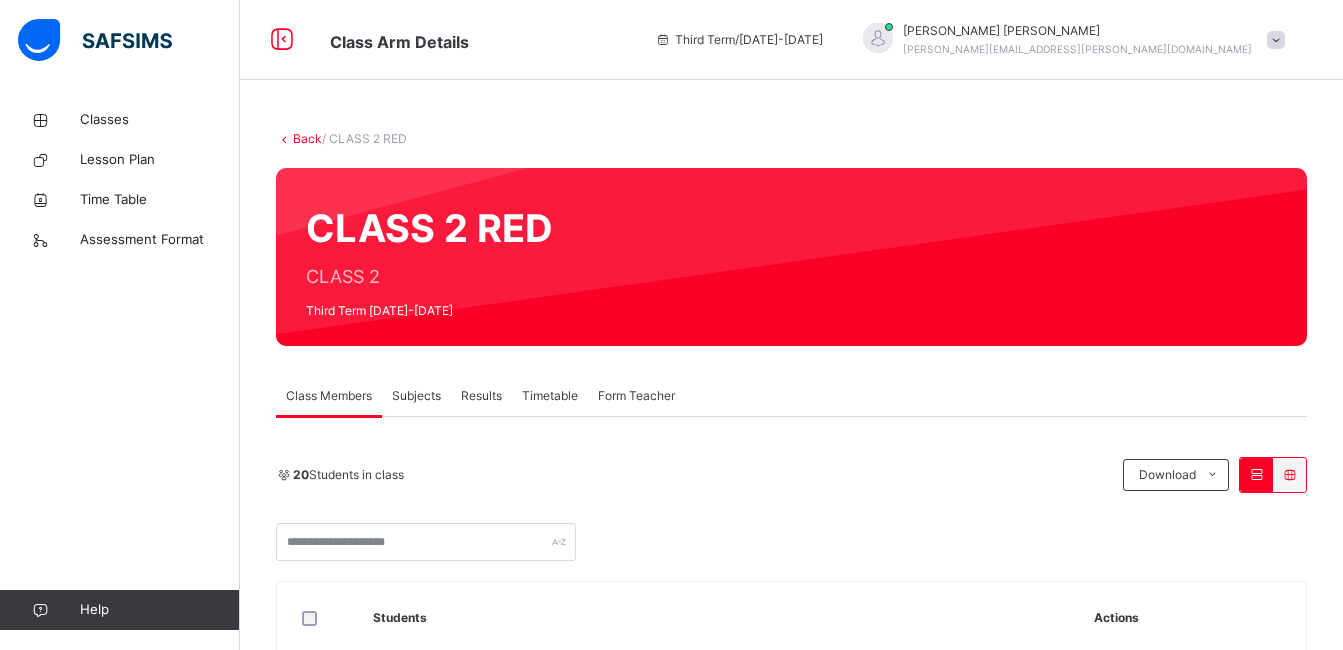 click on "Subjects" at bounding box center [416, 396] 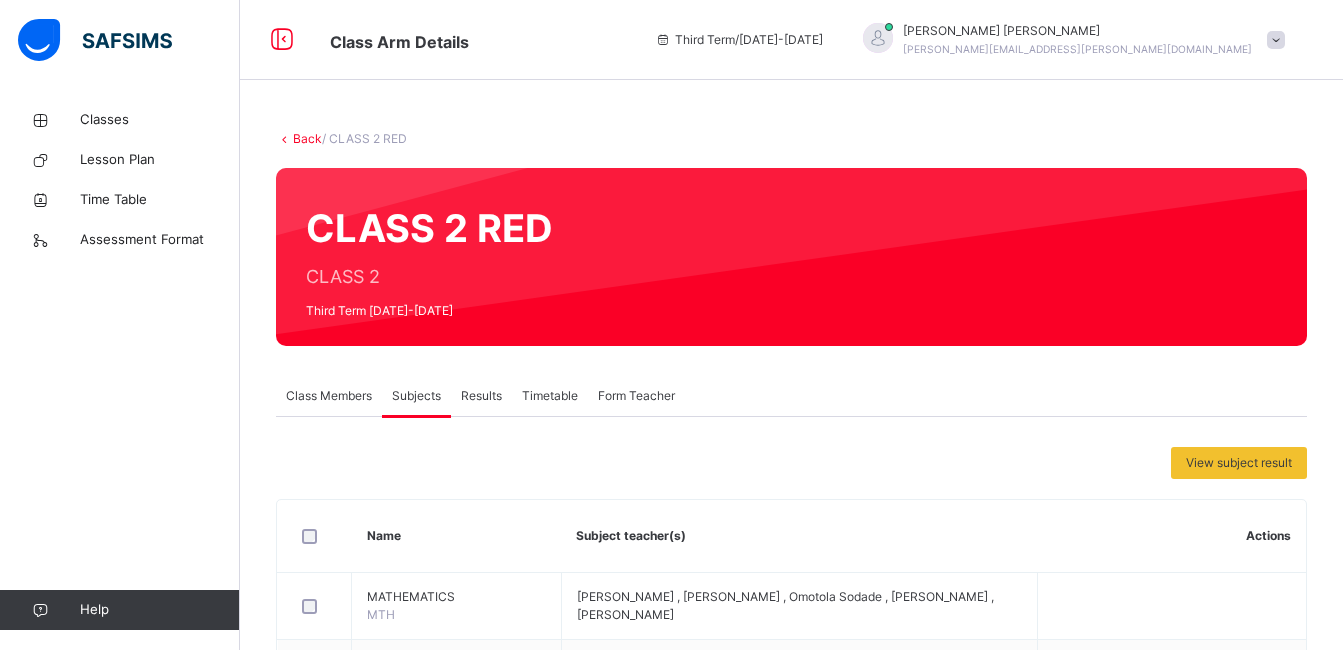 scroll, scrollTop: 568, scrollLeft: 0, axis: vertical 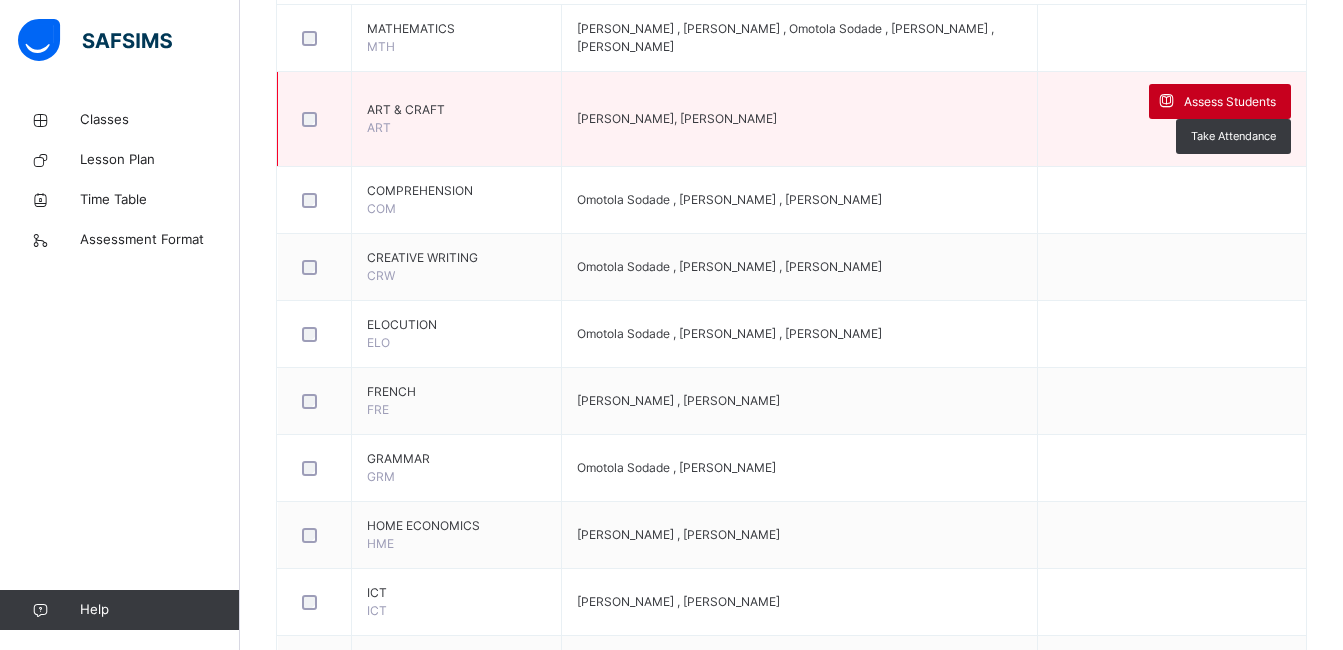 click at bounding box center (1166, 101) 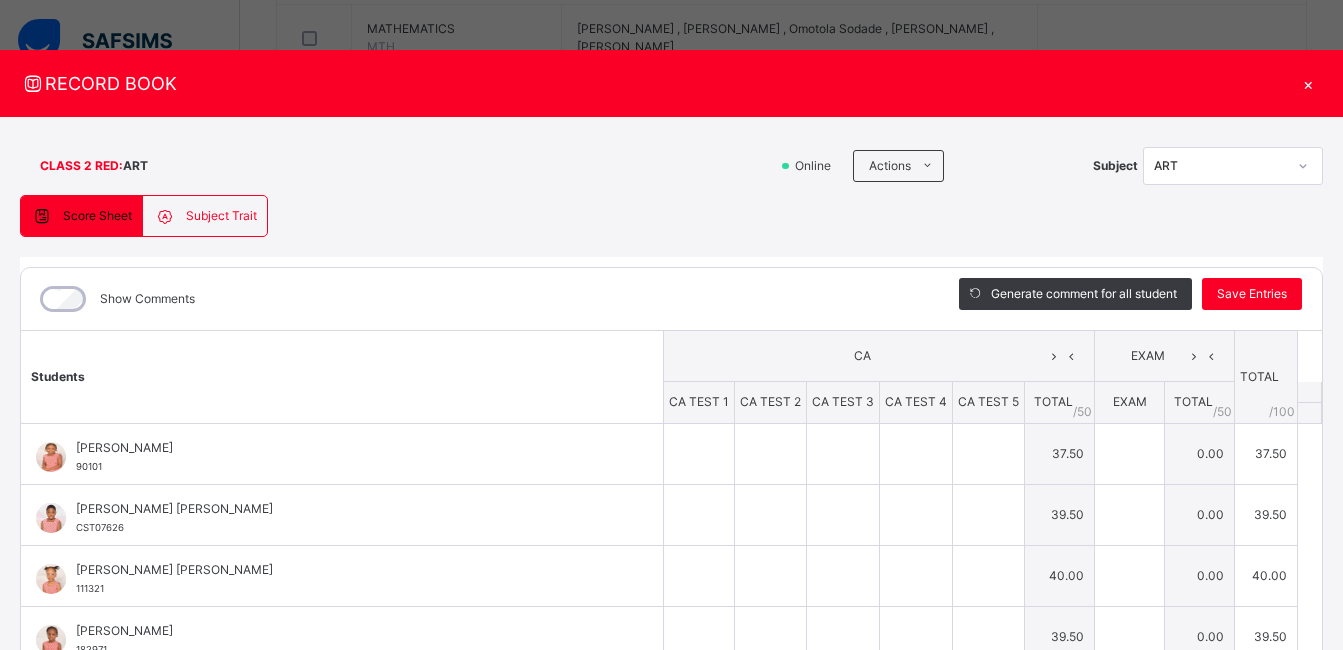 type on "*" 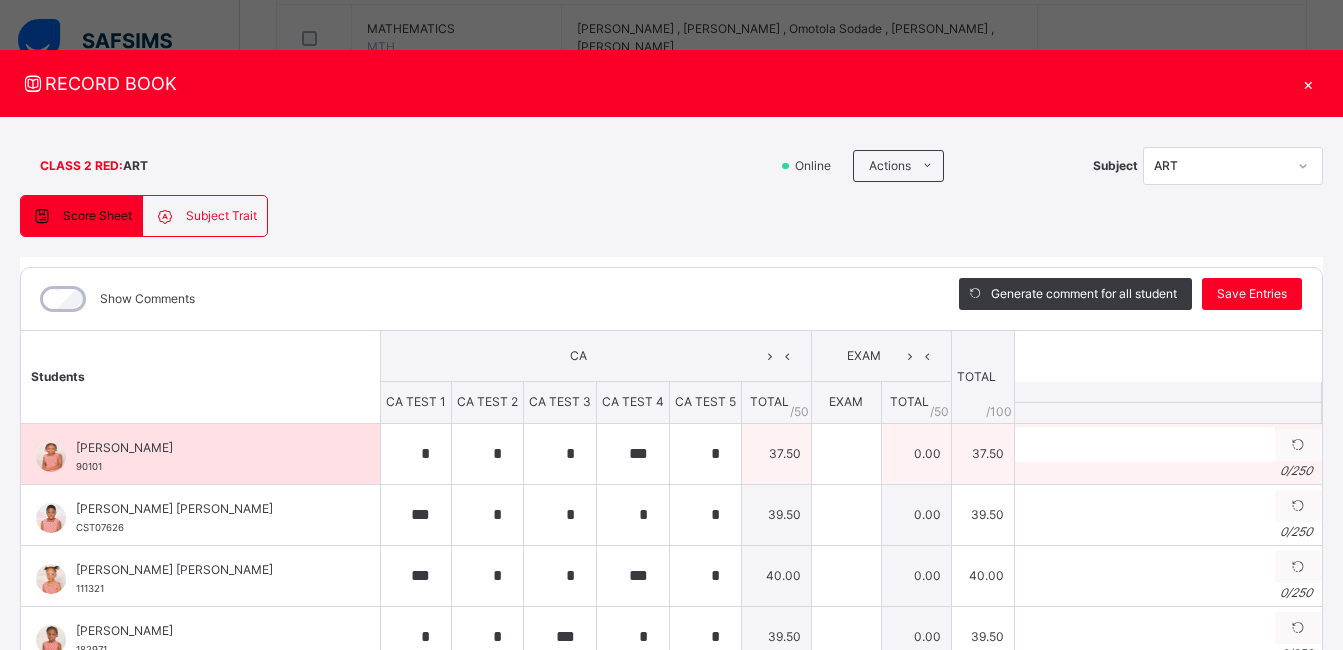 click on "0 / 250" at bounding box center (1168, 471) 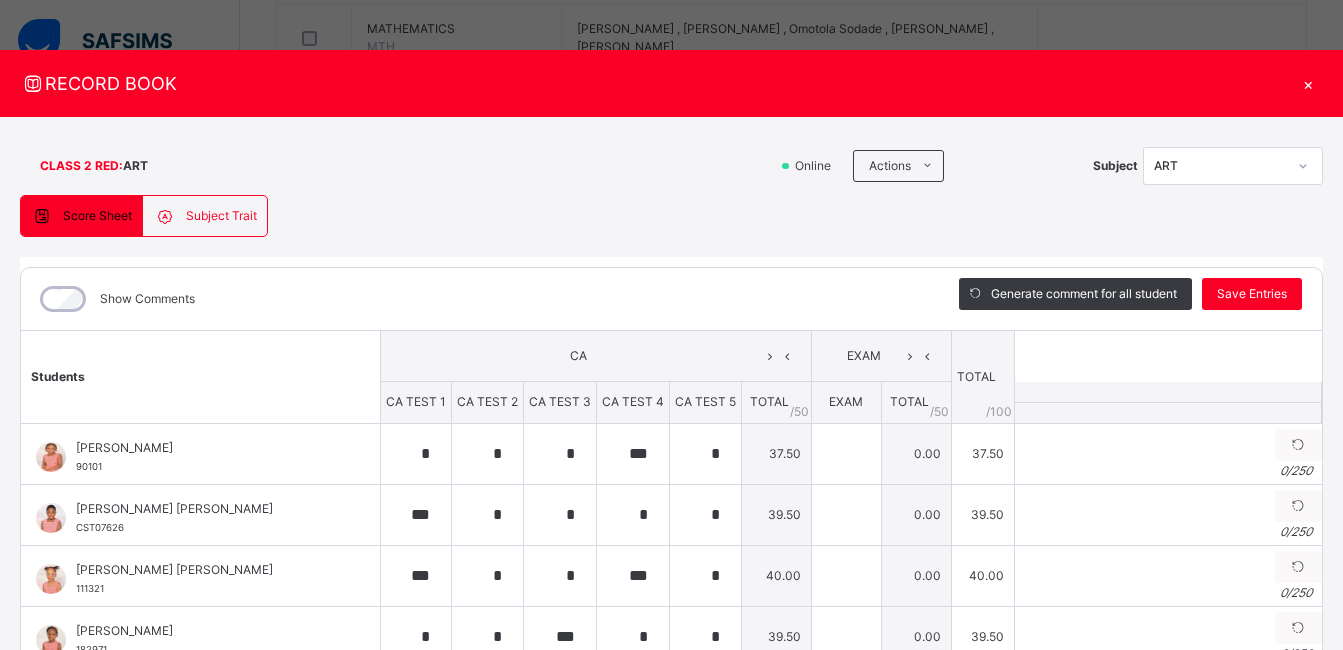 click on "Students CA  EXAM TOTAL /100 Comment CA TEST 1 CA TEST 2 CA TEST 3 CA TEST 4 CA TEST 5 TOTAL / 50 EXAM TOTAL / 50 [PERSON_NAME] 90101 [PERSON_NAME] 90101 * * * *** * 37.50 0.00 37.50 Generate comment 0 / 250   ×   Subject Teacher’s Comment Generate and see in full the comment developed by the AI with an option to regenerate the comment JS [PERSON_NAME]   90101   Total 37.50  / 100.00 [PERSON_NAME] Bot   Regenerate     Use this comment   [PERSON_NAME] [PERSON_NAME] CST07626 [PERSON_NAME] [PERSON_NAME] CST07626 *** * * * * 39.50 0.00 39.50 Generate comment 0 / 250   ×   Subject Teacher’s Comment Generate and see in full the comment developed by the AI with an option to regenerate the comment [PERSON_NAME] [PERSON_NAME]   CST07626   Total 39.50  / 100.00 [PERSON_NAME] Bot   Regenerate     Use this comment   [PERSON_NAME] [PERSON_NAME] 111321 [PERSON_NAME] [PERSON_NAME] 111321 *** * * *** * 40.00 0.00 40.00 Generate comment 0 / 250   ×   Subject Teacher’s Comment JS [PERSON_NAME] [PERSON_NAME]   111321   Total 40.00  / 100.00 [PERSON_NAME] Bot" at bounding box center (671, 987) 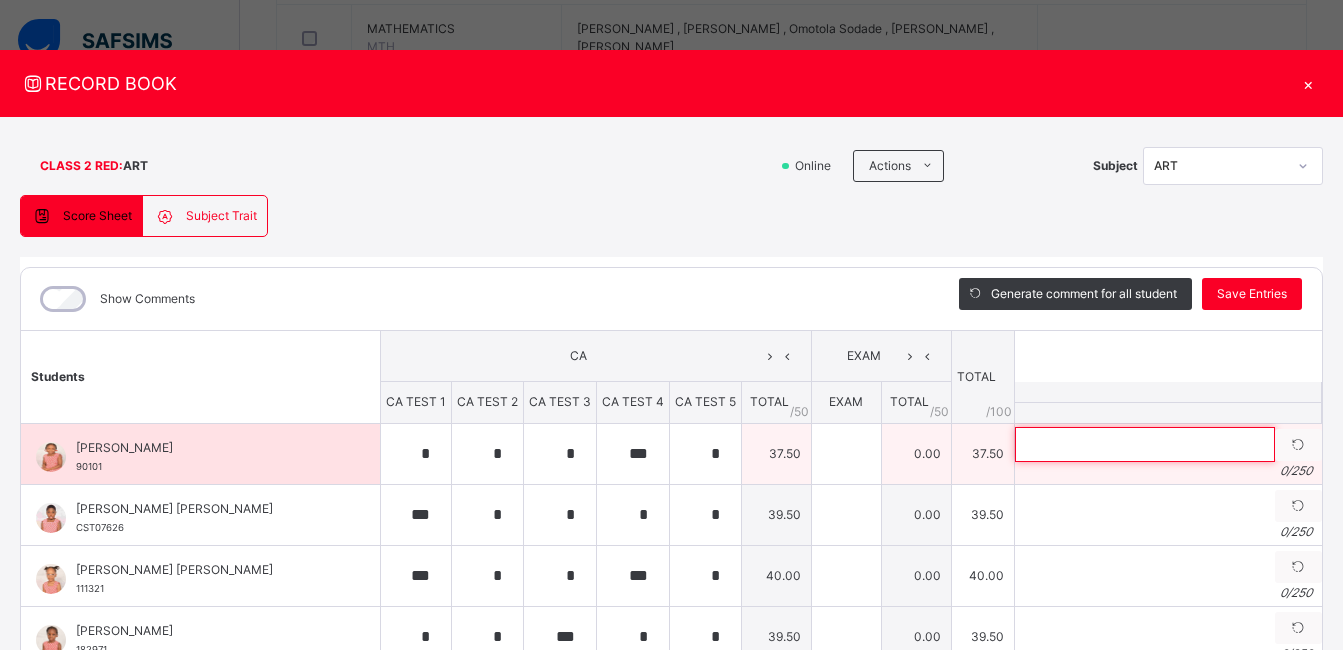 click at bounding box center [1145, 444] 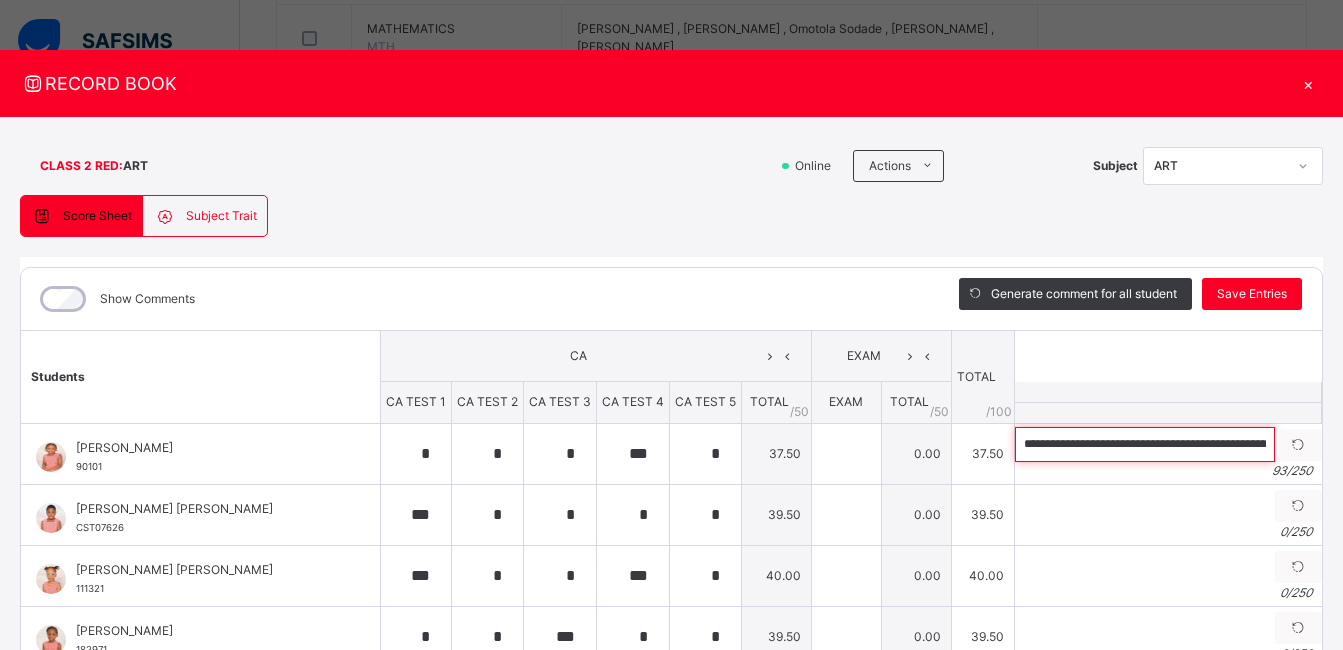 scroll, scrollTop: 0, scrollLeft: 287, axis: horizontal 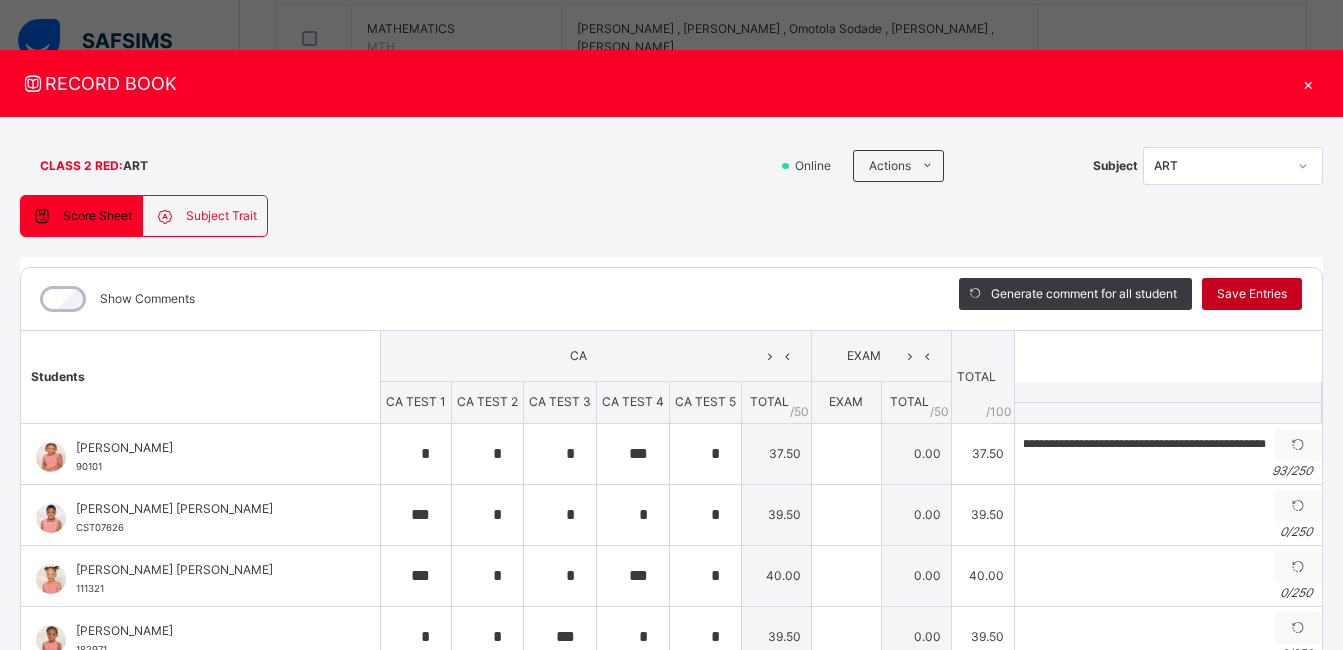 click on "Save Entries" at bounding box center [1252, 294] 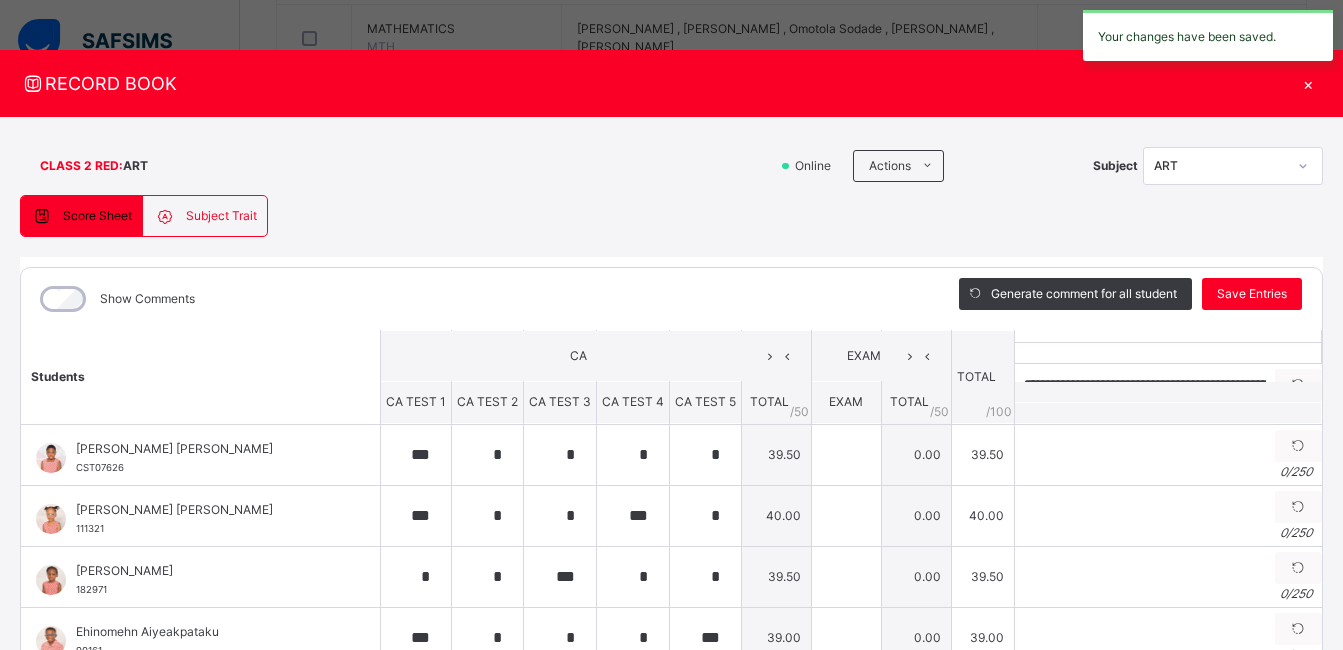 scroll, scrollTop: 63, scrollLeft: 0, axis: vertical 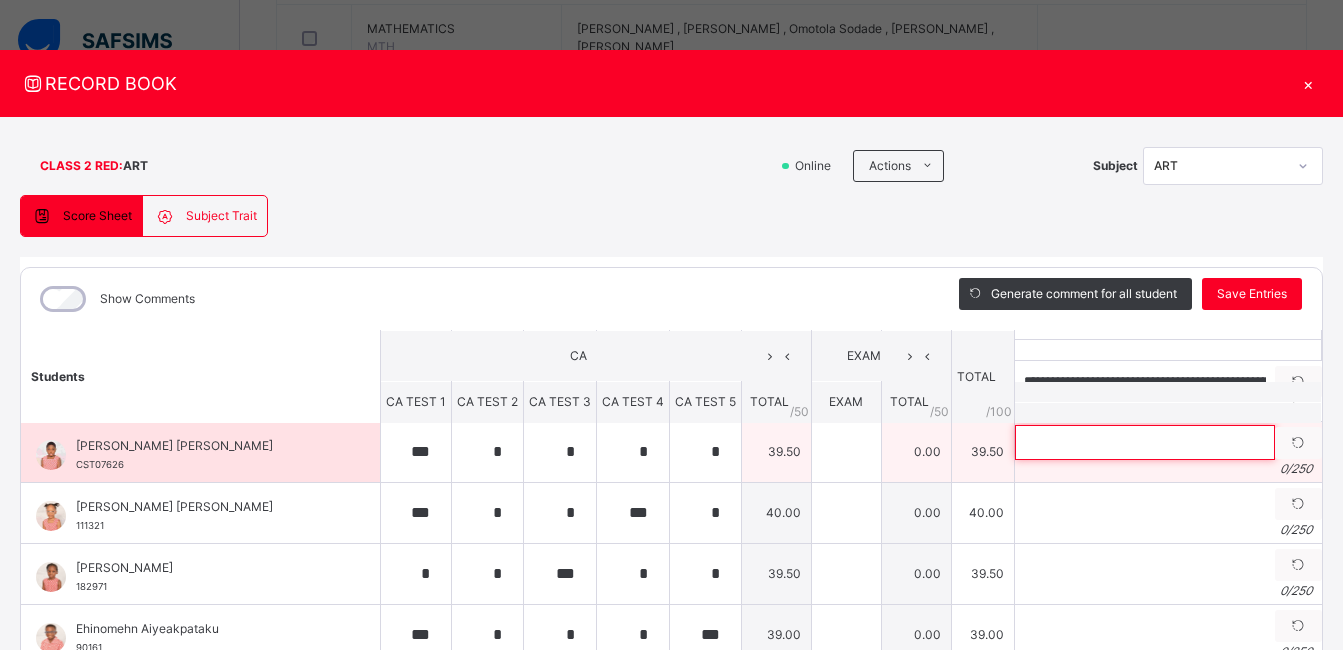 click at bounding box center (1145, 442) 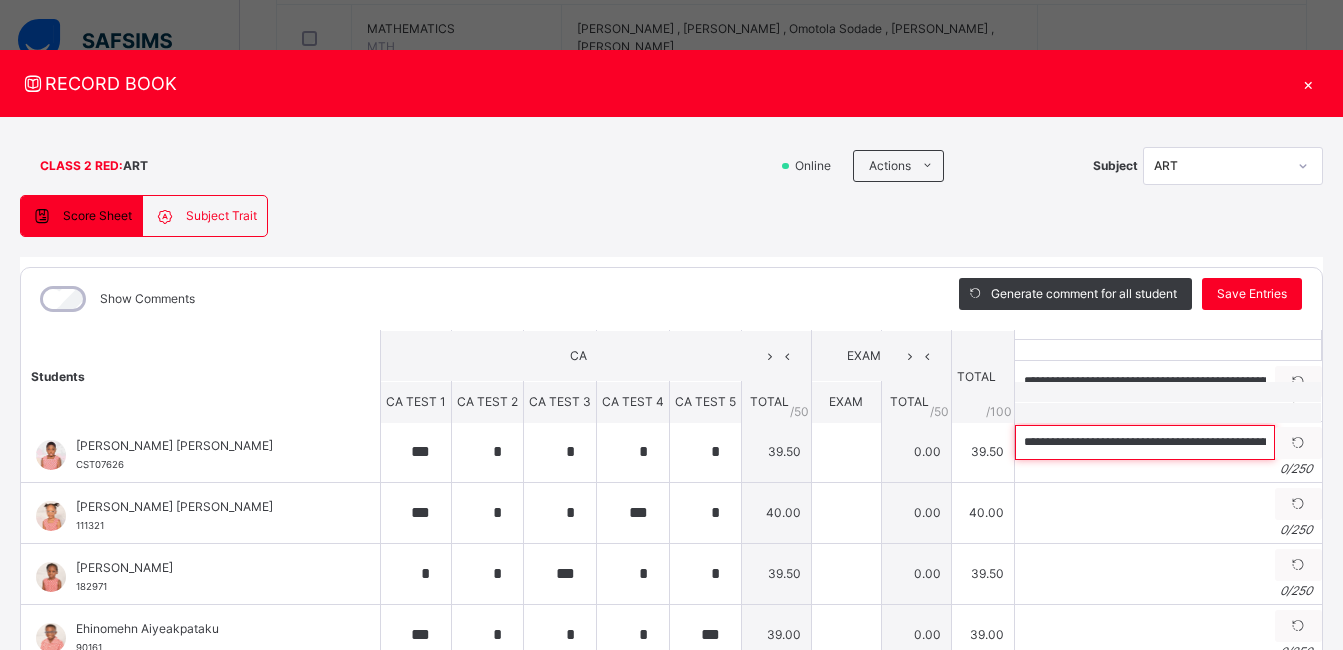 scroll, scrollTop: 0, scrollLeft: 253, axis: horizontal 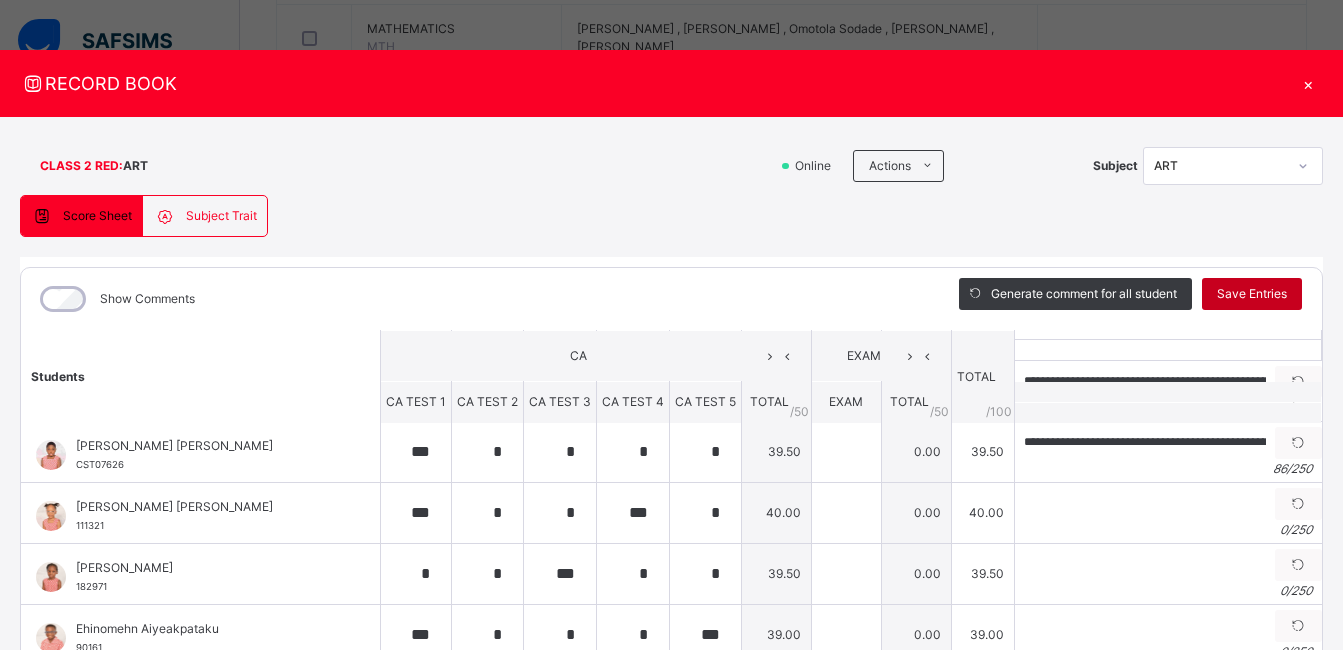 click on "Save Entries" at bounding box center [1252, 294] 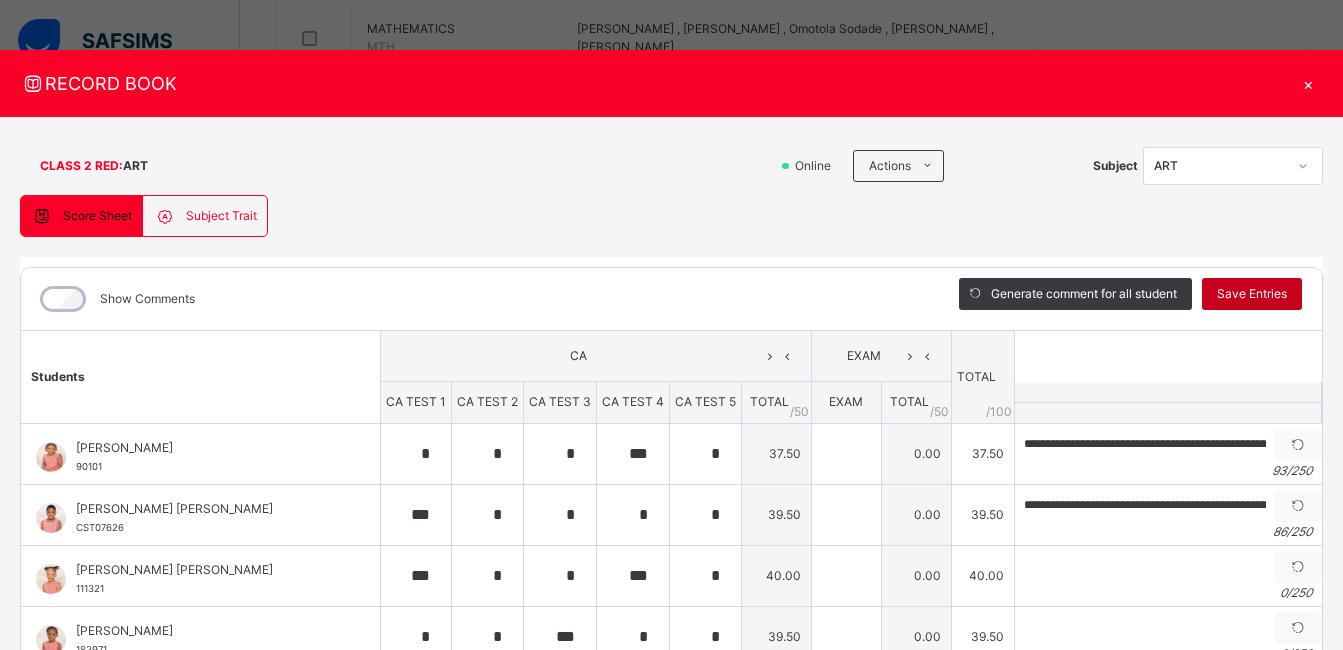 click on "Save Entries" at bounding box center [1252, 294] 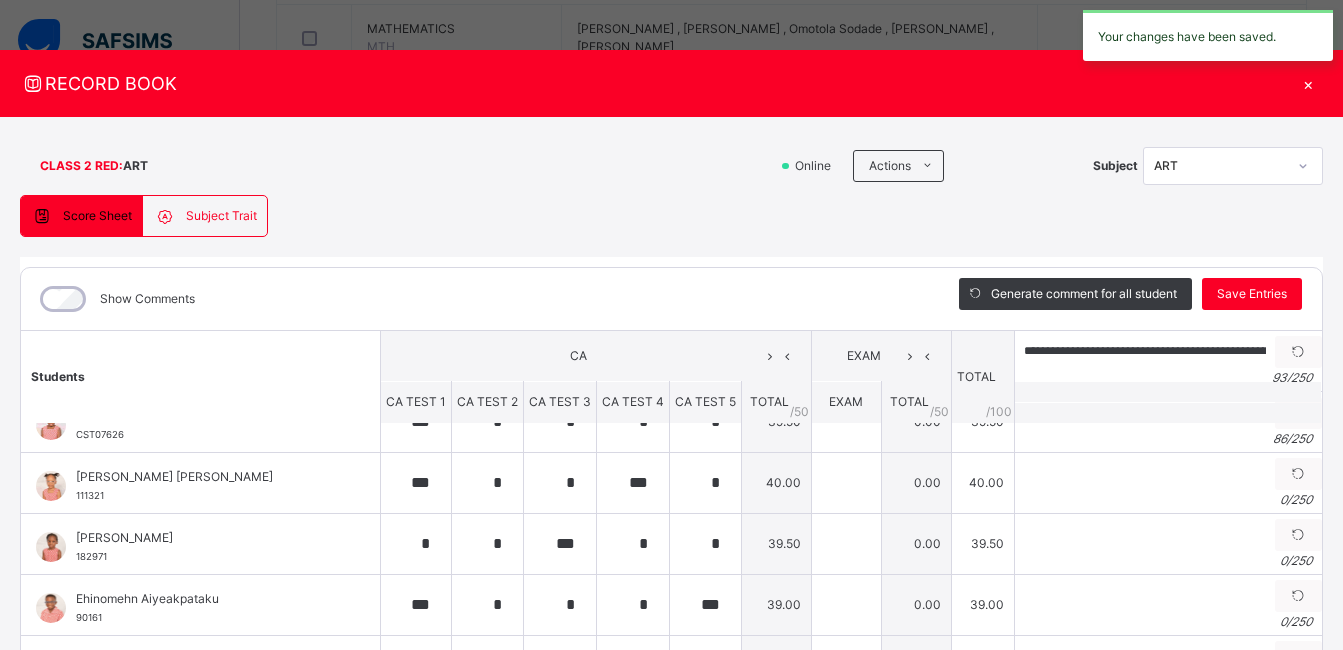 scroll, scrollTop: 105, scrollLeft: 0, axis: vertical 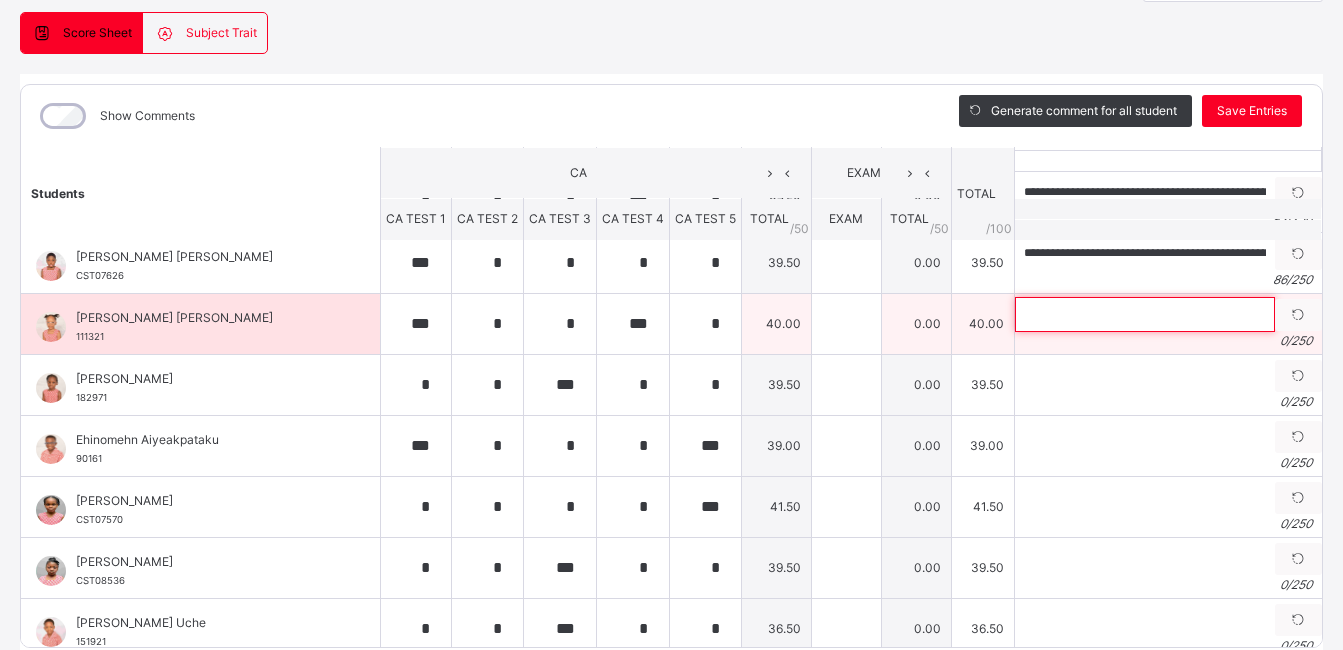 click at bounding box center [1145, 314] 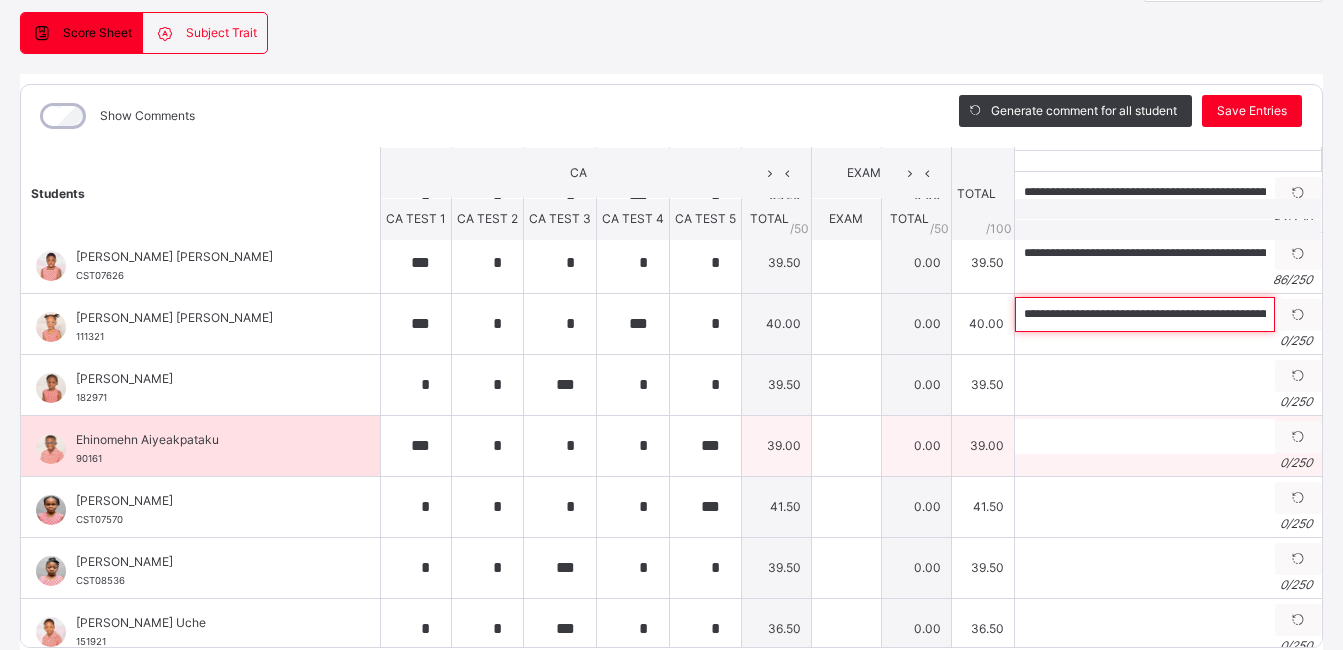 scroll, scrollTop: 0, scrollLeft: 130, axis: horizontal 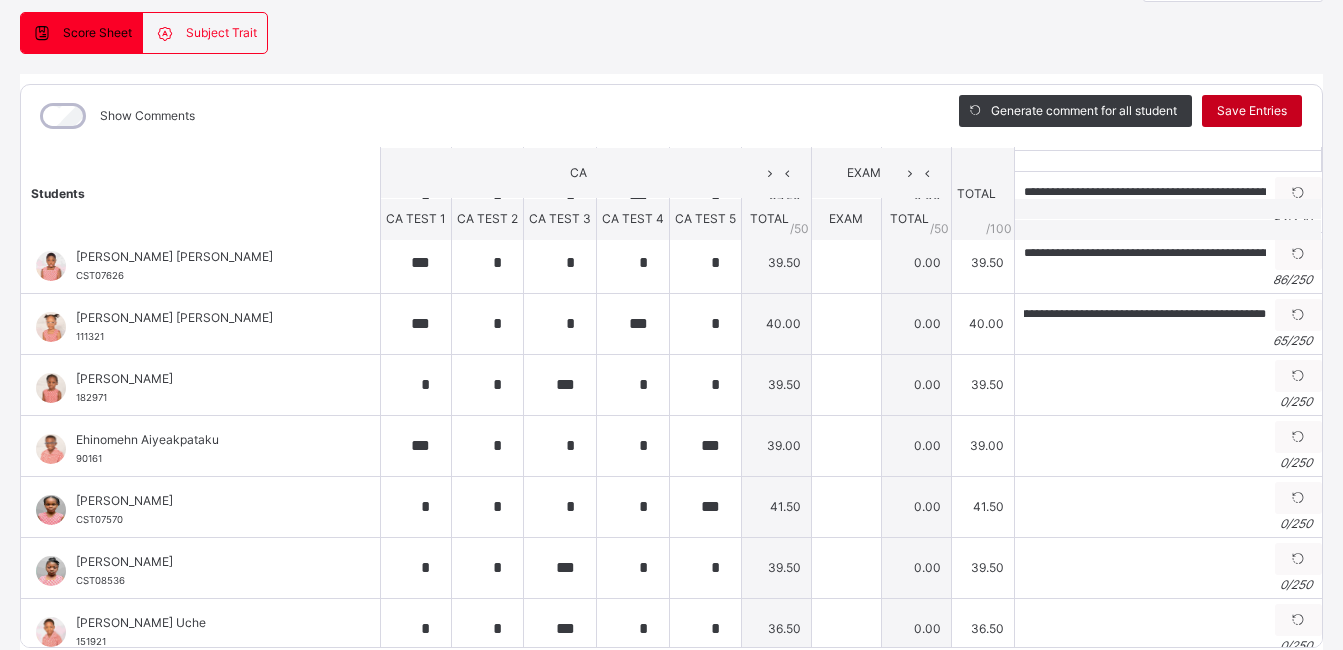 click on "Save Entries" at bounding box center [1252, 111] 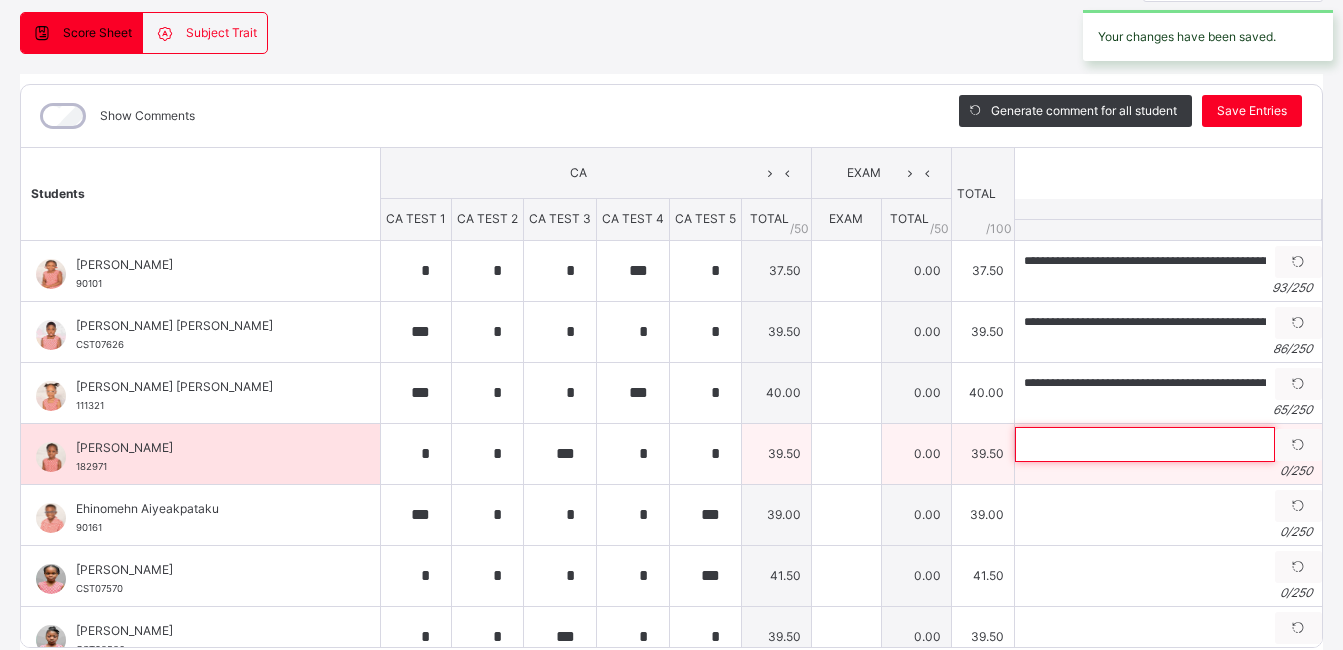 click at bounding box center [1145, 444] 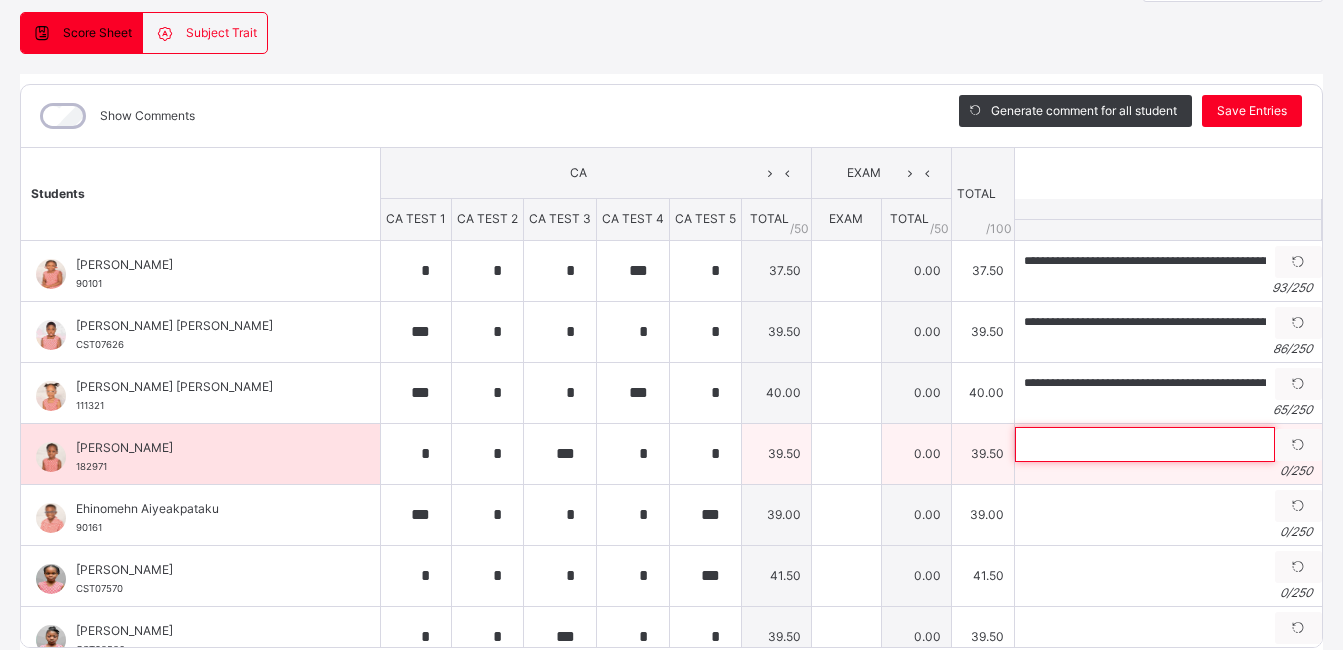 click at bounding box center (1145, 444) 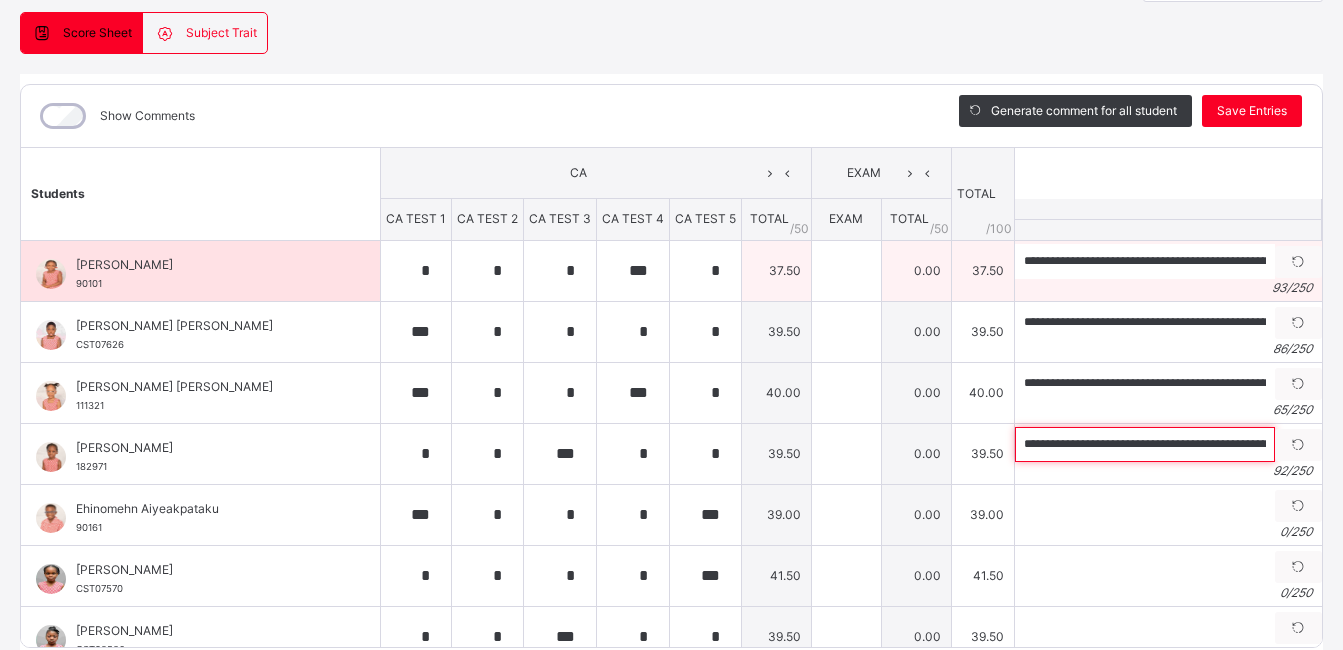 scroll, scrollTop: 0, scrollLeft: 280, axis: horizontal 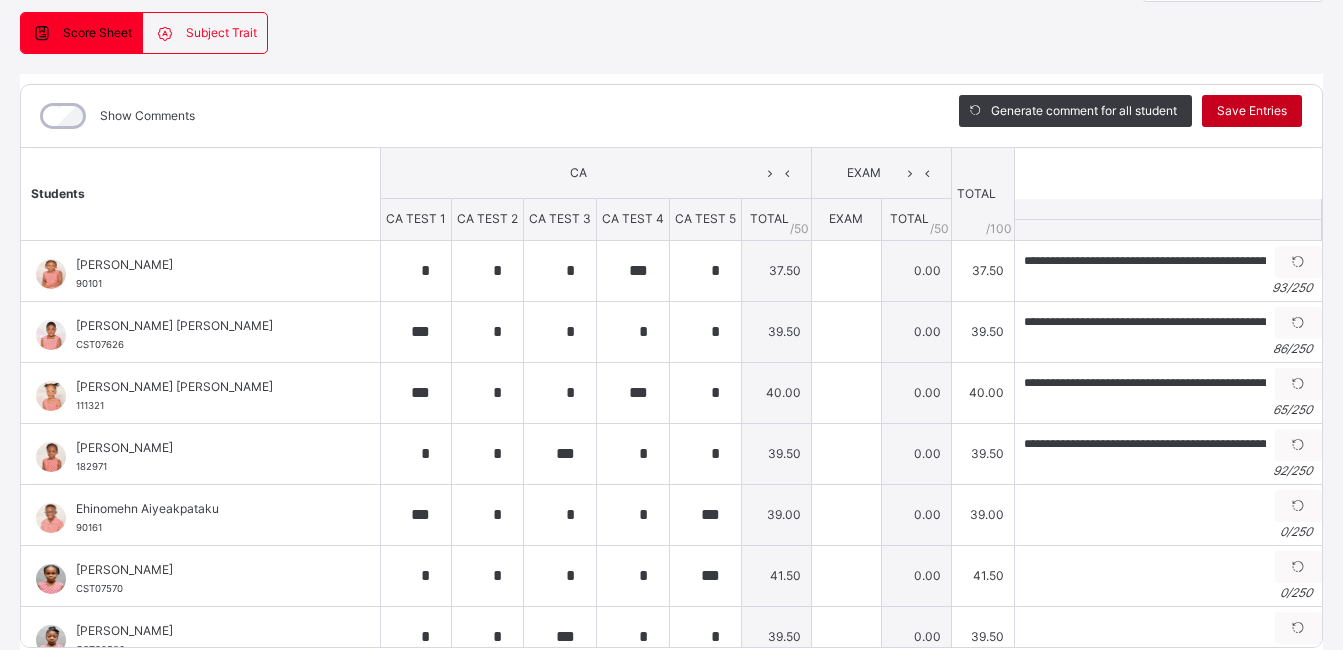 click on "Save Entries" at bounding box center [1252, 111] 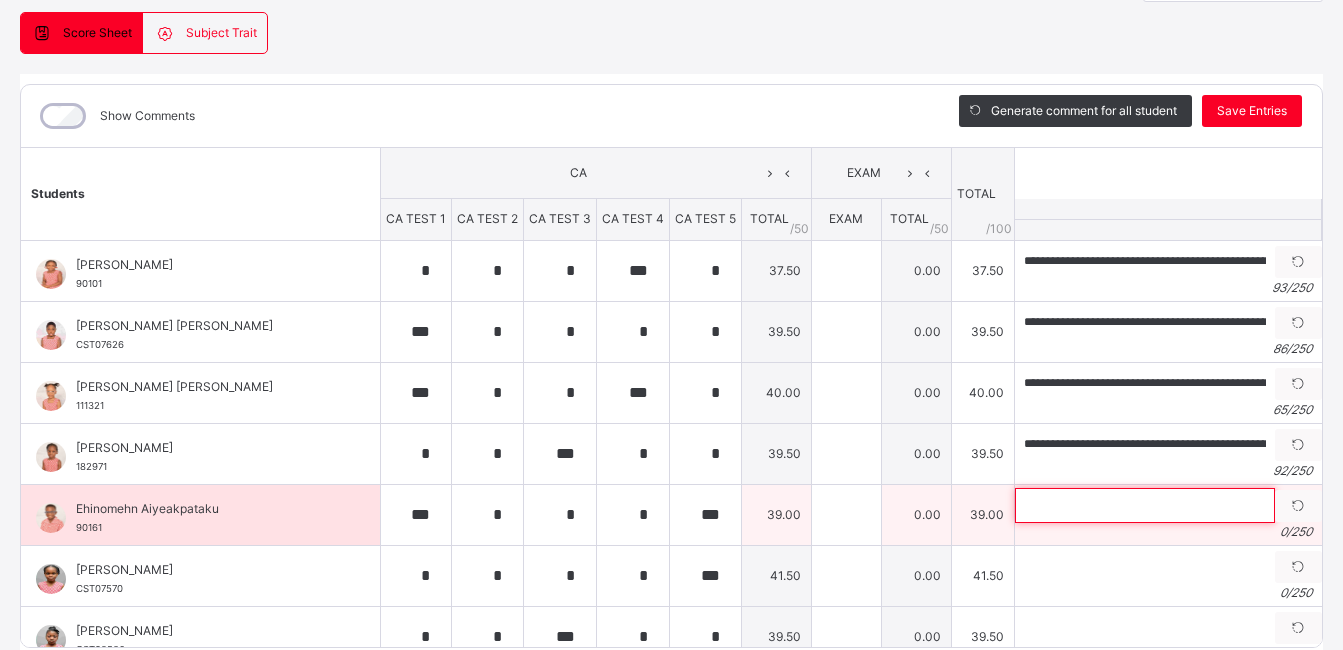 click at bounding box center [1145, 505] 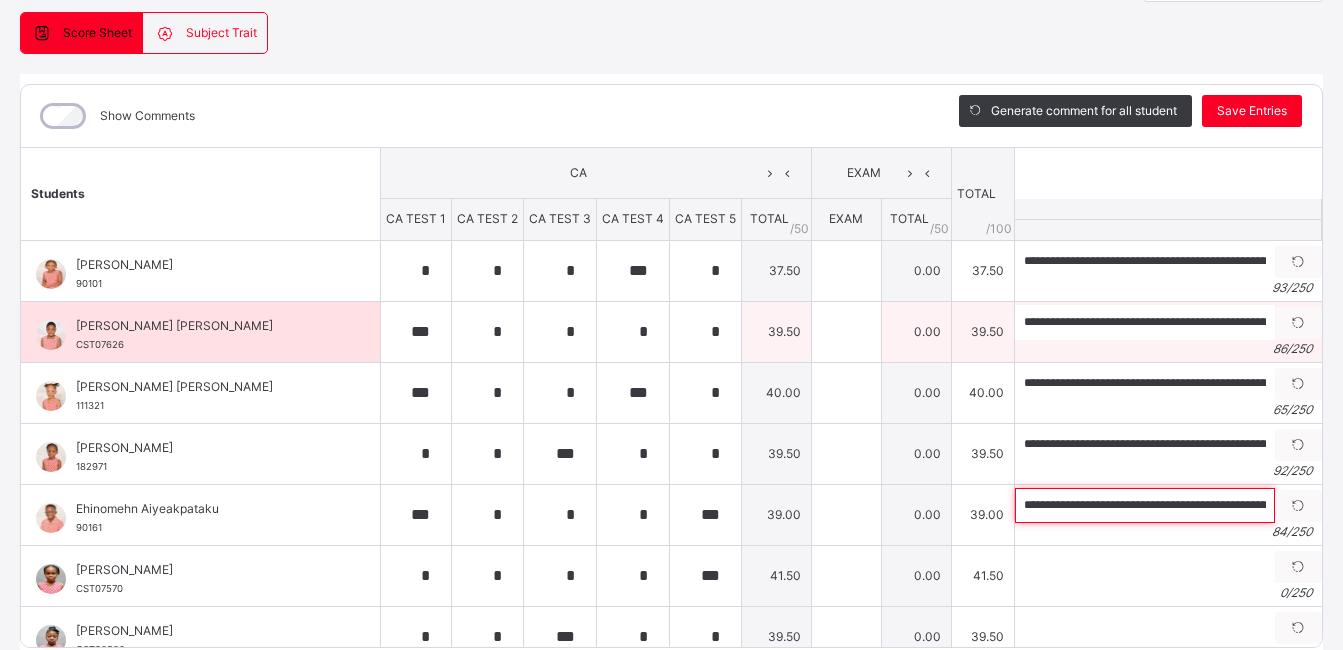scroll, scrollTop: 0, scrollLeft: 229, axis: horizontal 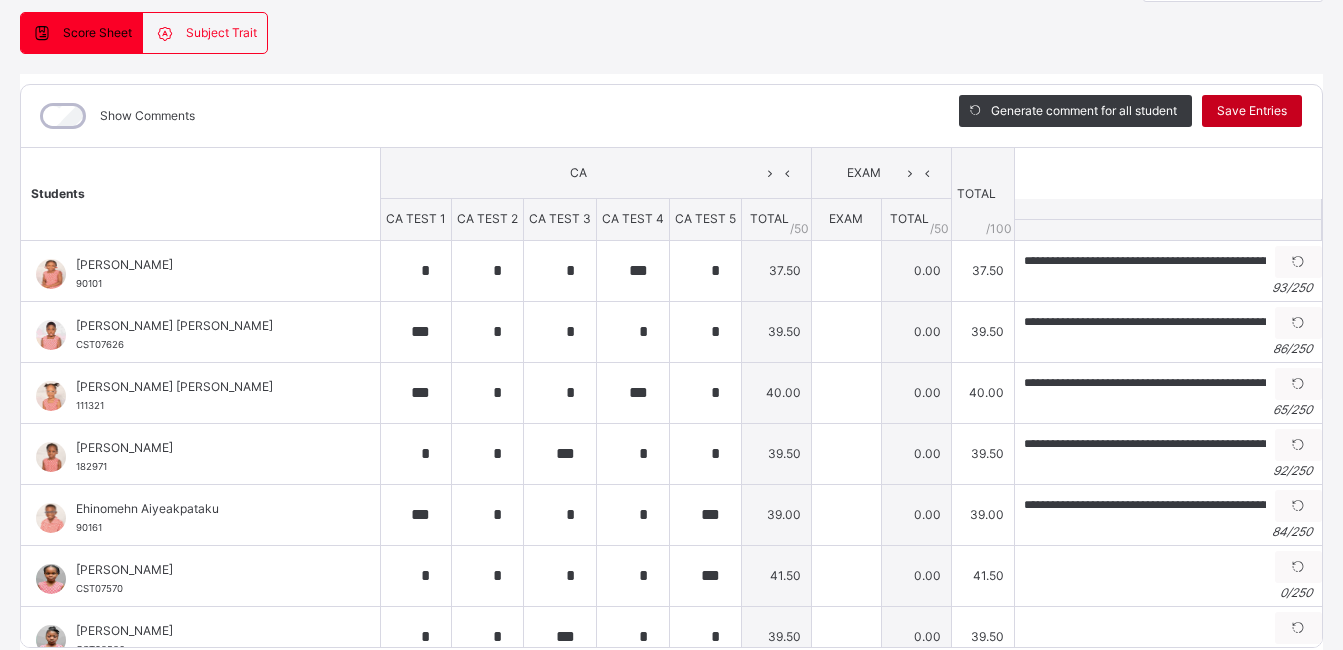 click on "Save Entries" at bounding box center [1252, 111] 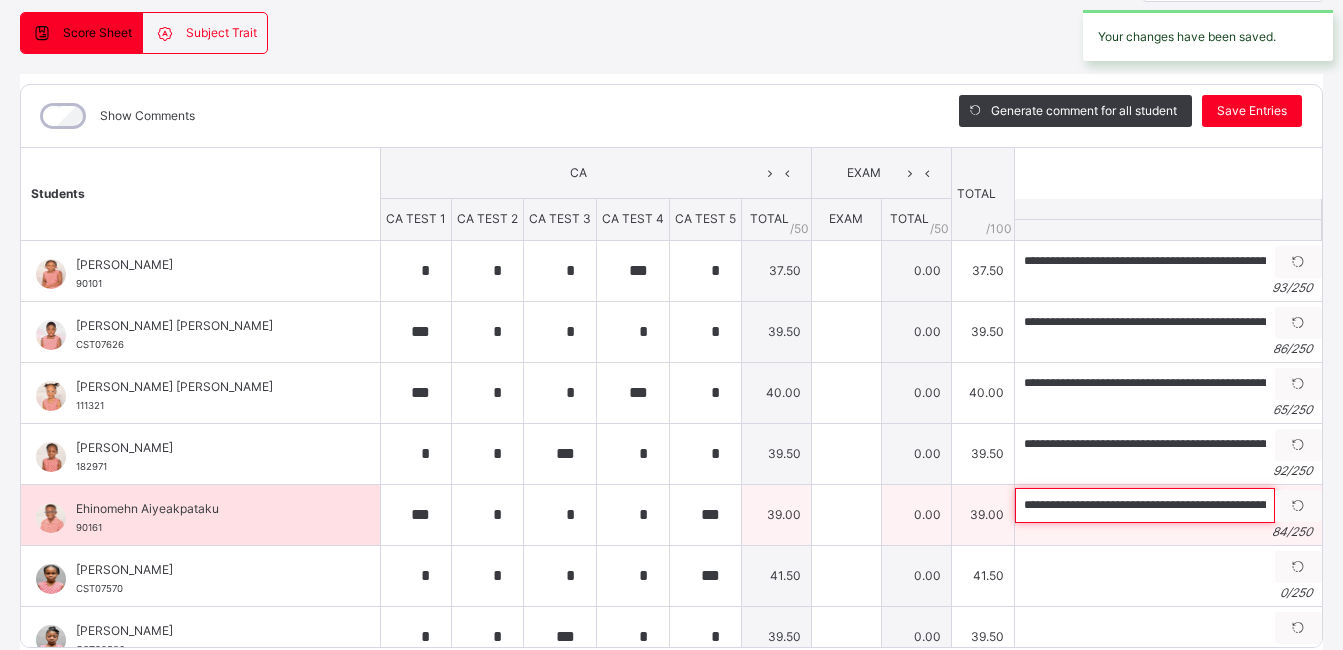 click on "**********" at bounding box center [1145, 505] 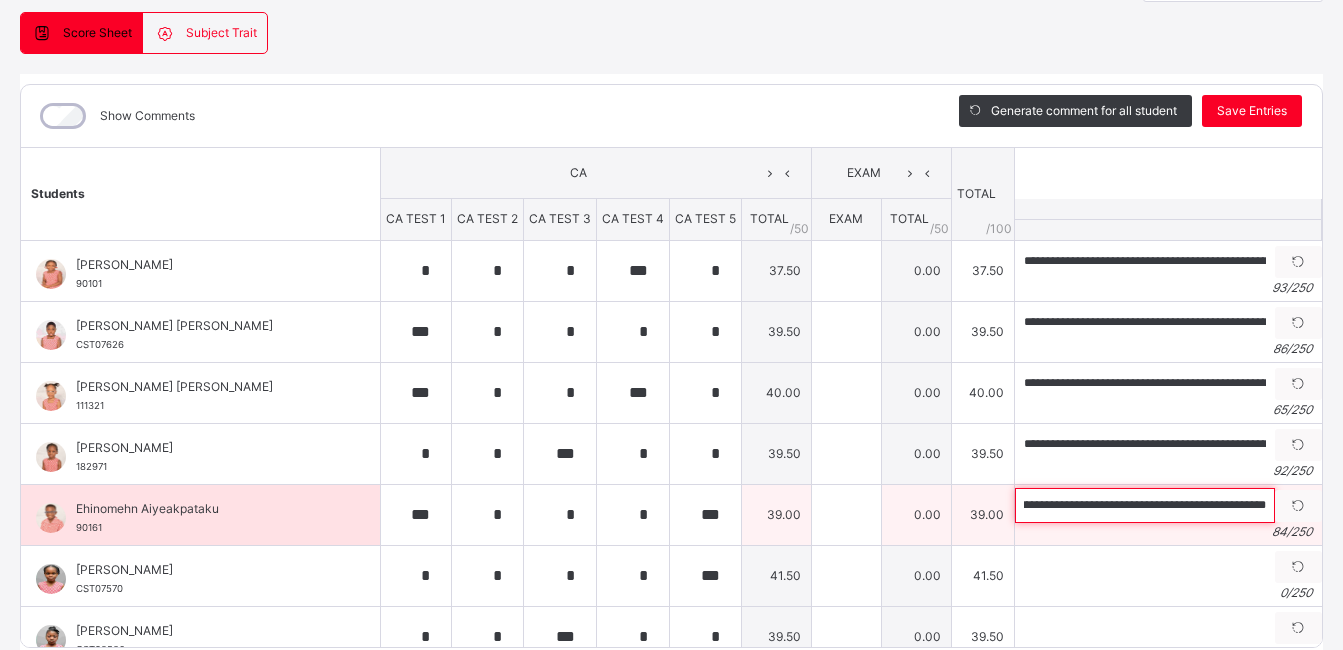 scroll, scrollTop: 0, scrollLeft: 229, axis: horizontal 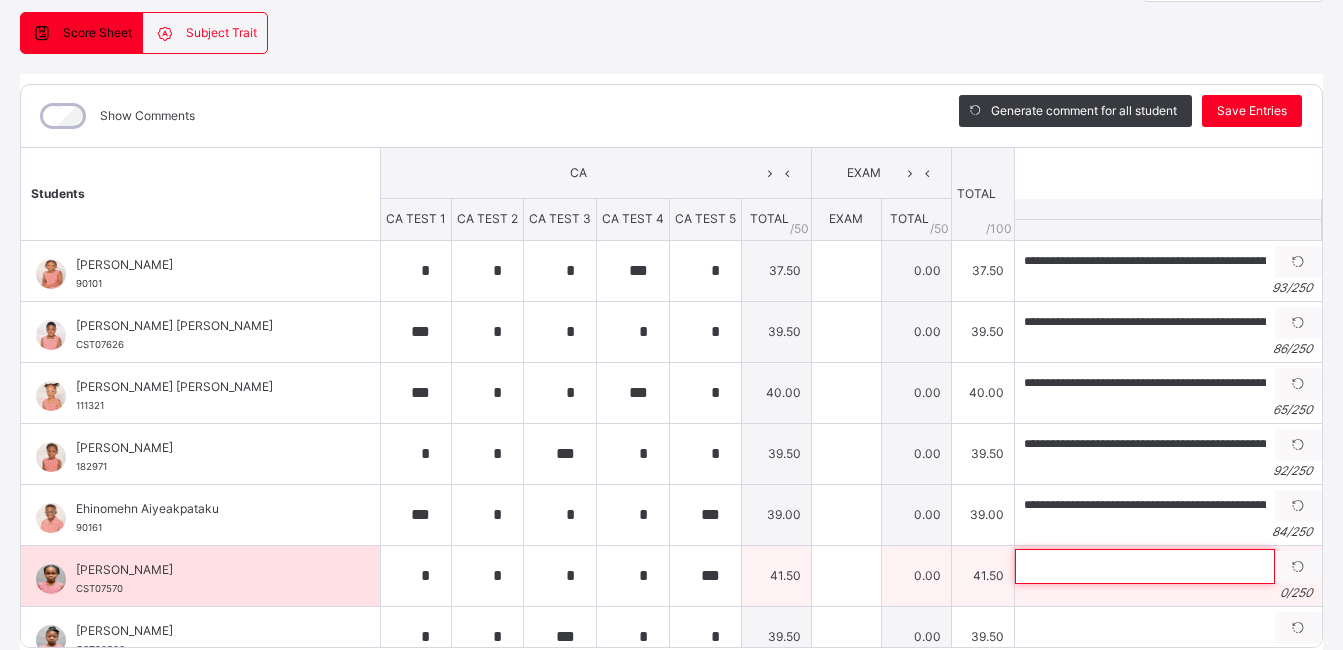click at bounding box center [1145, 566] 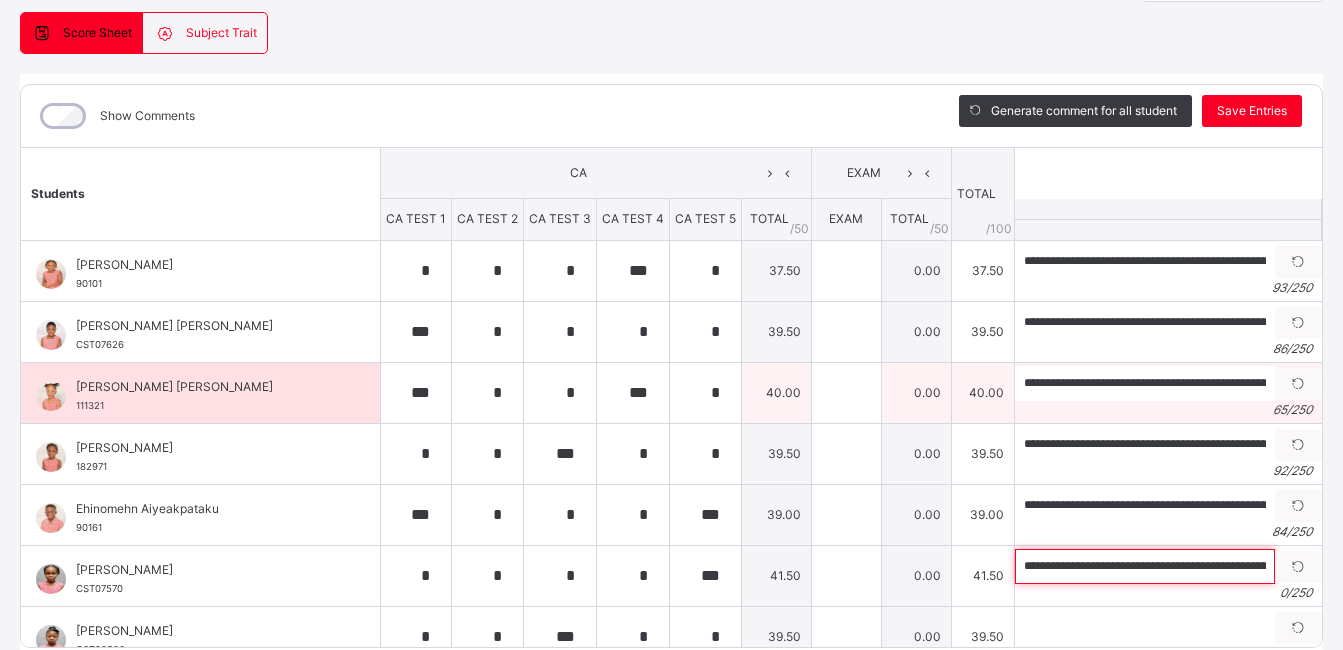 scroll, scrollTop: 0, scrollLeft: 253, axis: horizontal 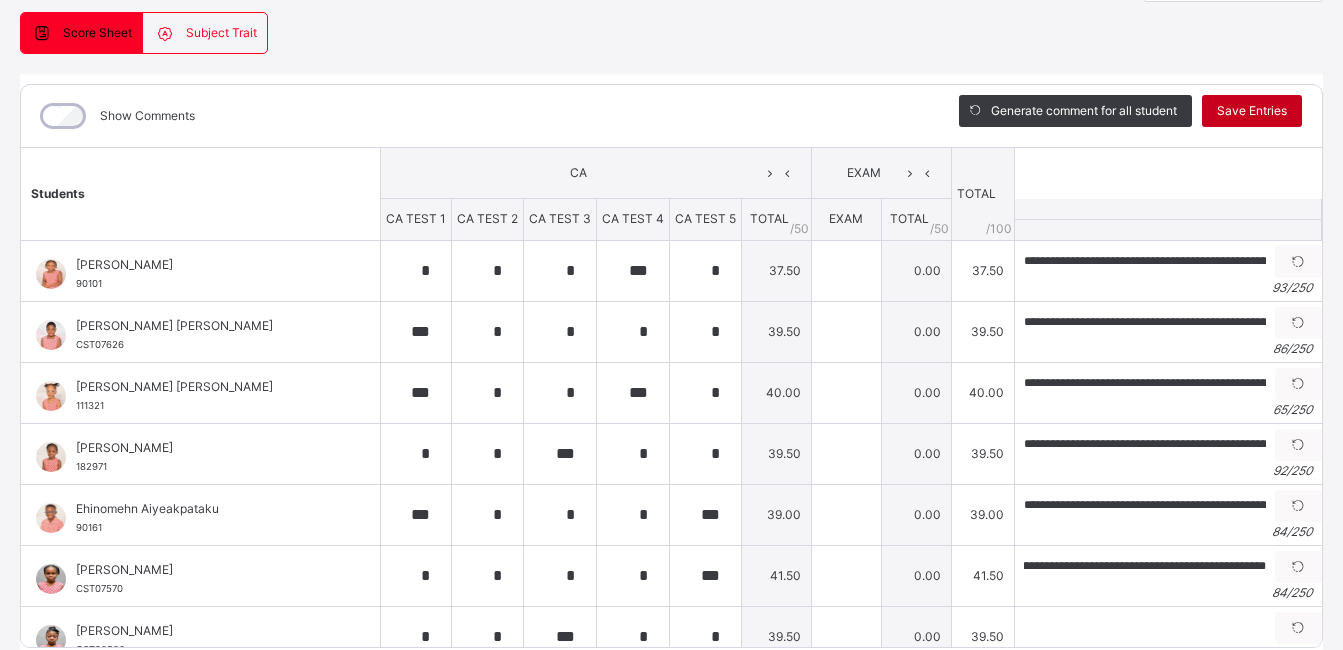 click on "Save Entries" at bounding box center [1252, 111] 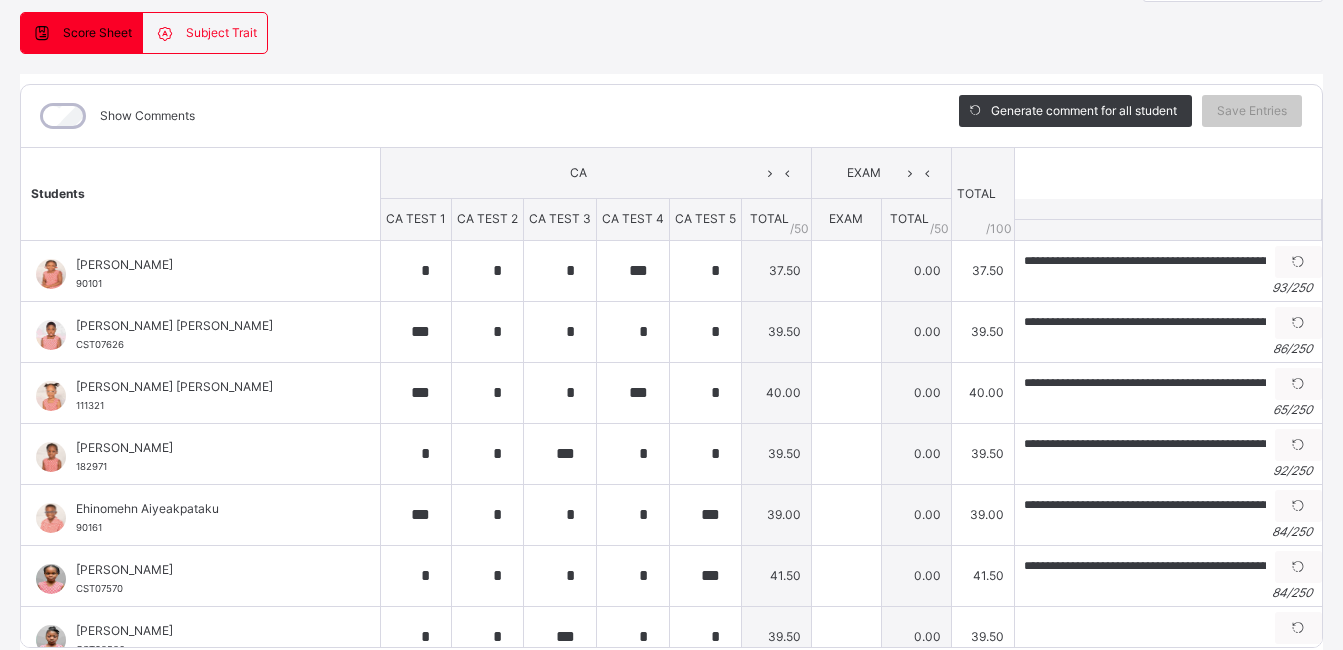 scroll, scrollTop: 0, scrollLeft: 0, axis: both 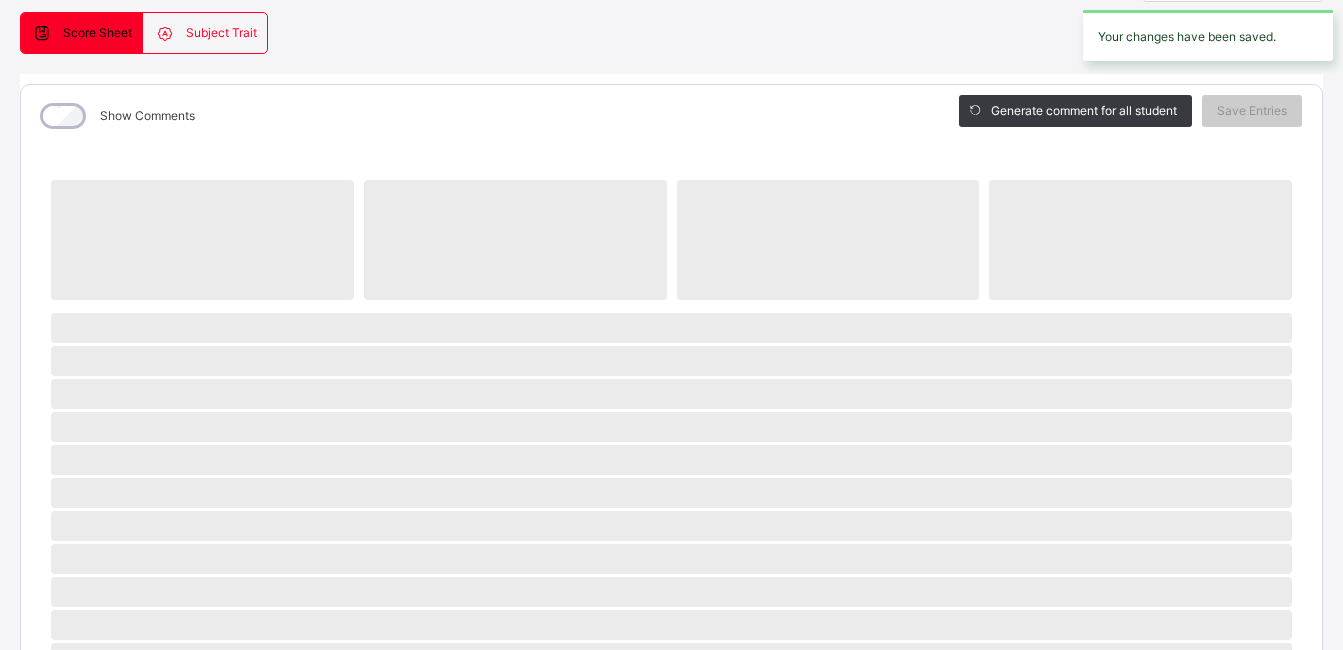 drag, startPoint x: 1303, startPoint y: 220, endPoint x: 1301, endPoint y: 324, distance: 104.019226 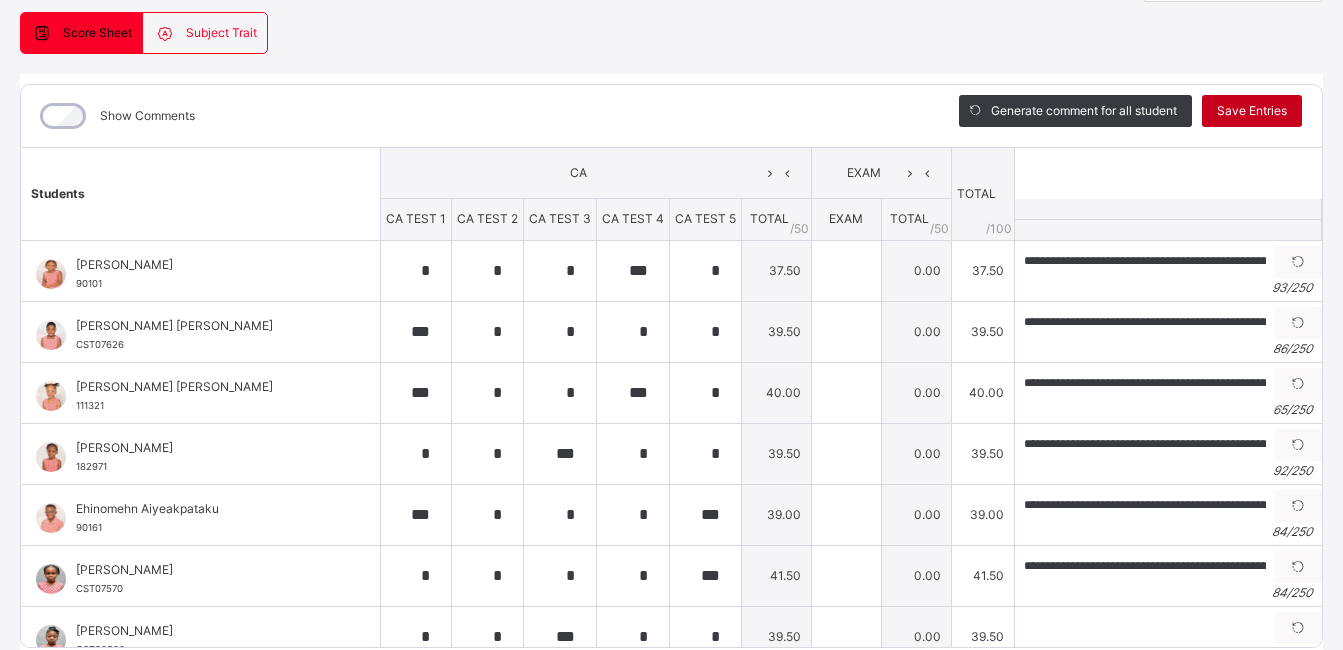click on "Save Entries" at bounding box center (1252, 111) 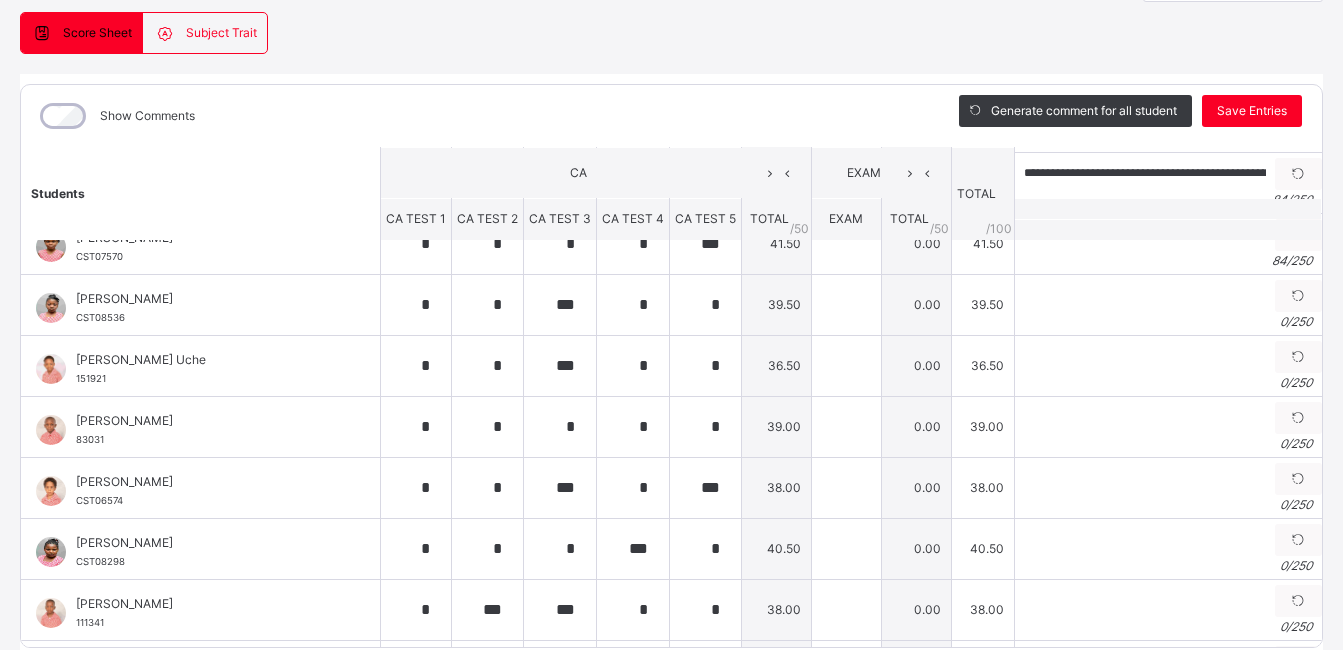 scroll, scrollTop: 344, scrollLeft: 0, axis: vertical 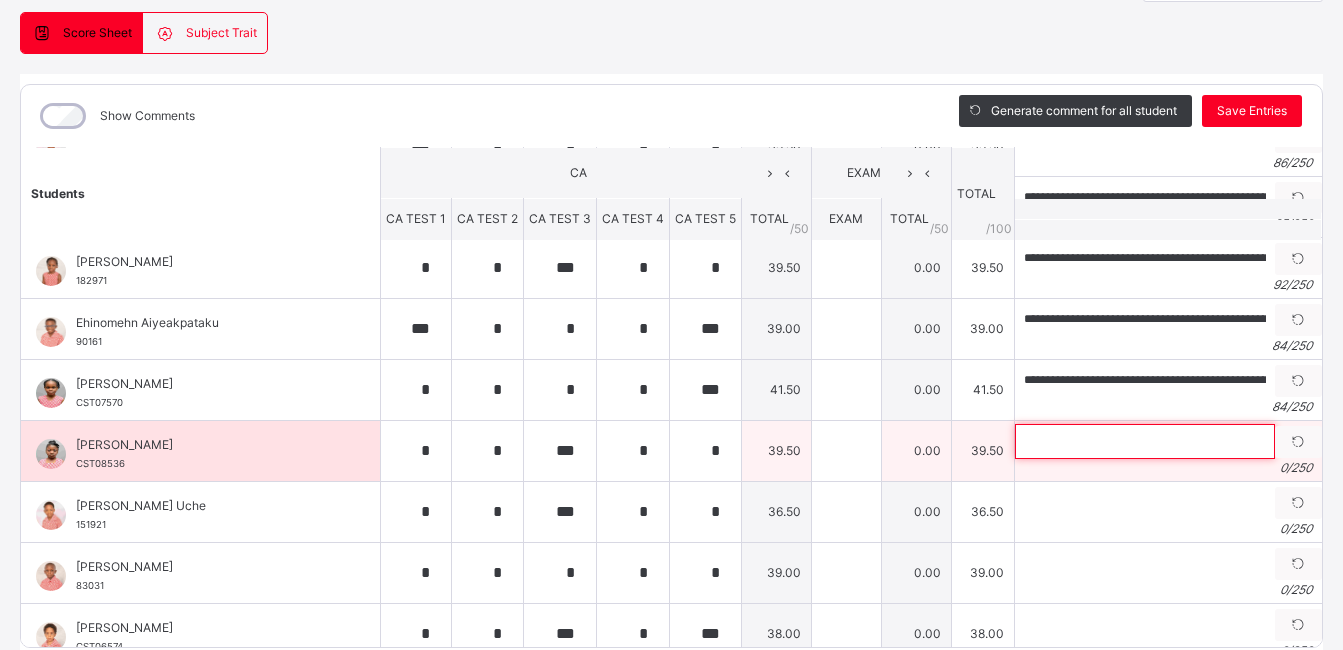 click at bounding box center [1145, 441] 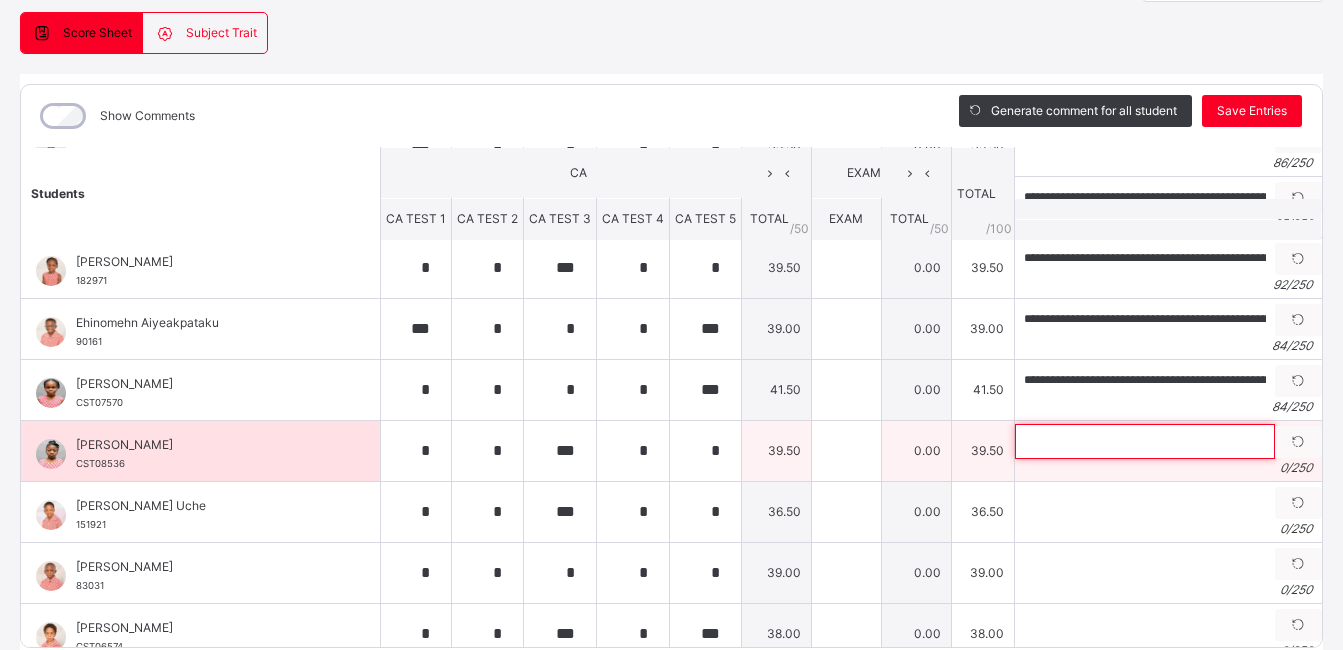 click at bounding box center [1145, 441] 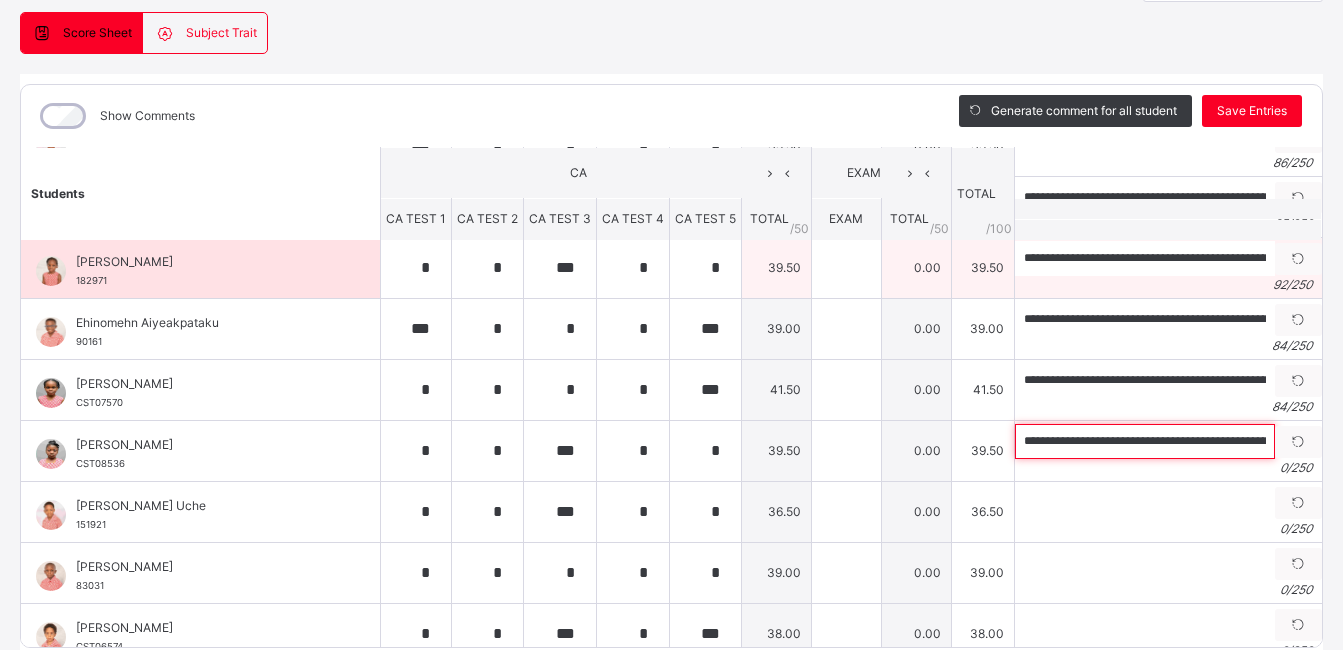 scroll, scrollTop: 0, scrollLeft: 239, axis: horizontal 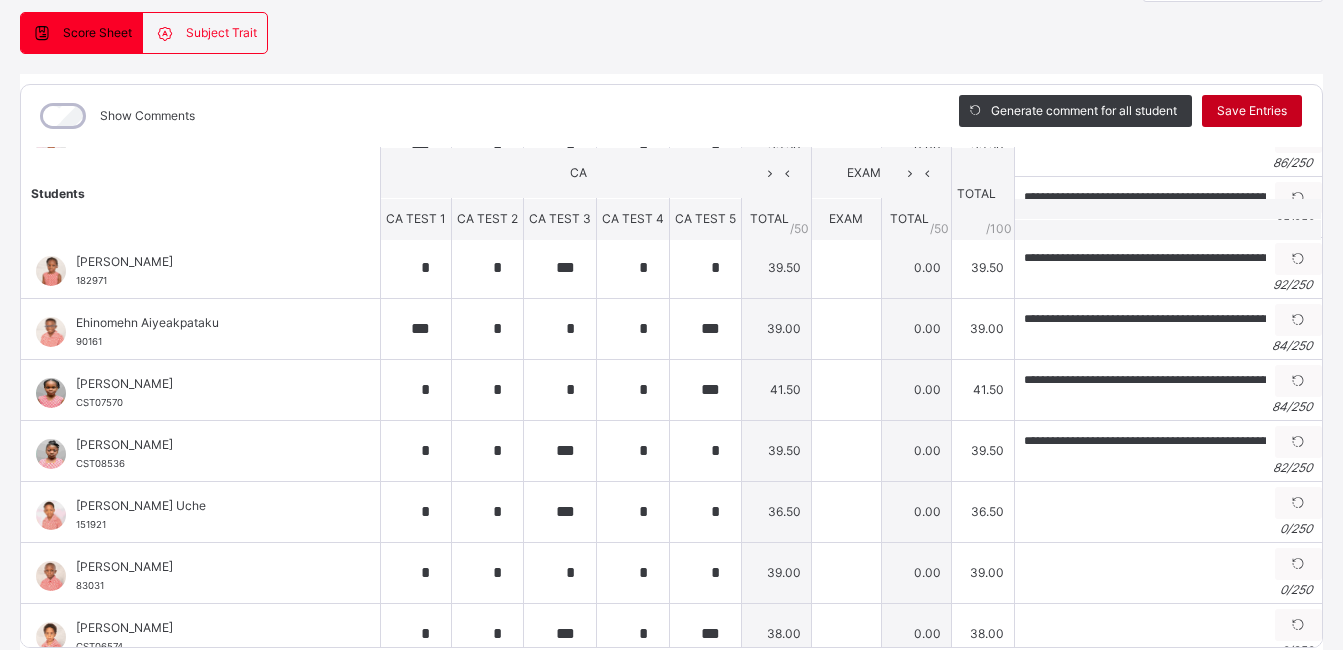 click on "Save Entries" at bounding box center (1252, 111) 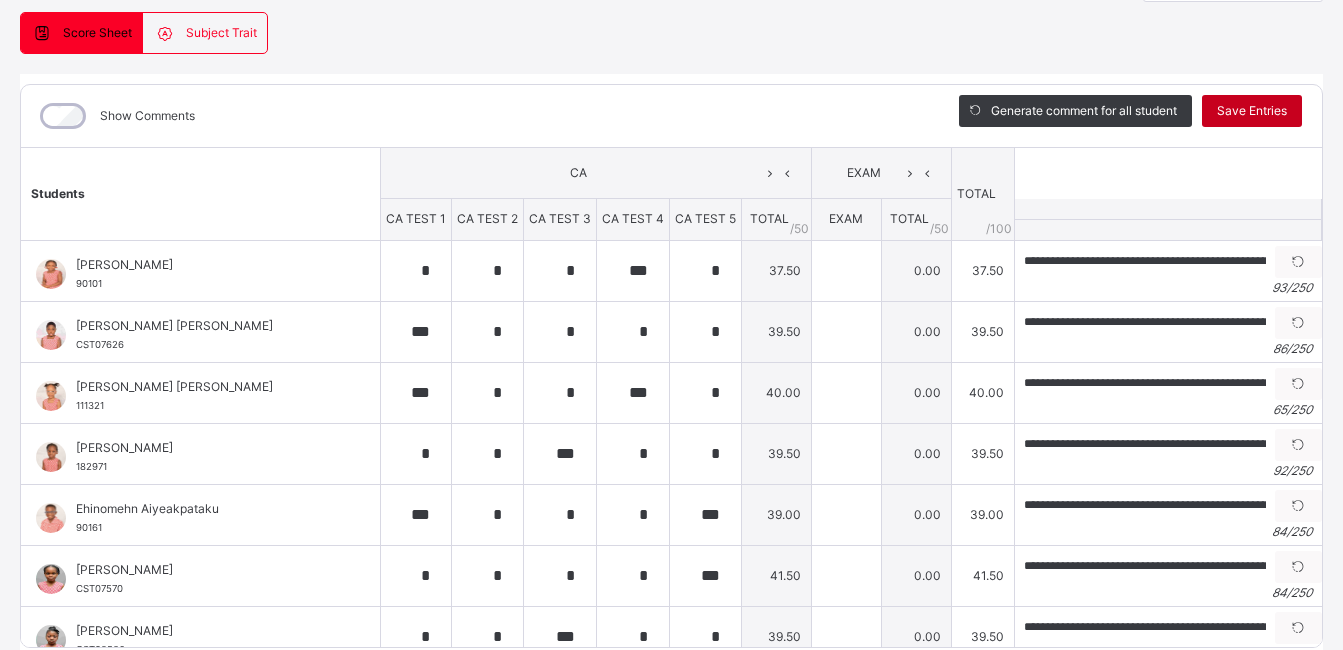 click on "Save Entries" at bounding box center (1252, 111) 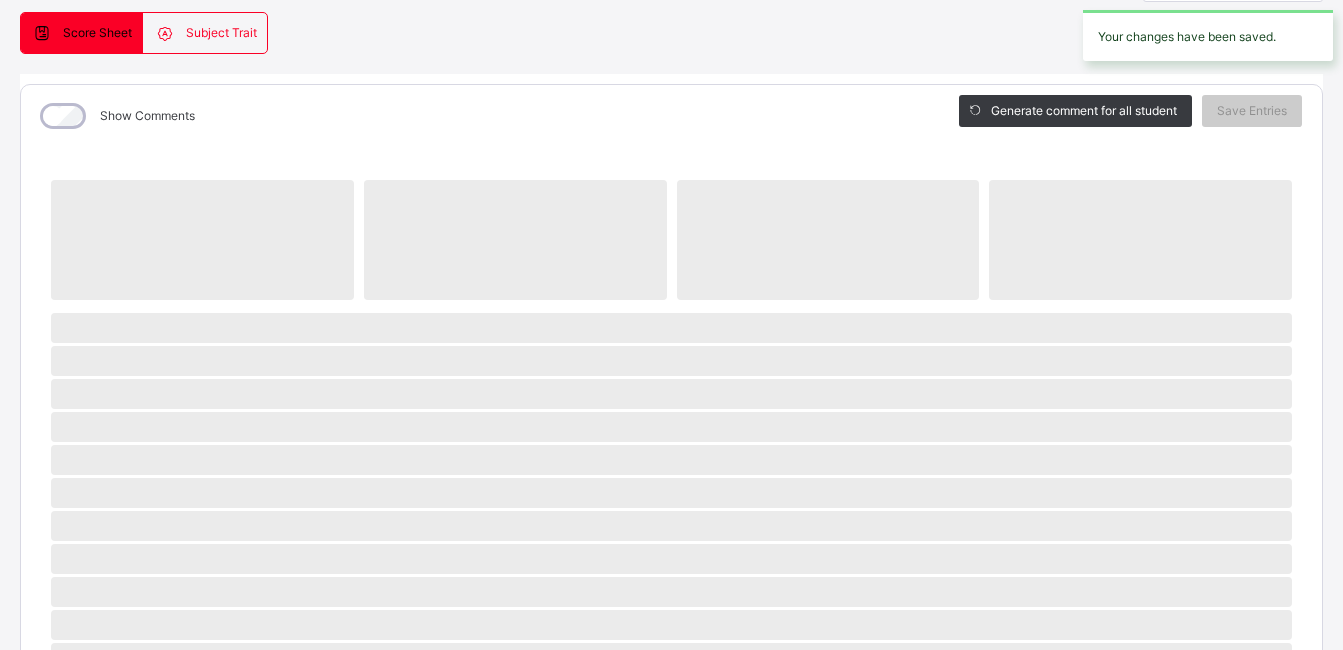 drag, startPoint x: 1302, startPoint y: 271, endPoint x: 1302, endPoint y: 288, distance: 17 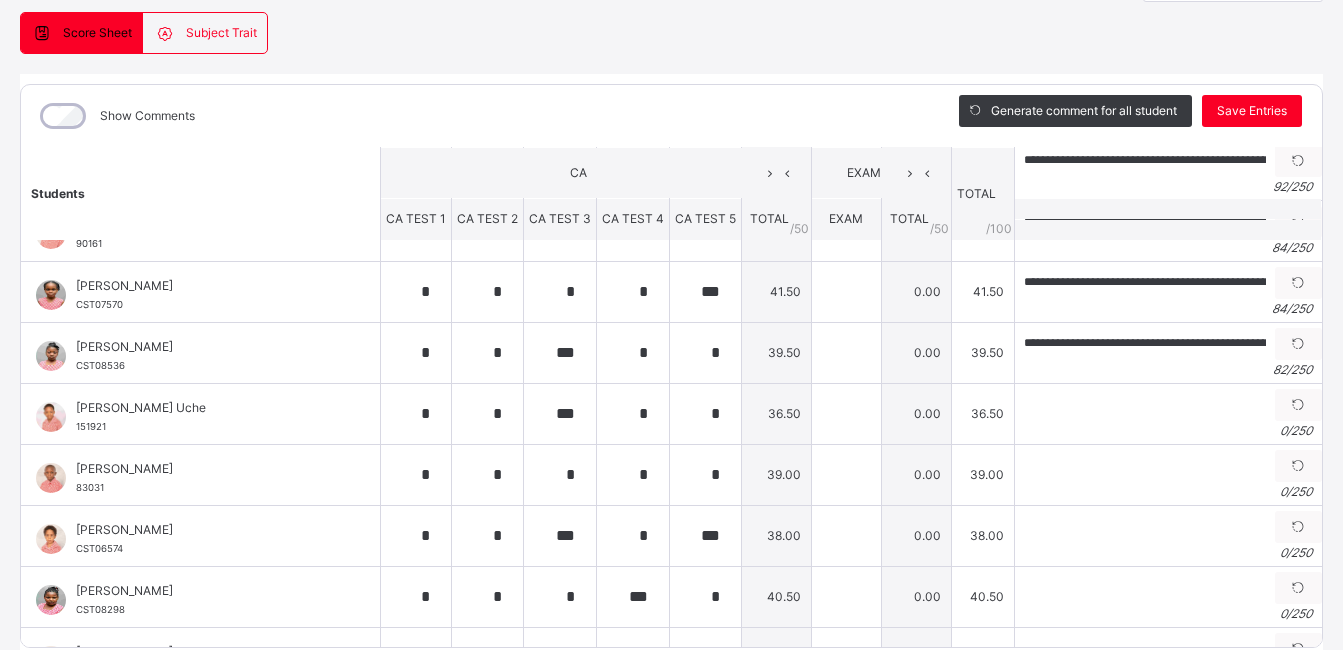 scroll, scrollTop: 287, scrollLeft: 0, axis: vertical 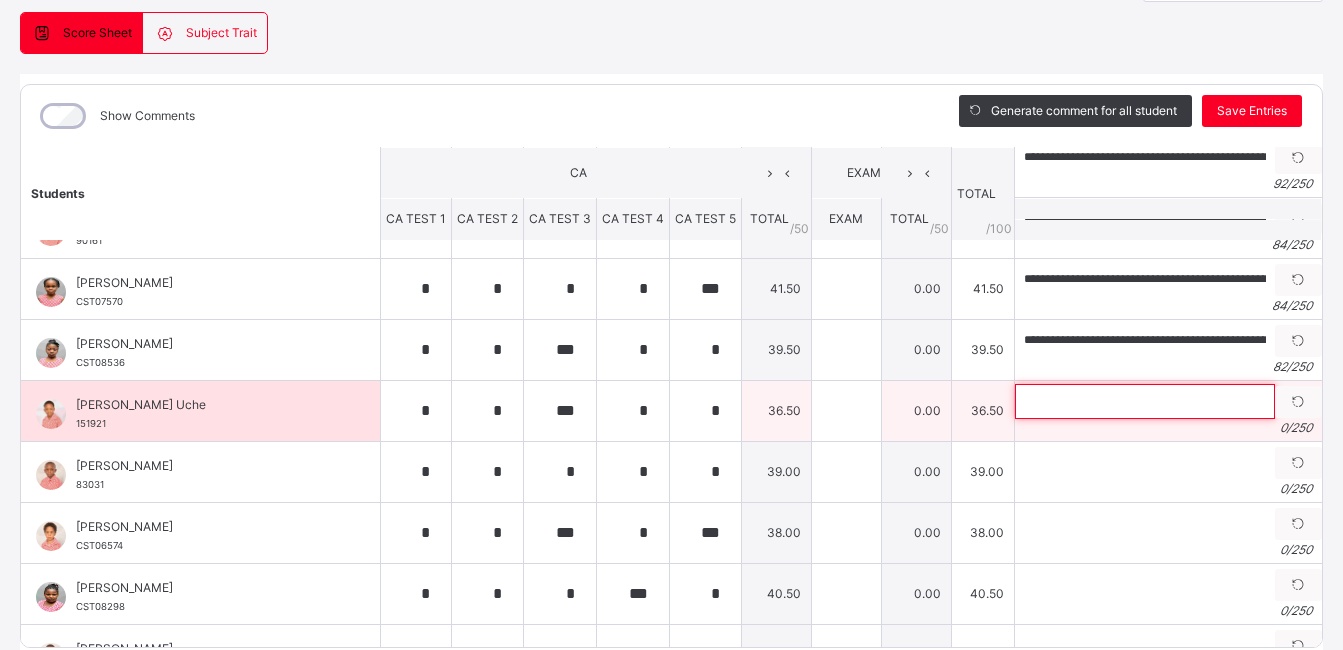 click at bounding box center (1145, 401) 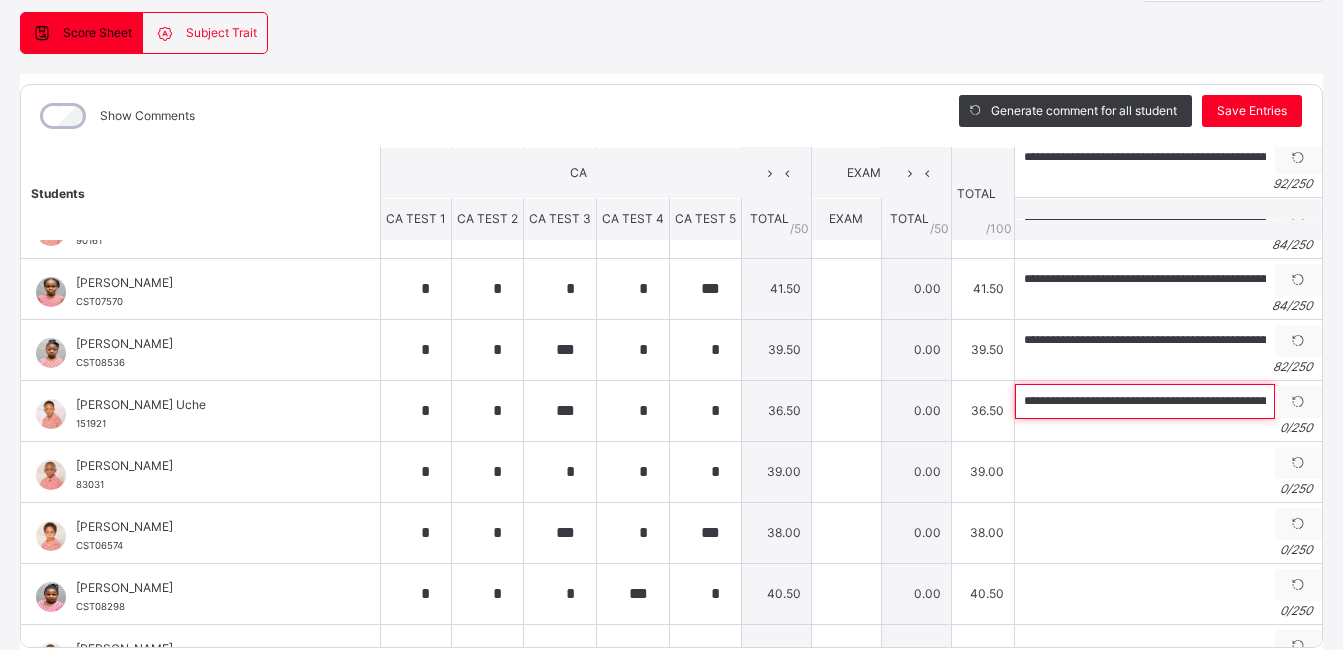 scroll, scrollTop: 0, scrollLeft: 226, axis: horizontal 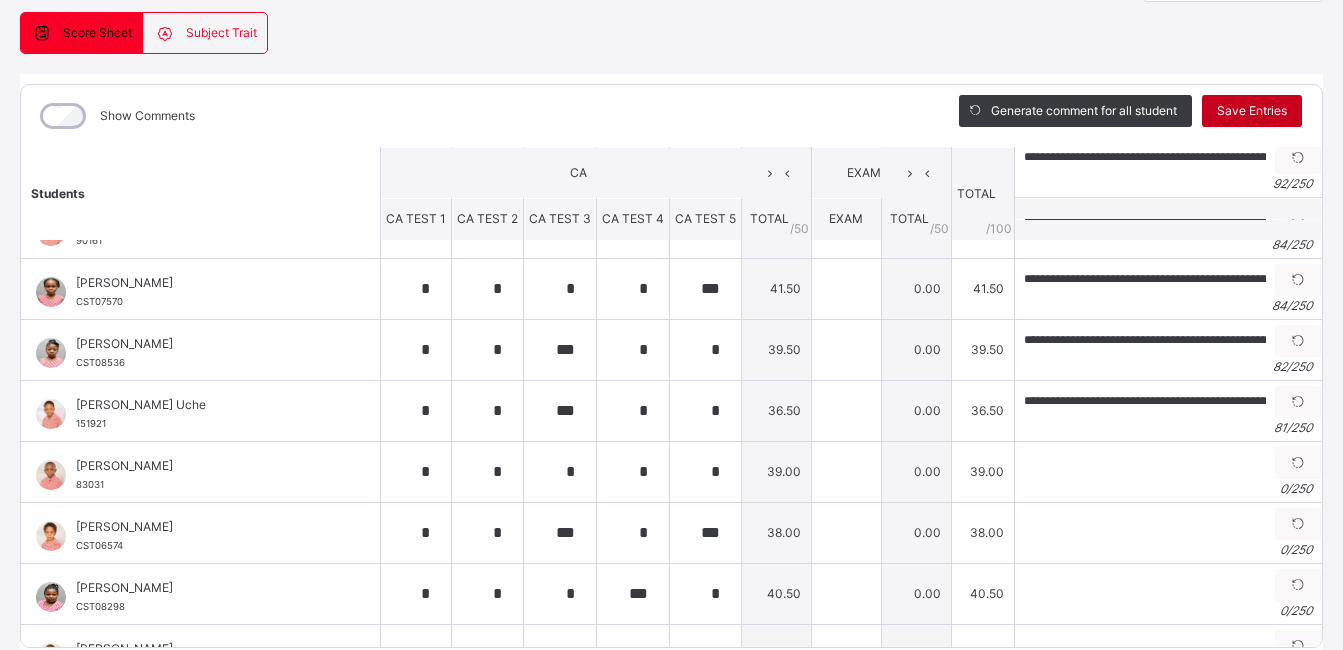 click on "Save Entries" at bounding box center [1252, 111] 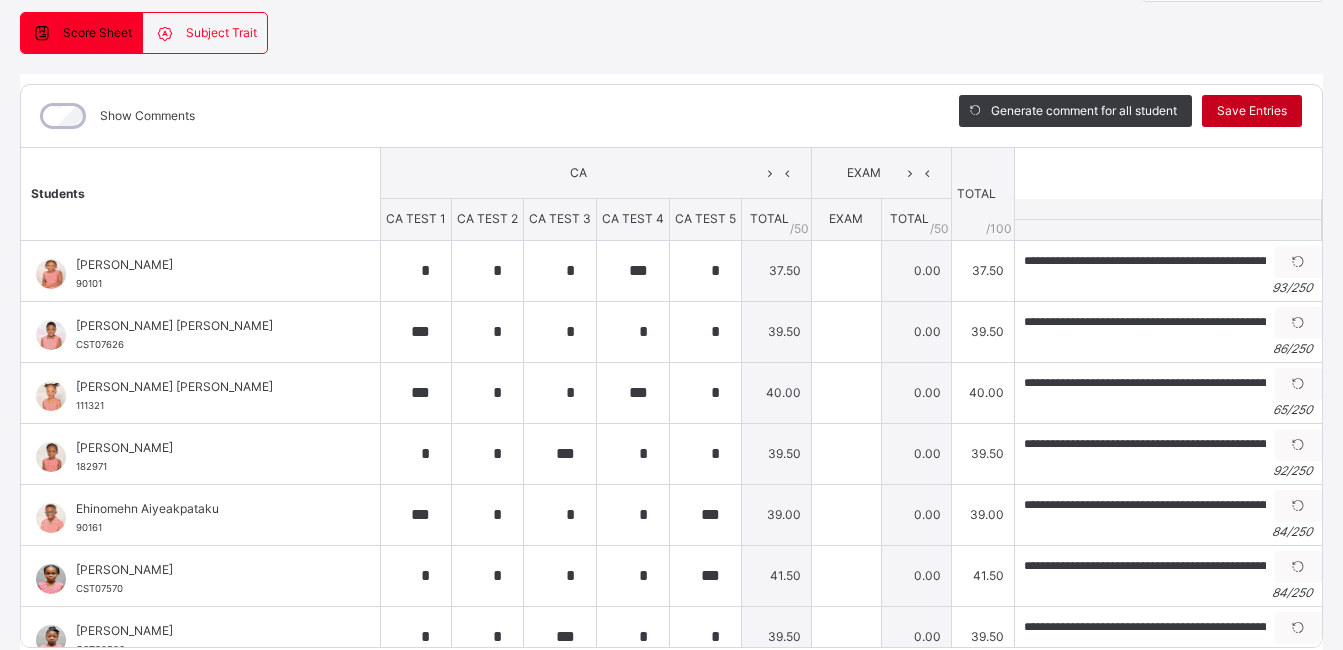 click on "Save Entries" at bounding box center [1252, 111] 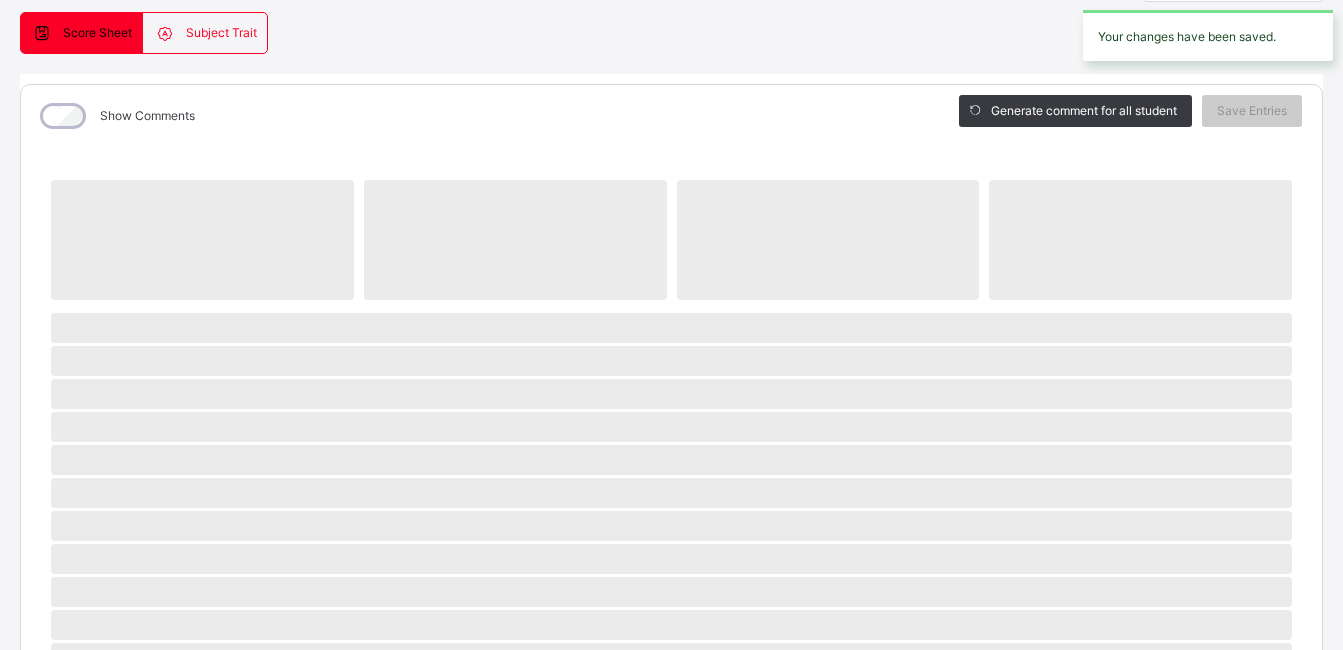 drag, startPoint x: 1301, startPoint y: 238, endPoint x: 1301, endPoint y: 279, distance: 41 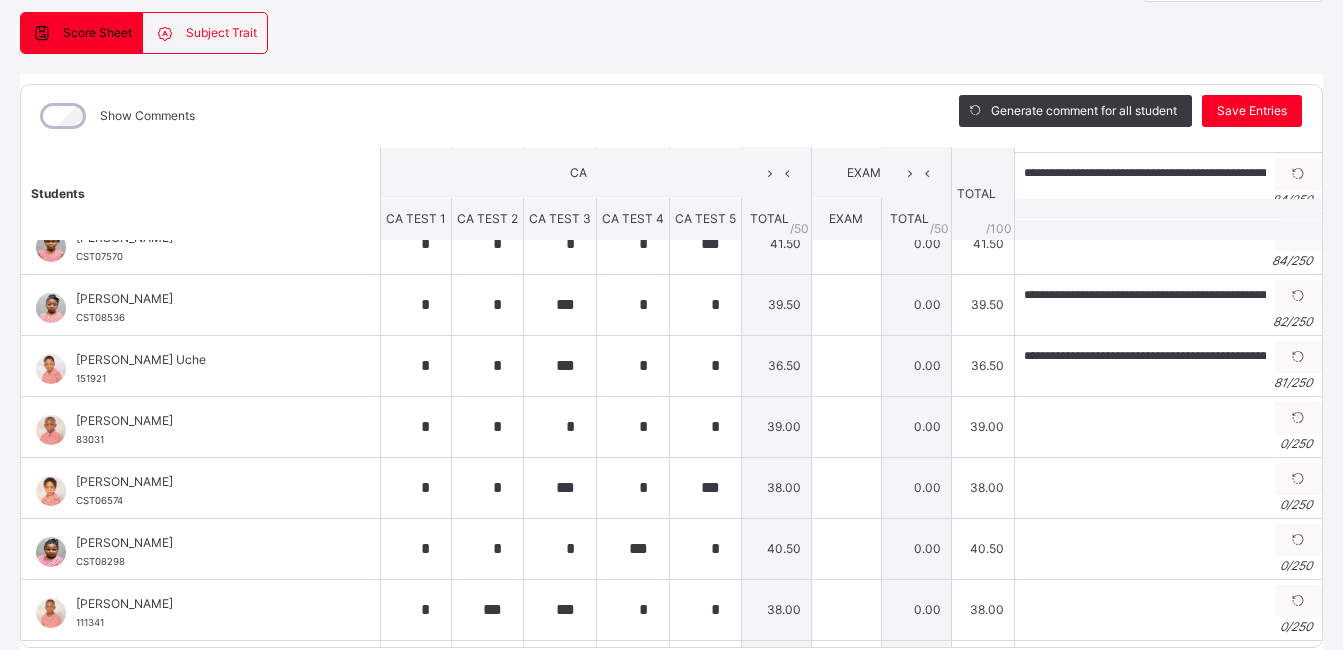 scroll, scrollTop: 338, scrollLeft: 0, axis: vertical 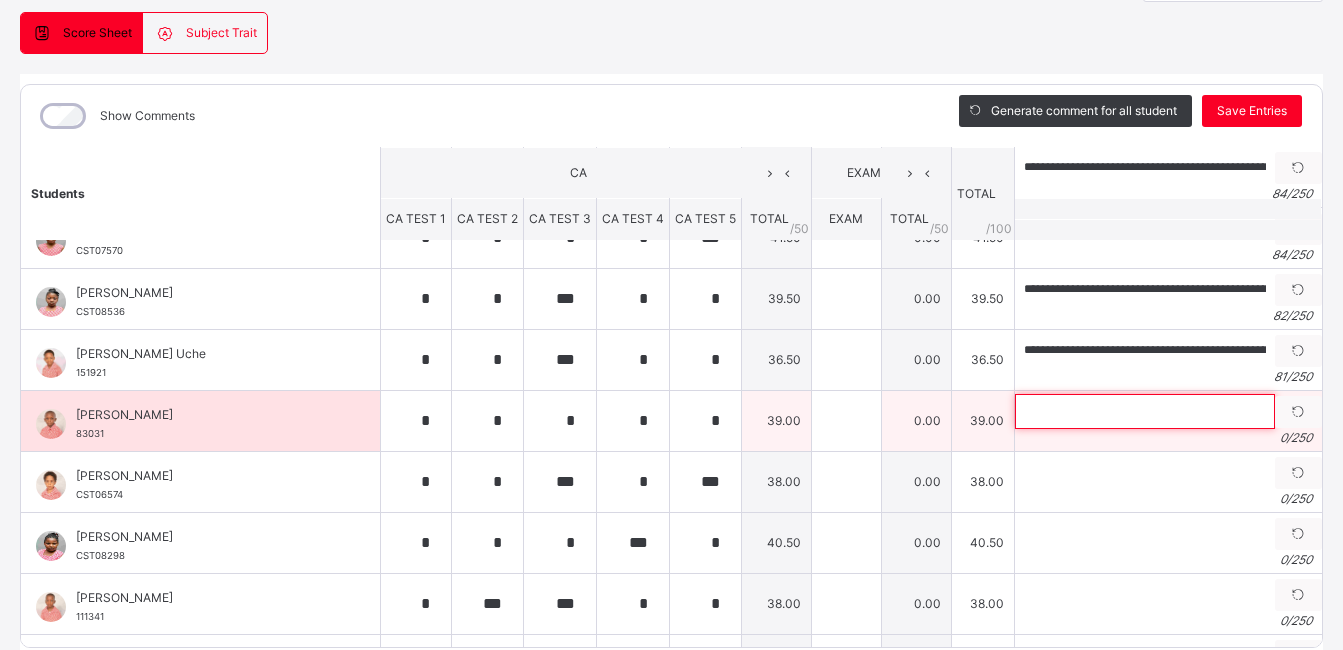 click at bounding box center [1145, 411] 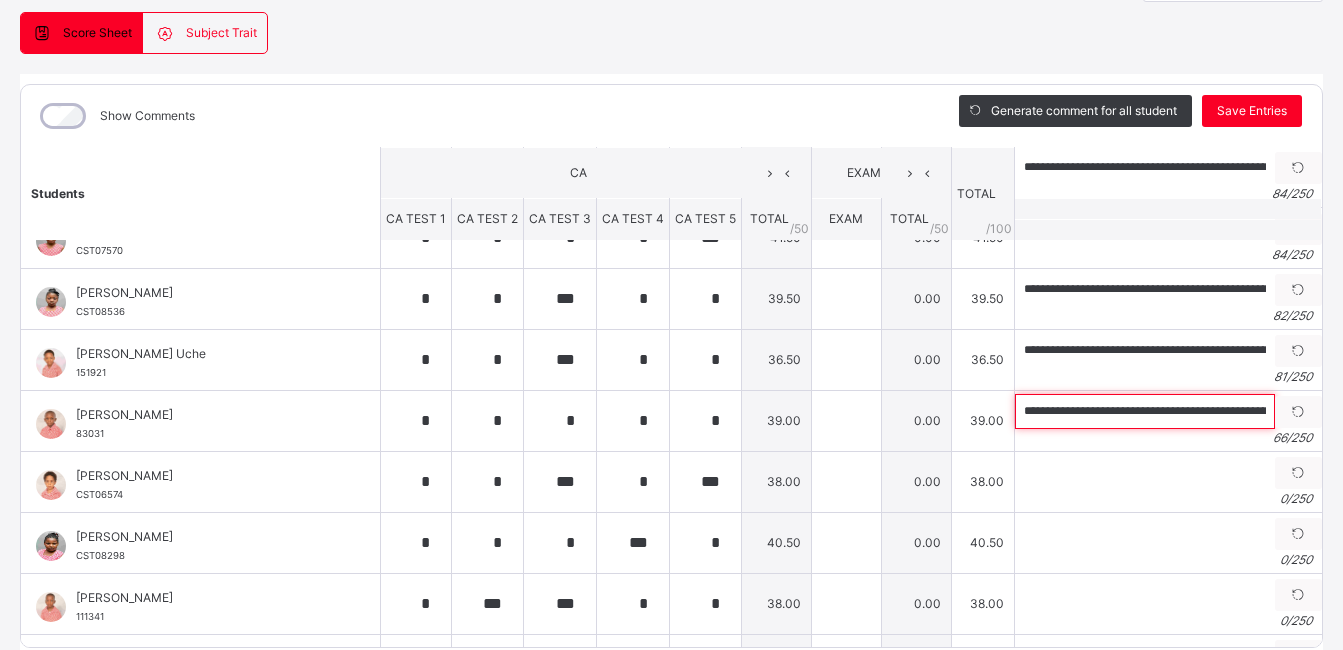 scroll, scrollTop: 0, scrollLeft: 130, axis: horizontal 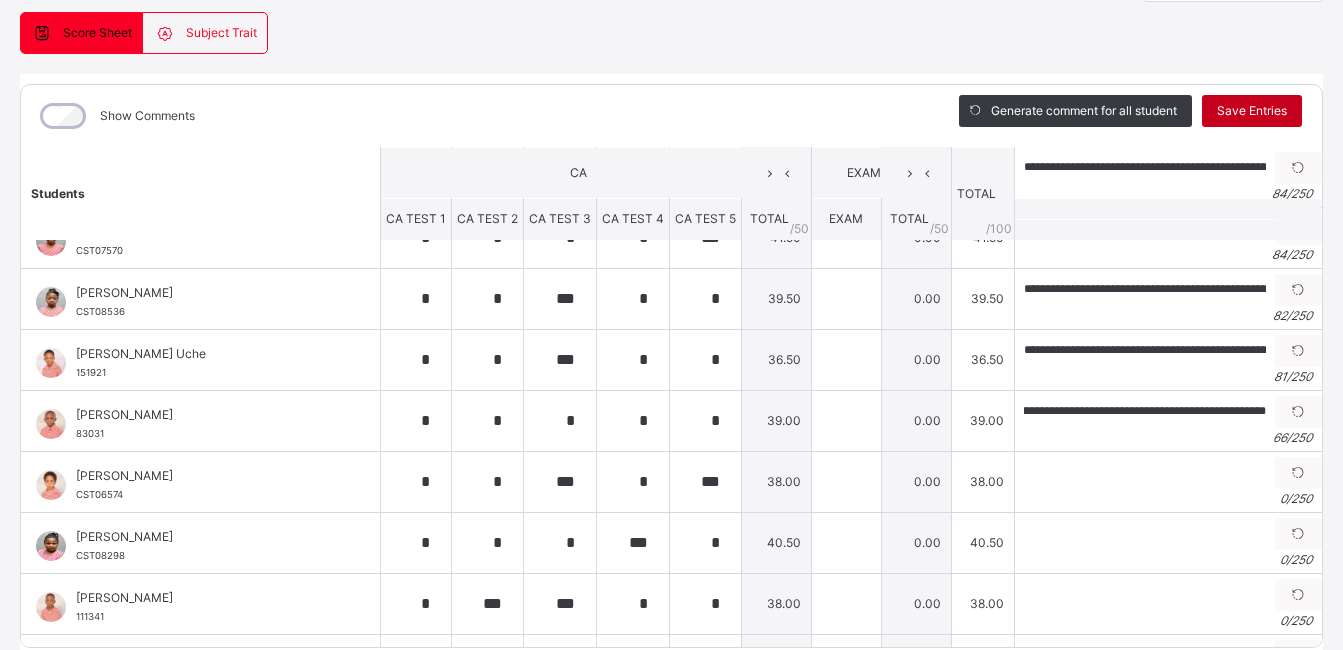 click on "Save Entries" at bounding box center [1252, 111] 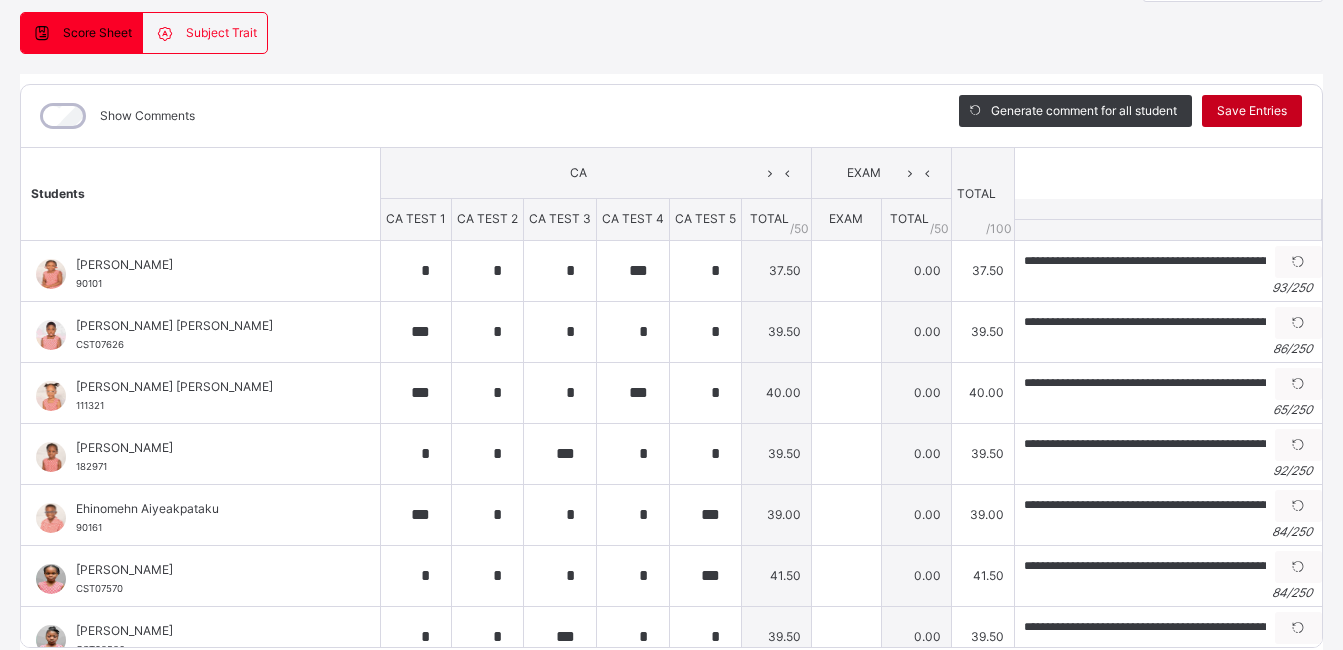 click on "Save Entries" at bounding box center (1252, 111) 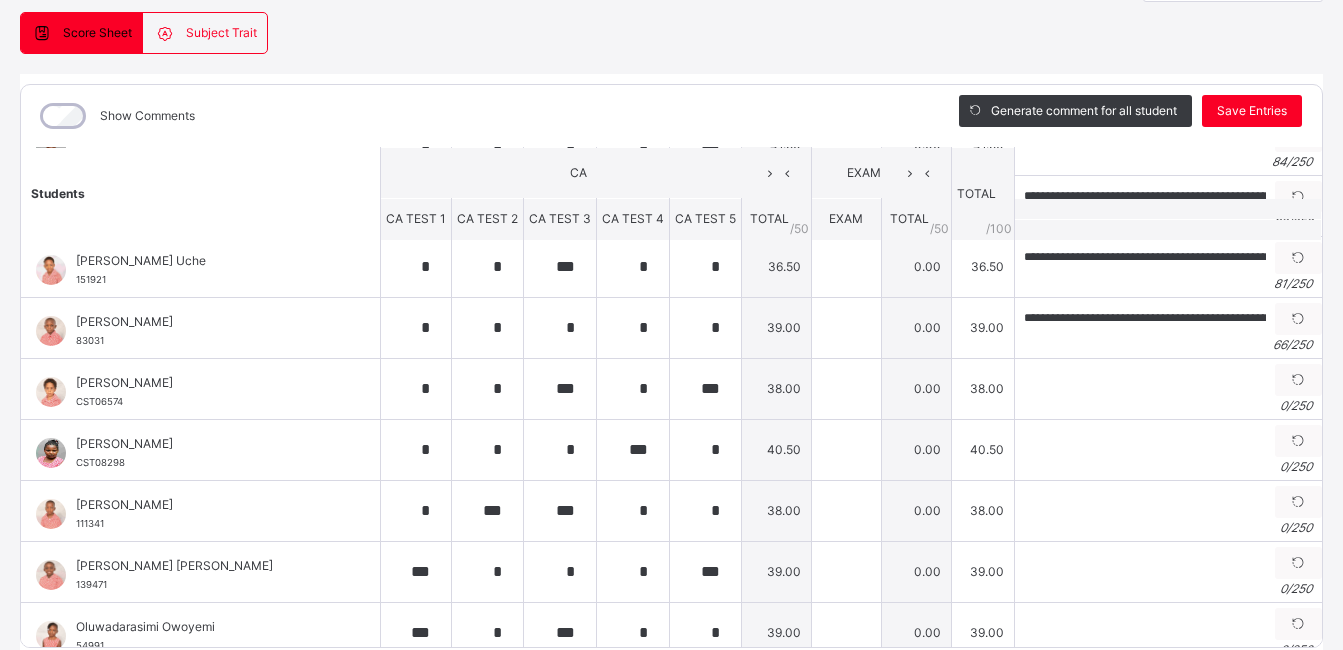 scroll, scrollTop: 443, scrollLeft: 0, axis: vertical 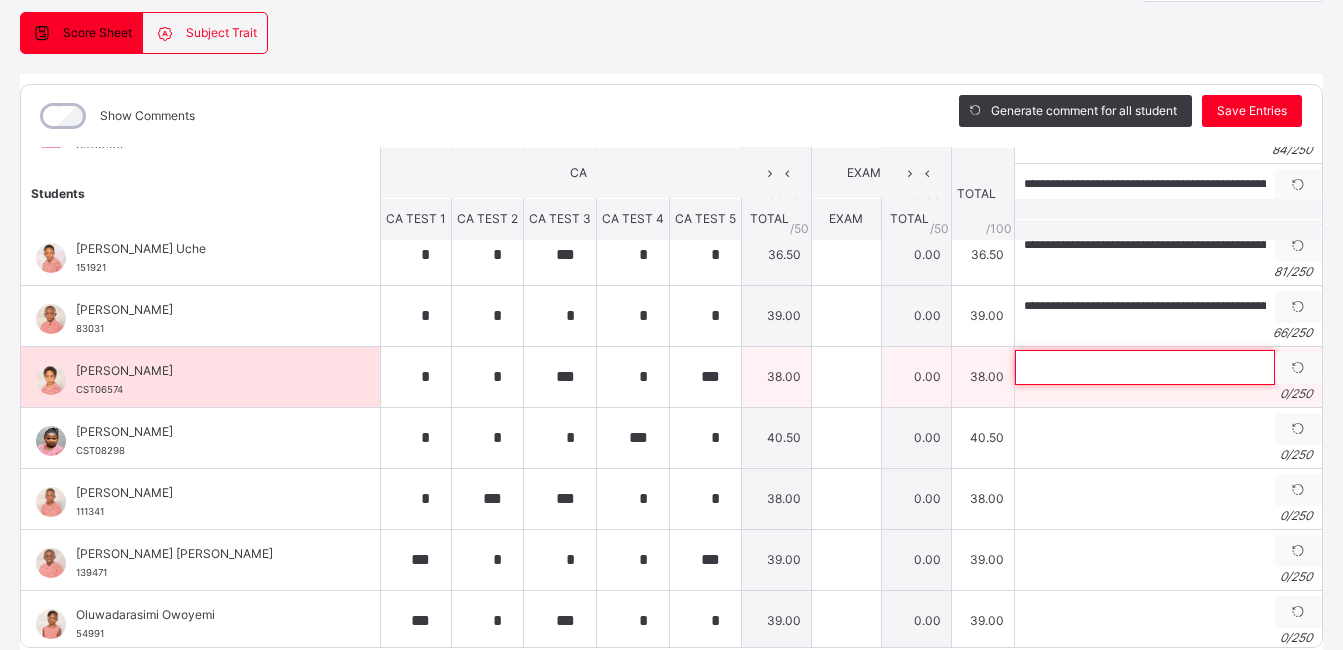 click at bounding box center [1145, 367] 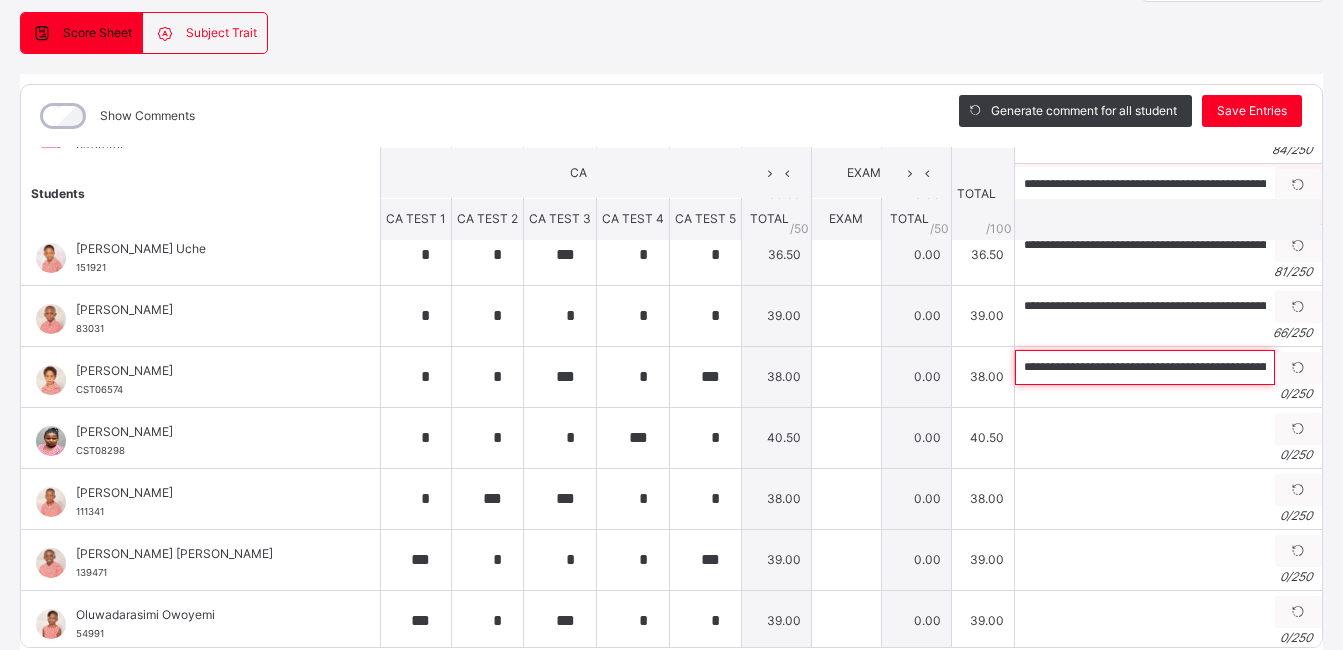 scroll, scrollTop: 0, scrollLeft: 323, axis: horizontal 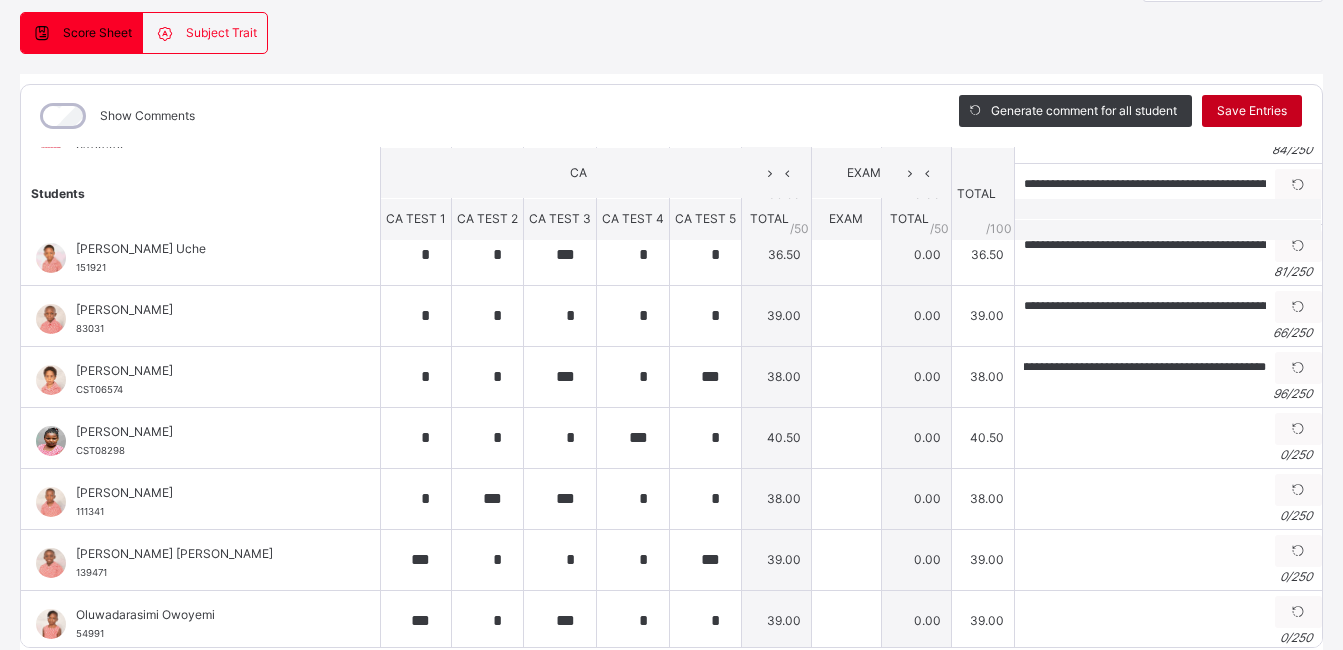 click on "Save Entries" at bounding box center [1252, 111] 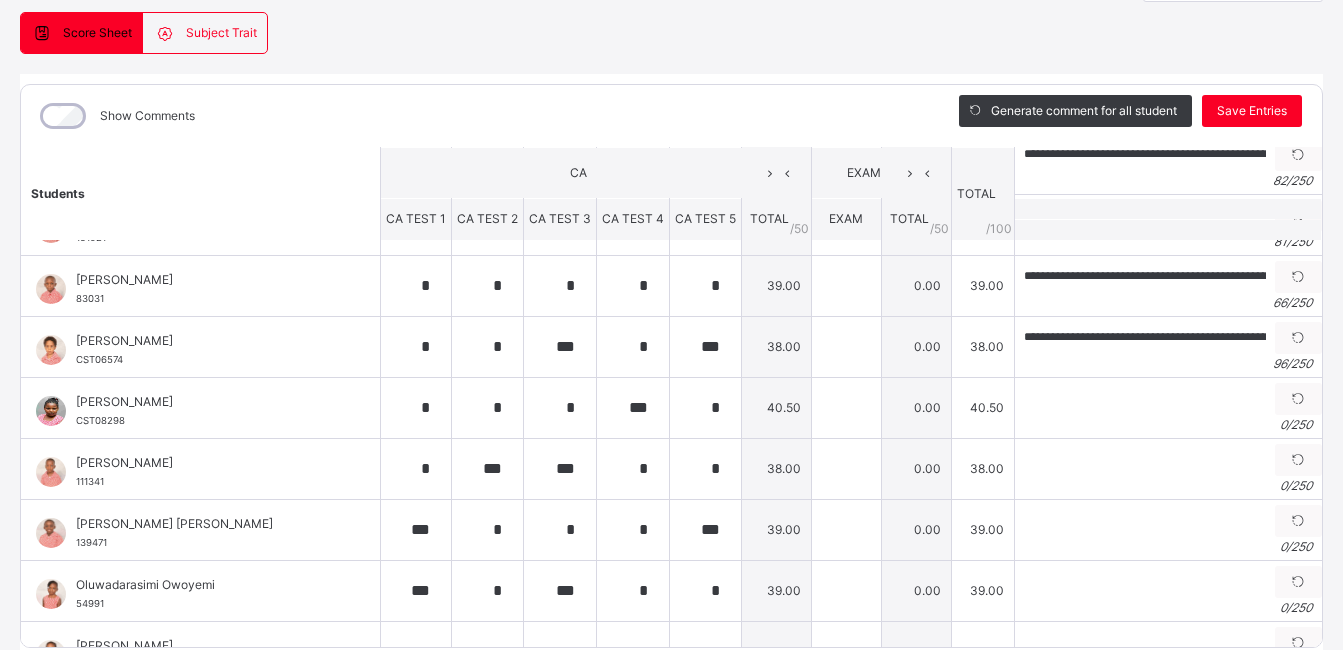 scroll, scrollTop: 485, scrollLeft: 0, axis: vertical 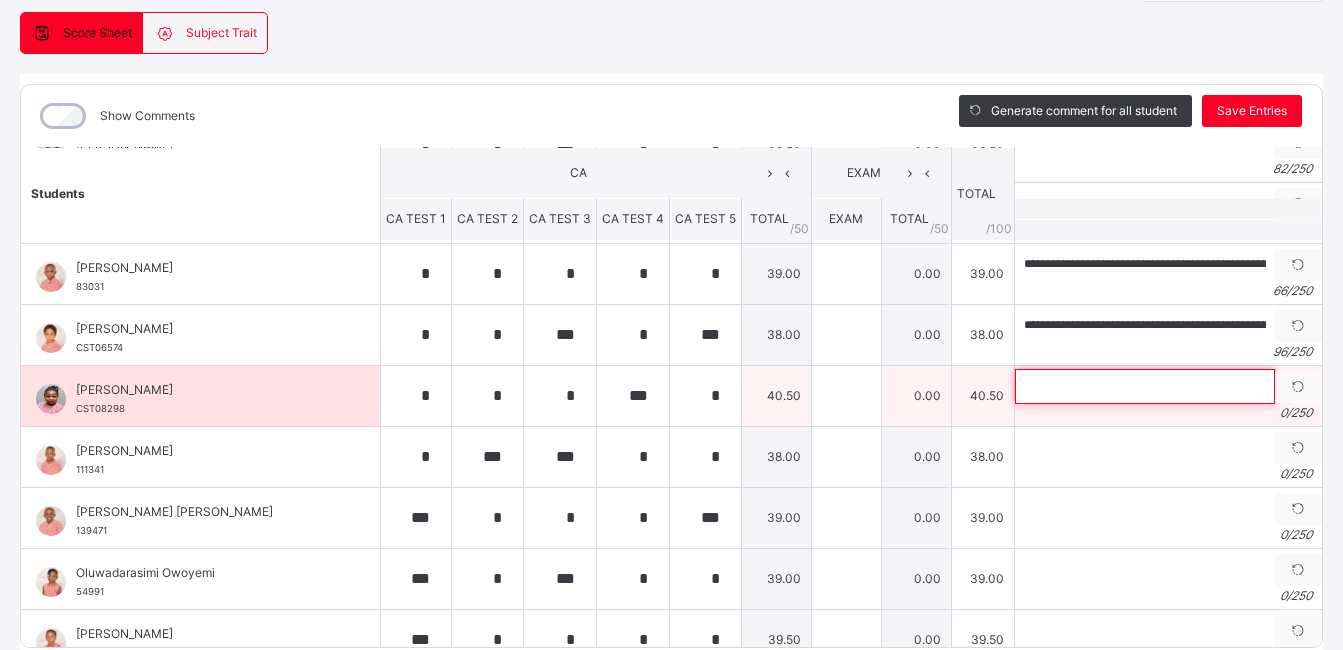 click at bounding box center (1145, 386) 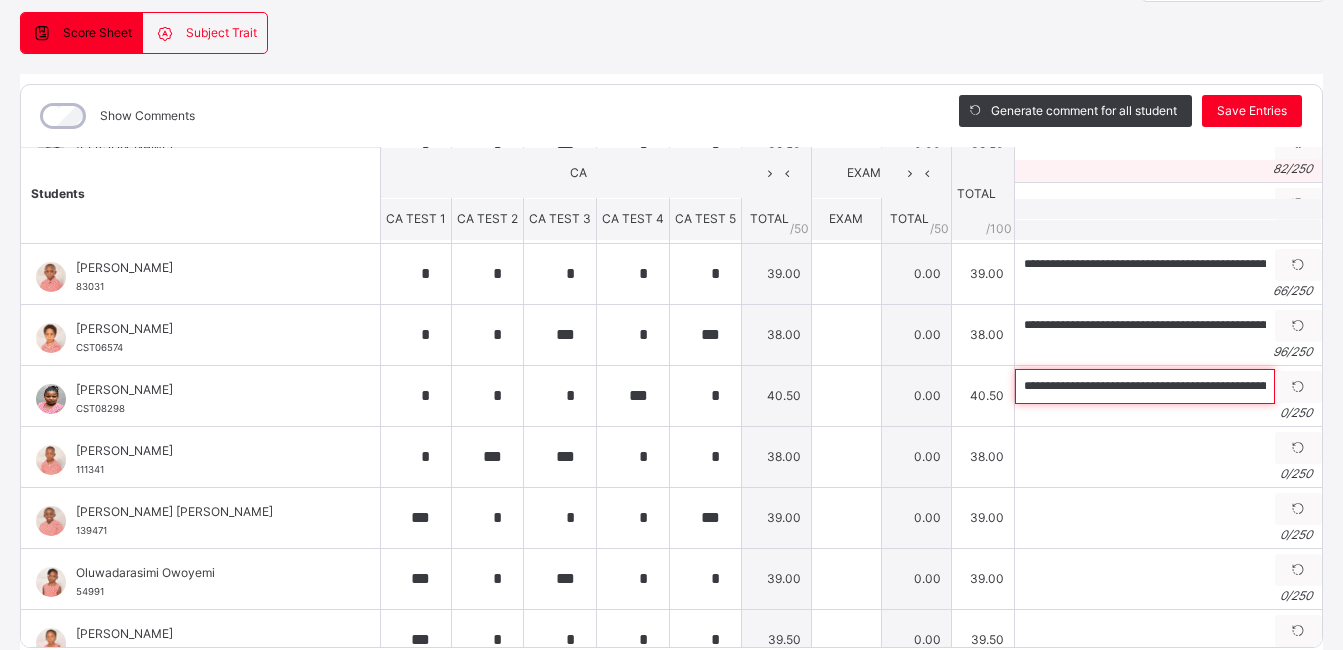 scroll, scrollTop: 0, scrollLeft: 149, axis: horizontal 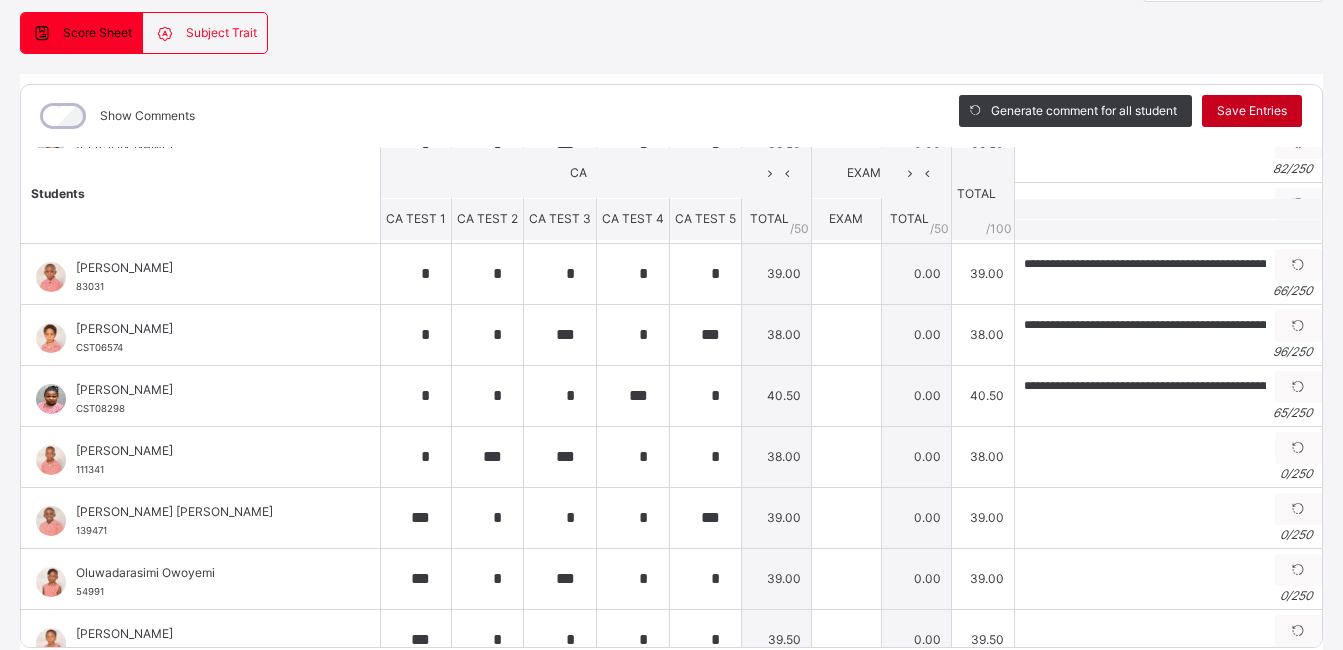 click on "Save Entries" at bounding box center [1252, 111] 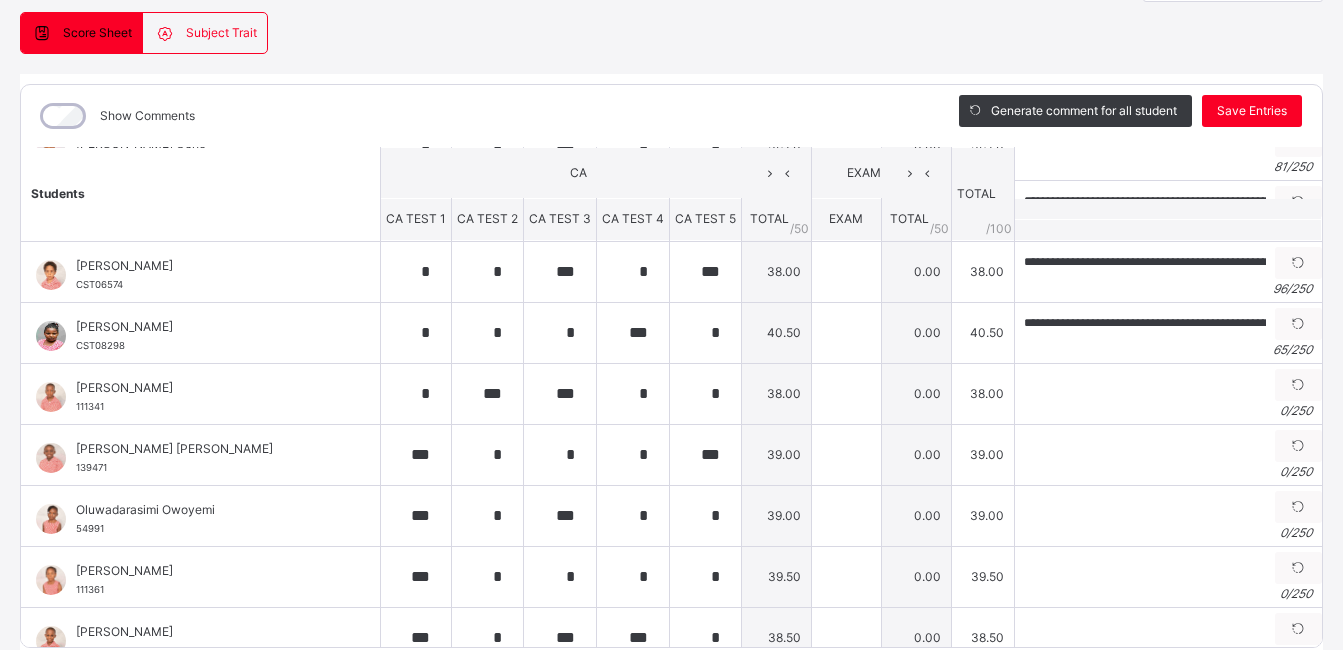 scroll, scrollTop: 560, scrollLeft: 0, axis: vertical 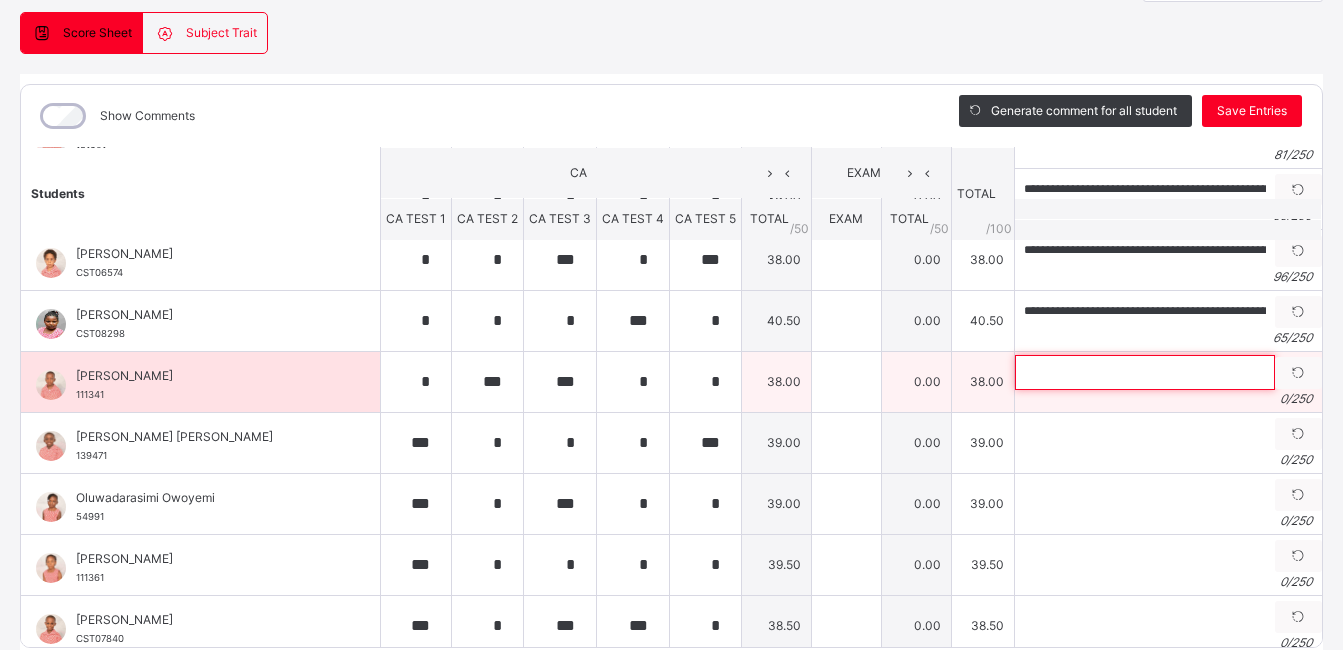 click at bounding box center (1145, 372) 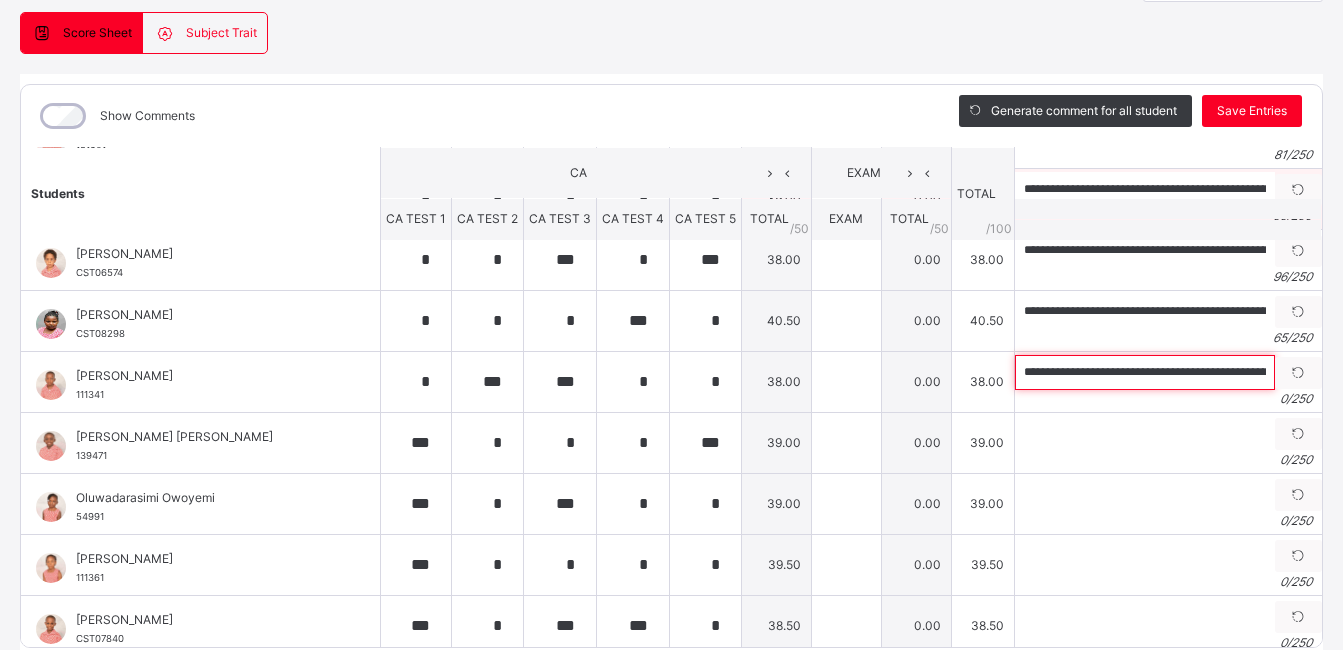 scroll, scrollTop: 0, scrollLeft: 136, axis: horizontal 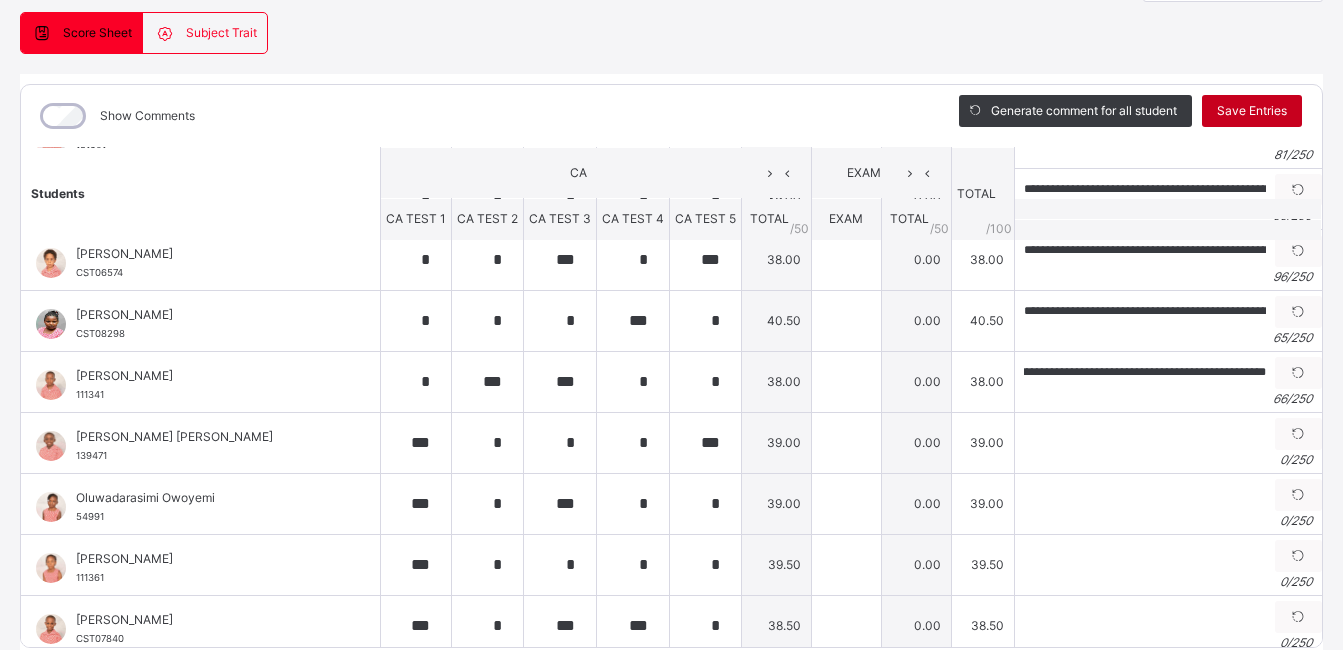 click on "Save Entries" at bounding box center (1252, 111) 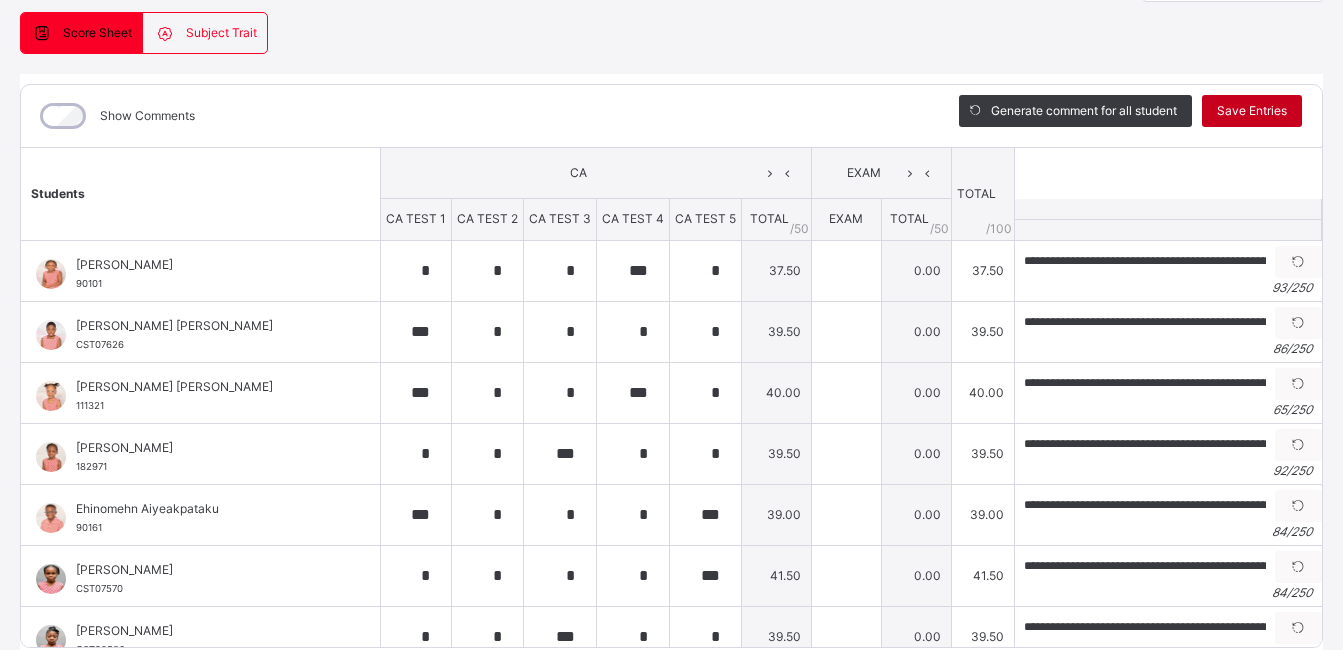 click on "Save Entries" at bounding box center [1252, 111] 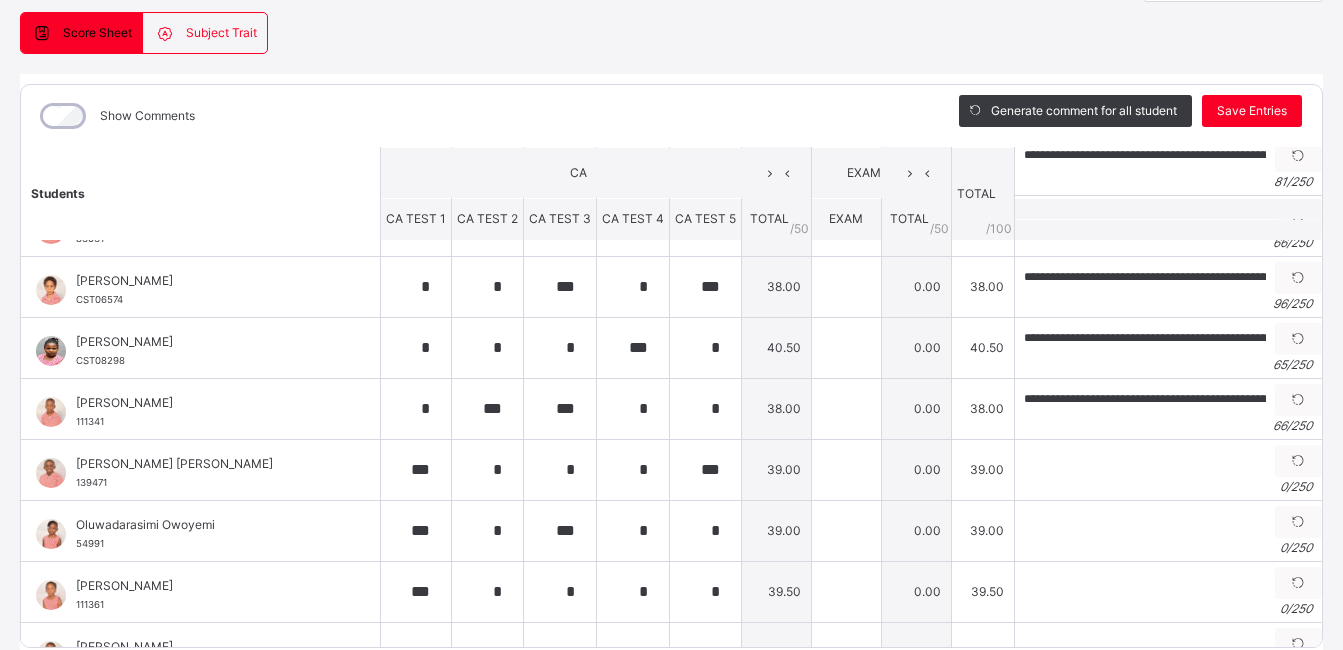 scroll, scrollTop: 614, scrollLeft: 0, axis: vertical 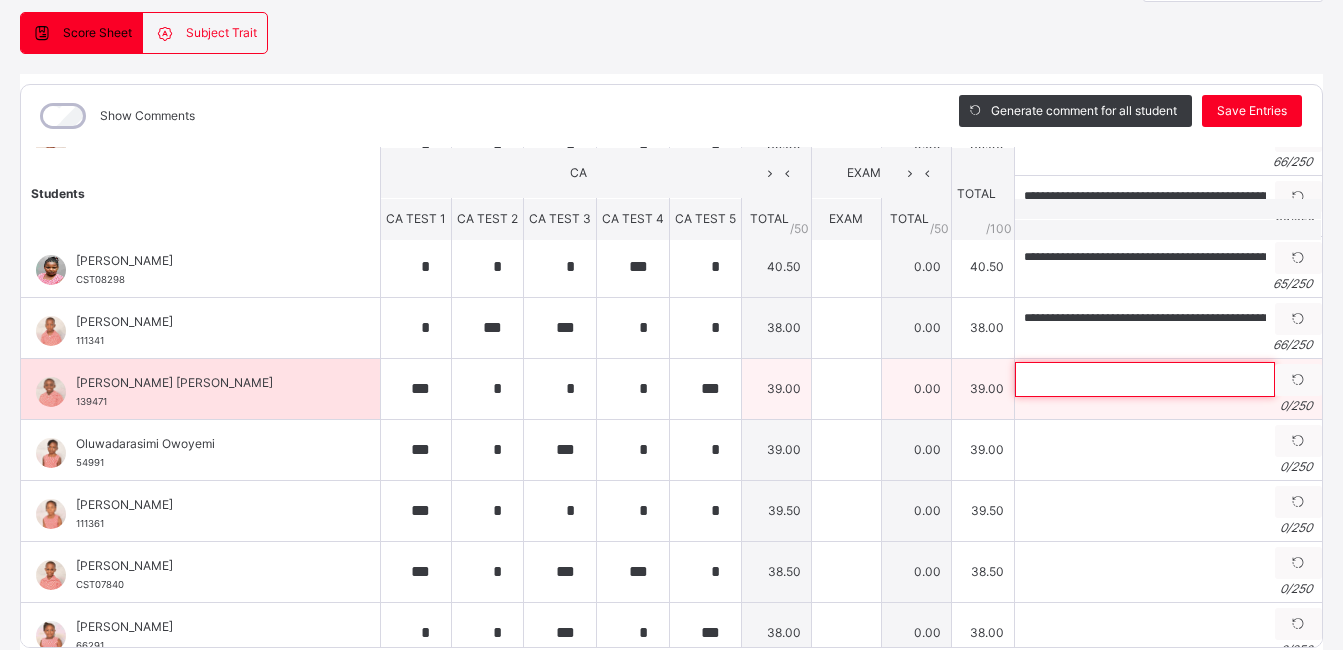 click at bounding box center (1145, 379) 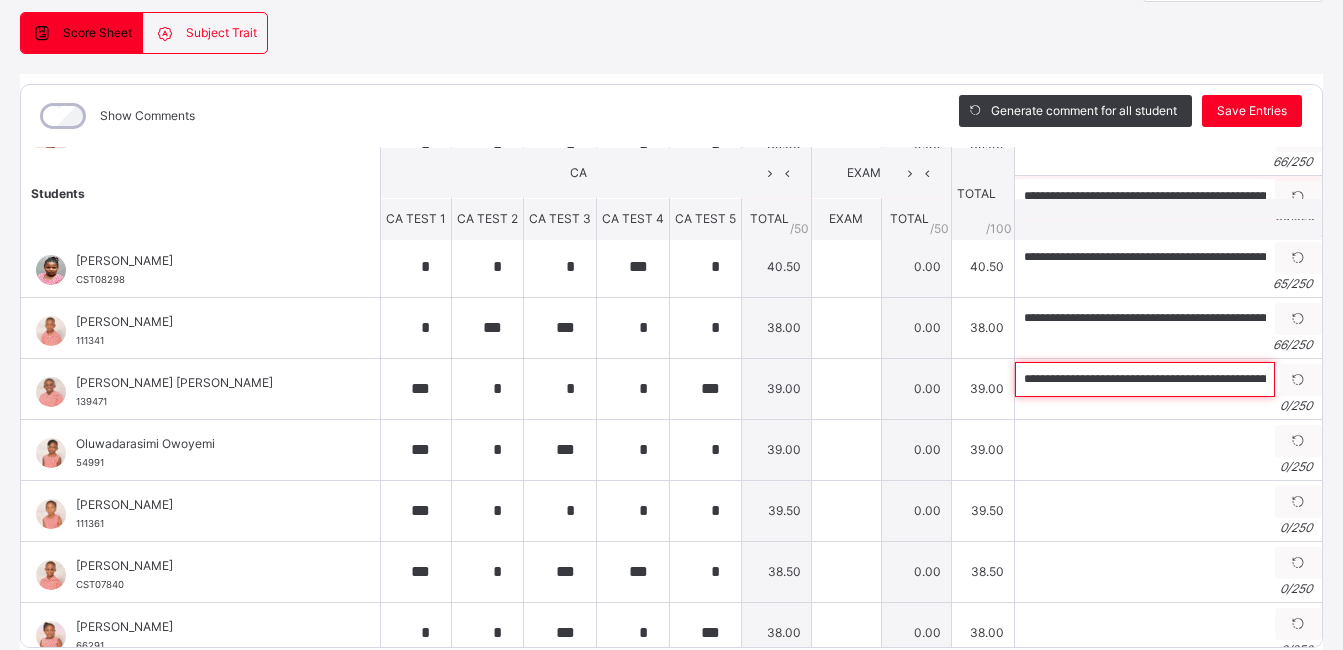 scroll, scrollTop: 0, scrollLeft: 173, axis: horizontal 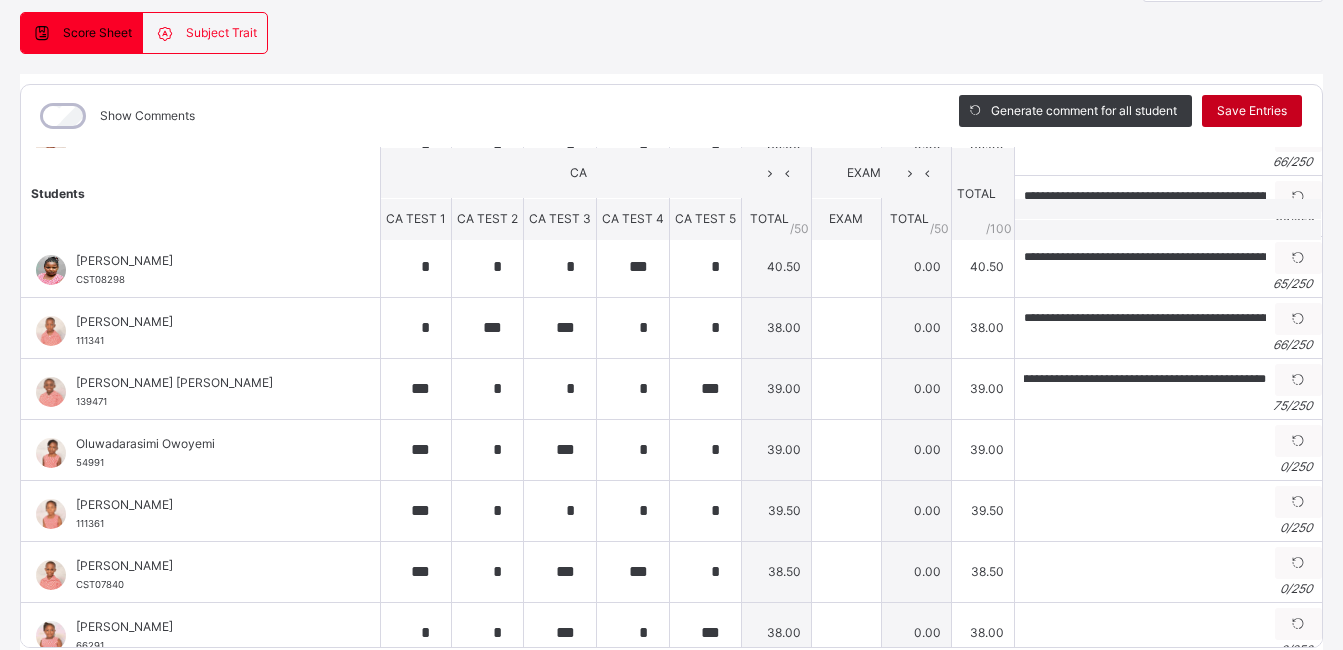 click on "Save Entries" at bounding box center [1252, 111] 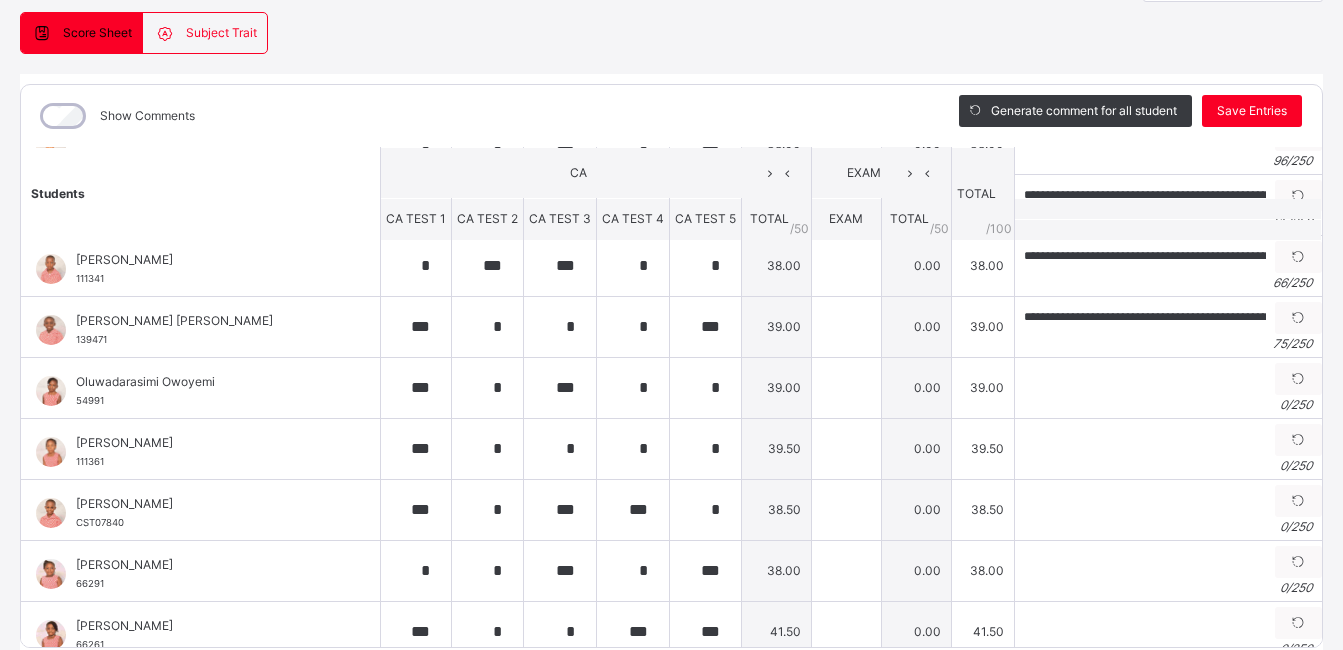 scroll, scrollTop: 685, scrollLeft: 0, axis: vertical 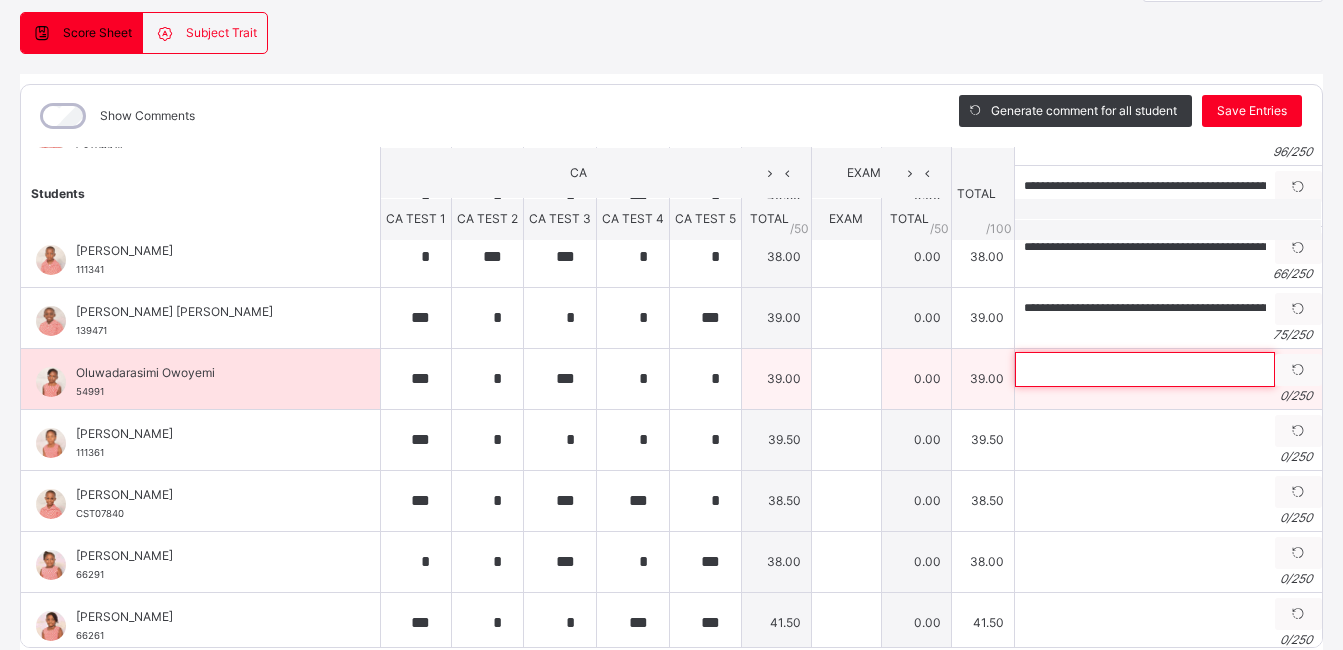 click at bounding box center (1145, 369) 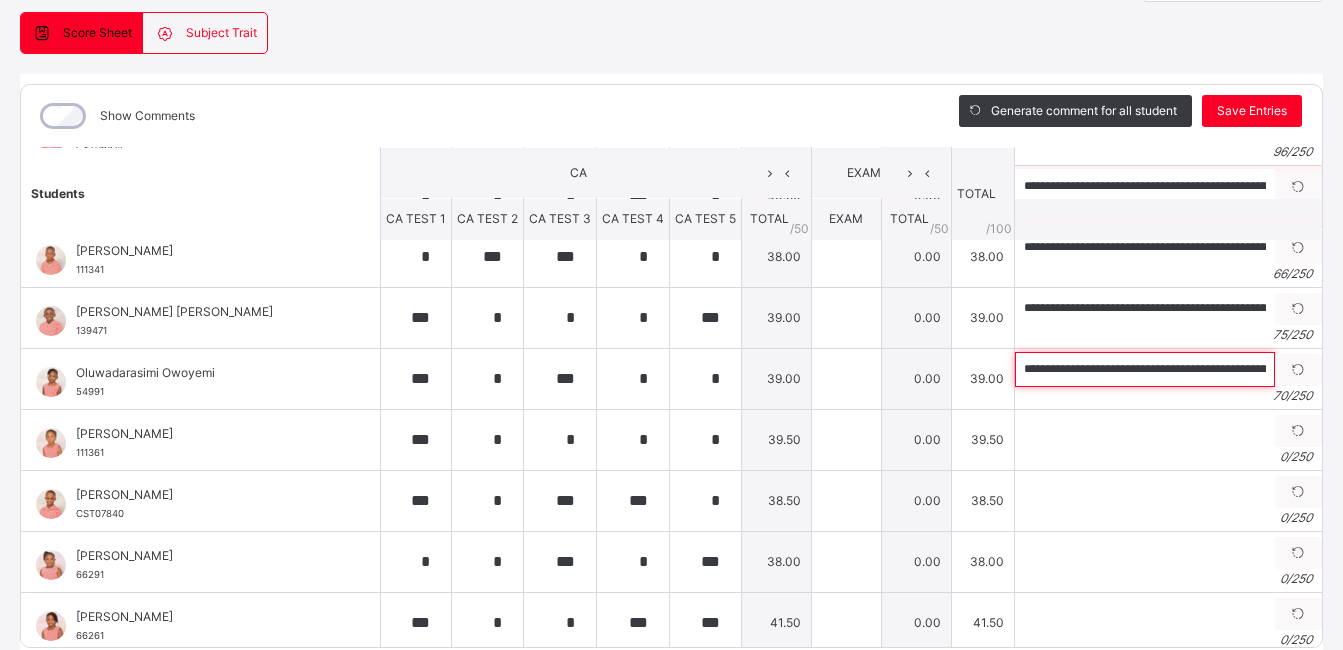 scroll, scrollTop: 0, scrollLeft: 170, axis: horizontal 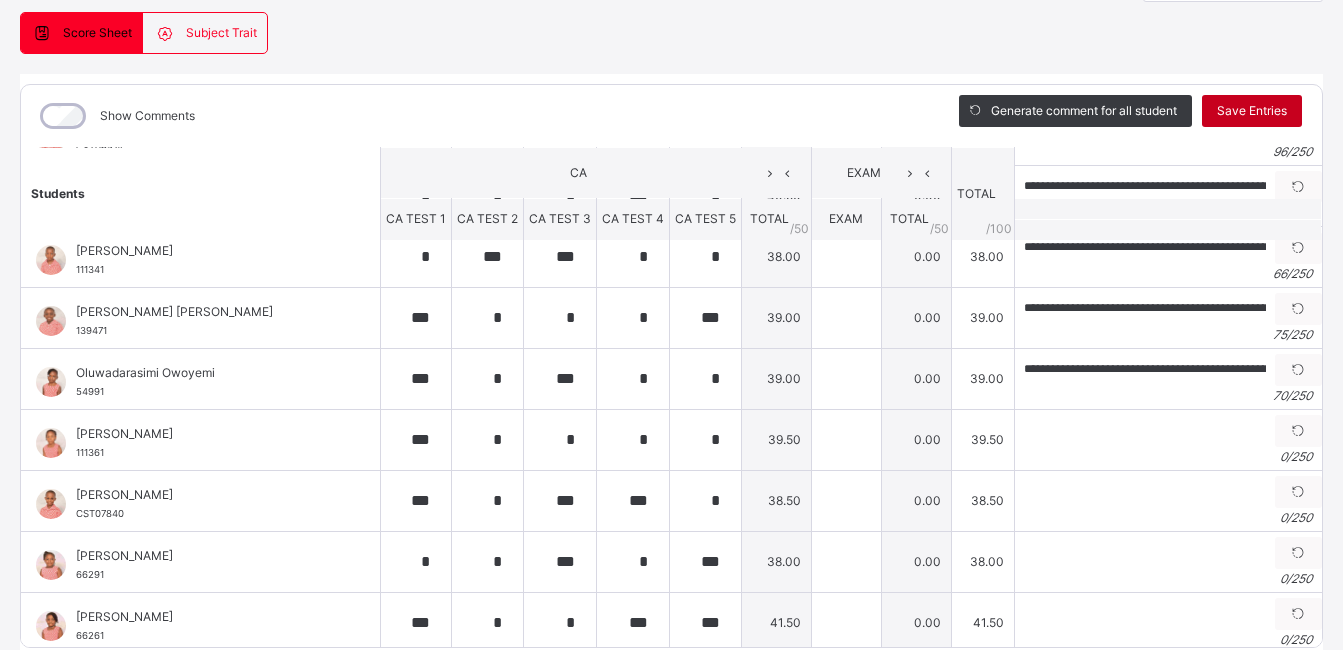 click on "Save Entries" at bounding box center [1252, 111] 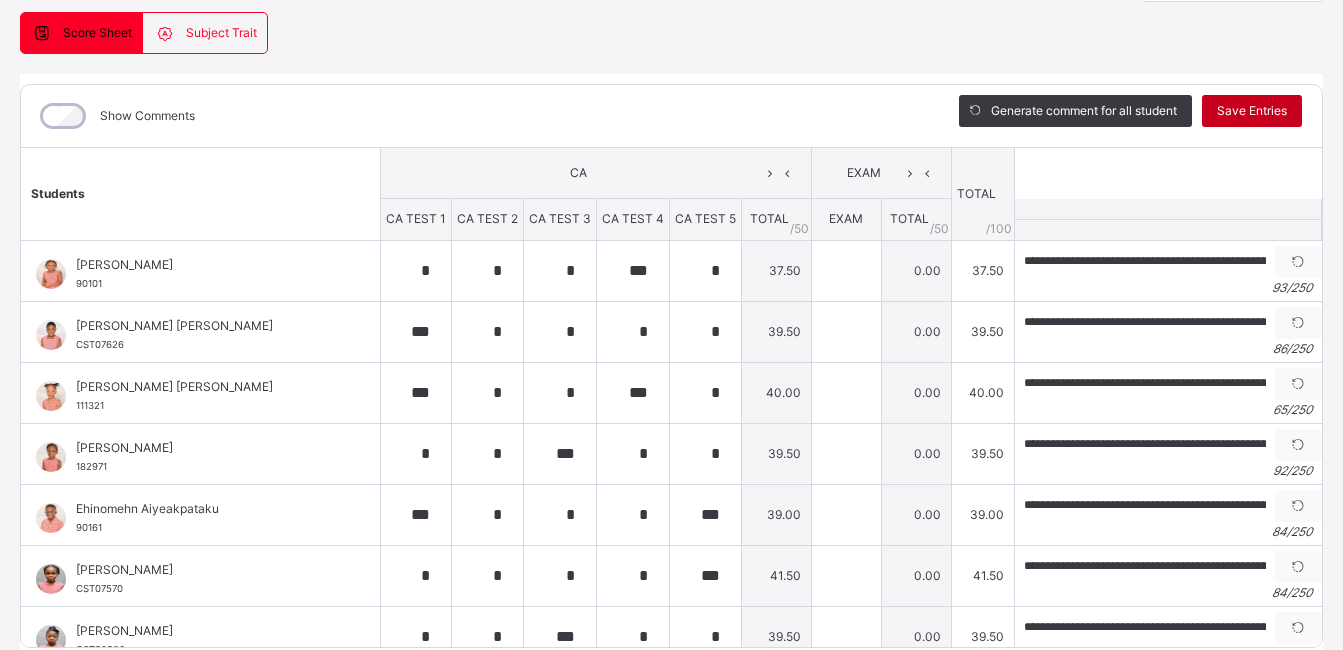 click on "Save Entries" at bounding box center (1252, 111) 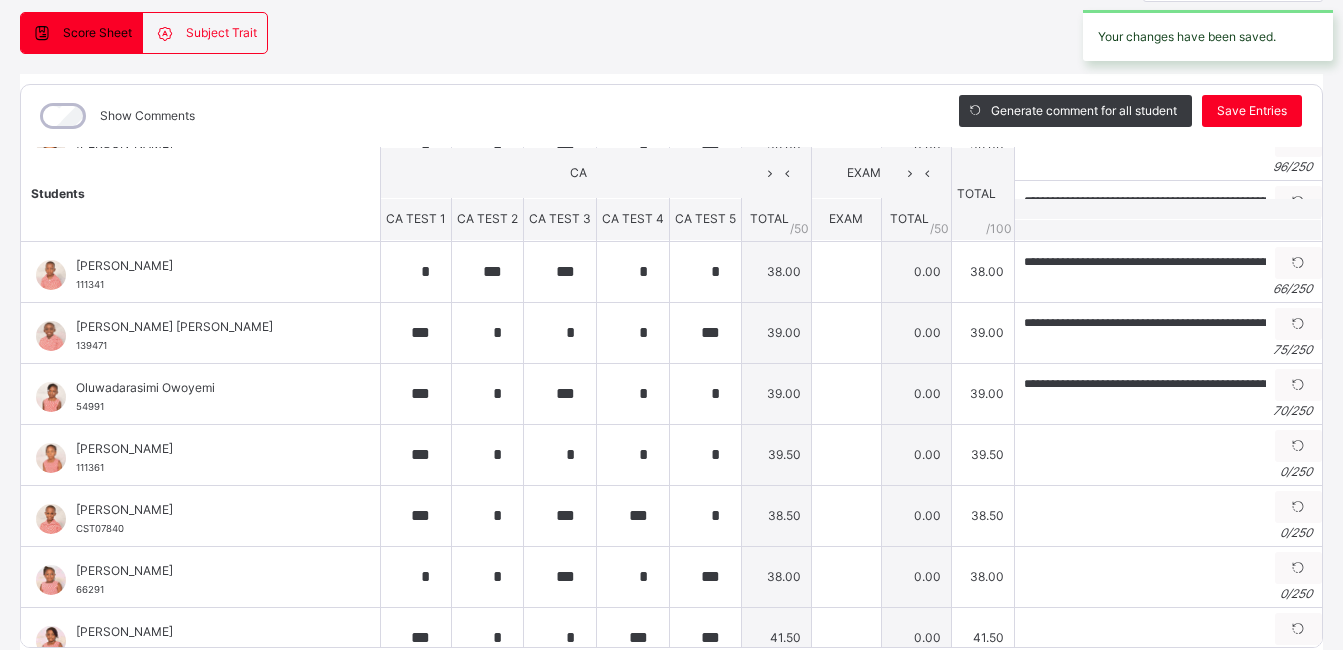 scroll, scrollTop: 676, scrollLeft: 0, axis: vertical 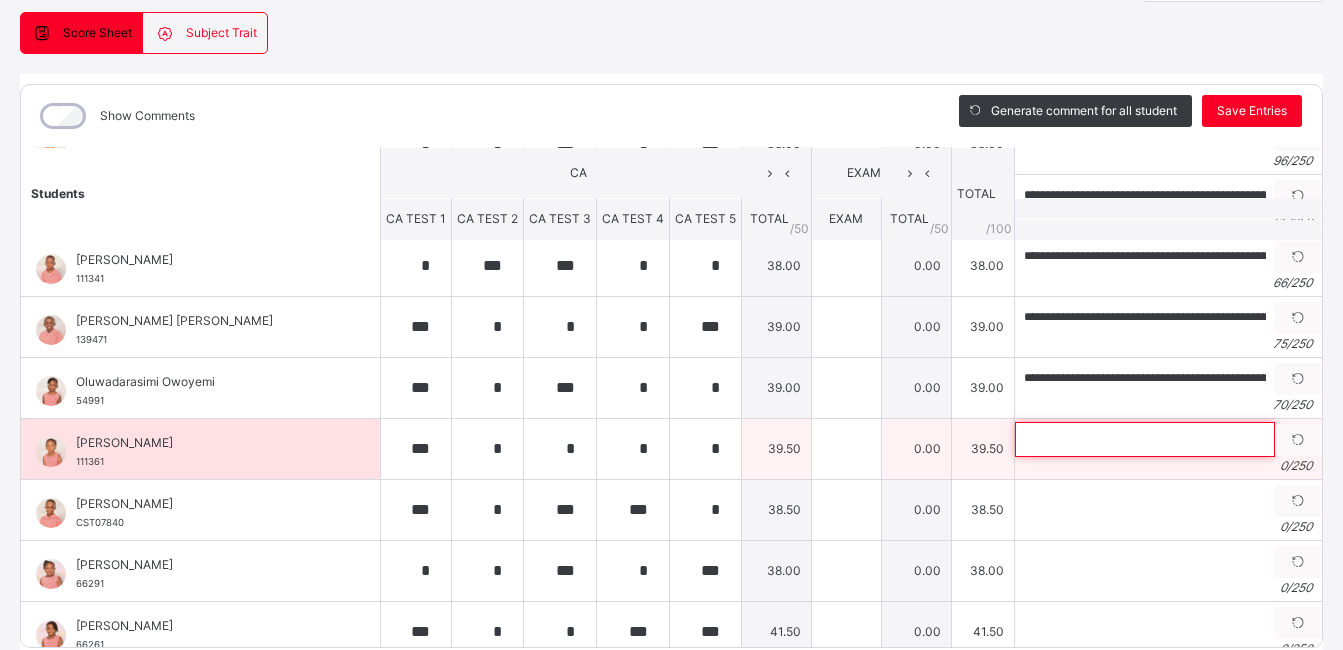 click at bounding box center [1145, 439] 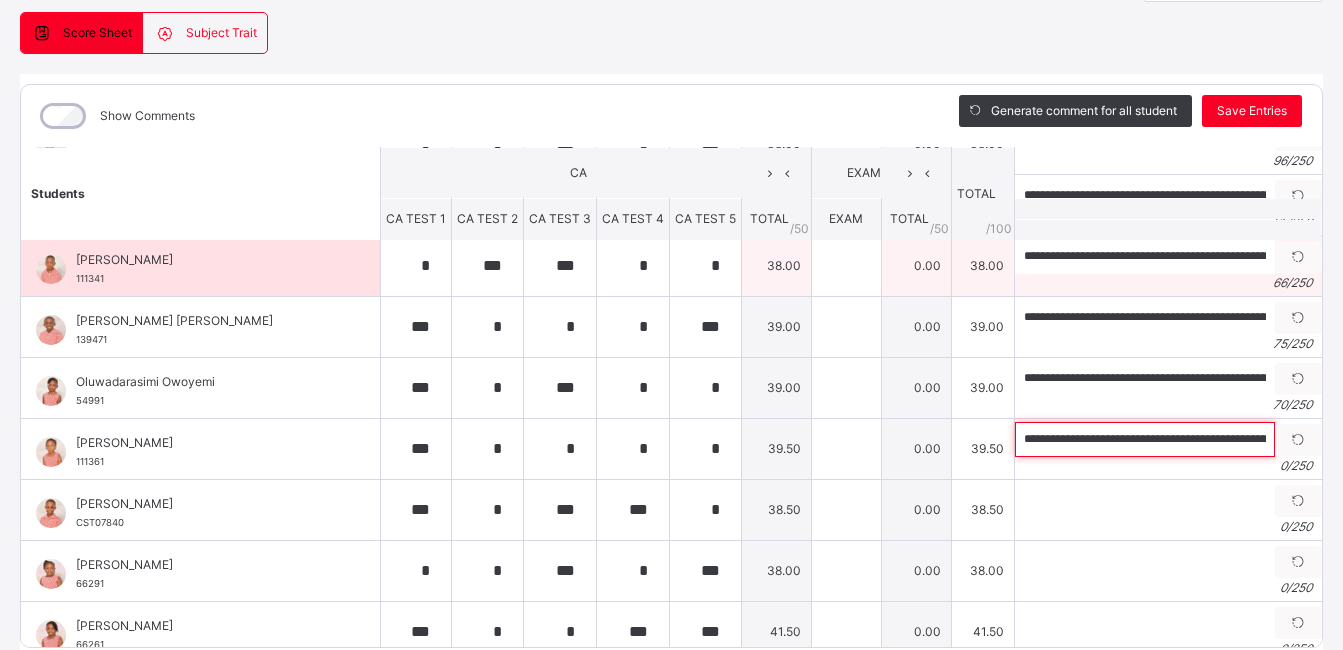 scroll, scrollTop: 0, scrollLeft: 202, axis: horizontal 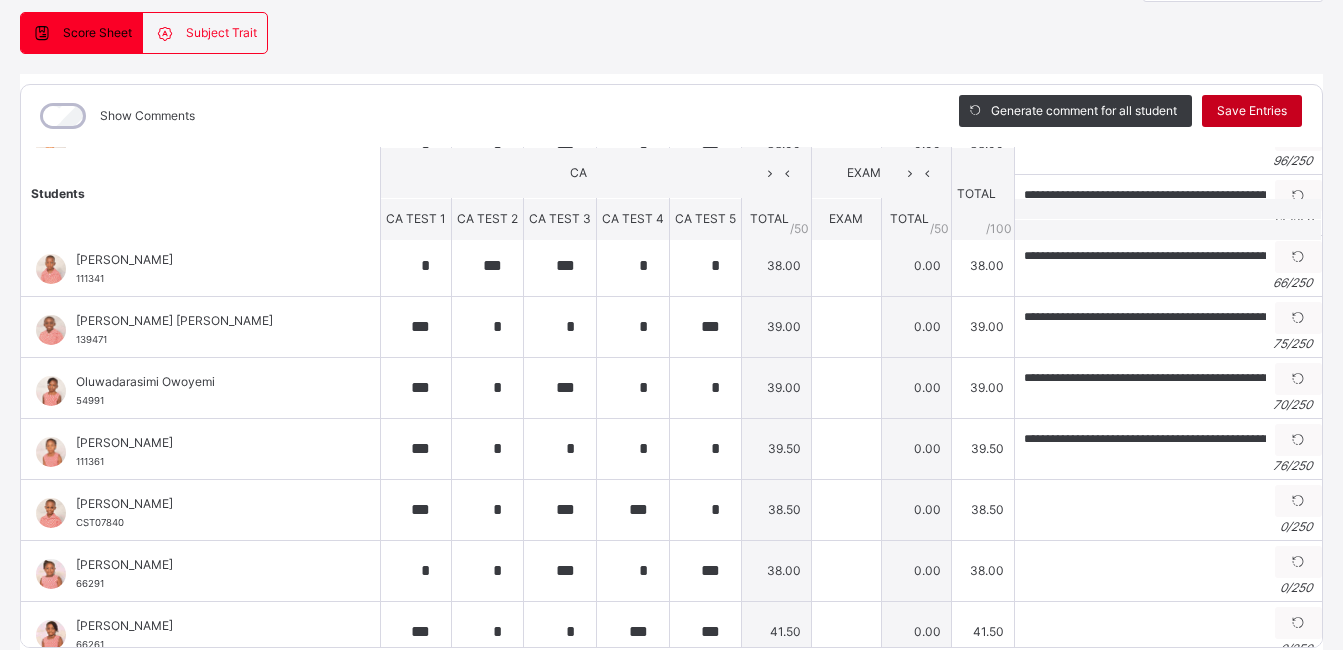 click on "Save Entries" at bounding box center [1252, 111] 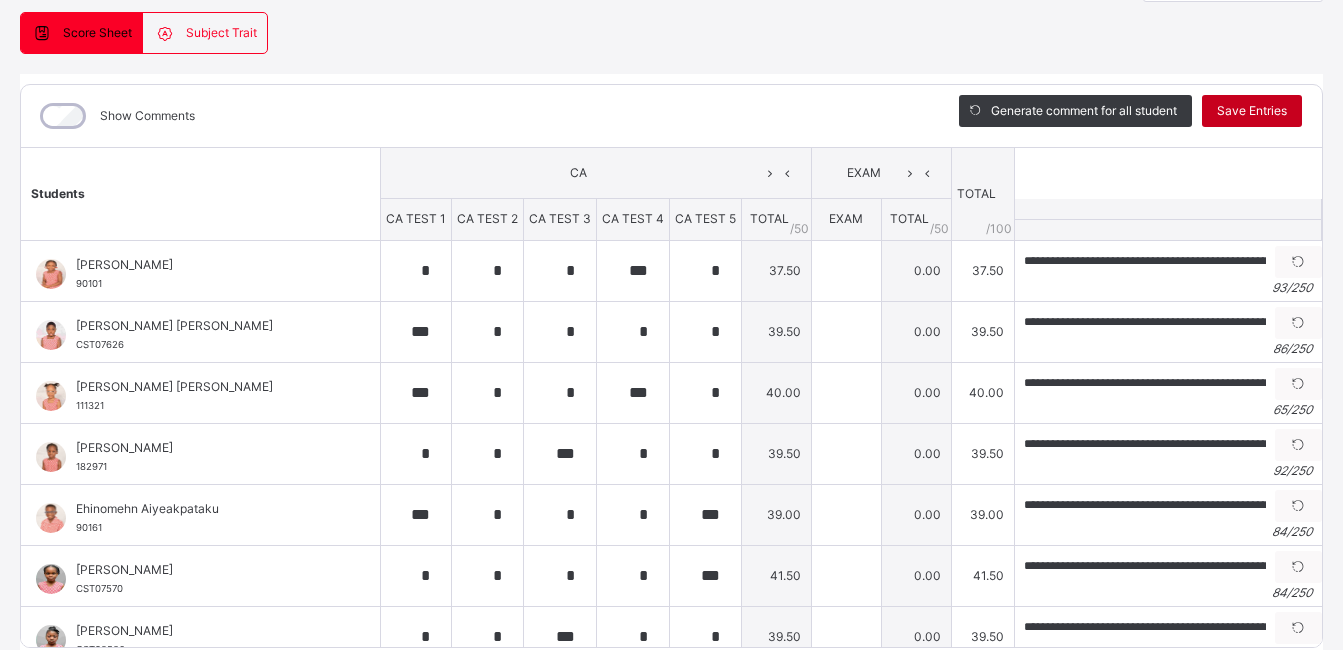 click on "Save Entries" at bounding box center (1252, 111) 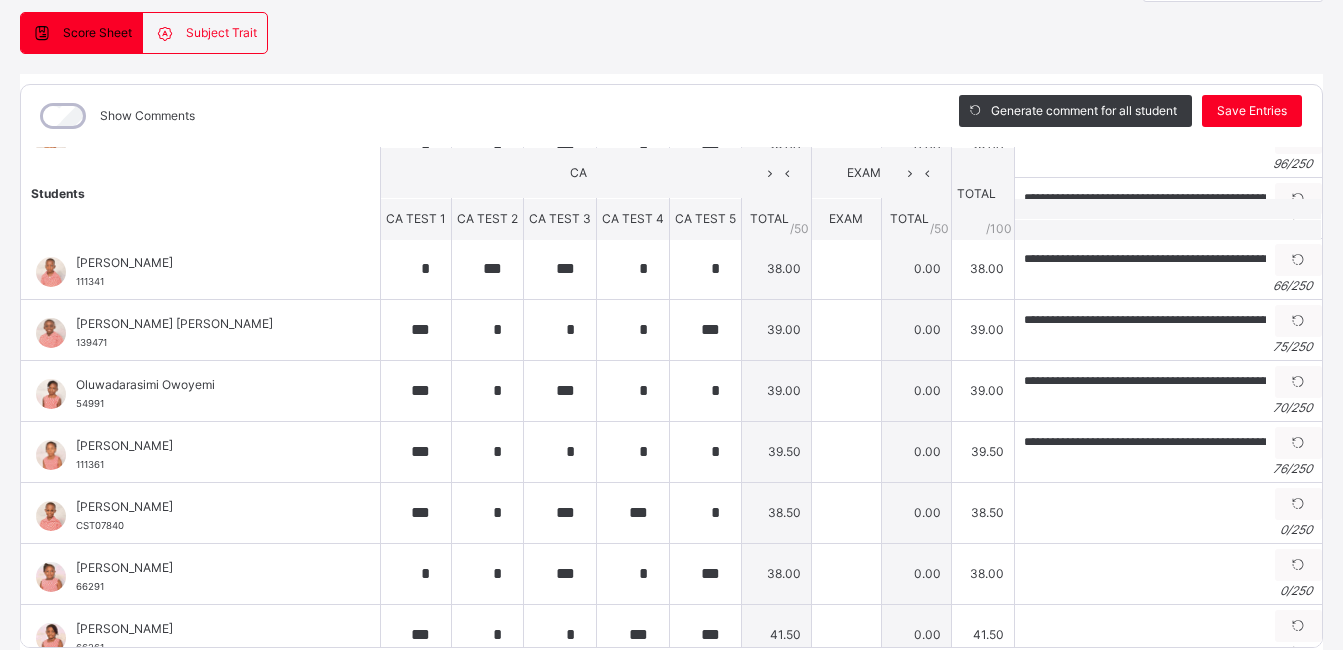 scroll, scrollTop: 682, scrollLeft: 0, axis: vertical 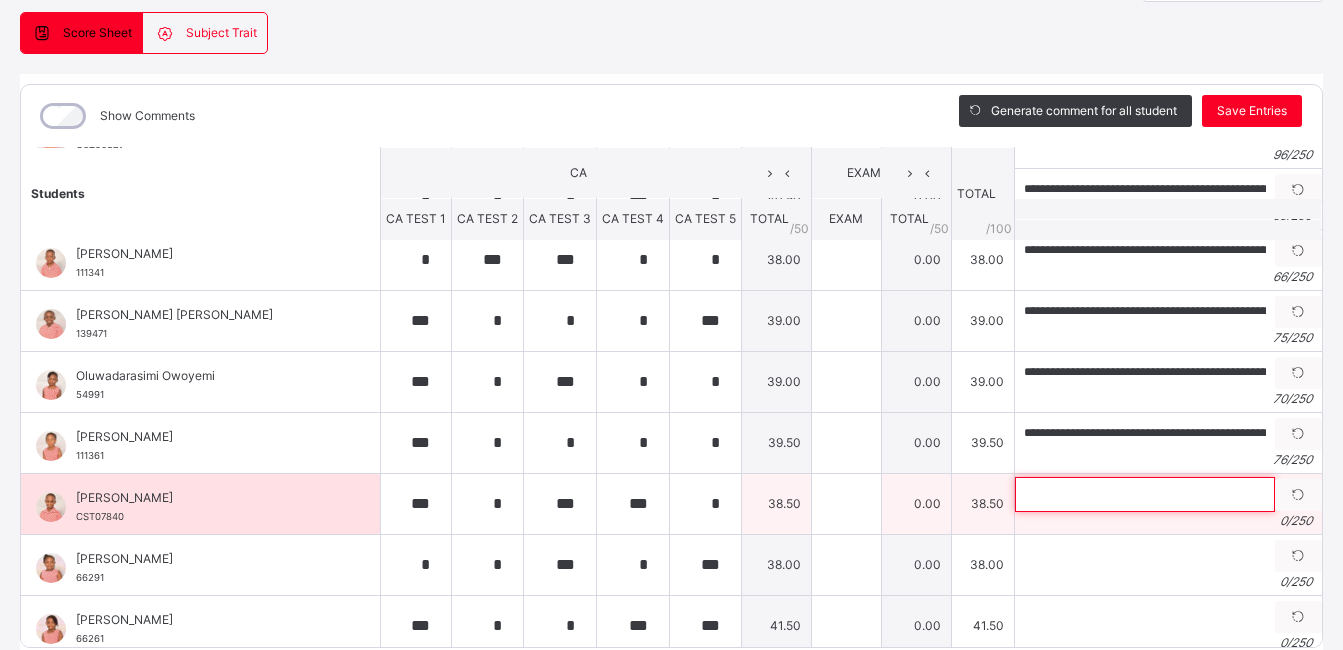 click at bounding box center [1145, 494] 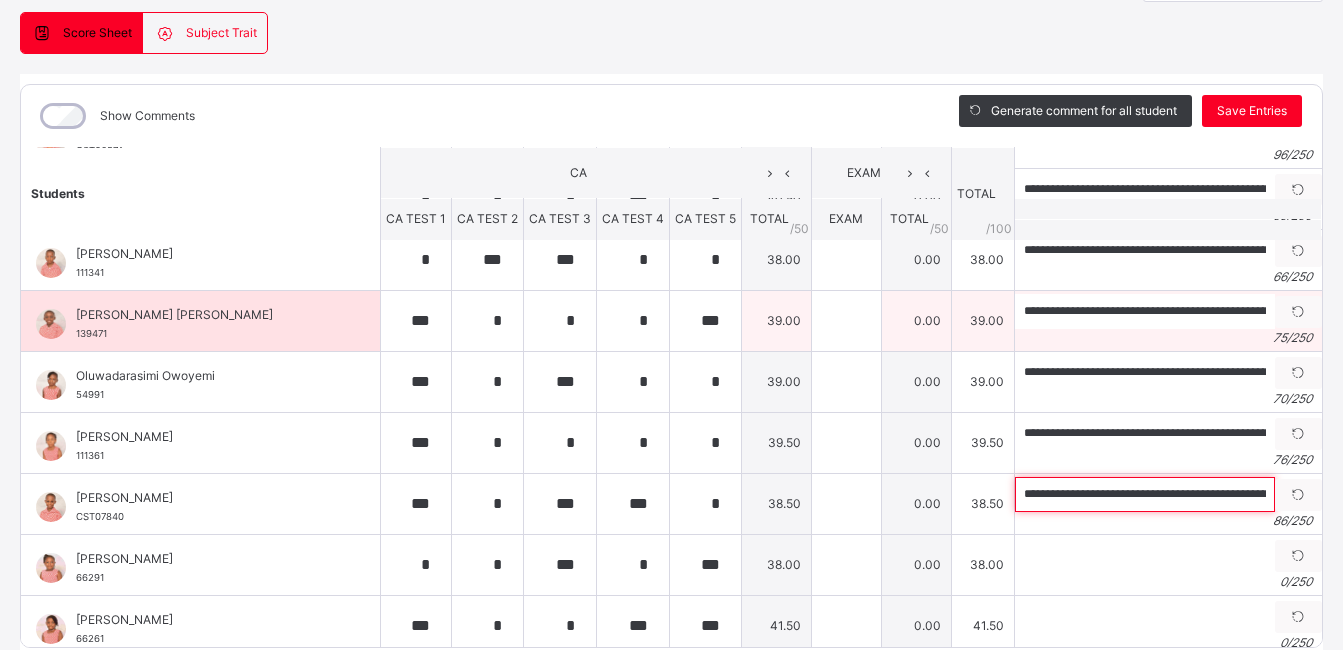 scroll, scrollTop: 0, scrollLeft: 253, axis: horizontal 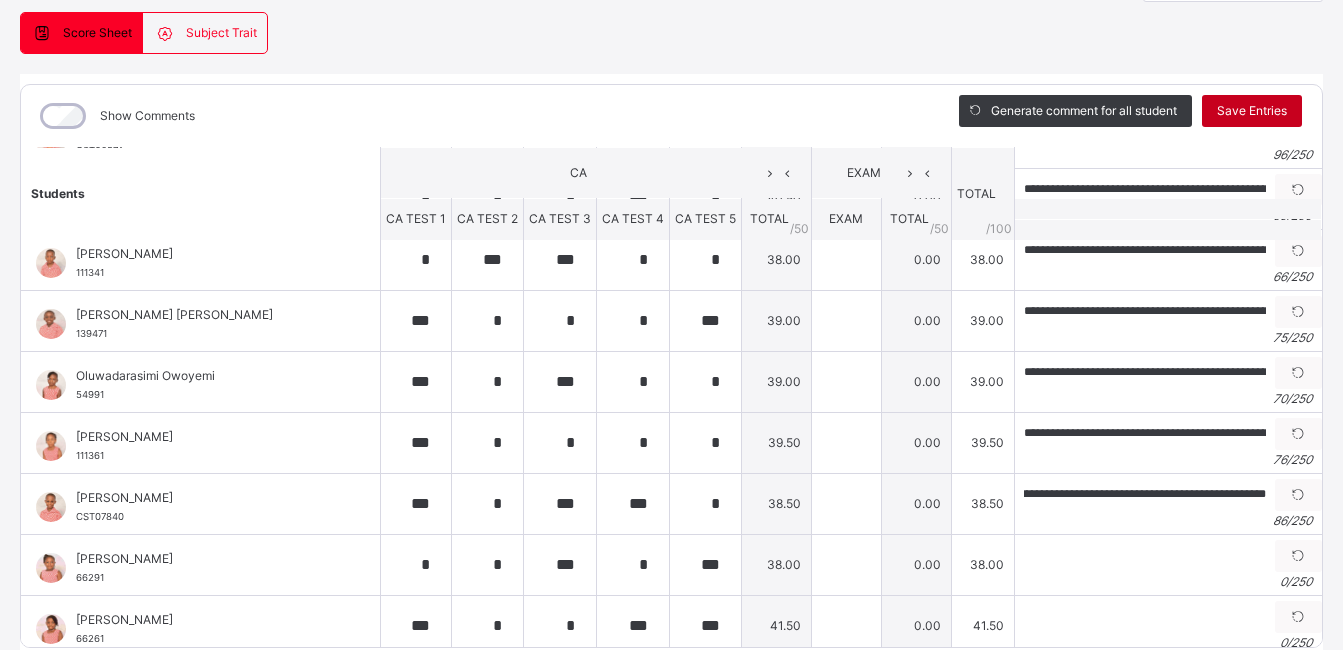 click on "Save Entries" at bounding box center [1252, 111] 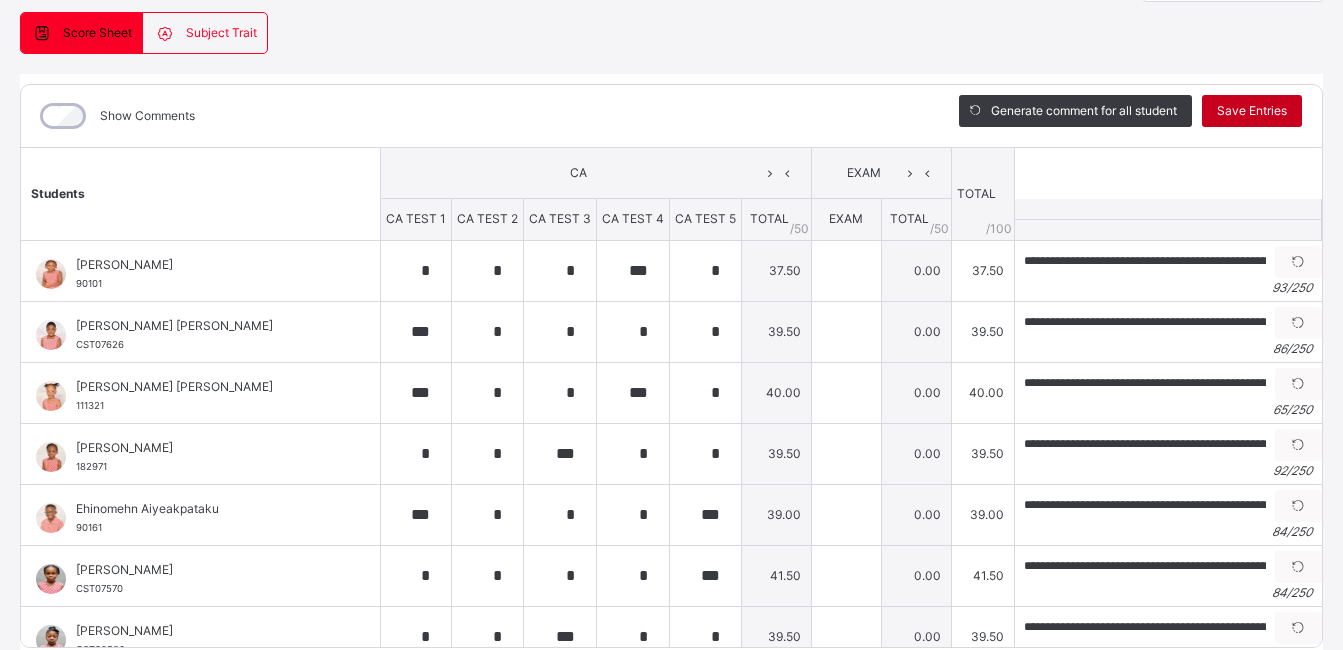 click on "Save Entries" at bounding box center (1252, 111) 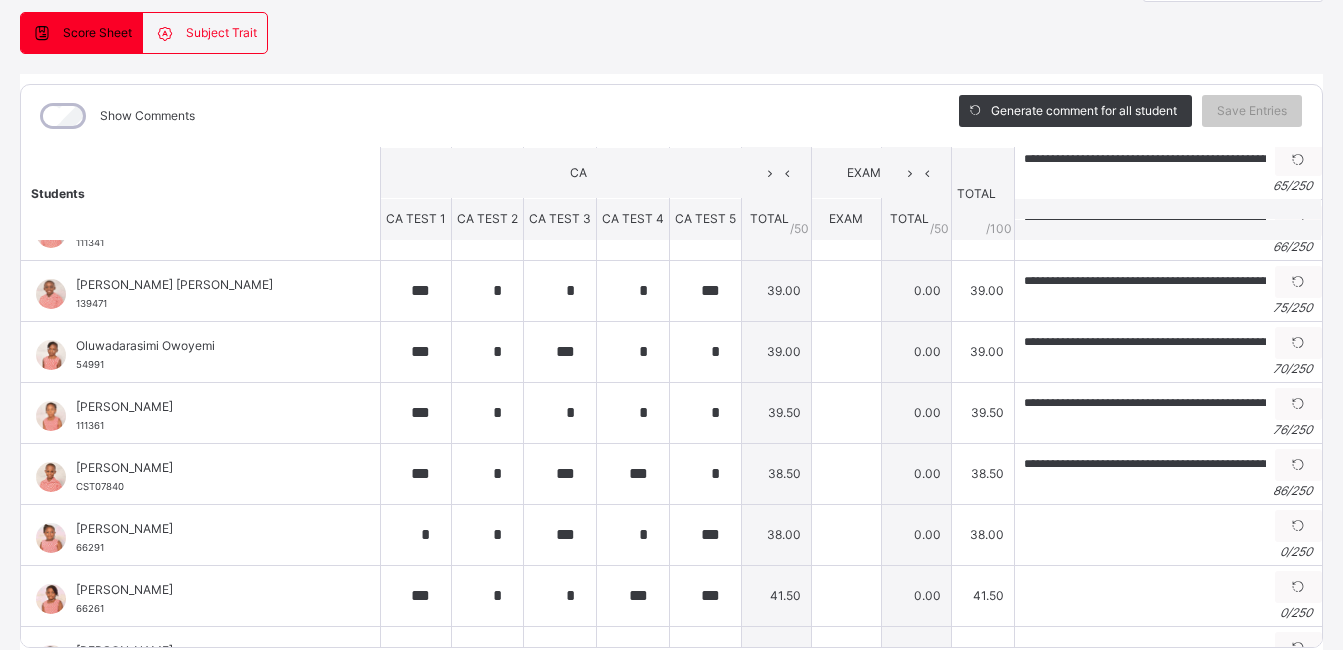 scroll, scrollTop: 808, scrollLeft: 0, axis: vertical 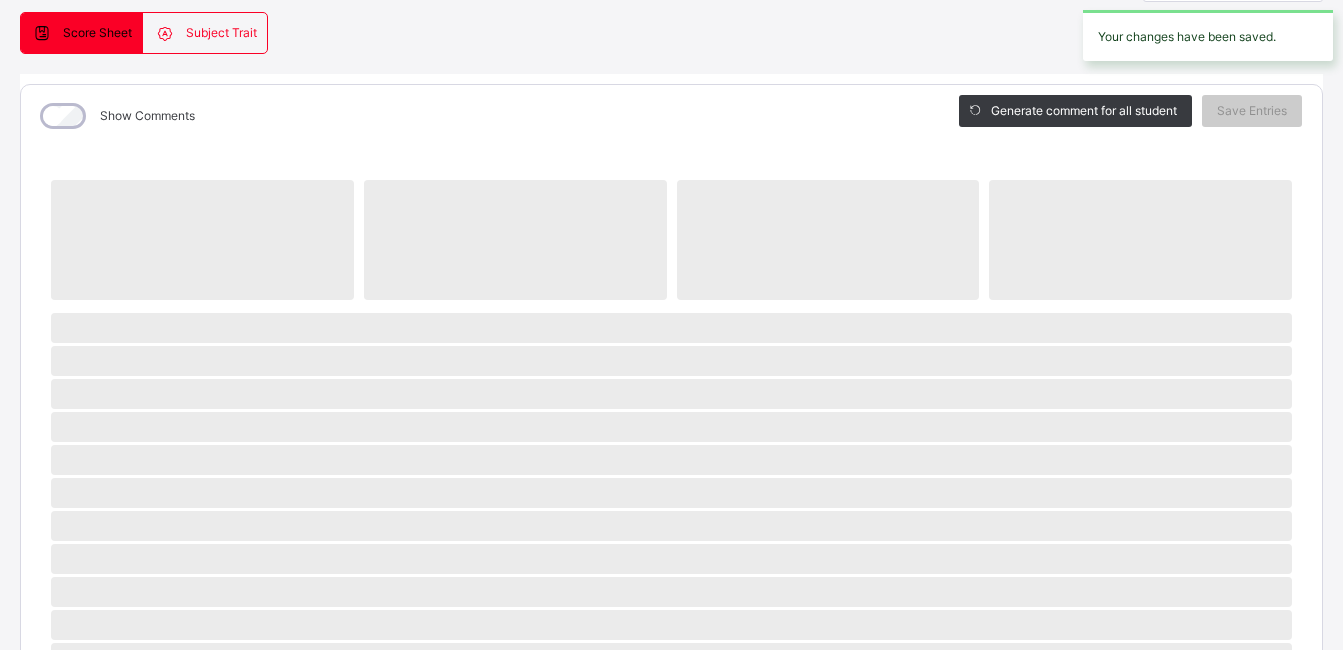 click on "‌" at bounding box center [671, 460] 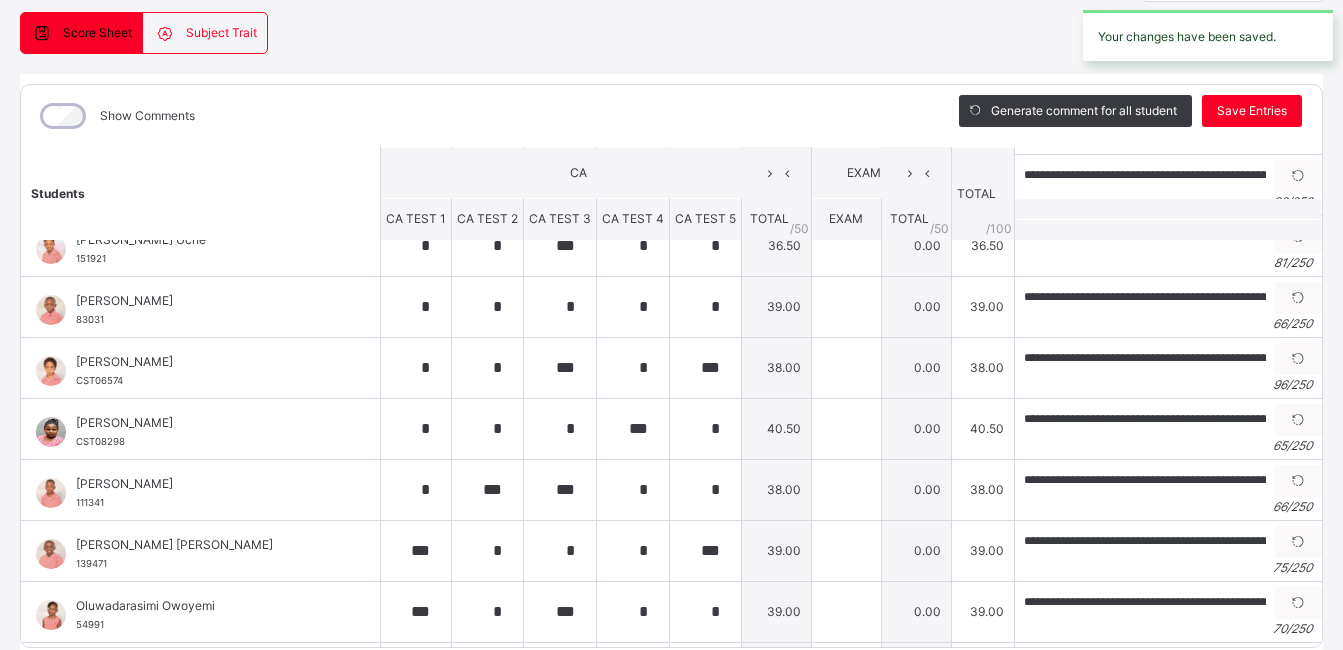 scroll, scrollTop: 470, scrollLeft: 0, axis: vertical 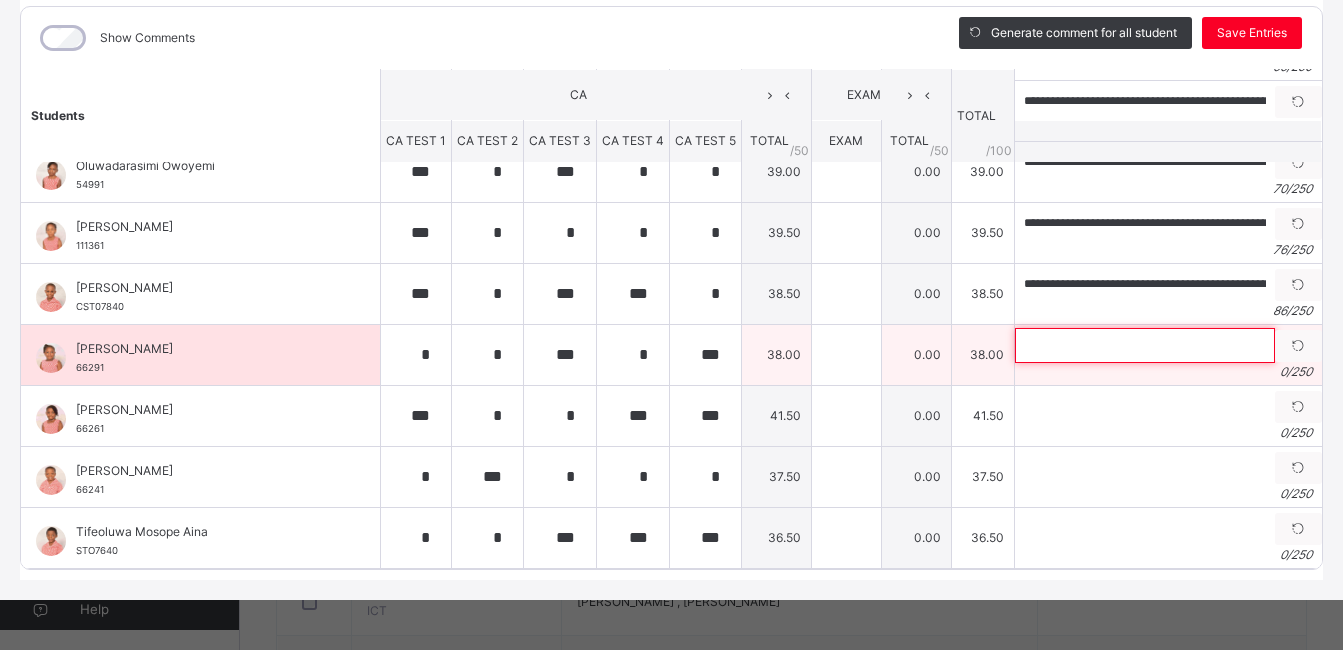 click at bounding box center (1145, 345) 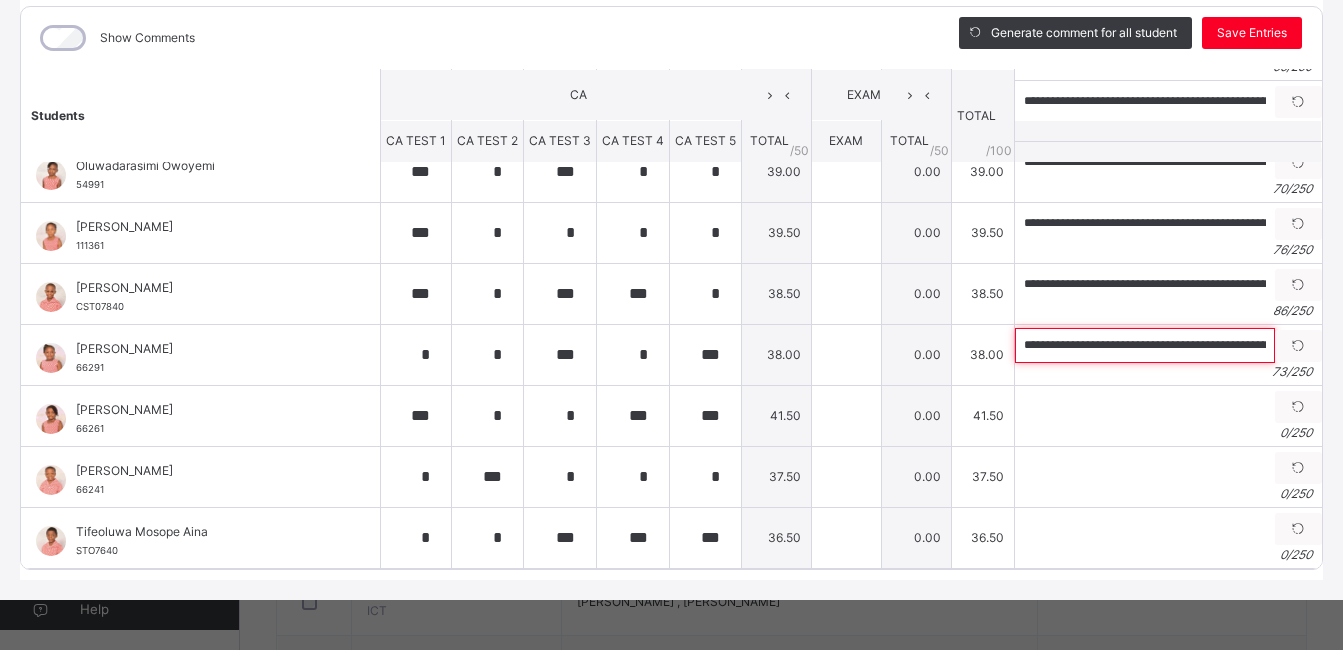 scroll, scrollTop: 0, scrollLeft: 196, axis: horizontal 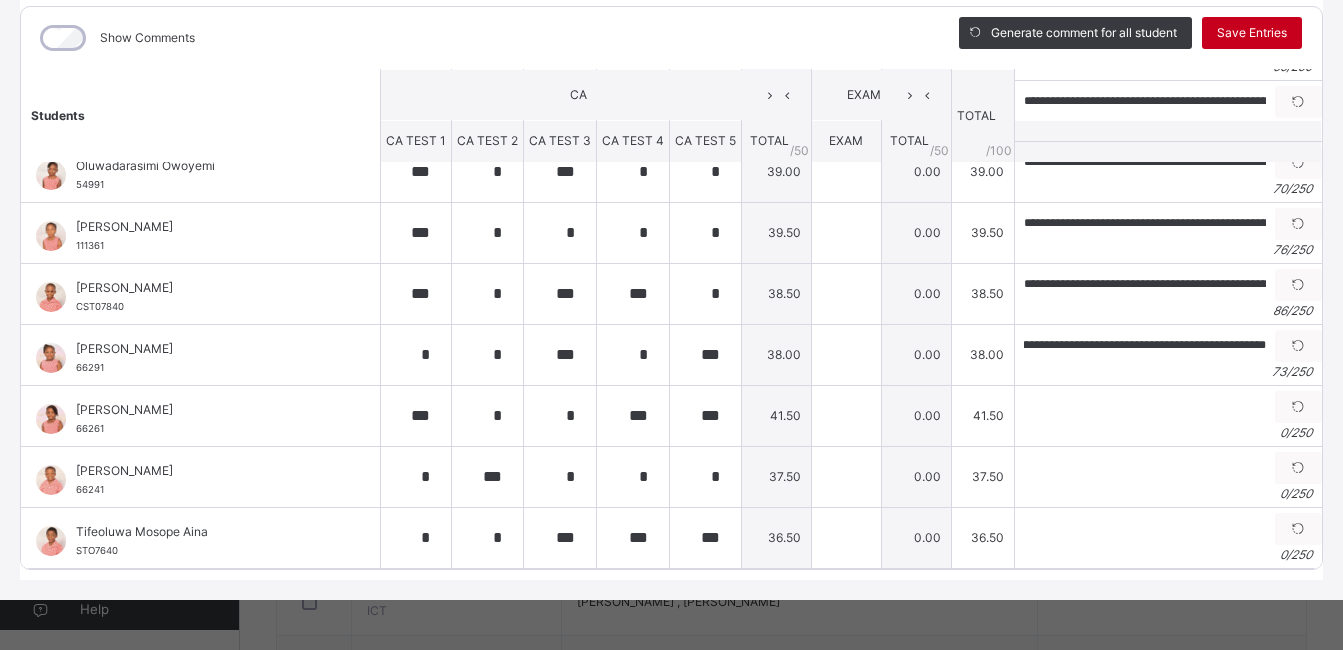 click on "Save Entries" at bounding box center [1252, 33] 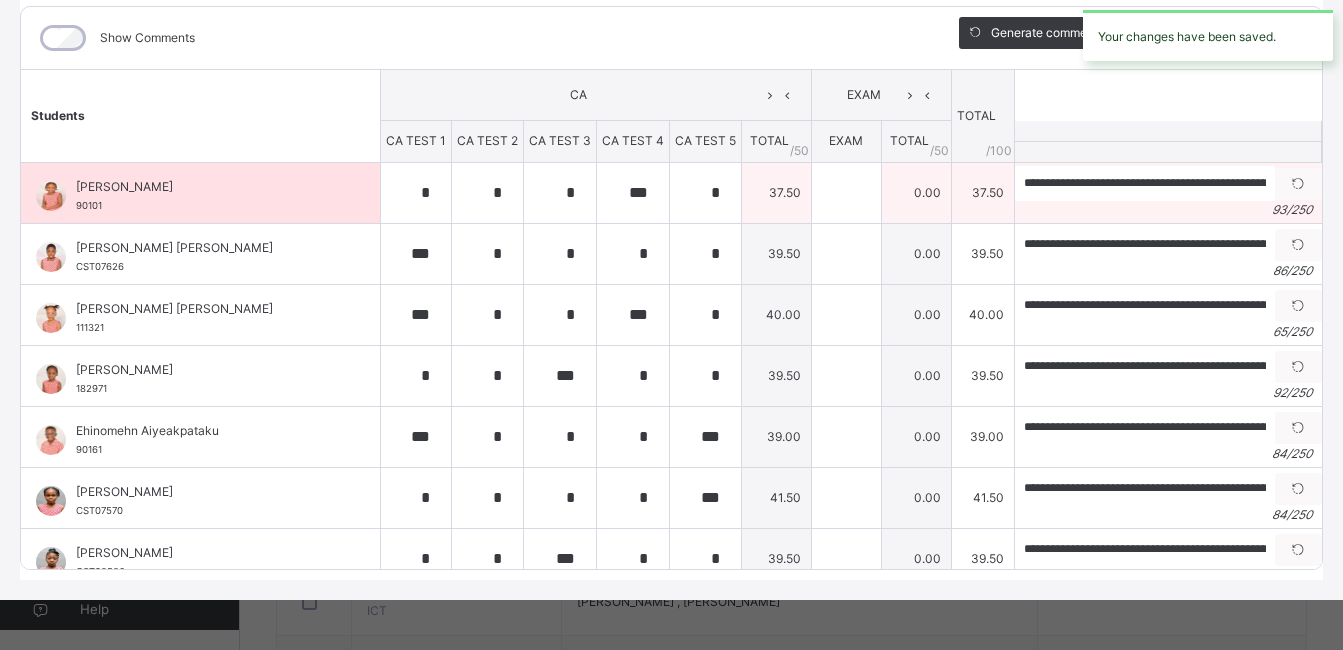 click on "93 / 250" at bounding box center [1168, 210] 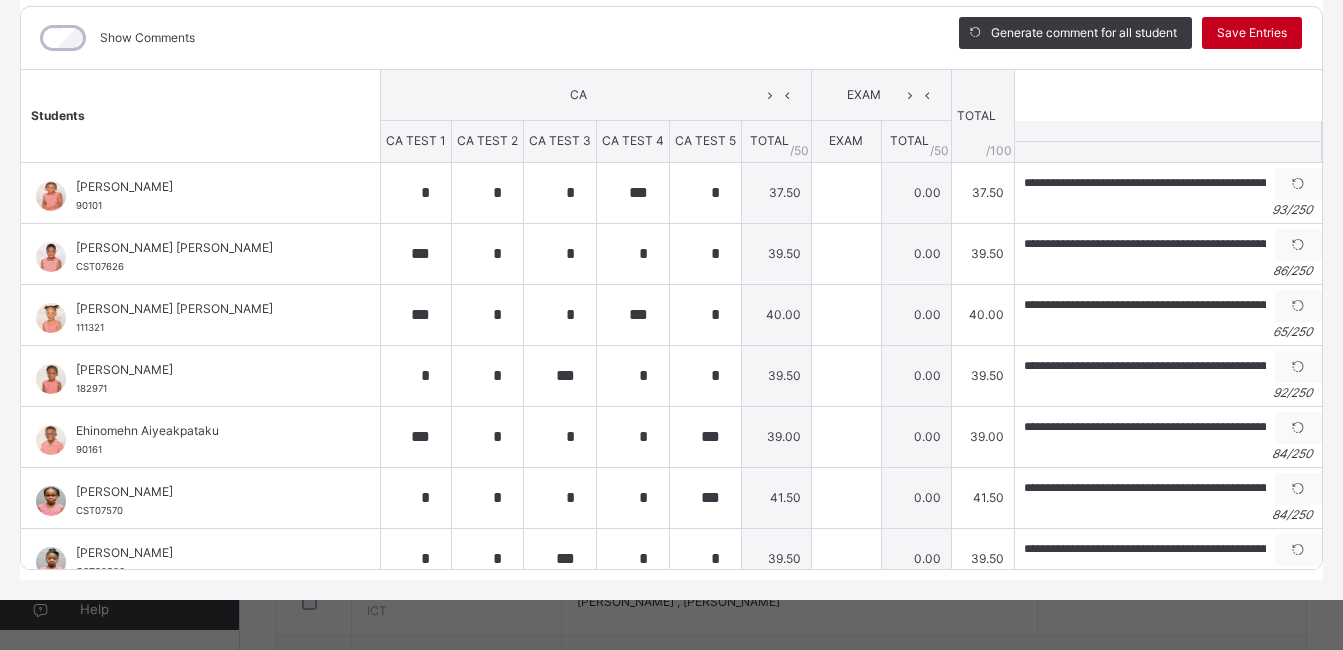 click on "Save Entries" at bounding box center (1252, 33) 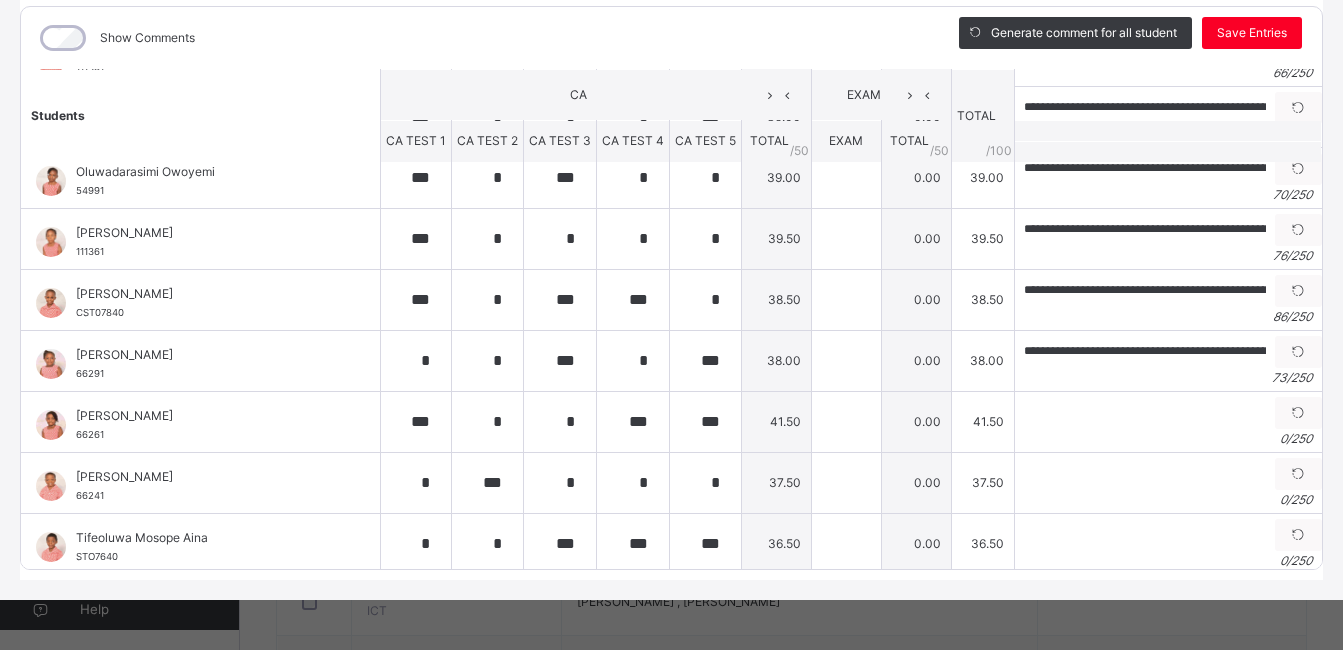 scroll, scrollTop: 829, scrollLeft: 0, axis: vertical 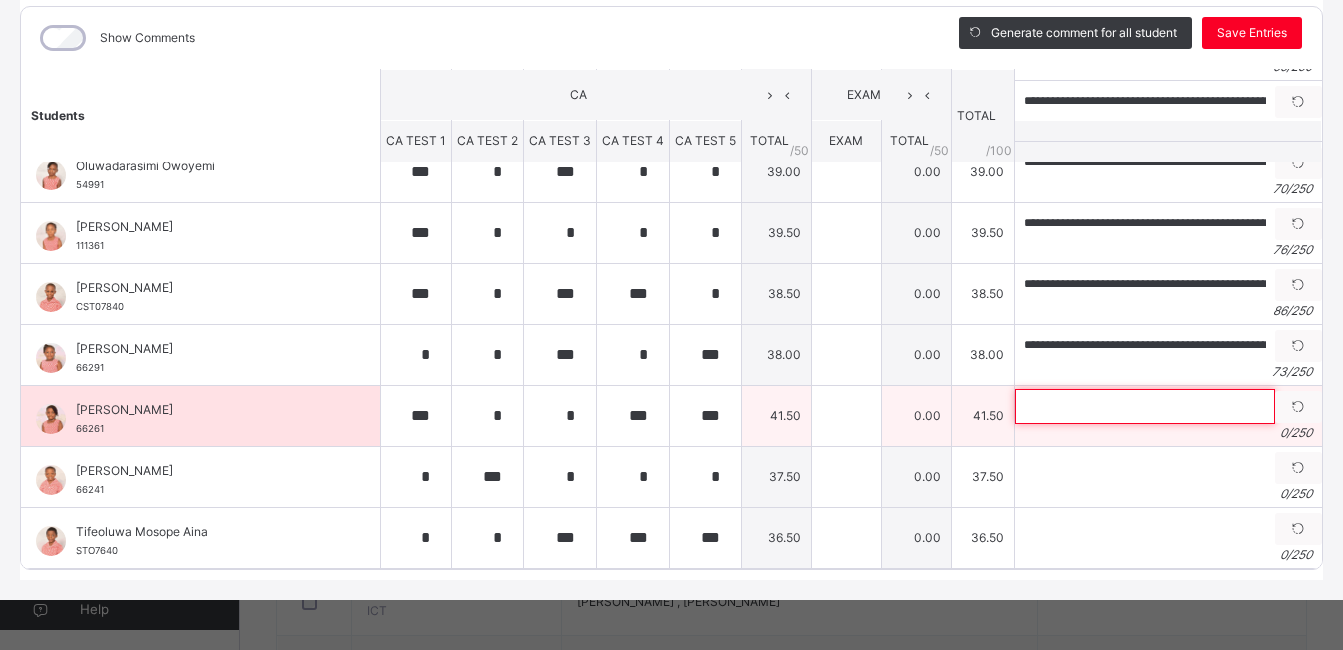 click at bounding box center [1145, 406] 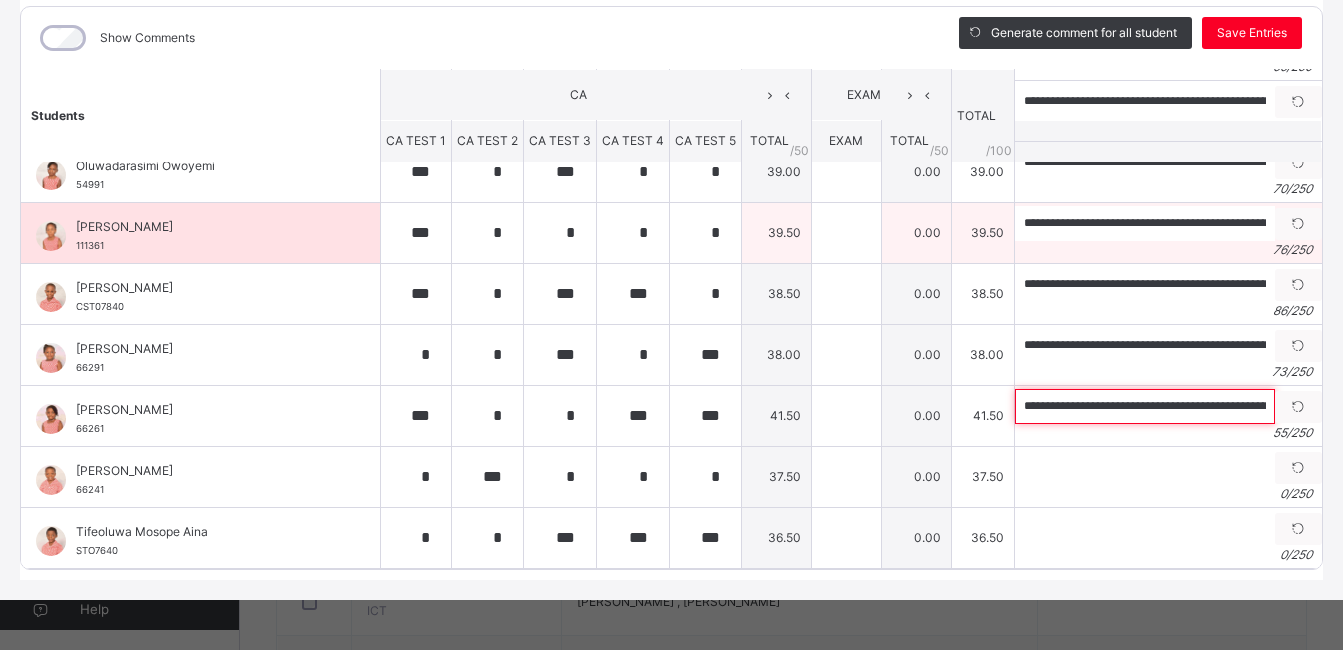 scroll, scrollTop: 0, scrollLeft: 76, axis: horizontal 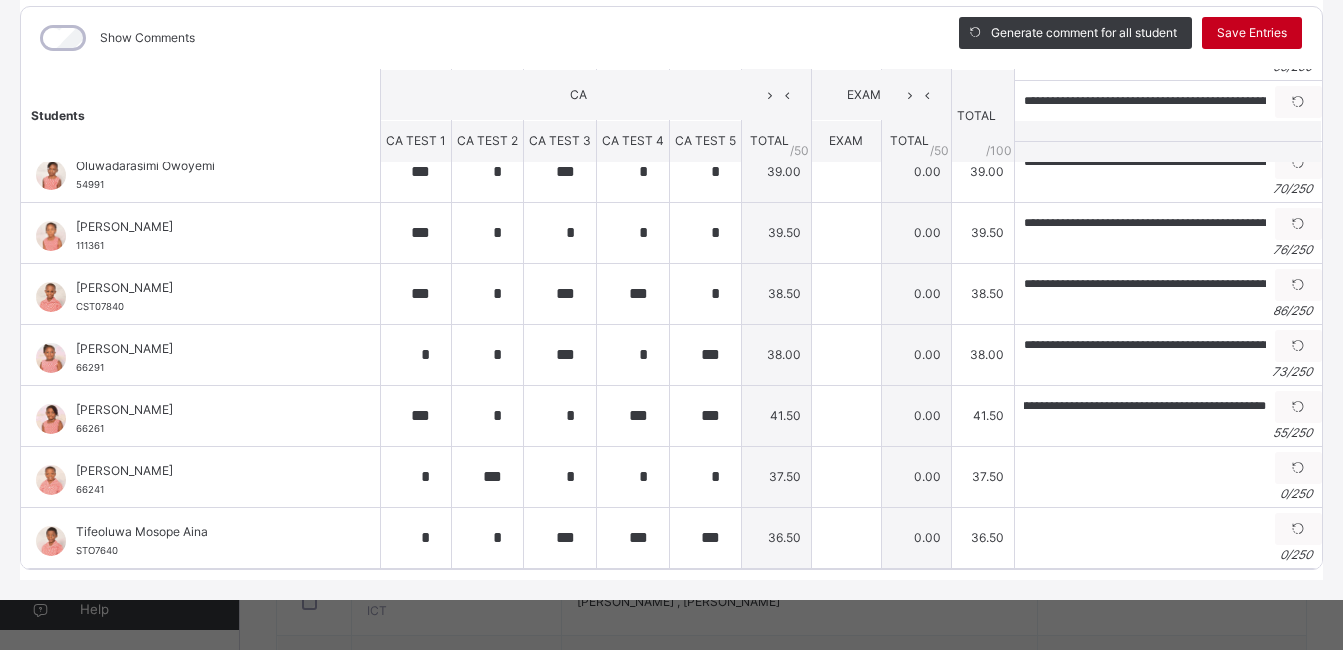 click on "Save Entries" at bounding box center (1252, 33) 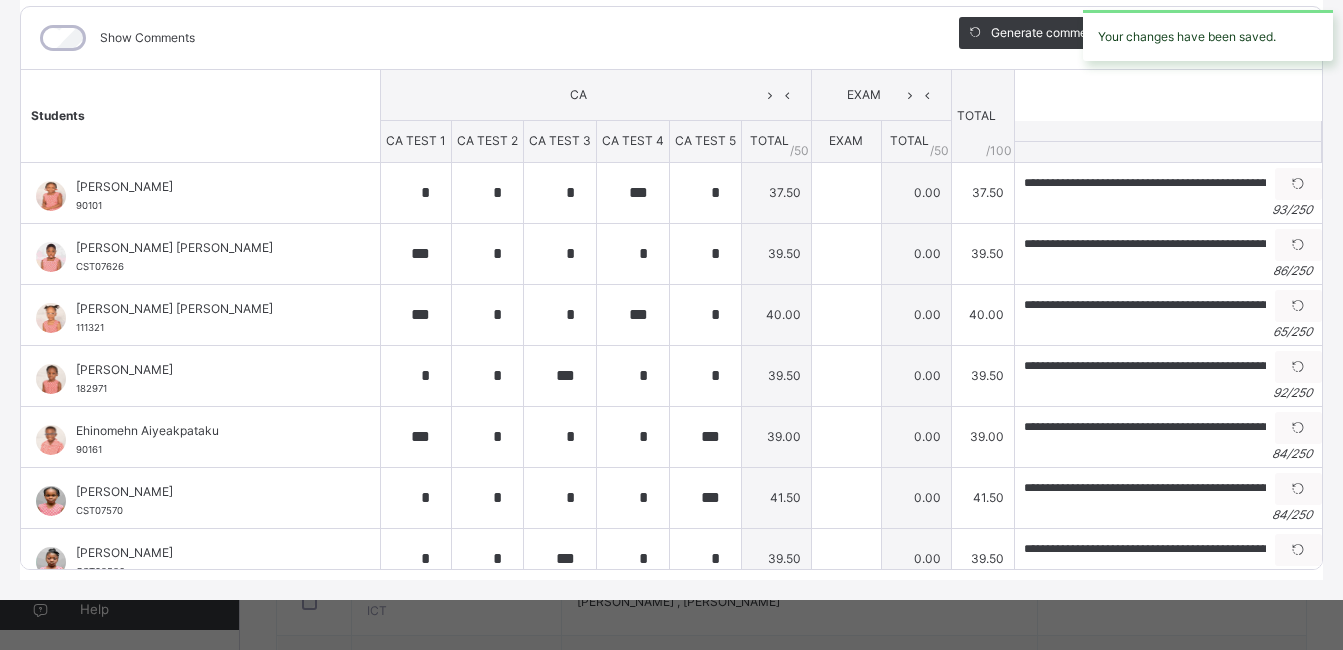 click on "Your changes have been saved." at bounding box center [1208, 35] 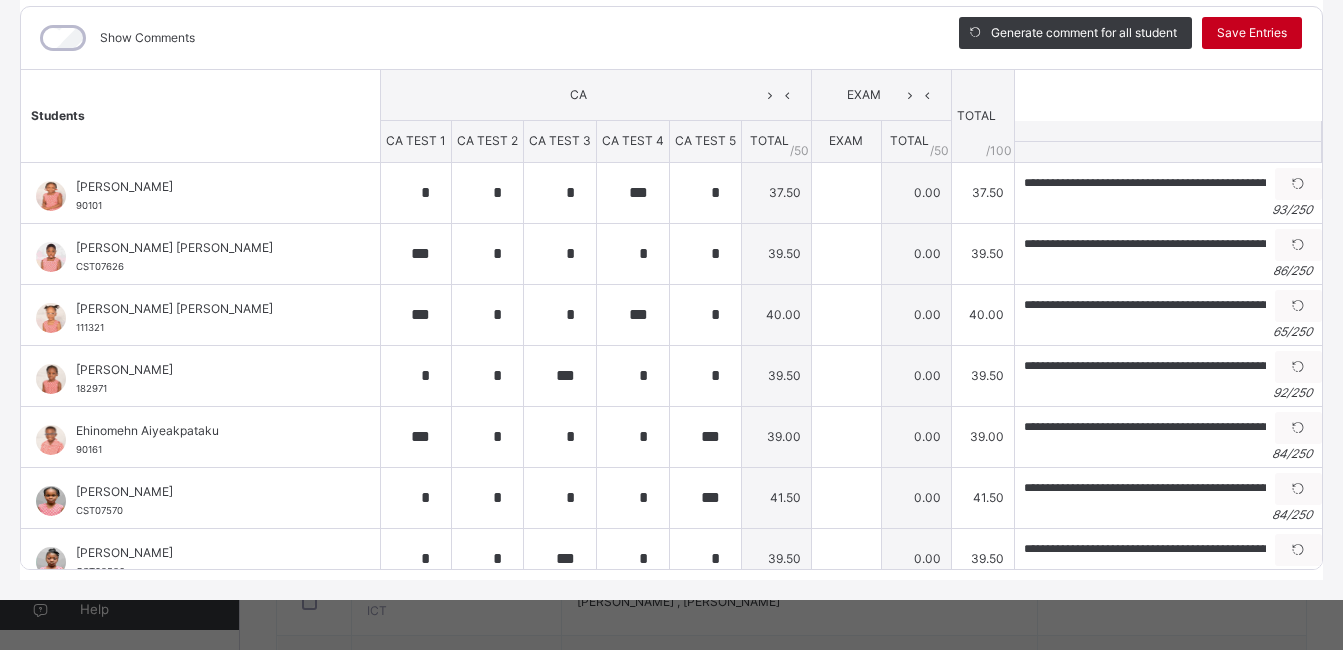 click on "Save Entries" at bounding box center (1252, 33) 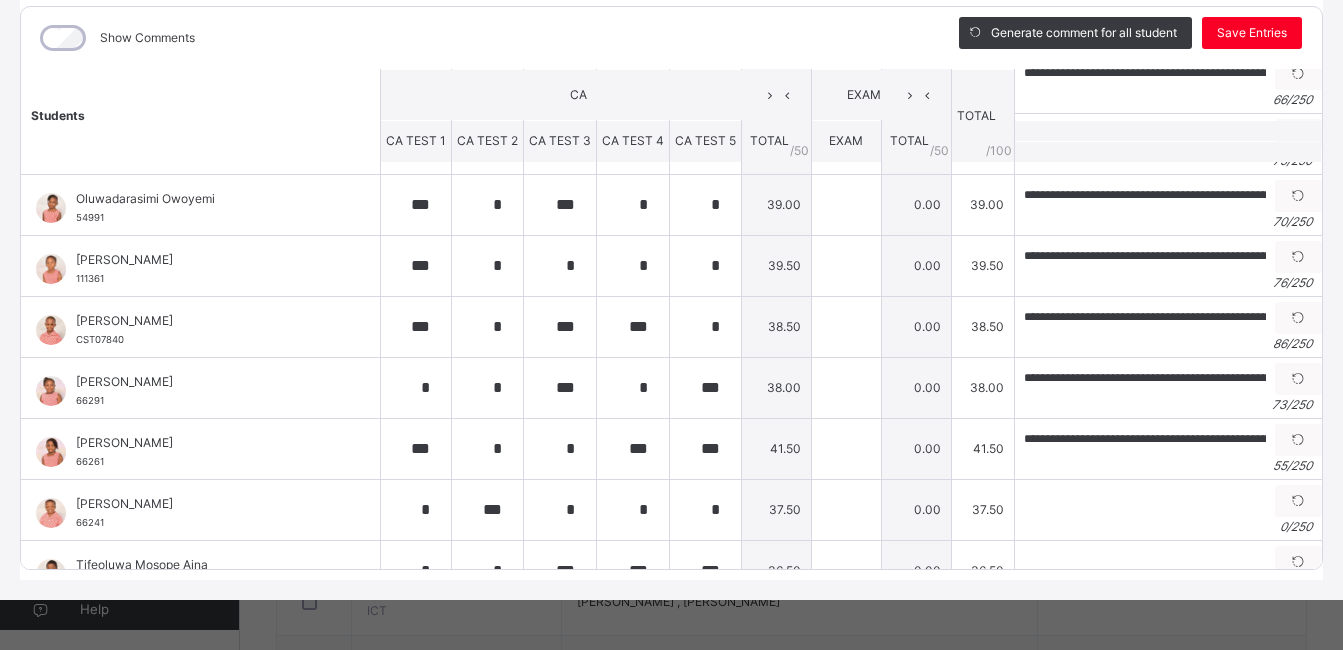 scroll, scrollTop: 829, scrollLeft: 0, axis: vertical 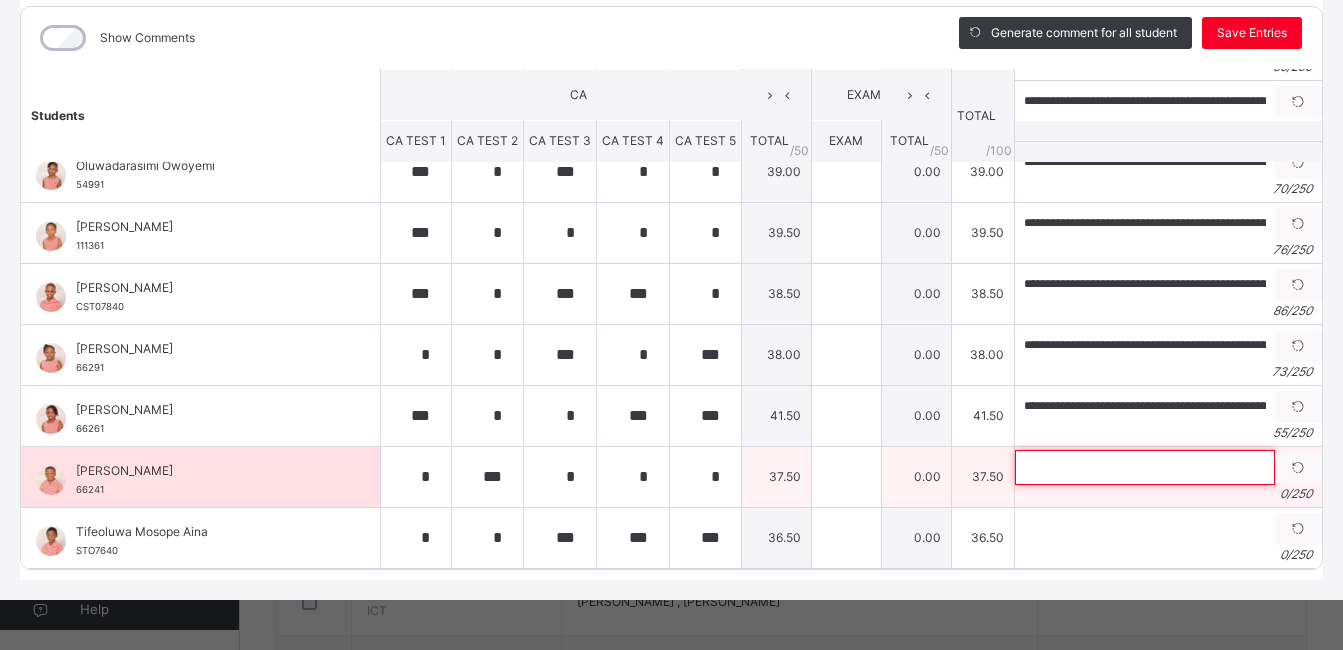 click at bounding box center (1145, 467) 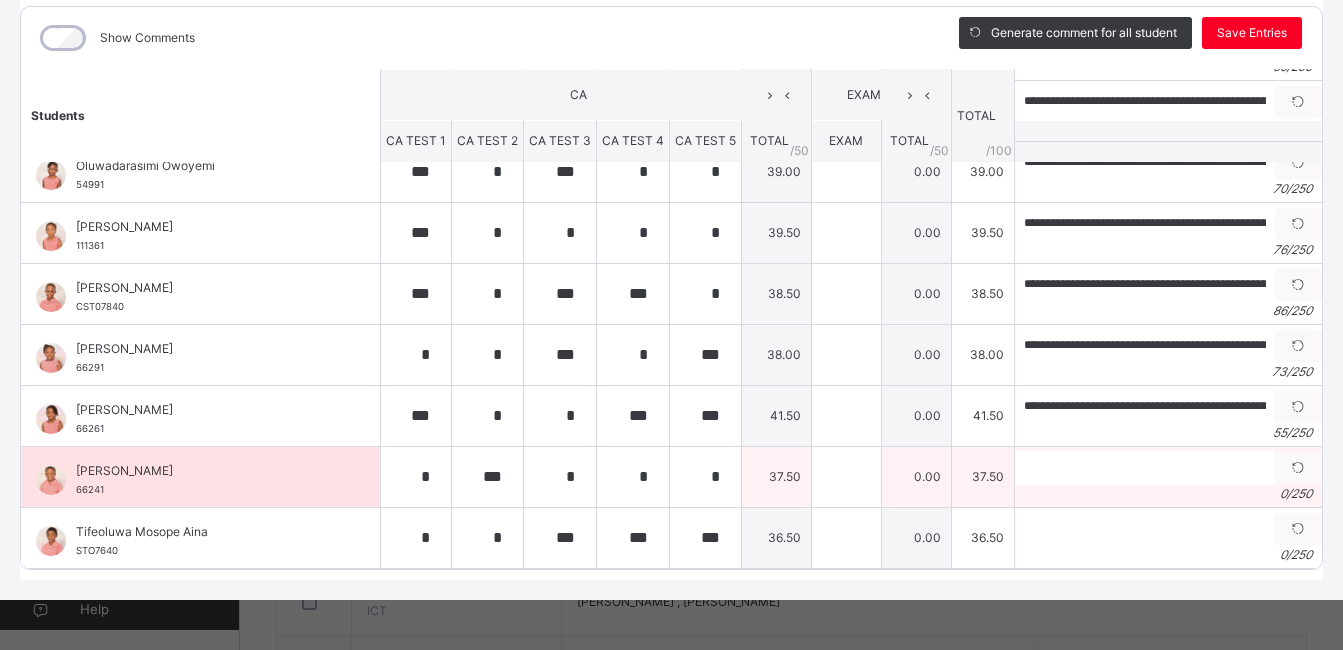 click on "0 / 250" at bounding box center (1168, 494) 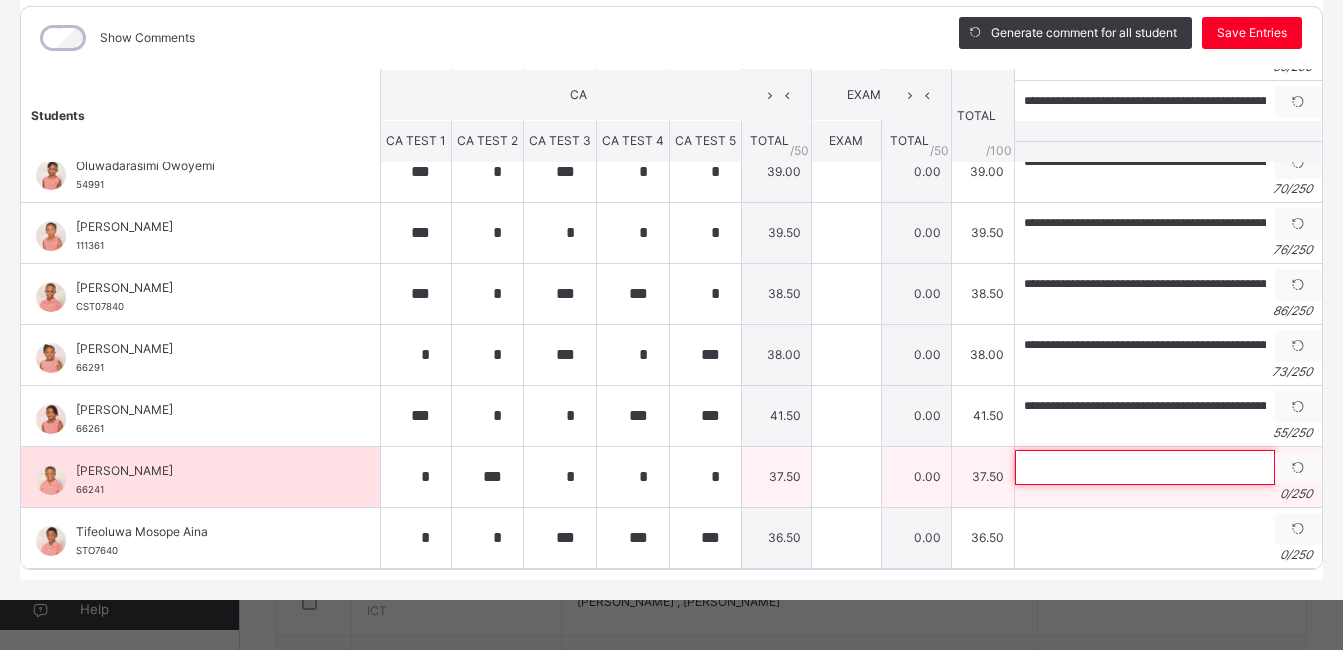 paste on "**********" 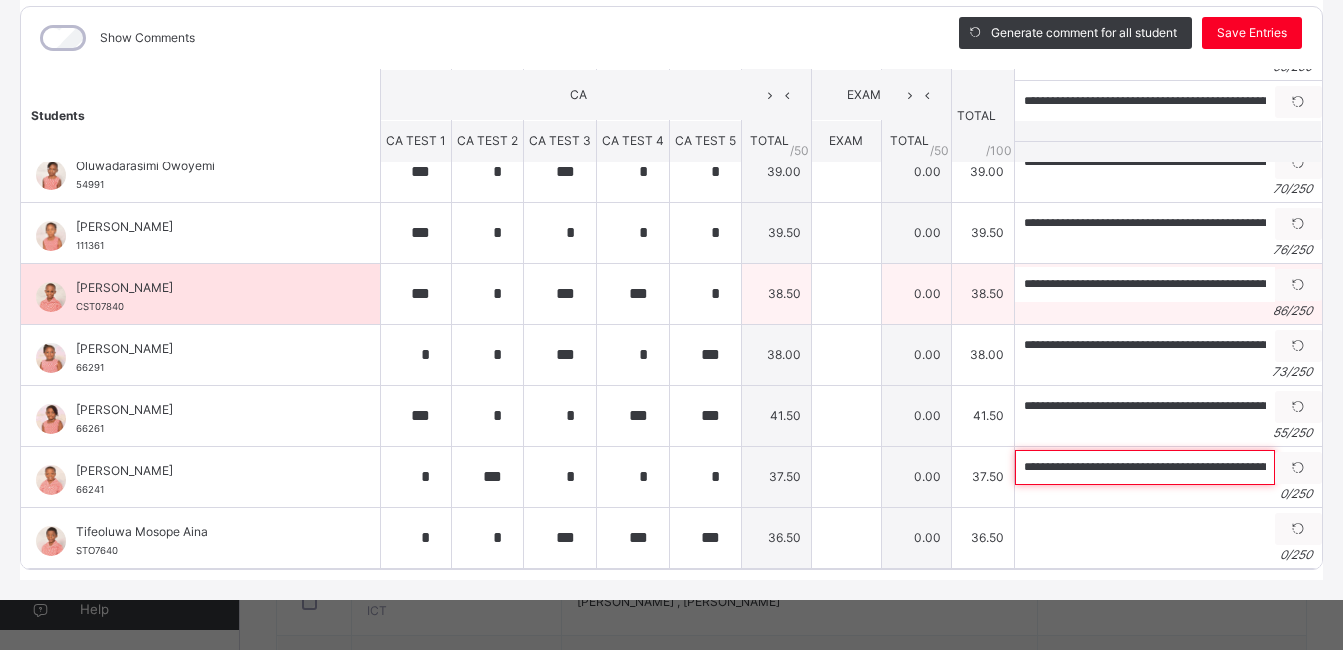 scroll, scrollTop: 0, scrollLeft: 217, axis: horizontal 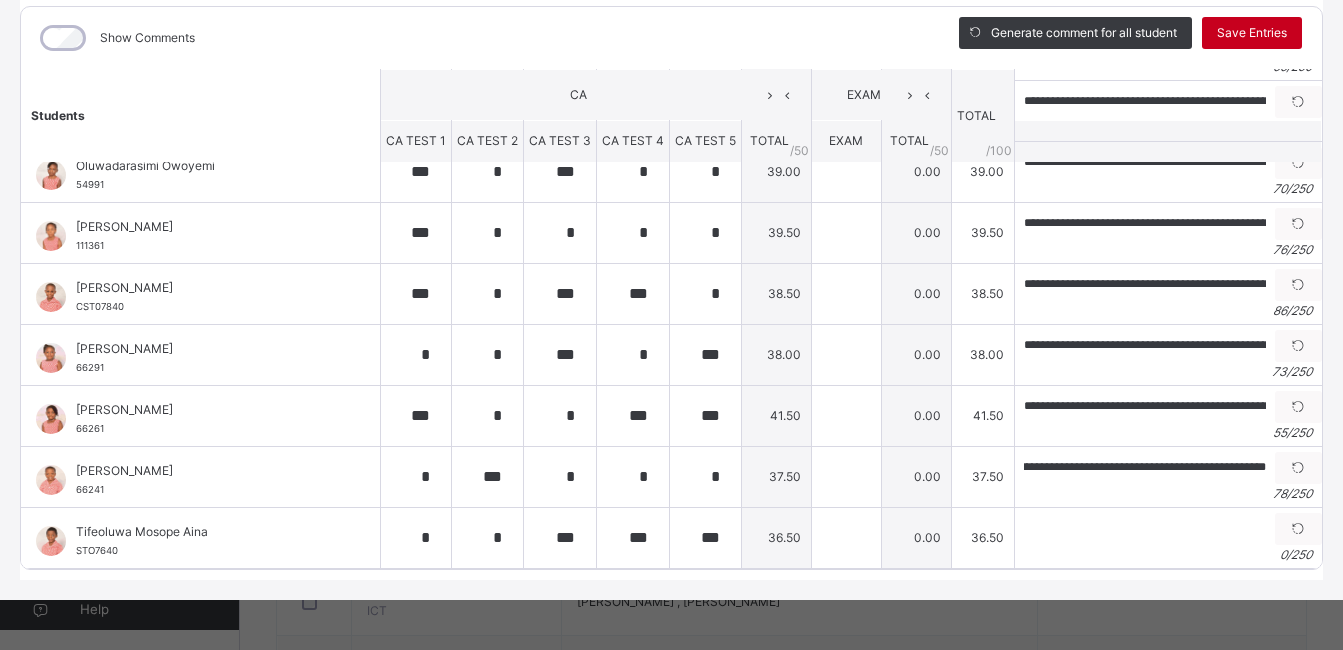 click on "Save Entries" at bounding box center [1252, 33] 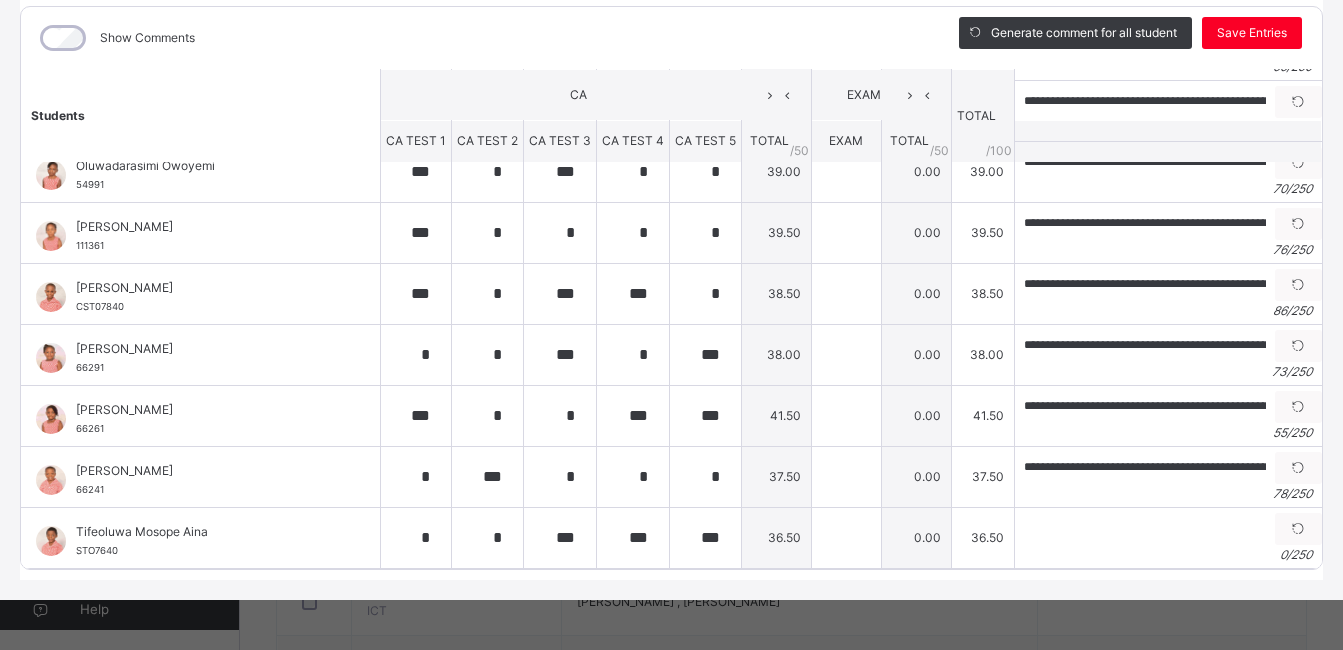 scroll, scrollTop: 829, scrollLeft: 0, axis: vertical 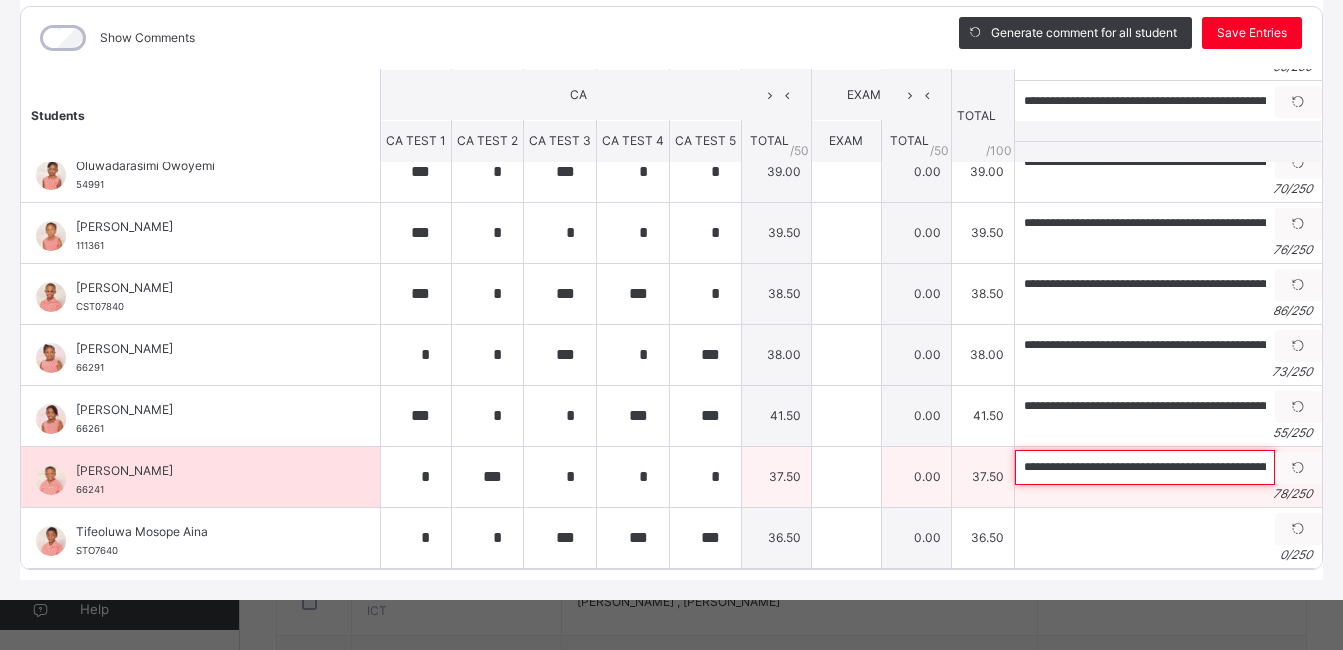 click on "**********" at bounding box center [1145, 467] 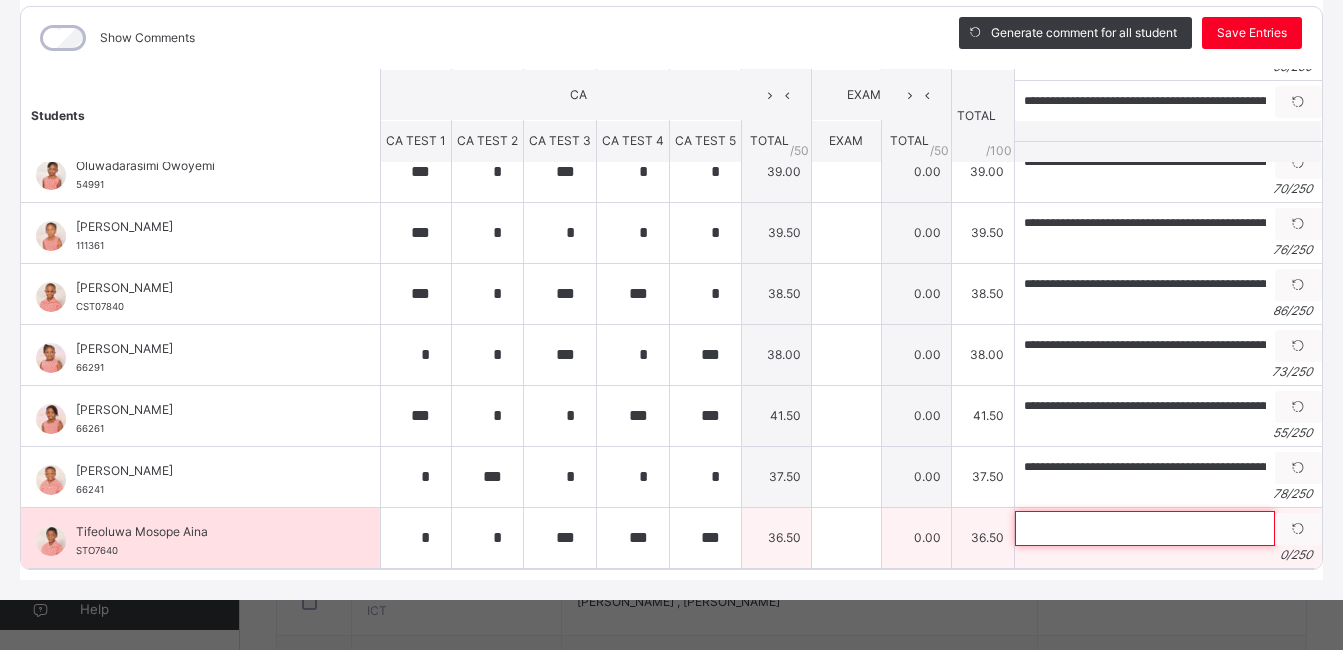 click at bounding box center [1145, 528] 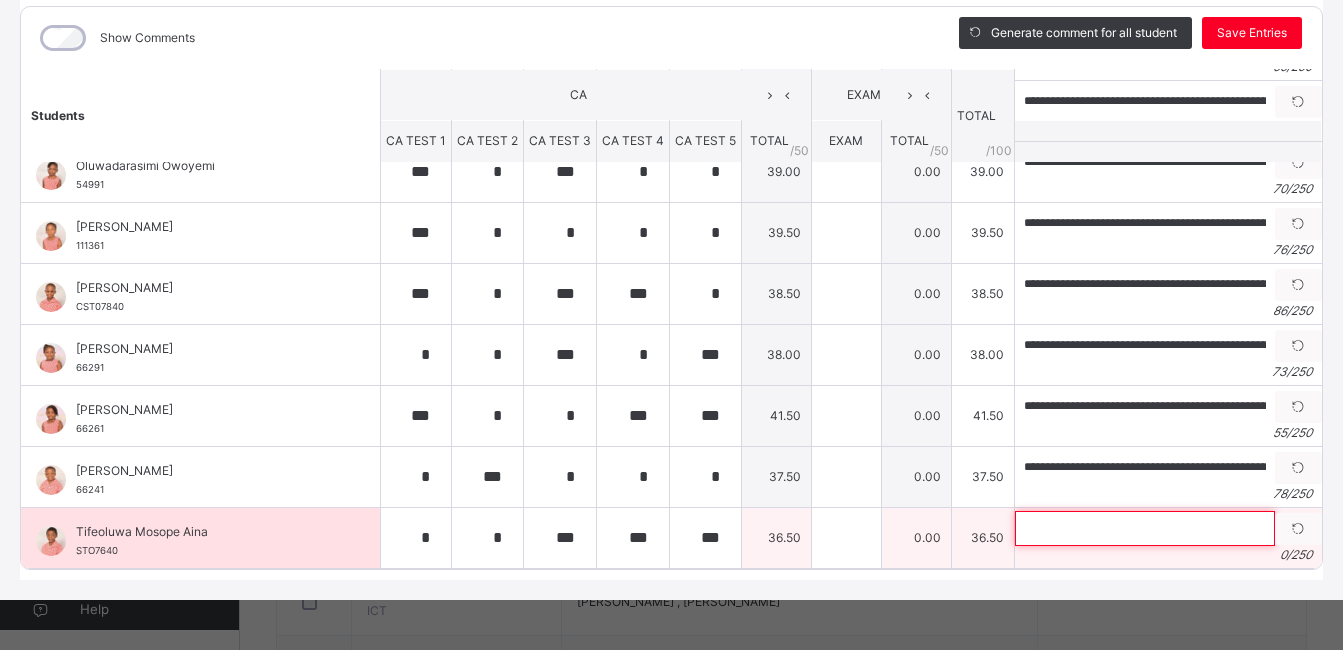 paste on "**********" 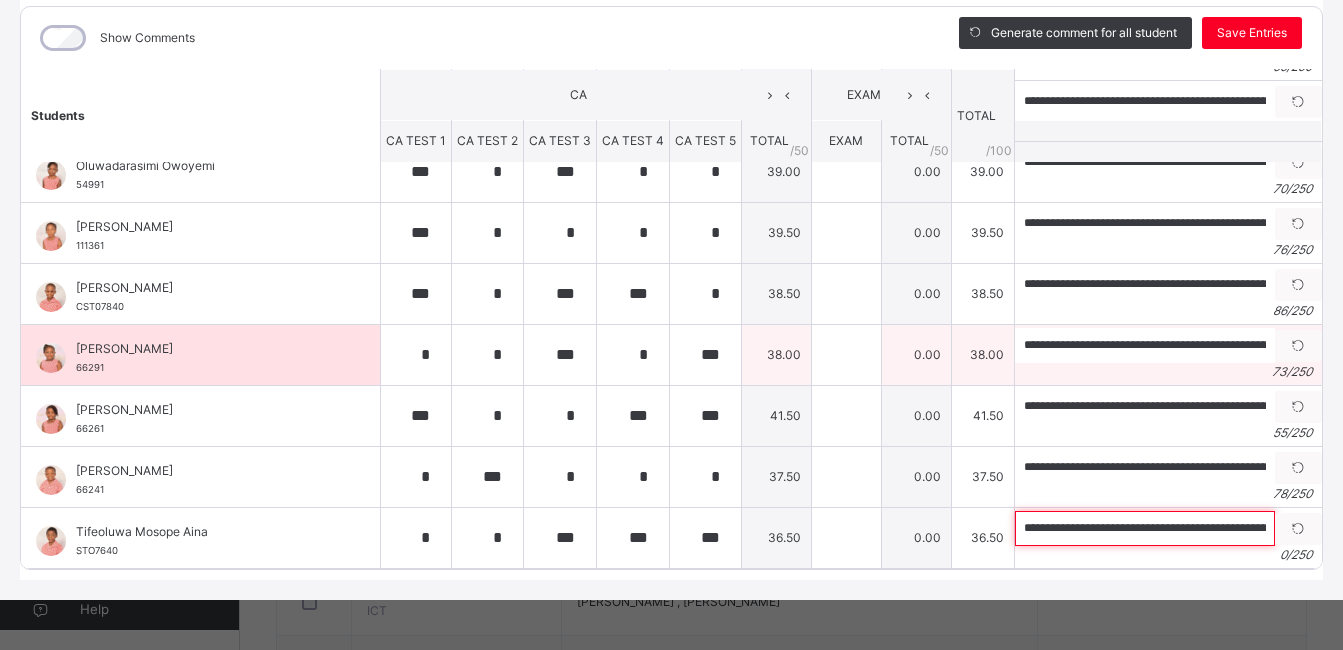 scroll, scrollTop: 0, scrollLeft: 192, axis: horizontal 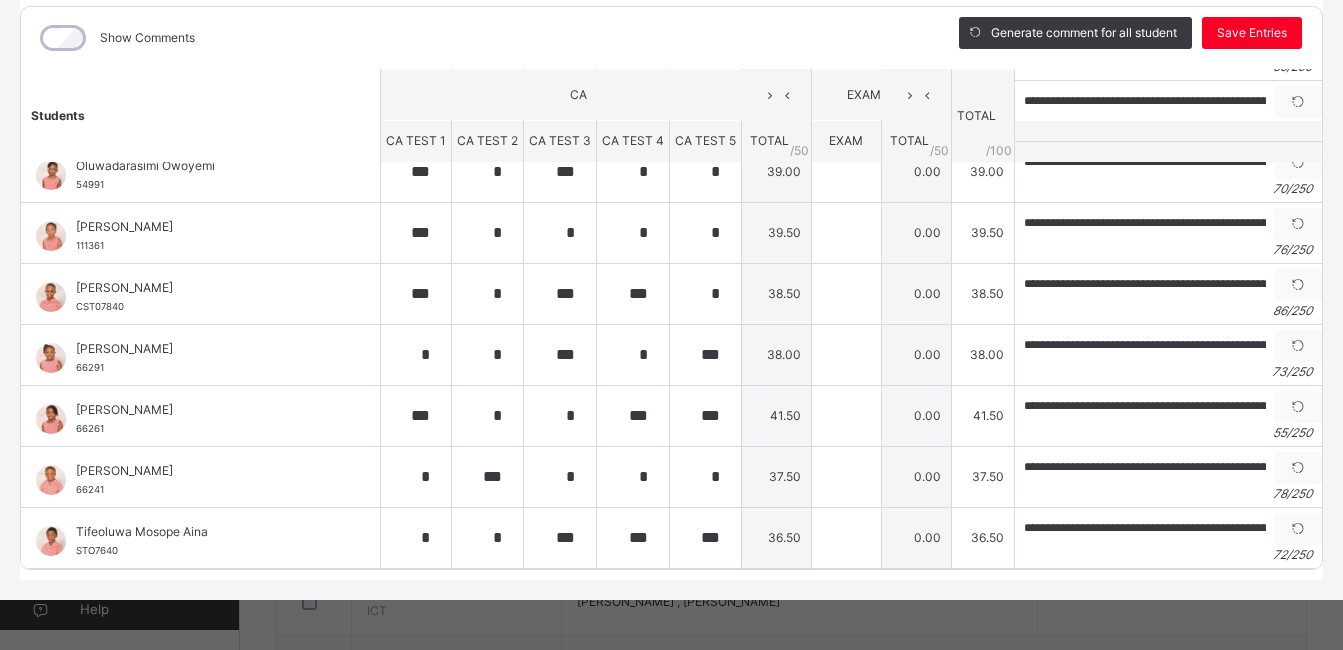 click on "Generate comment for all student   Save Entries" at bounding box center (1130, 38) 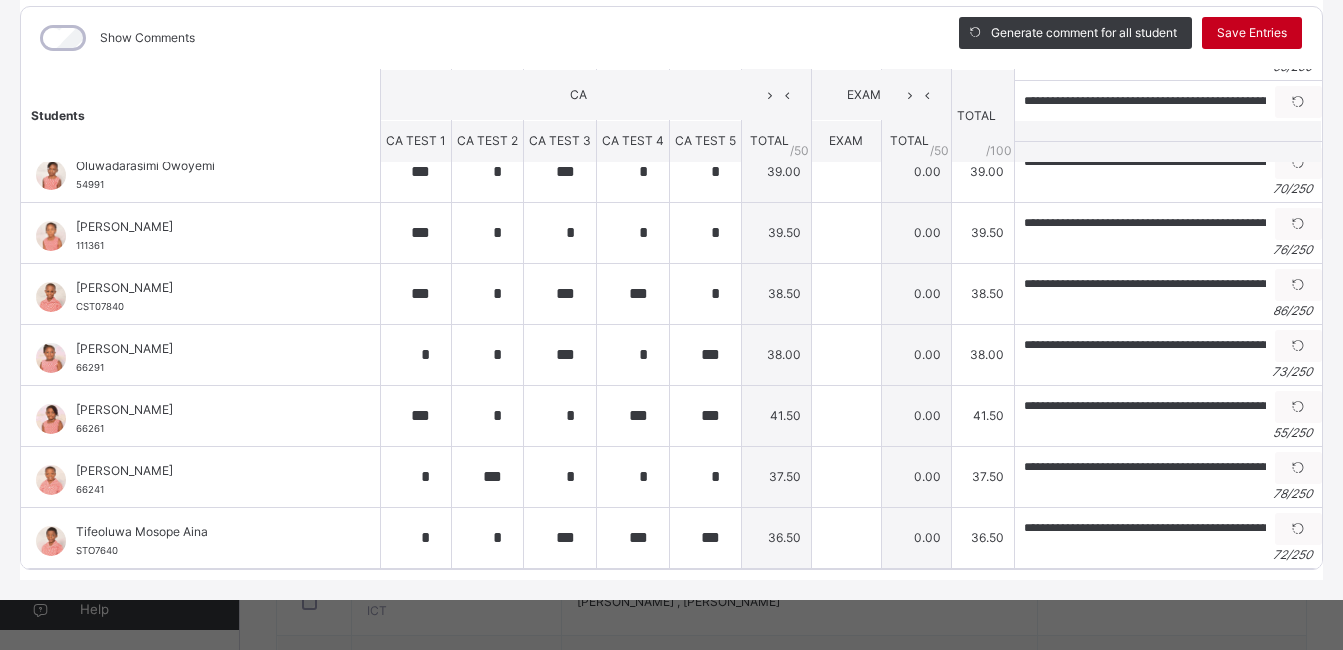 click on "Save Entries" at bounding box center [1252, 33] 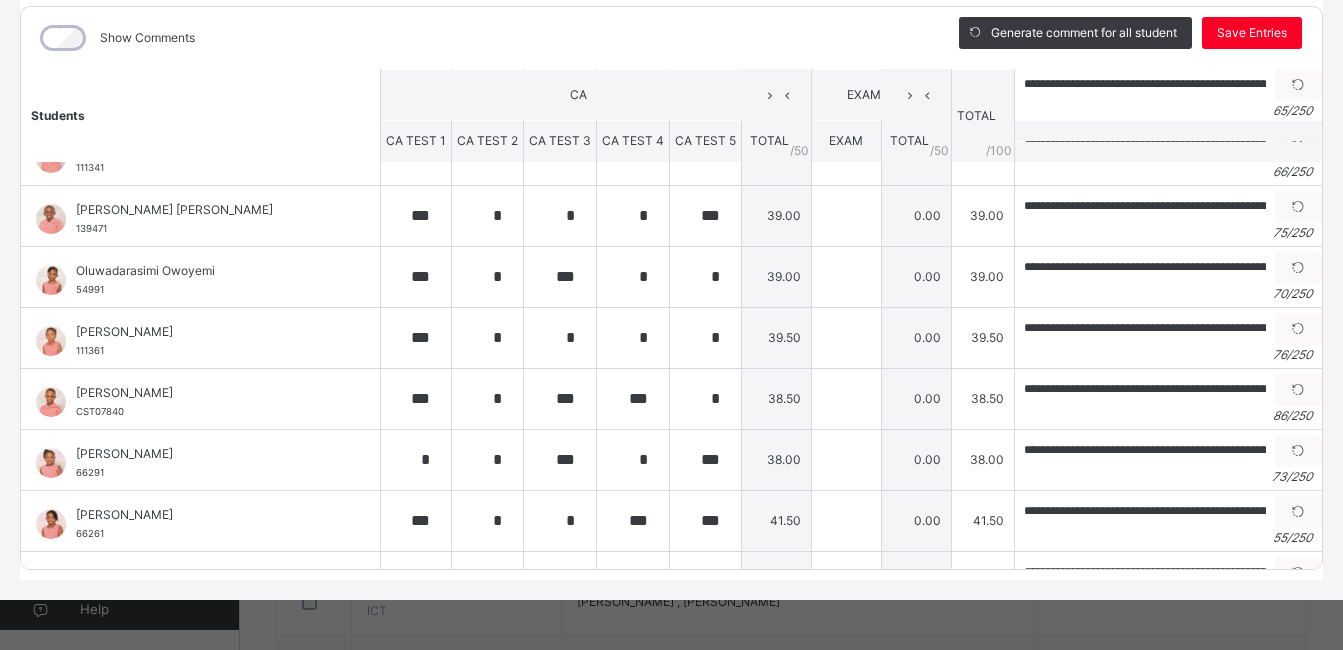 scroll, scrollTop: 829, scrollLeft: 0, axis: vertical 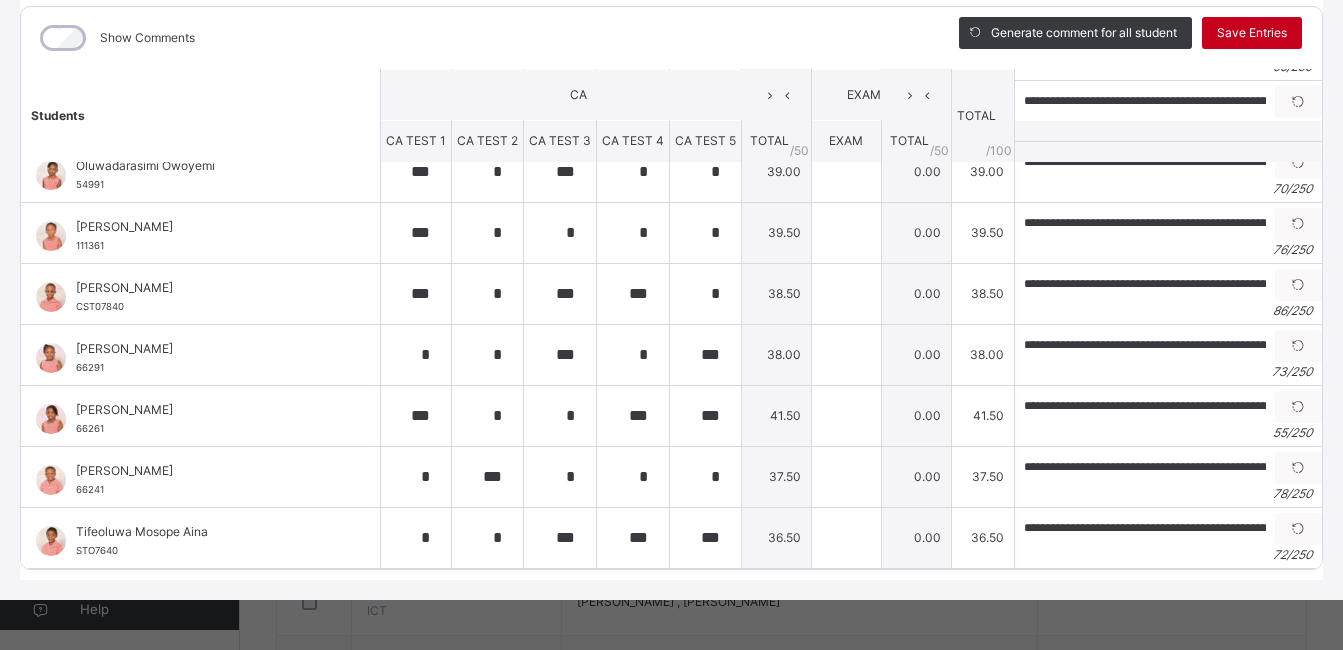 click on "Save Entries" at bounding box center [1252, 33] 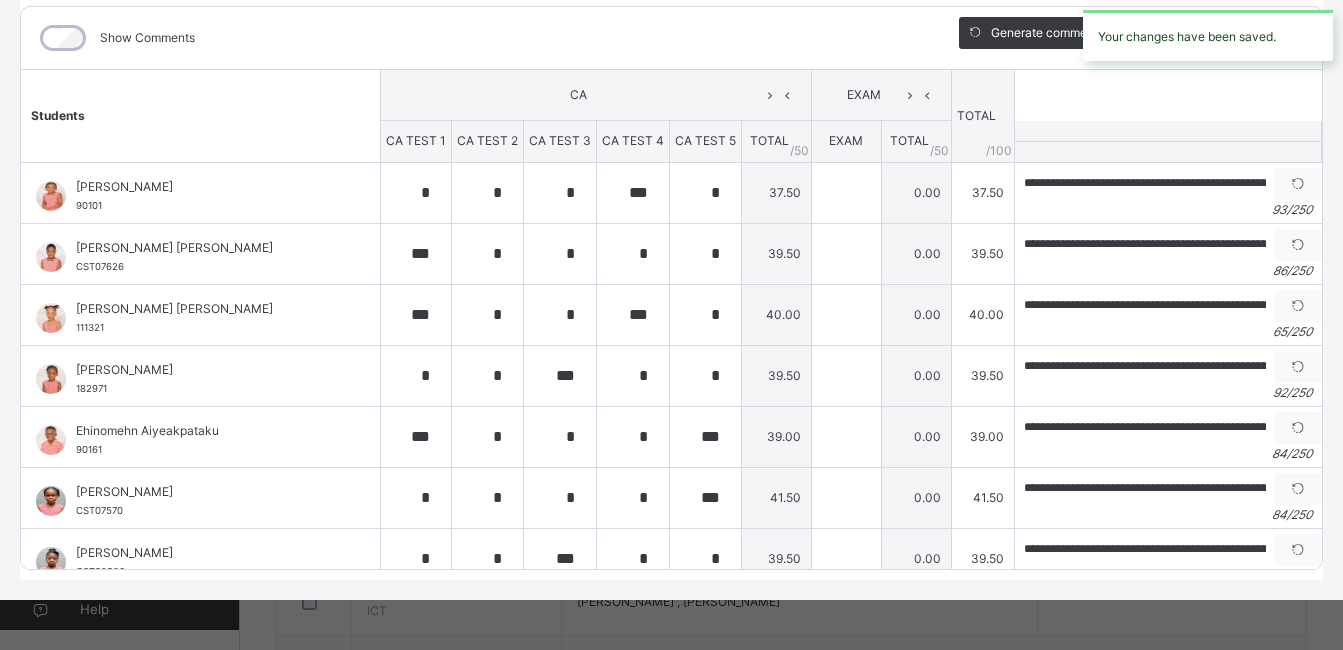click on "**********" at bounding box center [671, 726] 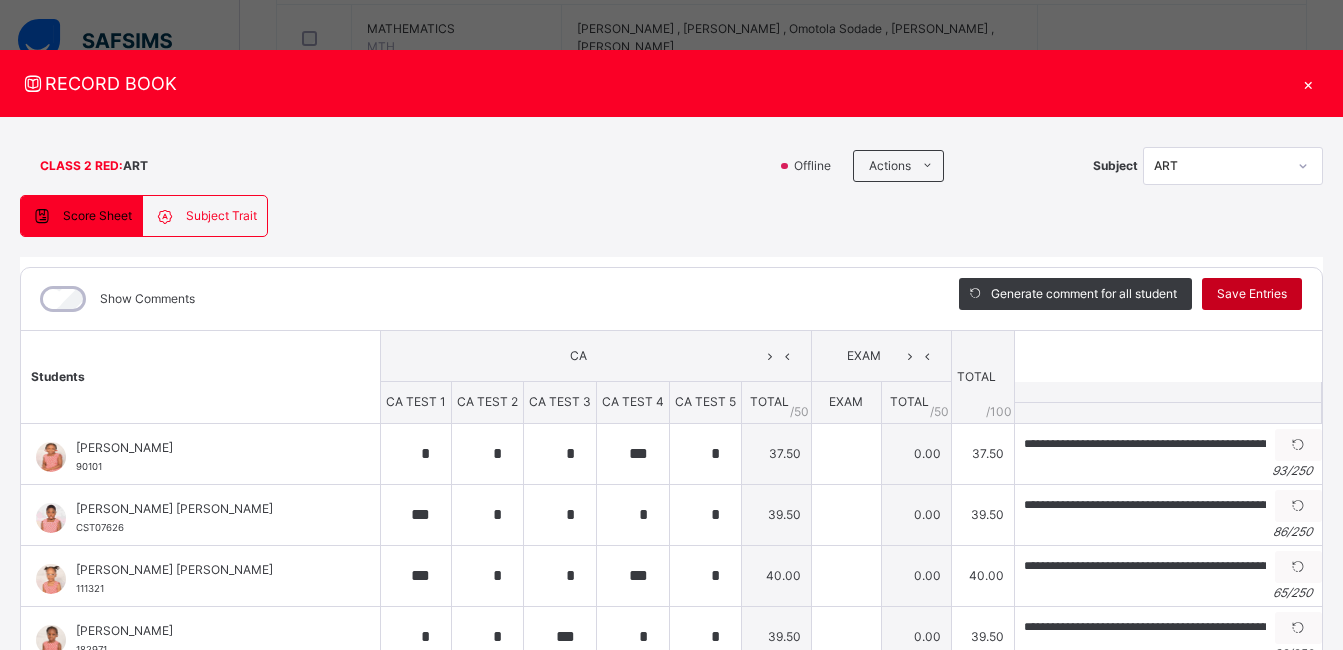 click on "Save Entries" at bounding box center (1252, 294) 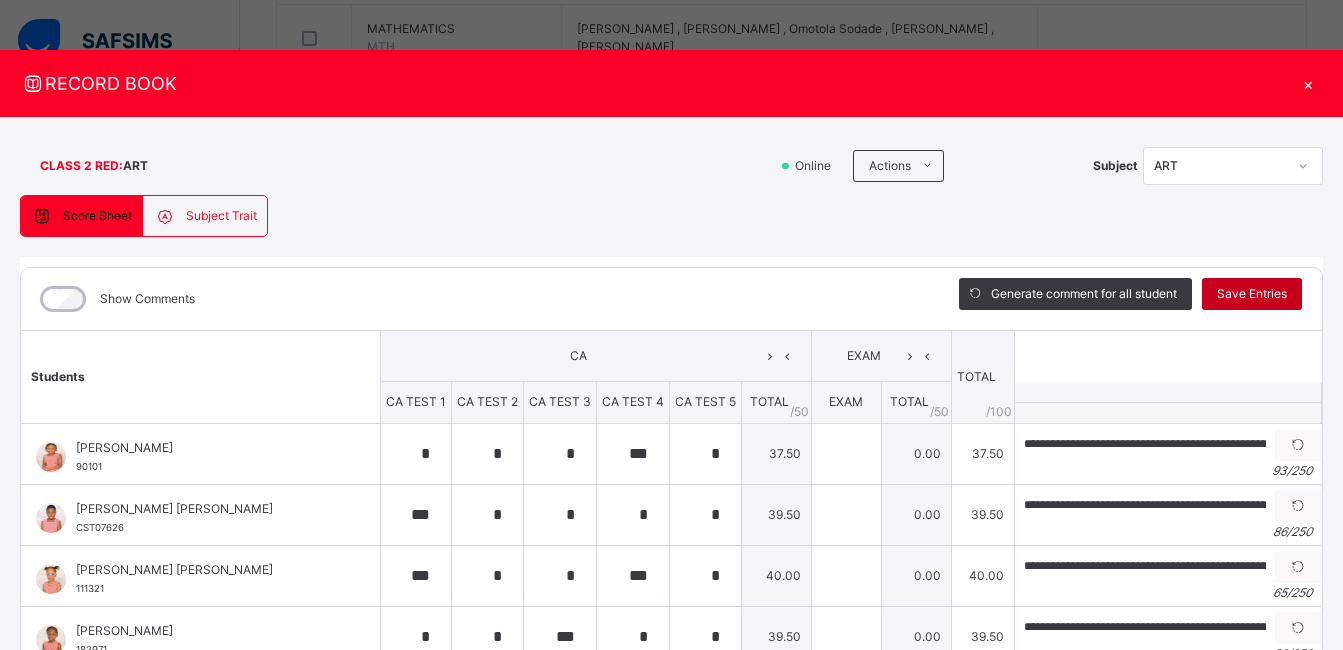 click on "Save Entries" at bounding box center (1252, 294) 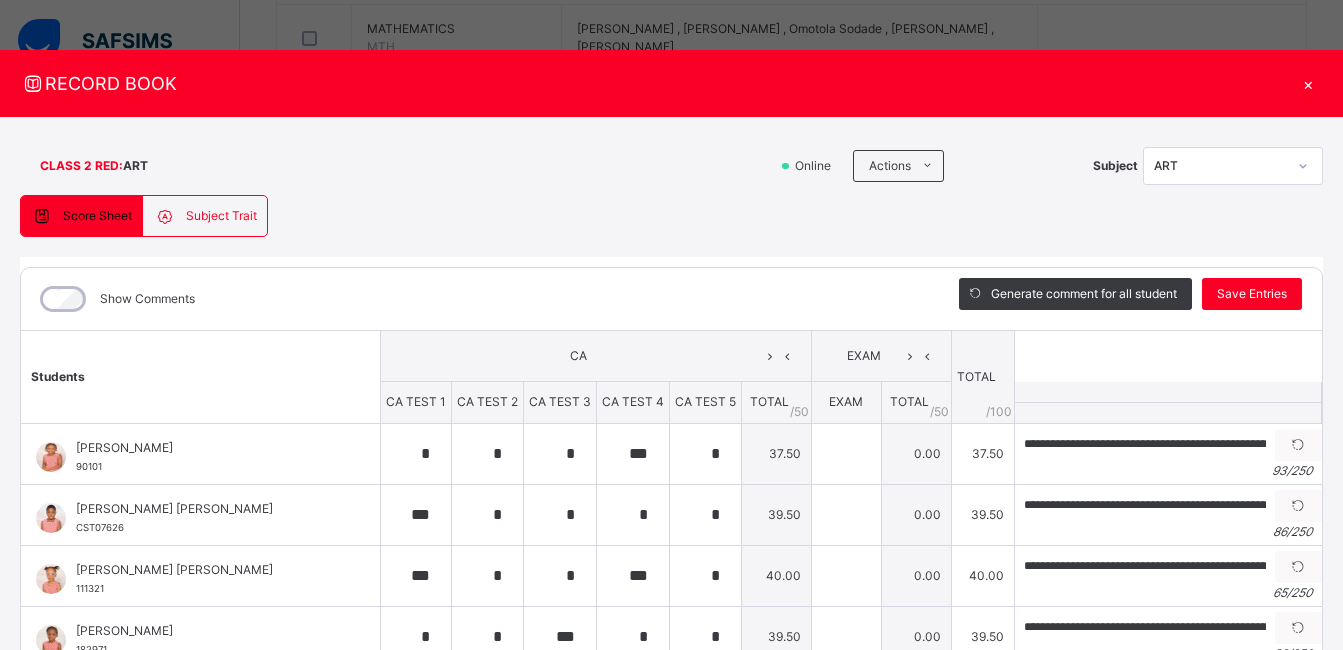 click on "×" at bounding box center [1308, 83] 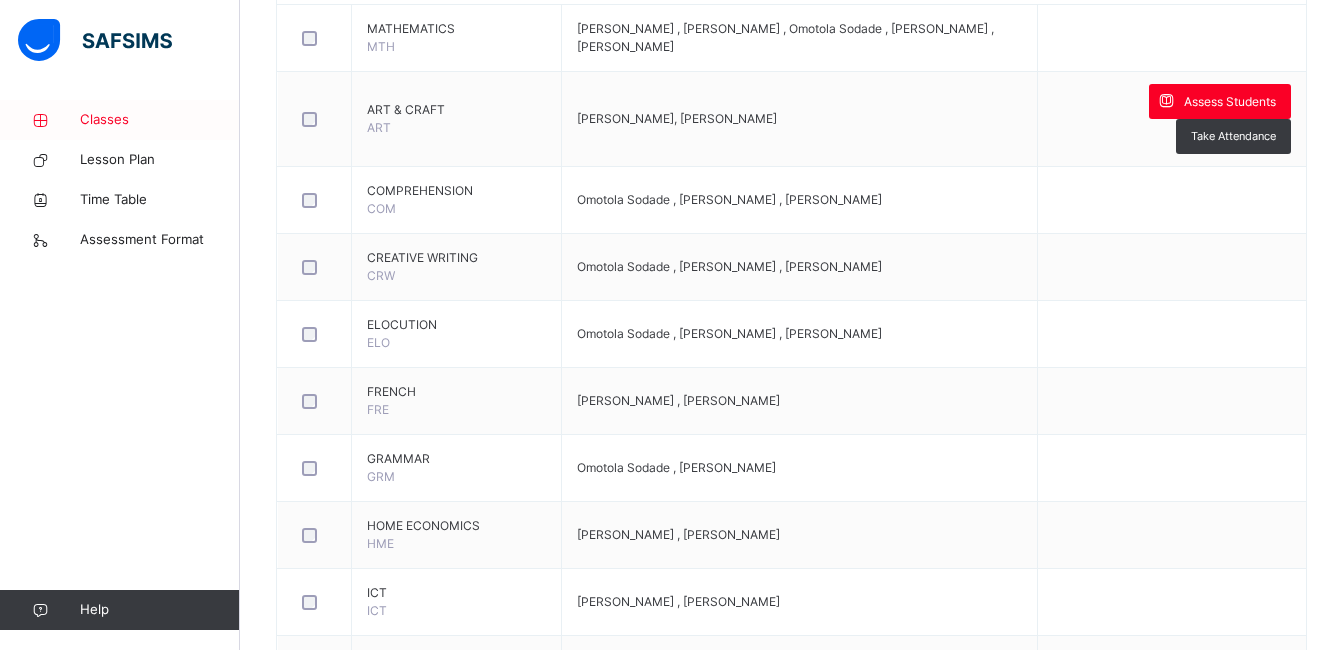 click on "Classes" at bounding box center (160, 120) 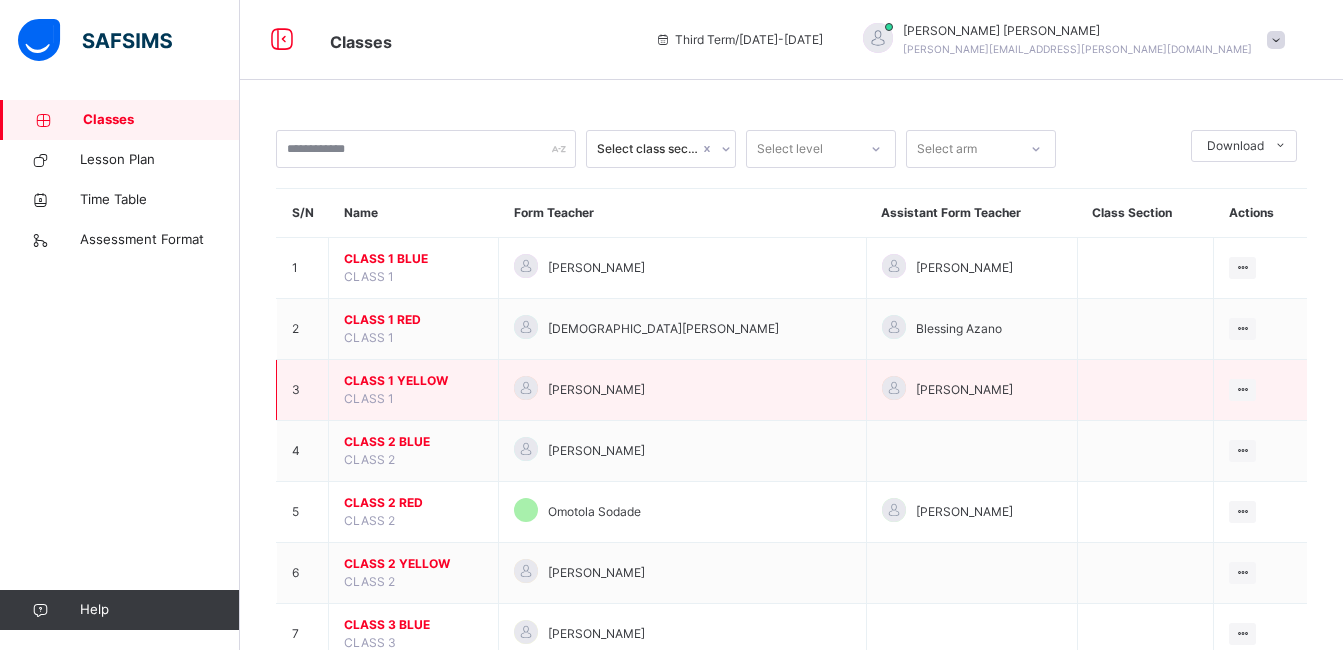 click on "CLASS 1   YELLOW" at bounding box center [413, 381] 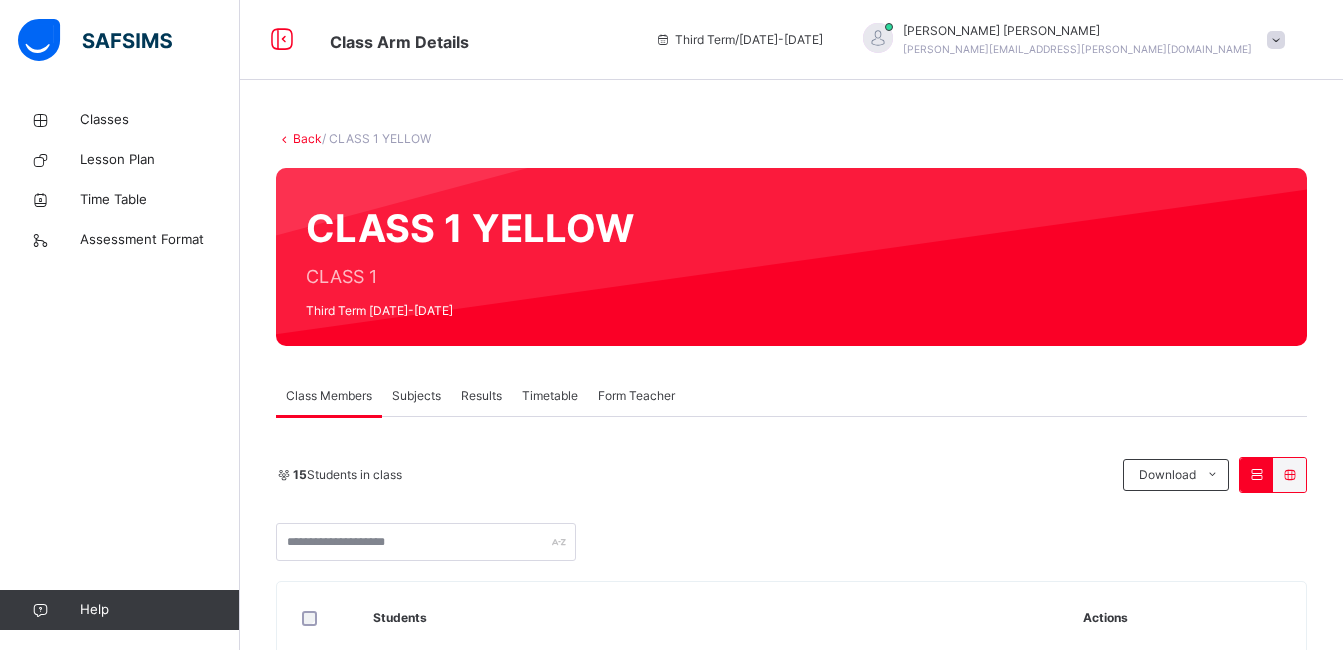 drag, startPoint x: 369, startPoint y: 376, endPoint x: 403, endPoint y: 398, distance: 40.496914 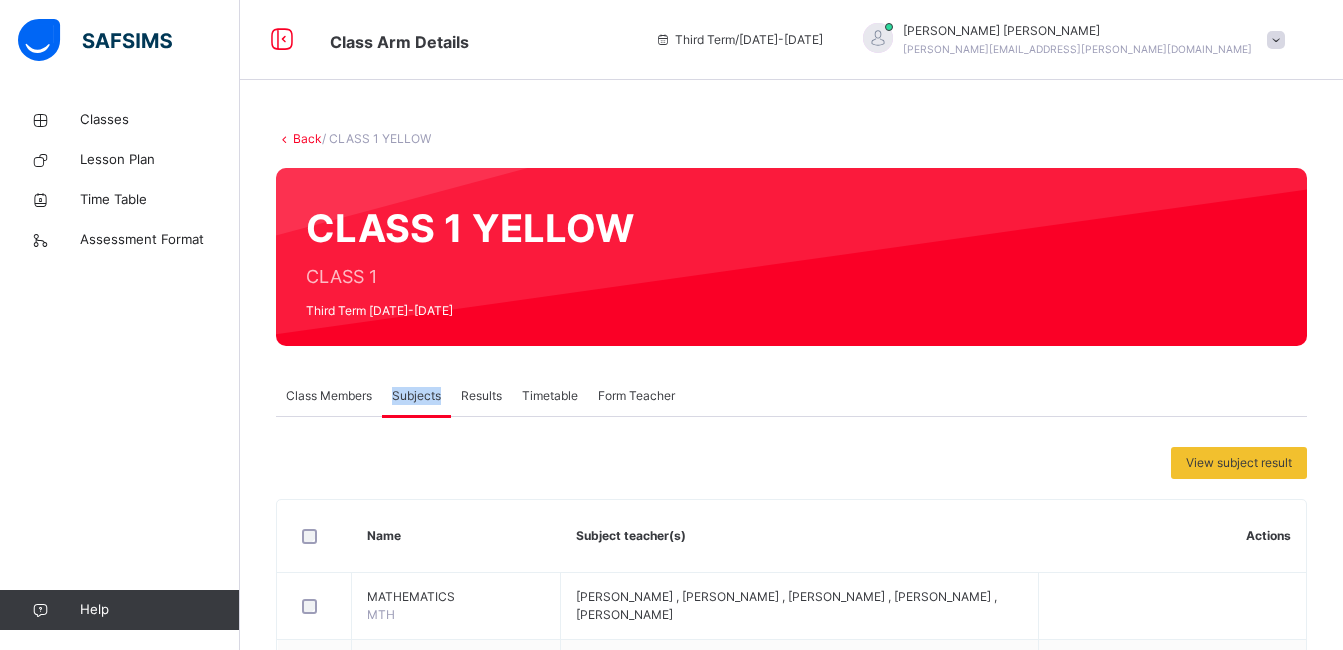 click on "Subjects" at bounding box center (416, 396) 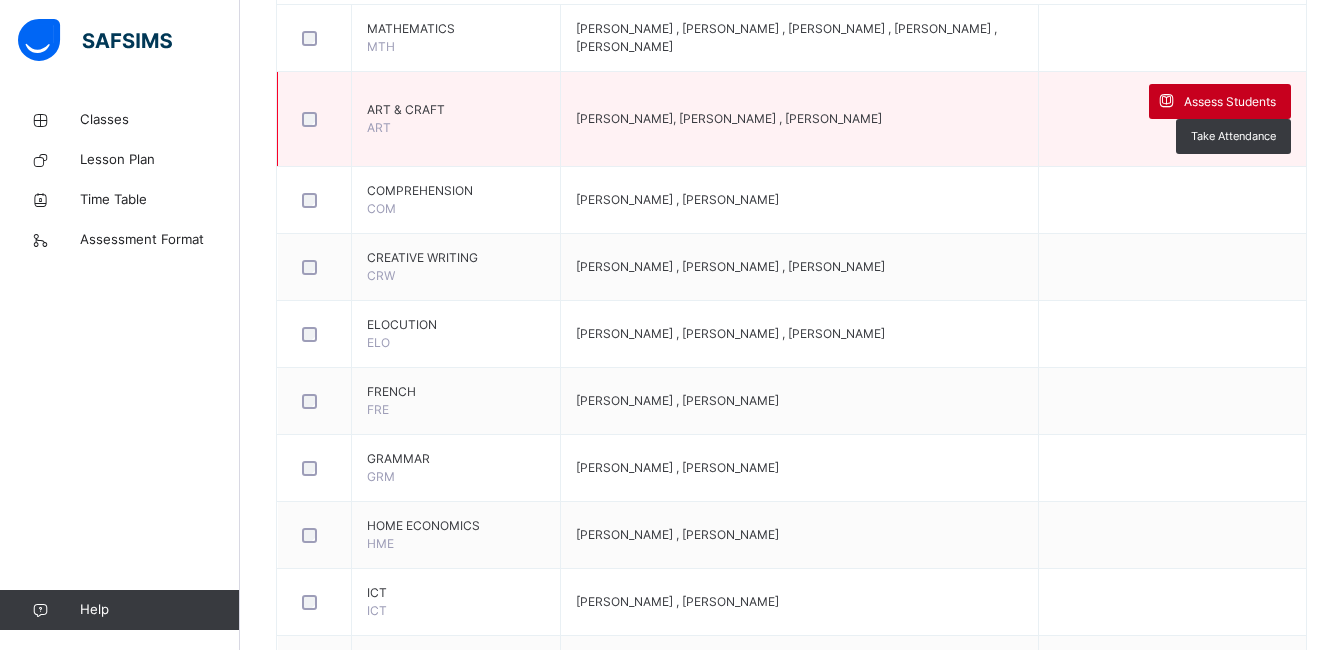 click on "Assess Students" at bounding box center (1230, 102) 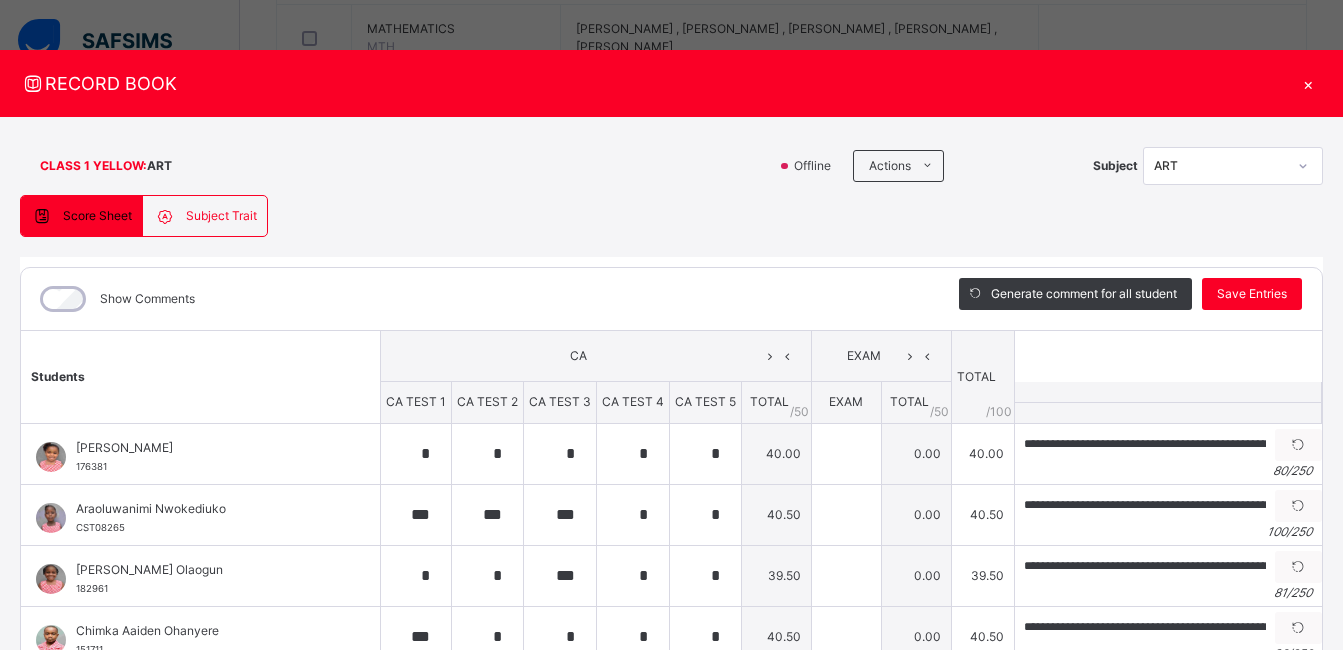 click on "×" at bounding box center (1308, 83) 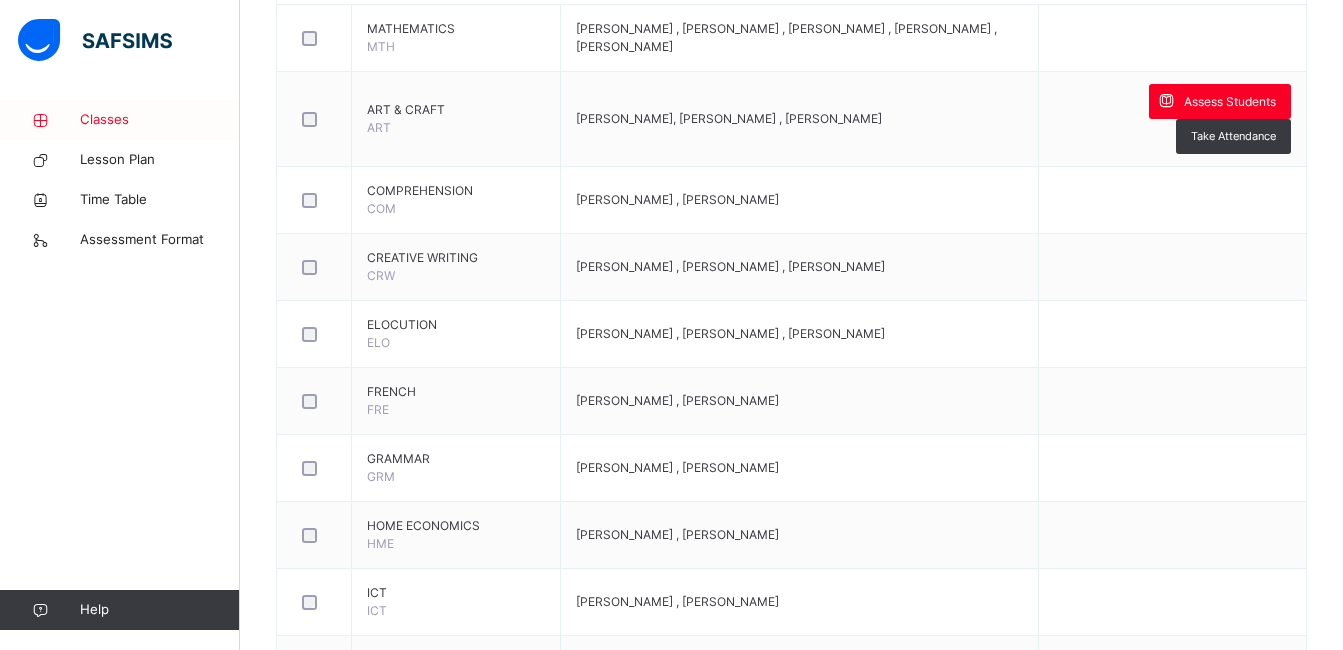 click on "Classes" at bounding box center (160, 120) 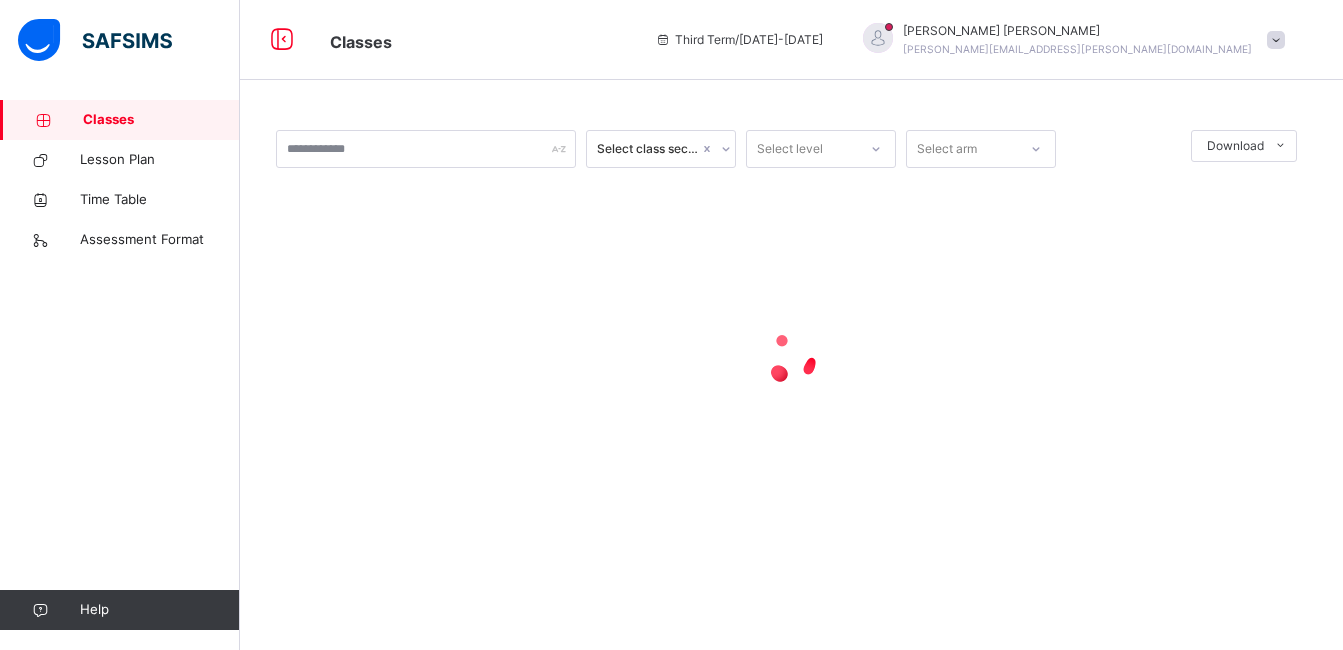 scroll, scrollTop: 0, scrollLeft: 0, axis: both 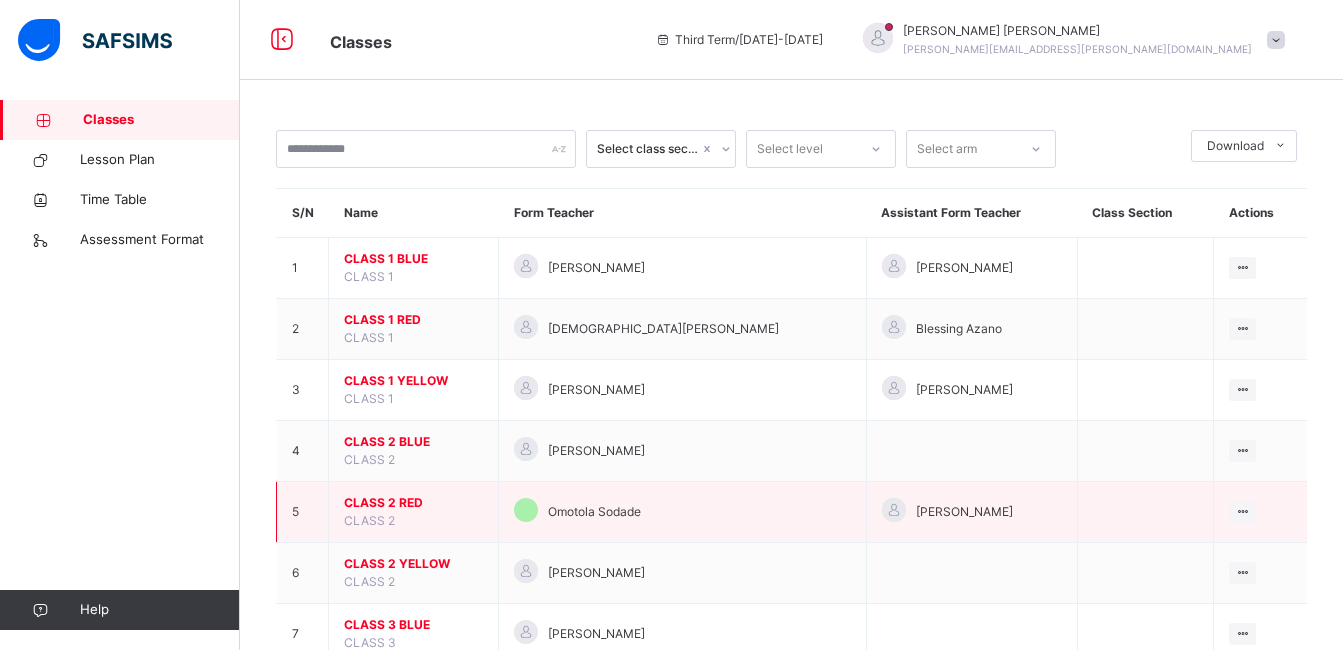 click on "CLASS 2   RED" at bounding box center [413, 503] 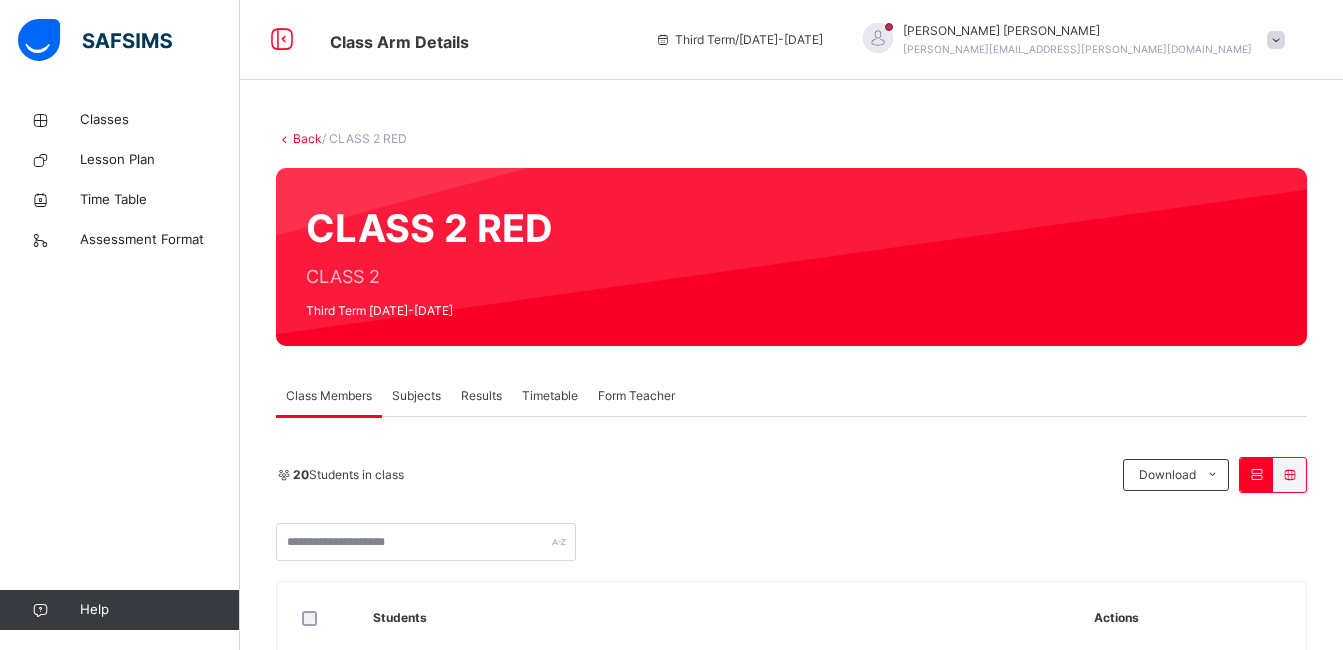 click on "Subjects" at bounding box center [416, 396] 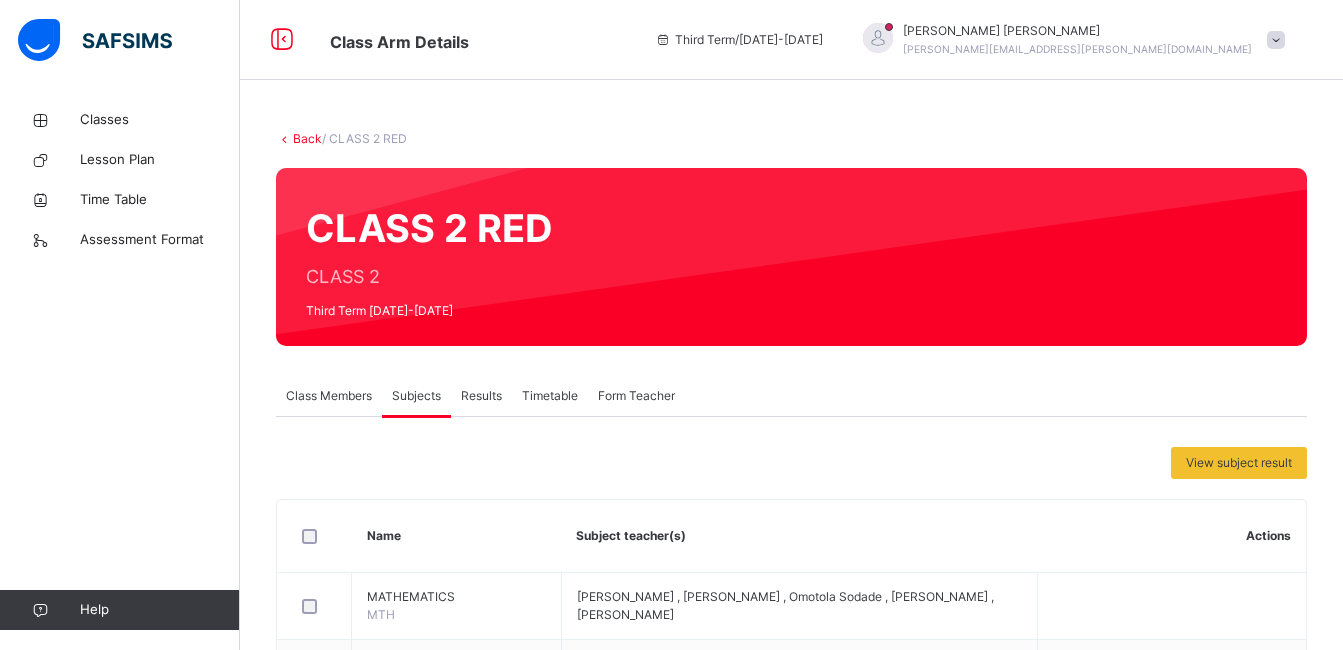 scroll, scrollTop: 568, scrollLeft: 0, axis: vertical 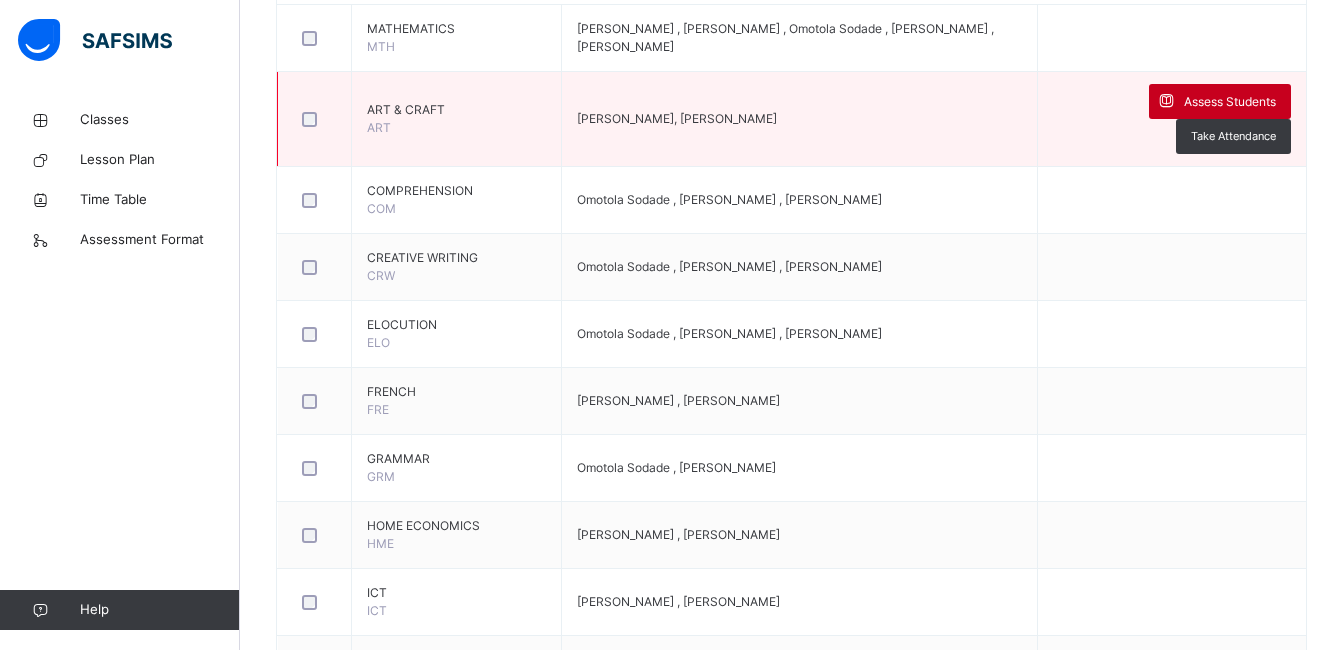 click on "Assess Students" at bounding box center (1230, 102) 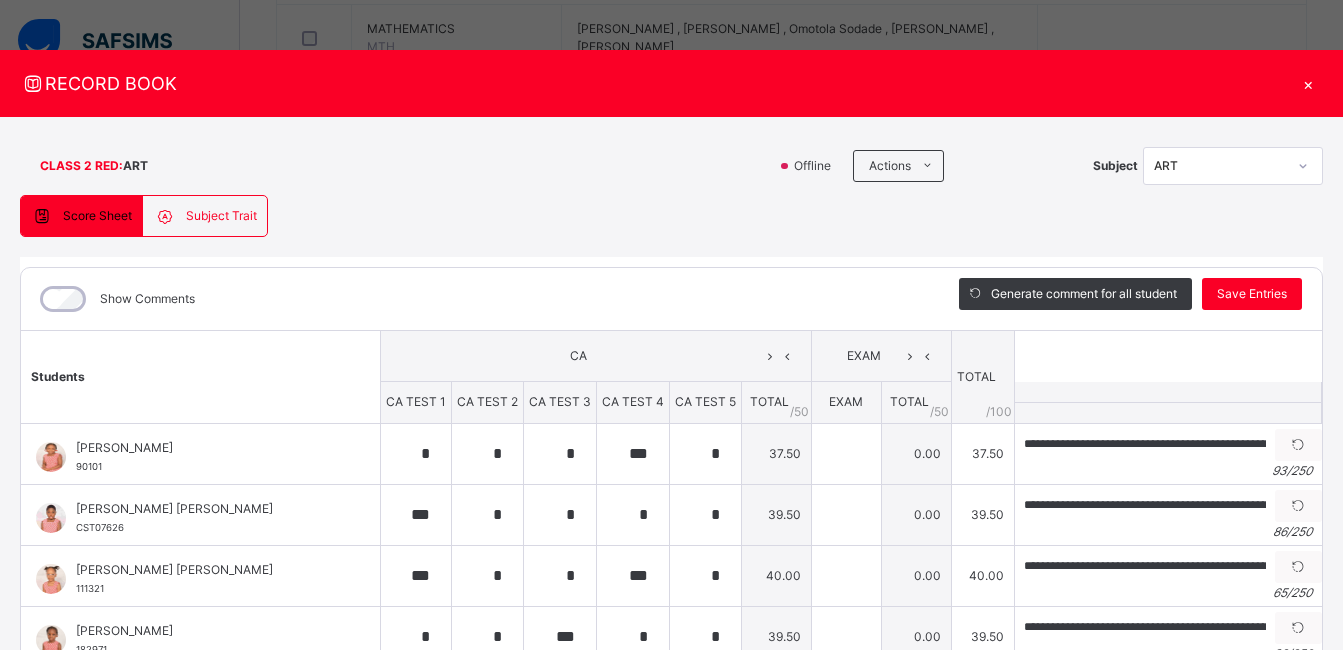 click on "×" at bounding box center [1308, 83] 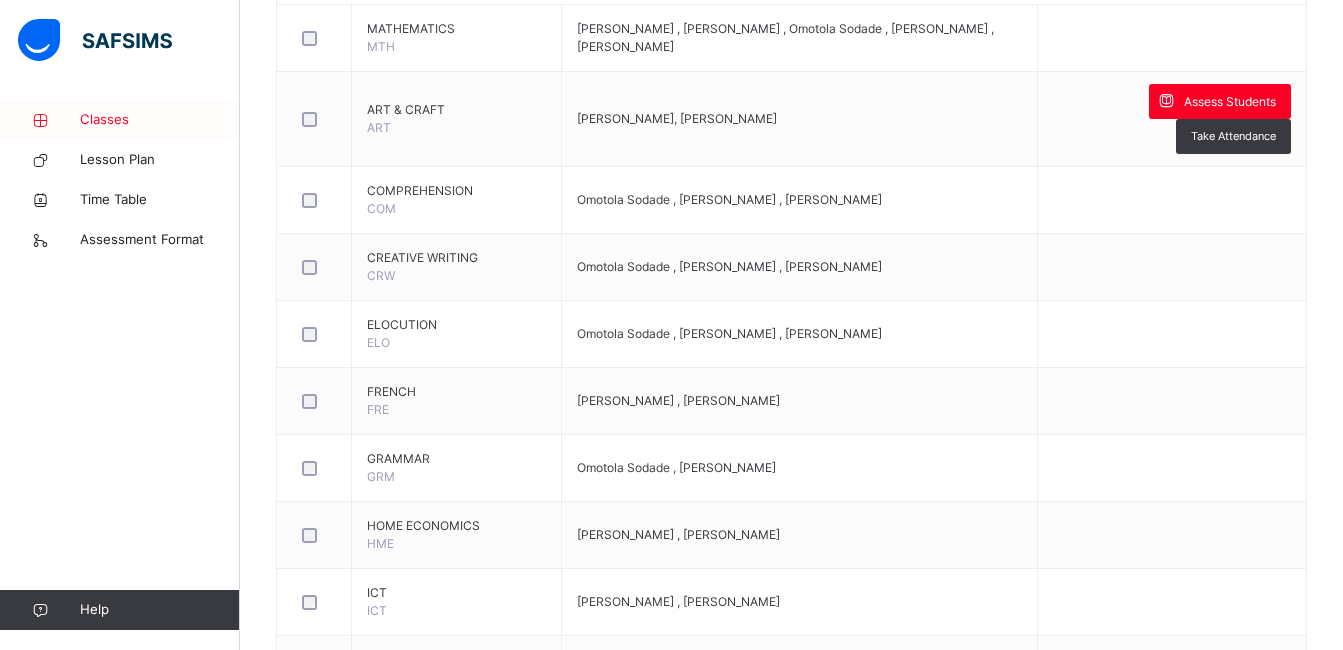 click on "Classes" at bounding box center (160, 120) 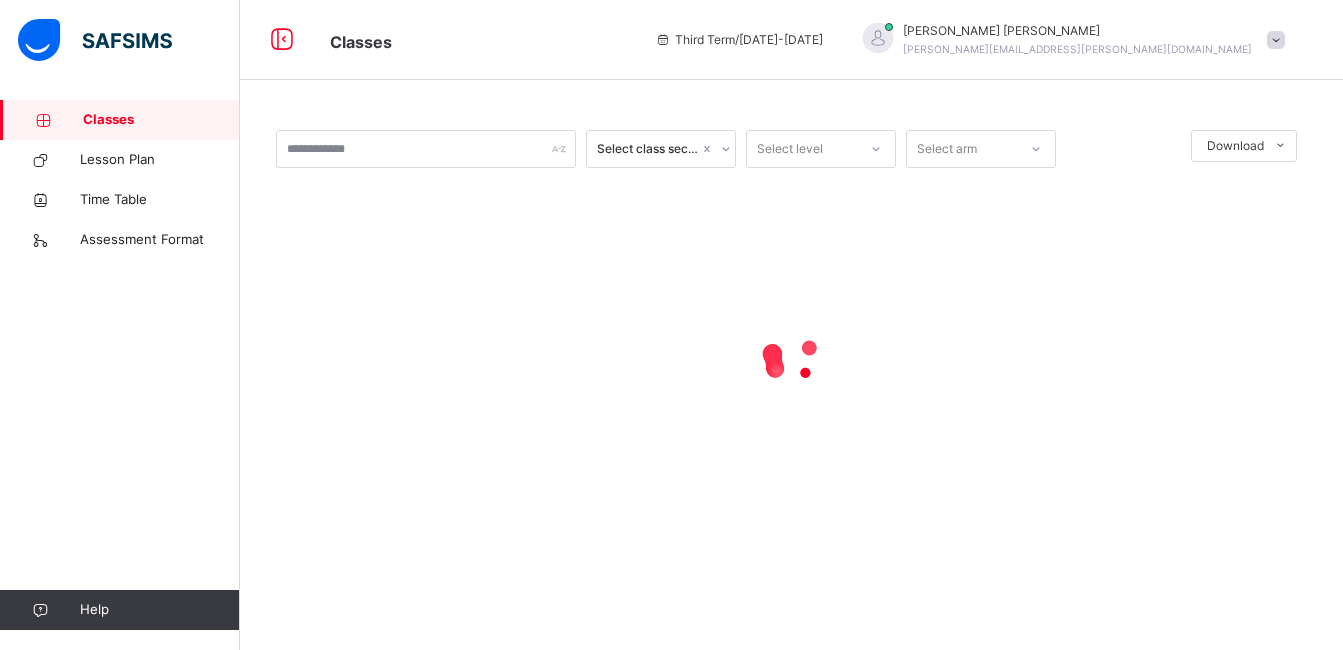 scroll, scrollTop: 0, scrollLeft: 0, axis: both 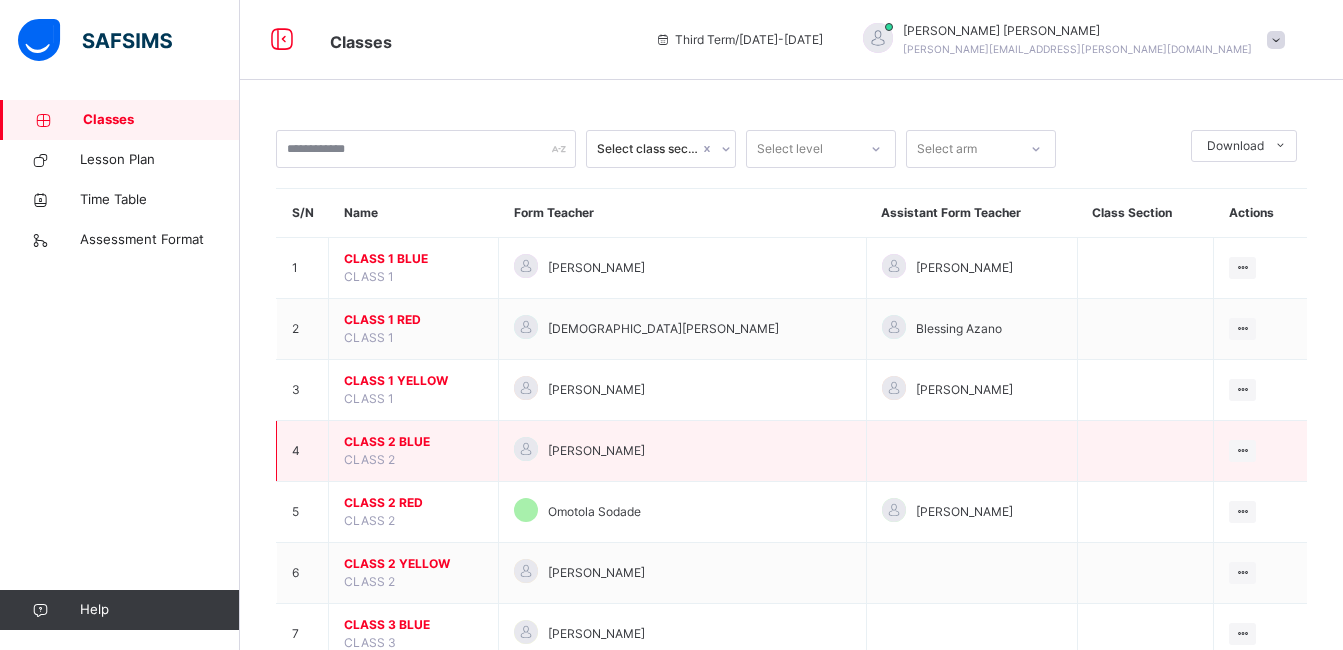 click on "CLASS 2   BLUE" at bounding box center [413, 442] 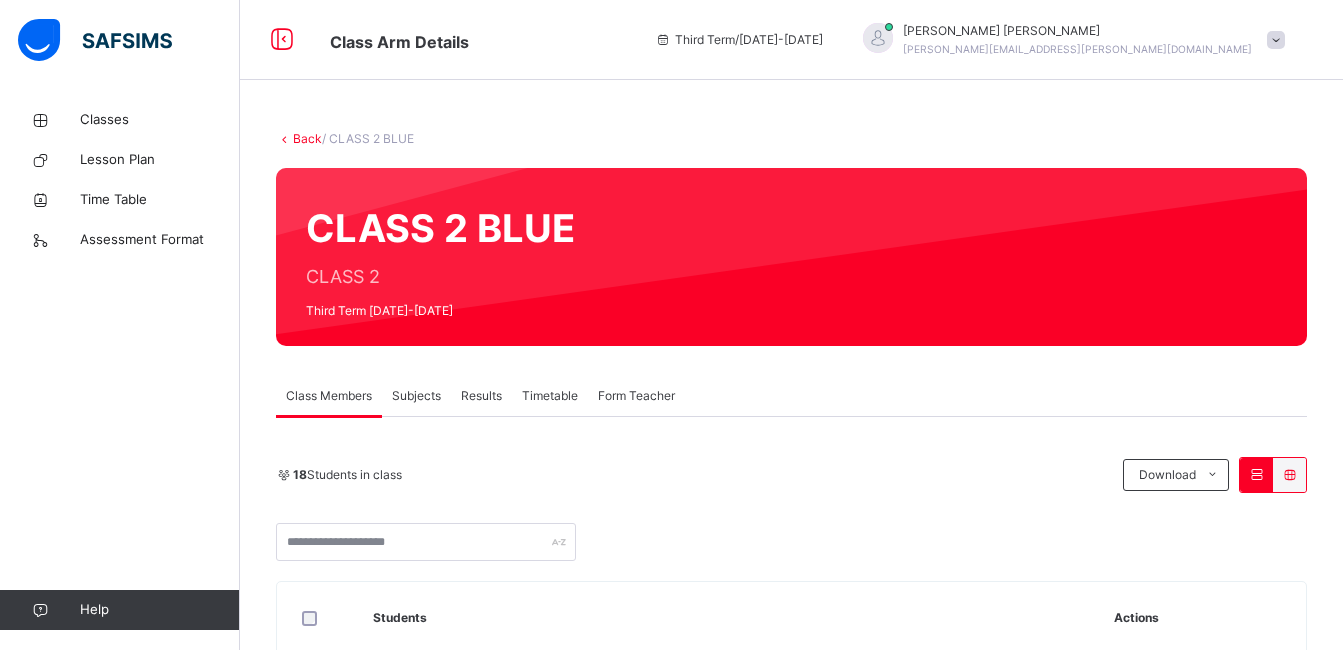 click on "Subjects" at bounding box center [416, 396] 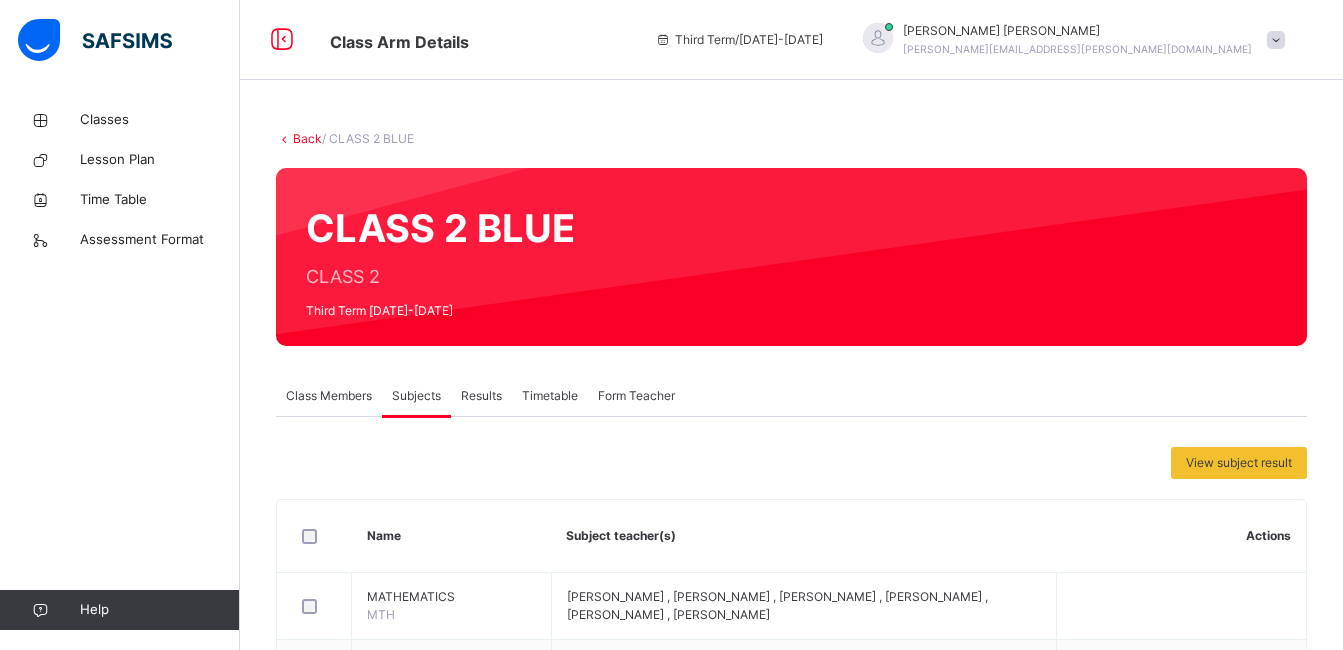 scroll, scrollTop: 568, scrollLeft: 0, axis: vertical 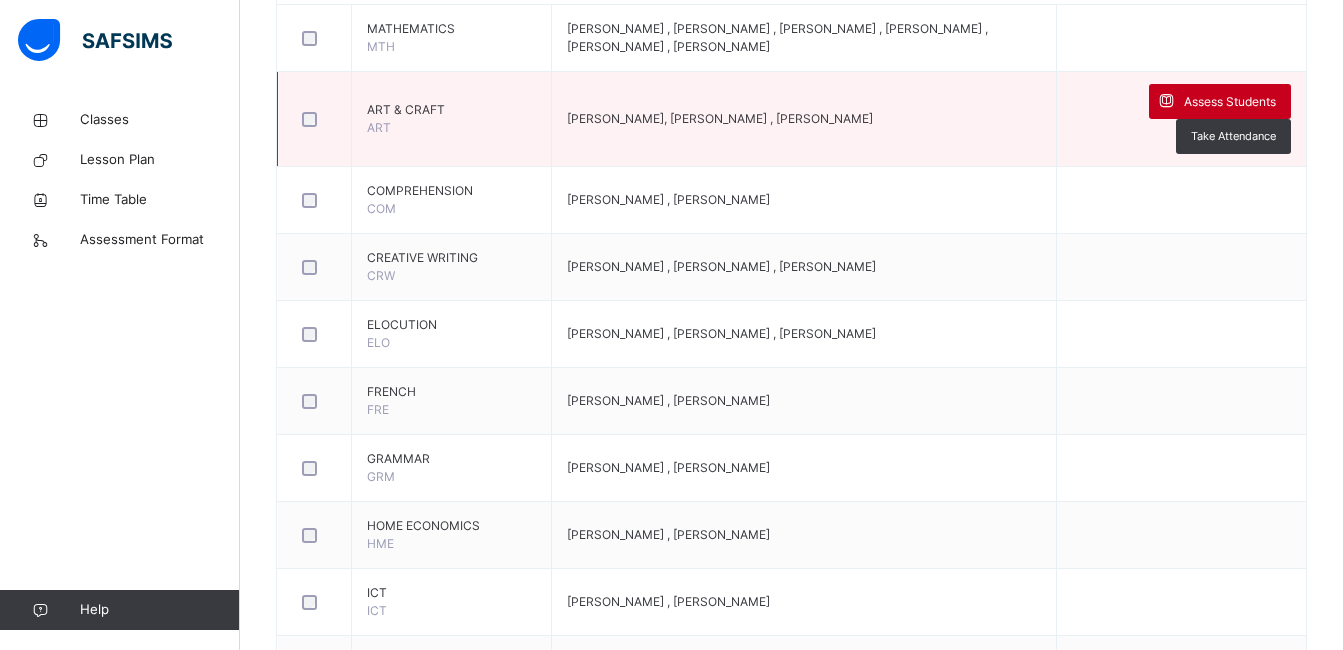 click on "Assess Students" at bounding box center (1230, 102) 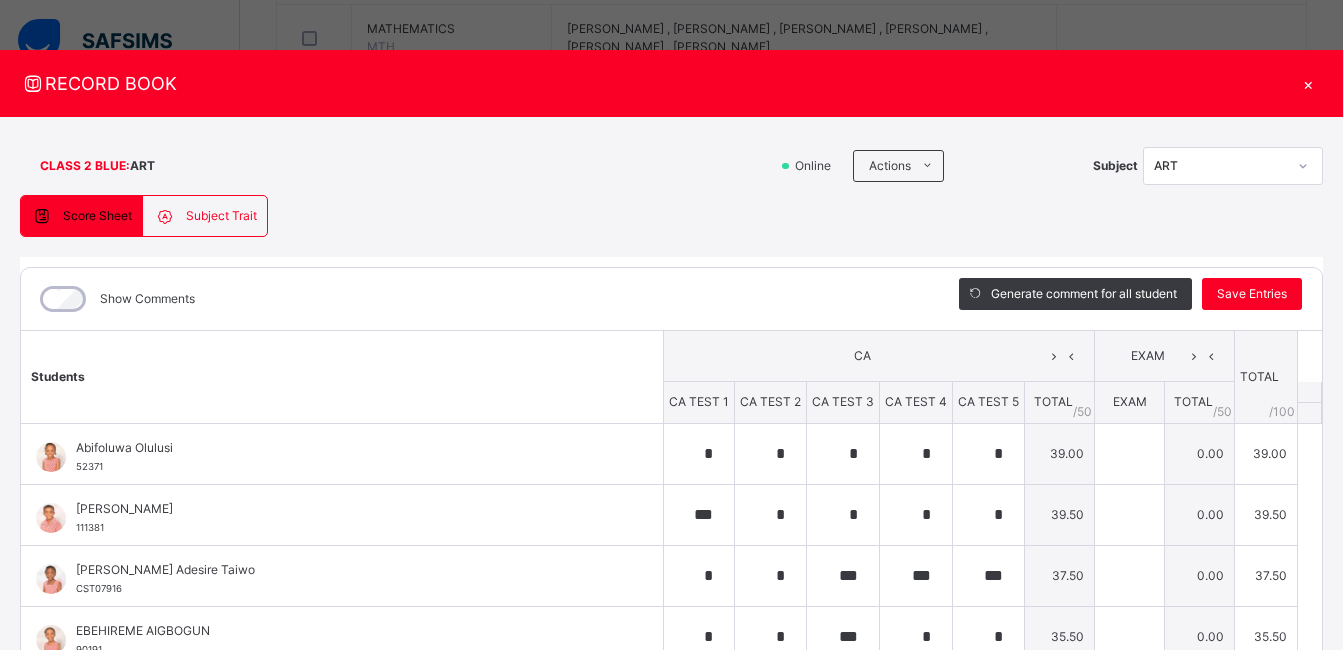 click on "Show Comments" at bounding box center (115, 299) 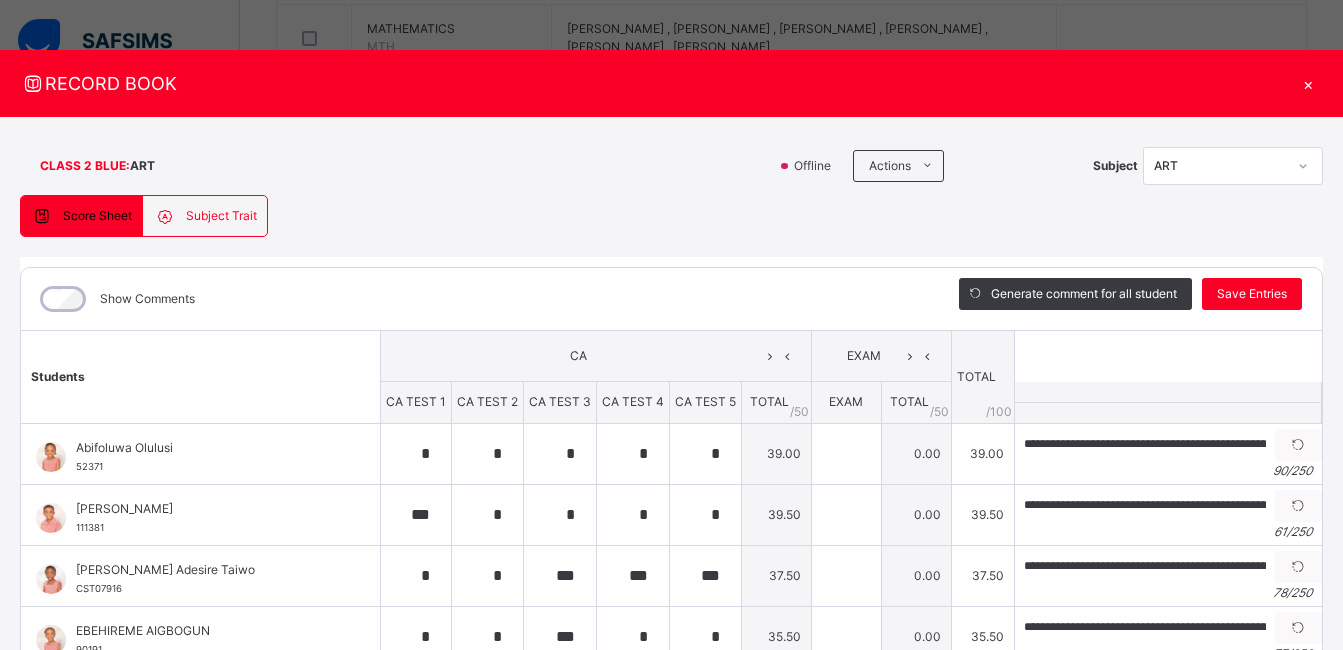click on "×" at bounding box center (1308, 83) 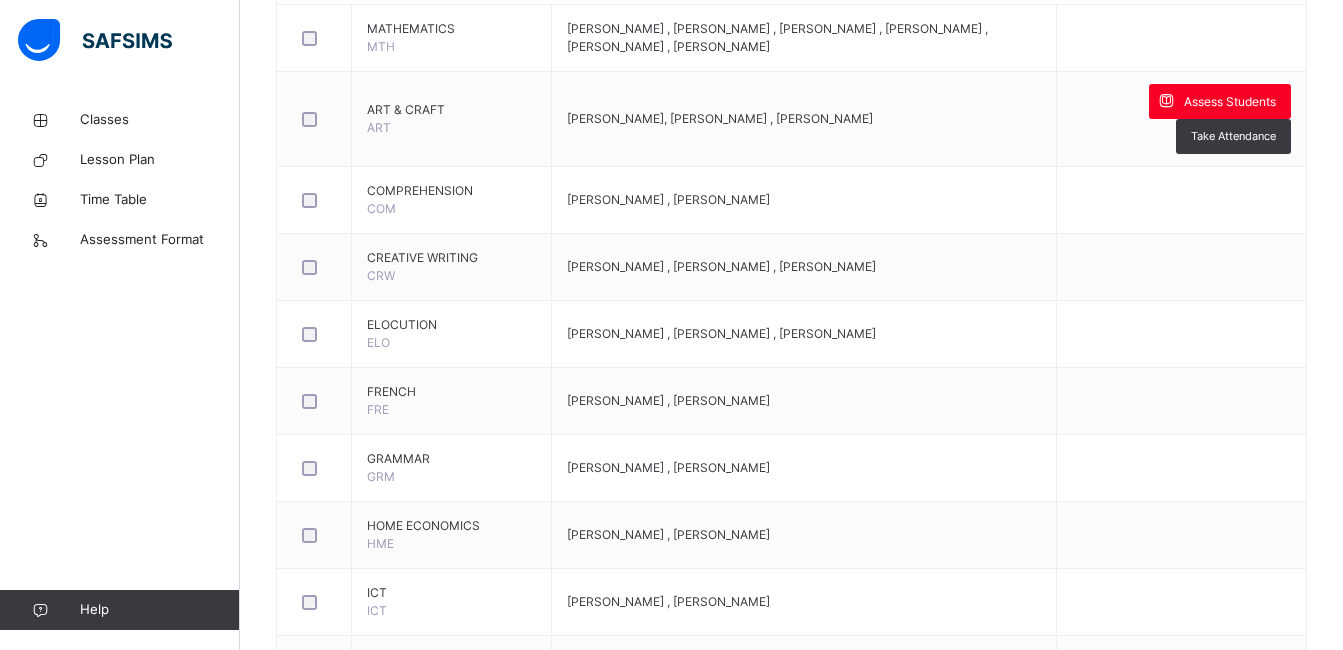 scroll, scrollTop: 0, scrollLeft: 0, axis: both 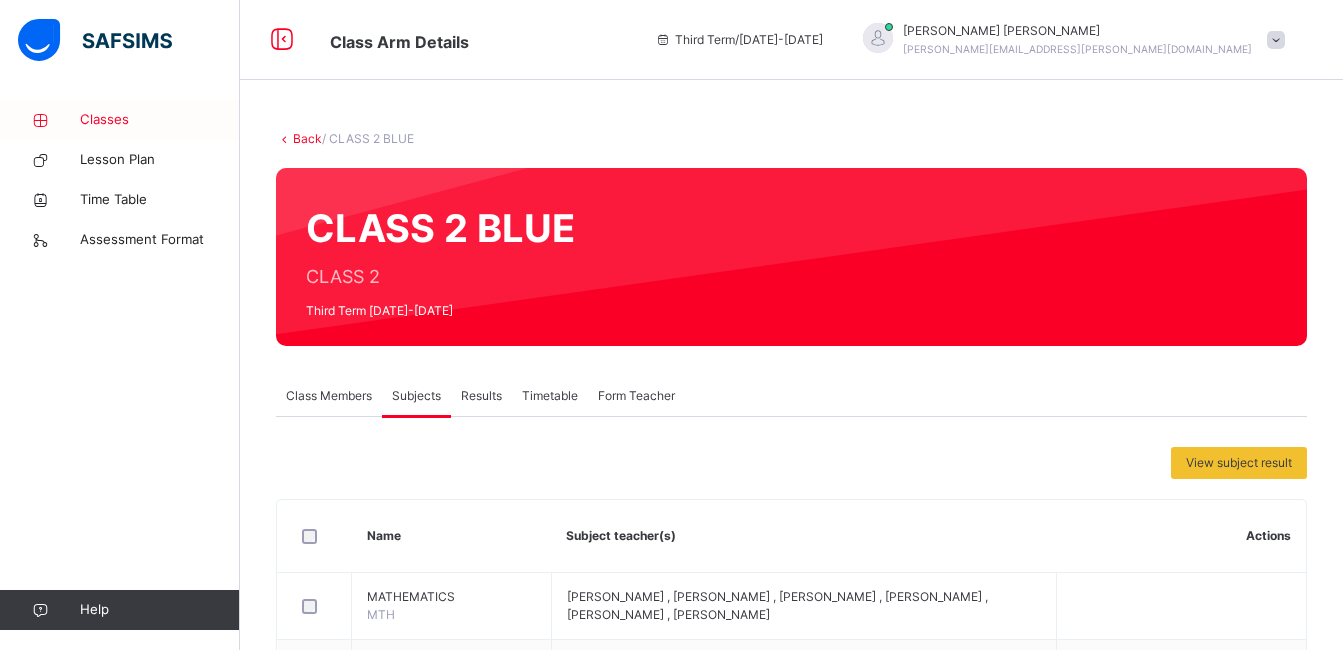 click on "Classes" at bounding box center (160, 120) 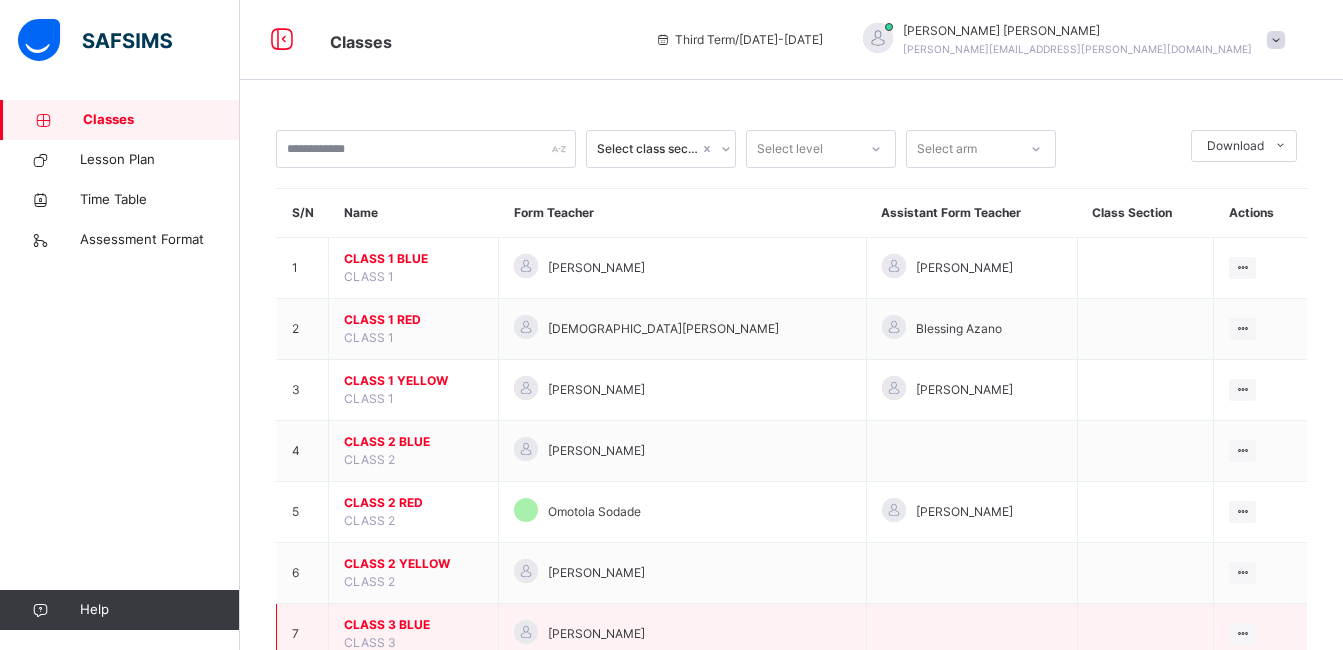 click on "CLASS 3   BLUE" at bounding box center (413, 625) 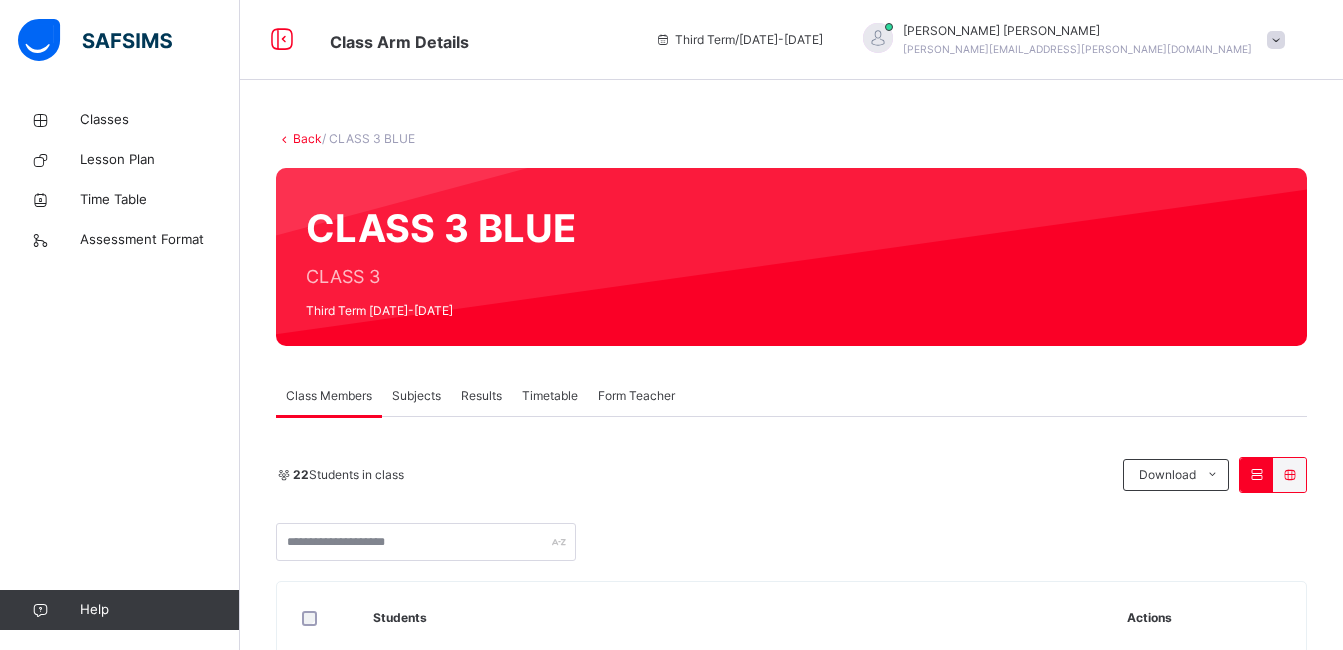 click on "Subjects" at bounding box center [416, 396] 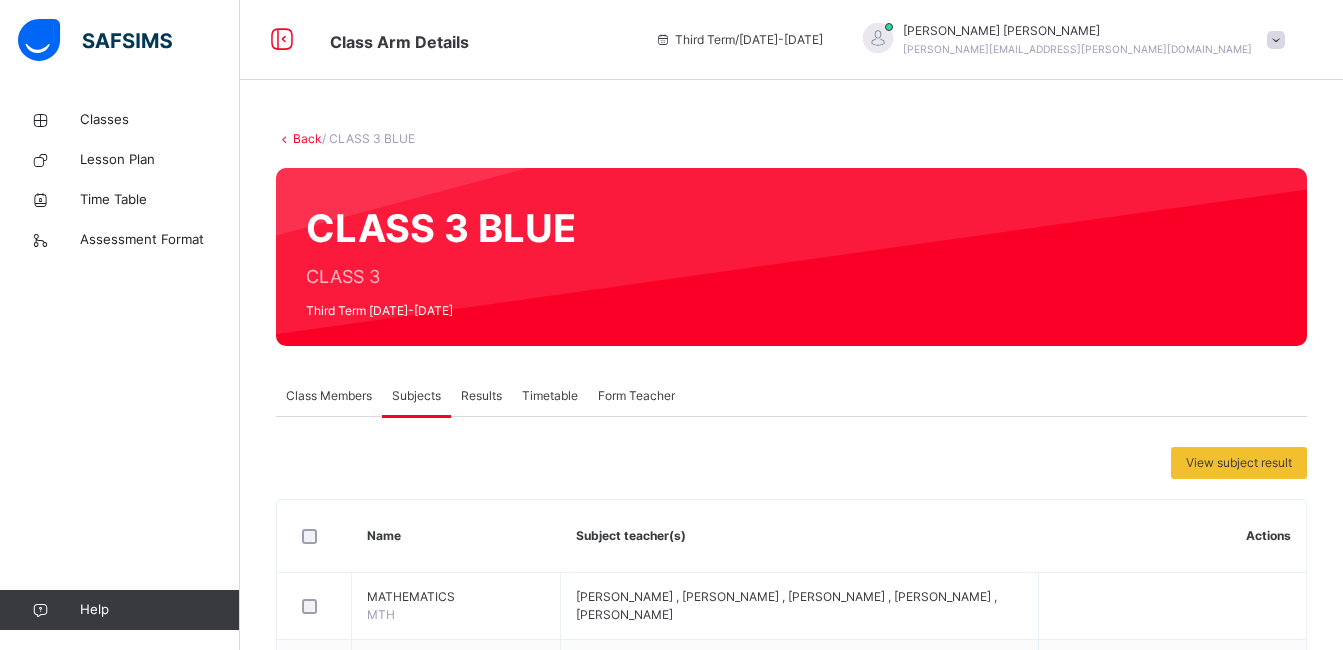 scroll, scrollTop: 568, scrollLeft: 0, axis: vertical 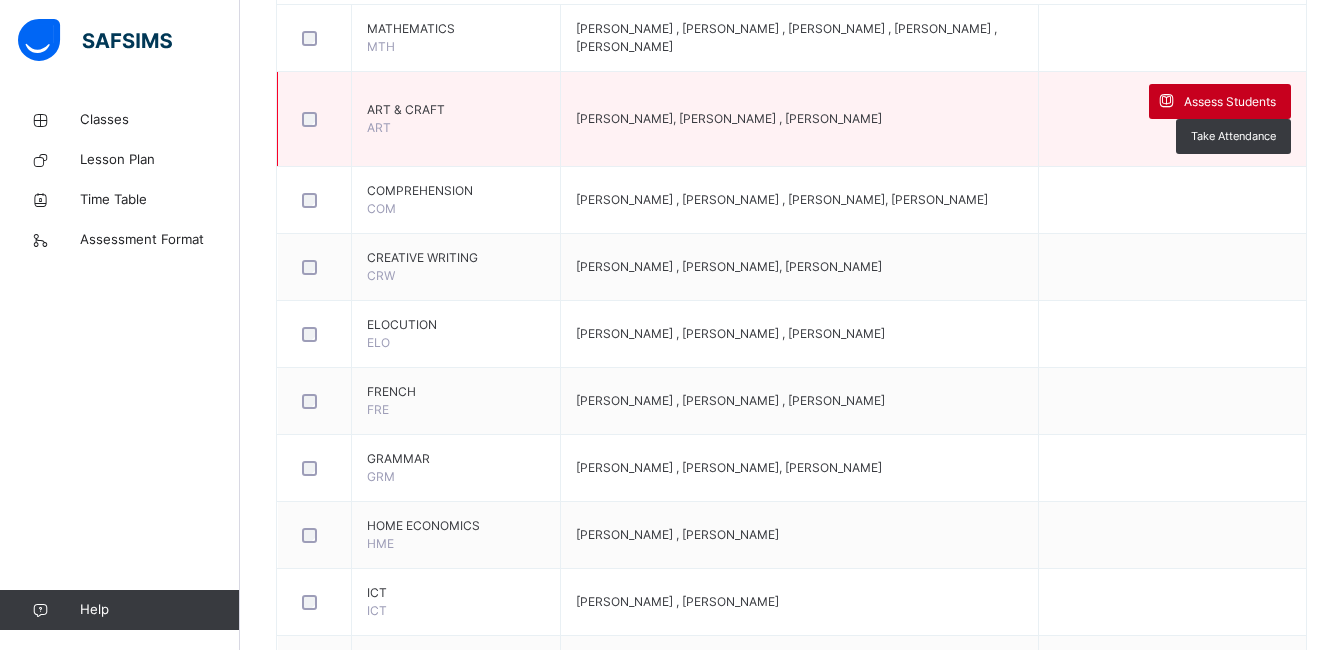 click on "Assess Students" at bounding box center [1230, 102] 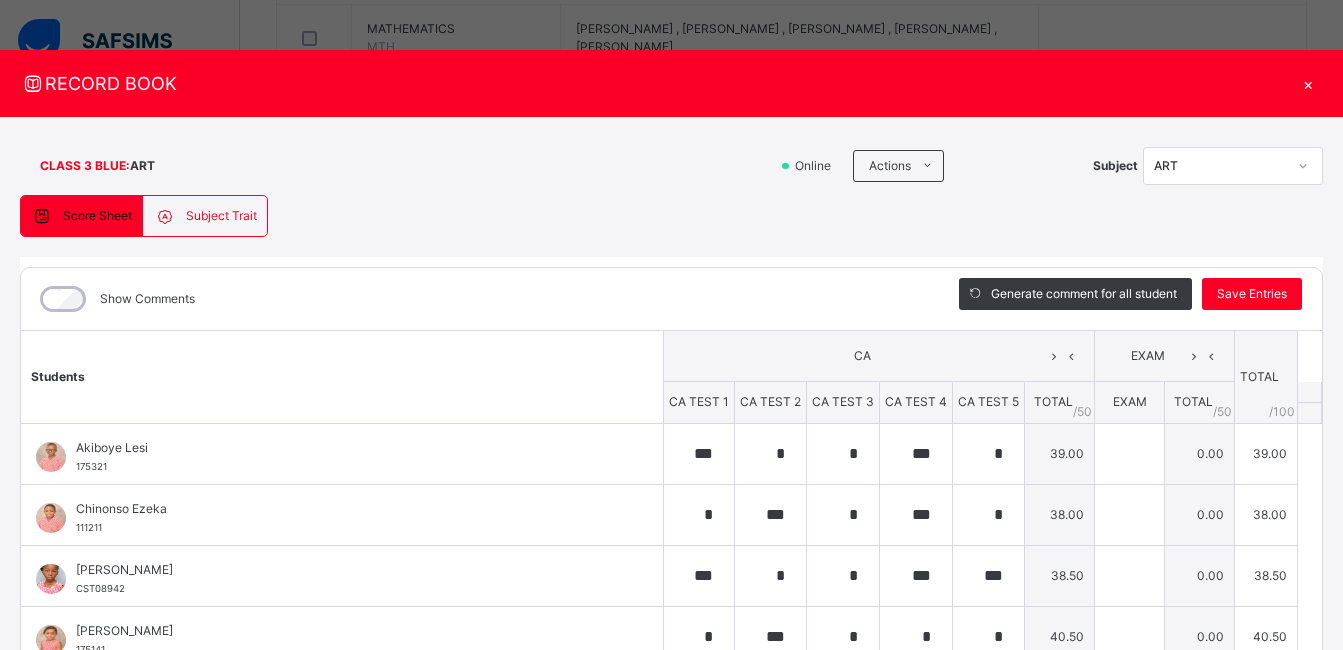 click on "Show Comments" at bounding box center (115, 299) 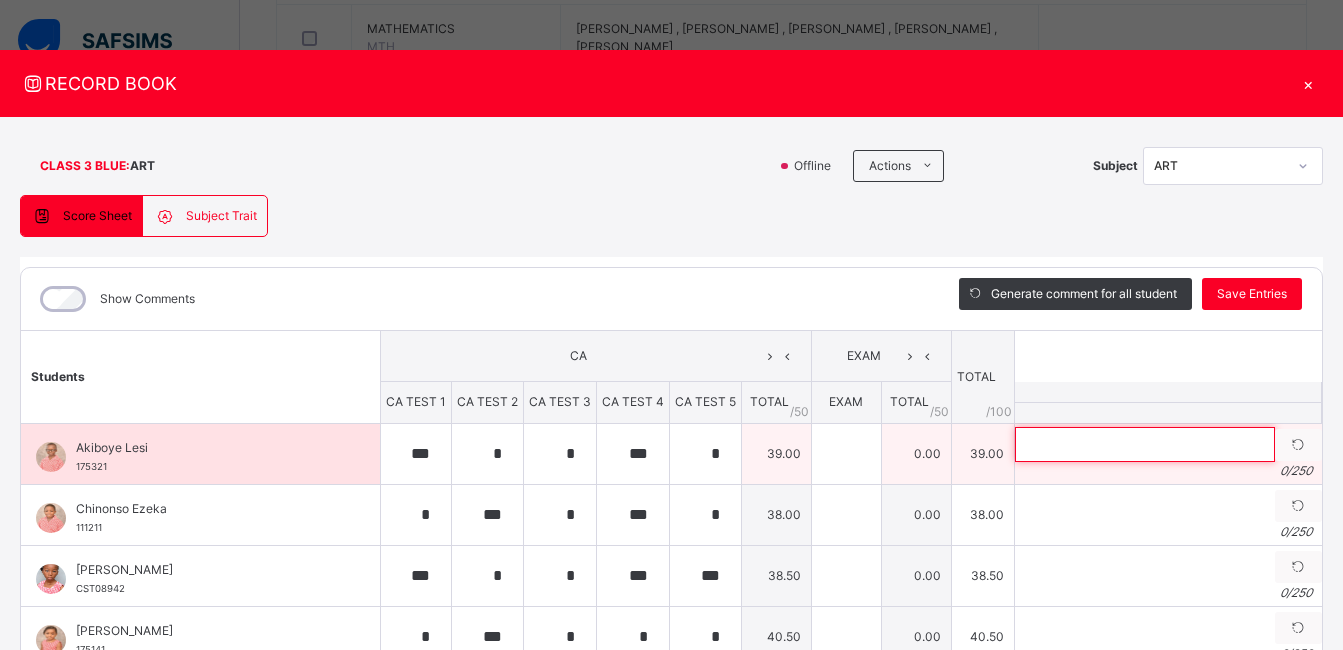 click at bounding box center [1145, 444] 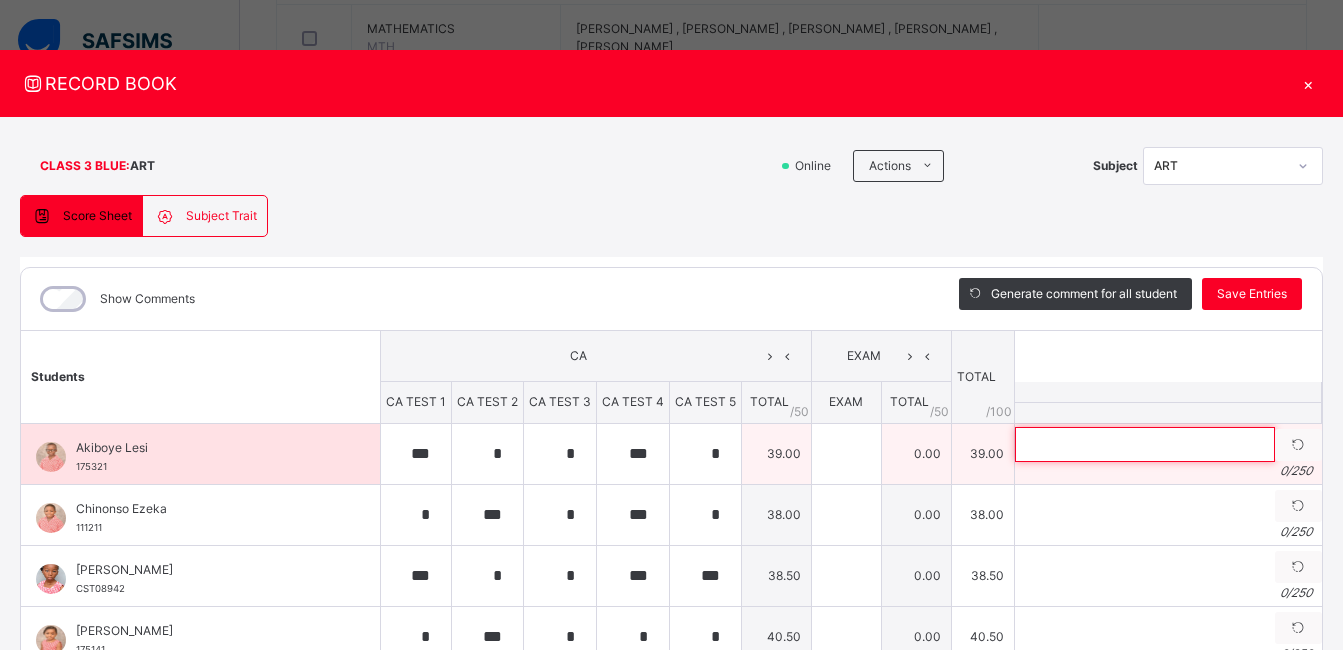 click at bounding box center [1145, 444] 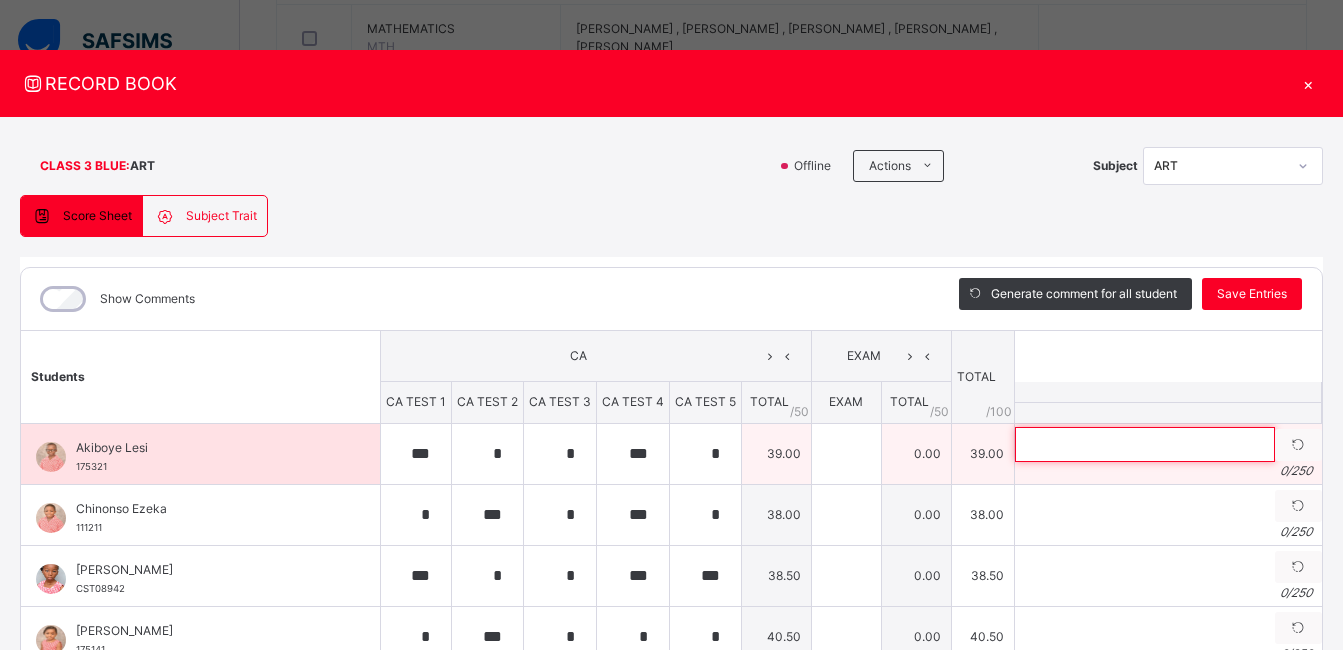 paste on "**********" 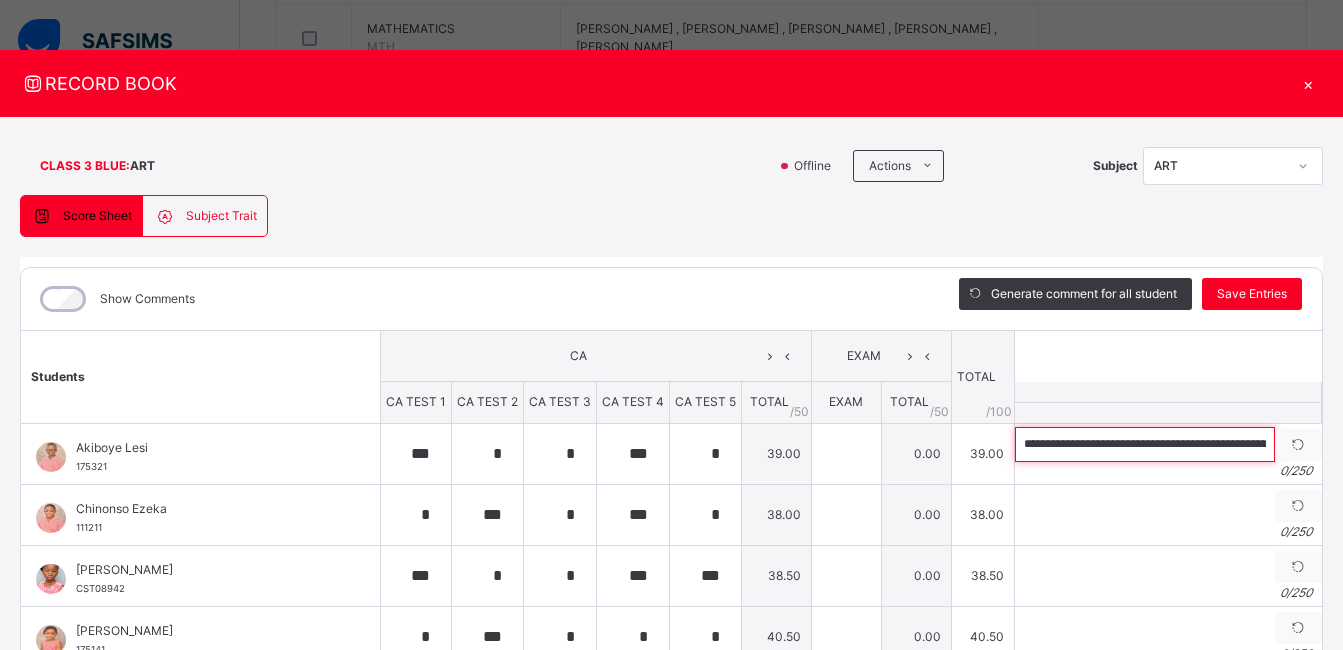 scroll, scrollTop: 0, scrollLeft: 353, axis: horizontal 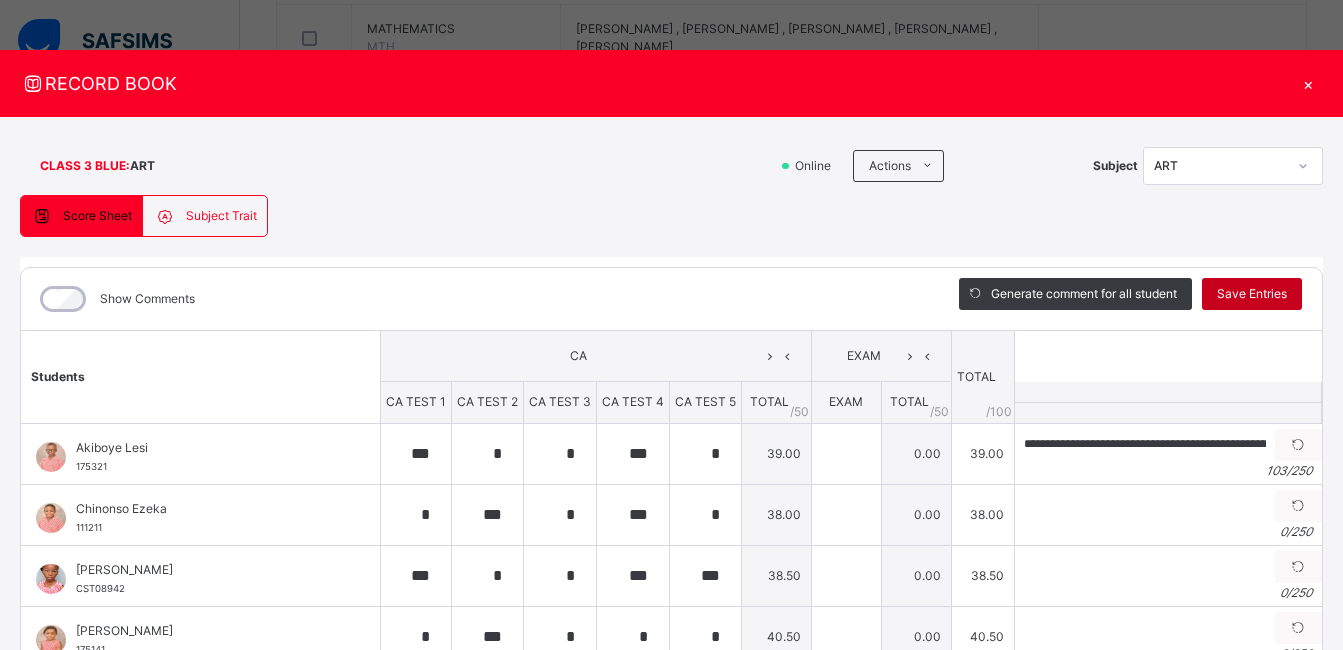 click on "Save Entries" at bounding box center [1252, 294] 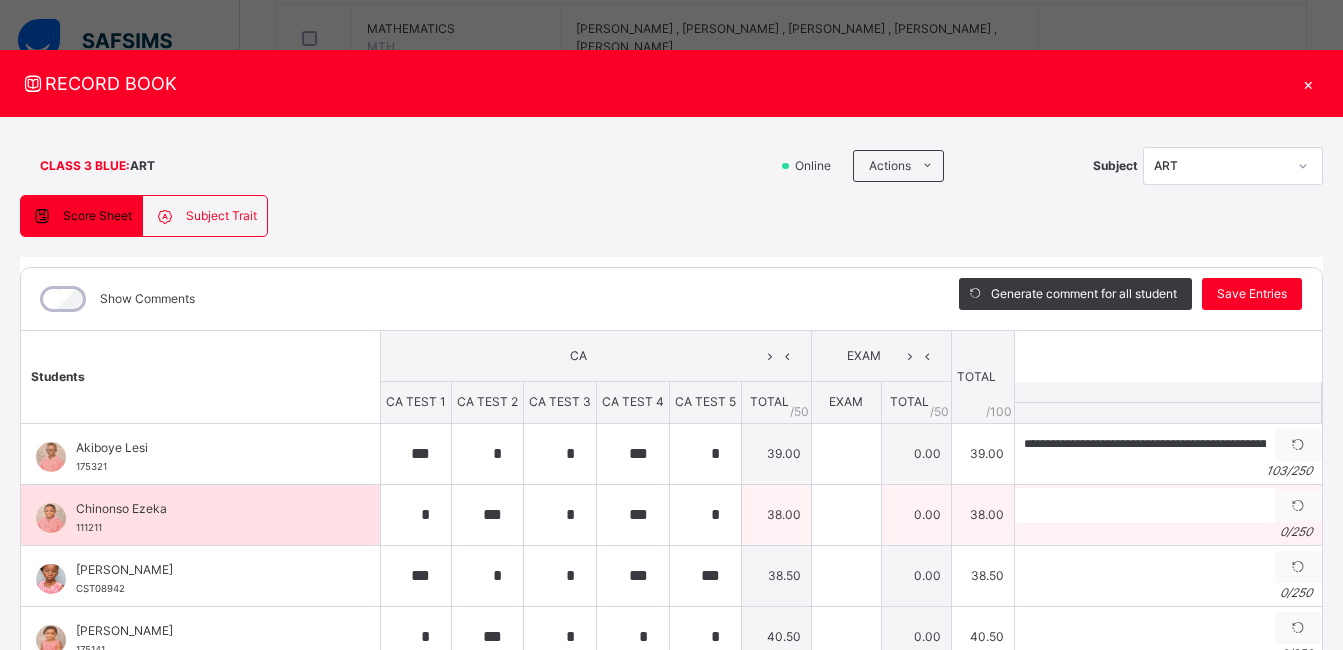 click on "0 / 250" at bounding box center (1168, 532) 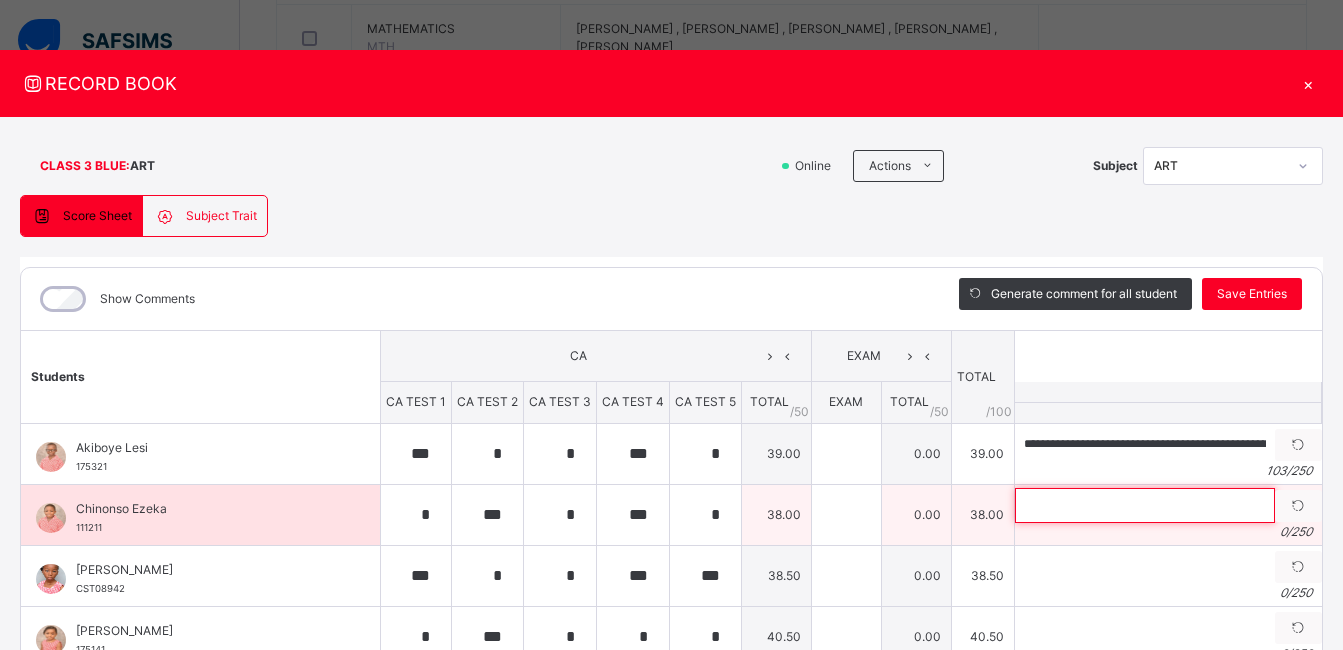 click at bounding box center (1145, 505) 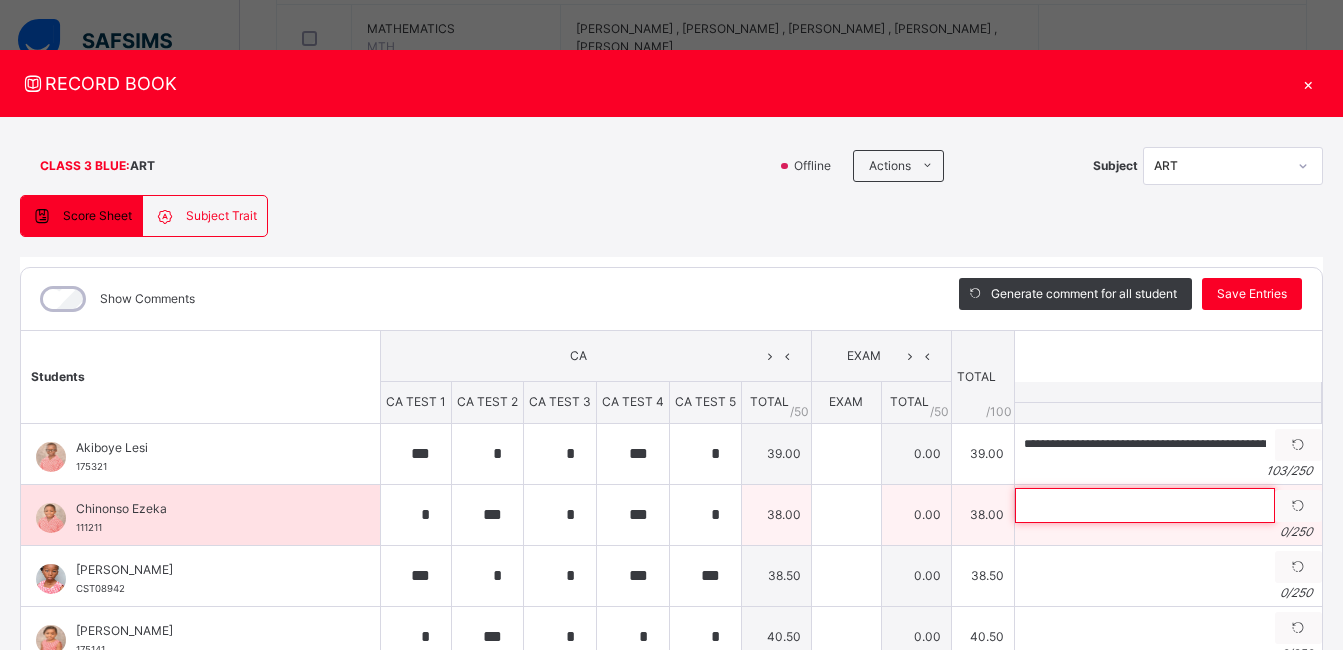click at bounding box center (1145, 505) 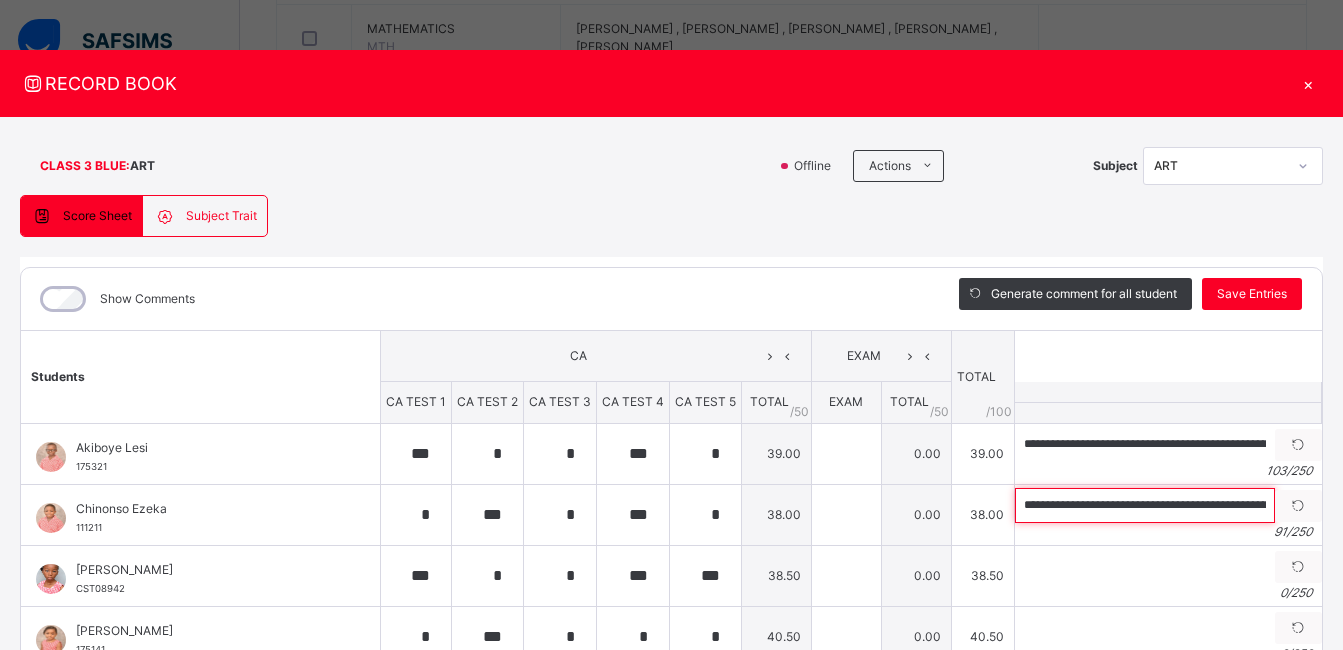 scroll, scrollTop: 0, scrollLeft: 295, axis: horizontal 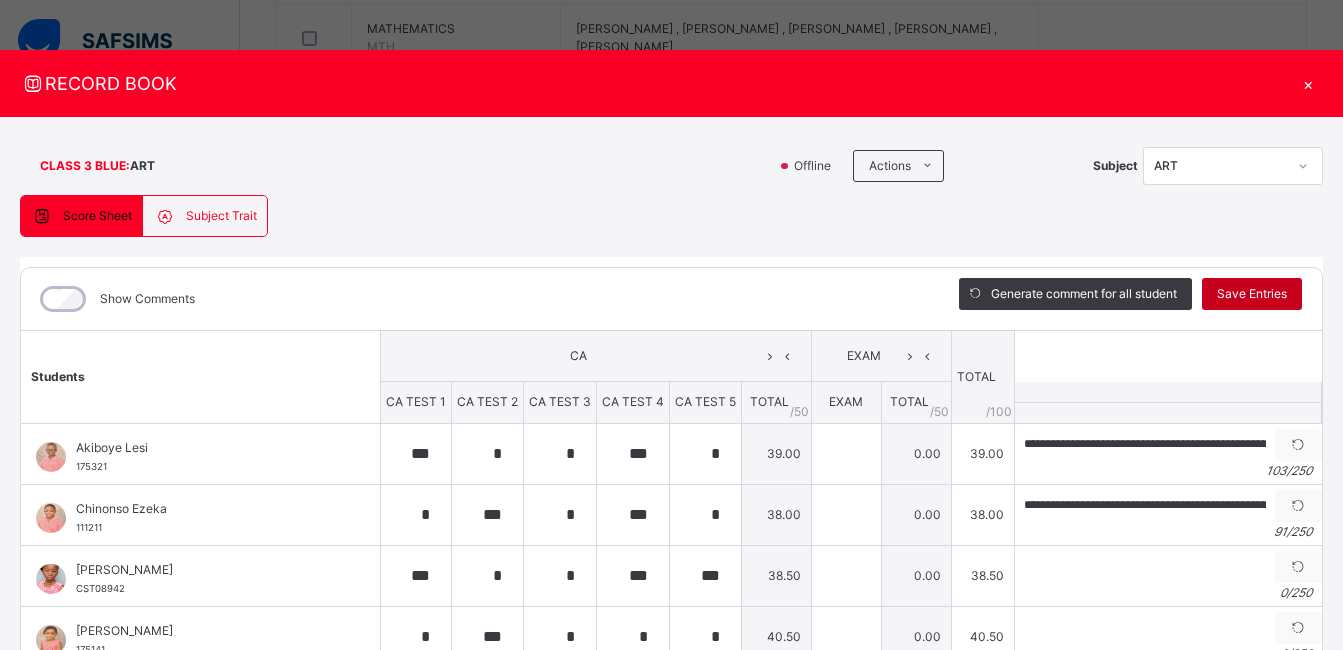 click on "Save Entries" at bounding box center [1252, 294] 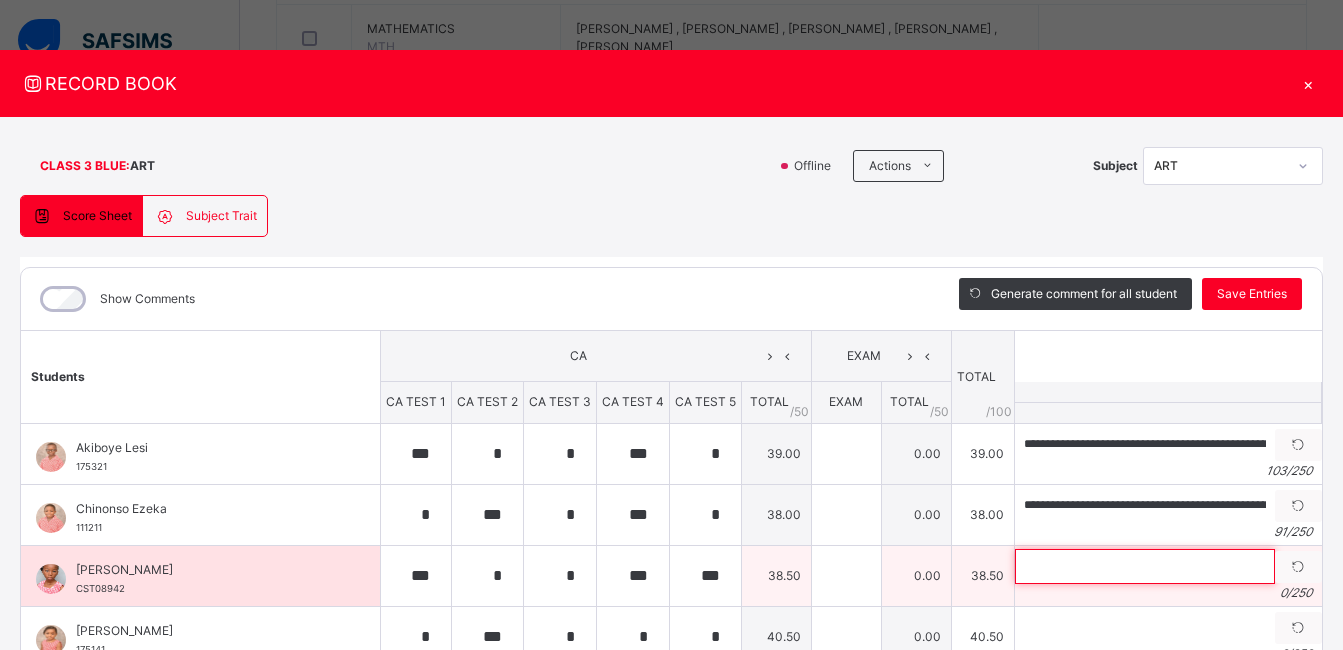 click at bounding box center (1145, 566) 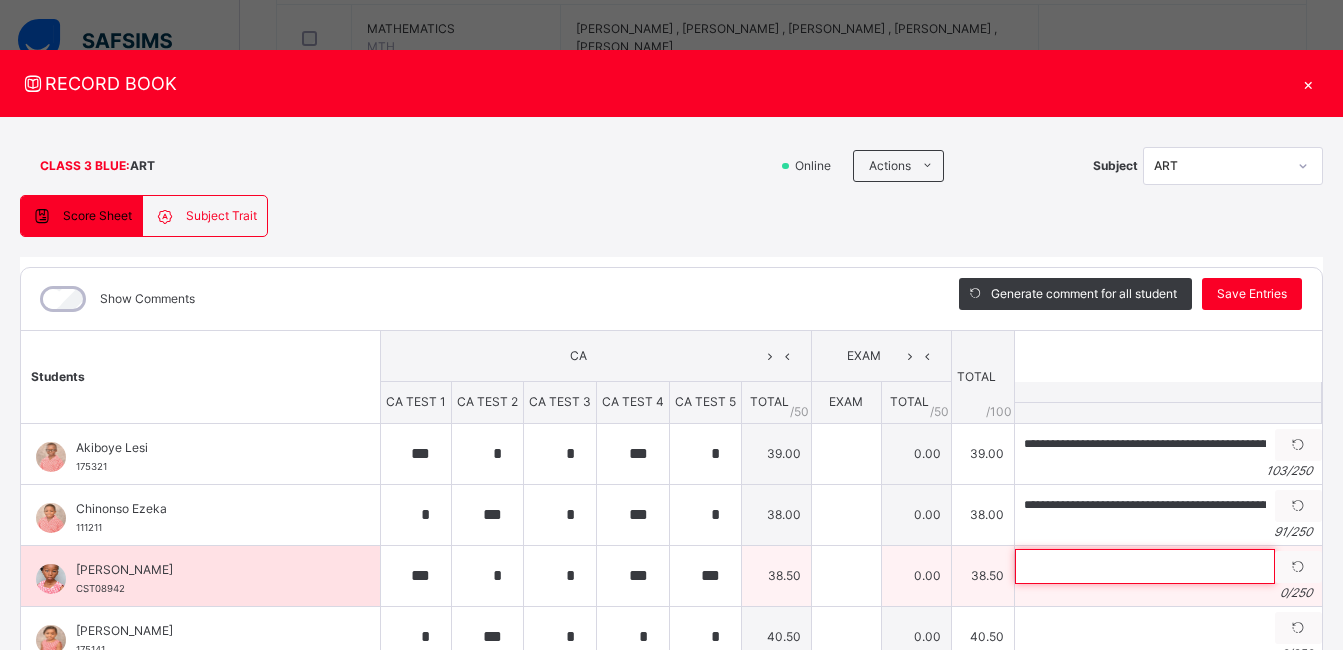 click at bounding box center [1145, 566] 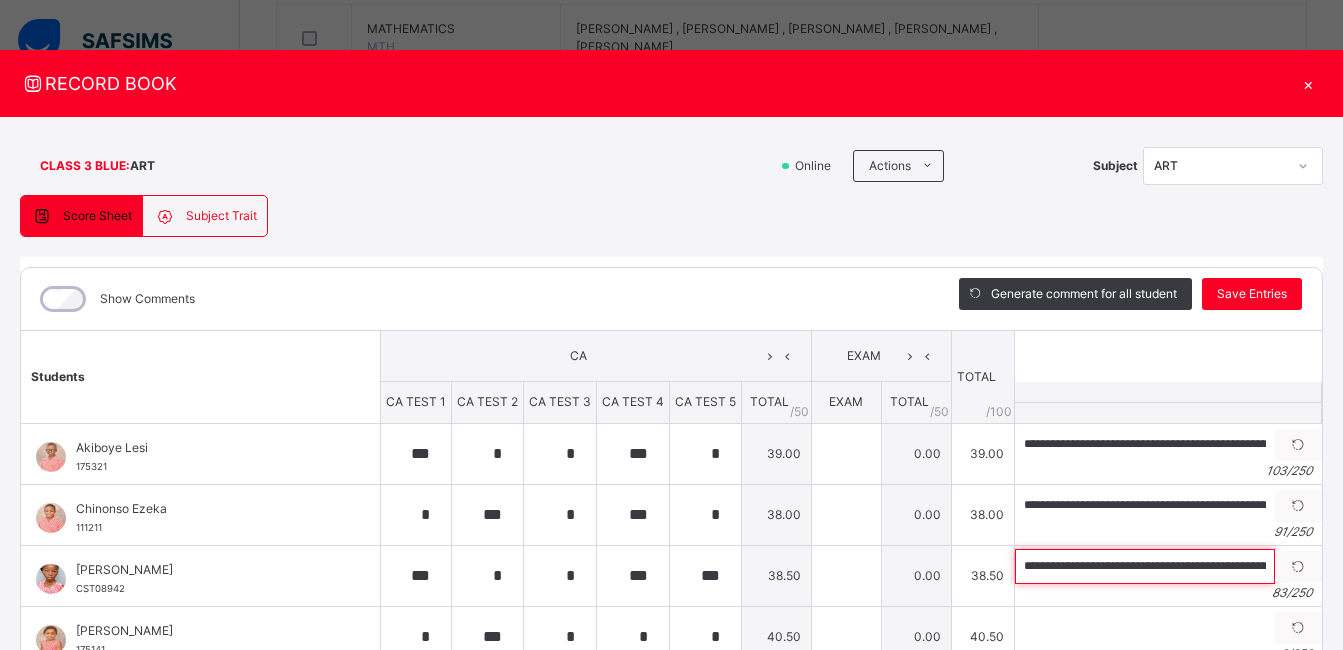 scroll, scrollTop: 0, scrollLeft: 248, axis: horizontal 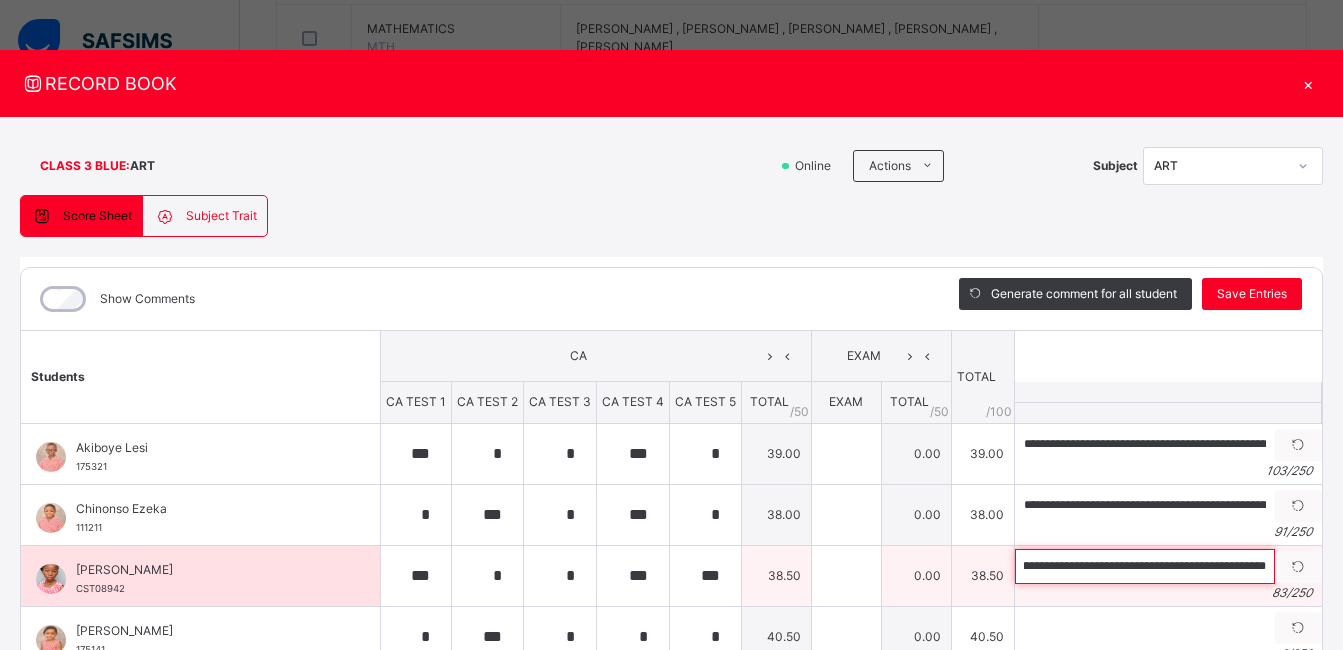 click on "**********" at bounding box center (1145, 566) 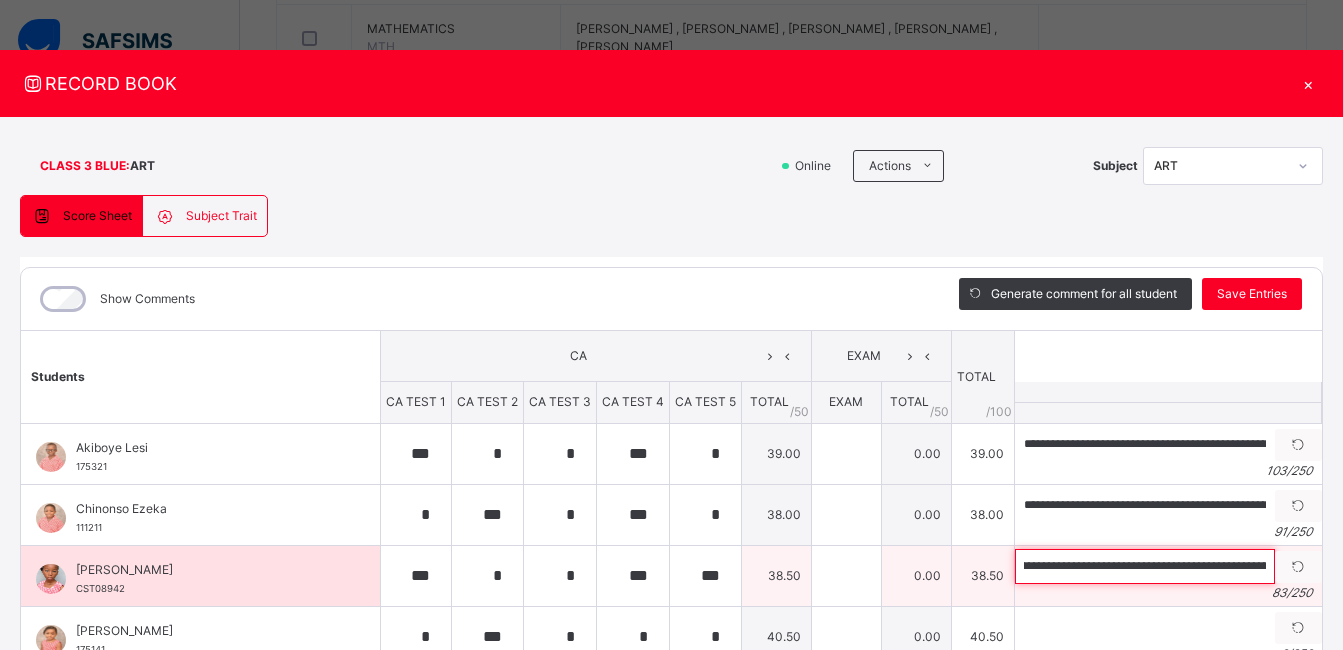 scroll, scrollTop: 0, scrollLeft: 0, axis: both 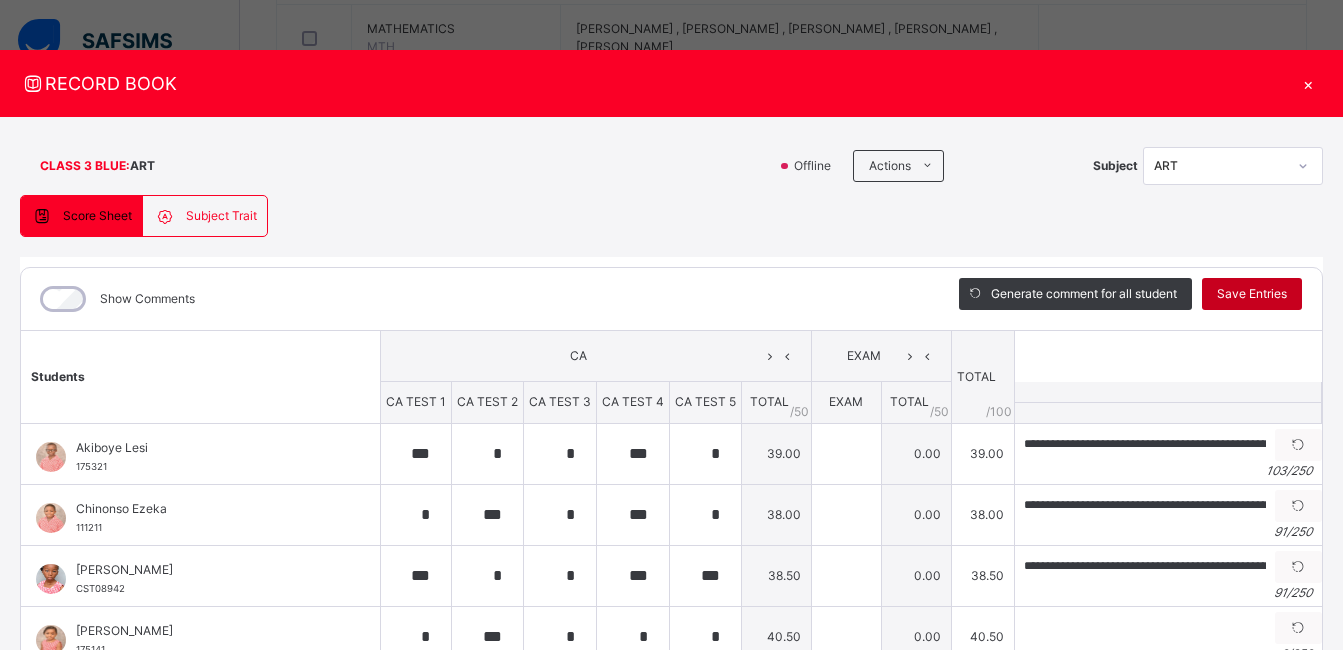 click on "Save Entries" at bounding box center [1252, 294] 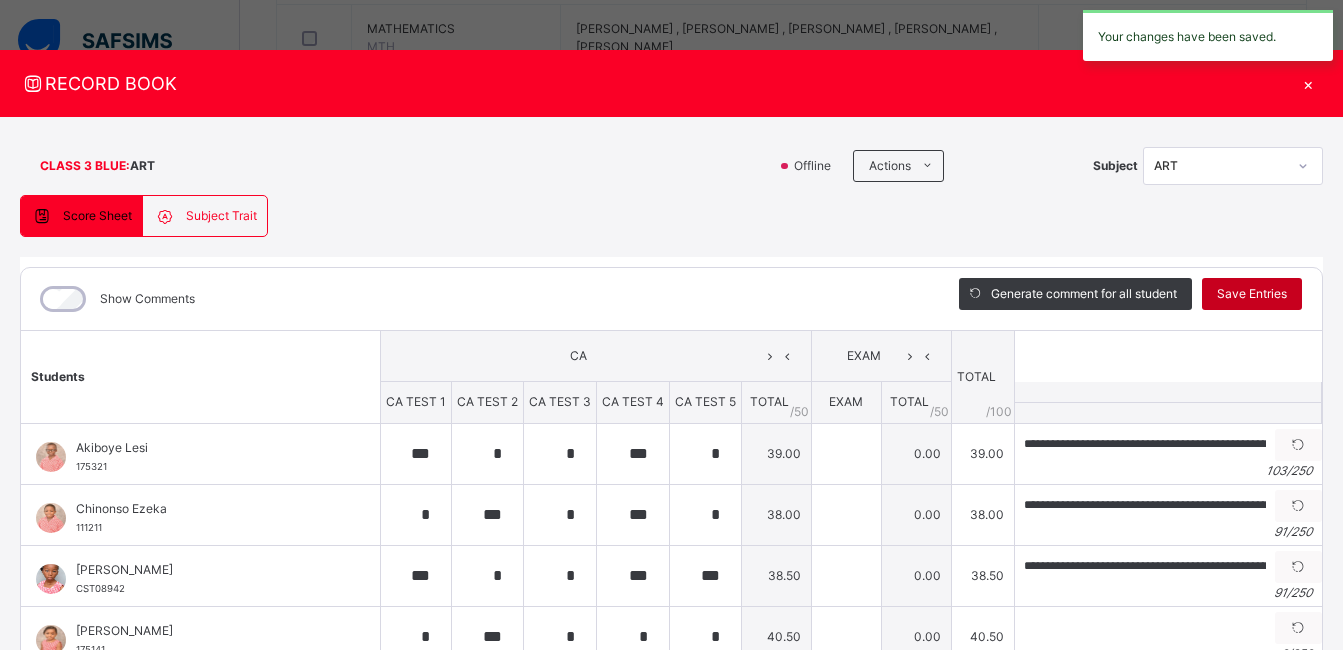 click on "Save Entries" at bounding box center (1252, 294) 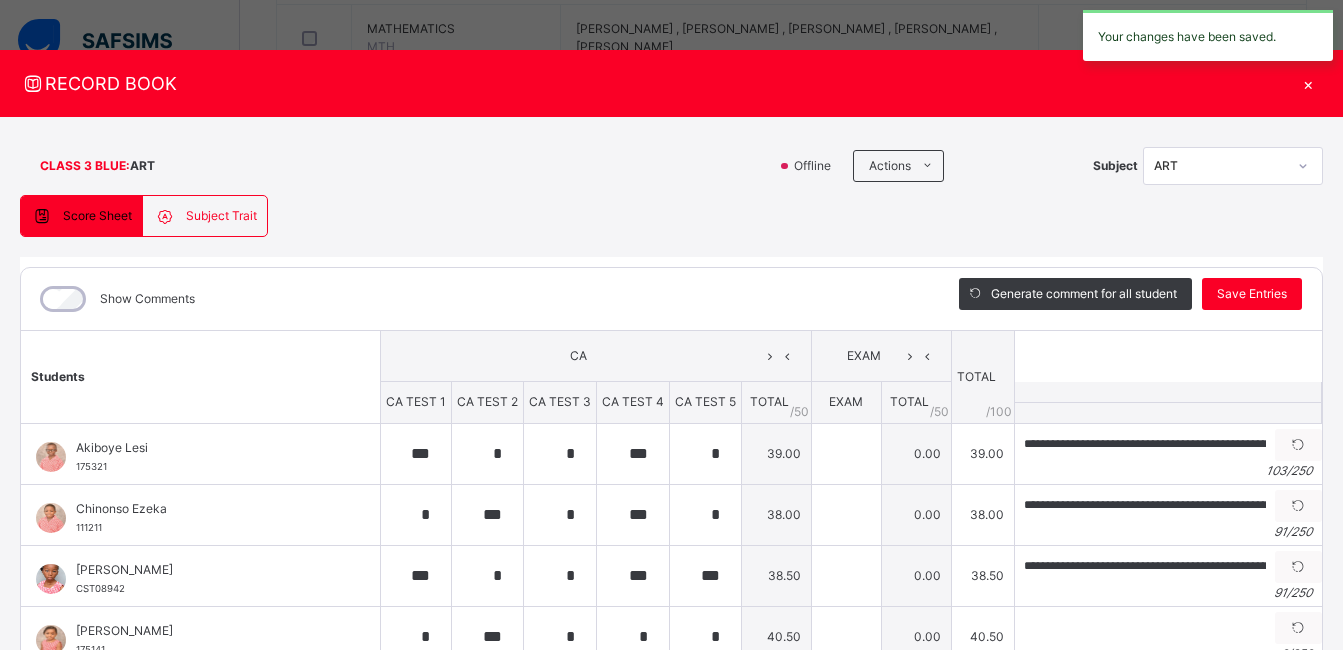 click on "**********" at bounding box center [671, 489] 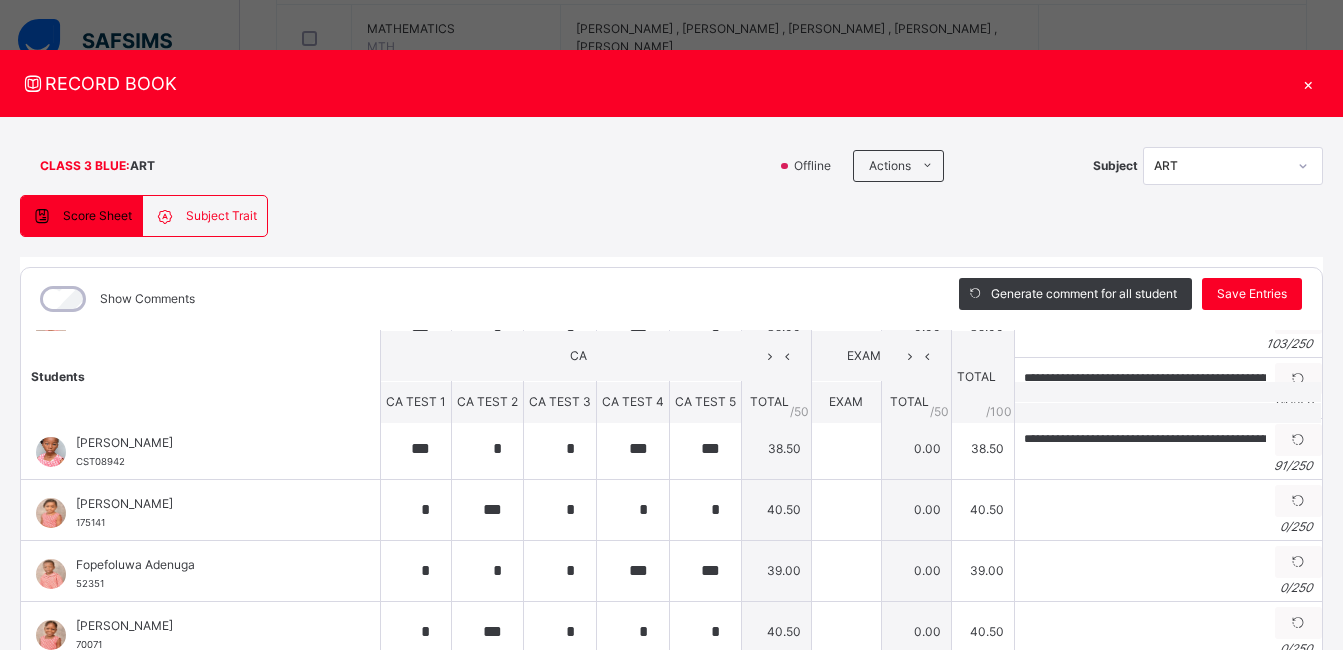 scroll, scrollTop: 141, scrollLeft: 0, axis: vertical 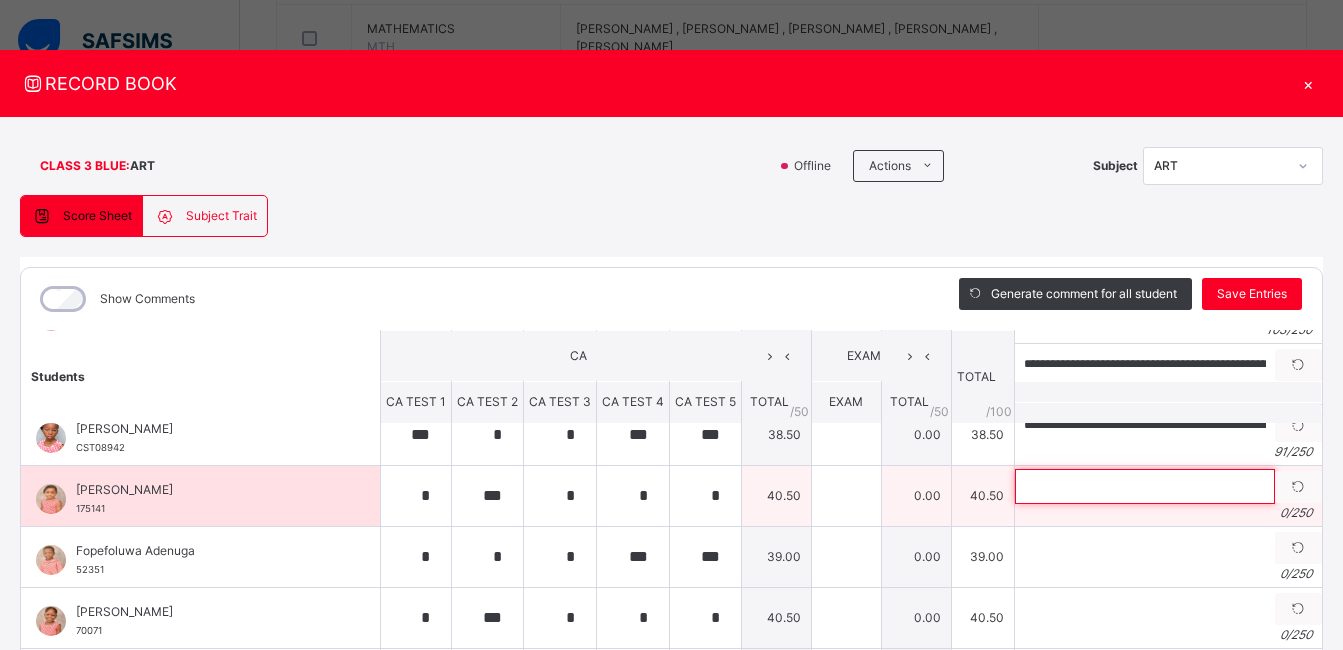 click at bounding box center [1145, 486] 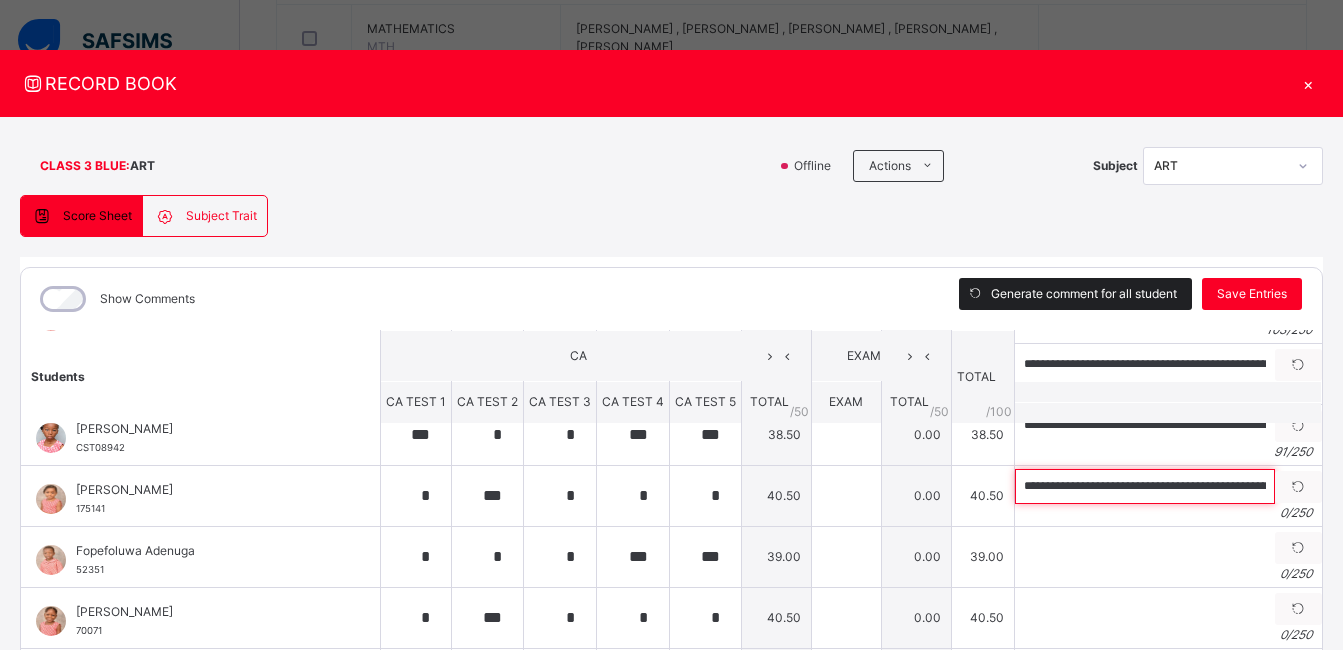 scroll, scrollTop: 0, scrollLeft: 285, axis: horizontal 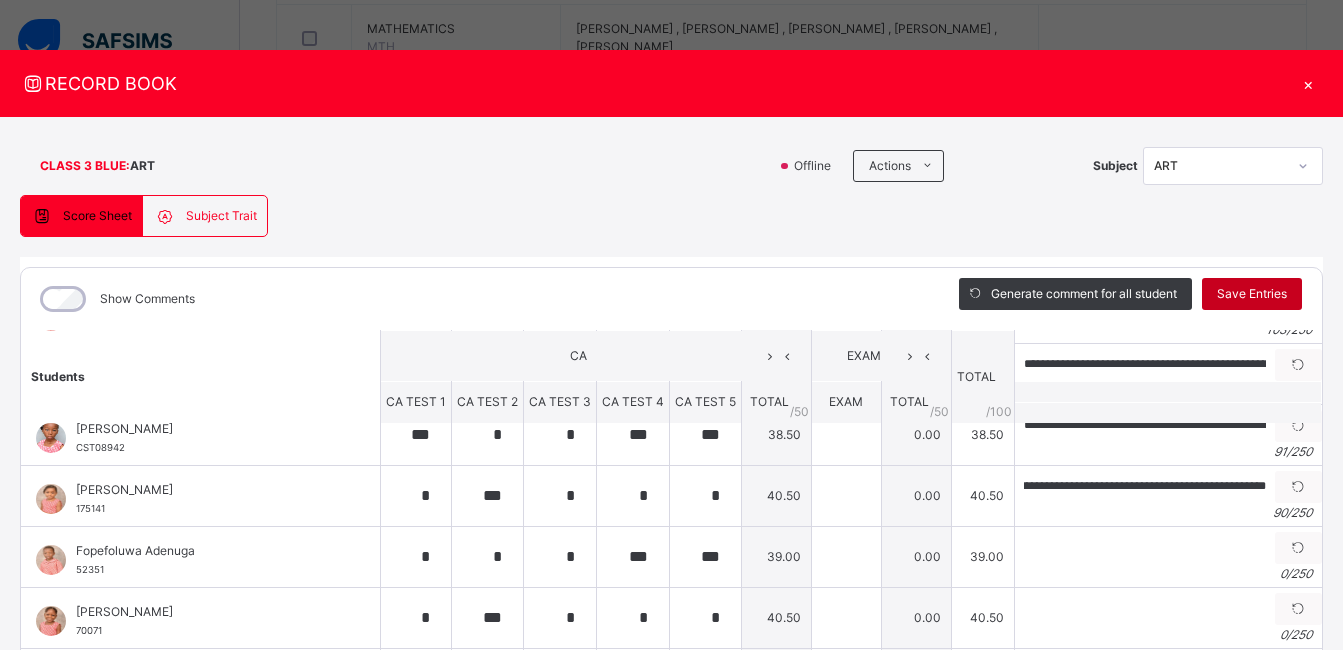 click on "Save Entries" at bounding box center [1252, 294] 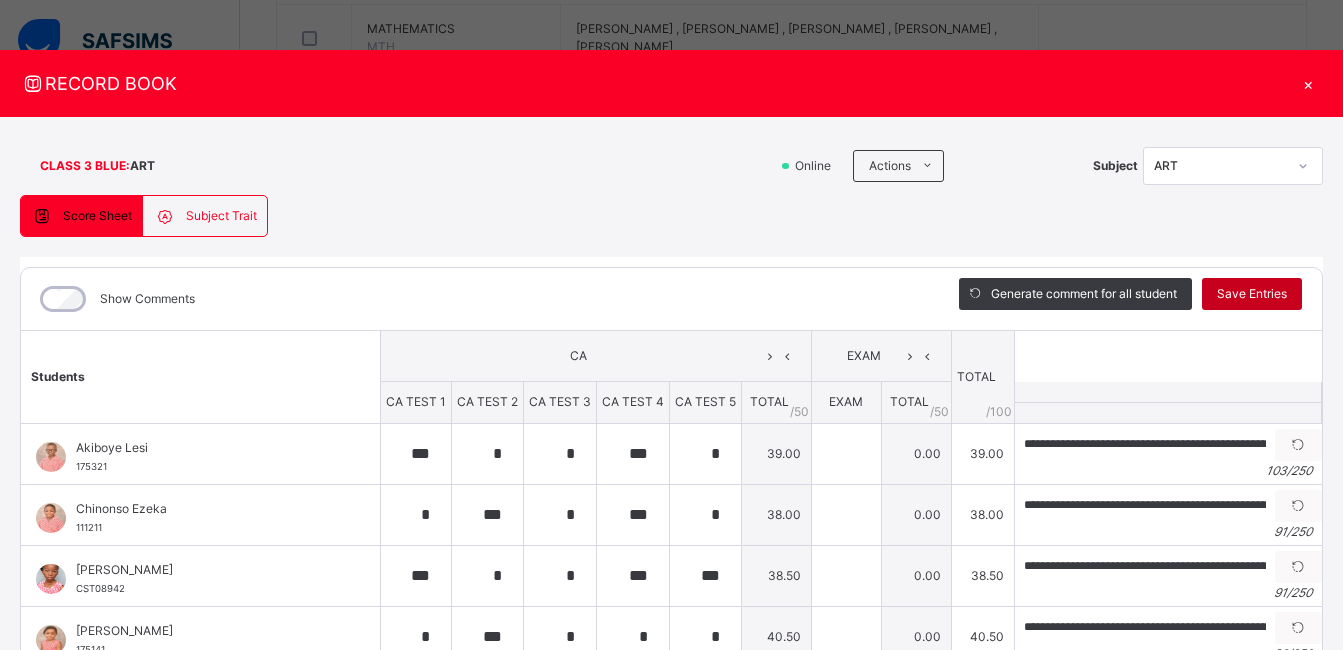 click on "Save Entries" at bounding box center (1252, 294) 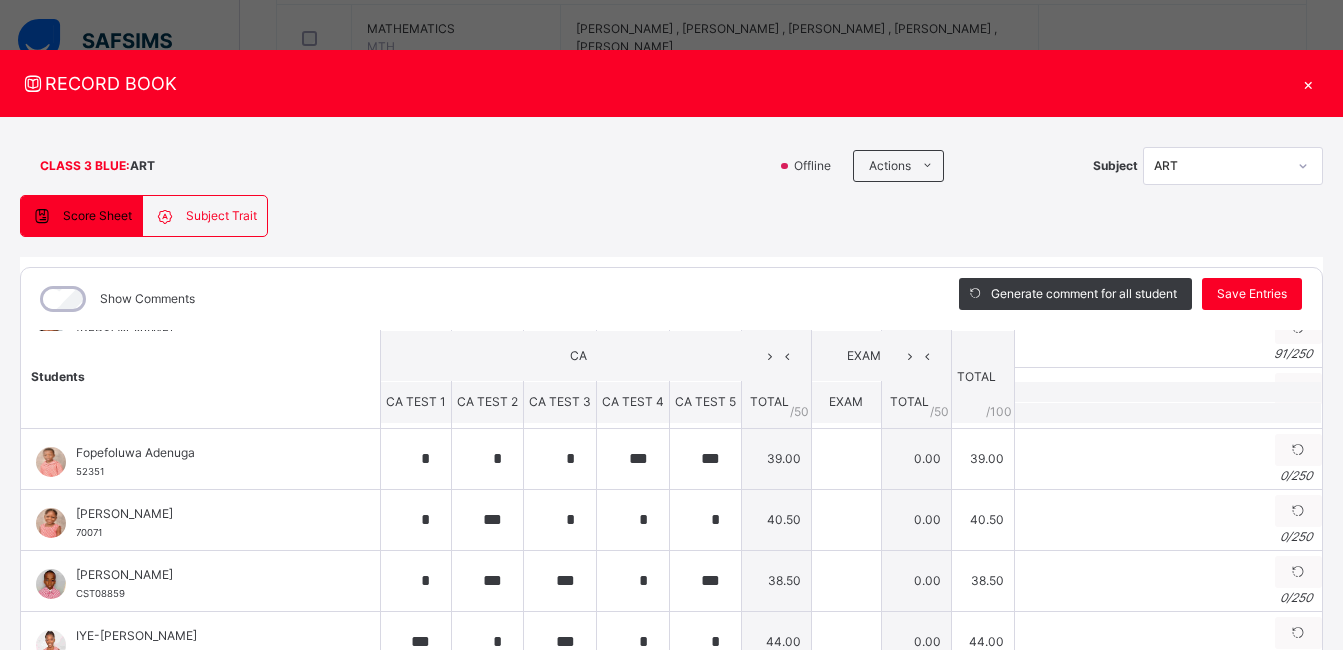 scroll, scrollTop: 242, scrollLeft: 0, axis: vertical 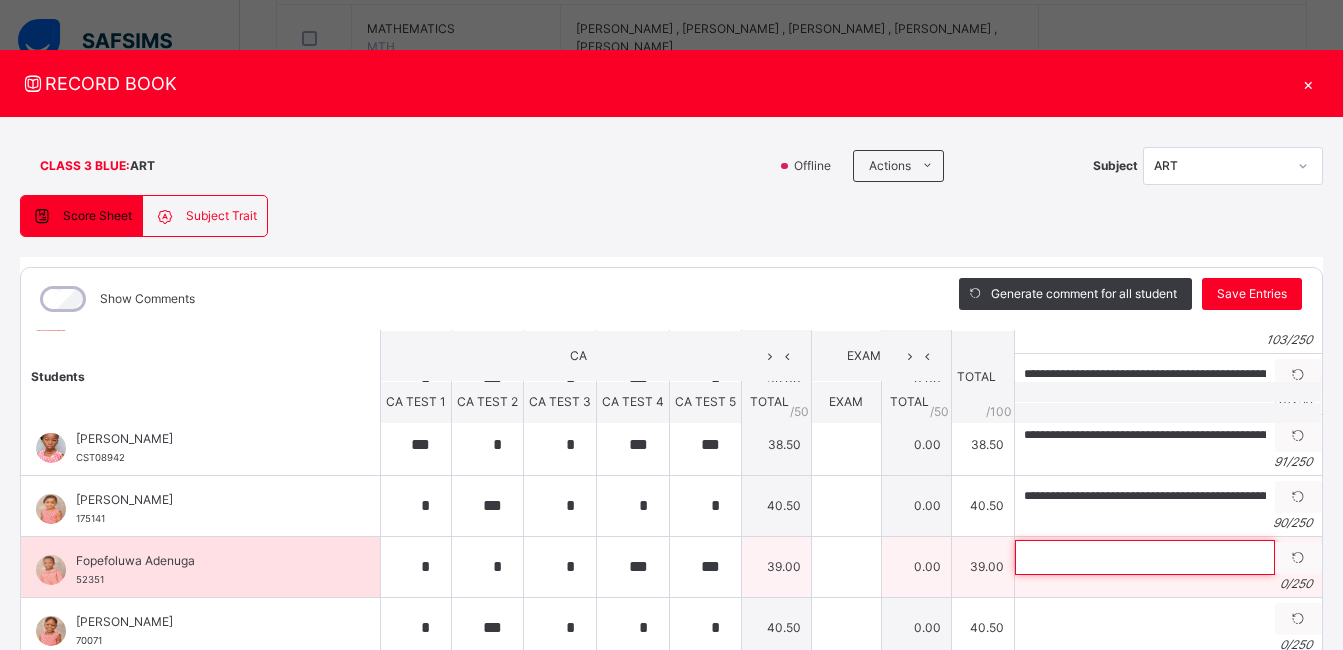 click at bounding box center (1145, 557) 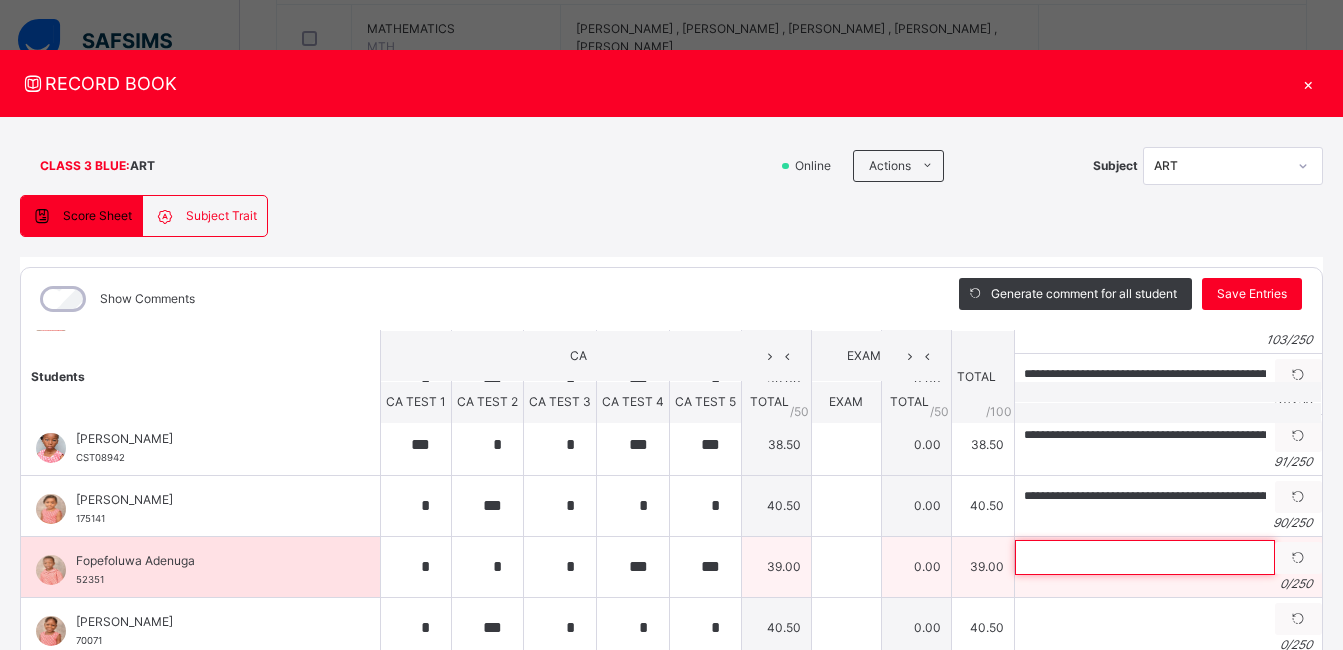 paste on "**********" 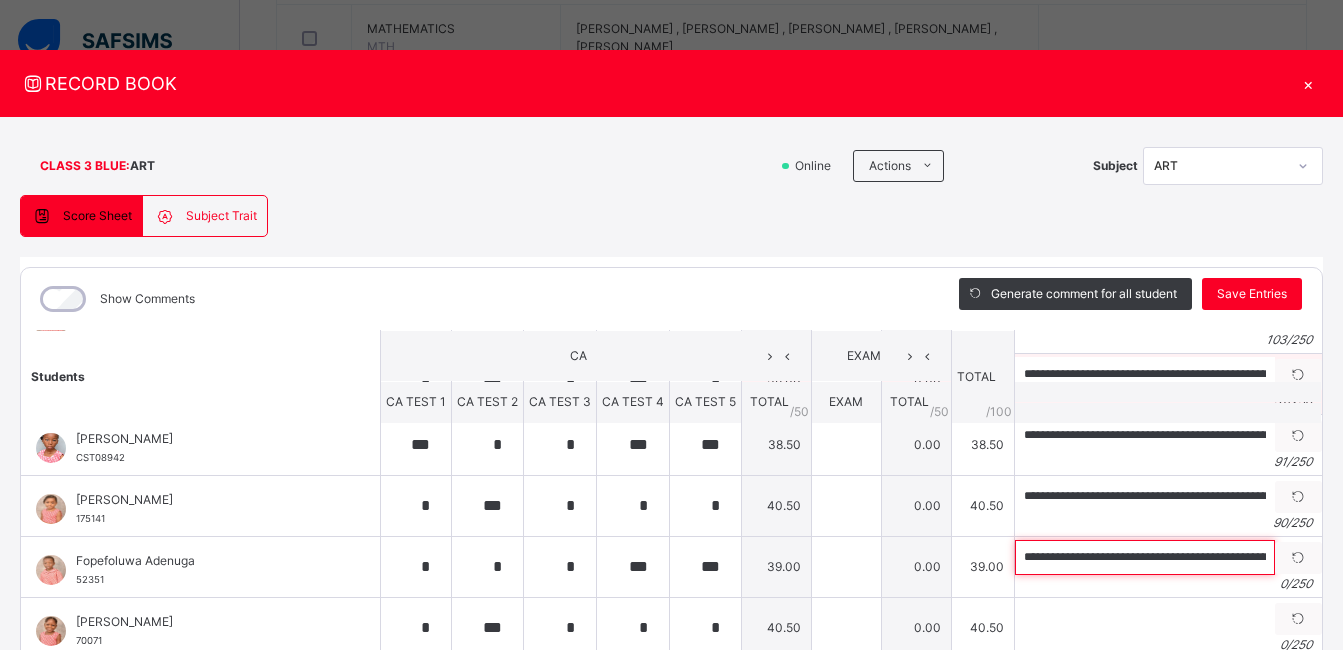 scroll, scrollTop: 0, scrollLeft: 264, axis: horizontal 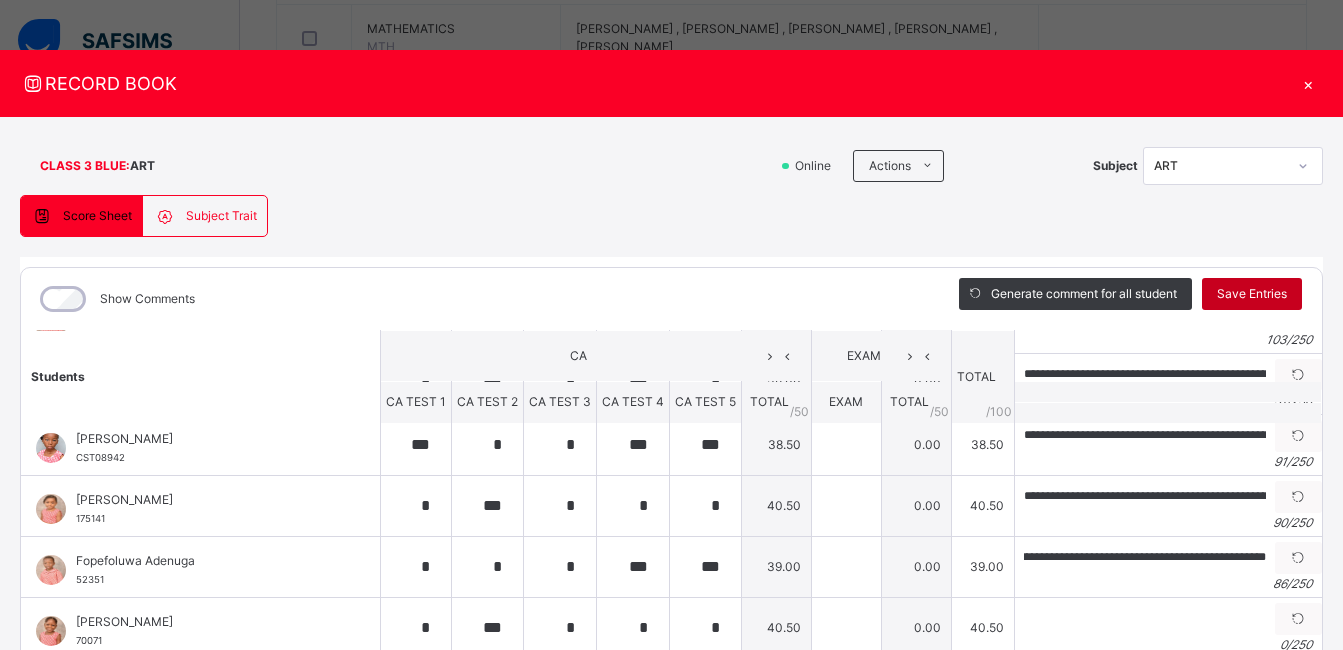 click on "Save Entries" at bounding box center [1252, 294] 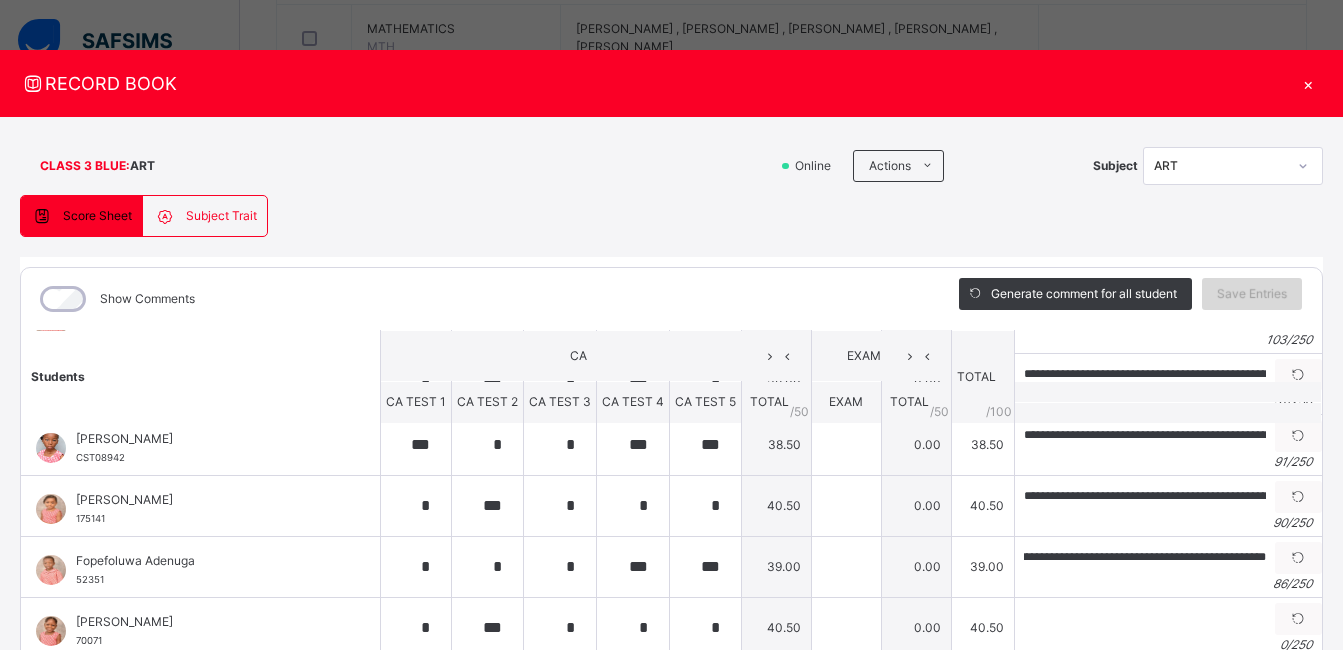 scroll, scrollTop: 0, scrollLeft: 0, axis: both 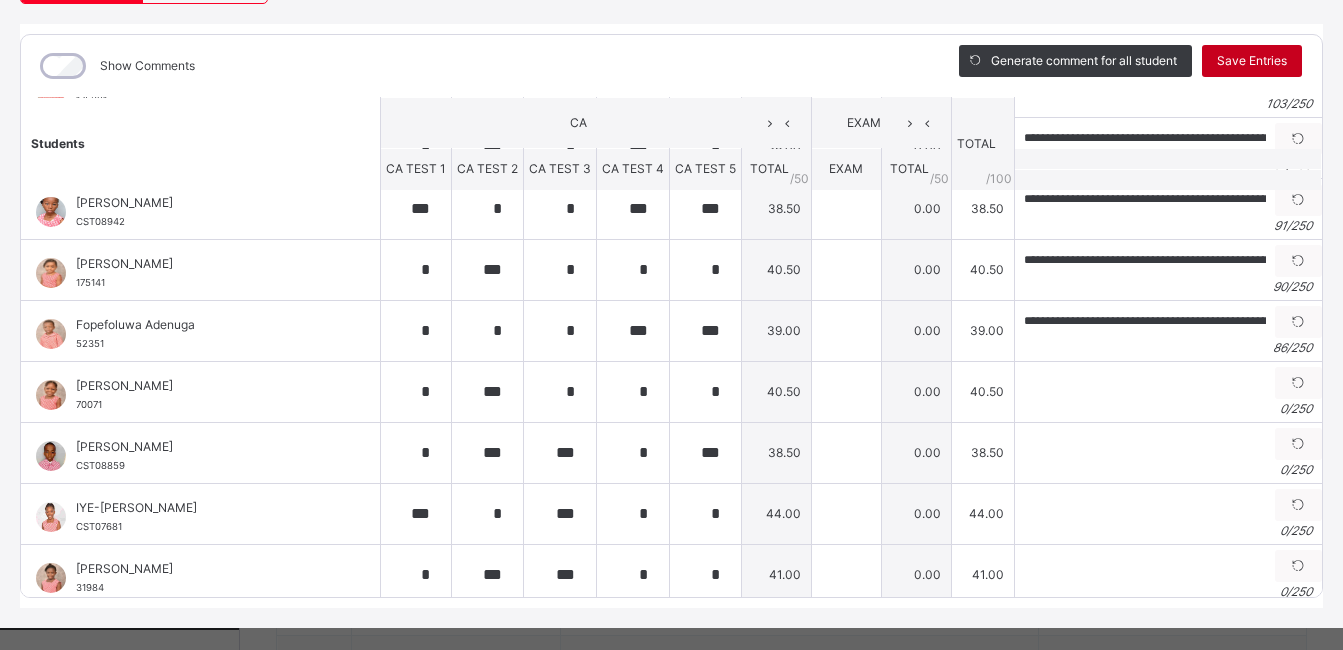 click on "Save Entries" at bounding box center (1252, 61) 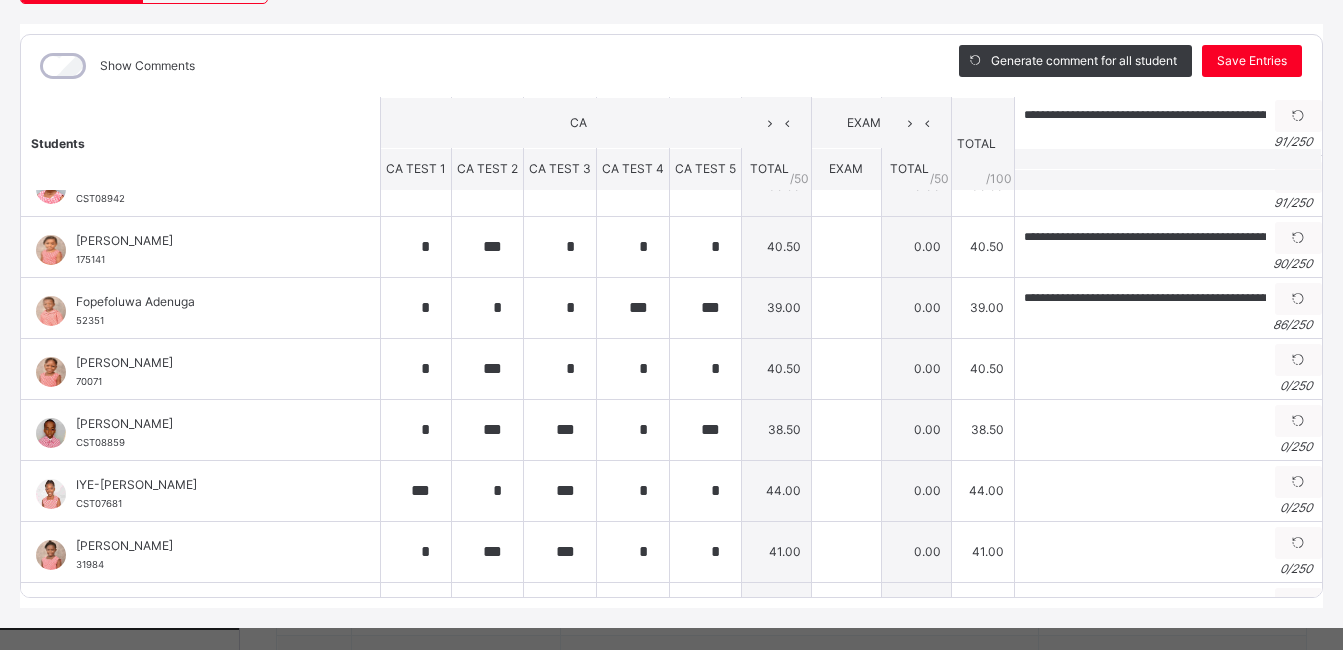 scroll, scrollTop: 160, scrollLeft: 0, axis: vertical 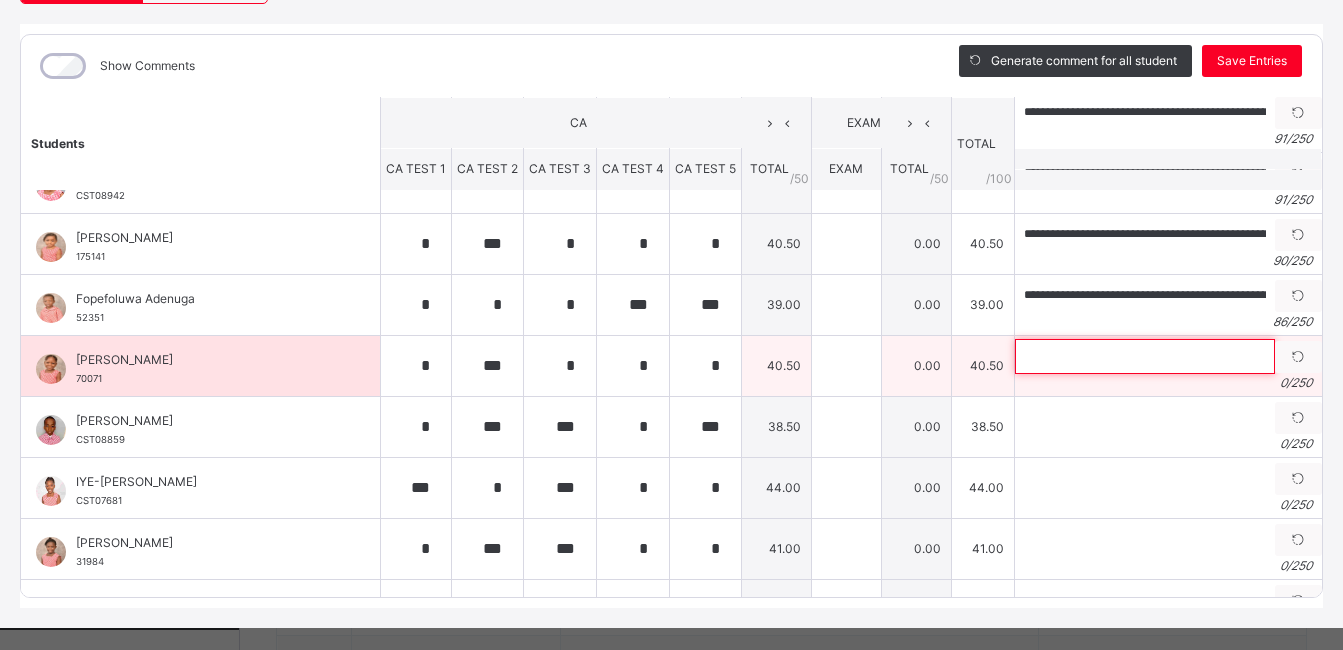 click at bounding box center [1145, 356] 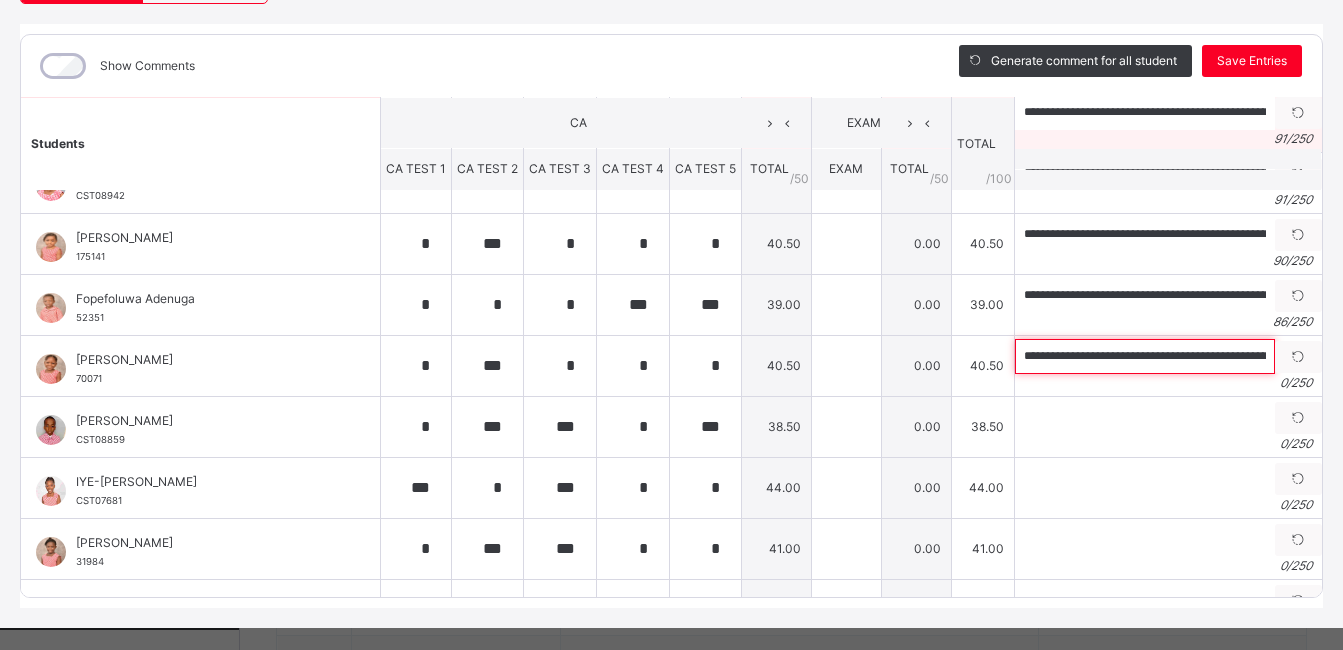 scroll, scrollTop: 0, scrollLeft: 214, axis: horizontal 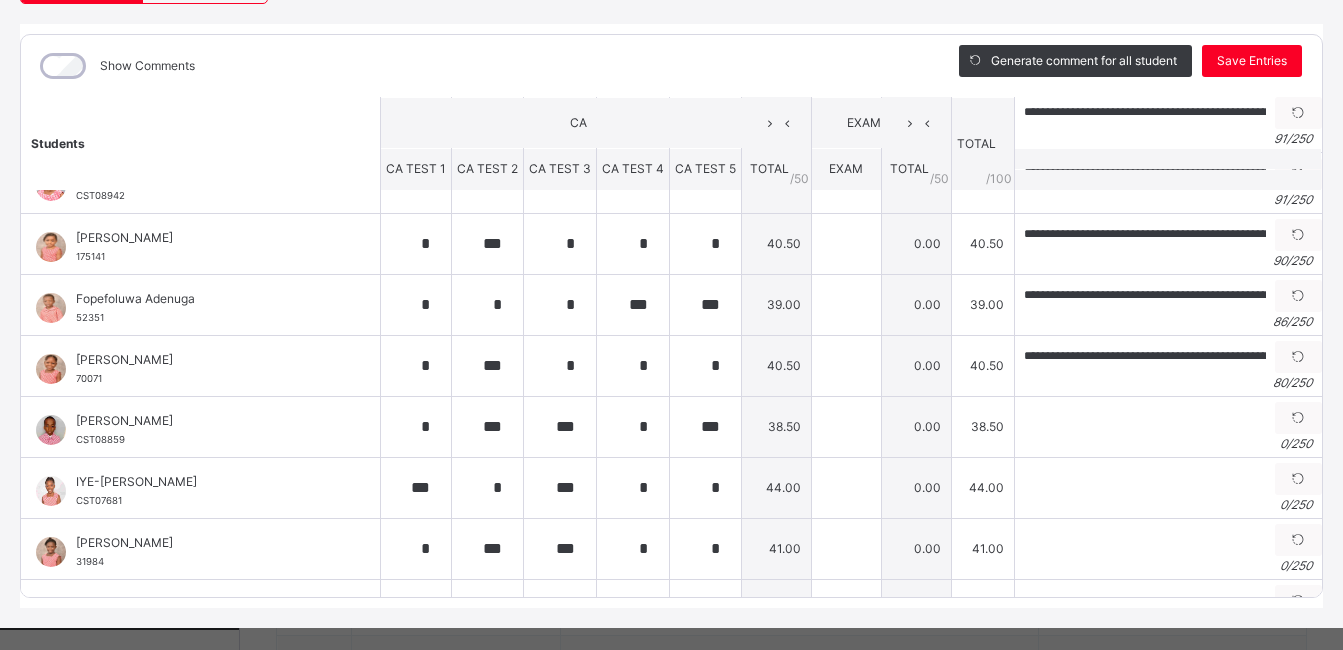 click on "Generate comment for all student   Save Entries" at bounding box center (1130, 66) 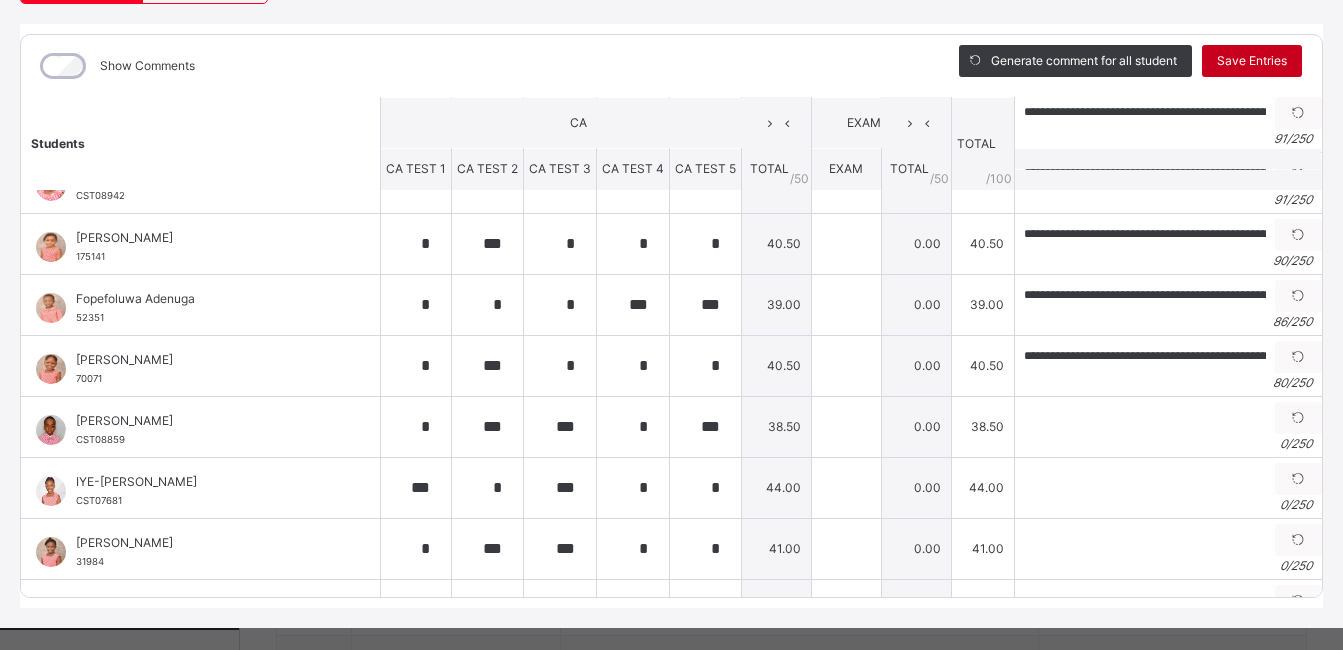 click on "Save Entries" at bounding box center [1252, 61] 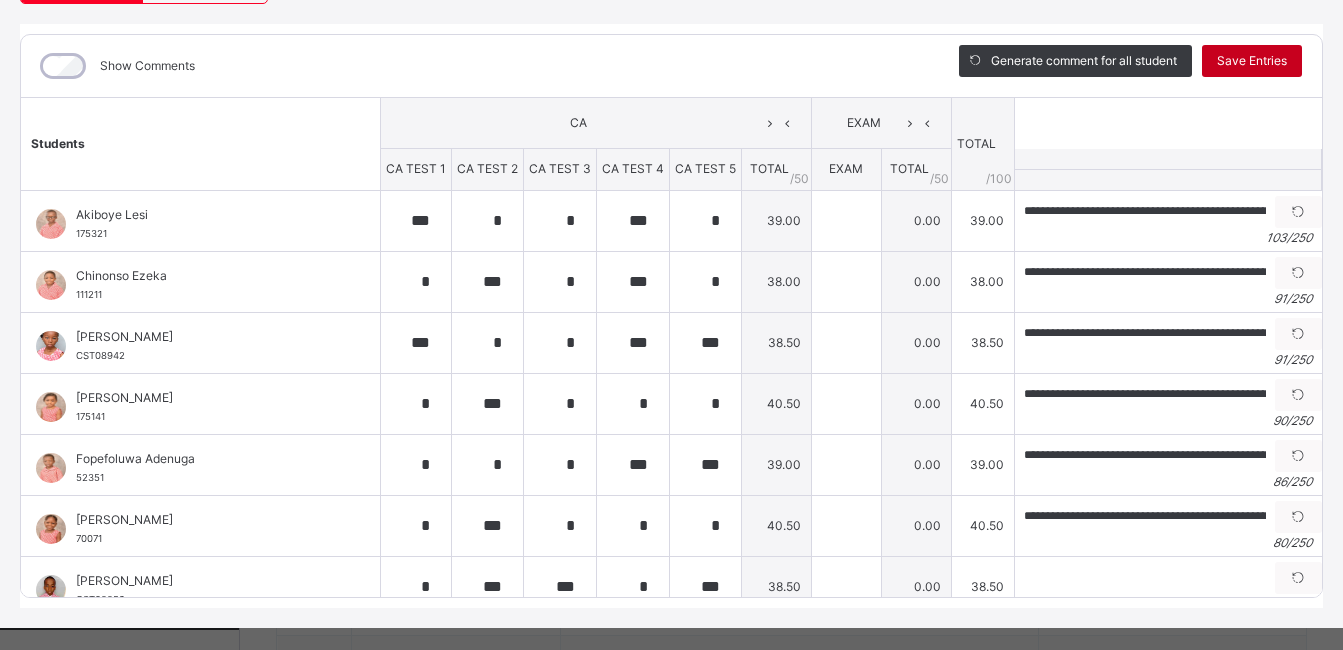 click on "Save Entries" at bounding box center (1252, 61) 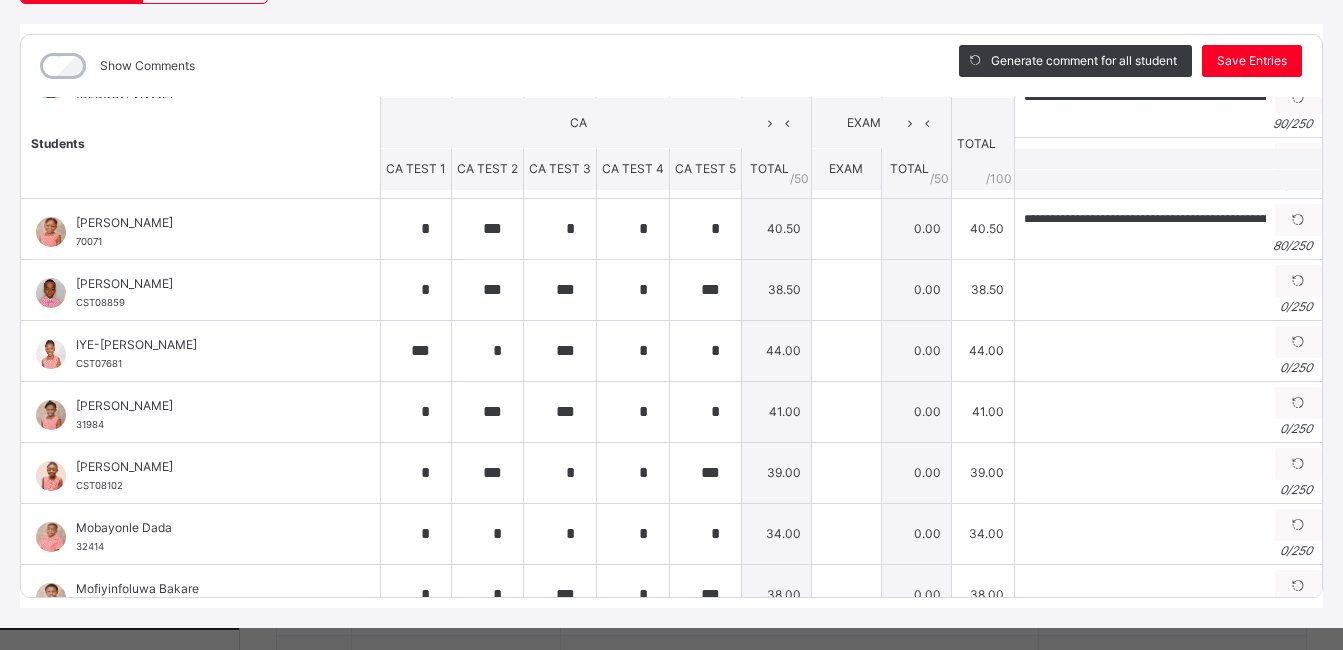 scroll, scrollTop: 288, scrollLeft: 0, axis: vertical 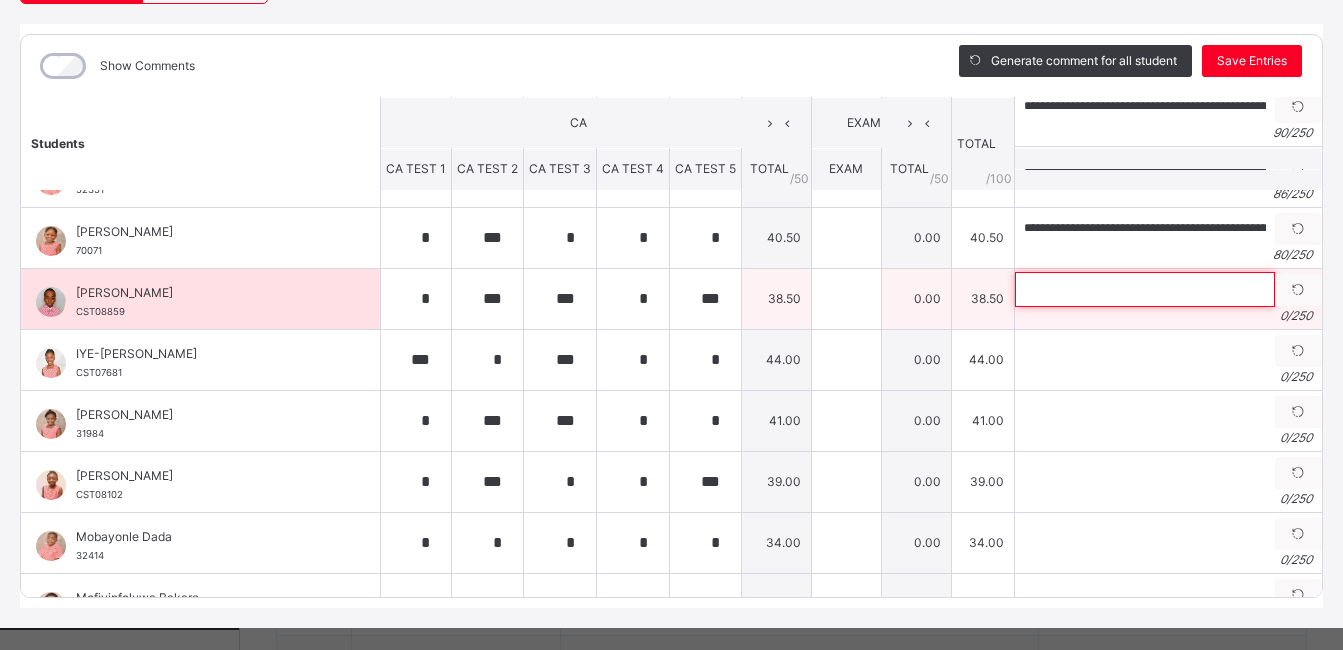 click at bounding box center [1145, 289] 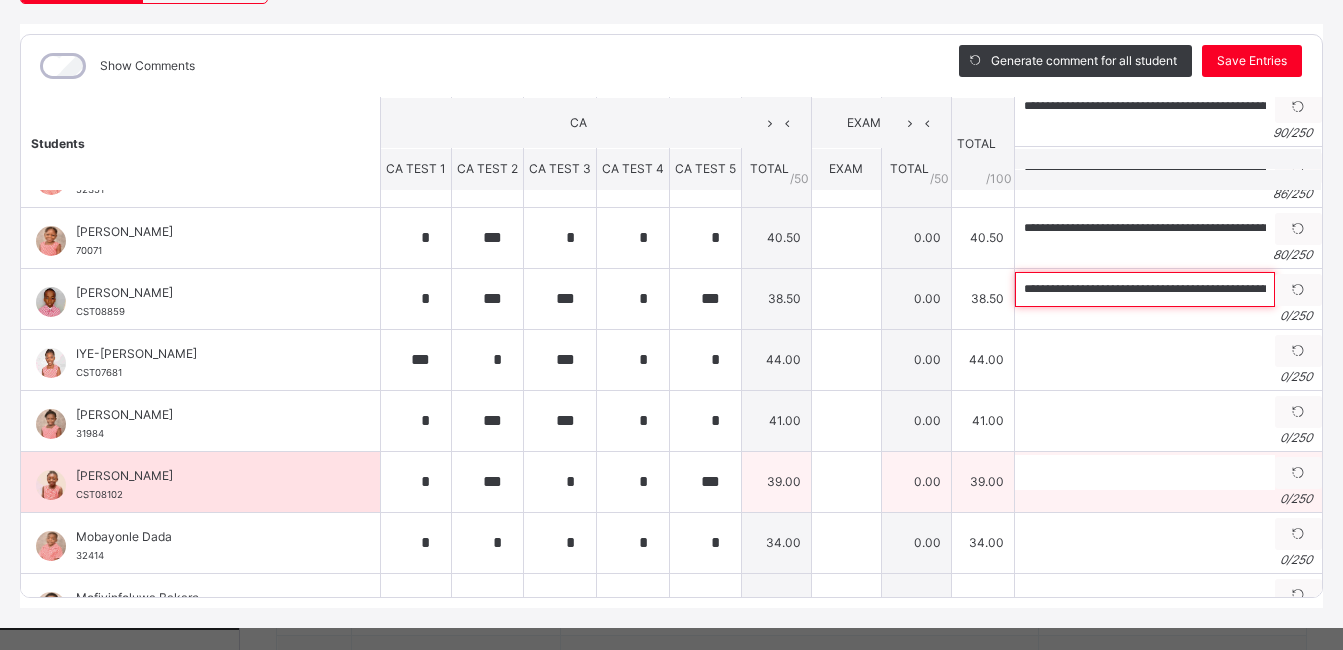 scroll, scrollTop: 0, scrollLeft: 305, axis: horizontal 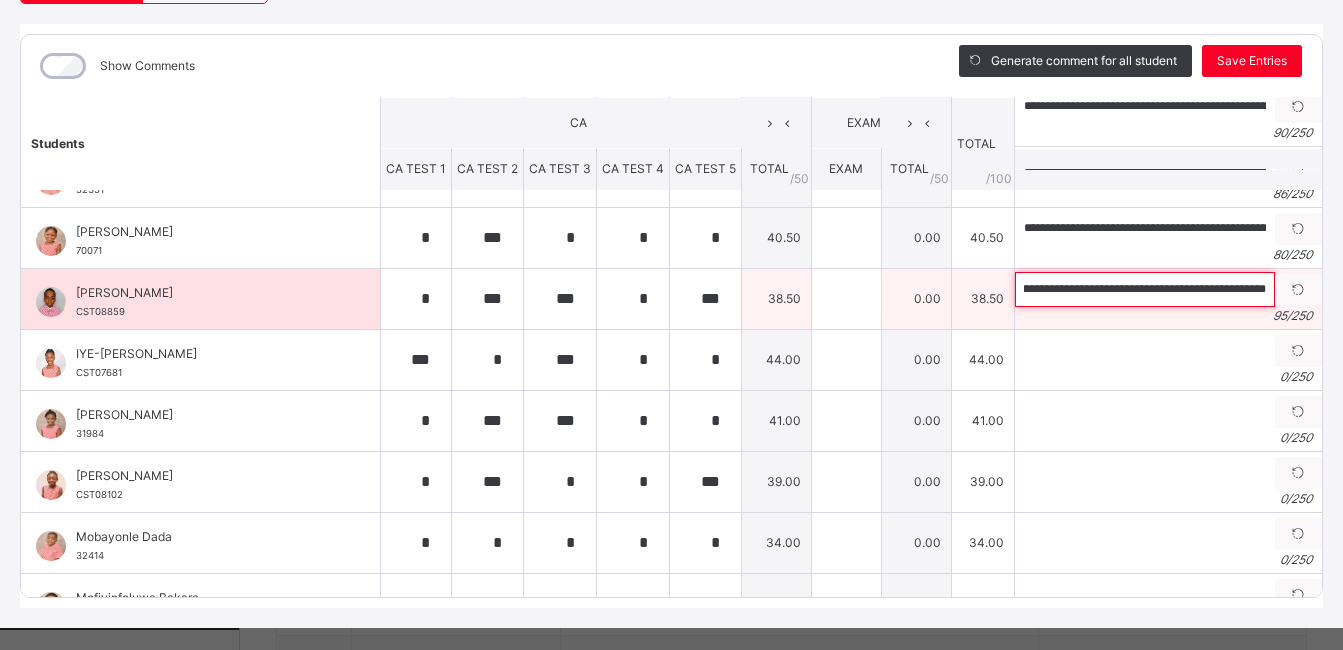 click on "**********" at bounding box center [1145, 289] 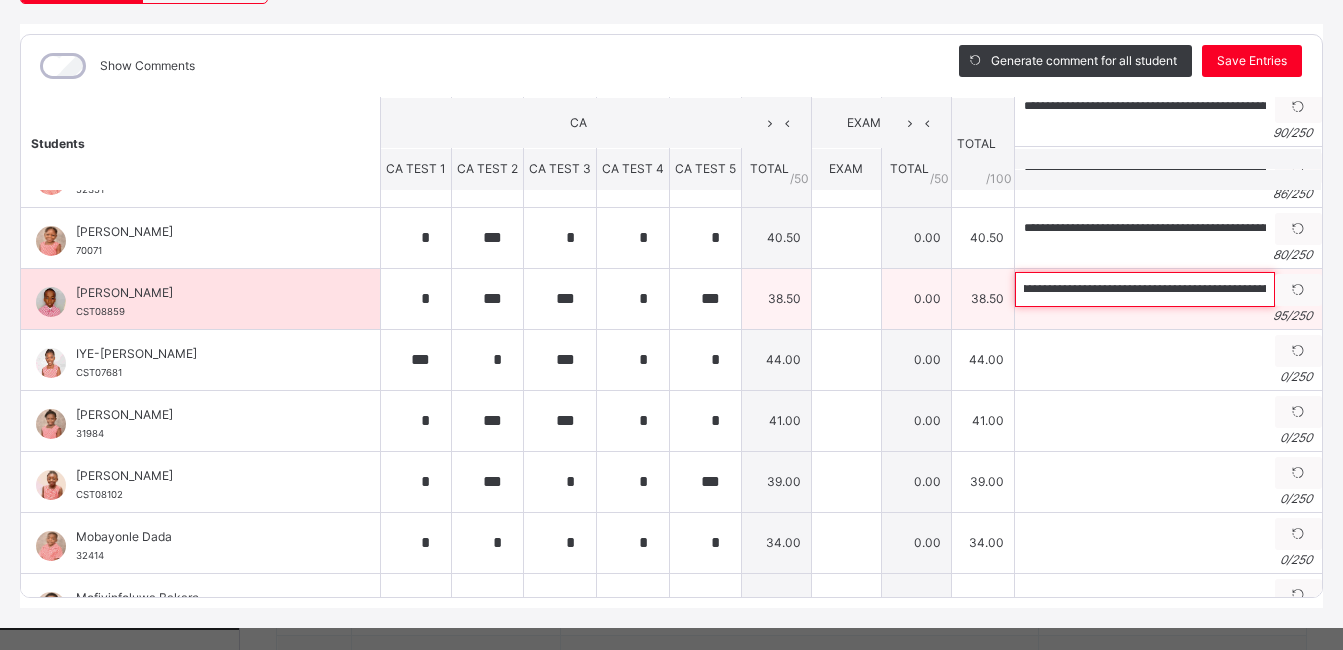 scroll, scrollTop: 0, scrollLeft: 0, axis: both 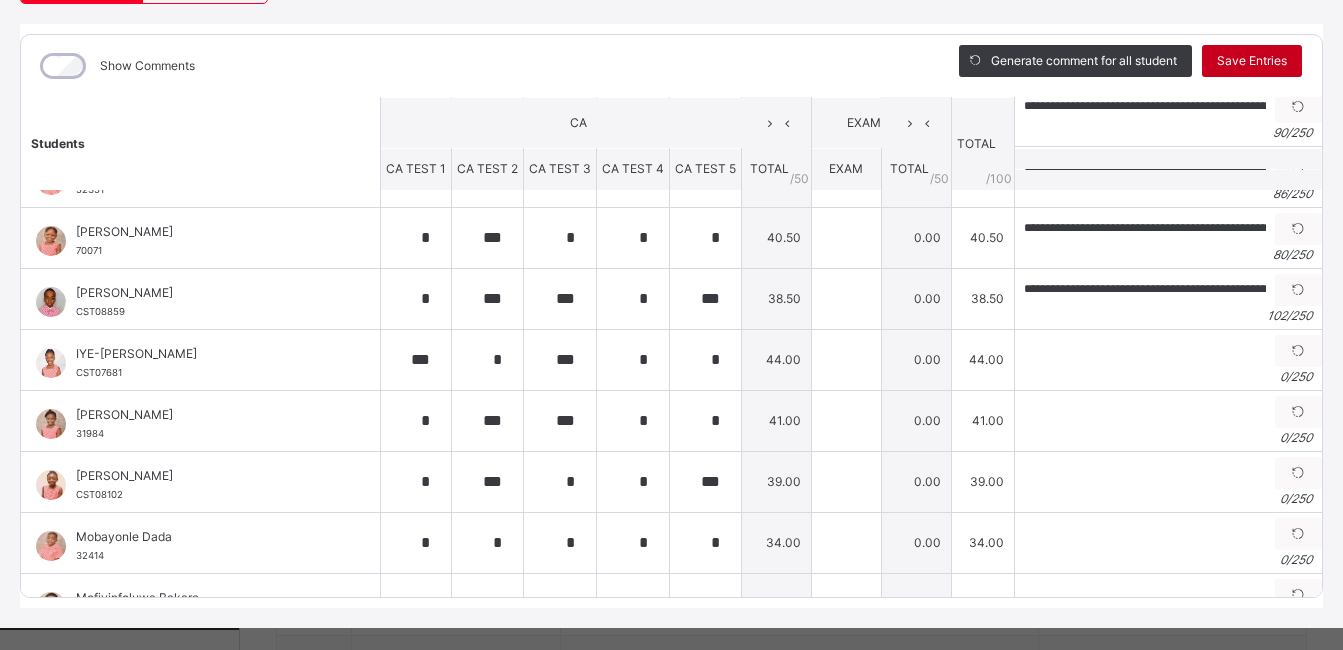 click on "Save Entries" at bounding box center (1252, 61) 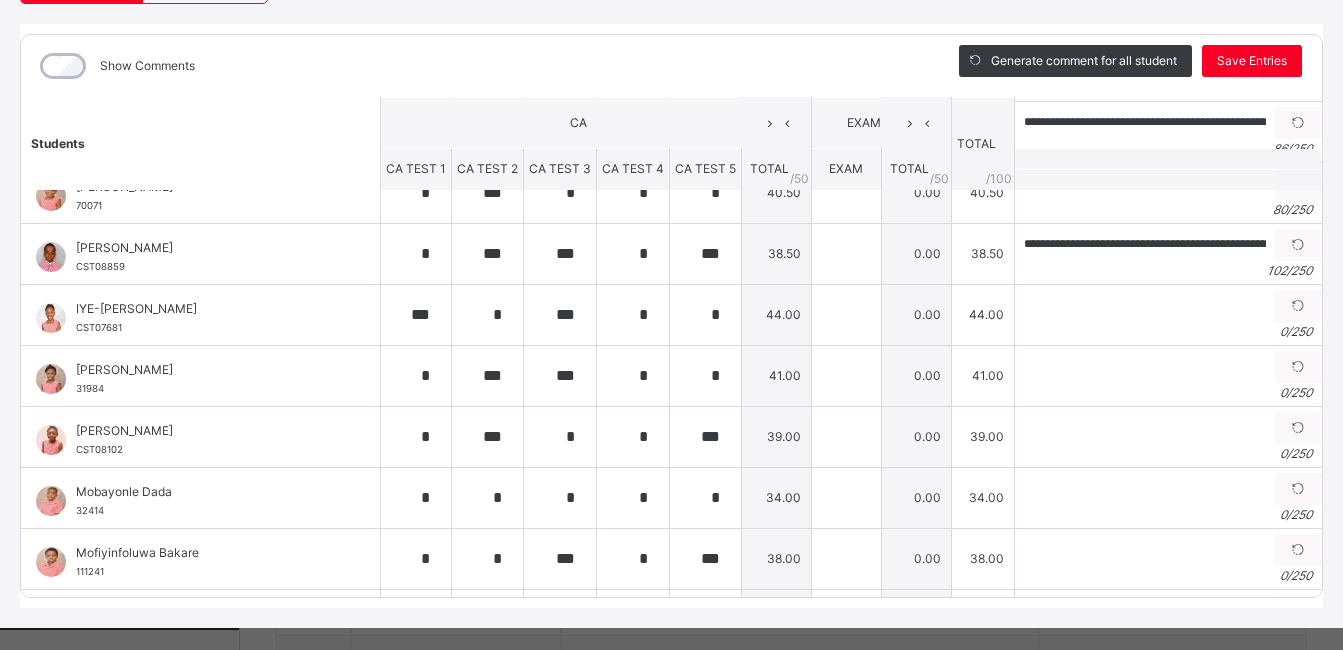 scroll, scrollTop: 324, scrollLeft: 0, axis: vertical 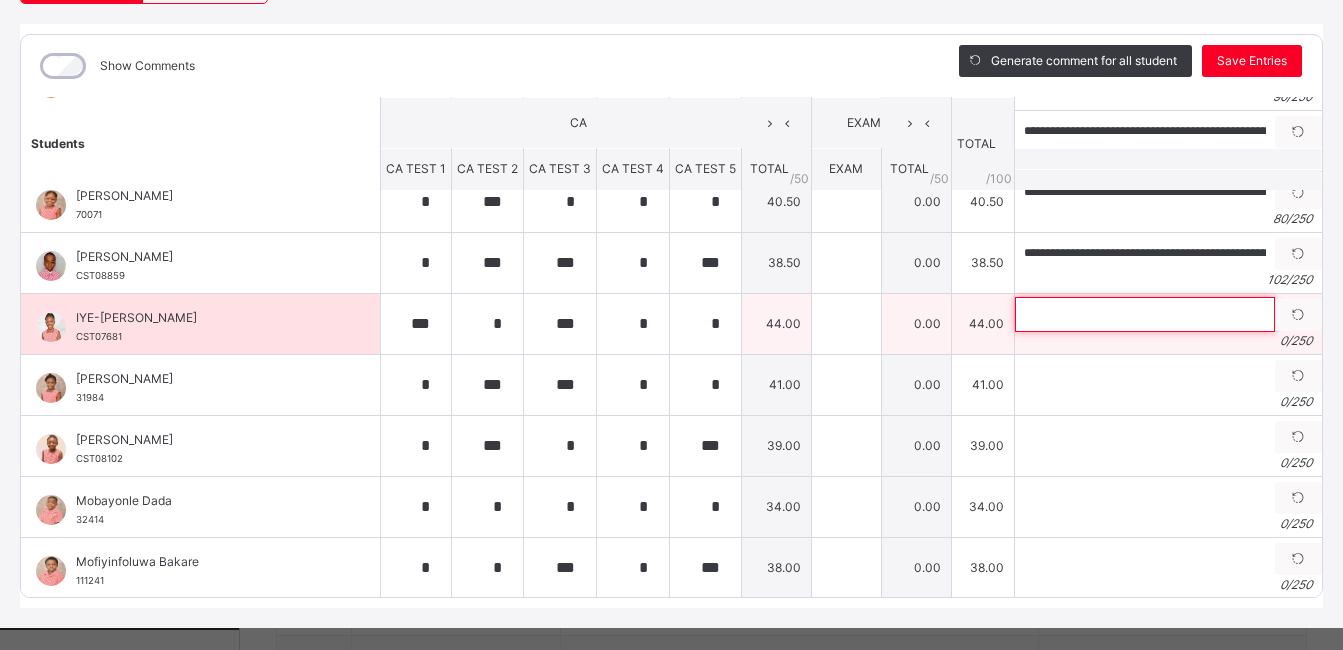 click at bounding box center [1145, 314] 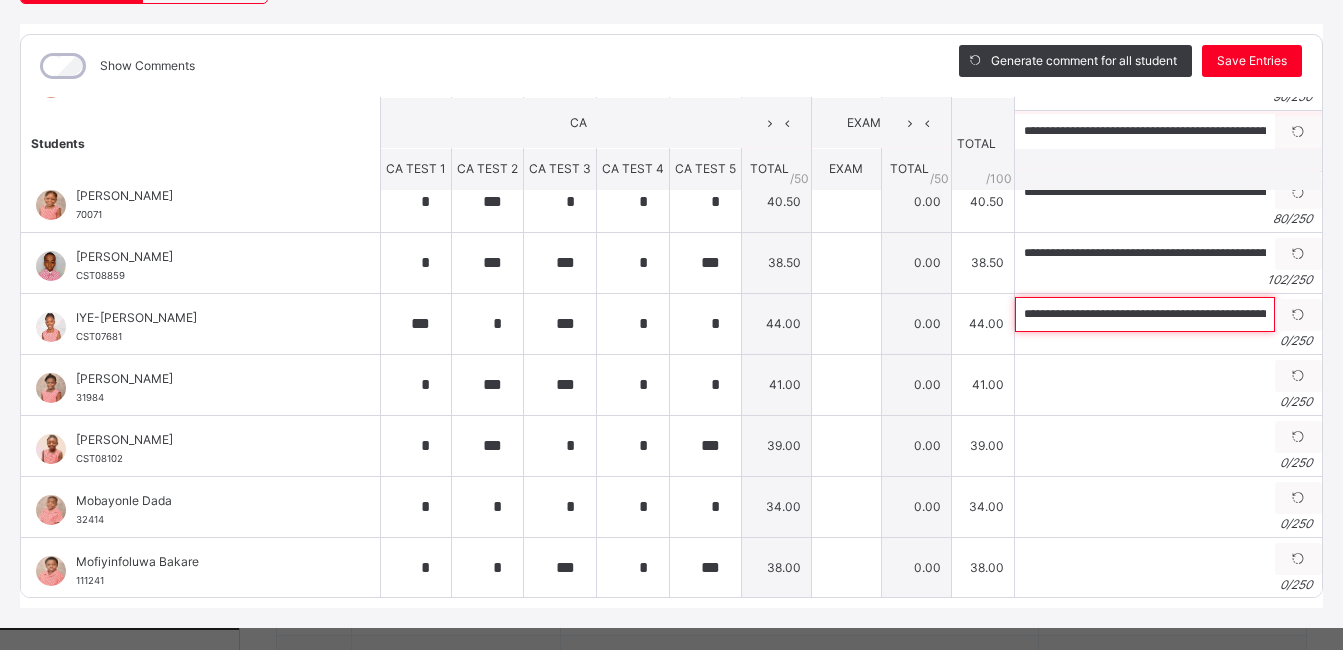 scroll, scrollTop: 0, scrollLeft: 219, axis: horizontal 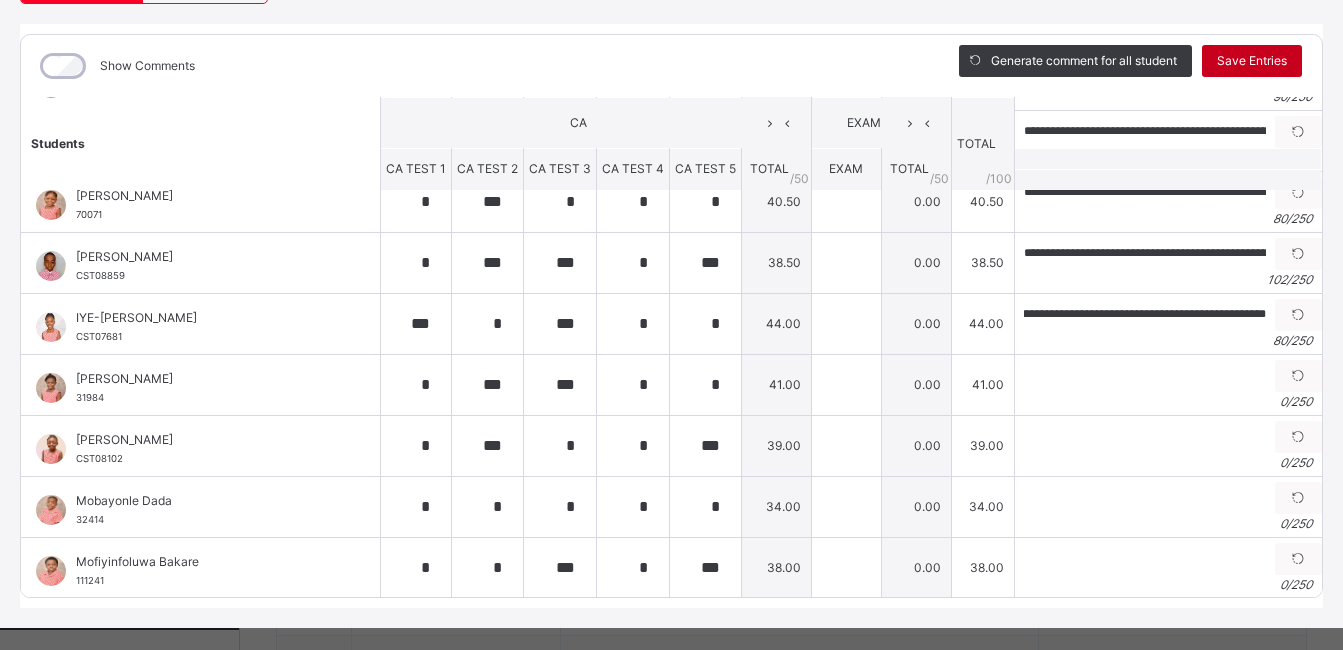 click on "Save Entries" at bounding box center (1252, 61) 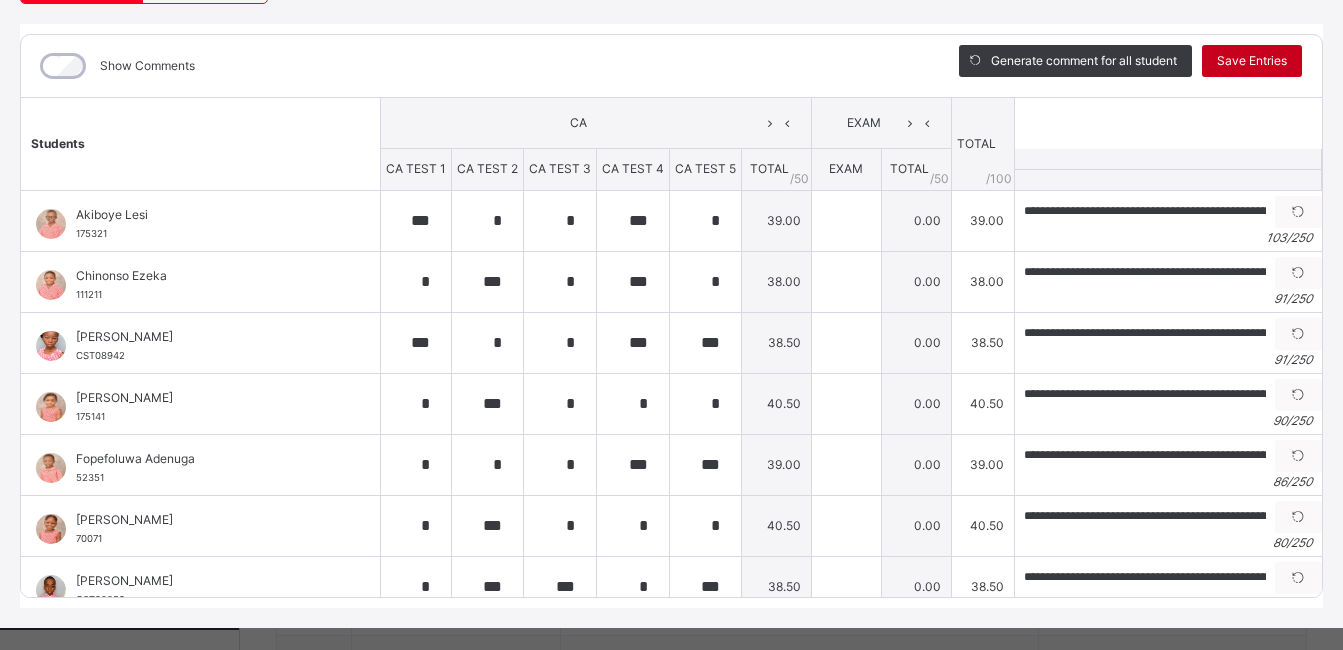 click on "Save Entries" at bounding box center [1252, 61] 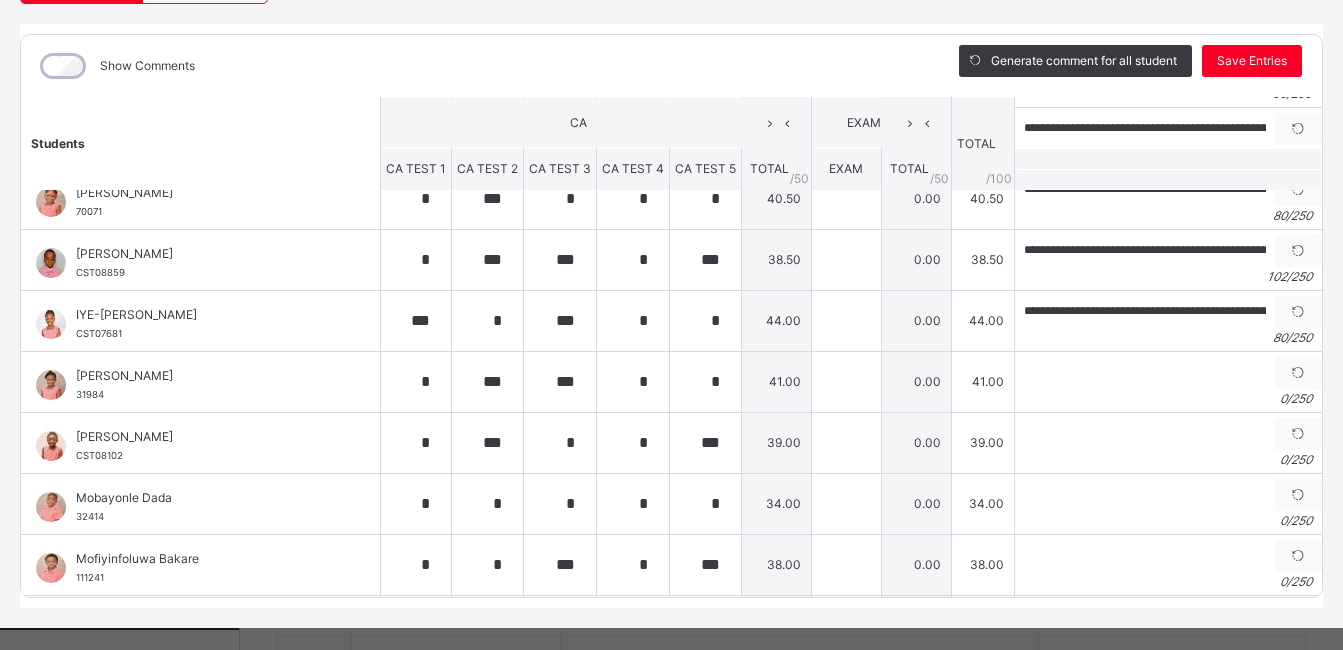 scroll, scrollTop: 366, scrollLeft: 0, axis: vertical 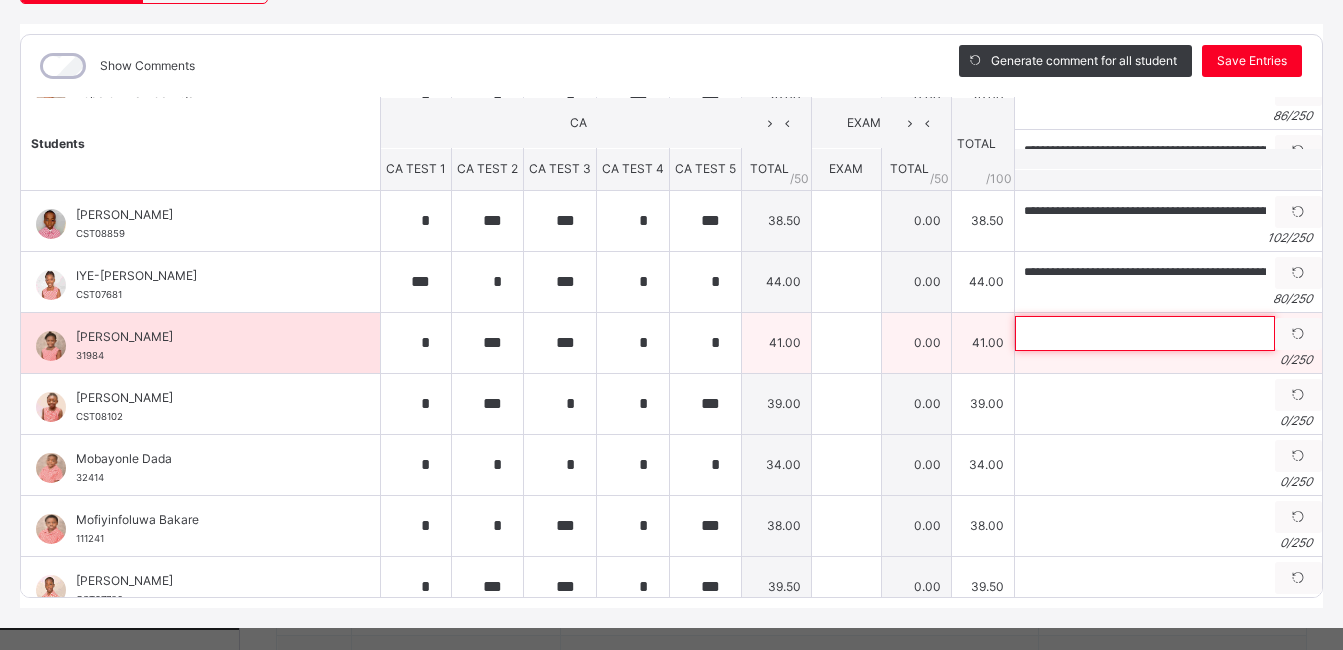 click at bounding box center [1145, 333] 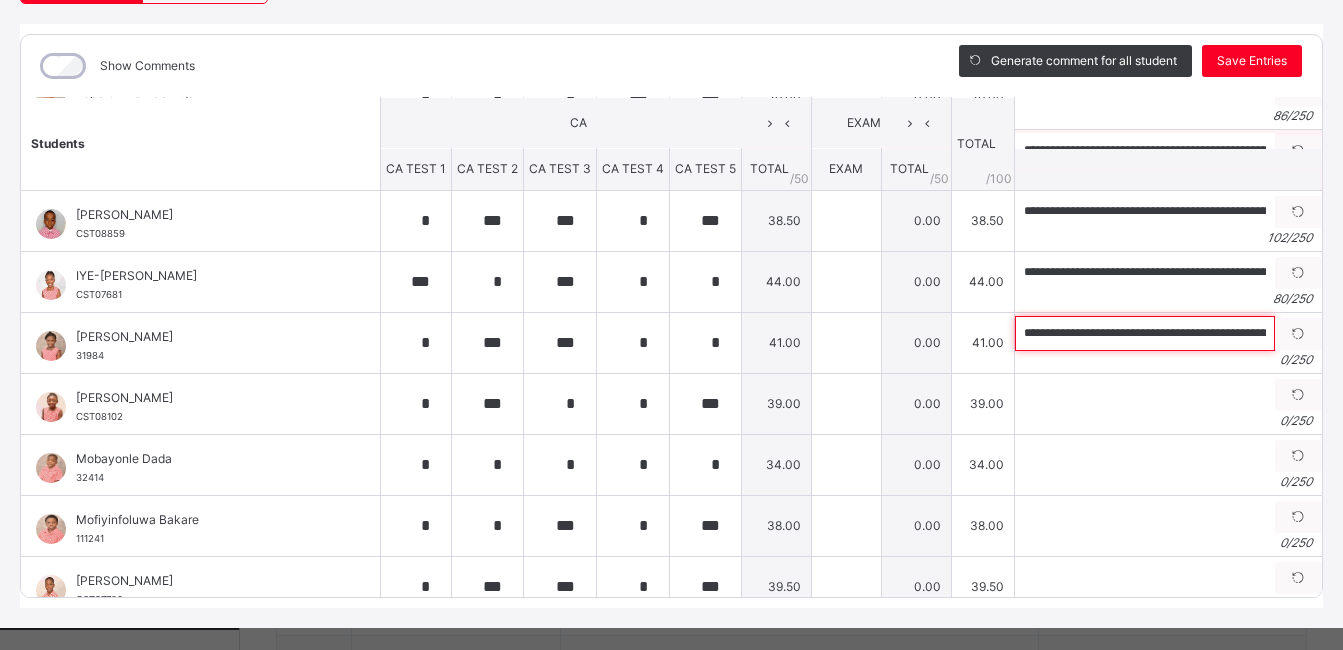 scroll, scrollTop: 0, scrollLeft: 184, axis: horizontal 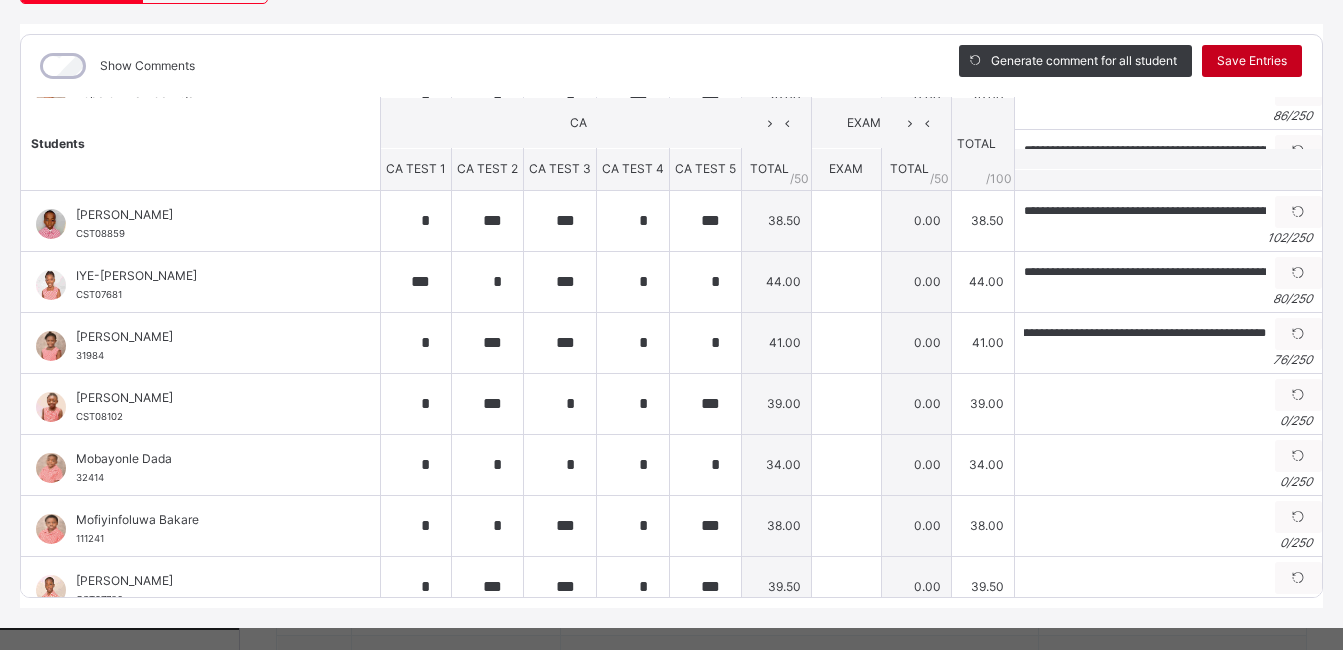 click on "Save Entries" at bounding box center [1252, 61] 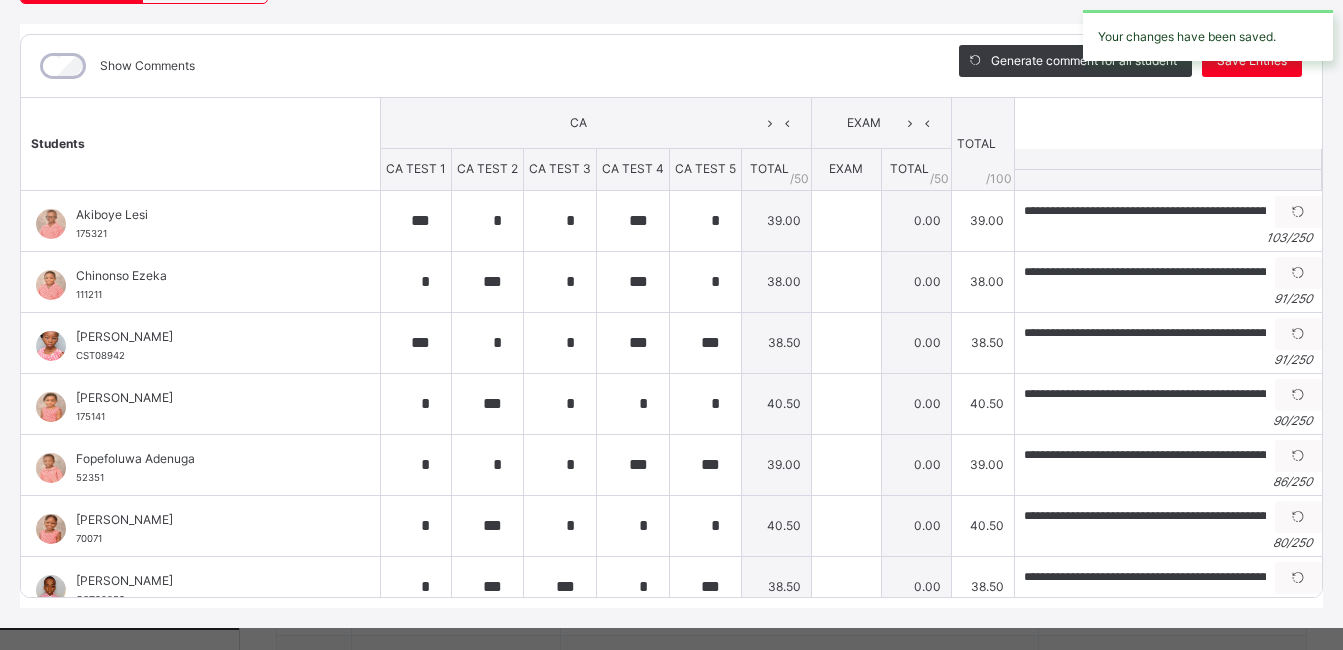 click on "Class Arm Details     Third Term  /  [DATE]-[DATE]   [PERSON_NAME] [PERSON_NAME][EMAIL_ADDRESS][PERSON_NAME][DOMAIN_NAME] Classes Lesson Plan Time Table Assessment Format   Help Onboarding Great job! You have finished setting up all essential configurations. Our wizard which has lots of in-built templates will continue to guide you through with the academic configurations. Academic Configuration Steps Continue × Idle Mode Due to inactivity you would be logged out to the system in the next   15mins , click the "Resume" button to keep working or the "Log me out" button to log out of the system. Log me out Resume Back  / CLASS 3 BLUE CLASS 3 BLUE CLASS 3 Third Term [DATE]-[DATE] Class Members Subjects Results Timetable Form Teacher Subjects More Options   22  Students in class Download Pdf Report Excel Report [GEOGRAPHIC_DATA] [GEOGRAPHIC_DATA]	 Date: [DATE] 2:02:26 pm Class Members Class:  CLASS 3 BLUE Total no. of Students:  22 Term:  Third Term Session:  [DATE]-[DATE] S/NO Admission No. Last Name First Name Other Name 1 175321 Lesi 2" at bounding box center [671, 400] 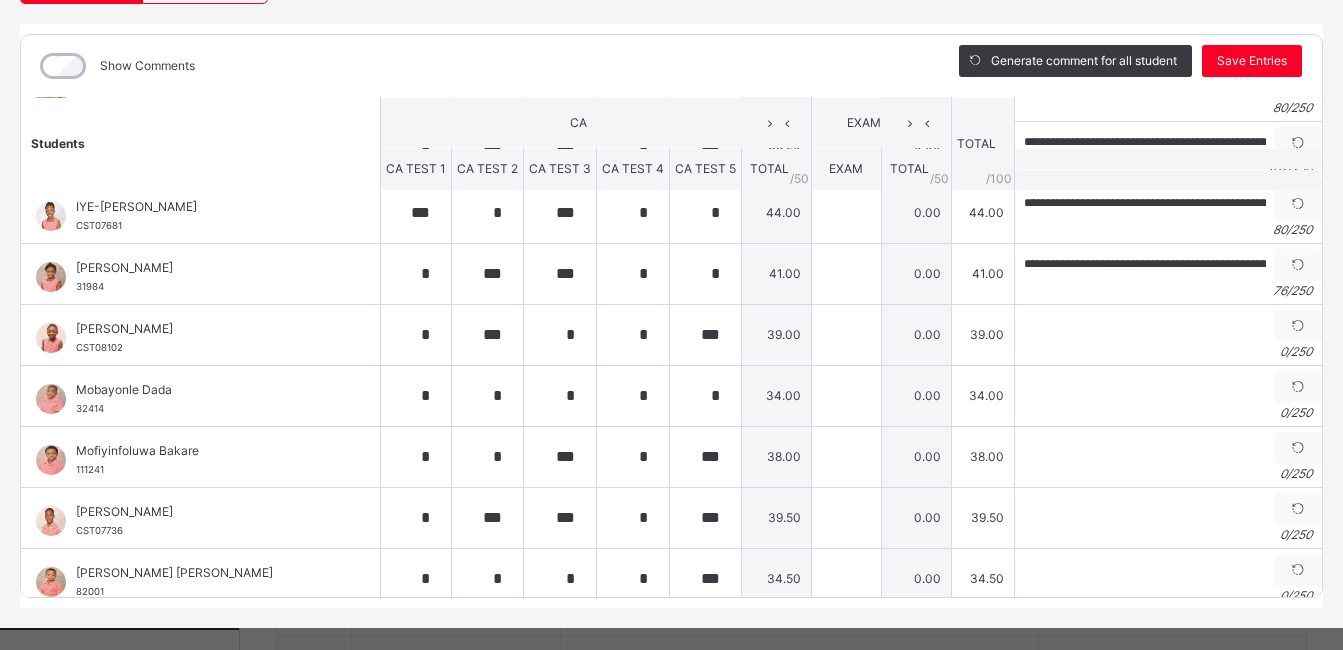 scroll, scrollTop: 448, scrollLeft: 0, axis: vertical 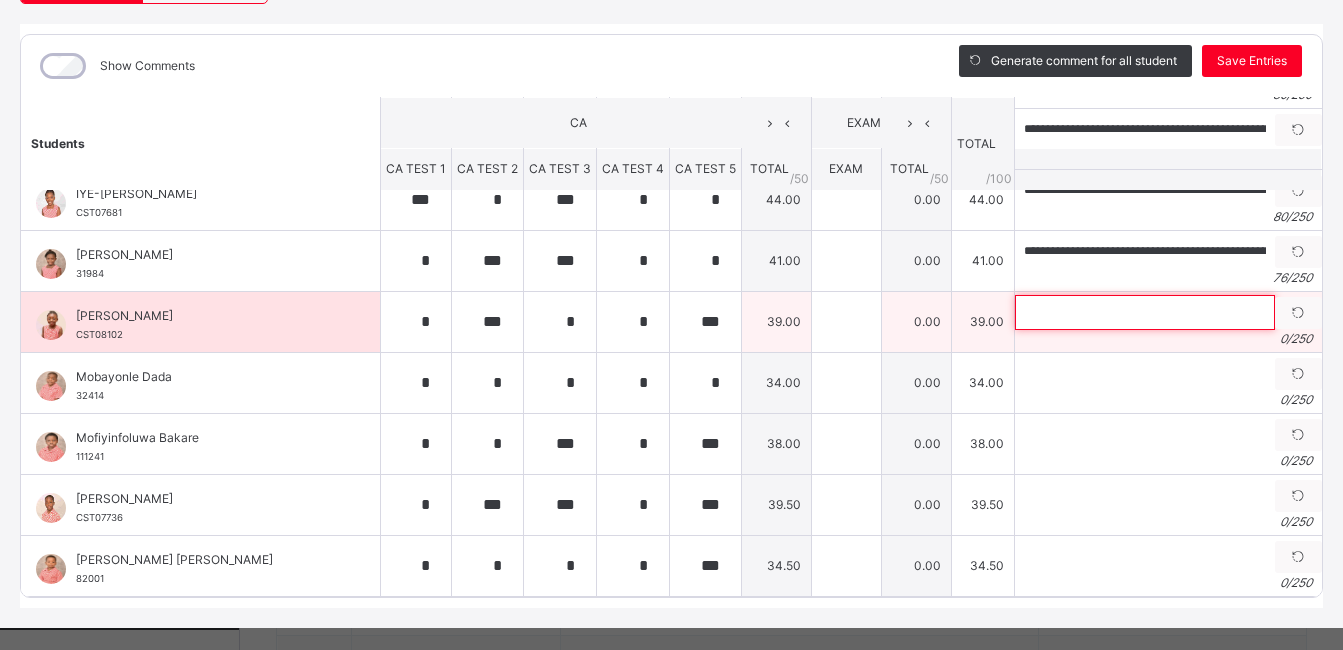 click at bounding box center [1145, 312] 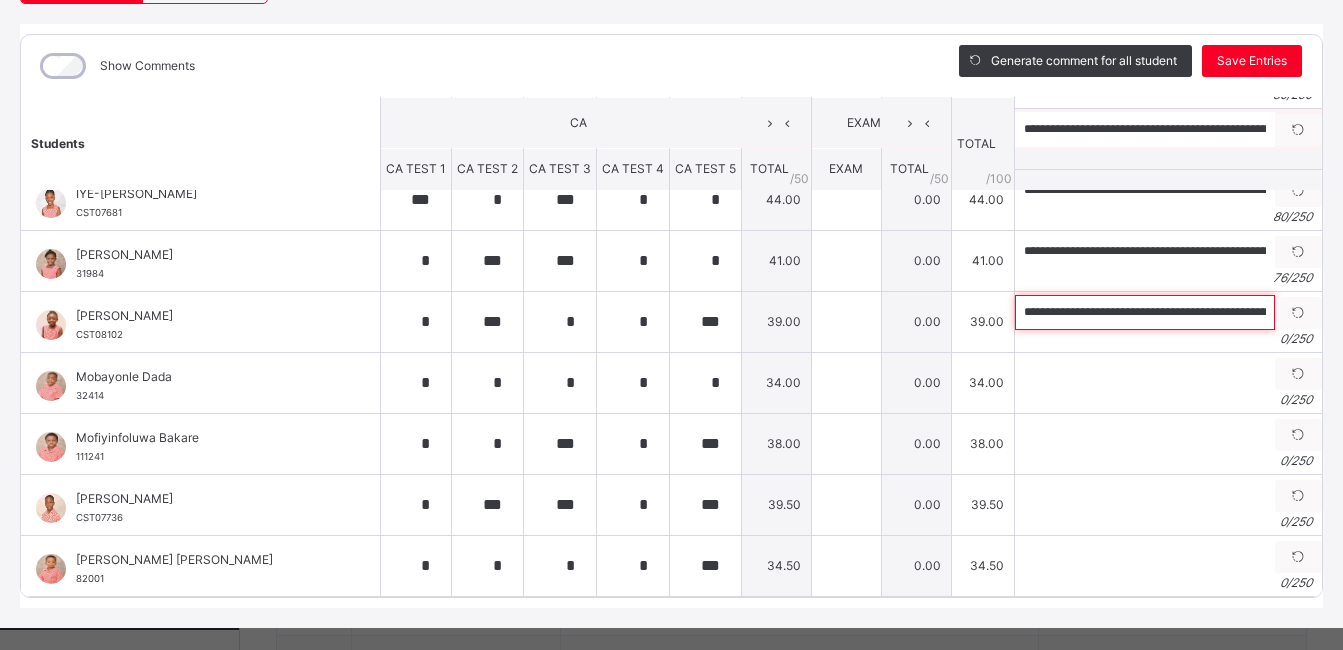 scroll, scrollTop: 0, scrollLeft: 241, axis: horizontal 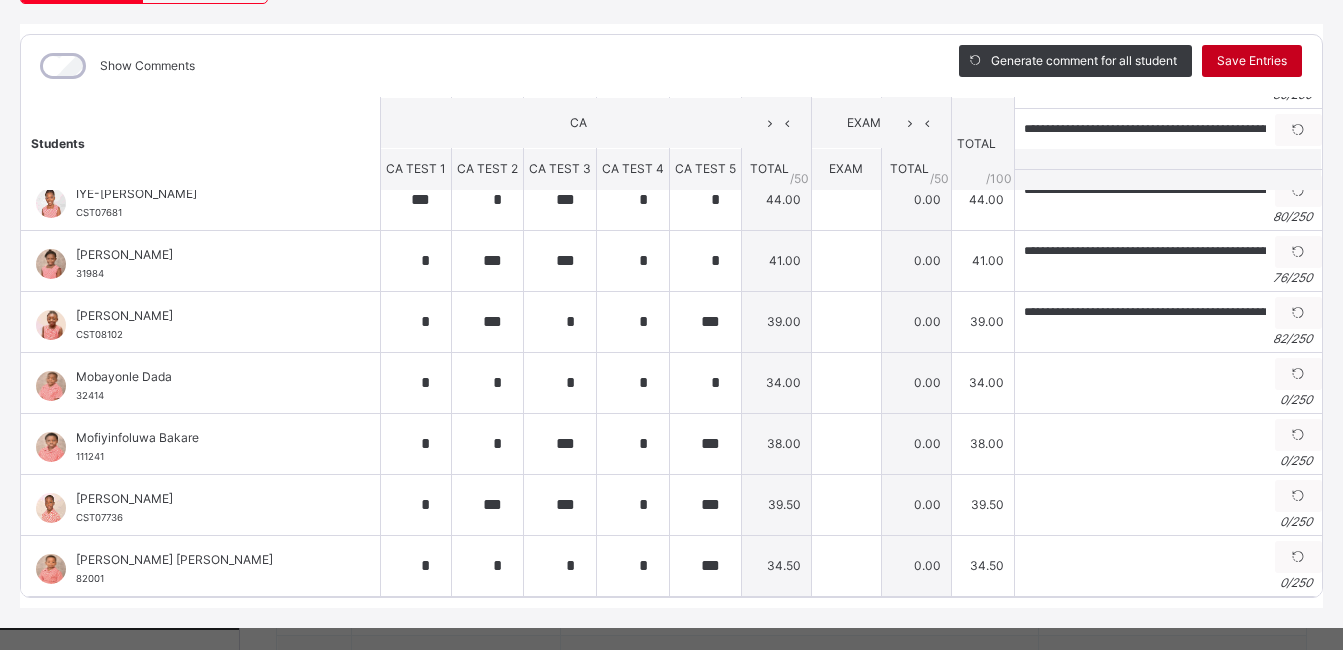 click on "Save Entries" at bounding box center [1252, 61] 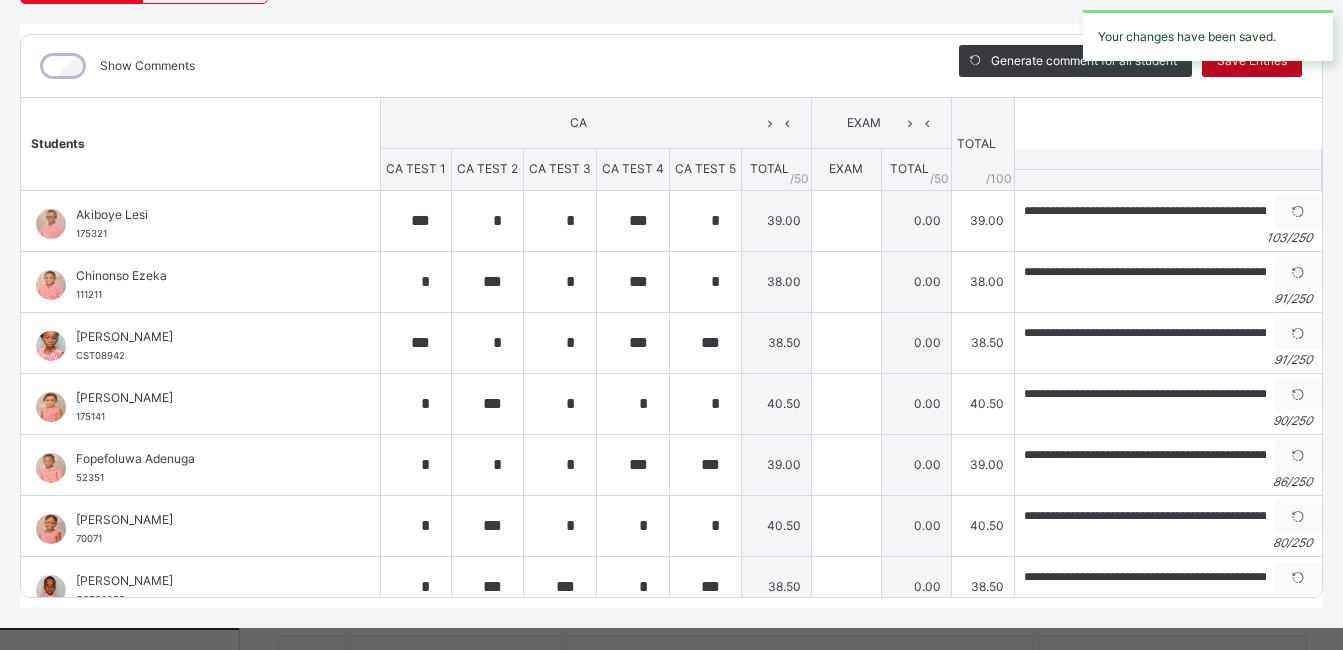 click on "Your changes have been saved." at bounding box center (1208, 35) 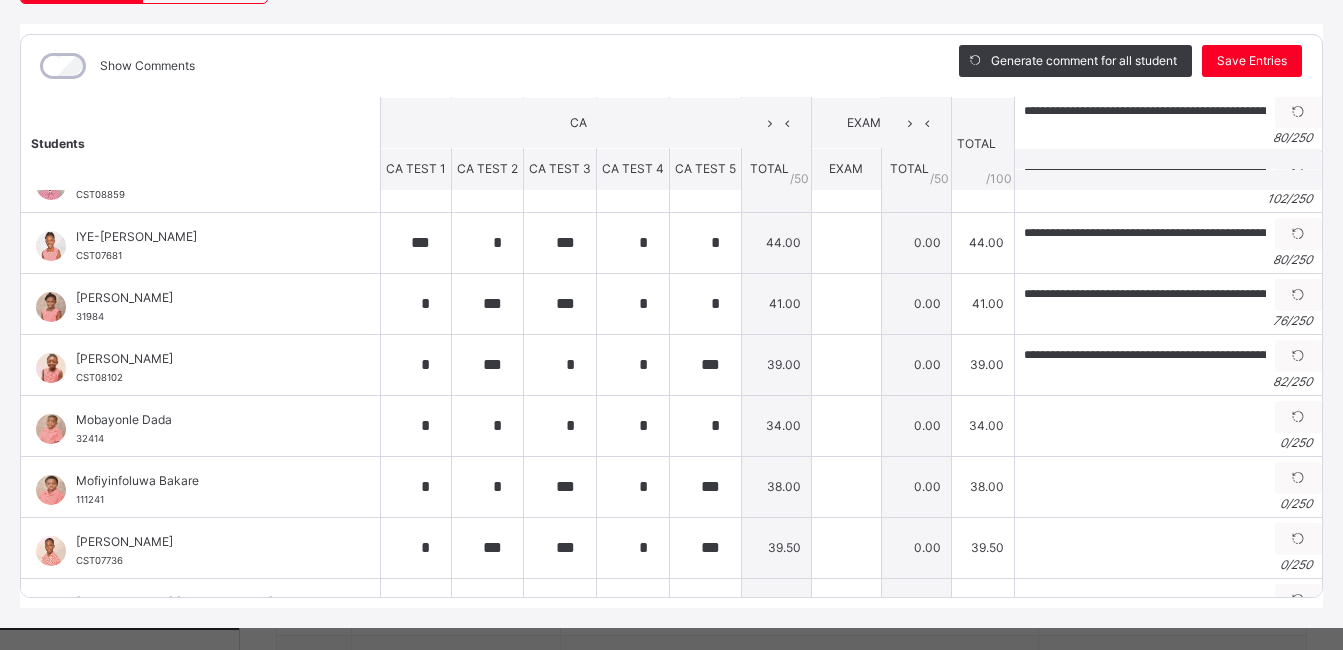 scroll, scrollTop: 484, scrollLeft: 0, axis: vertical 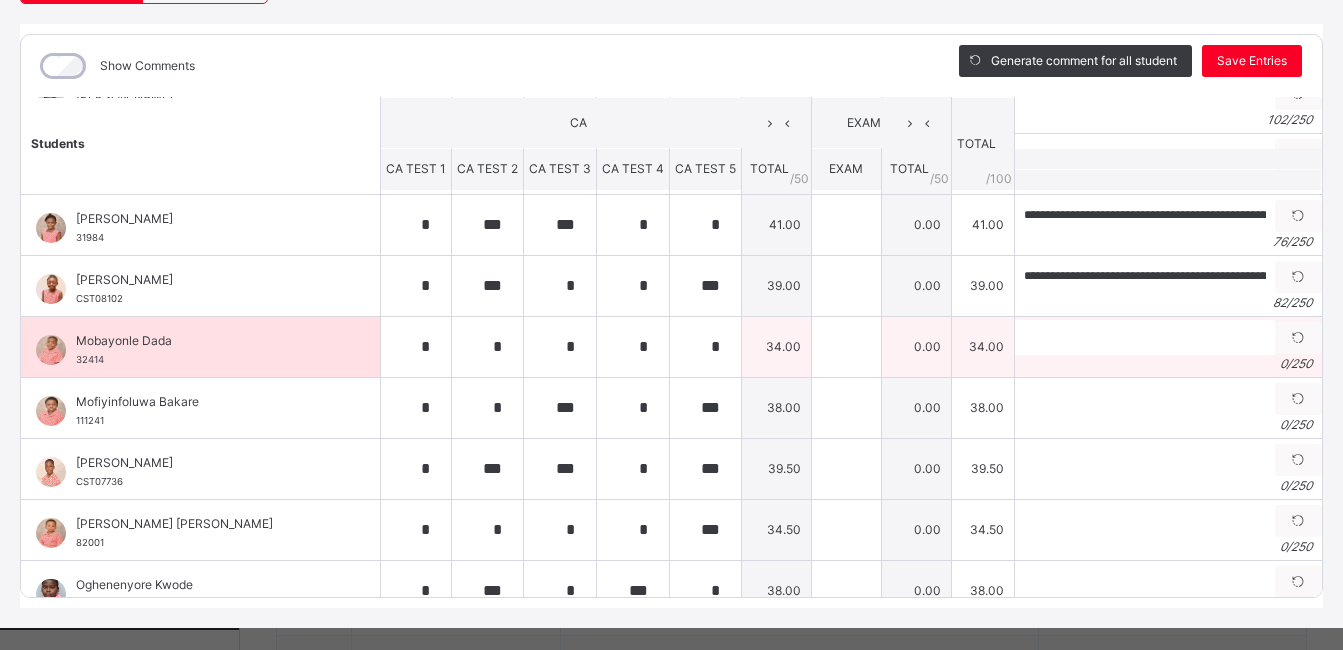 click on "0 / 250" at bounding box center [1168, 364] 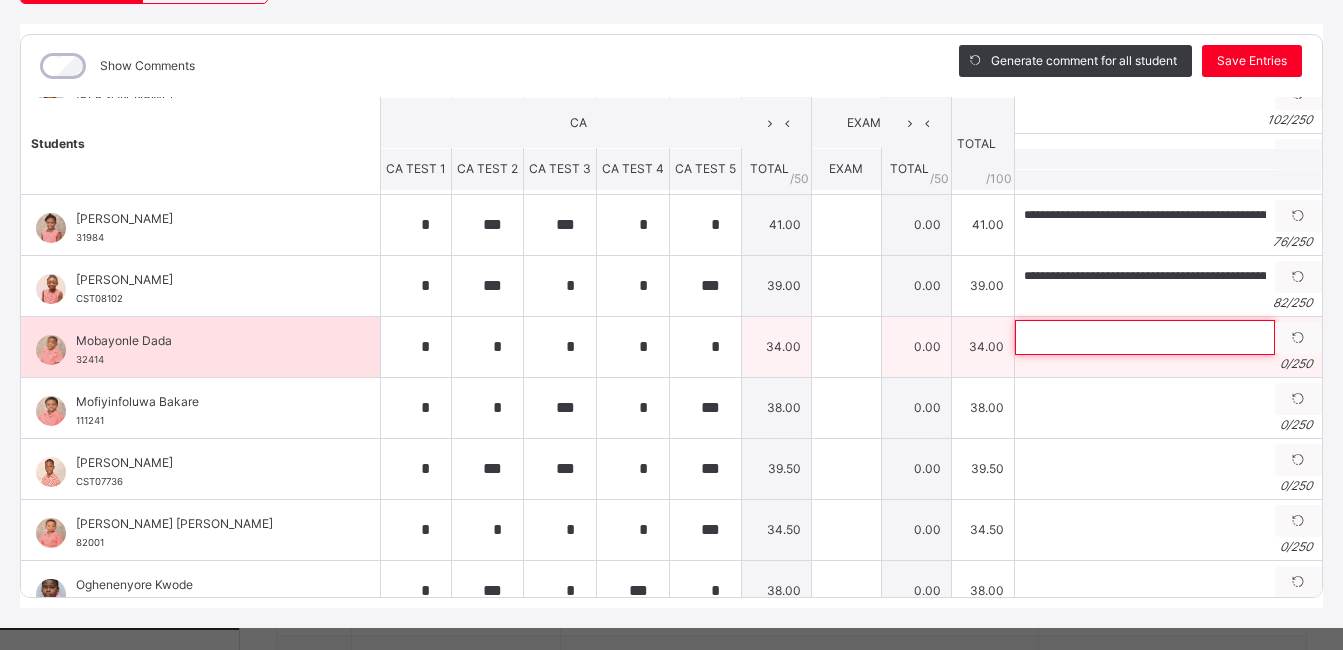 click at bounding box center (1145, 337) 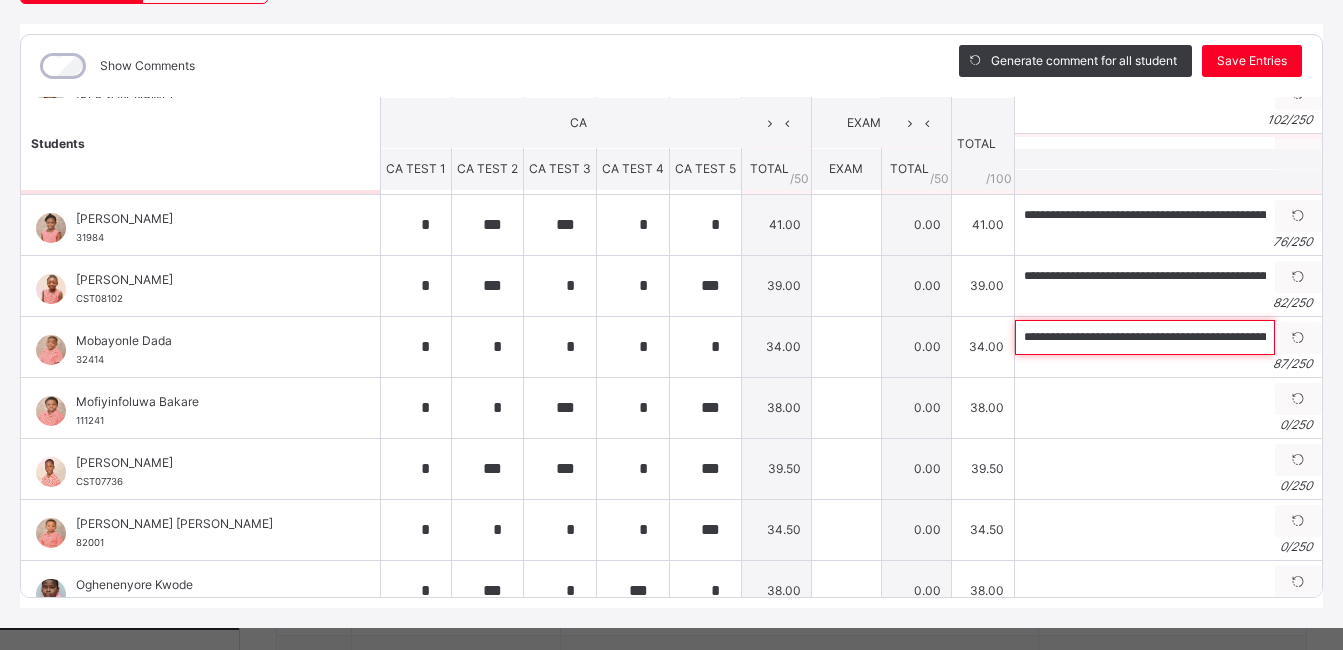 scroll, scrollTop: 0, scrollLeft: 248, axis: horizontal 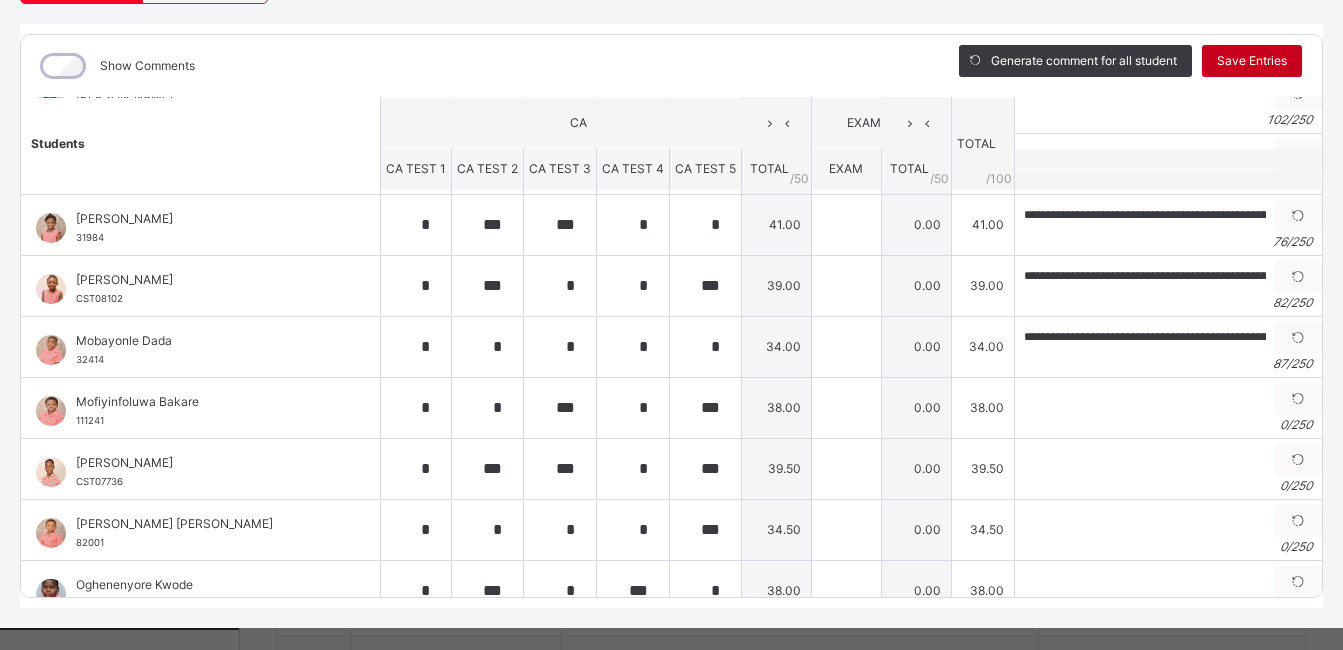 click on "Save Entries" at bounding box center (1252, 61) 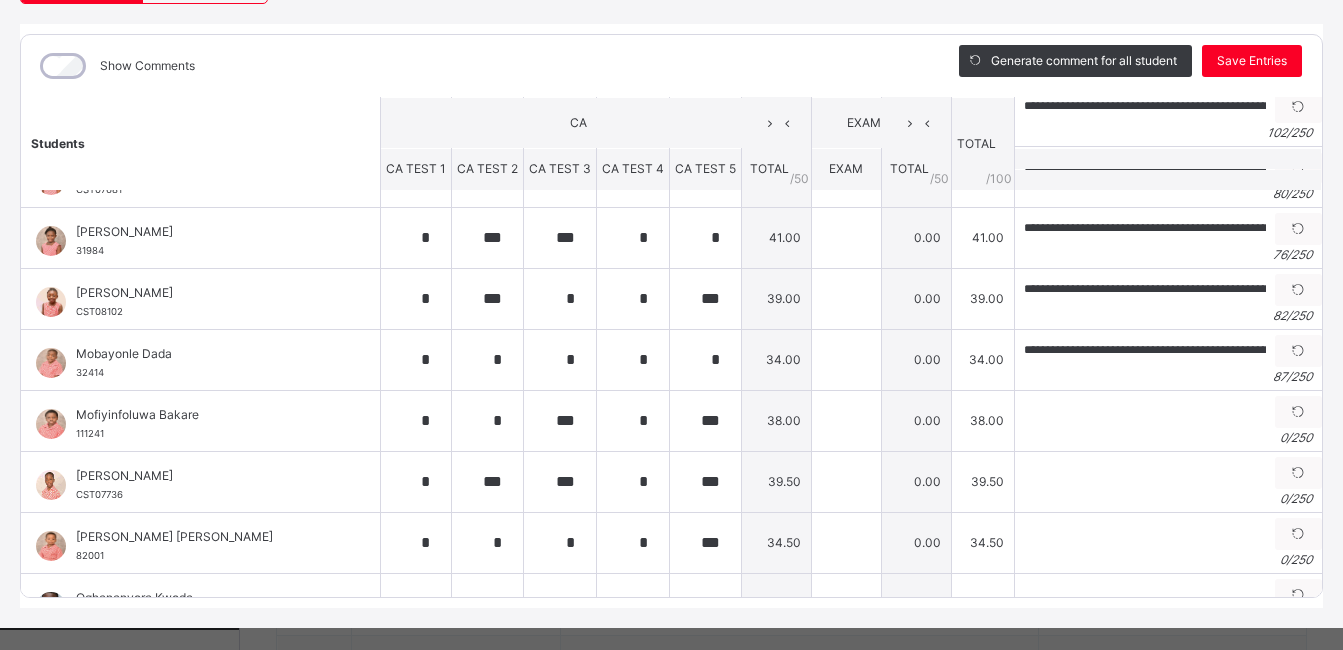 scroll, scrollTop: 480, scrollLeft: 0, axis: vertical 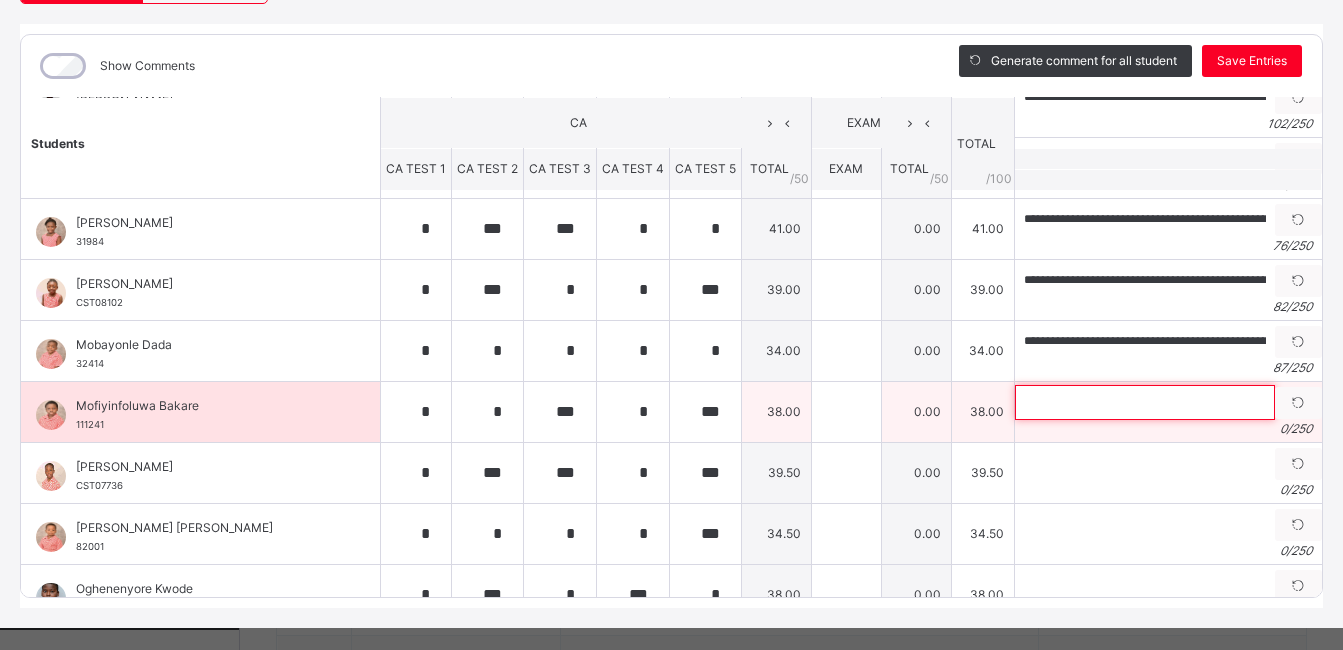 click at bounding box center [1145, 402] 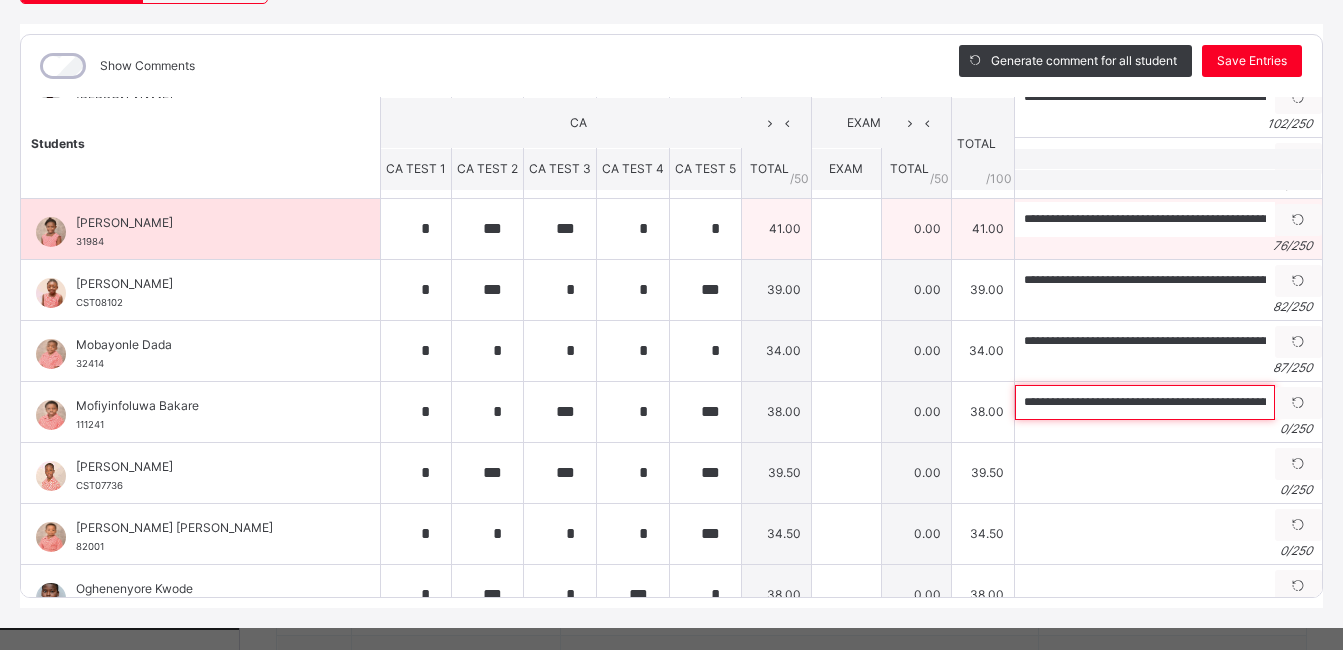 scroll, scrollTop: 0, scrollLeft: 310, axis: horizontal 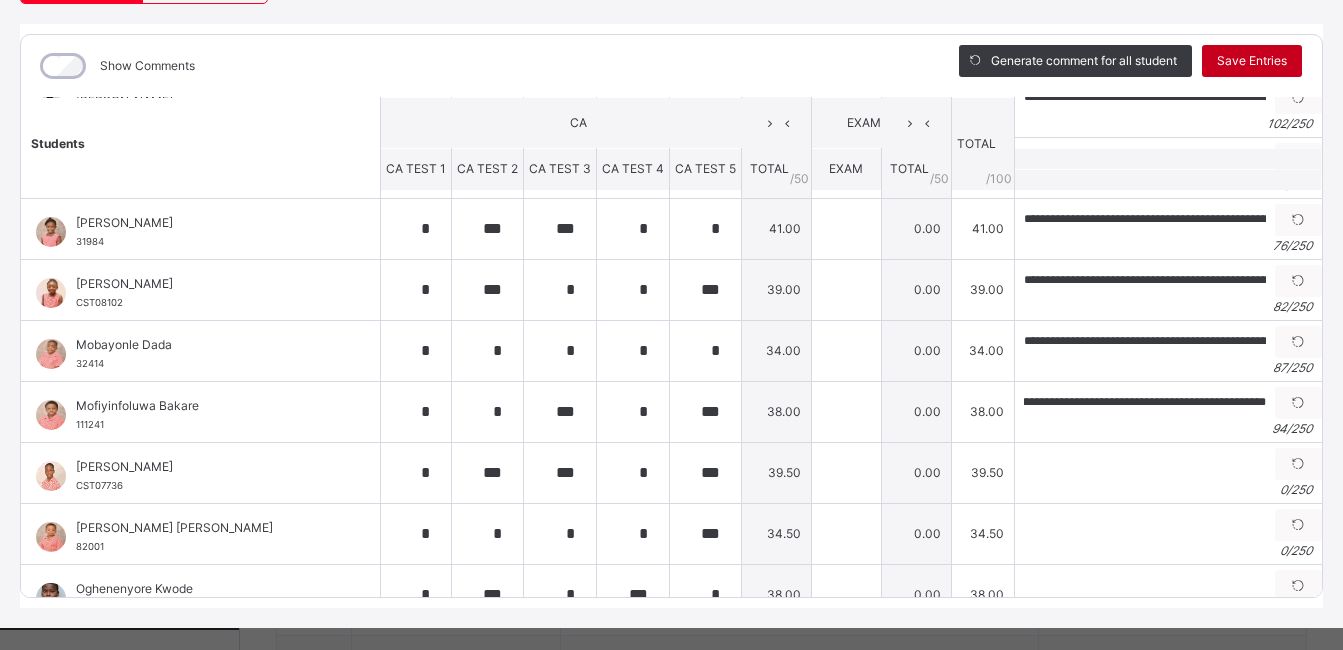 click on "Save Entries" at bounding box center (1252, 61) 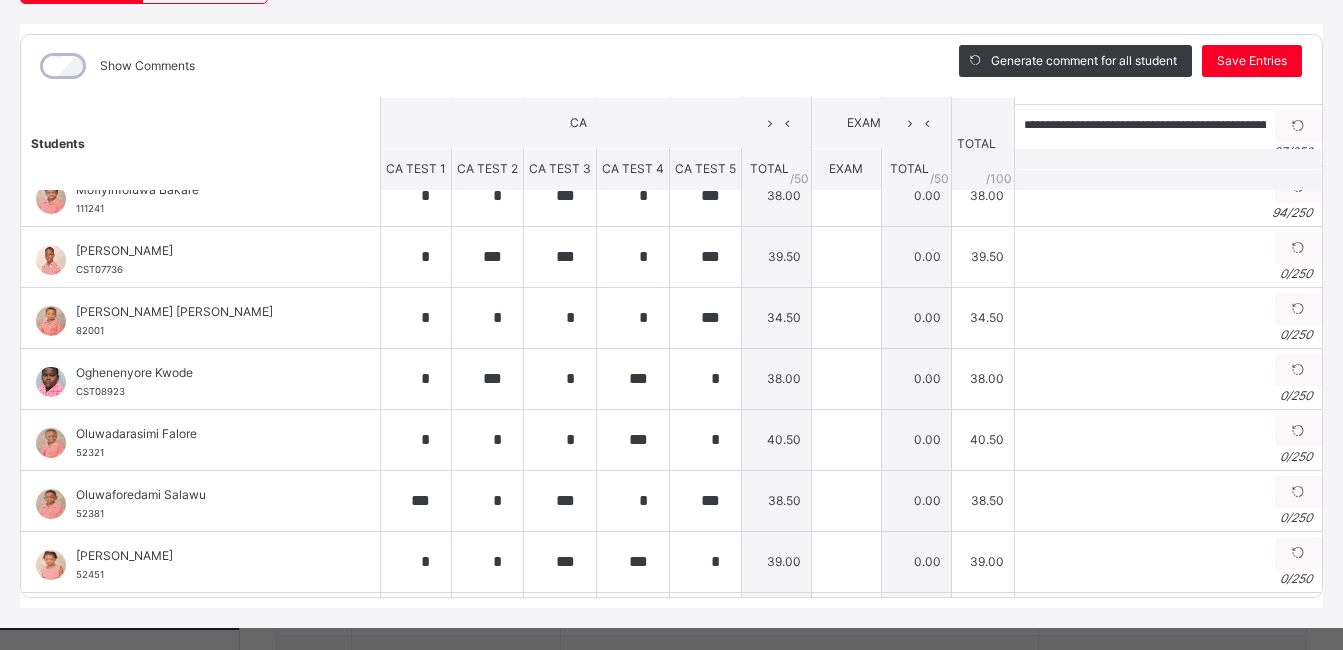 scroll, scrollTop: 562, scrollLeft: 0, axis: vertical 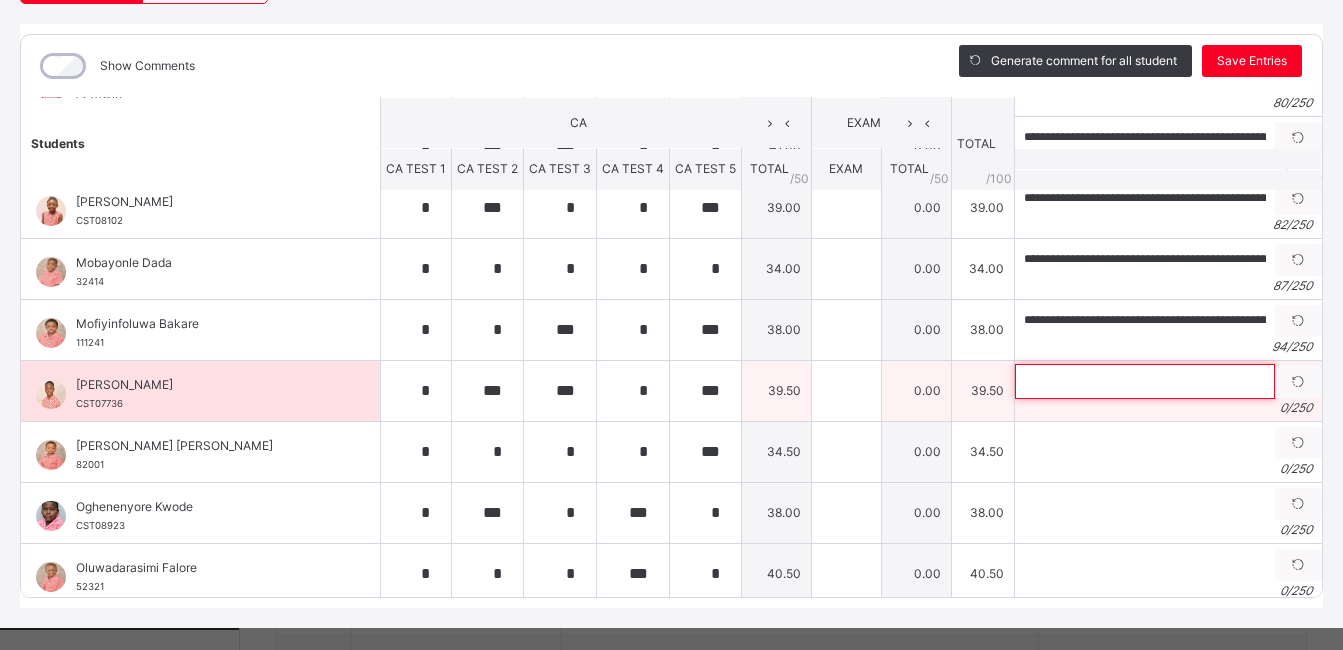 click at bounding box center (1145, 381) 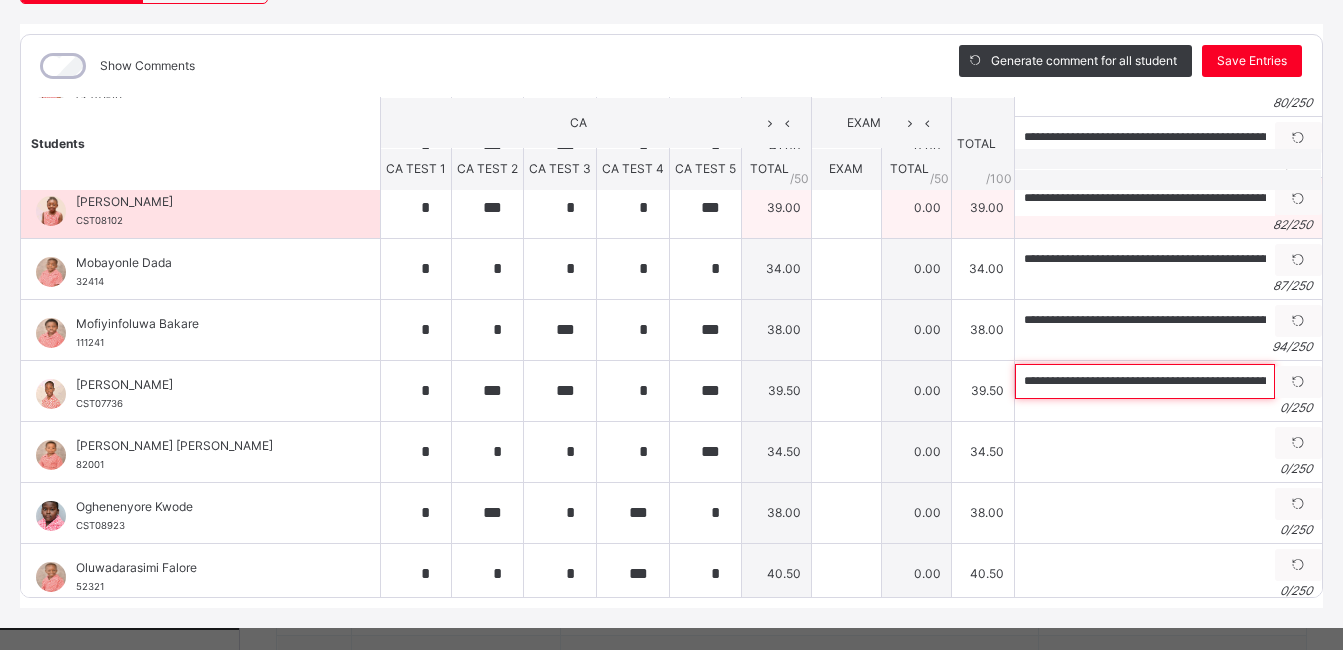 scroll, scrollTop: 0, scrollLeft: 278, axis: horizontal 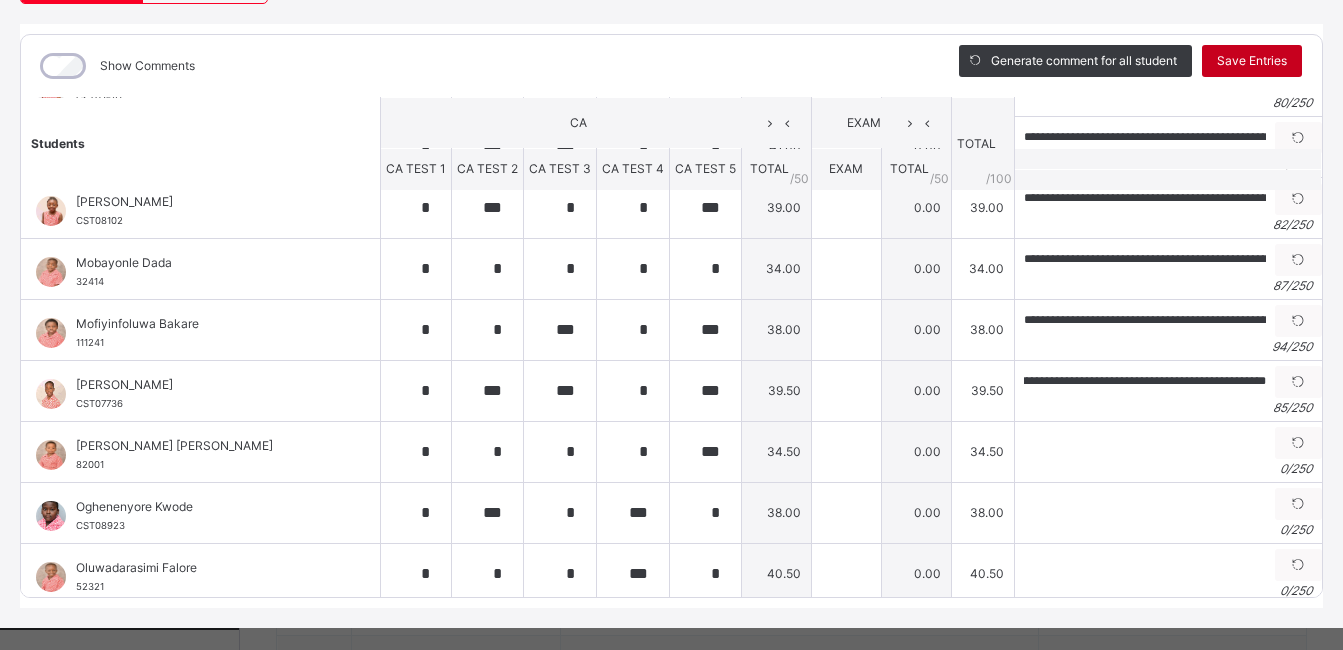 click on "Save Entries" at bounding box center (1252, 61) 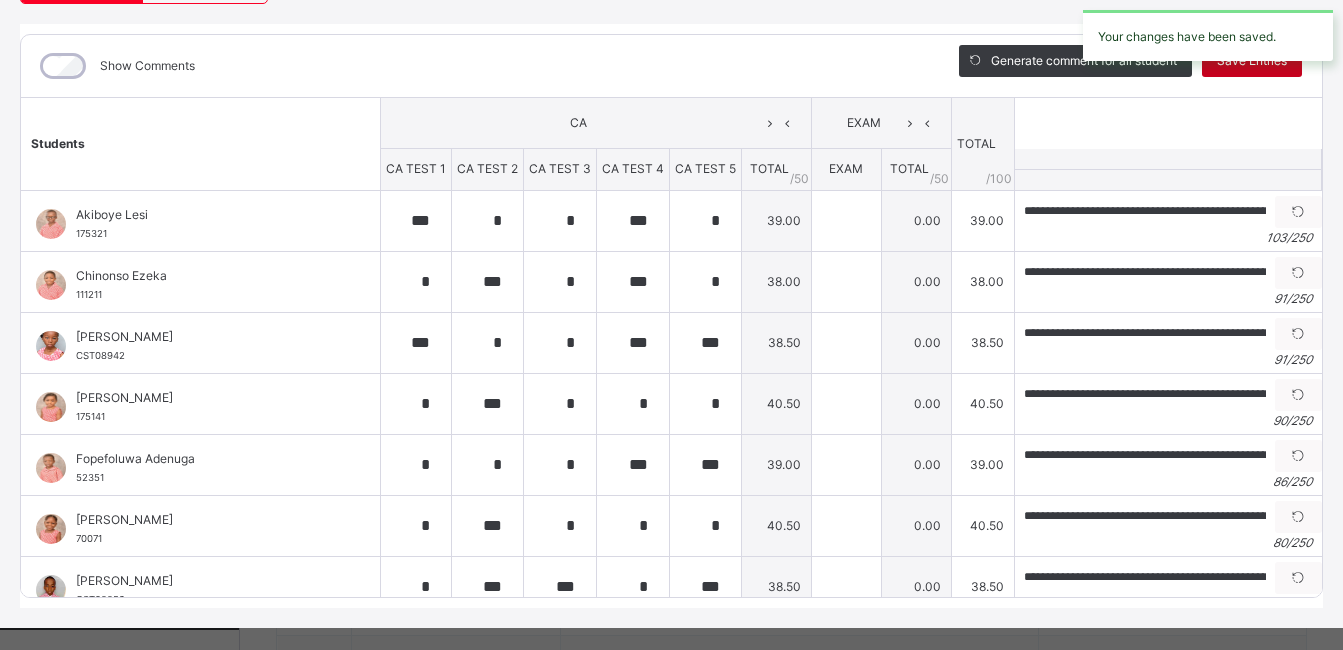 click on "Save Entries" at bounding box center [1252, 61] 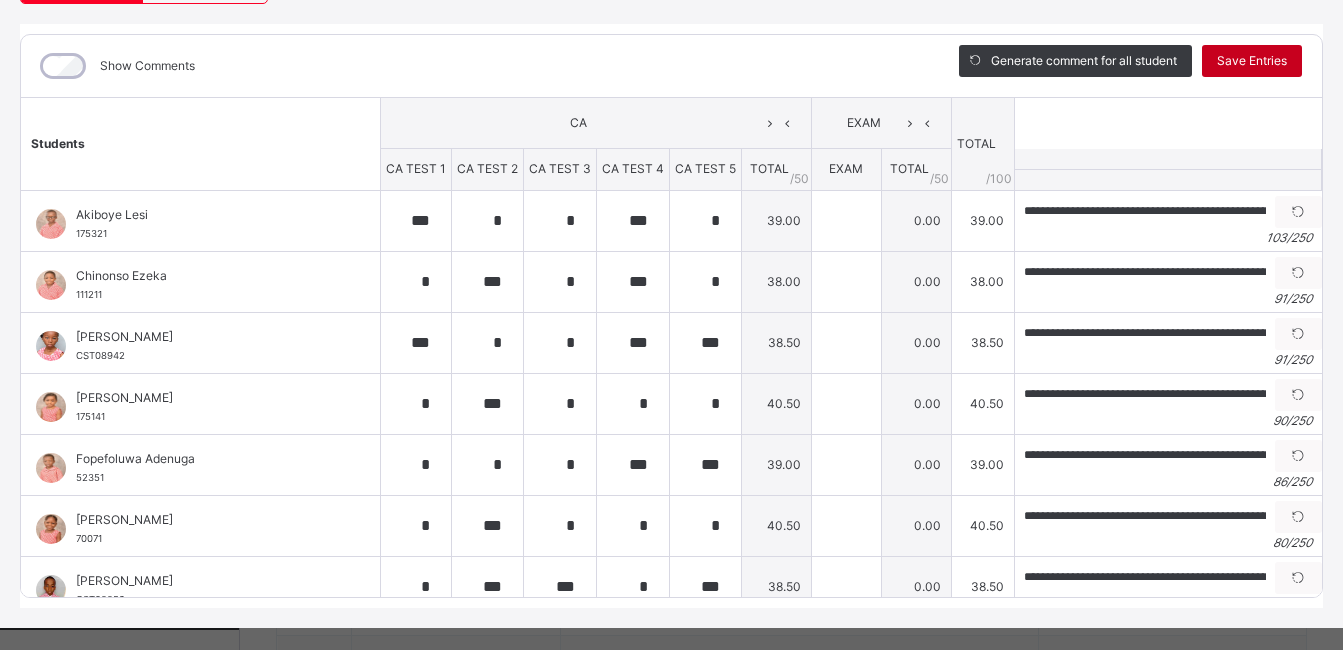 click on "Save Entries" at bounding box center [1252, 61] 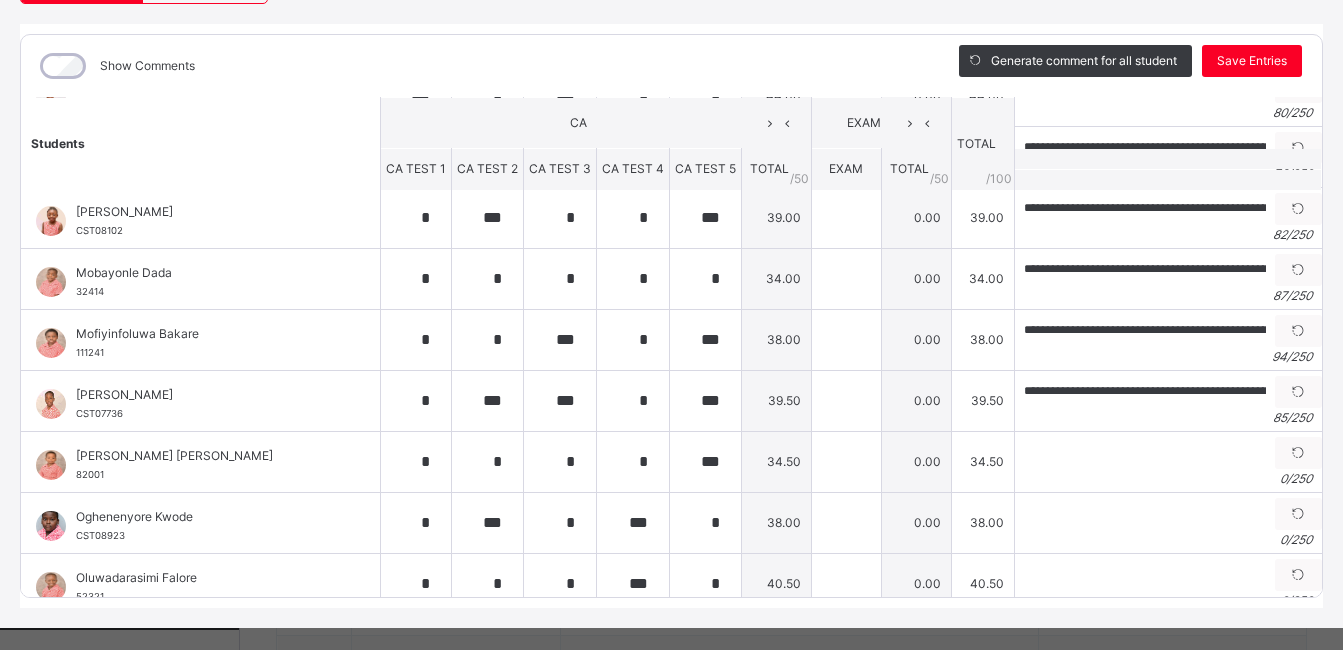 scroll, scrollTop: 663, scrollLeft: 0, axis: vertical 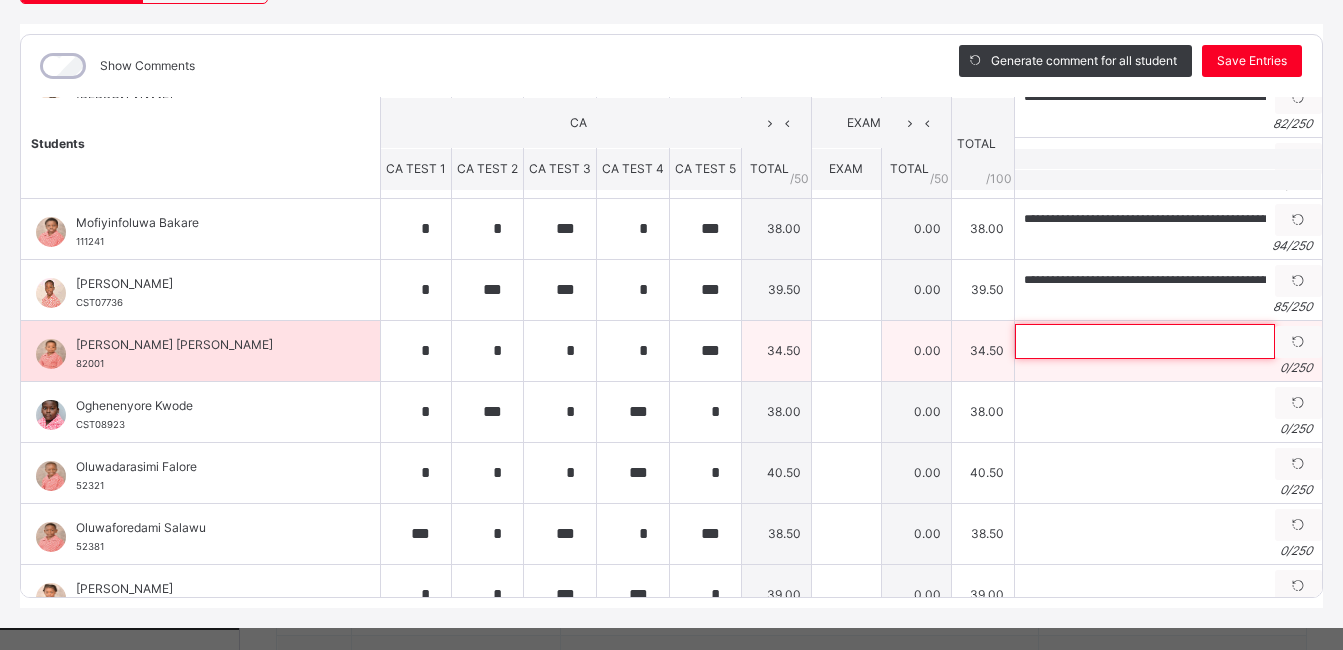 click at bounding box center (1145, 341) 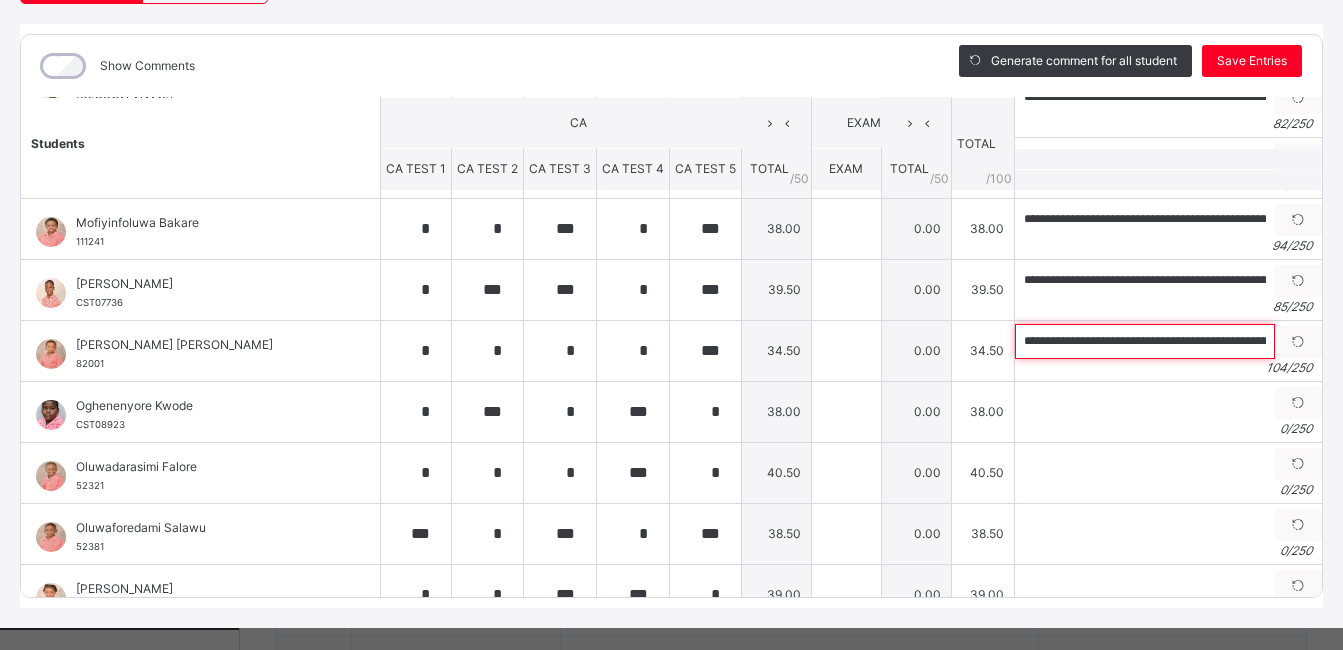 scroll, scrollTop: 0, scrollLeft: 378, axis: horizontal 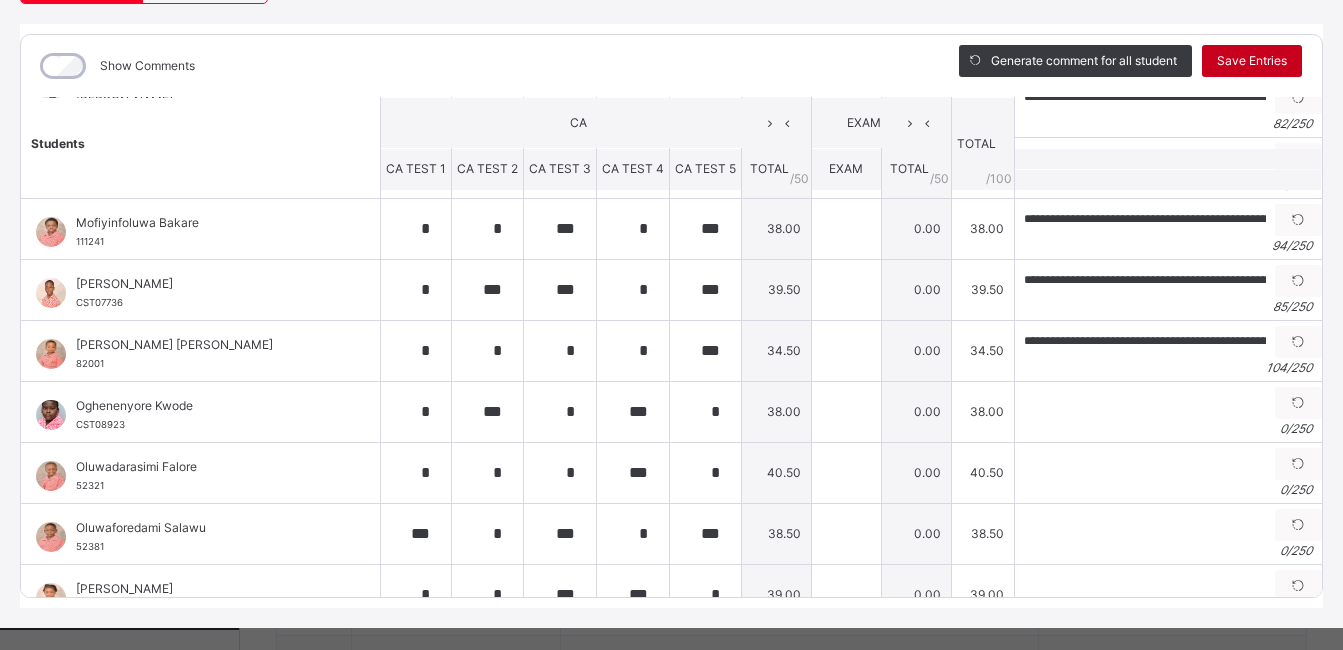 click on "Save Entries" at bounding box center (1252, 61) 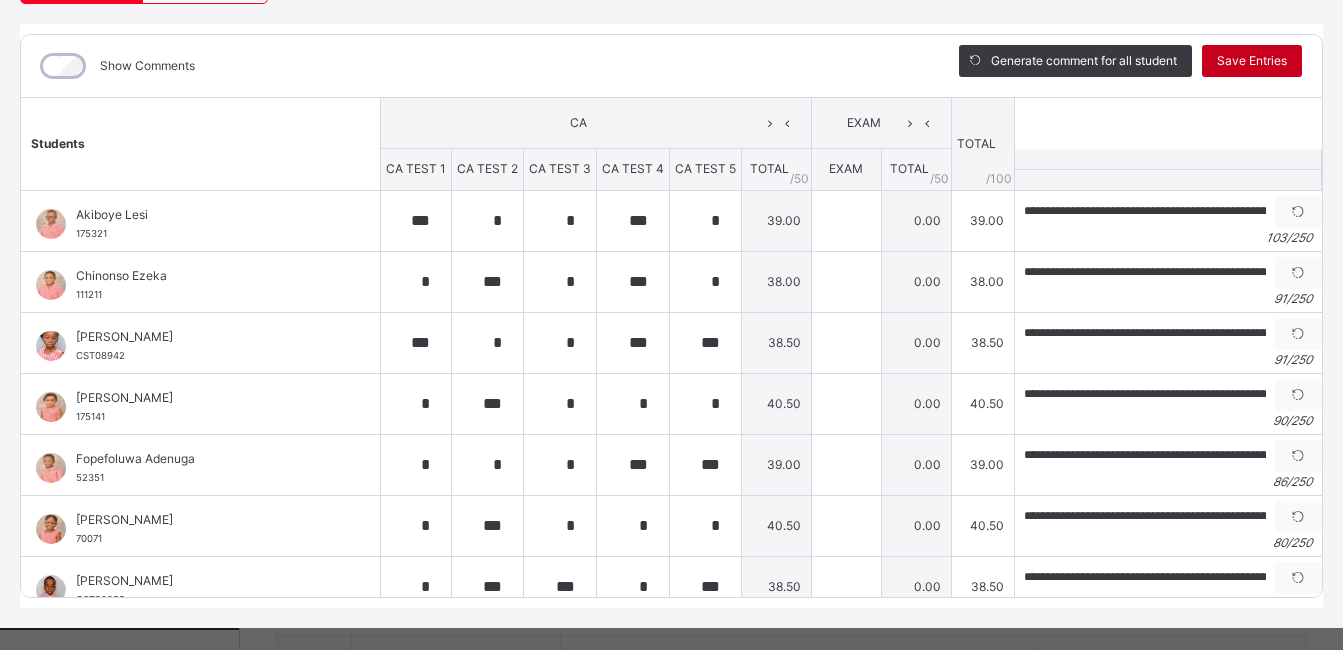 click on "Save Entries" at bounding box center (1252, 61) 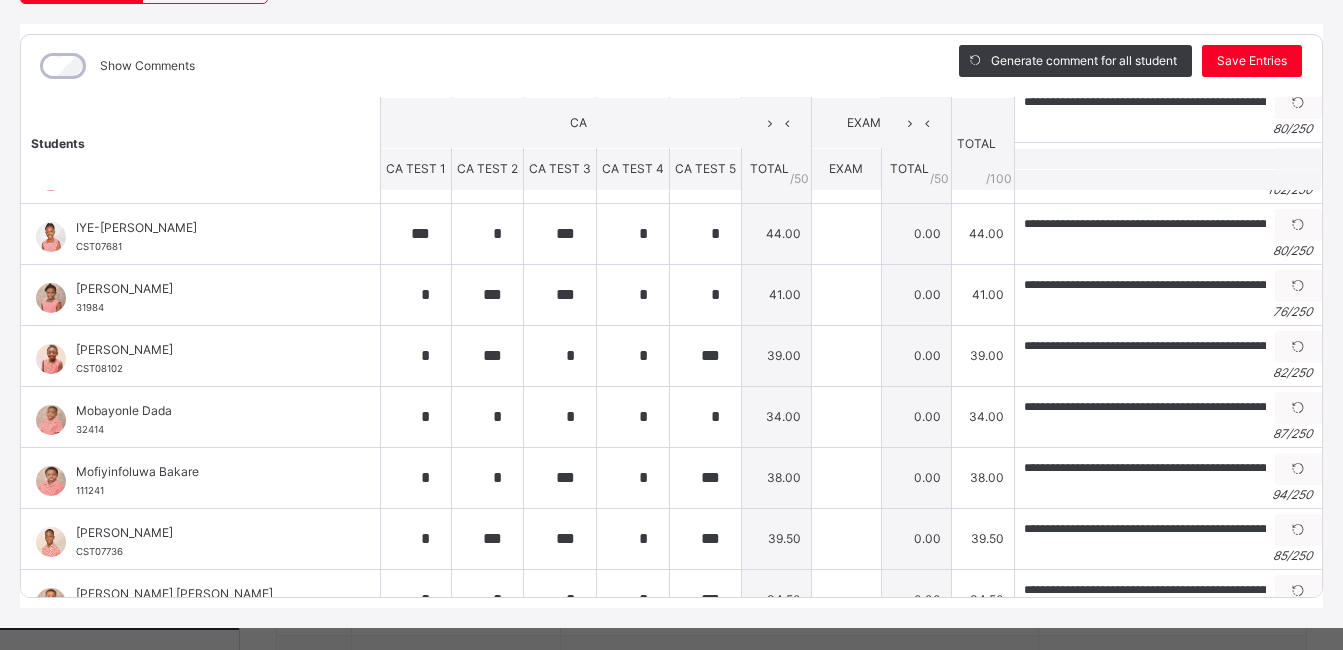 scroll, scrollTop: 424, scrollLeft: 0, axis: vertical 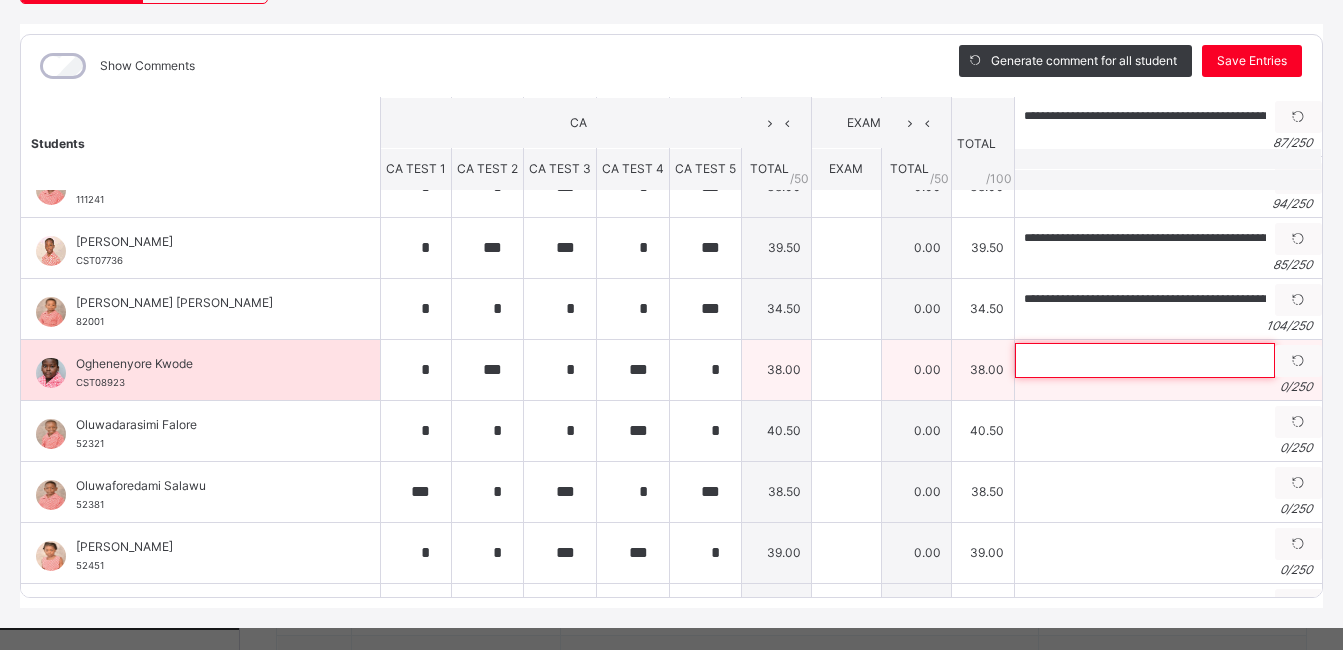 click at bounding box center [1145, 360] 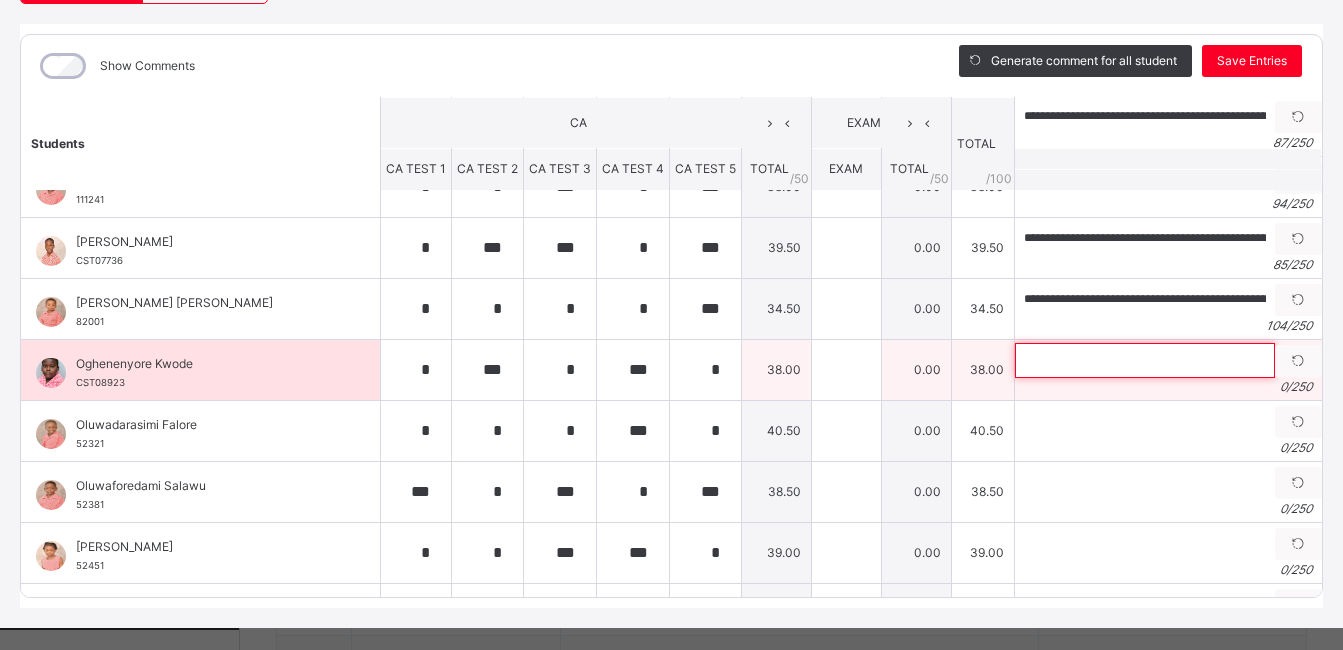 click at bounding box center [1145, 360] 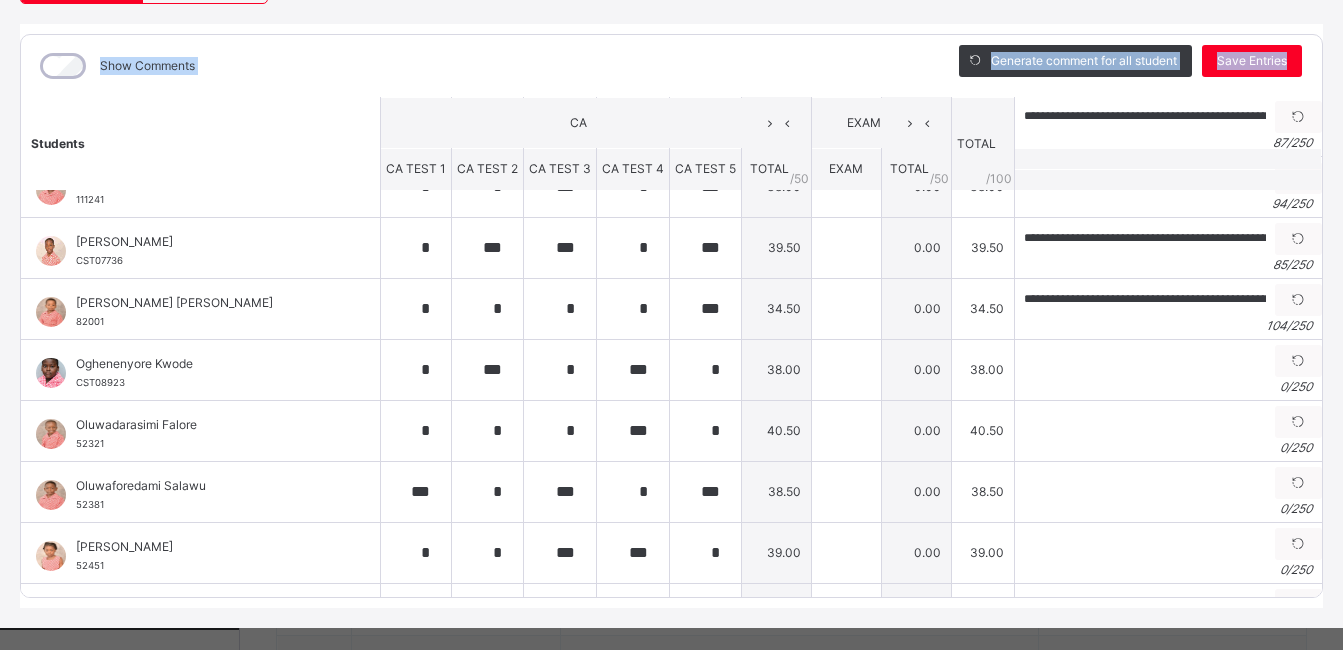 drag, startPoint x: 1195, startPoint y: 379, endPoint x: 0, endPoint y: 618, distance: 1218.6656 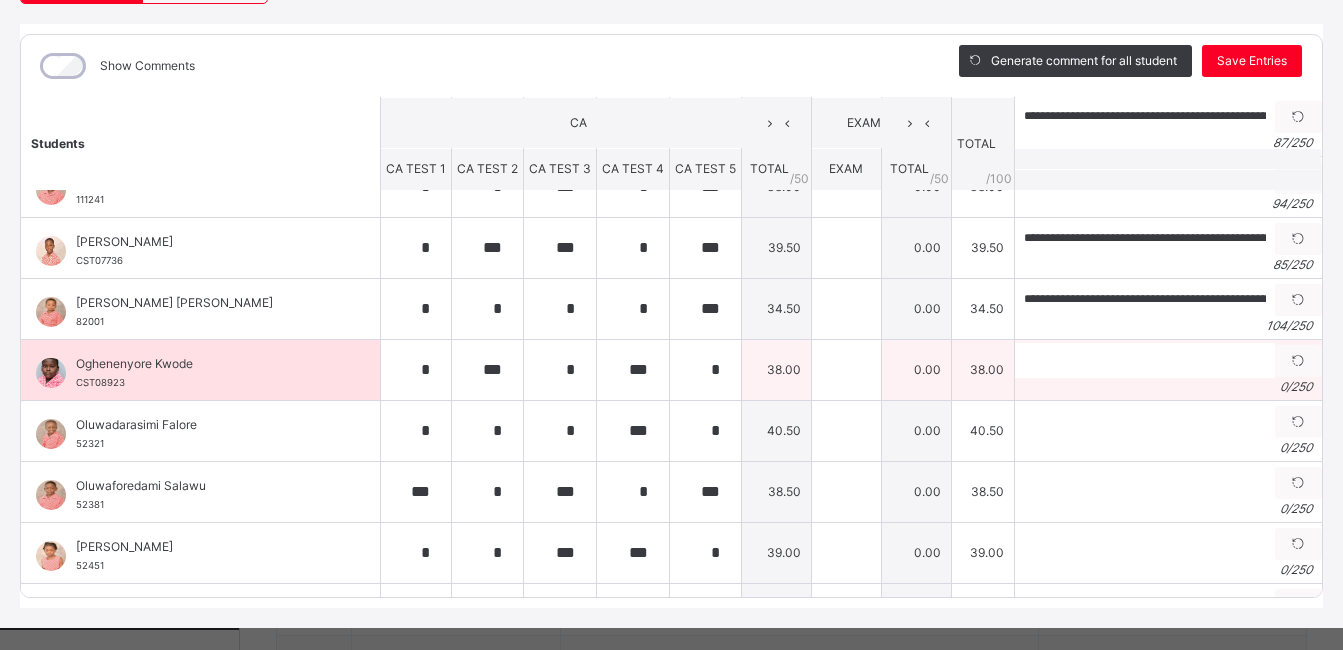click on "0 / 250" at bounding box center [1168, 387] 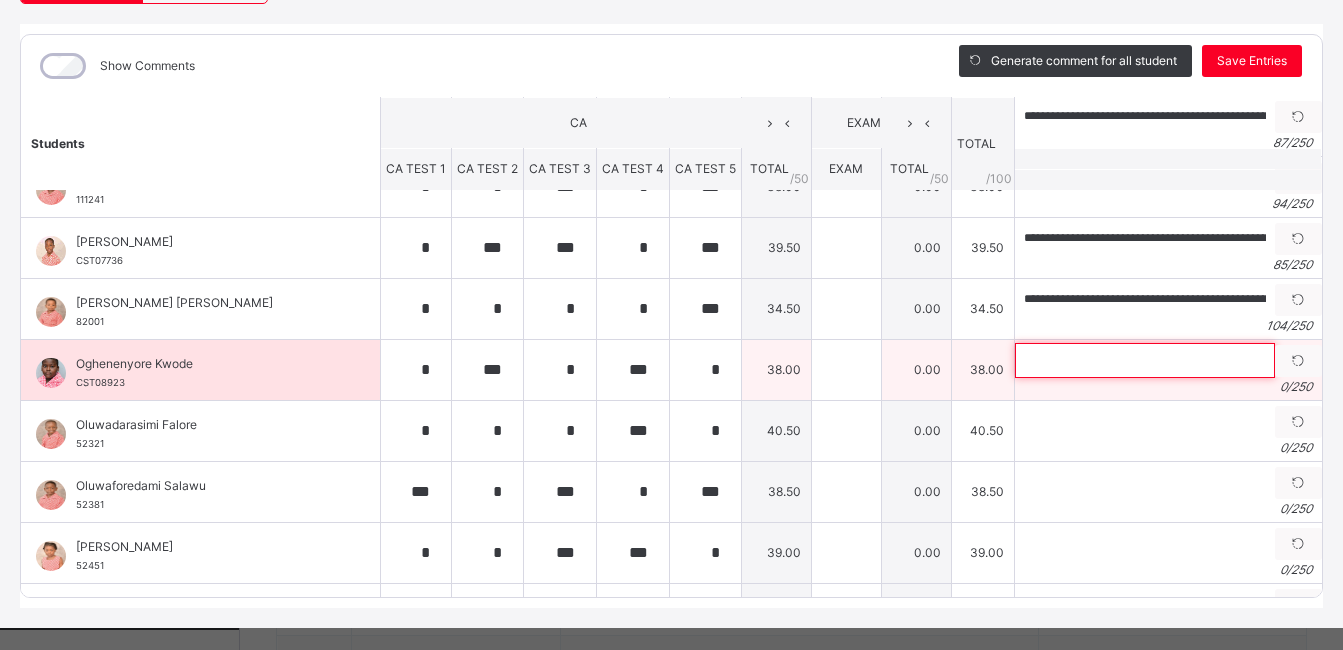 click at bounding box center [1145, 360] 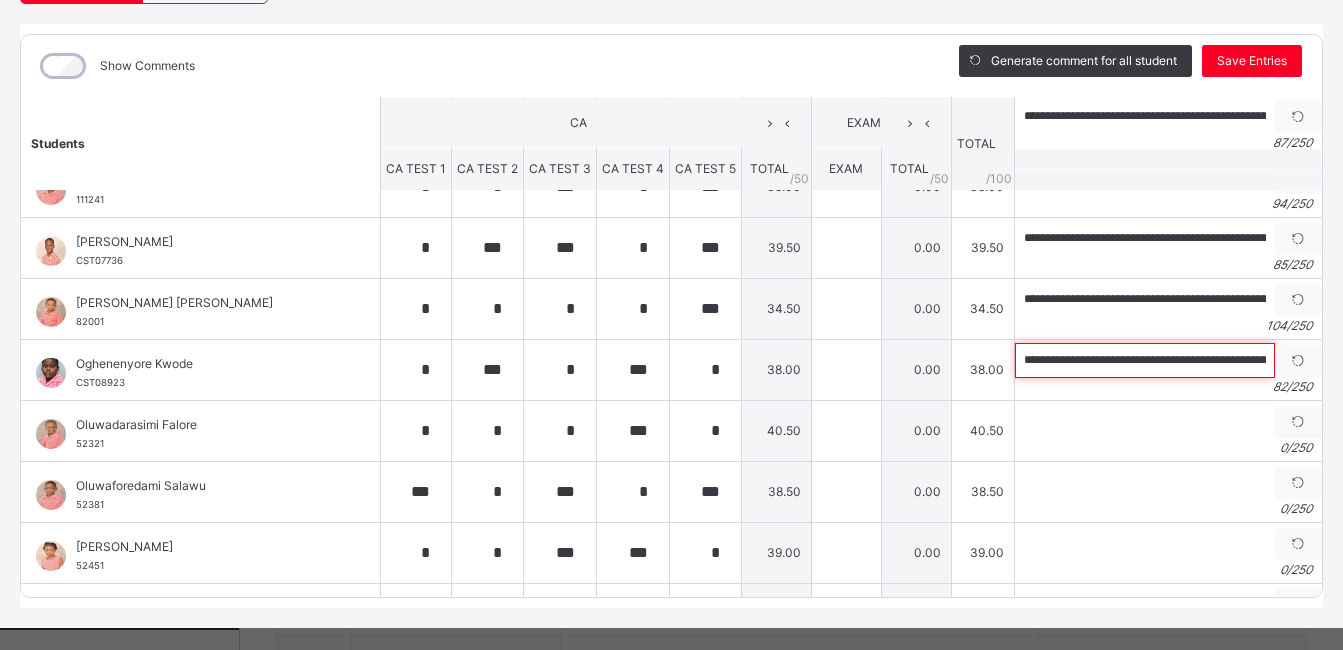 scroll, scrollTop: 0, scrollLeft: 239, axis: horizontal 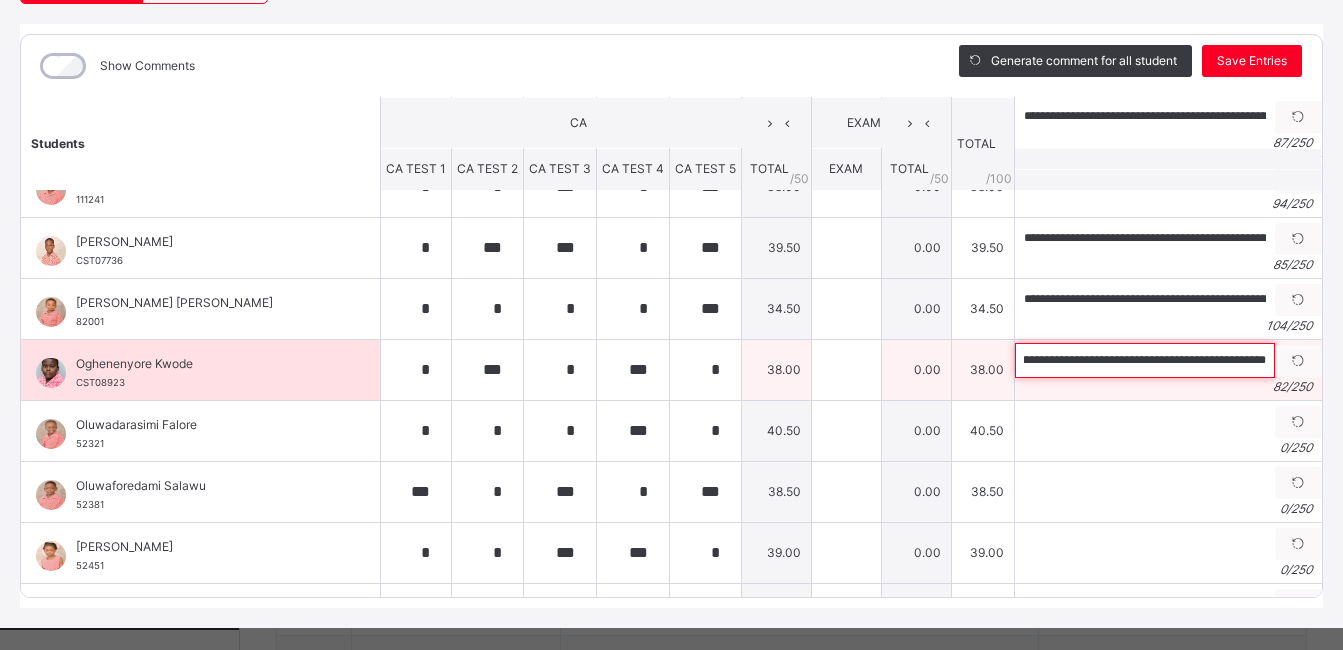click on "**********" at bounding box center [1145, 360] 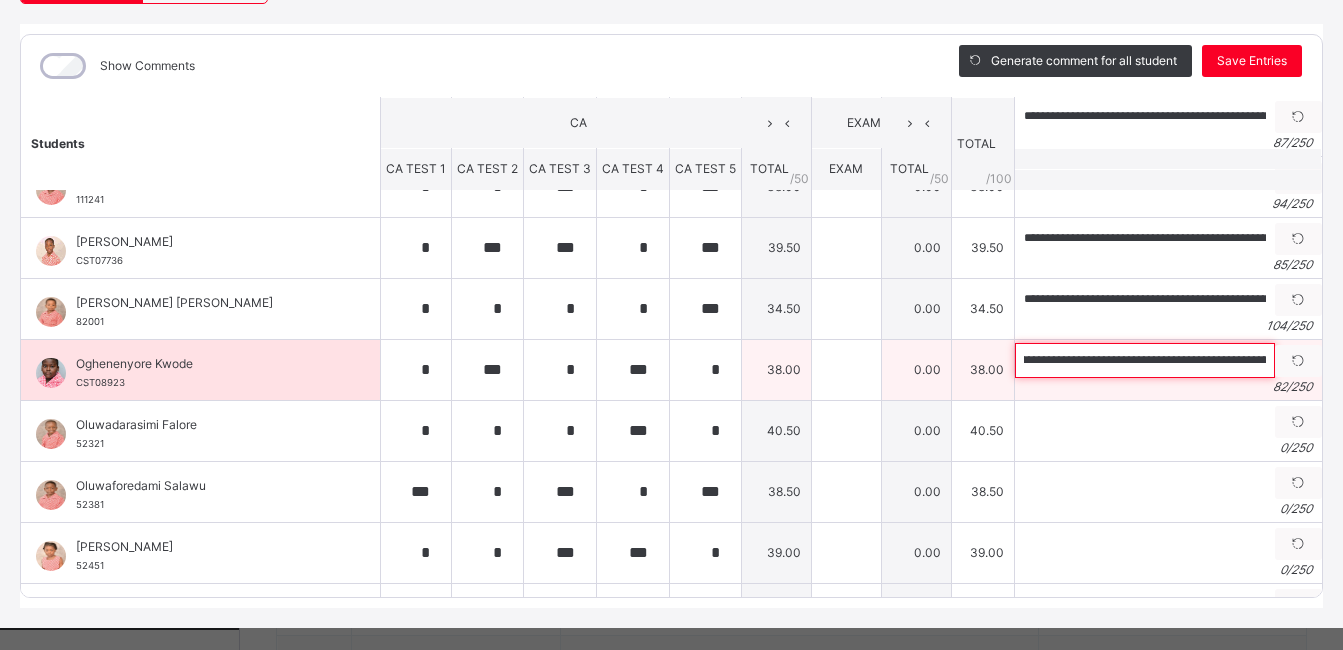 scroll, scrollTop: 0, scrollLeft: 0, axis: both 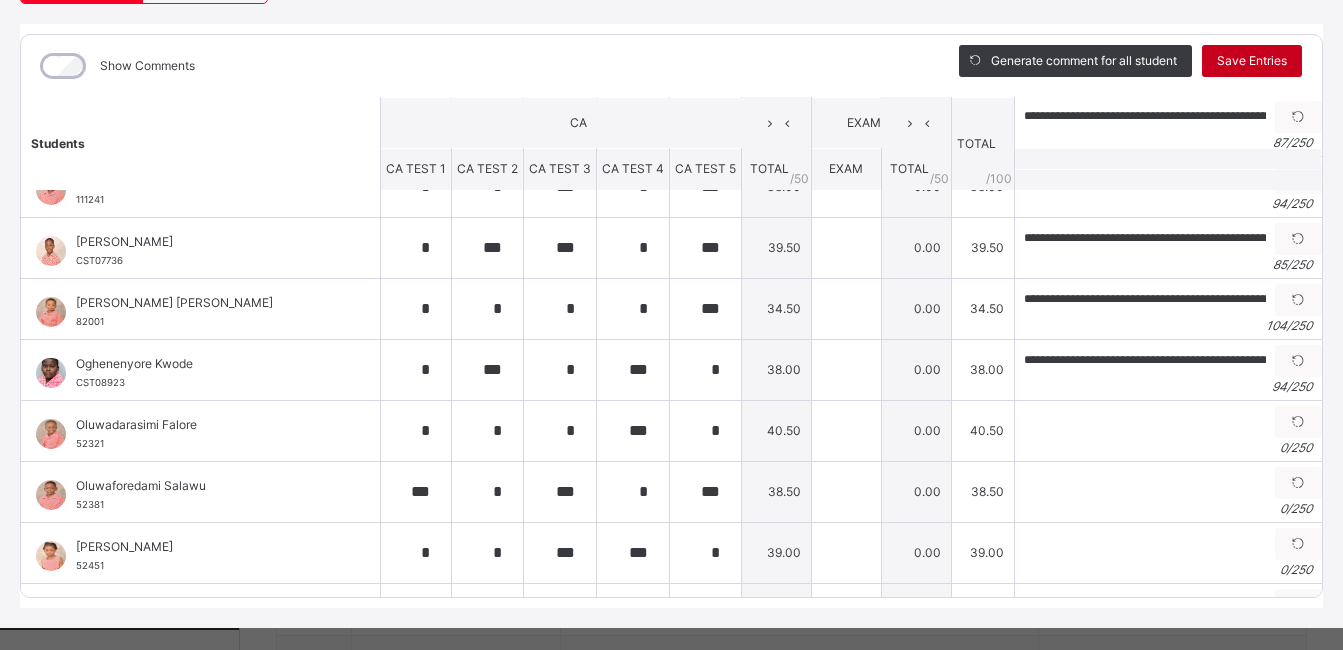 click on "Save Entries" at bounding box center [1252, 61] 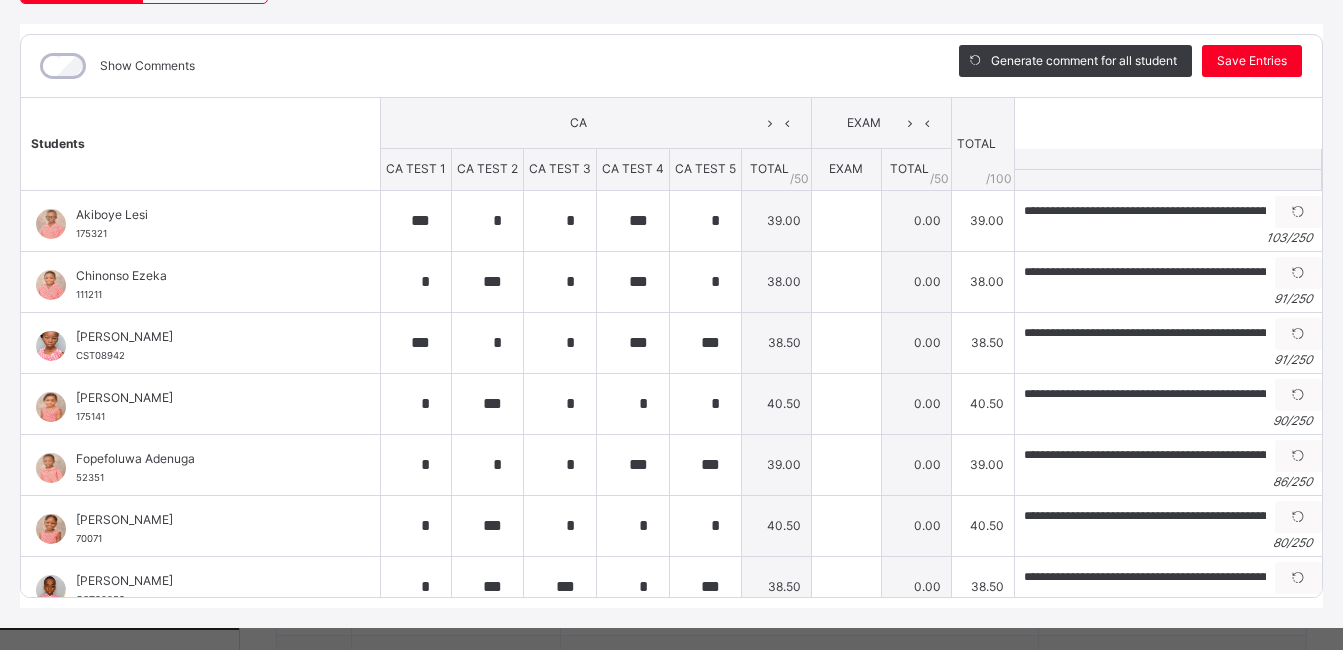 click on "Save Entries" at bounding box center [1252, 61] 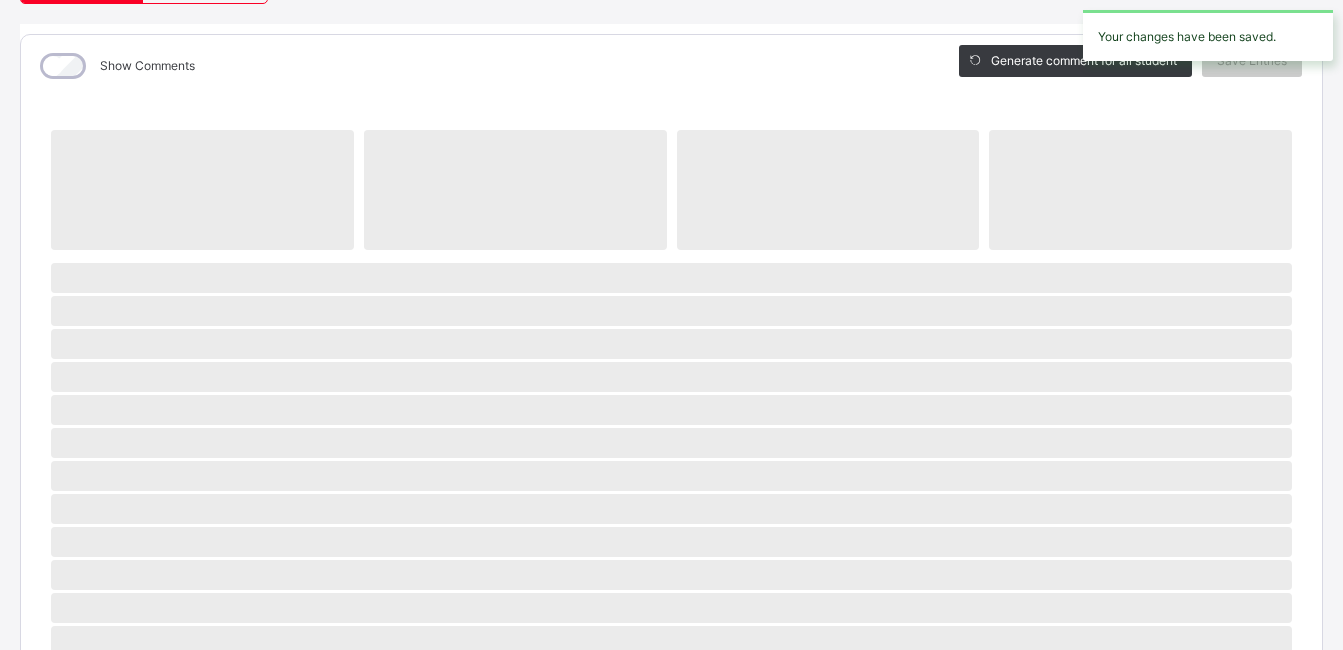 click on "‌ ‌ ‌ ‌ ‌ ‌ ‌ ‌ ‌ ‌ ‌ ‌ ‌ ‌ ‌ ‌ ‌ ‌ ‌ ‌ ‌ ‌ ‌ ‌ ‌ ‌ ‌ ‌ ‌" at bounding box center (671, 606) 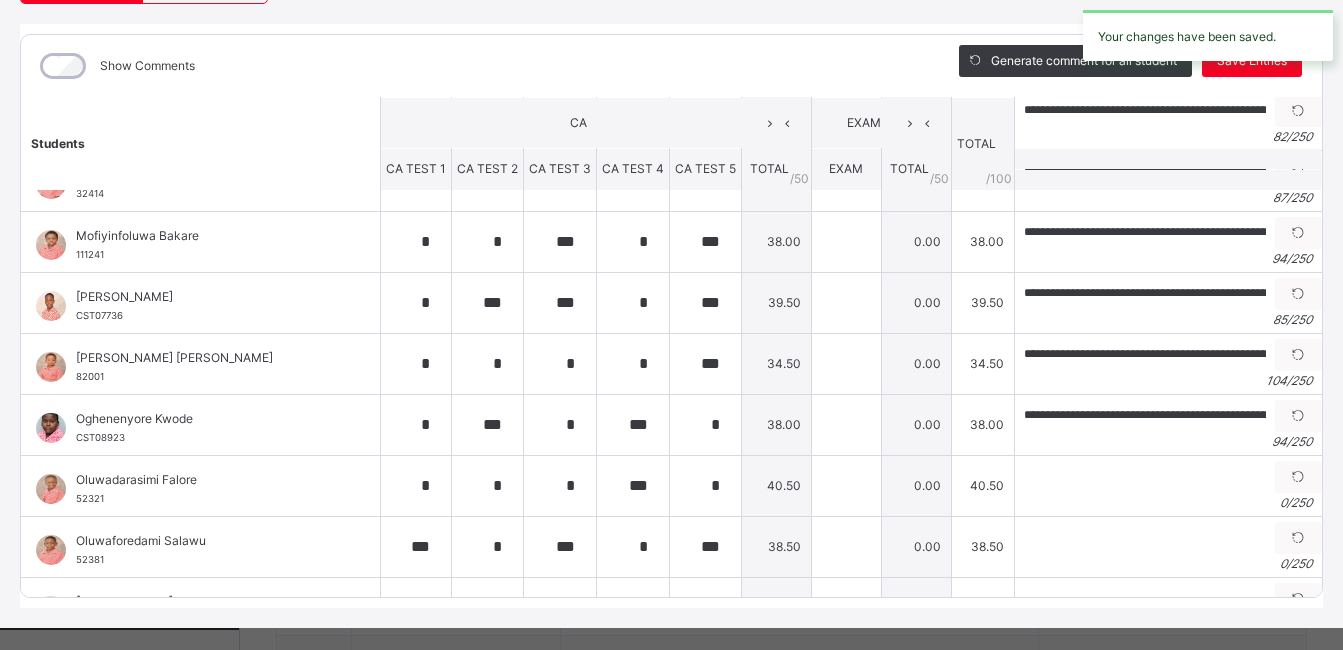 scroll, scrollTop: 814, scrollLeft: 0, axis: vertical 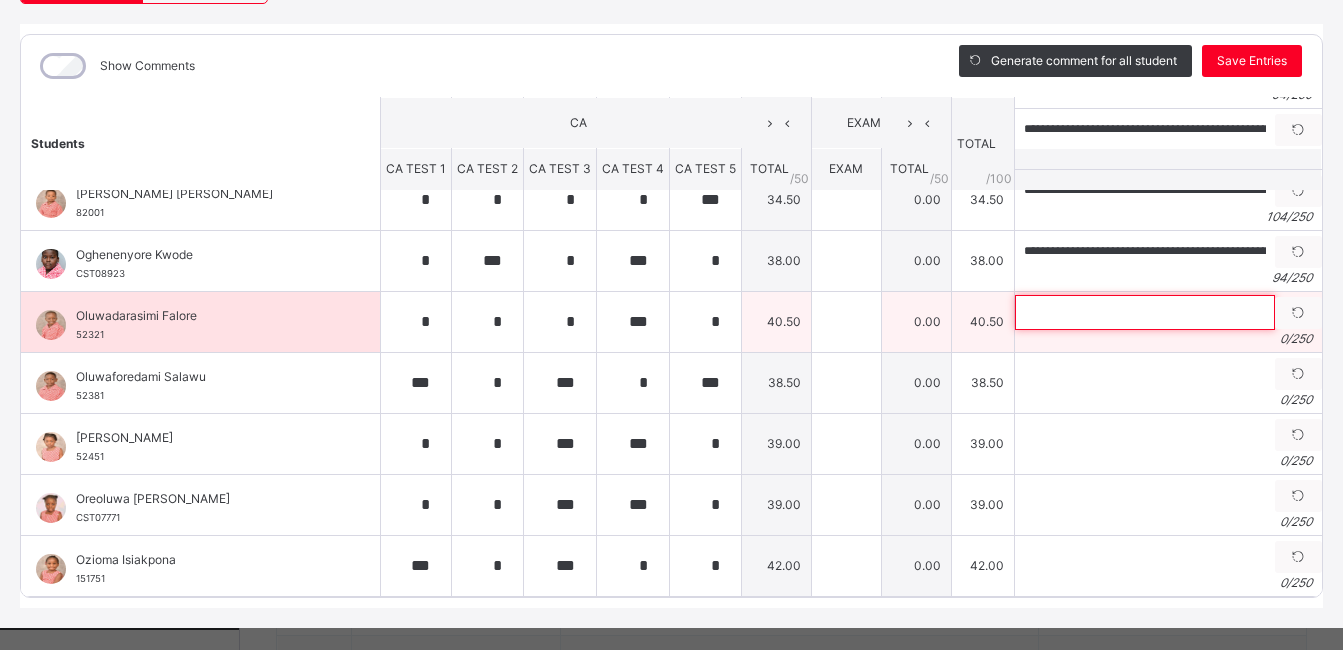 click at bounding box center [1145, 312] 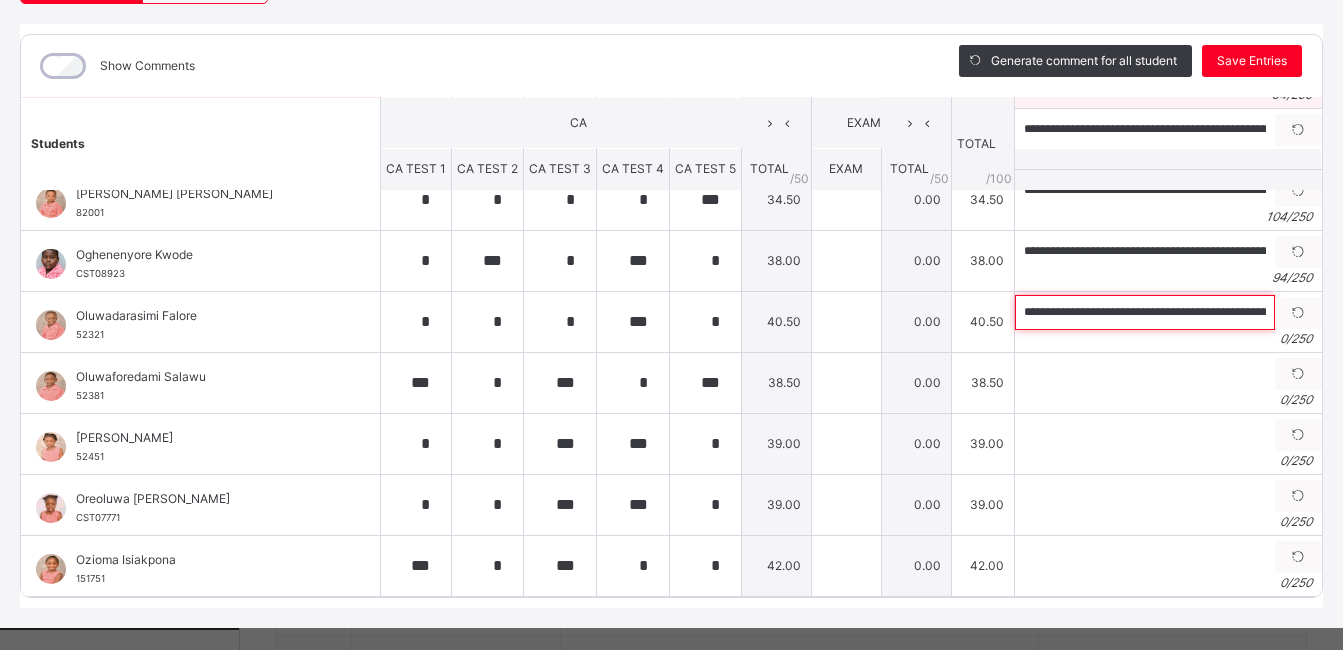 scroll, scrollTop: 0, scrollLeft: 225, axis: horizontal 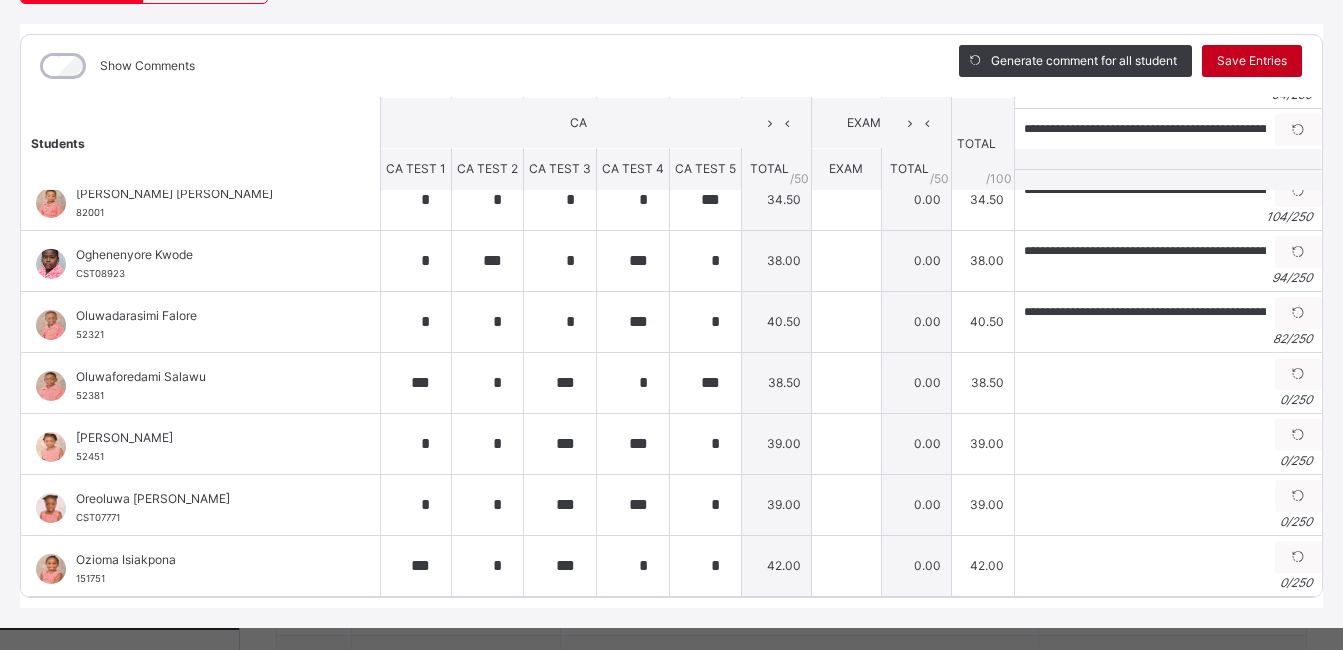 click on "Save Entries" at bounding box center (1252, 61) 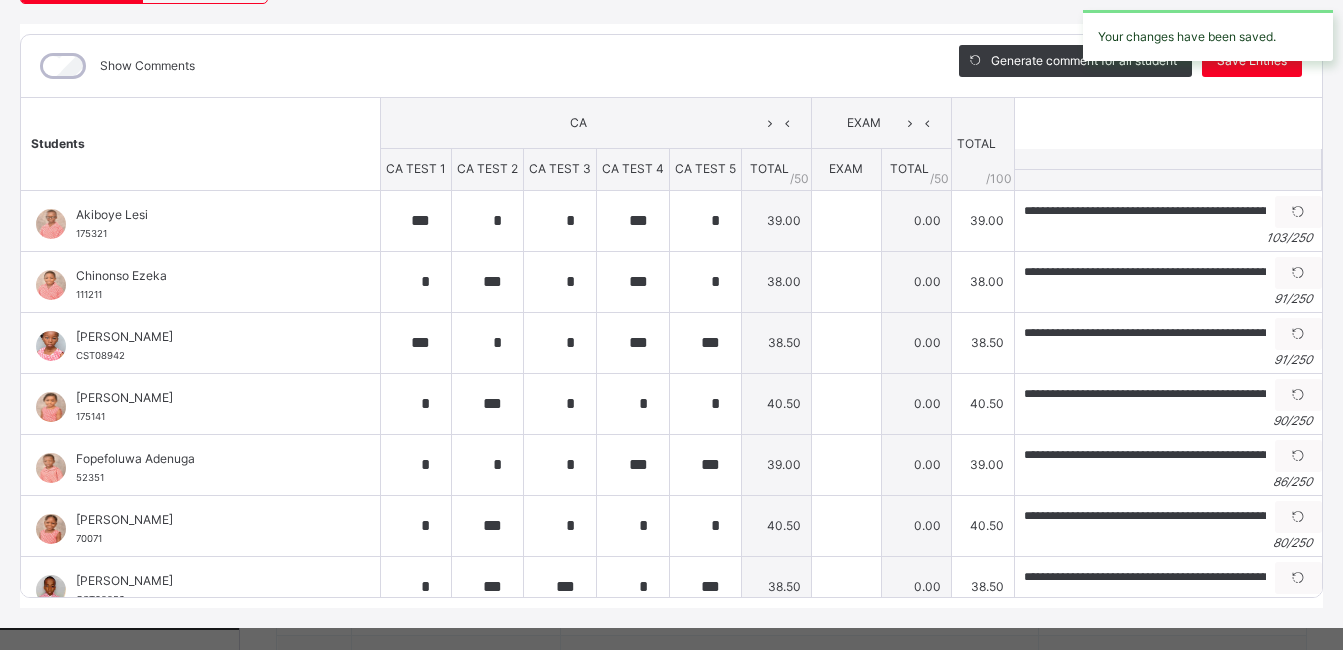 click on "Your changes have been saved." at bounding box center (1208, 35) 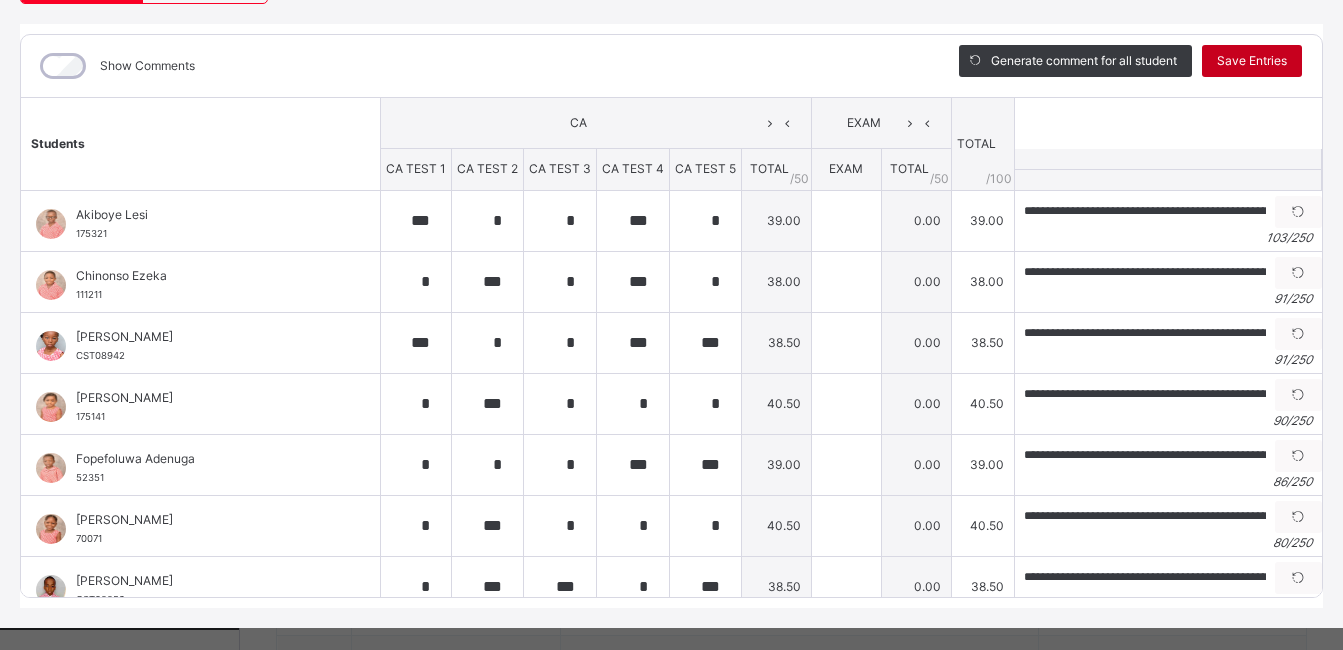 click on "Save Entries" at bounding box center (1252, 61) 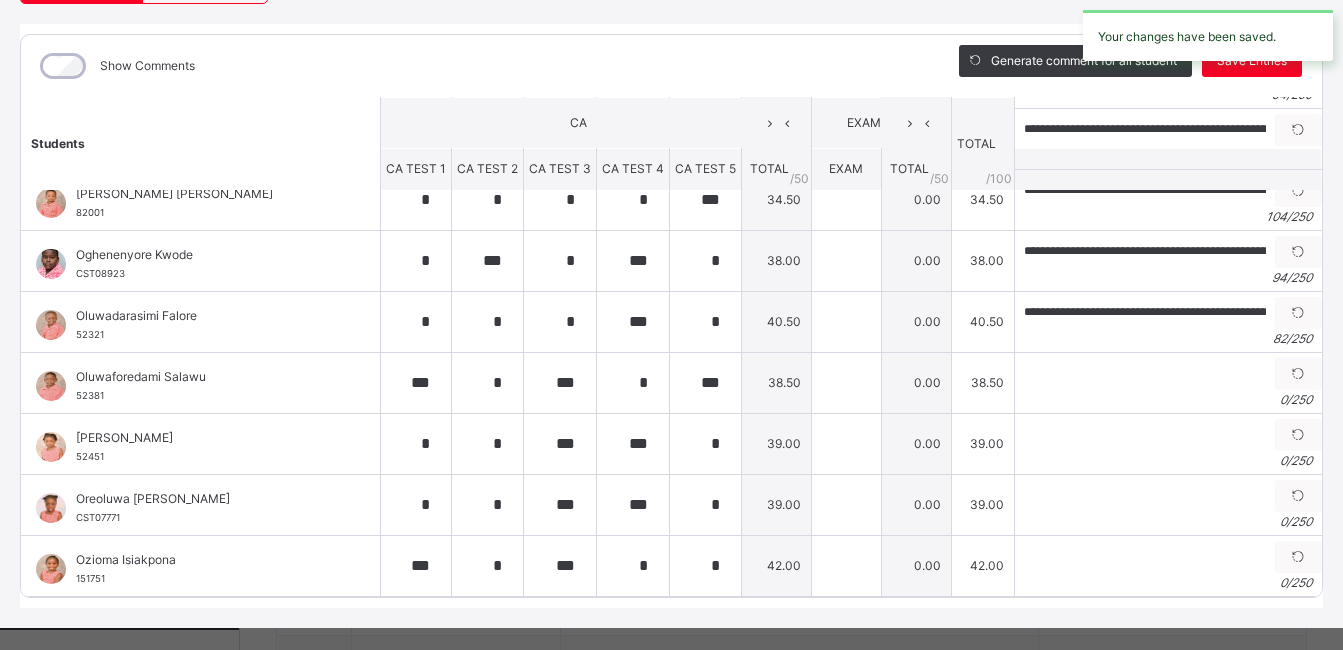 scroll, scrollTop: 820, scrollLeft: 0, axis: vertical 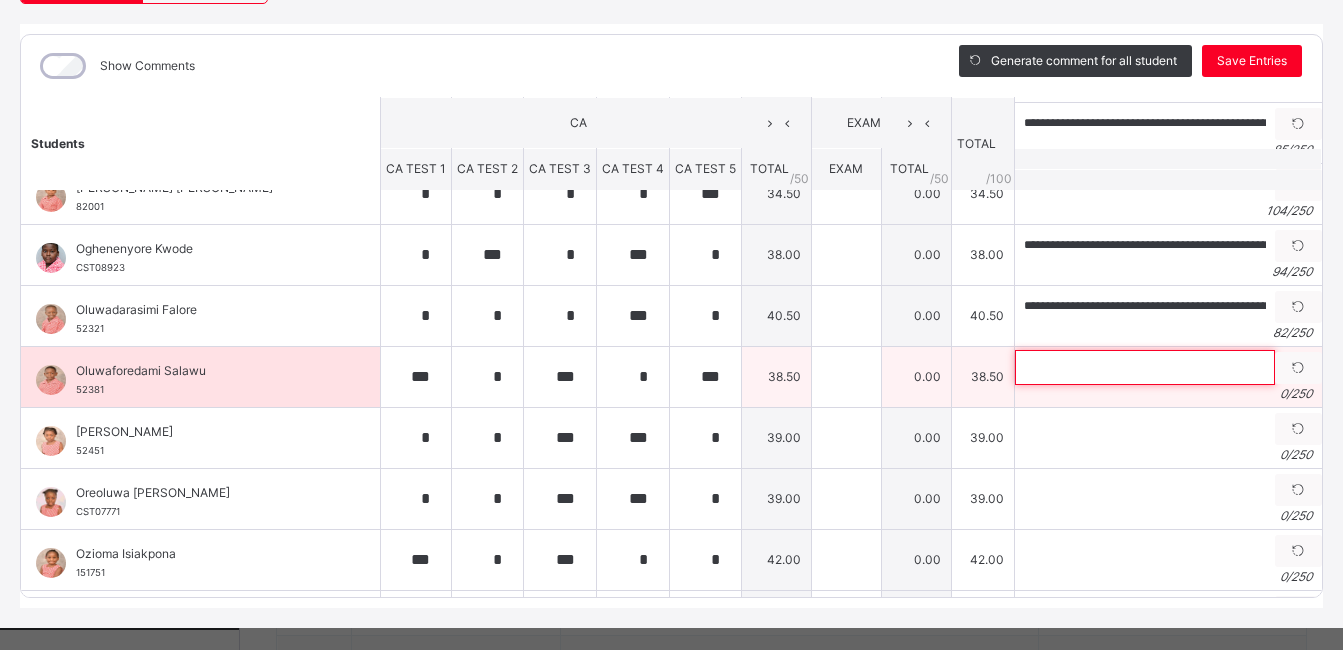 click at bounding box center (1145, 367) 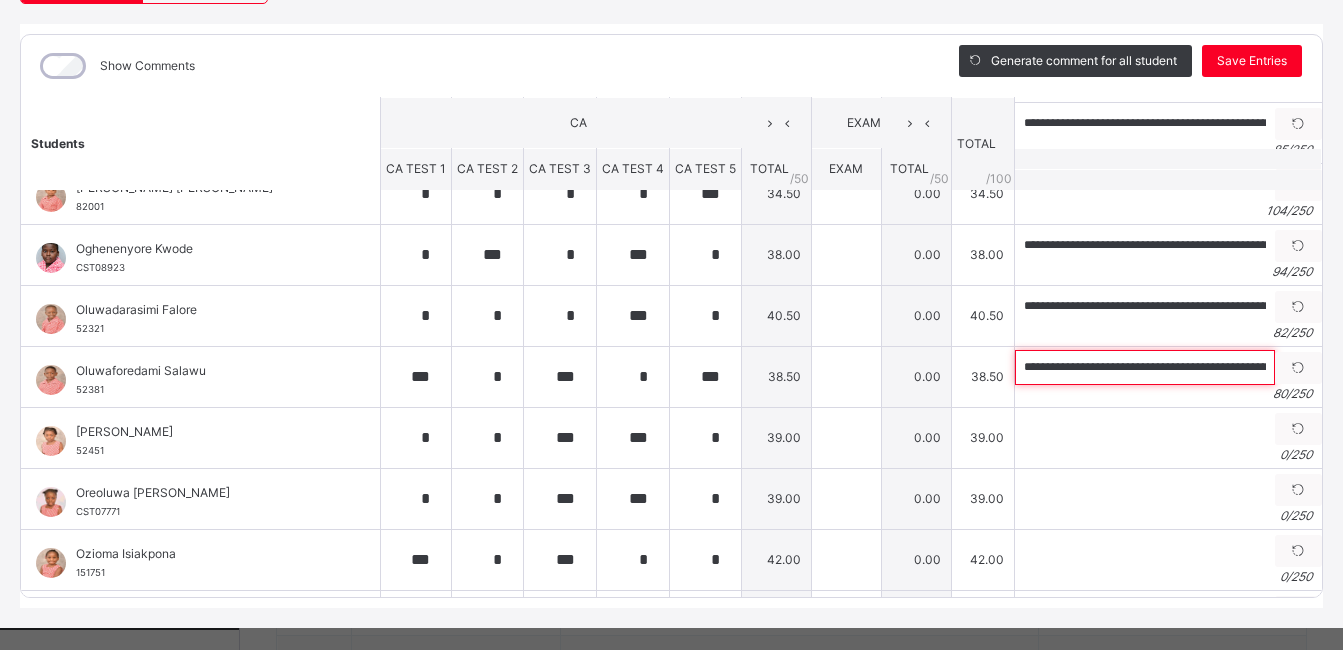 scroll, scrollTop: 0, scrollLeft: 213, axis: horizontal 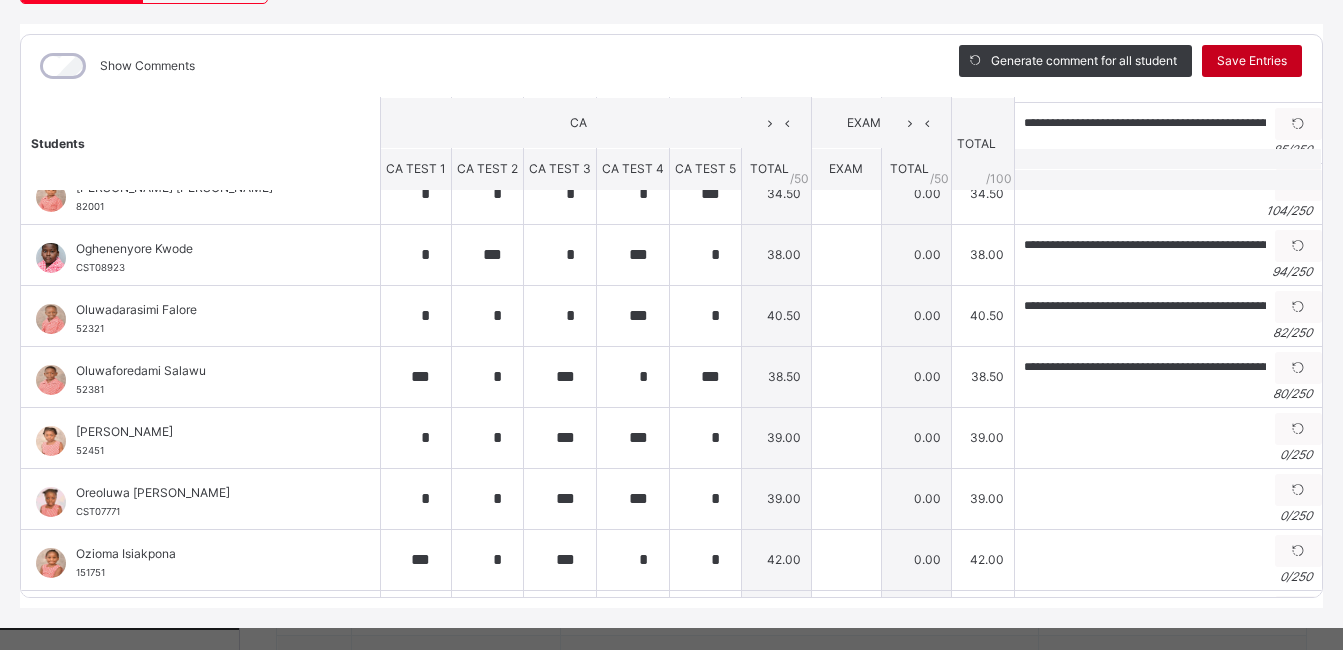 click on "Save Entries" at bounding box center (1252, 61) 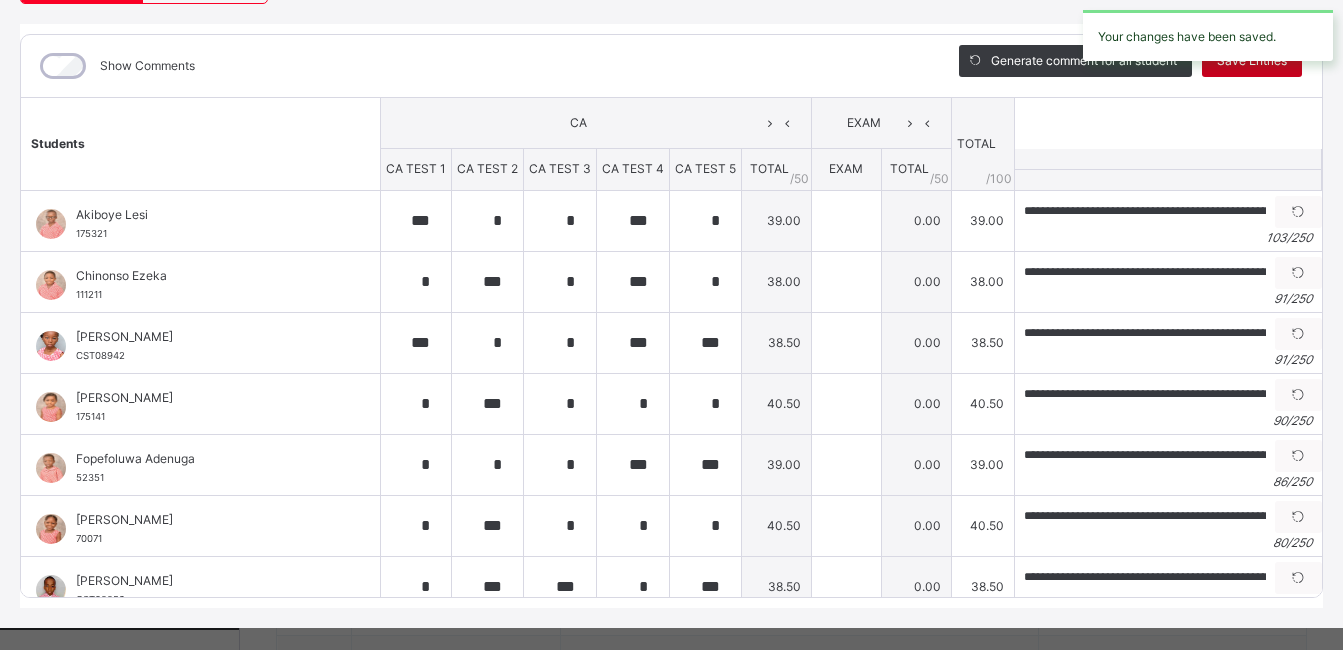 click on "Your changes have been saved." at bounding box center (1208, 35) 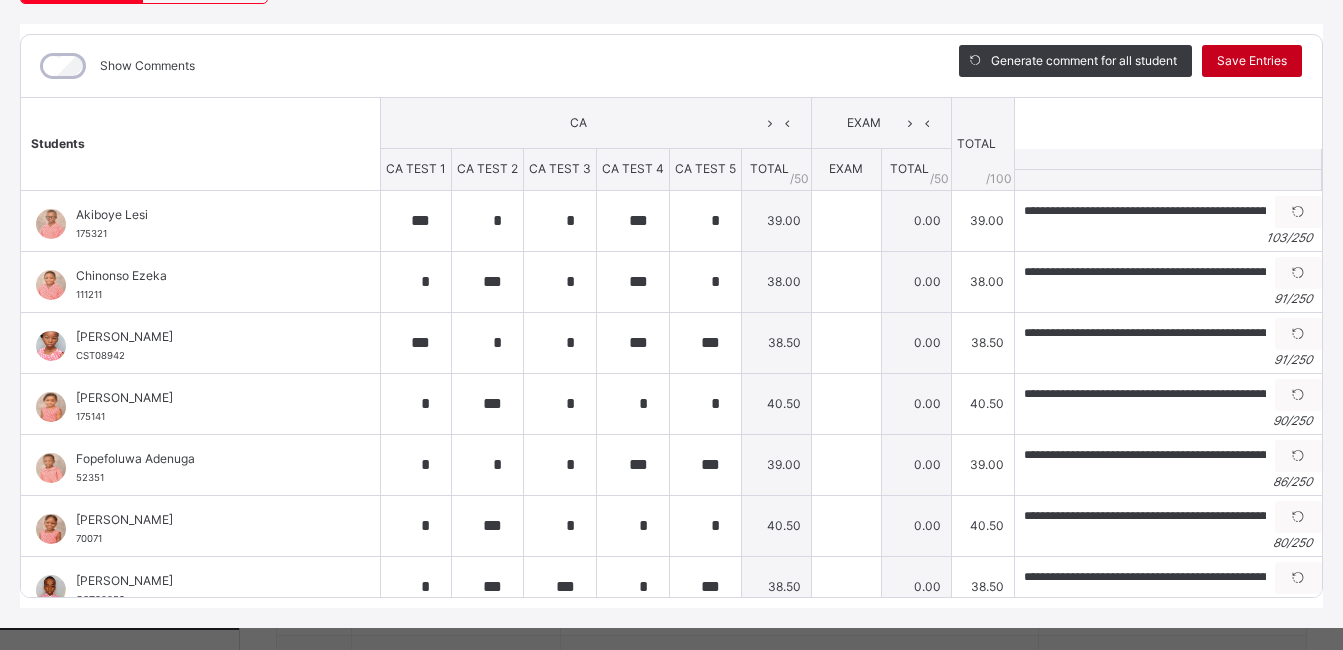click on "Save Entries" at bounding box center [1252, 61] 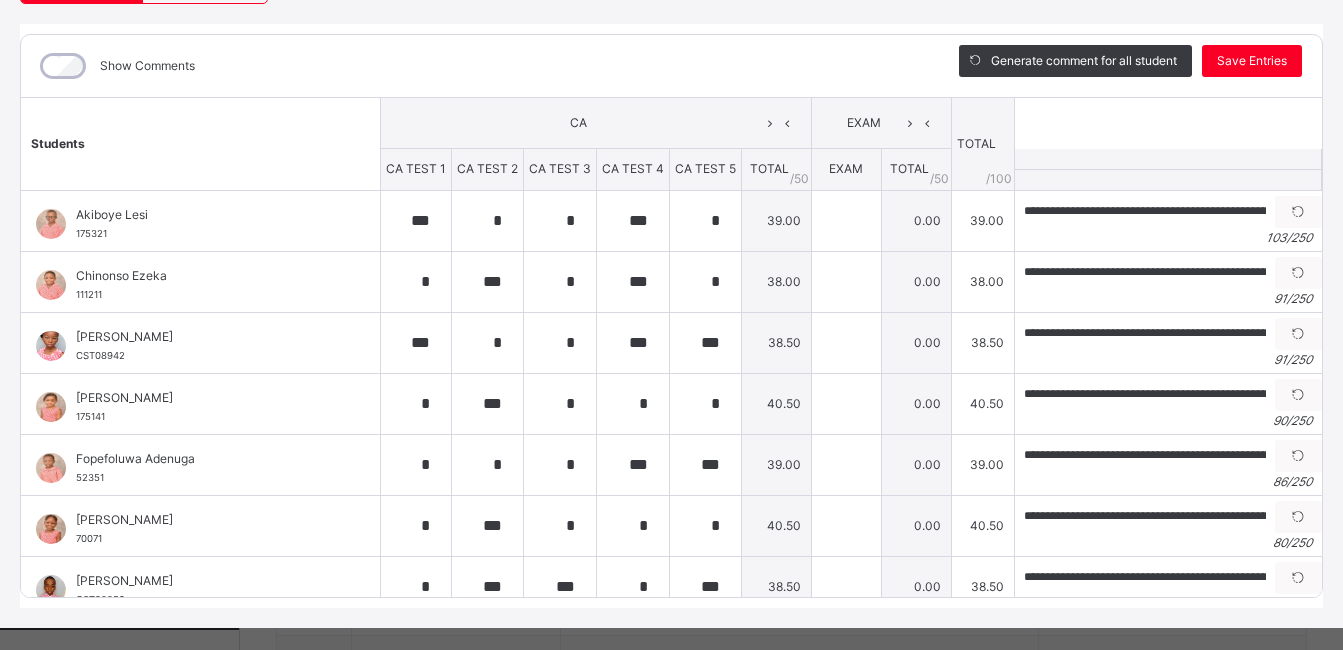 click on "Generate comment for all student   Save Entries" at bounding box center (1130, 66) 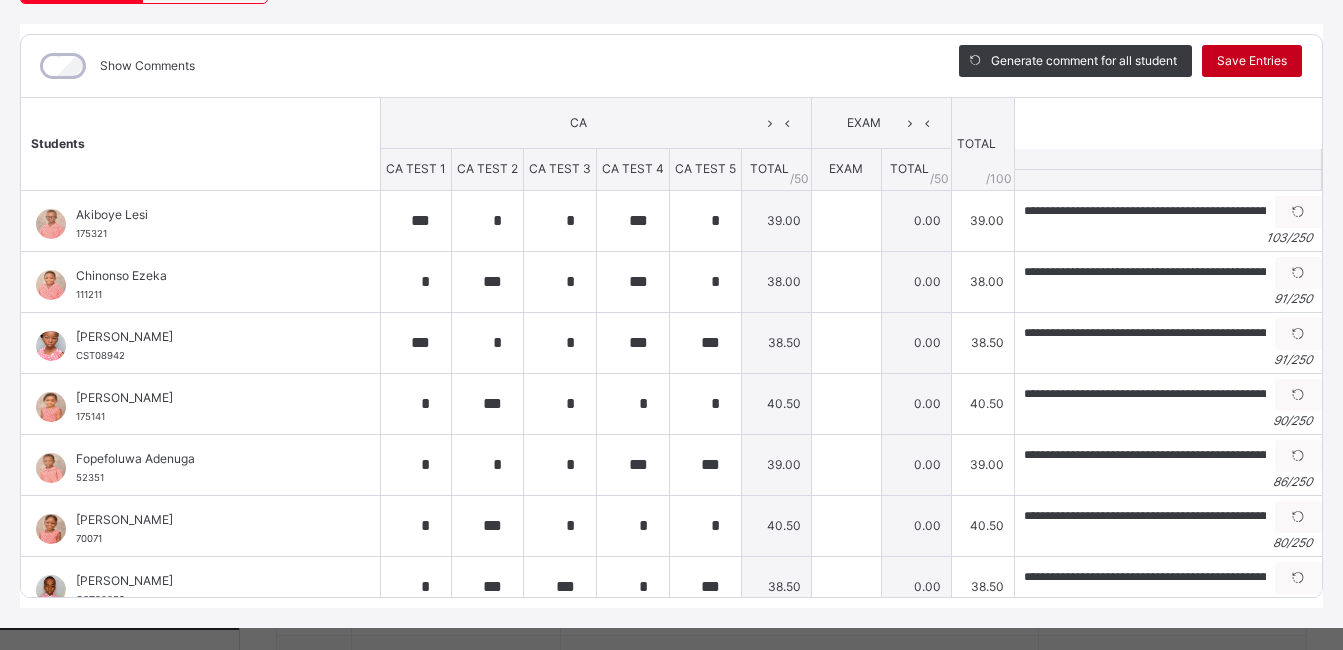 click on "Save Entries" at bounding box center (1252, 61) 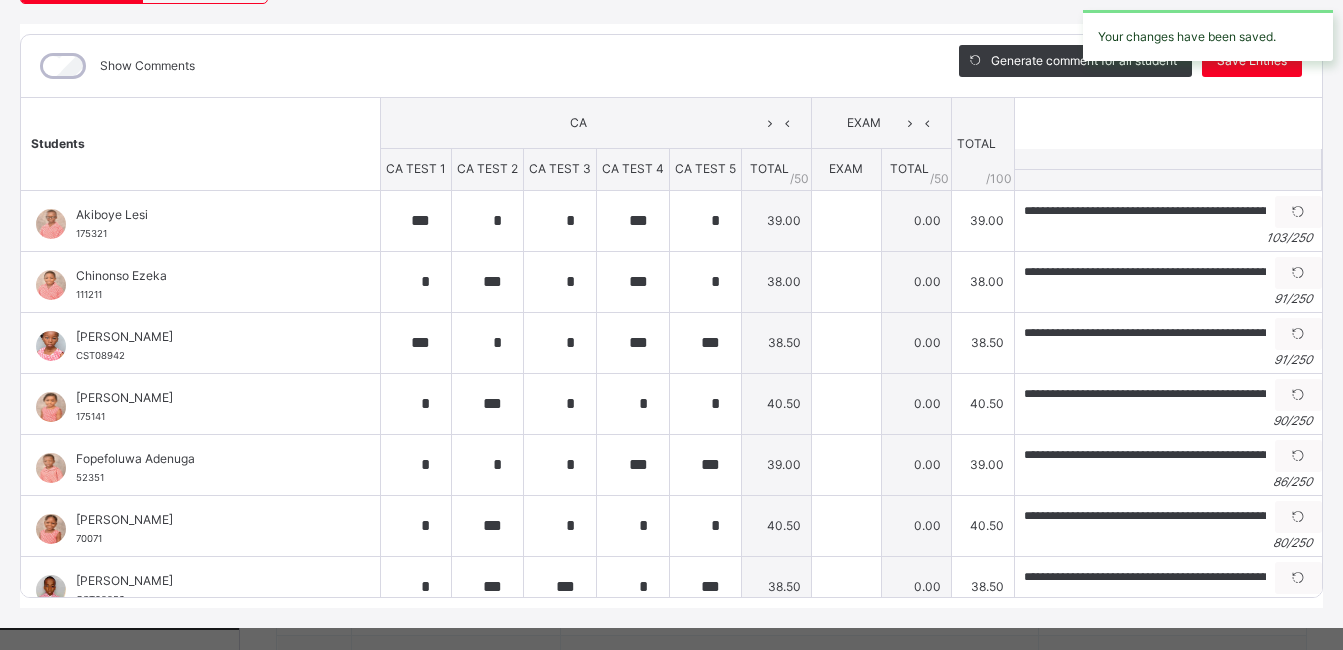 drag, startPoint x: 1299, startPoint y: 230, endPoint x: 1256, endPoint y: 152, distance: 89.06739 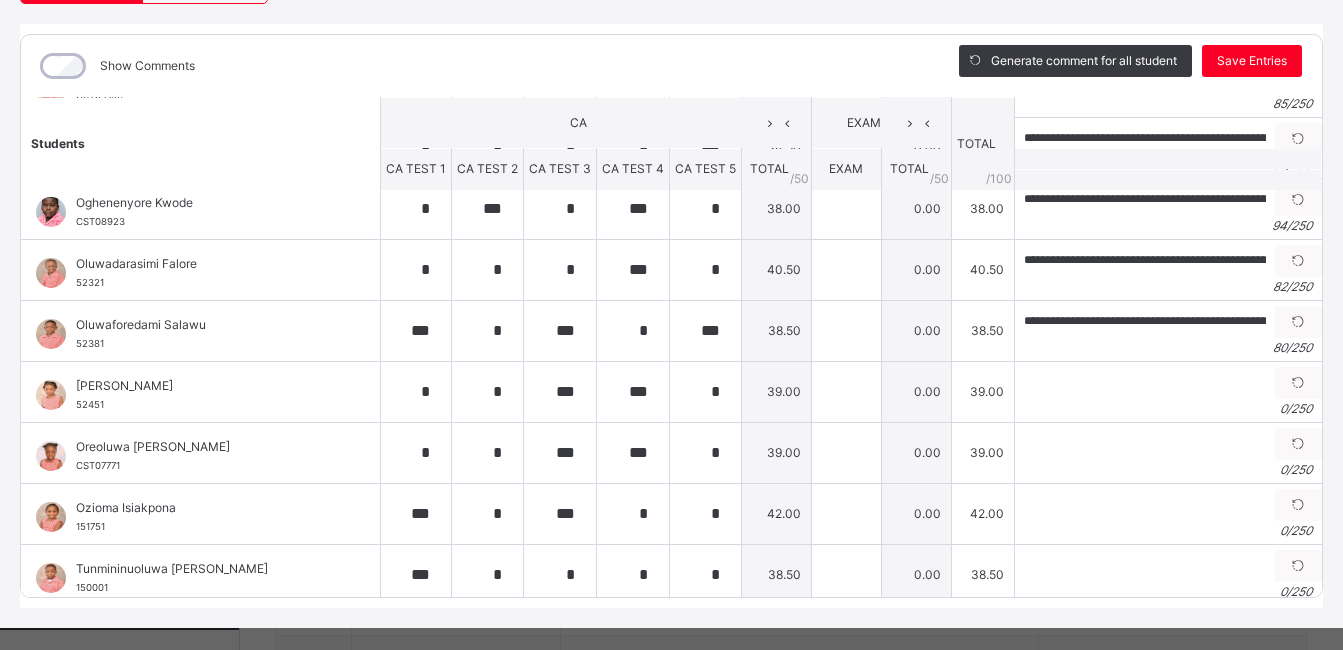 scroll, scrollTop: 869, scrollLeft: 0, axis: vertical 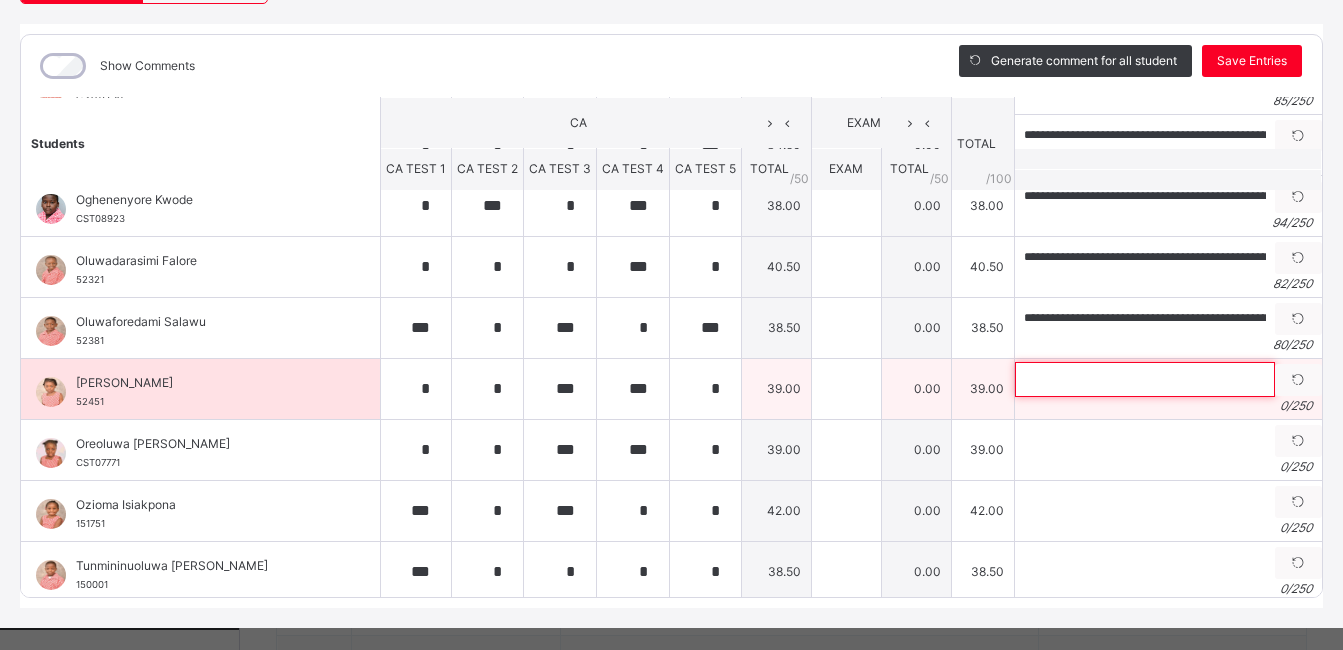 click at bounding box center [1145, 379] 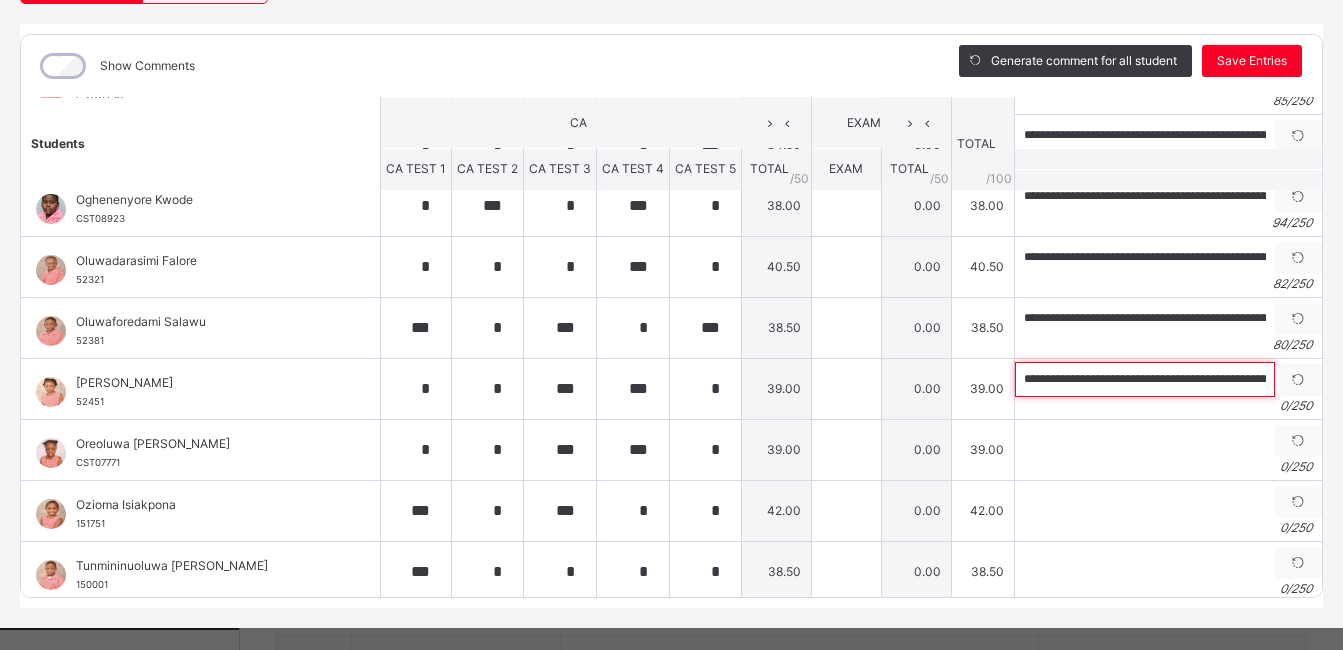 scroll, scrollTop: 0, scrollLeft: 271, axis: horizontal 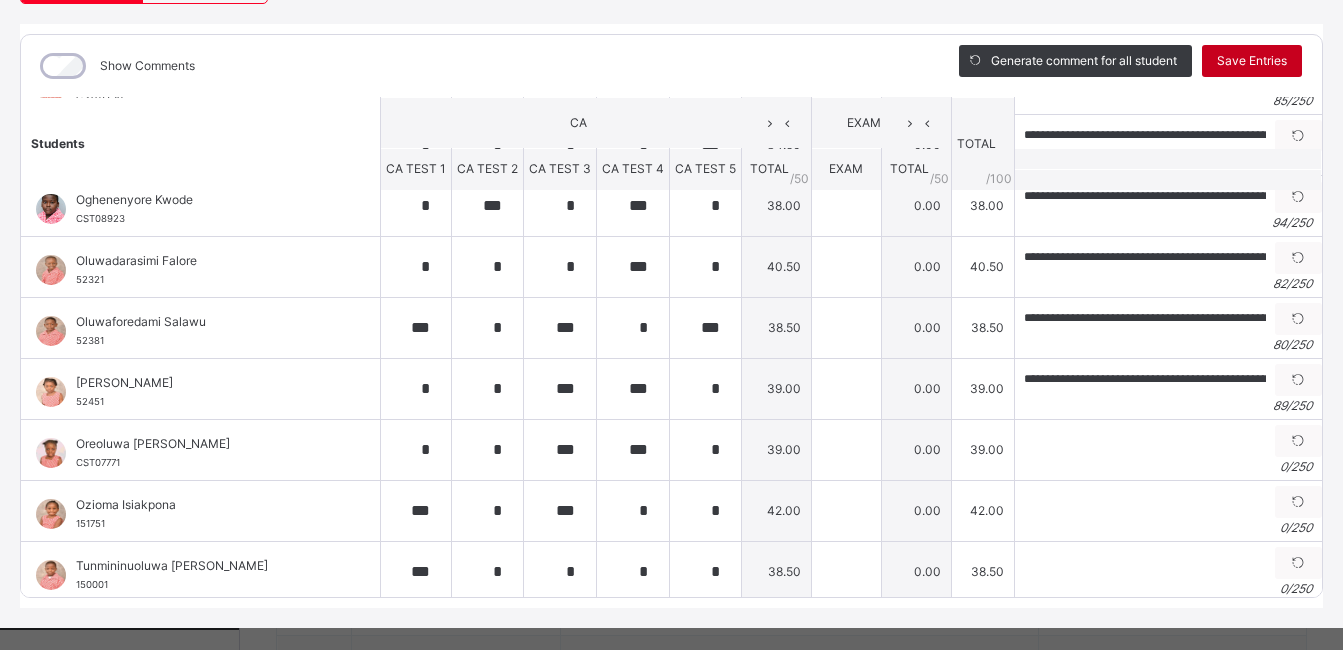 click on "Save Entries" at bounding box center [1252, 61] 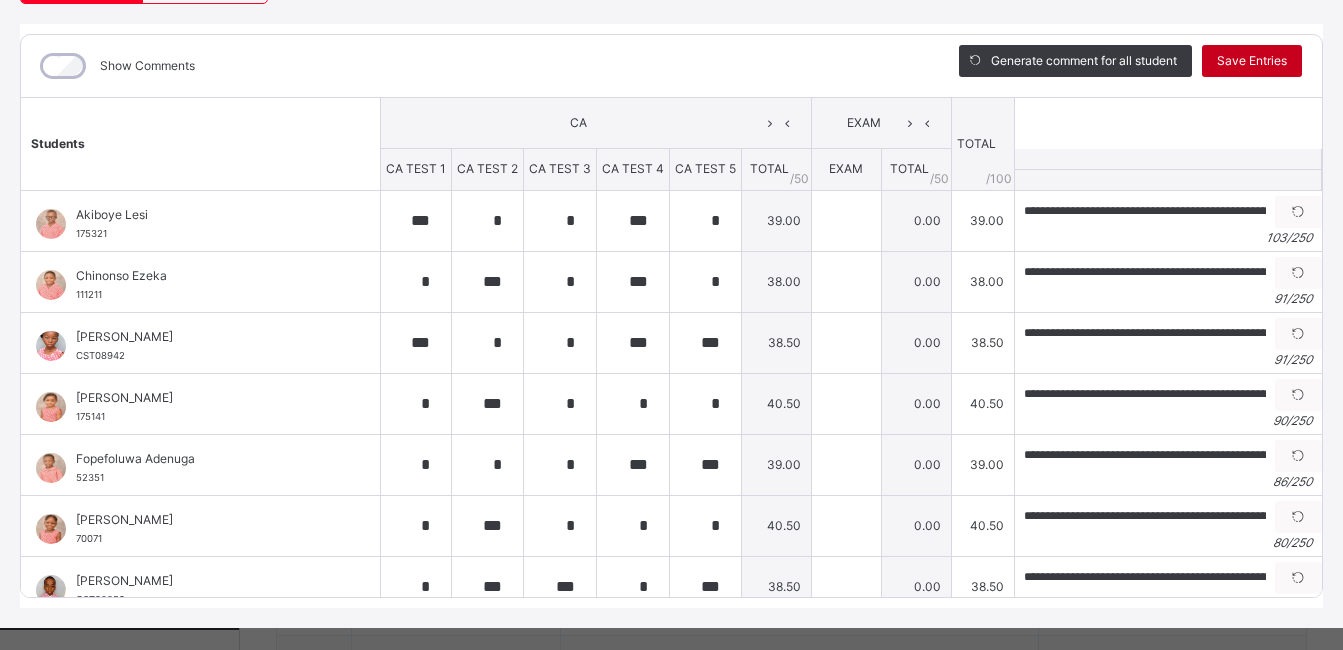 click on "Save Entries" at bounding box center [1252, 61] 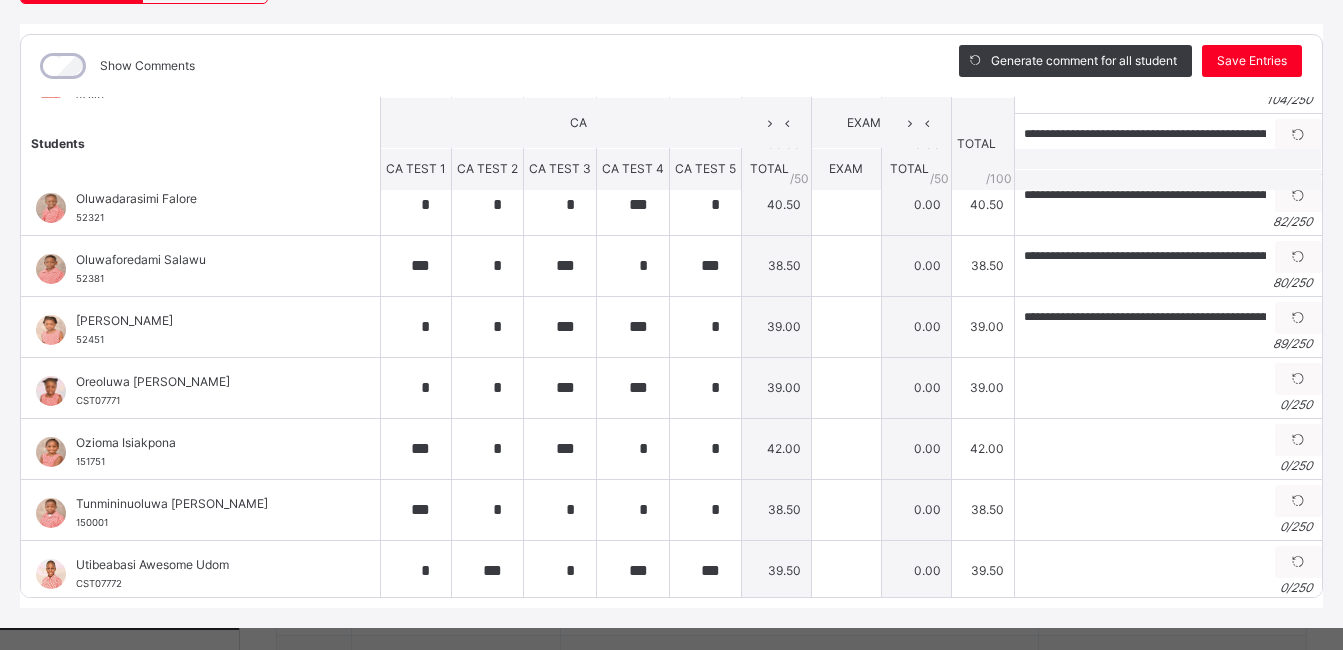 scroll, scrollTop: 951, scrollLeft: 0, axis: vertical 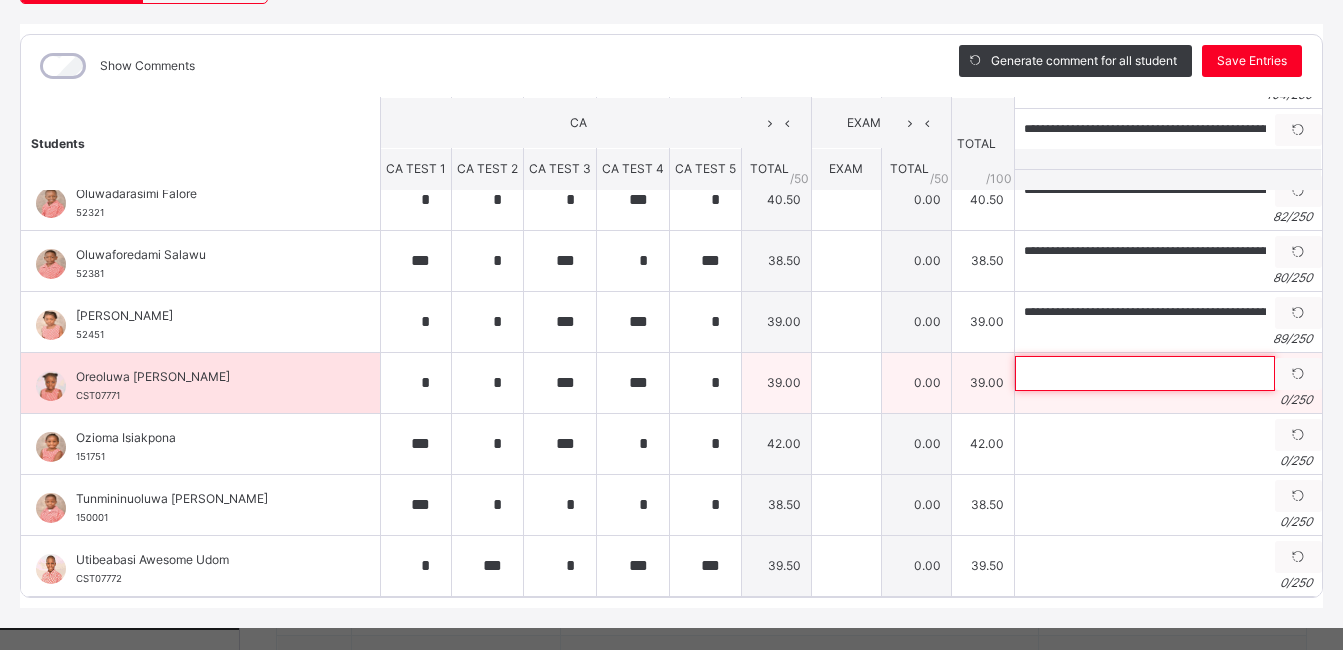 click at bounding box center (1145, 373) 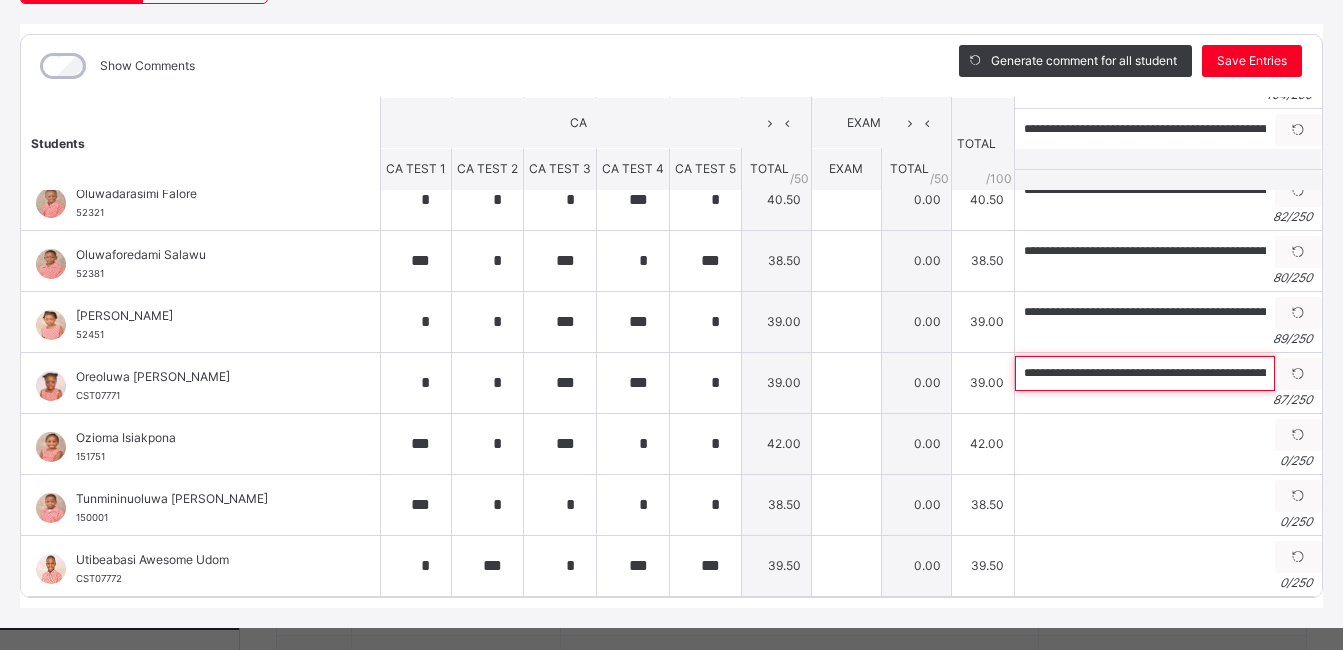 scroll, scrollTop: 0, scrollLeft: 265, axis: horizontal 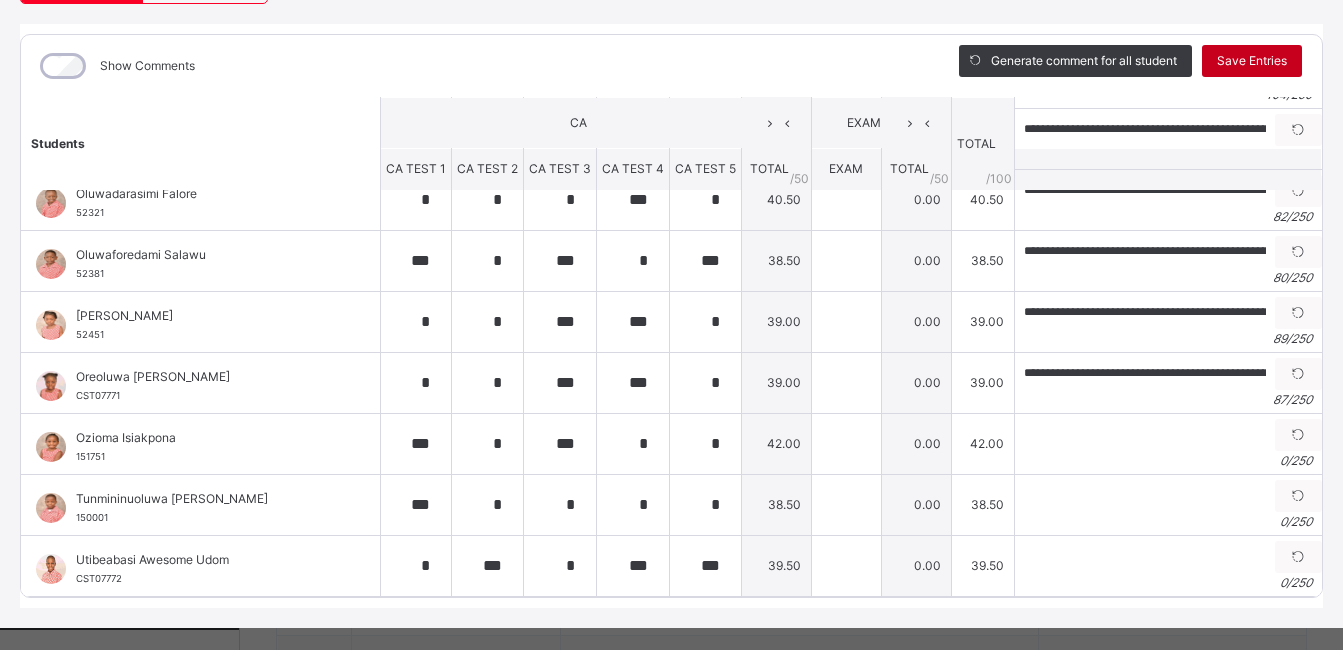 click on "Save Entries" at bounding box center [1252, 61] 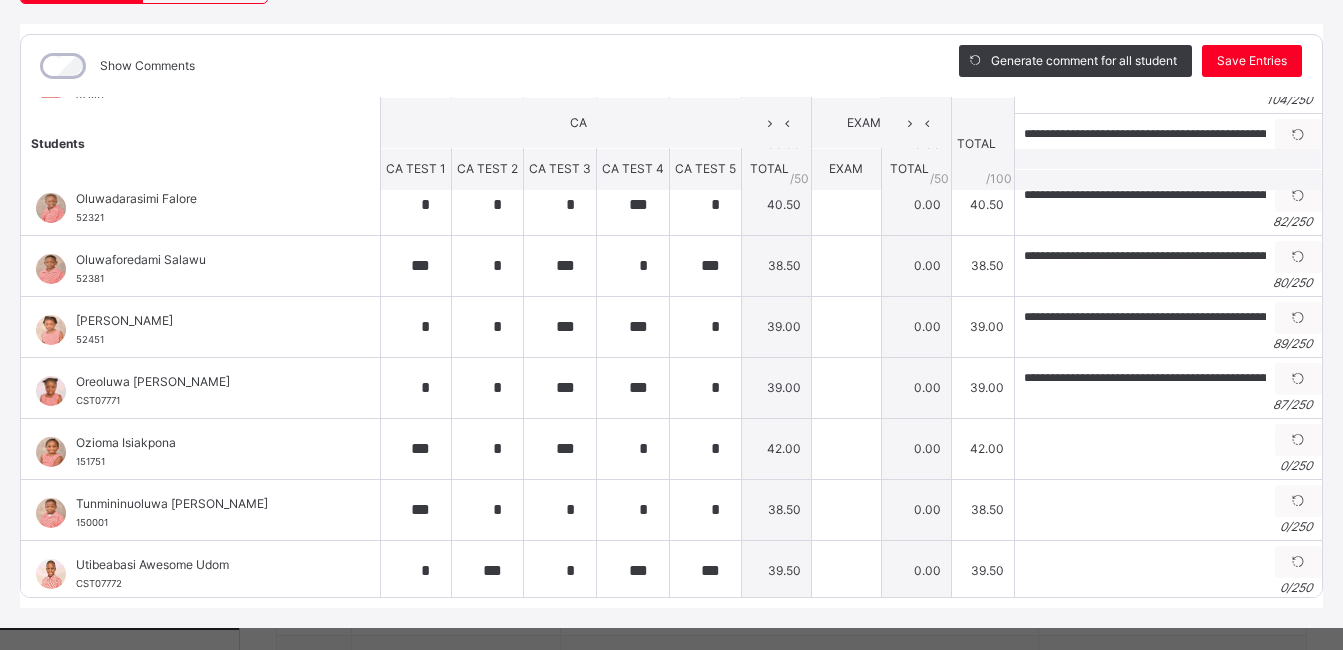 scroll, scrollTop: 951, scrollLeft: 0, axis: vertical 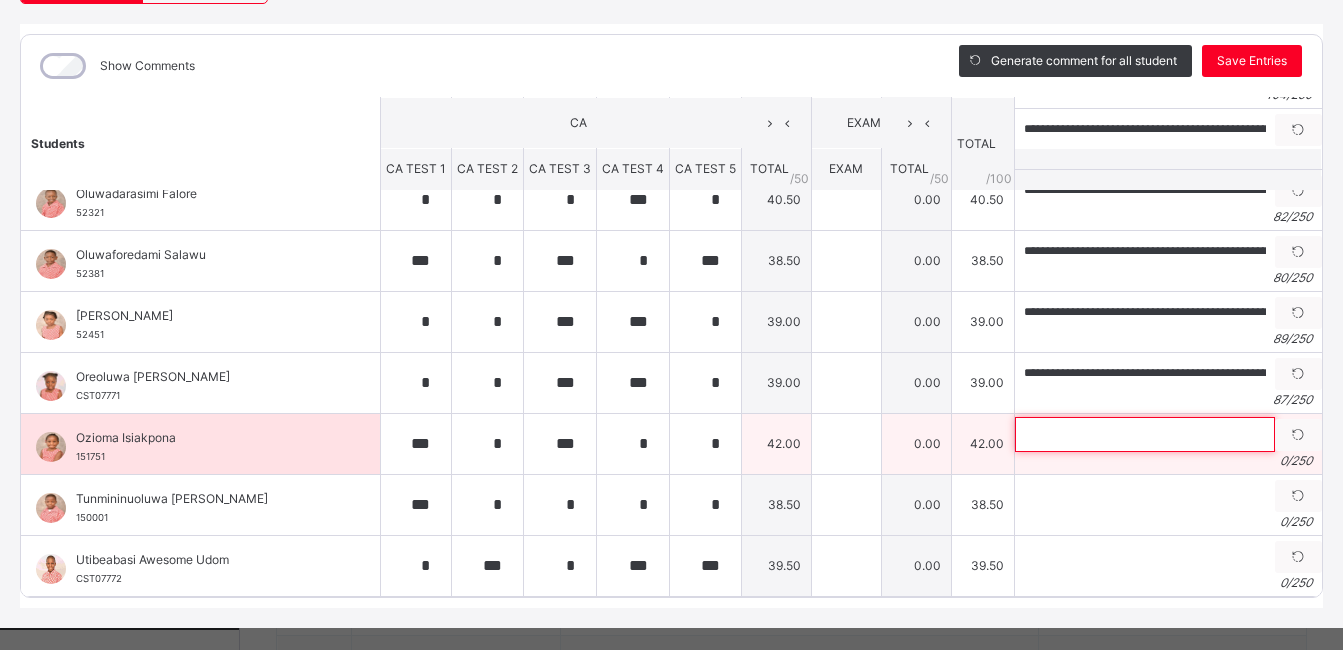 click at bounding box center [1145, 434] 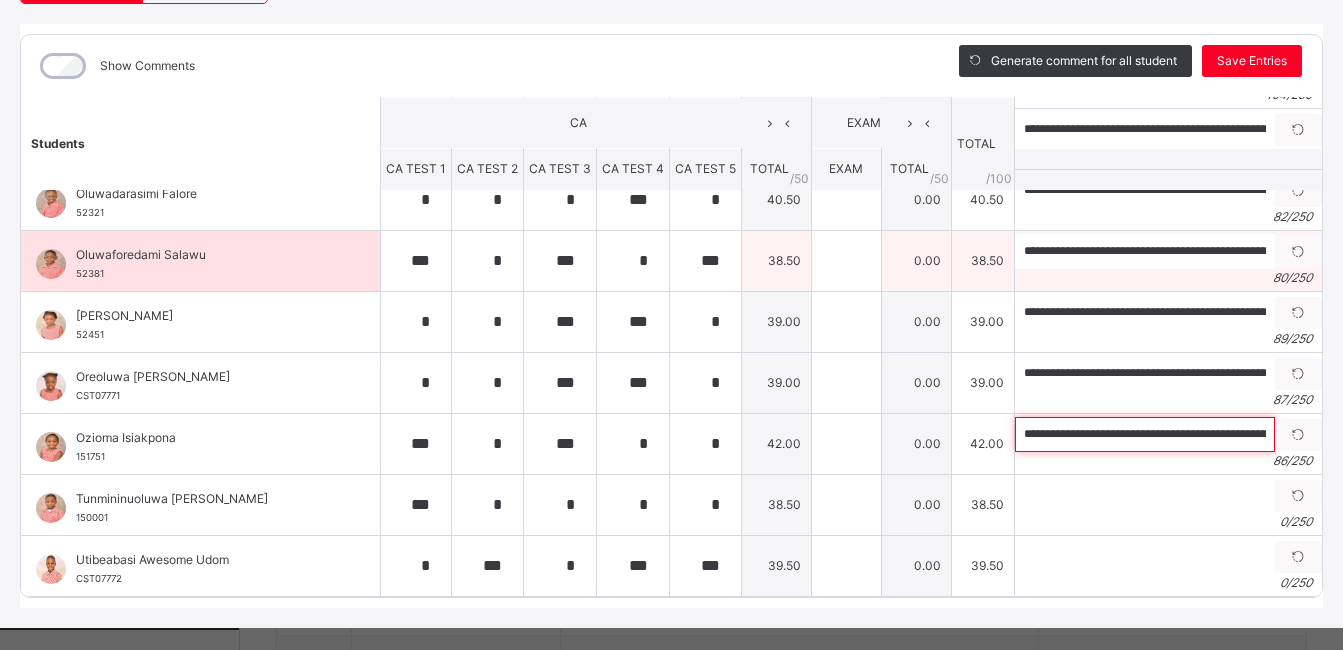 scroll, scrollTop: 0, scrollLeft: 278, axis: horizontal 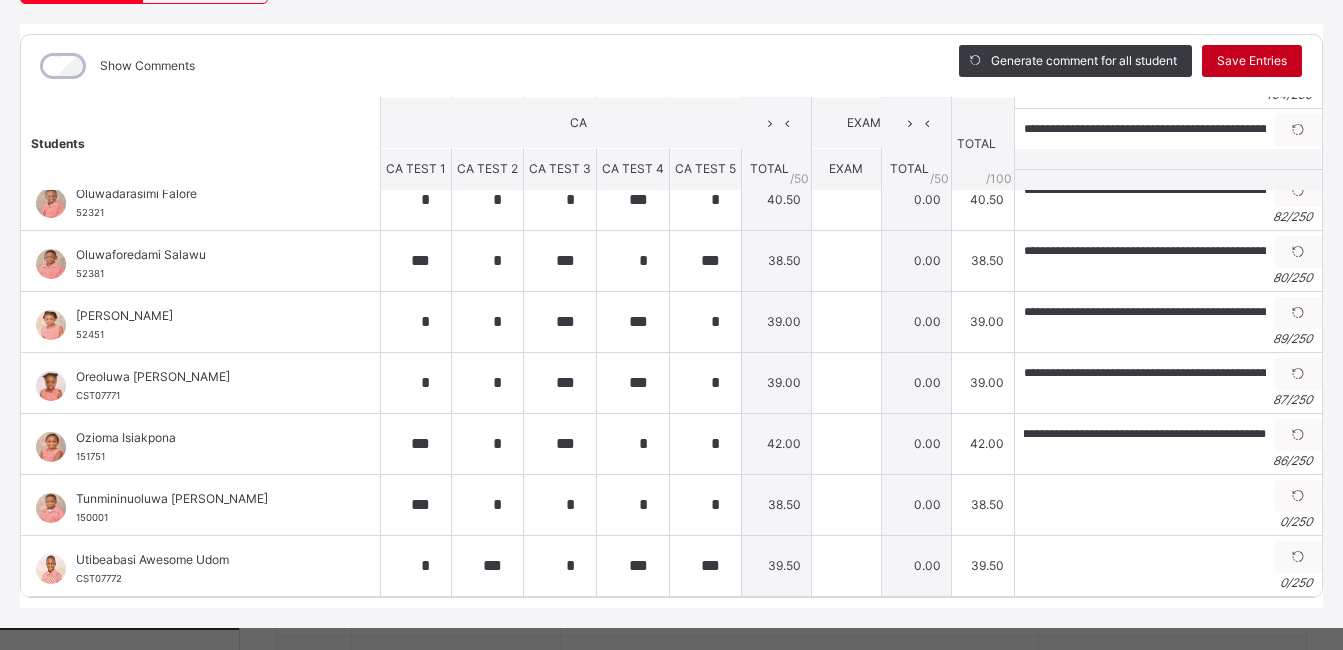 click on "Save Entries" at bounding box center (1252, 61) 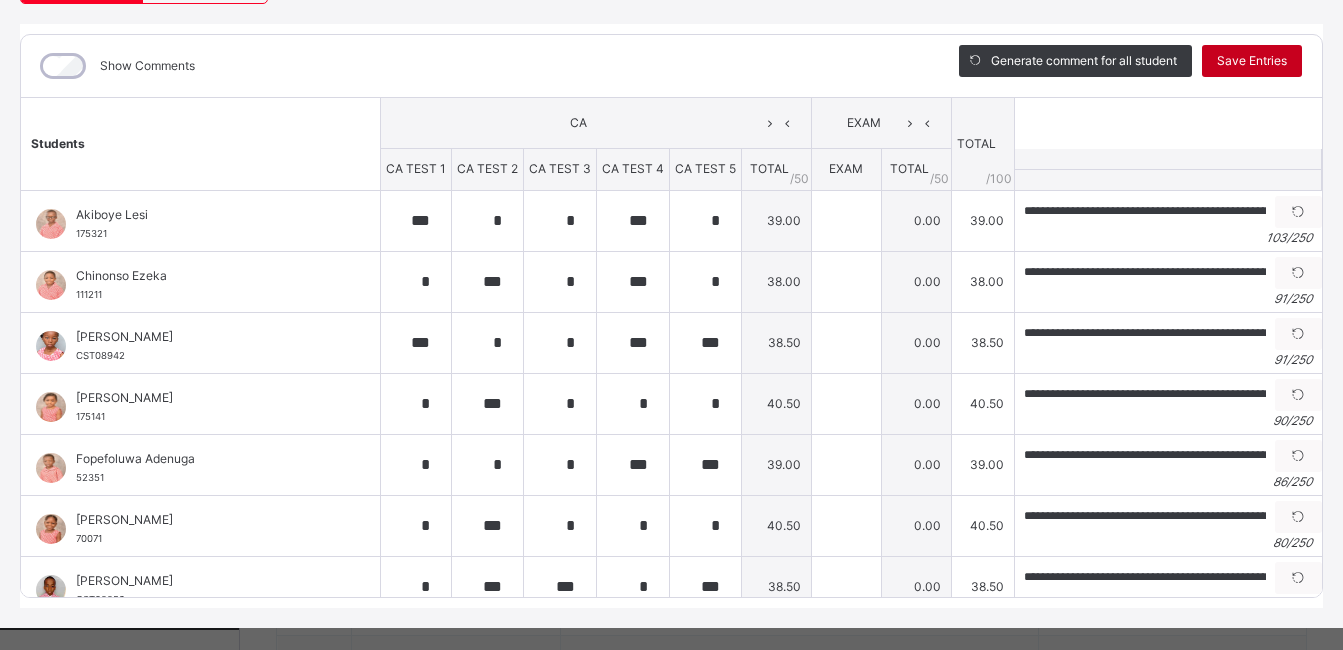 click on "Save Entries" at bounding box center [1252, 61] 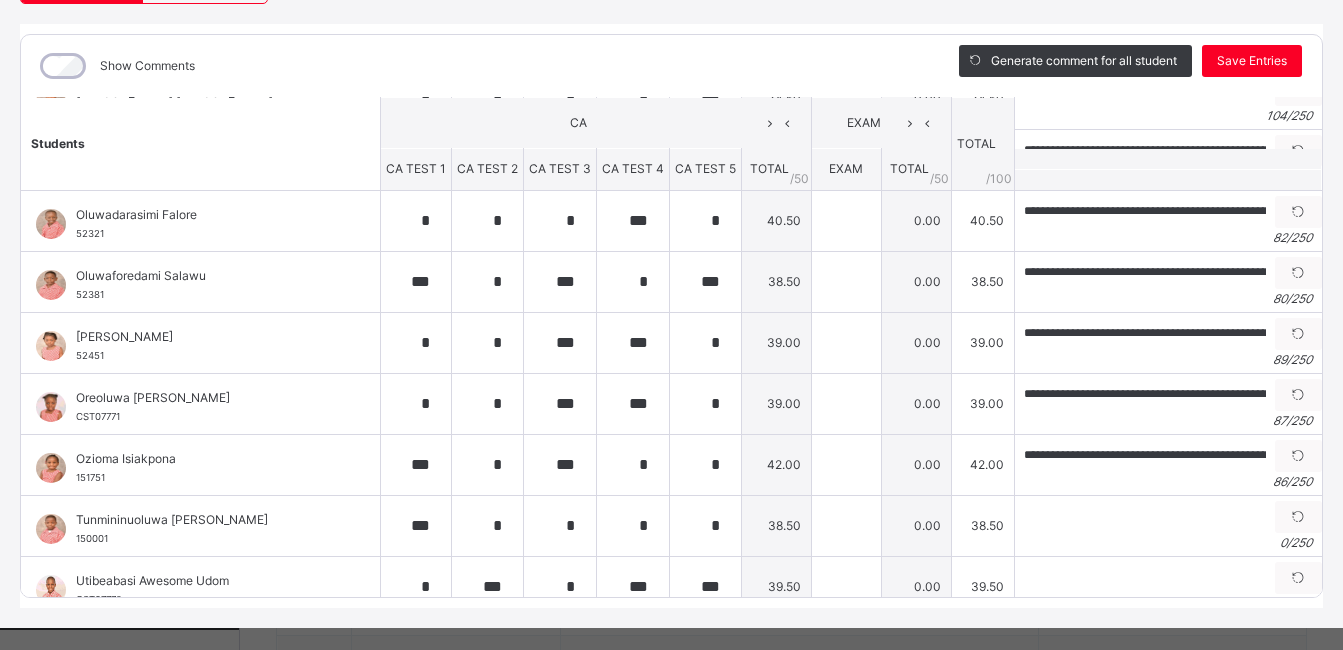 scroll, scrollTop: 951, scrollLeft: 0, axis: vertical 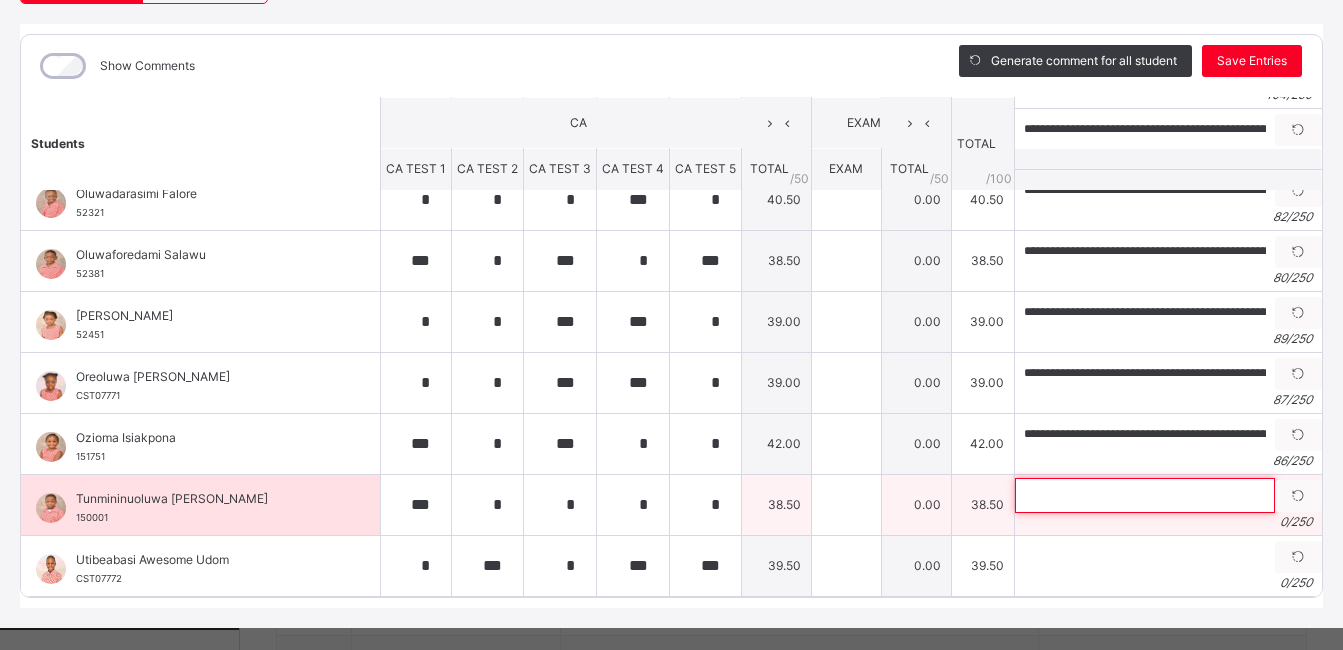 click at bounding box center [1145, 495] 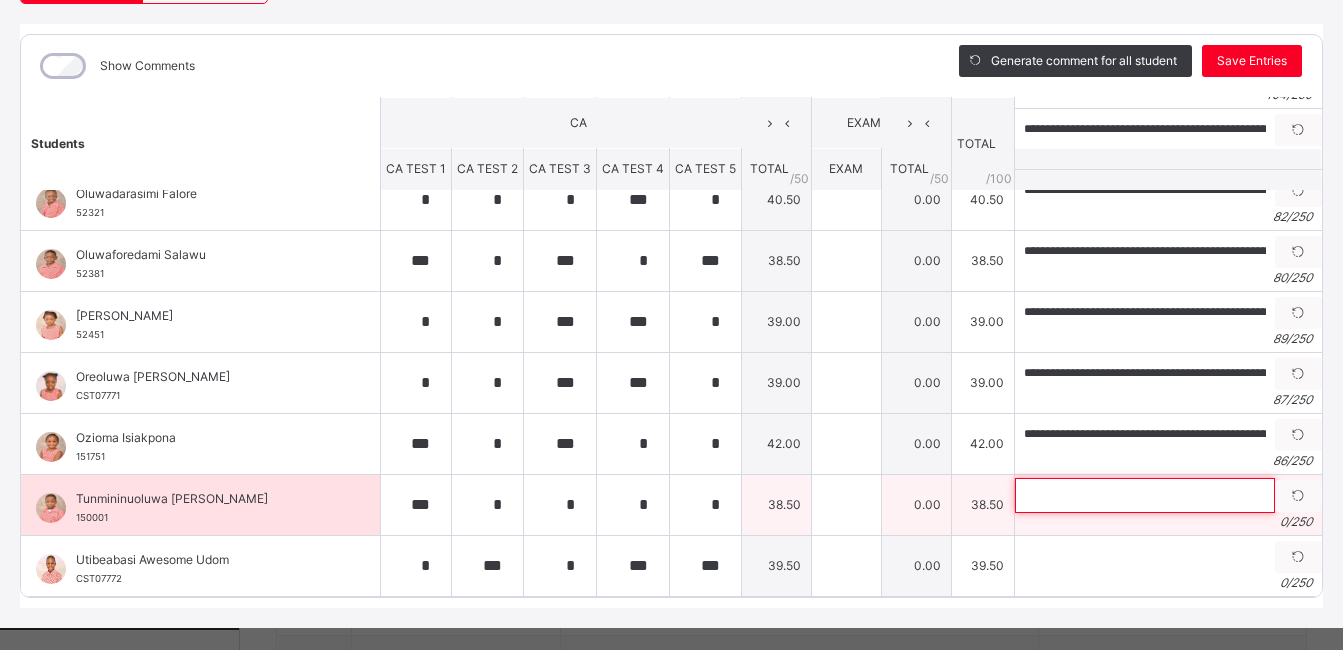 click at bounding box center (1145, 495) 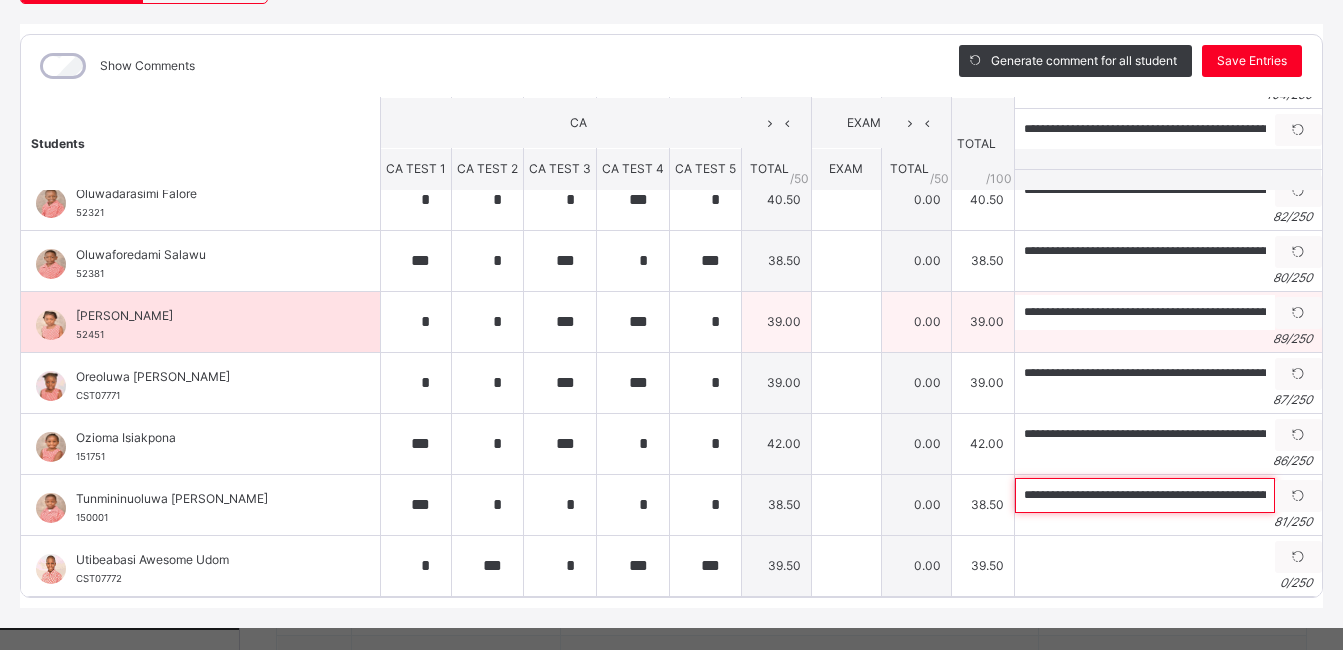scroll, scrollTop: 0, scrollLeft: 249, axis: horizontal 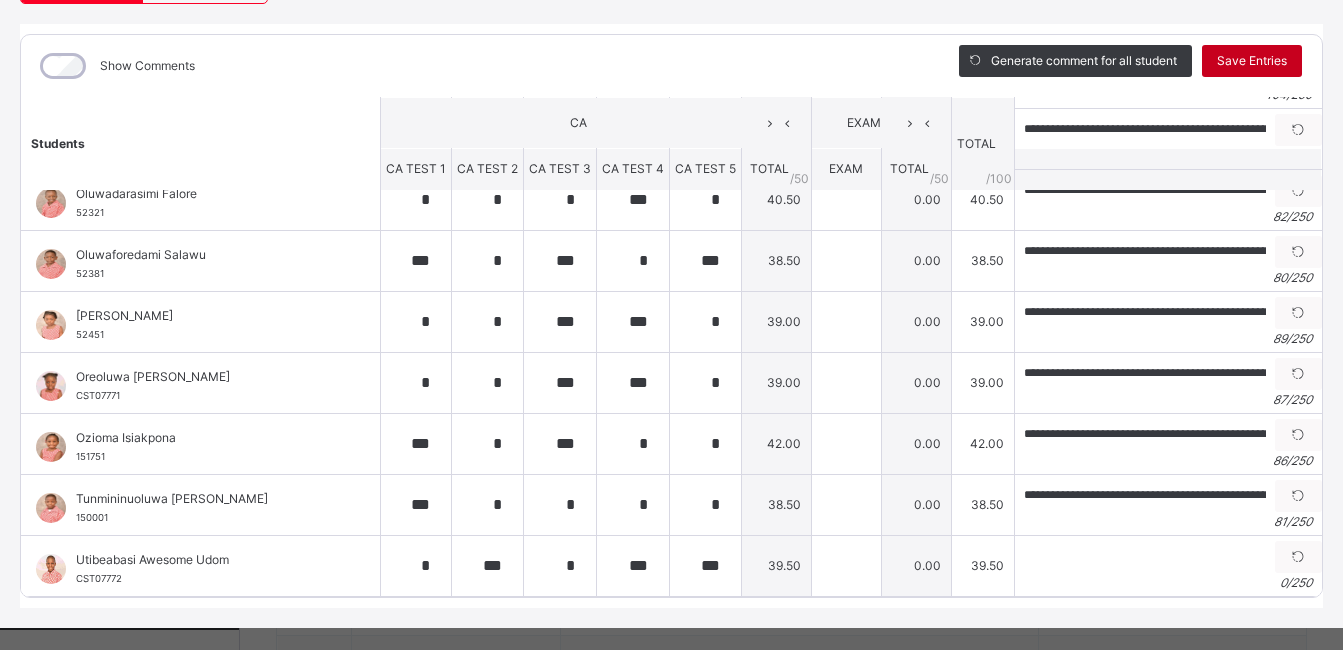 click on "Save Entries" at bounding box center [1252, 61] 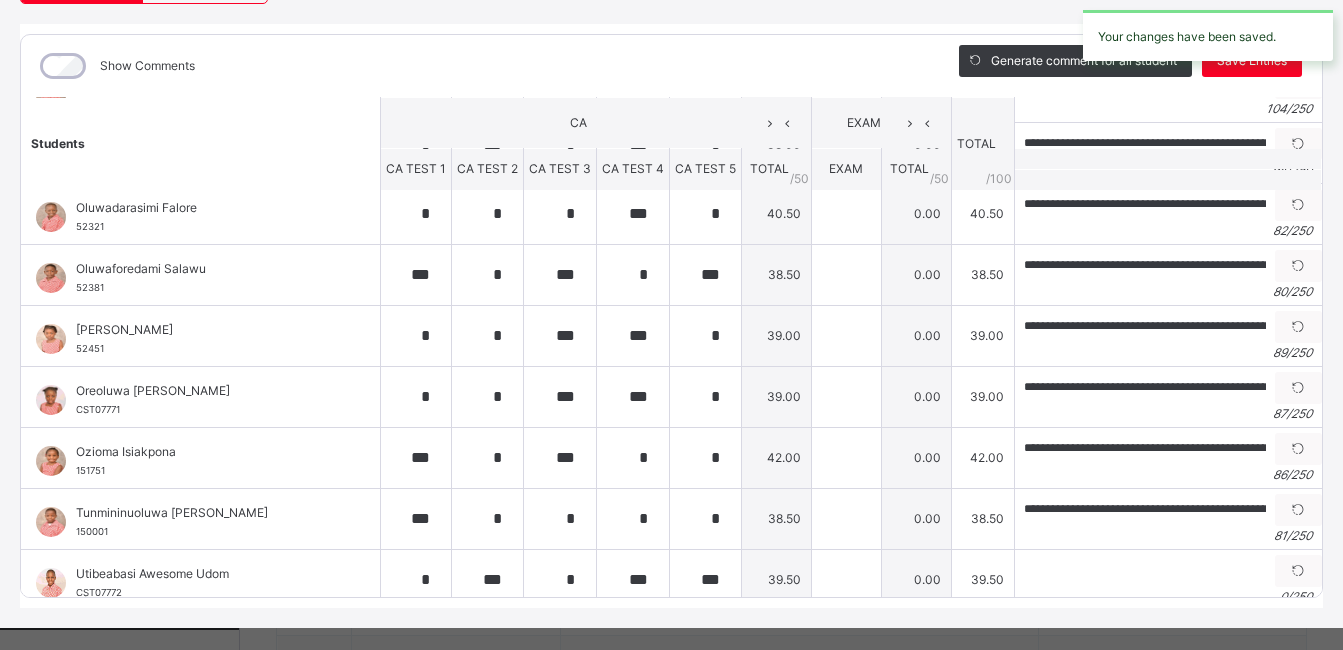 scroll, scrollTop: 951, scrollLeft: 0, axis: vertical 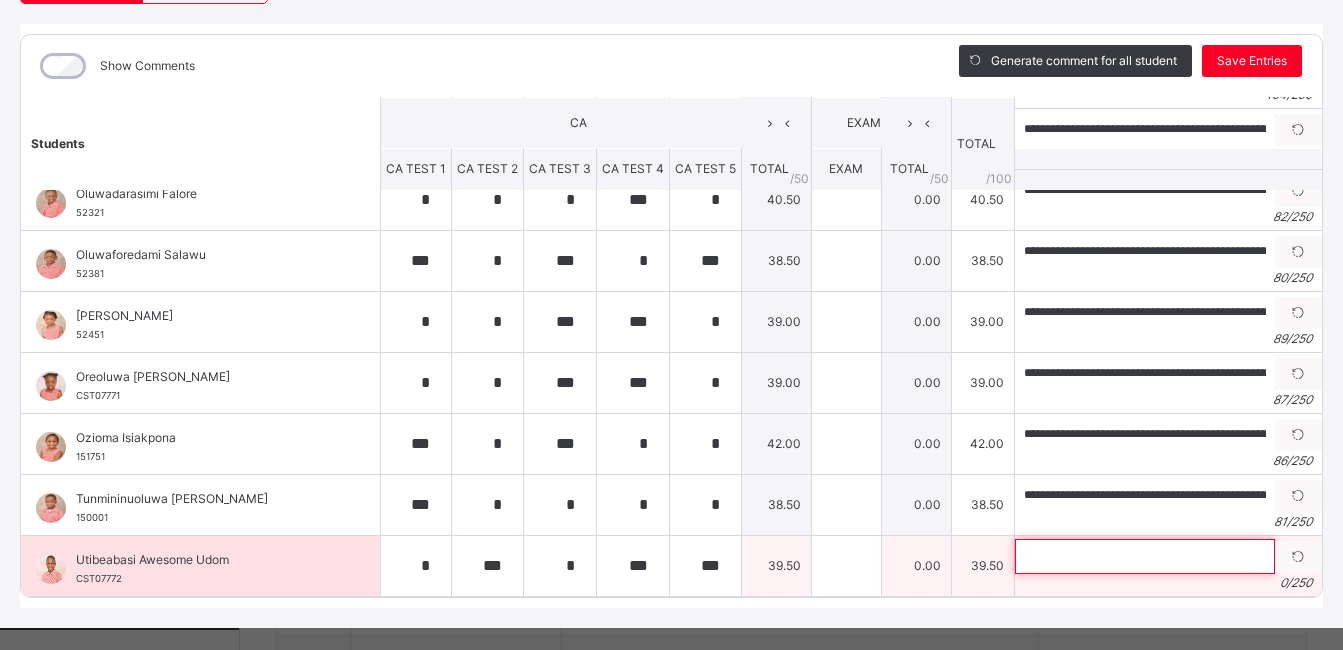 click at bounding box center [1145, 556] 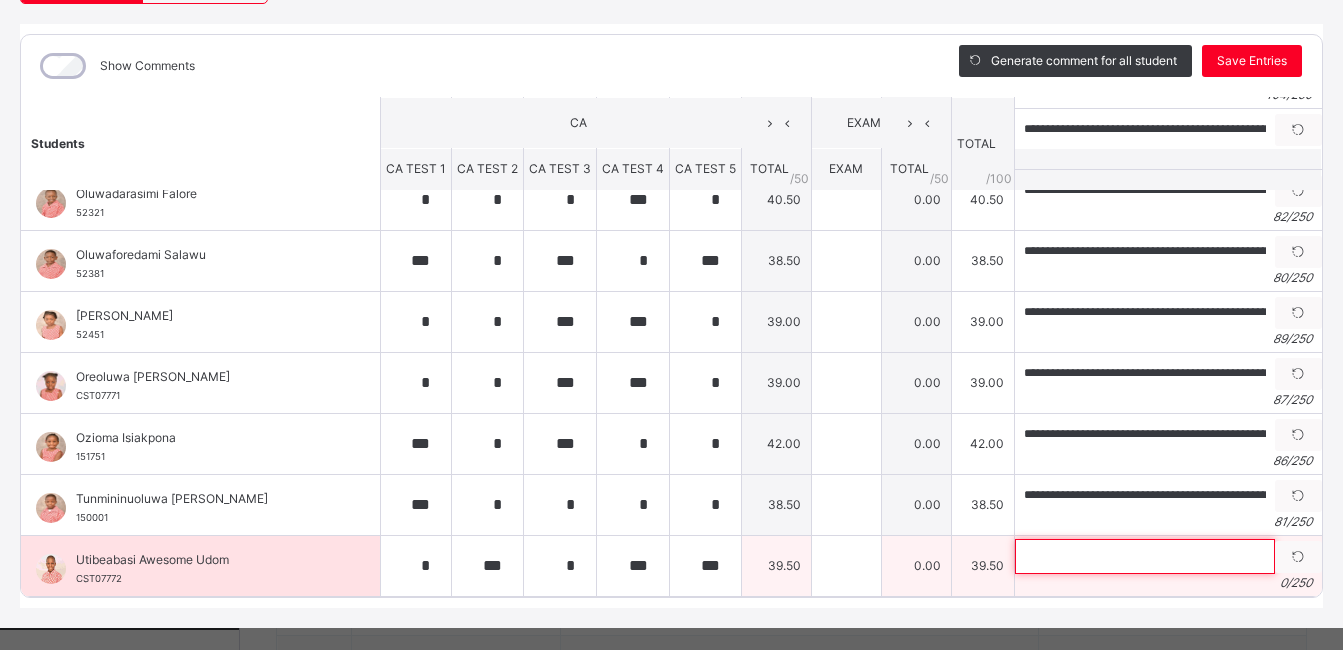 paste on "**********" 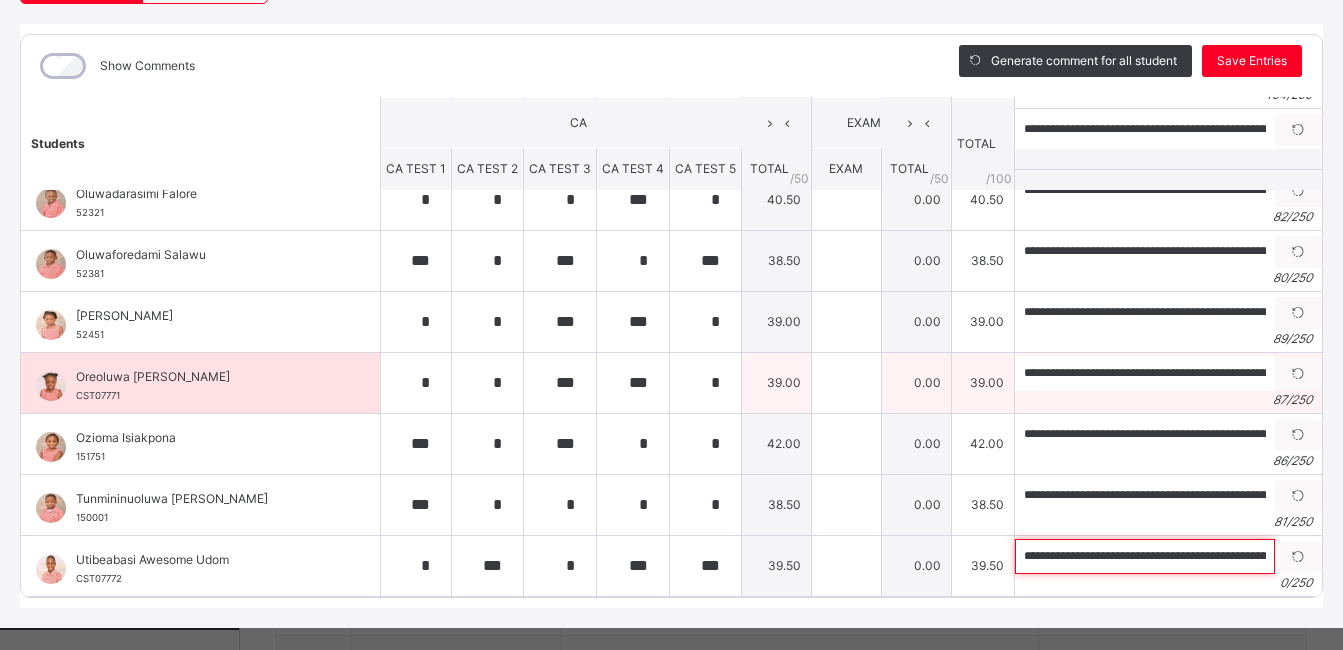 scroll, scrollTop: 0, scrollLeft: 252, axis: horizontal 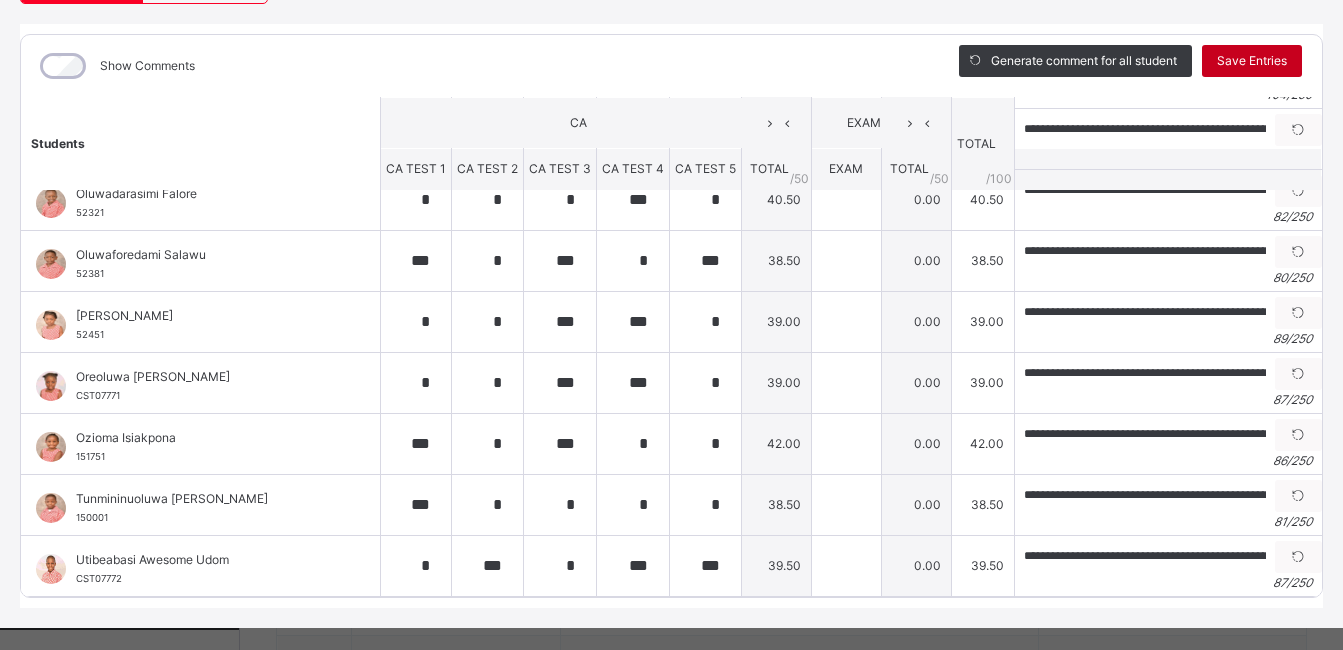 click on "Save Entries" at bounding box center (1252, 61) 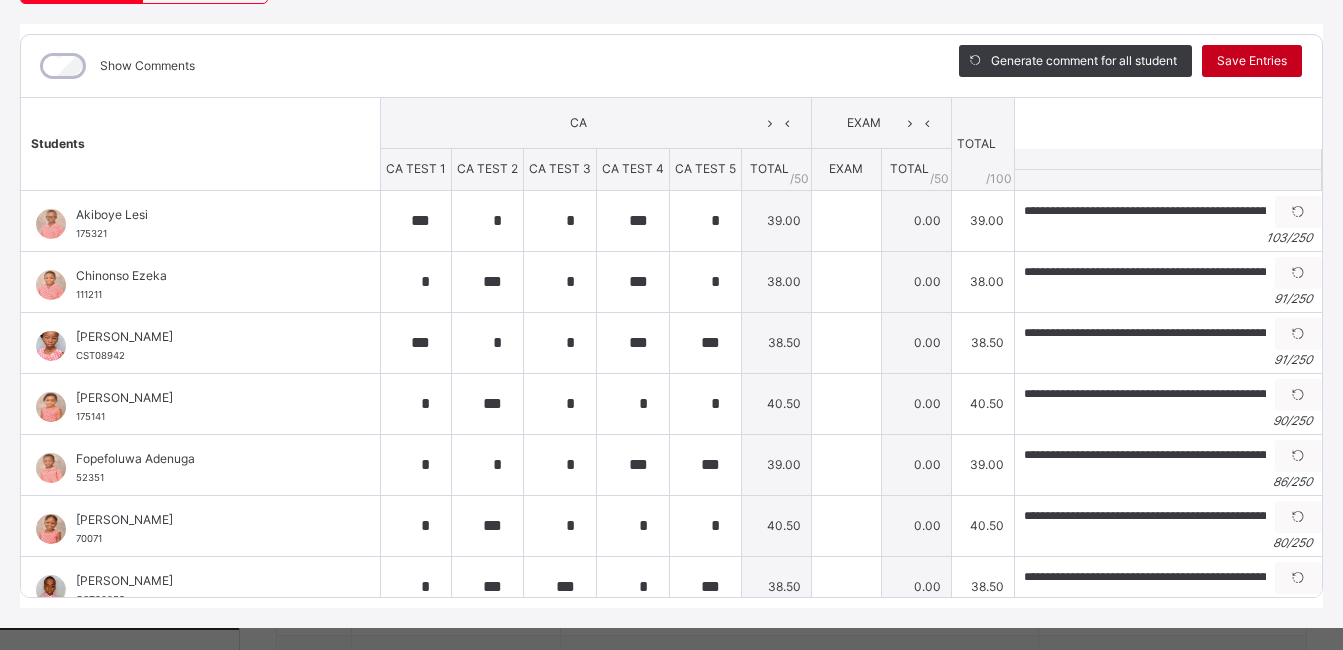 click on "Save Entries" at bounding box center [1252, 61] 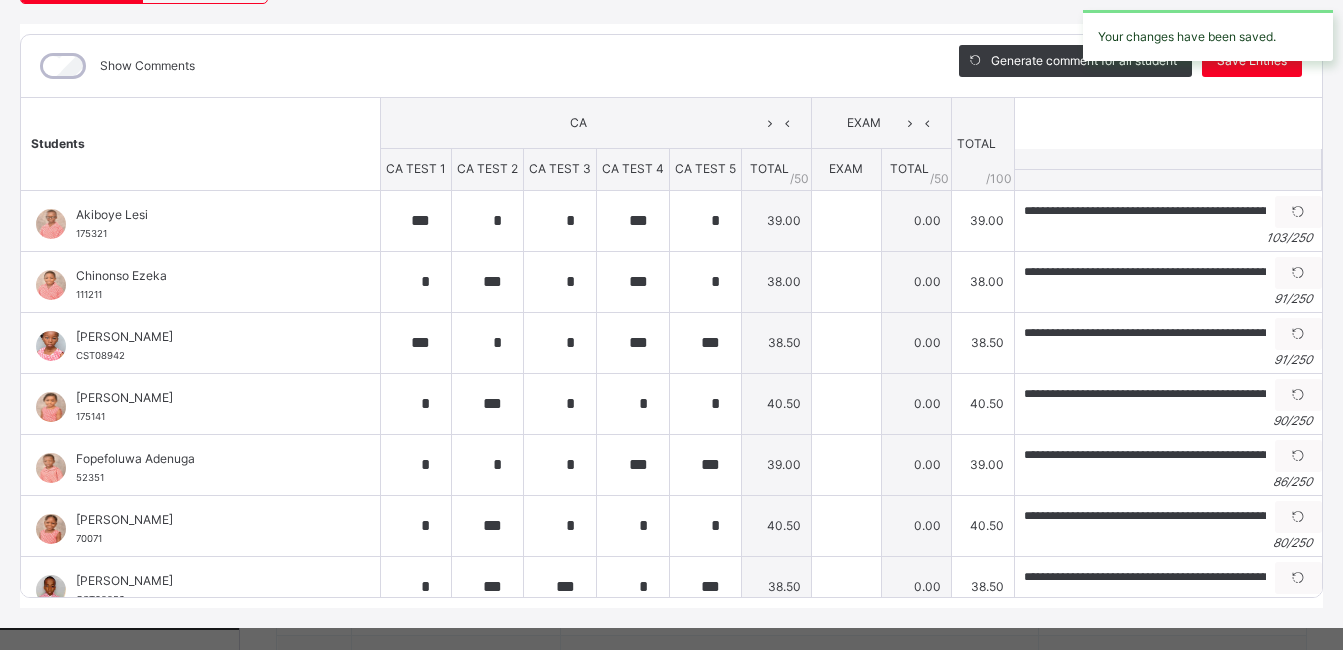 click on "Your changes have been saved." at bounding box center (1208, 35) 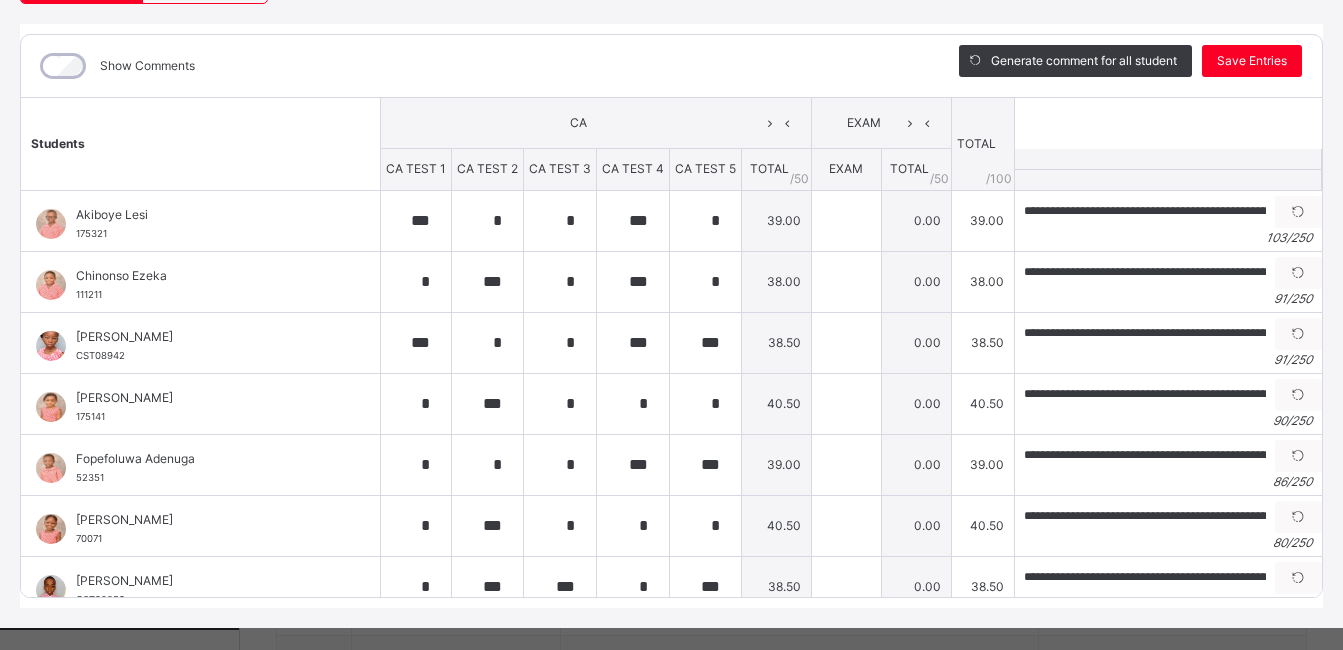 scroll, scrollTop: 0, scrollLeft: 0, axis: both 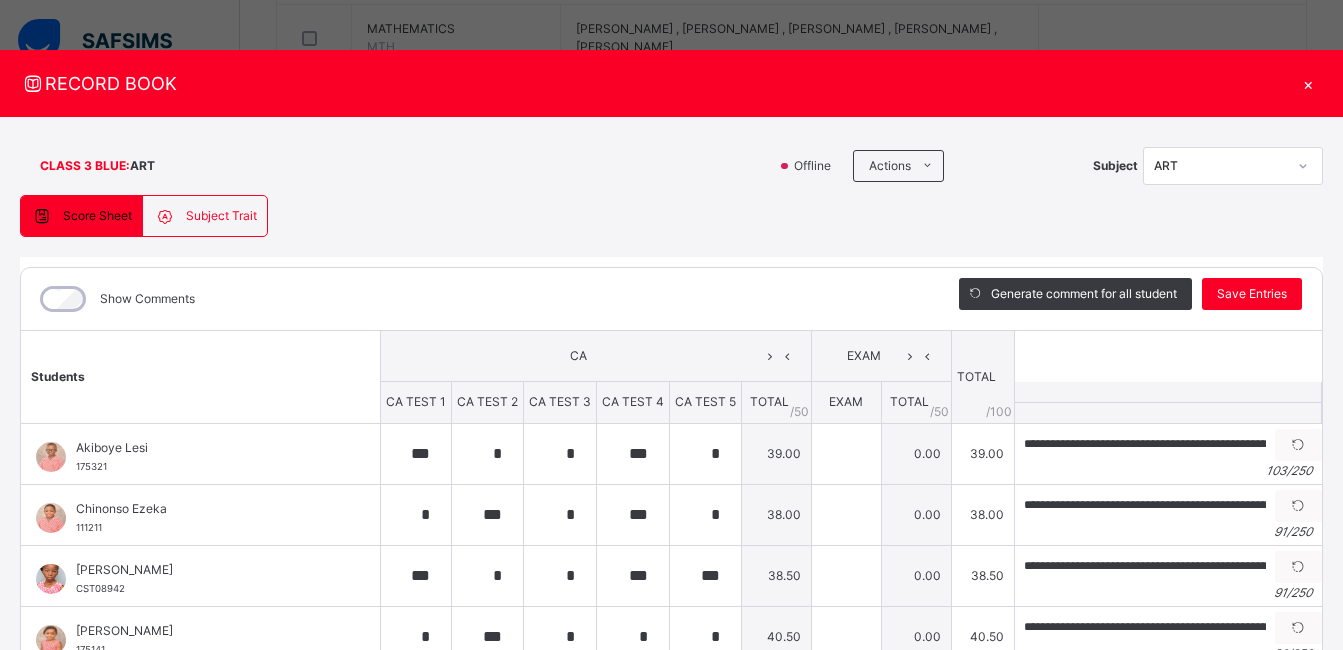 click on "×" at bounding box center [1308, 83] 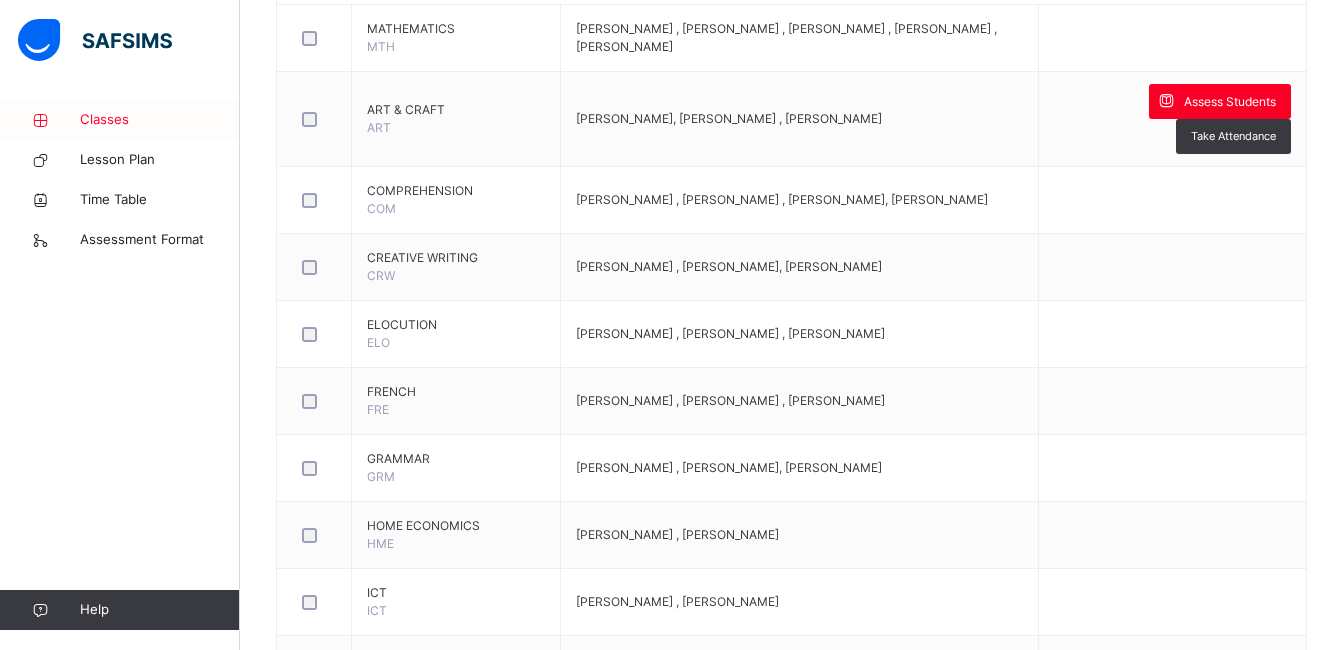 click on "Classes" at bounding box center [160, 120] 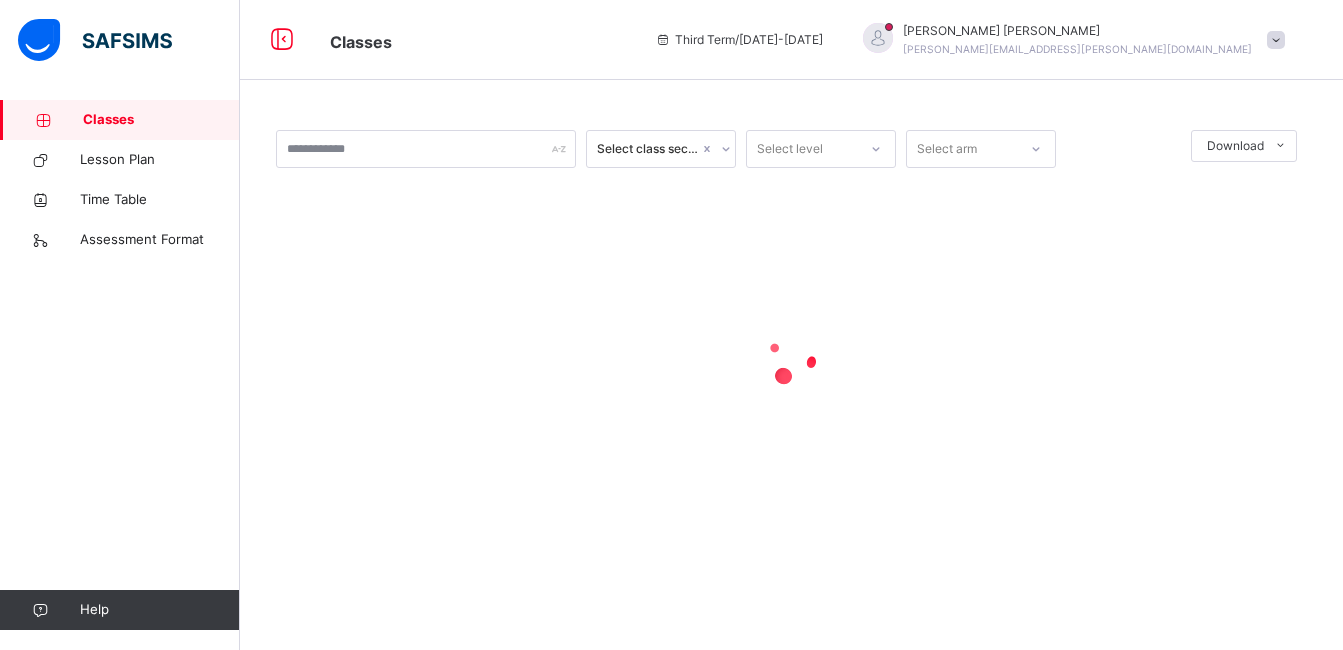 scroll, scrollTop: 0, scrollLeft: 0, axis: both 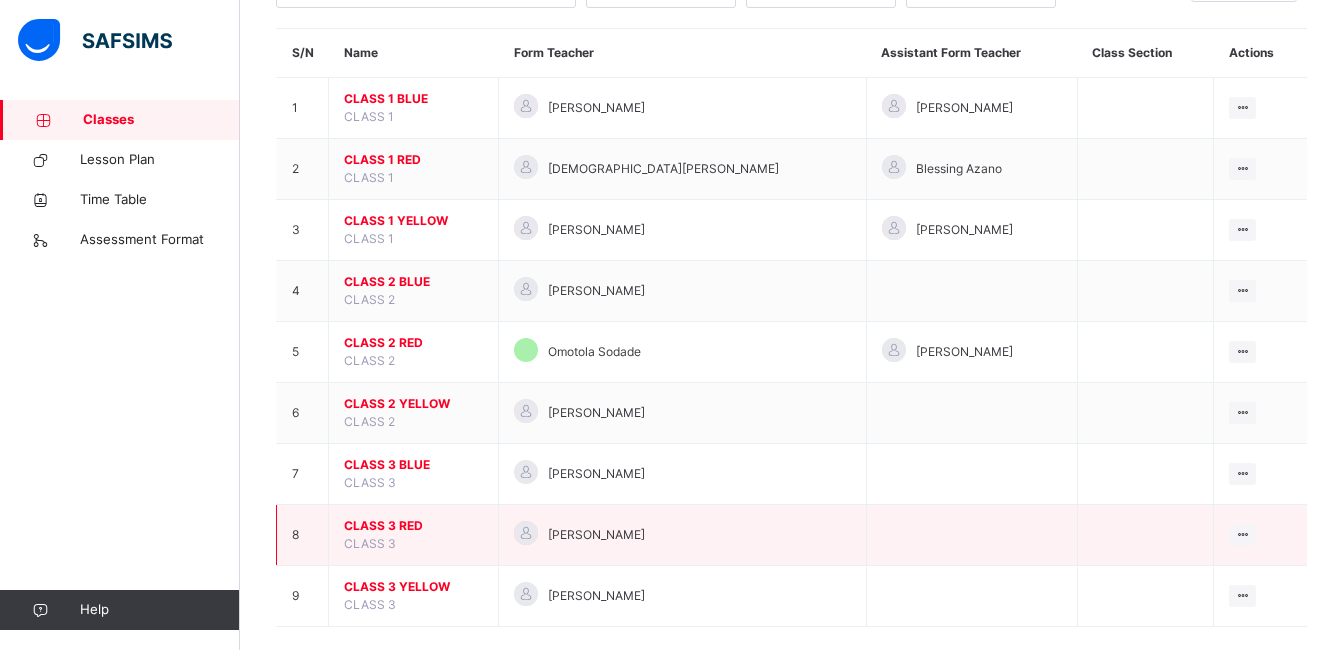 click on "CLASS 3   RED" at bounding box center [413, 526] 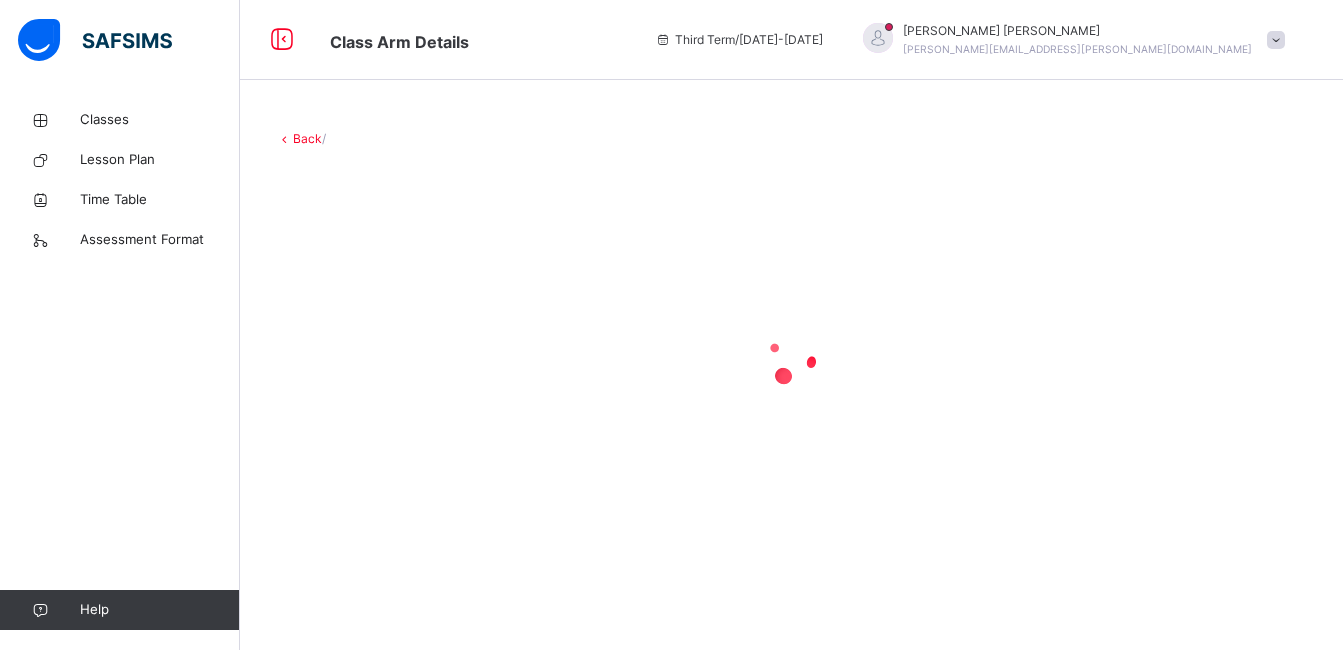 scroll, scrollTop: 0, scrollLeft: 0, axis: both 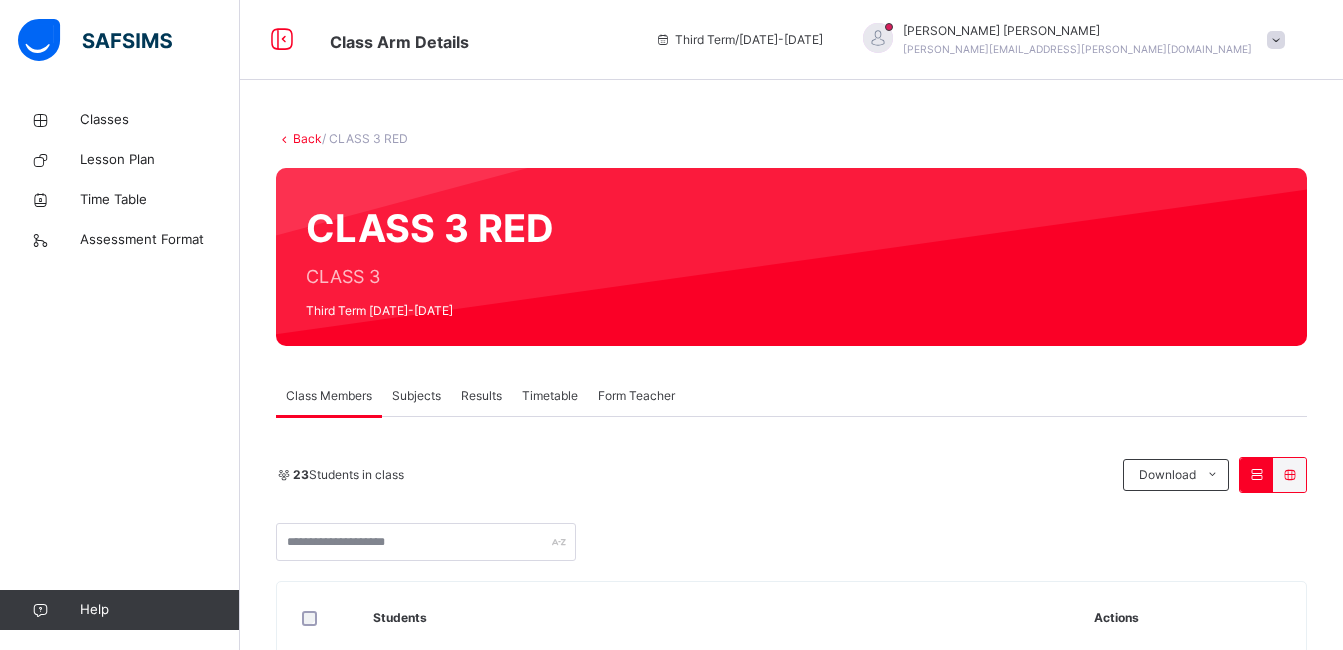 click on "Subjects" at bounding box center (416, 396) 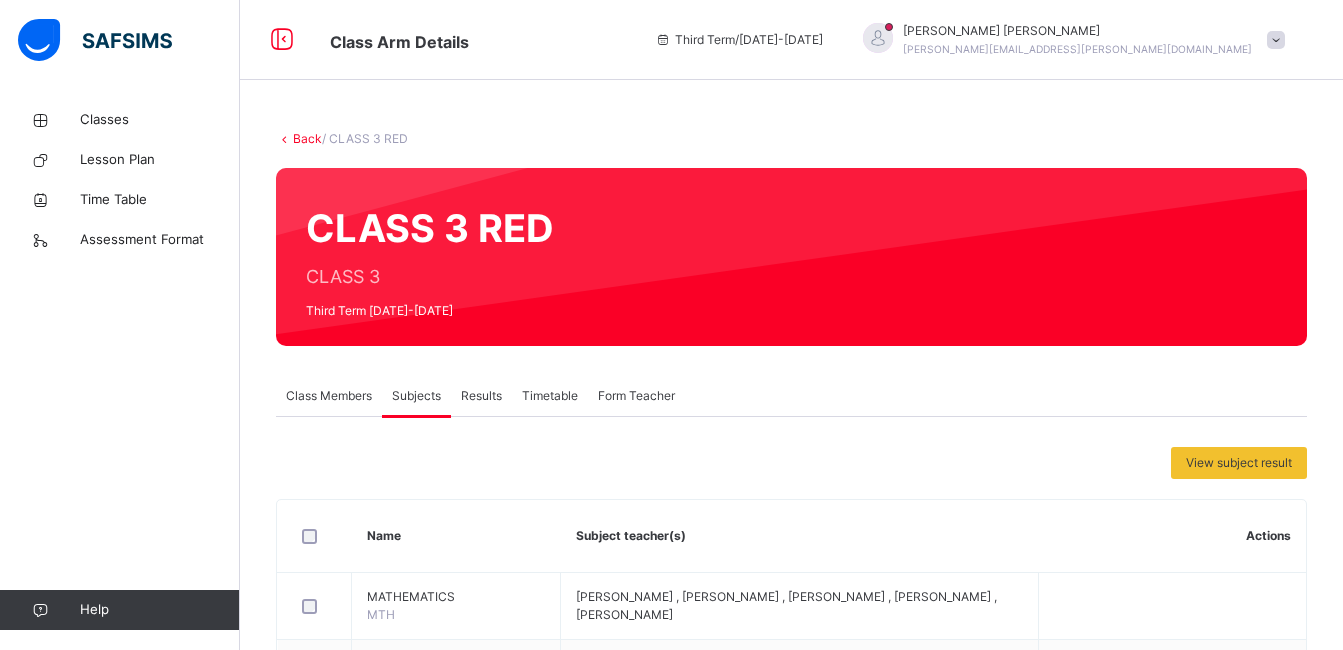 scroll, scrollTop: 568, scrollLeft: 0, axis: vertical 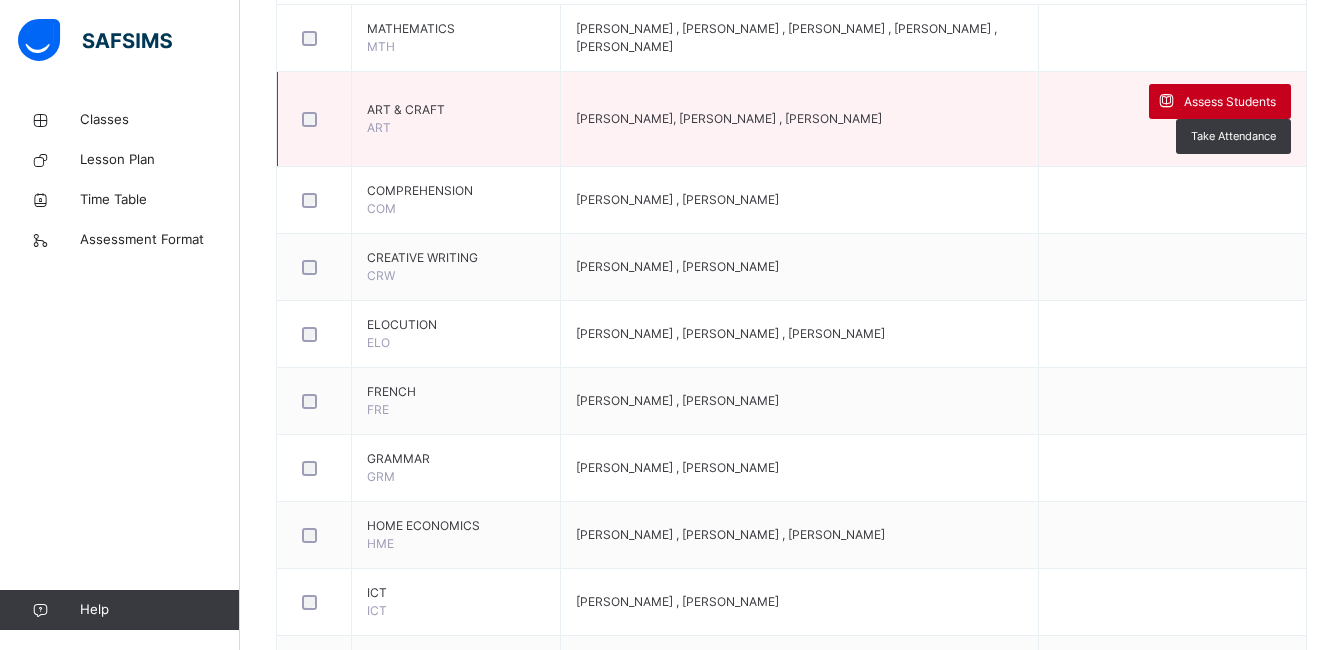 click on "Assess Students" at bounding box center (1230, 102) 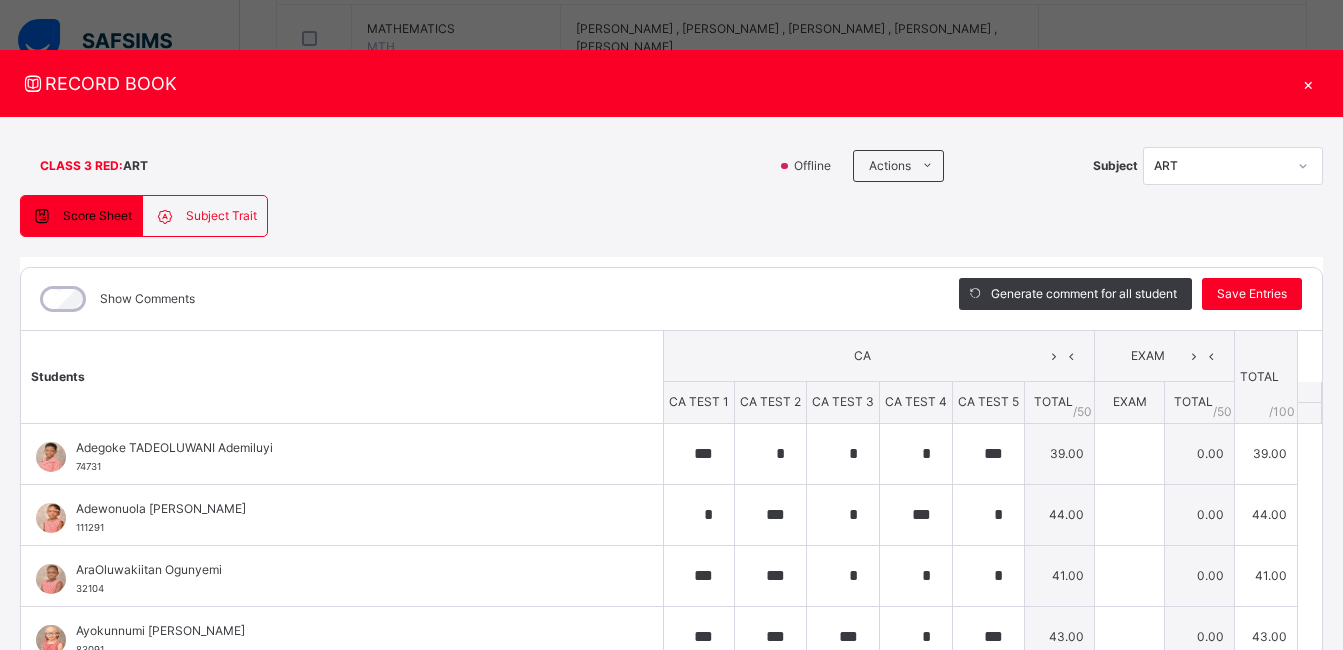 click on "Show Comments" at bounding box center (115, 299) 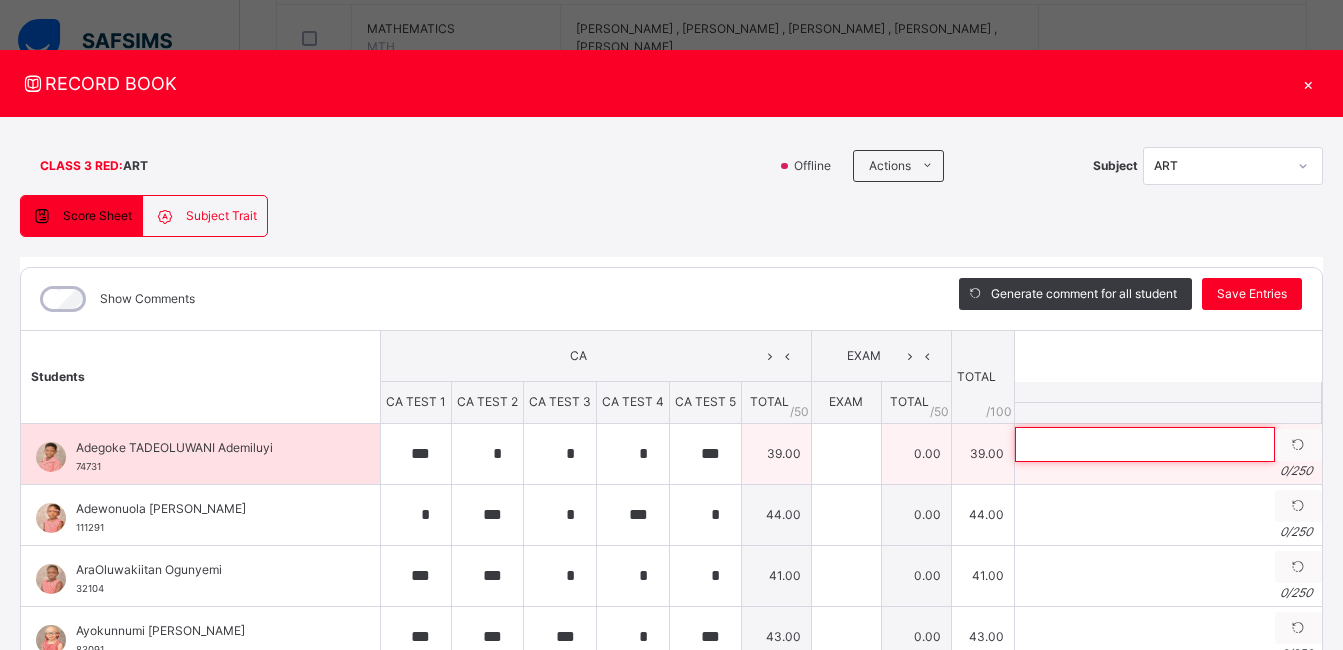 click at bounding box center [1145, 444] 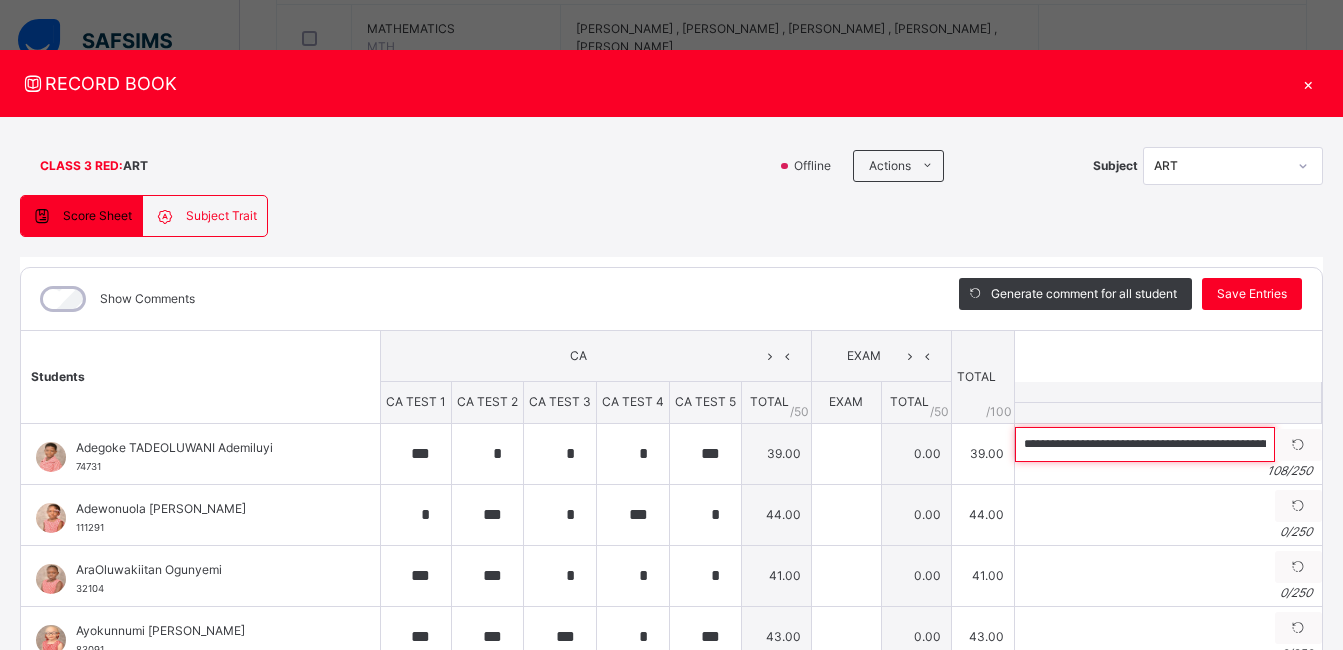 scroll, scrollTop: 0, scrollLeft: 380, axis: horizontal 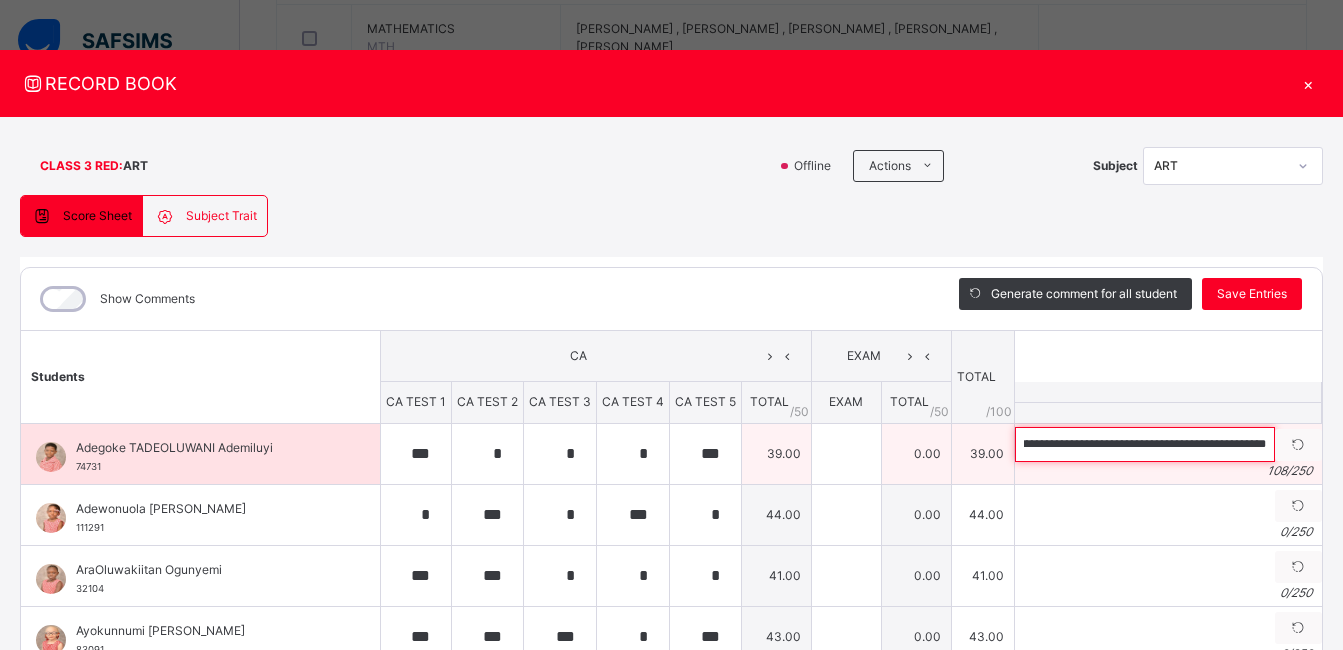 click on "**********" at bounding box center (1145, 444) 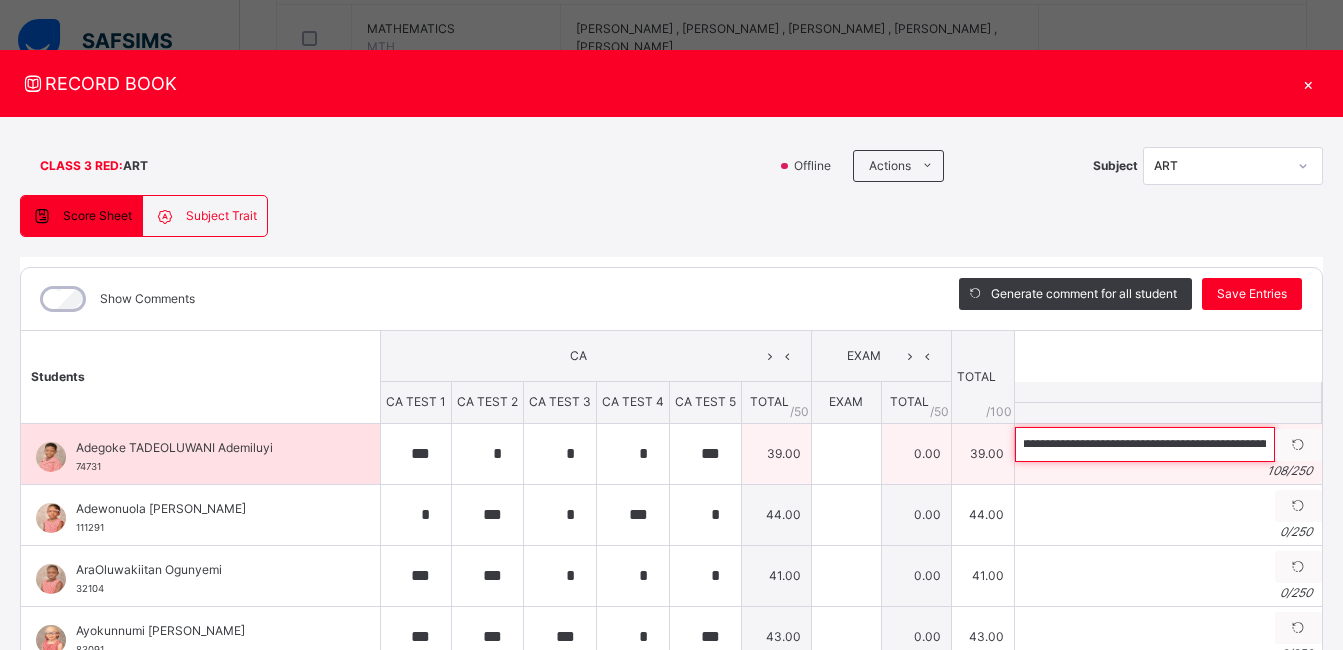 scroll, scrollTop: 0, scrollLeft: 0, axis: both 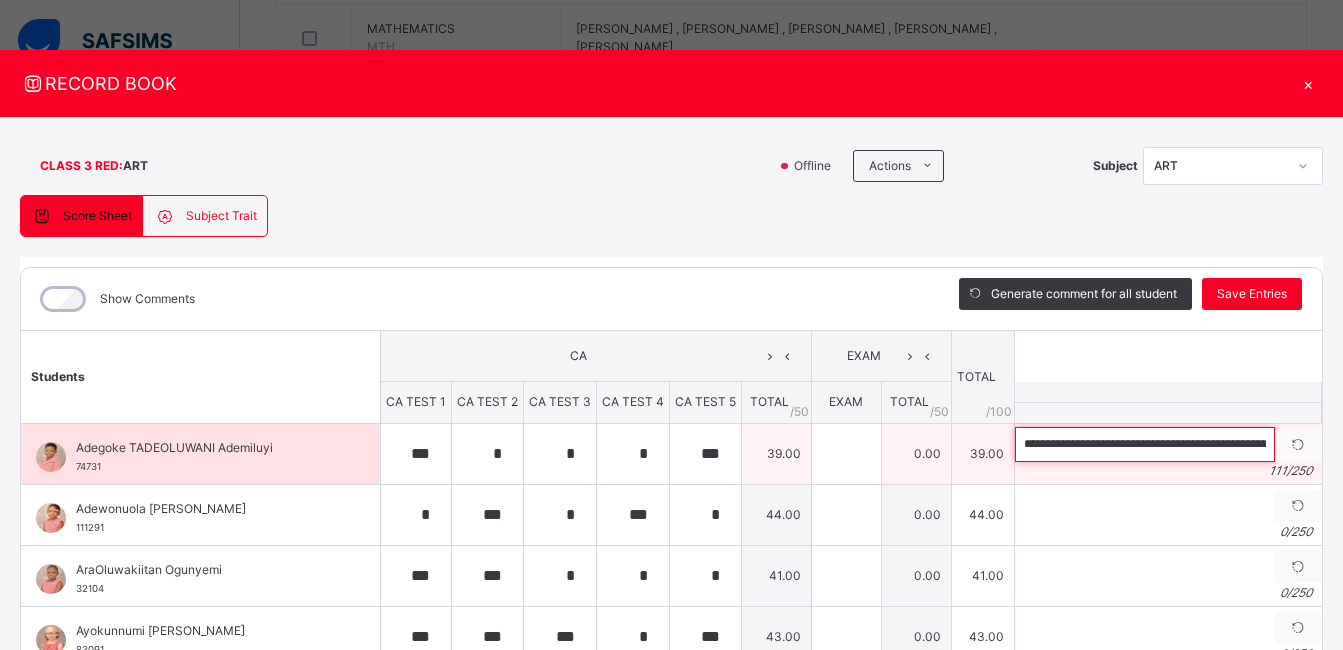 click on "**********" at bounding box center (1145, 444) 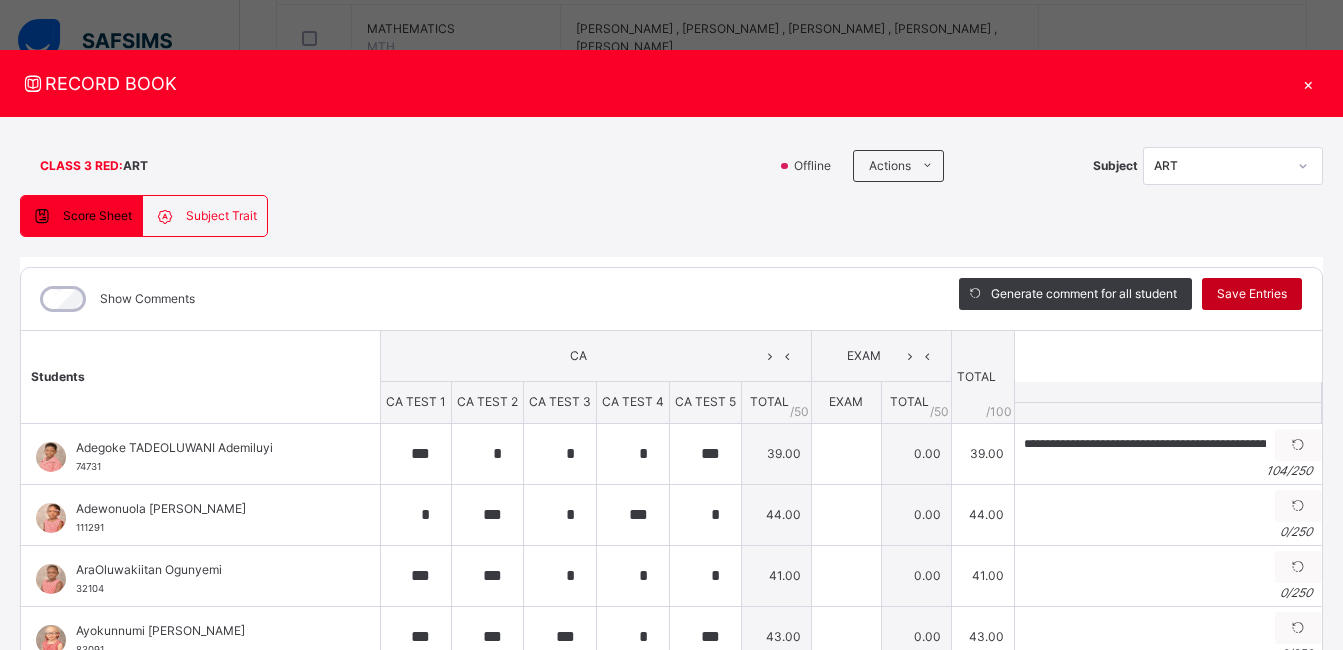 click on "Save Entries" at bounding box center [1252, 294] 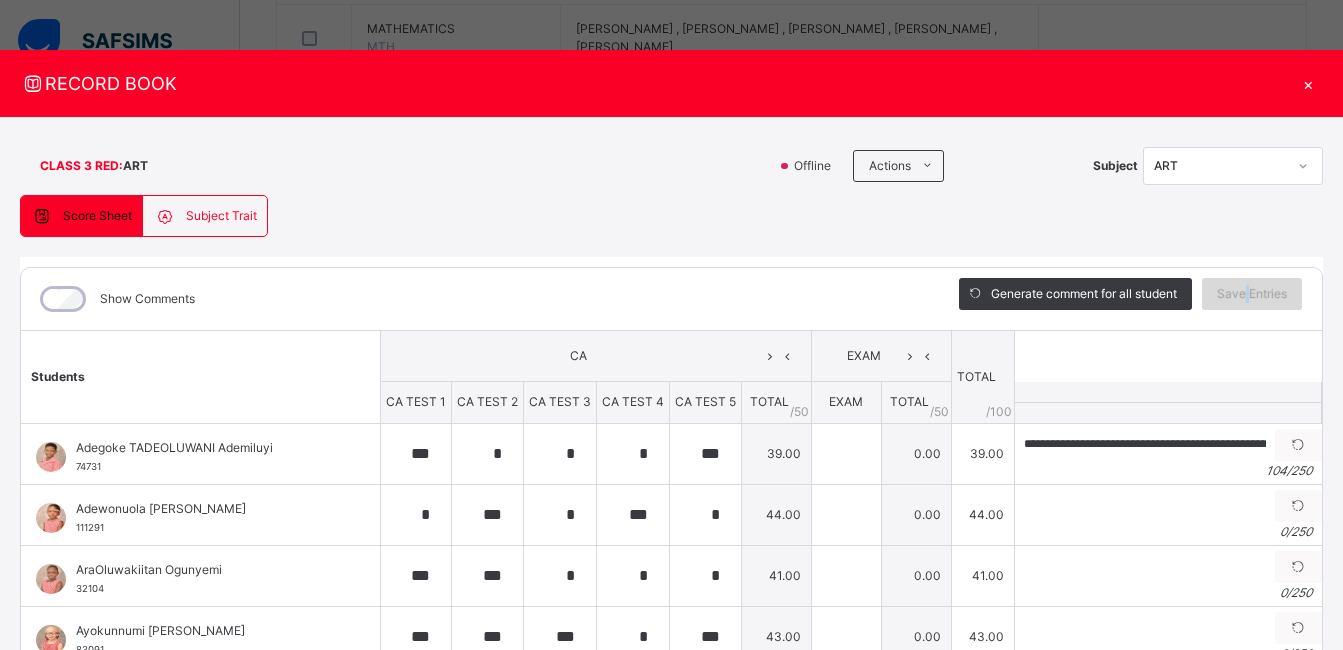 click on "Save Entries" at bounding box center [1252, 294] 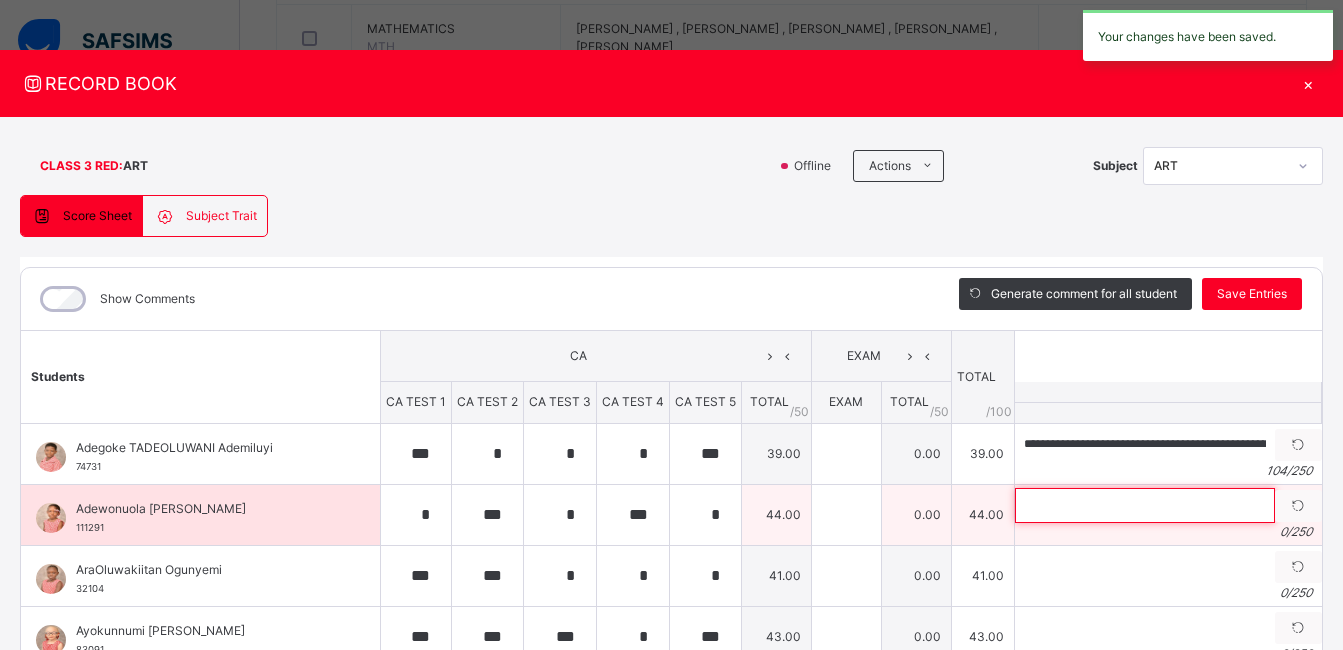 click at bounding box center [1145, 505] 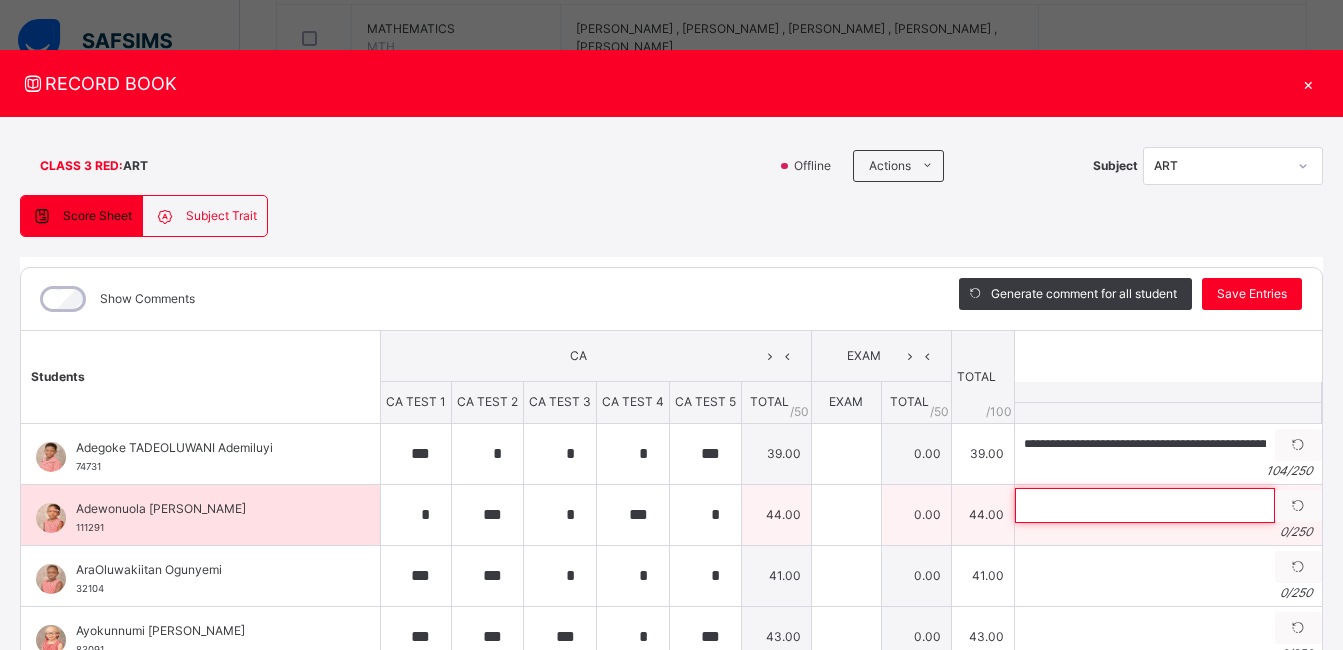 click at bounding box center (1145, 505) 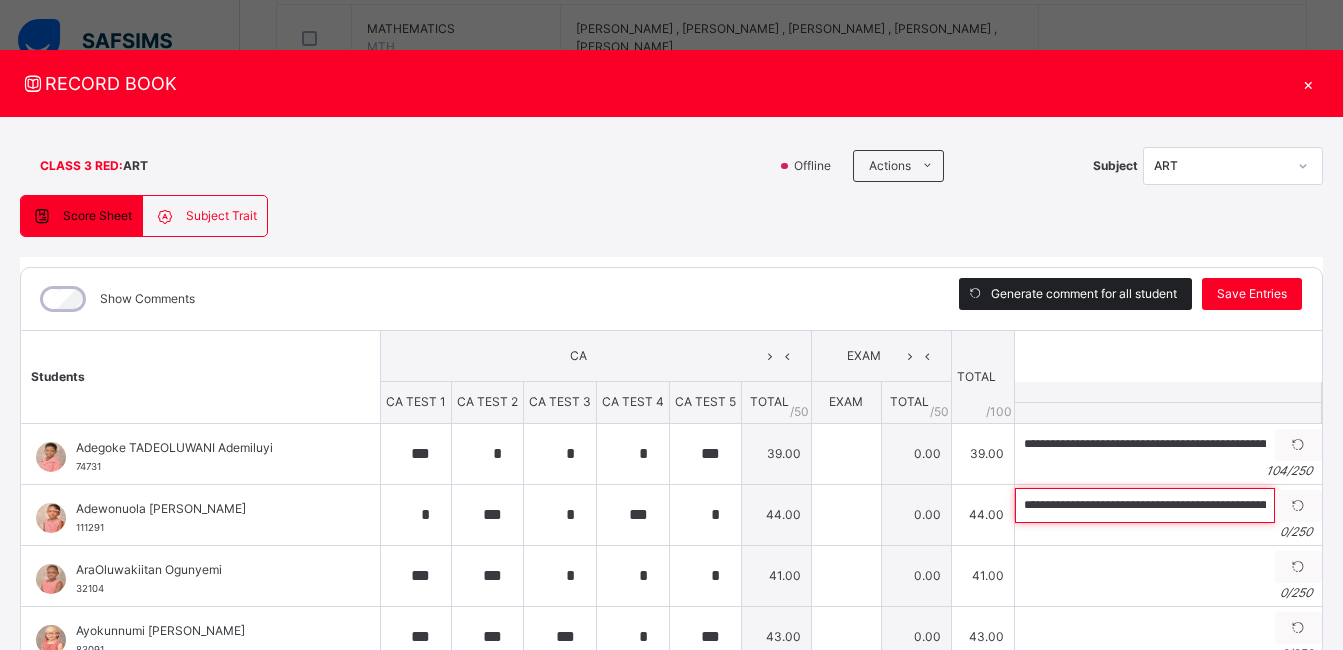 scroll, scrollTop: 0, scrollLeft: 461, axis: horizontal 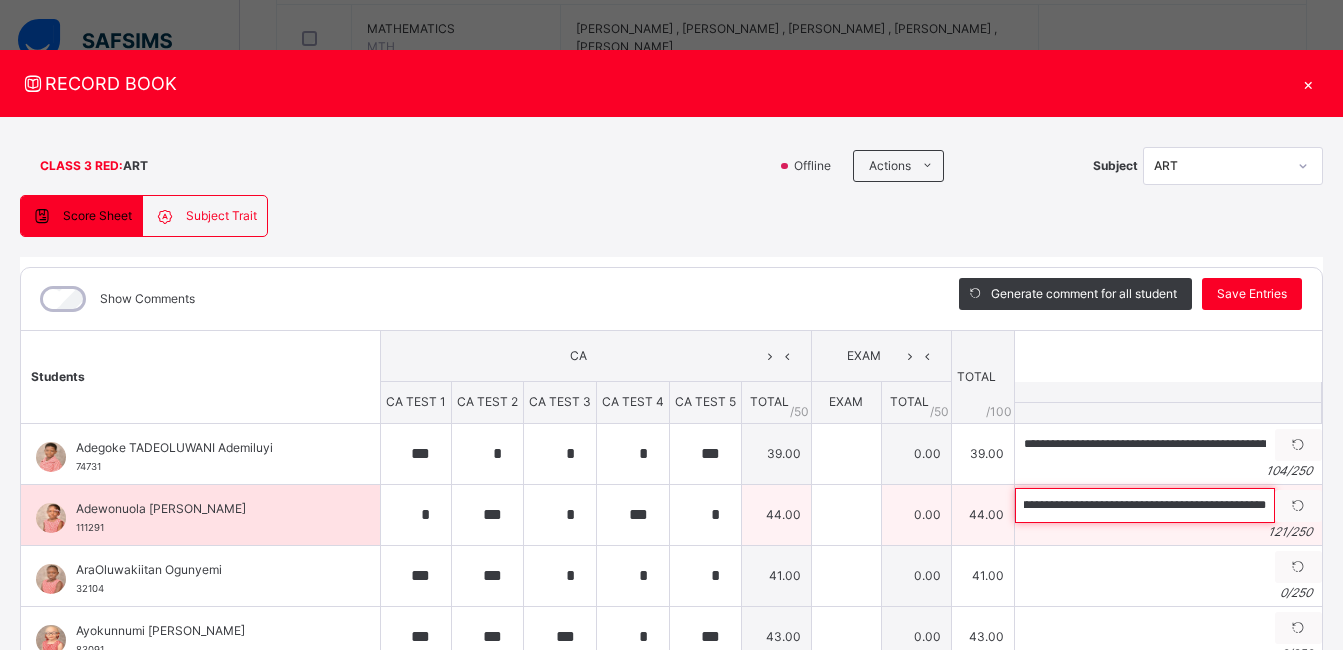 click on "**********" at bounding box center (1145, 505) 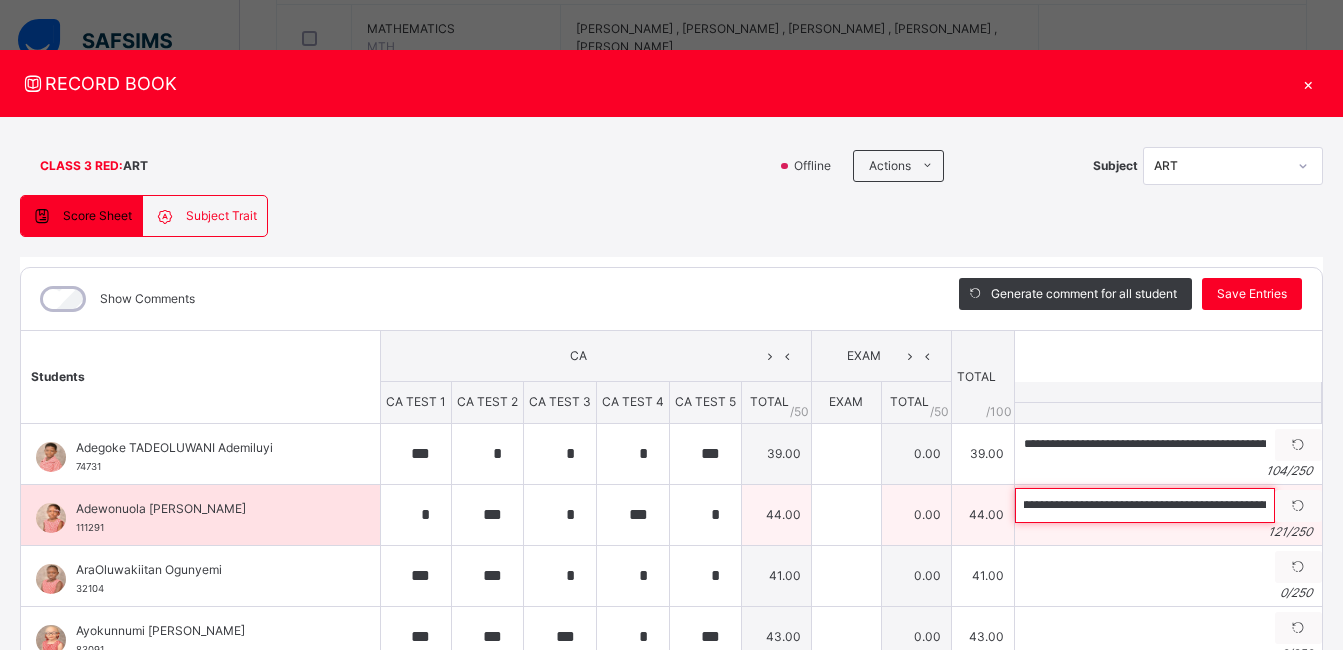 scroll, scrollTop: 0, scrollLeft: 0, axis: both 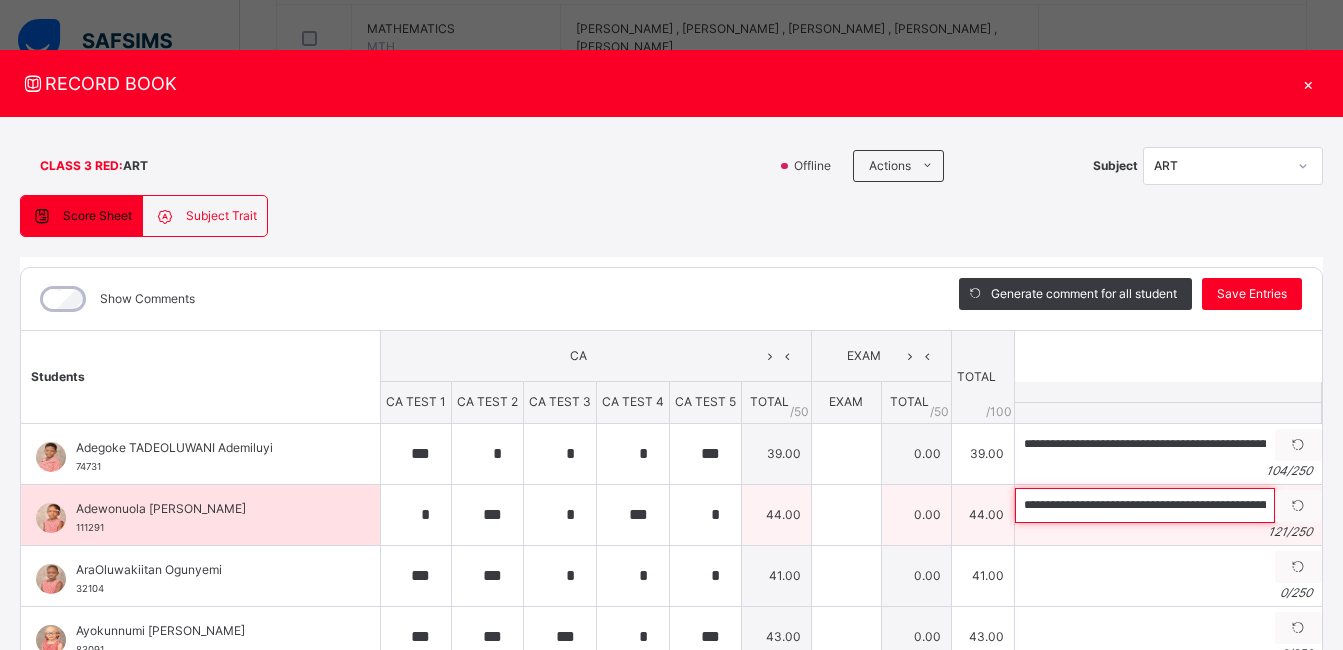 drag, startPoint x: 1108, startPoint y: 508, endPoint x: 1074, endPoint y: 506, distance: 34.058773 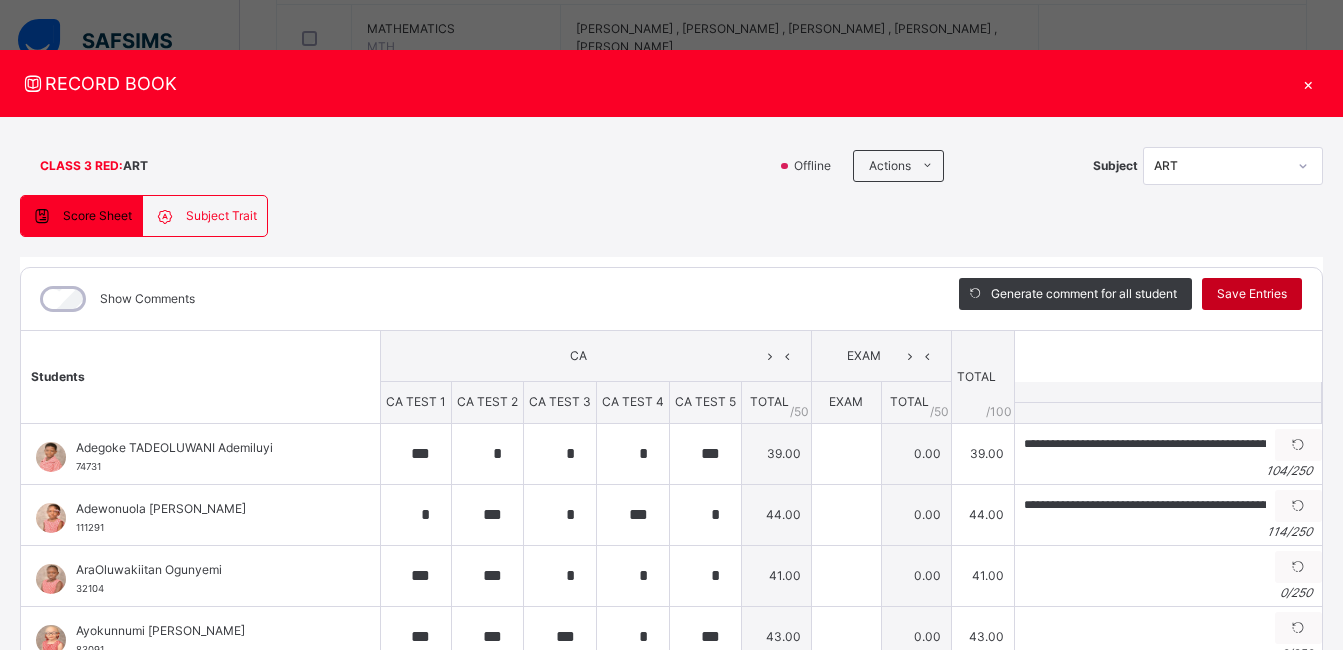 click on "Save Entries" at bounding box center [1252, 294] 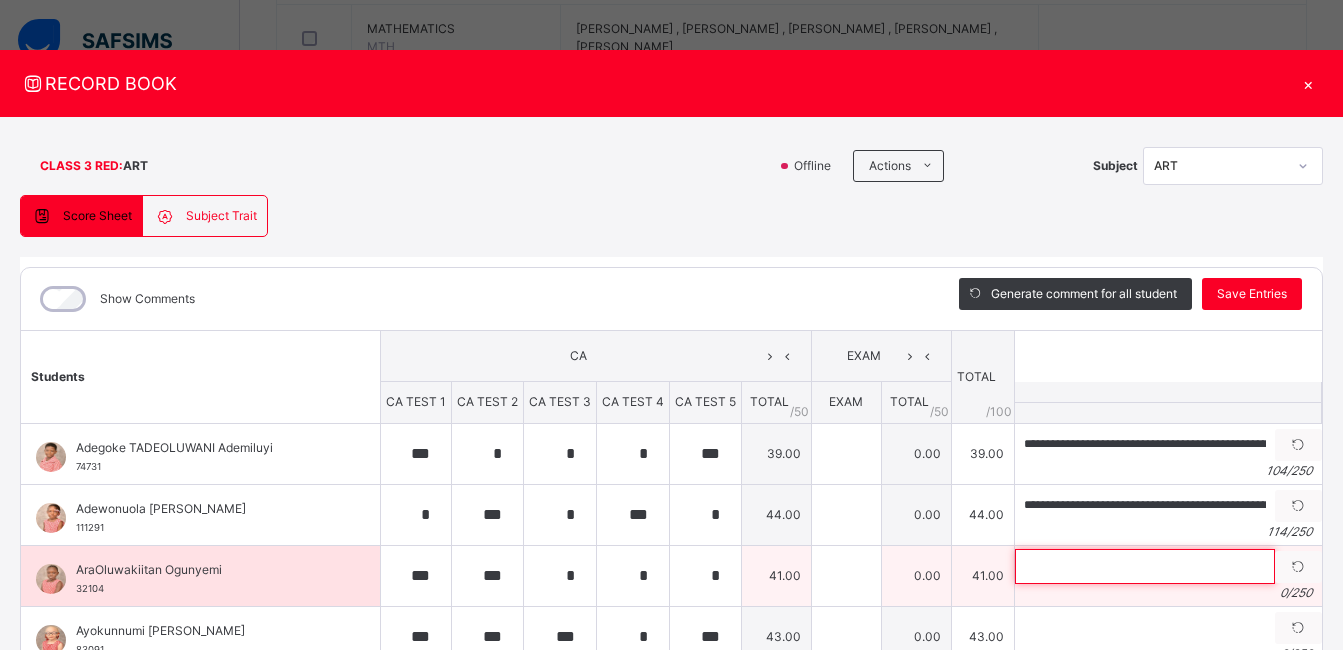 click at bounding box center [1145, 566] 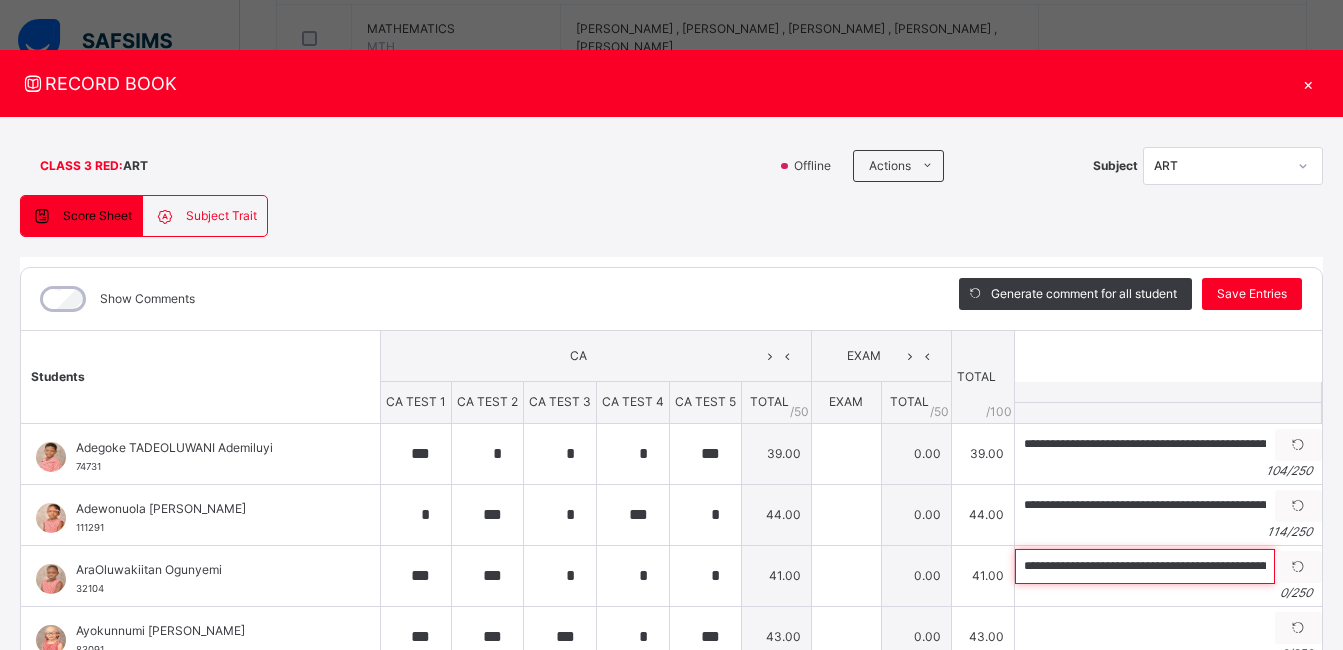scroll, scrollTop: 0, scrollLeft: 291, axis: horizontal 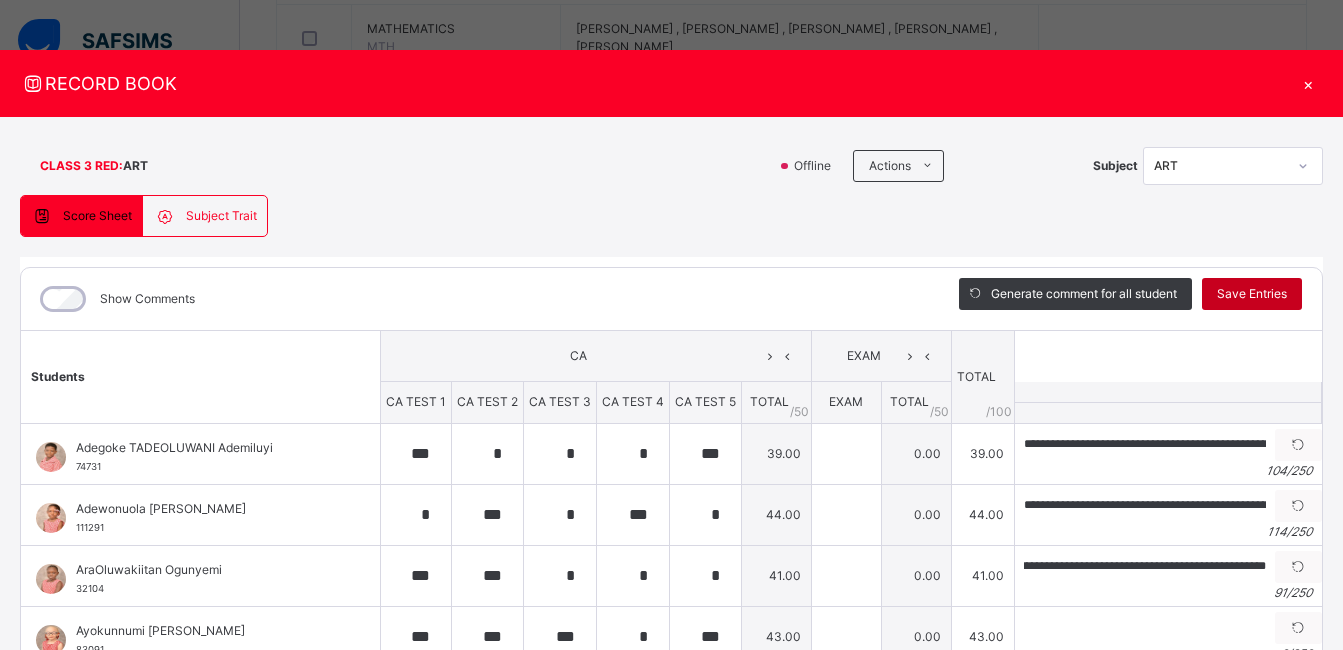 click on "Save Entries" at bounding box center [1252, 294] 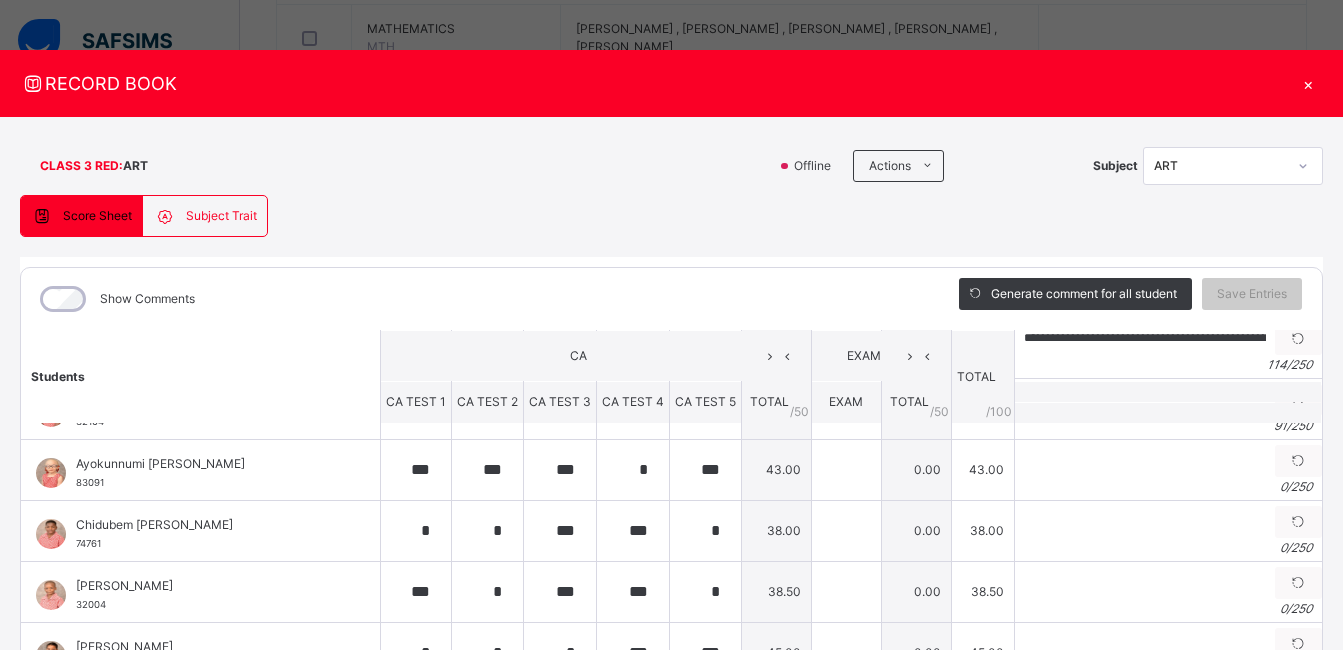 scroll, scrollTop: 198, scrollLeft: 0, axis: vertical 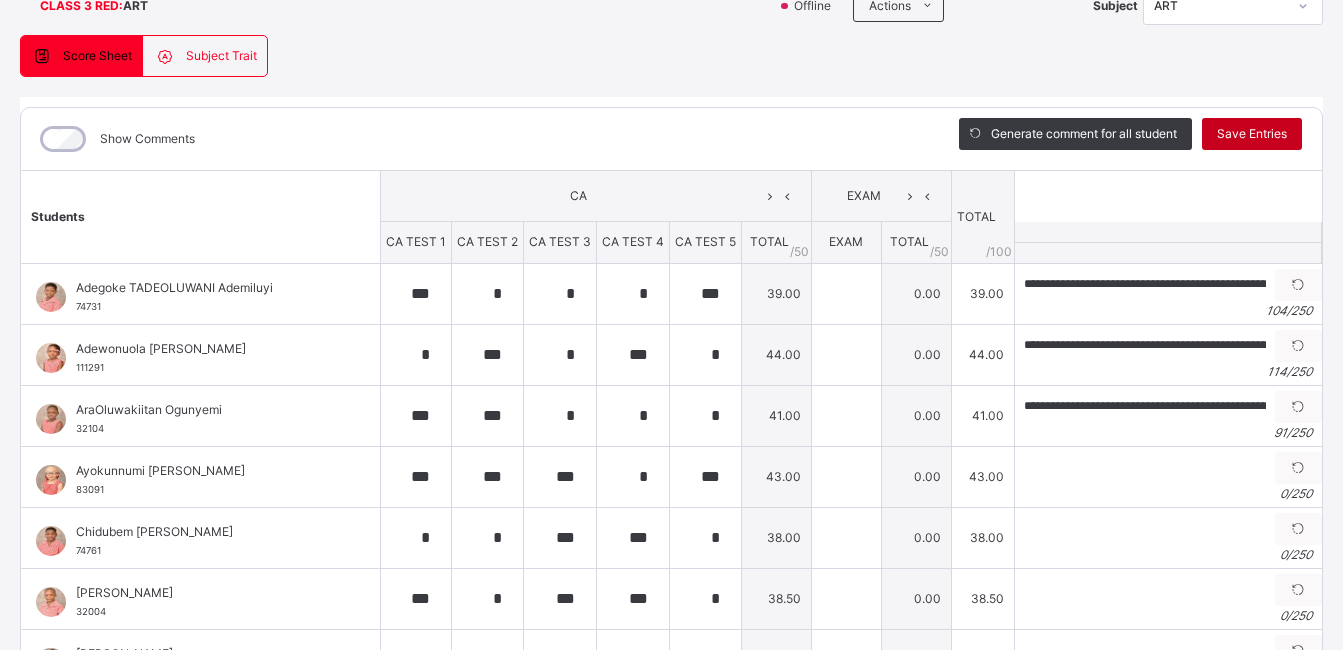 click on "Save Entries" at bounding box center [1252, 134] 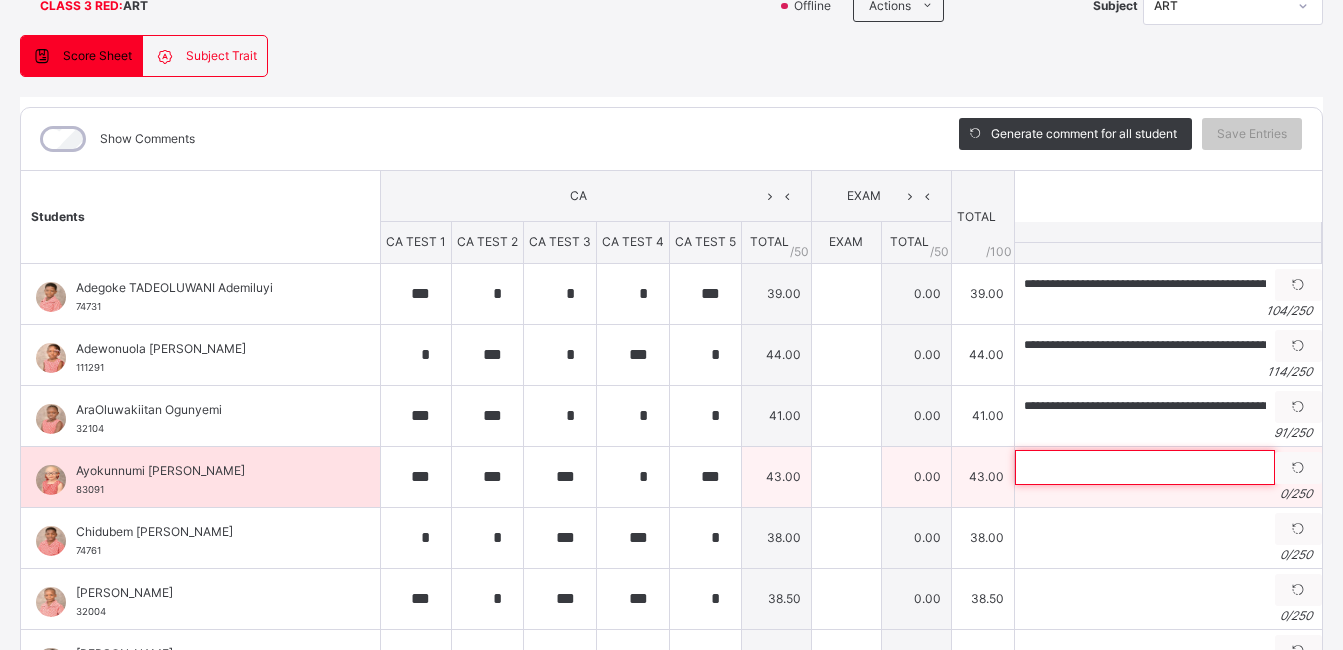 click at bounding box center (1145, 467) 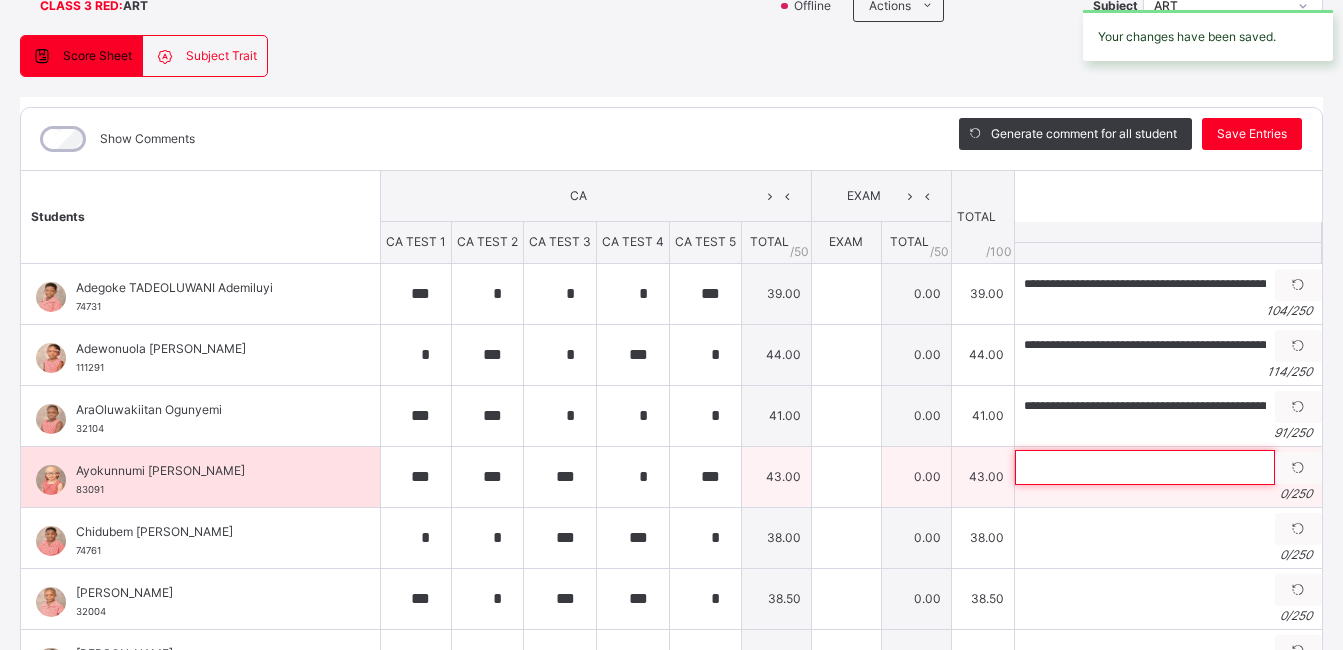 click at bounding box center (1145, 467) 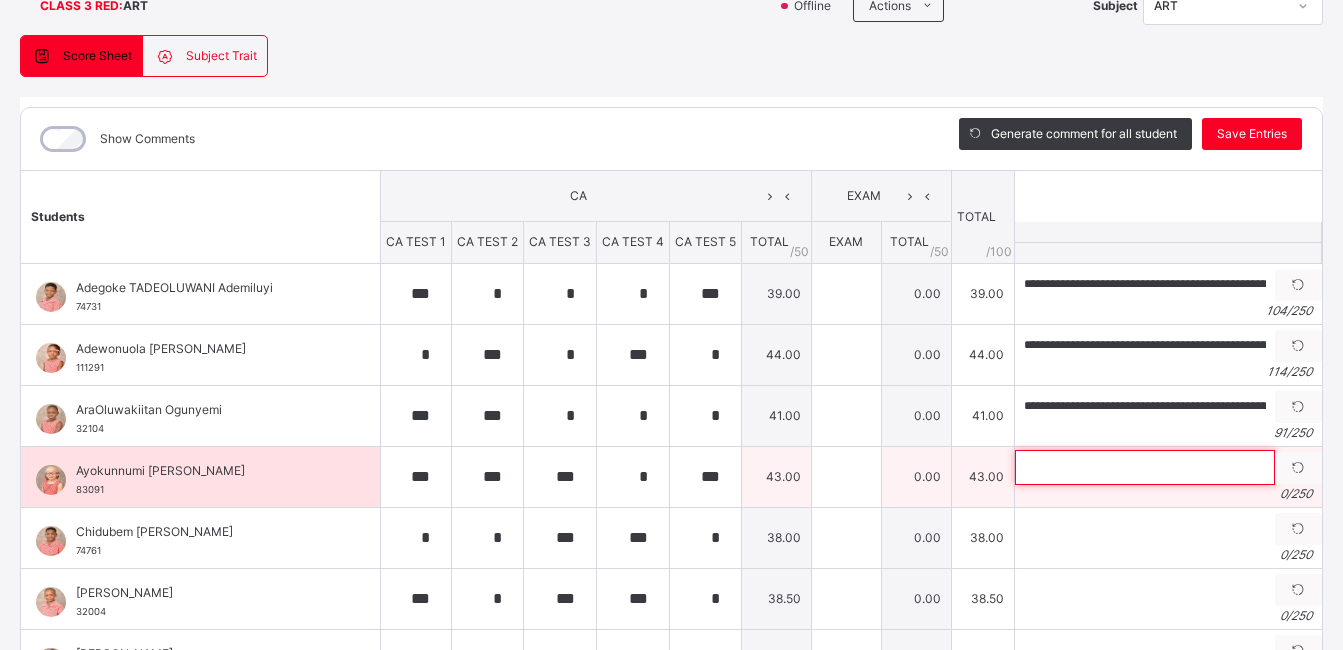 click at bounding box center [1145, 467] 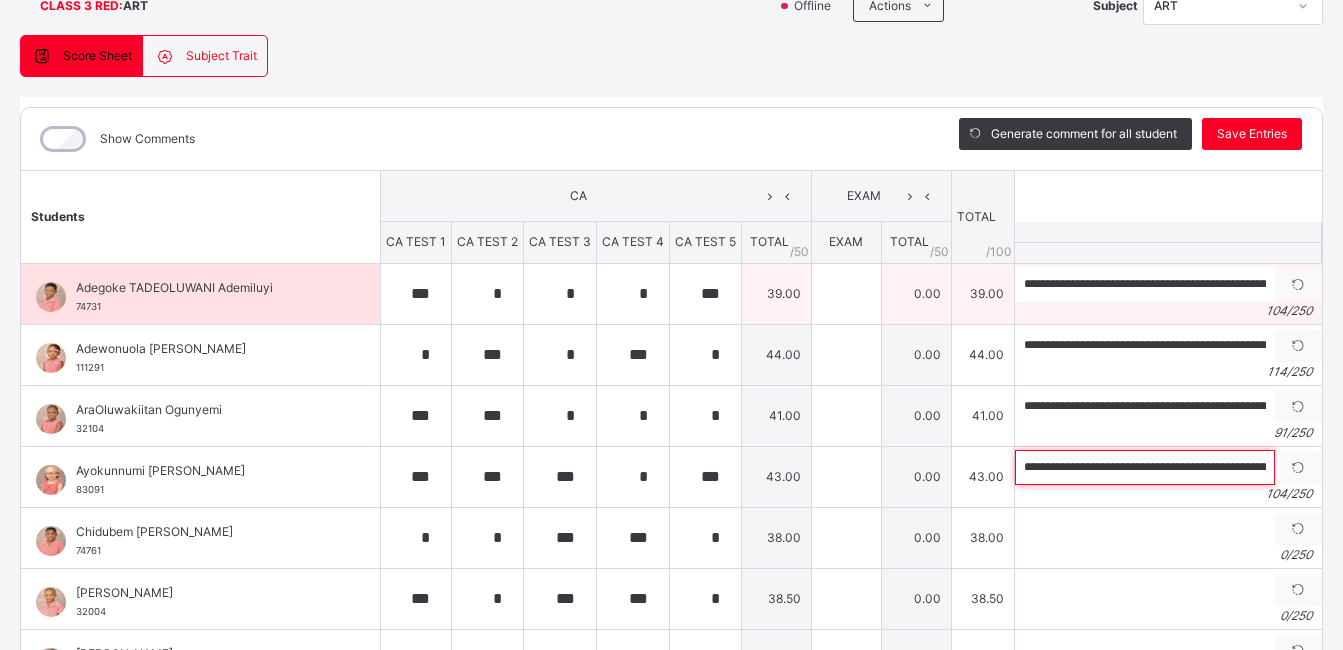 scroll, scrollTop: 0, scrollLeft: 359, axis: horizontal 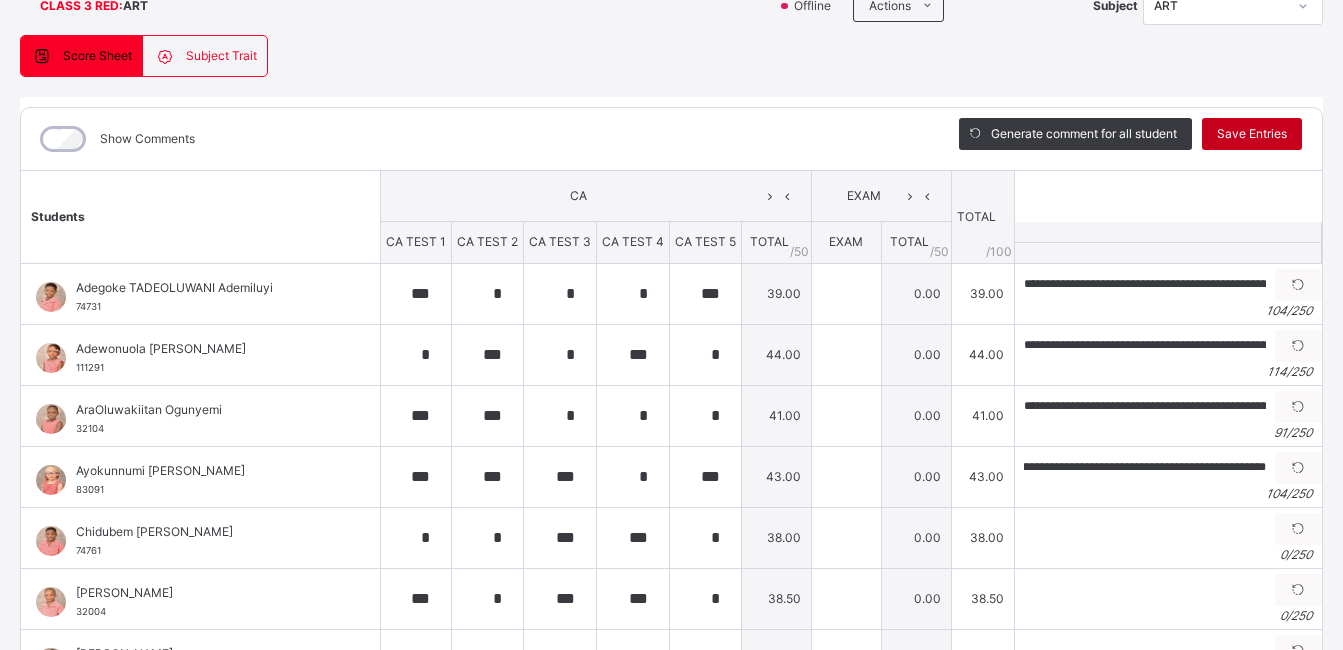 click on "Save Entries" at bounding box center (1252, 134) 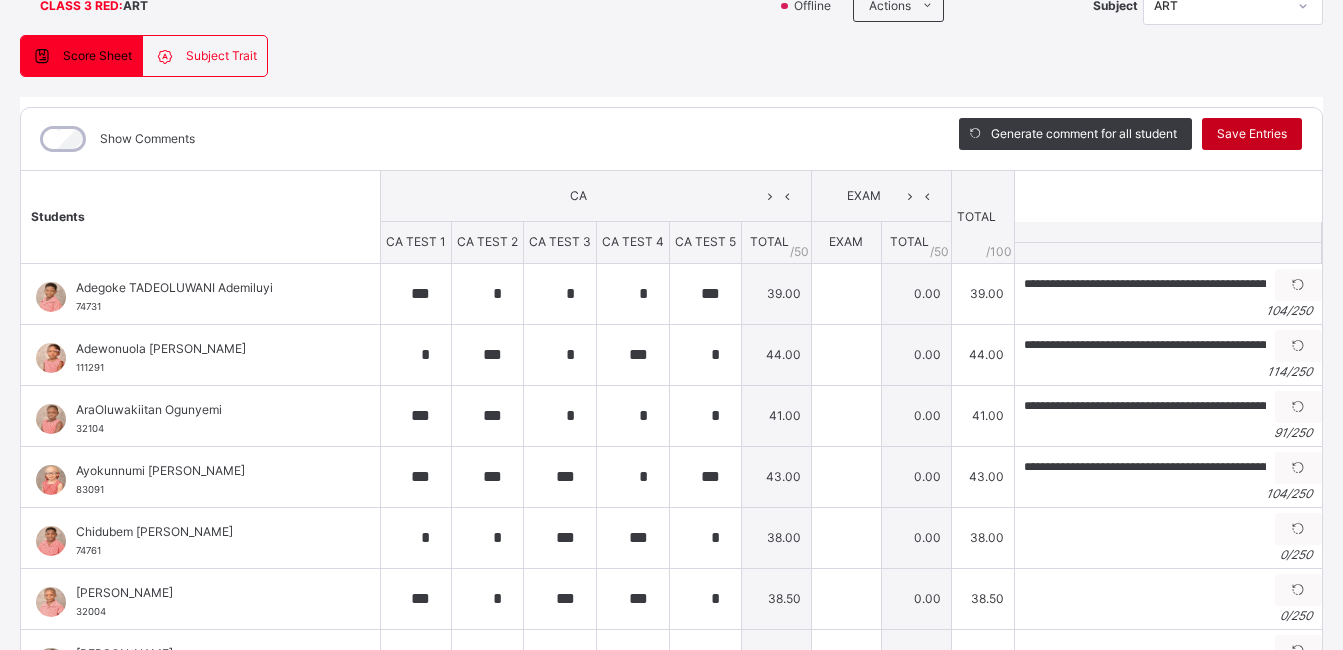 click on "Save Entries" at bounding box center [1252, 134] 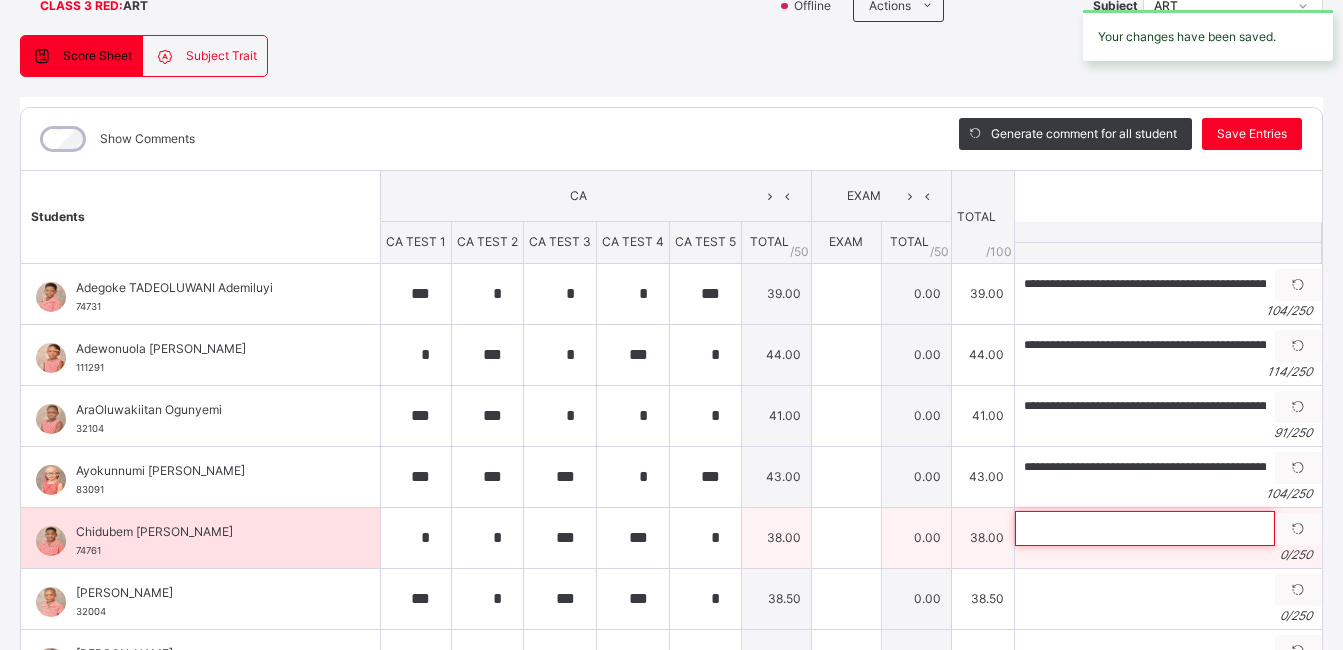 click at bounding box center (1145, 528) 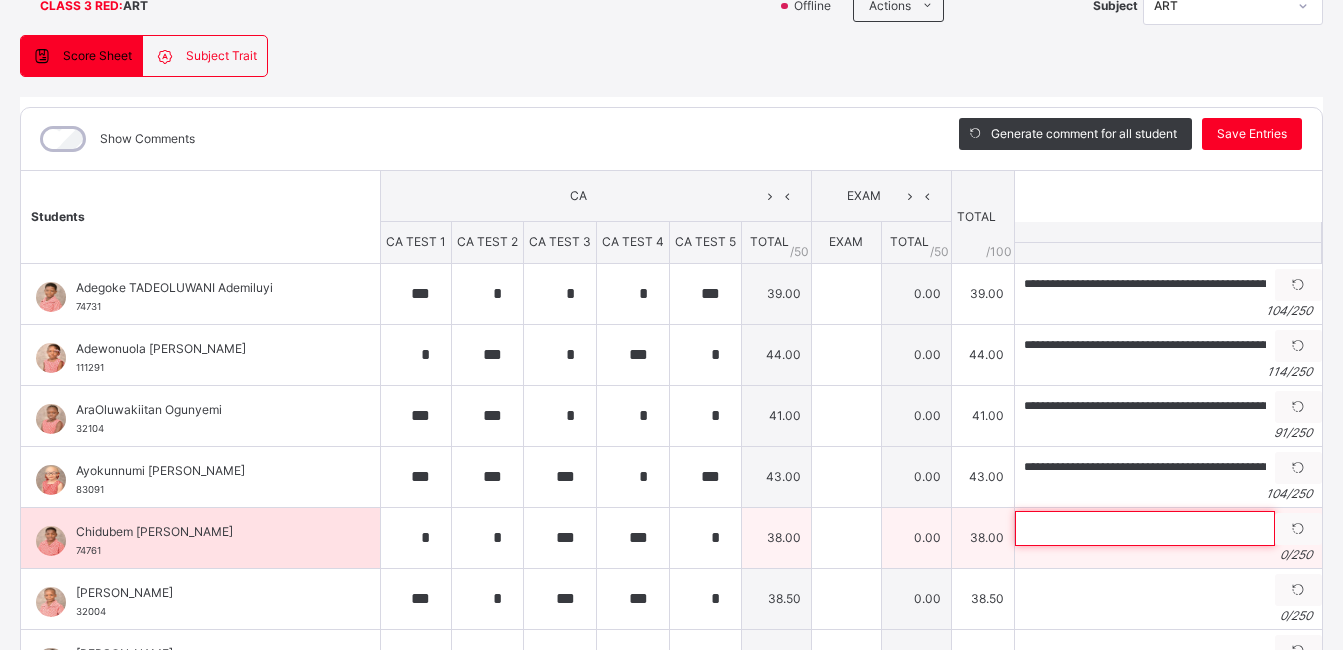 click at bounding box center [1145, 528] 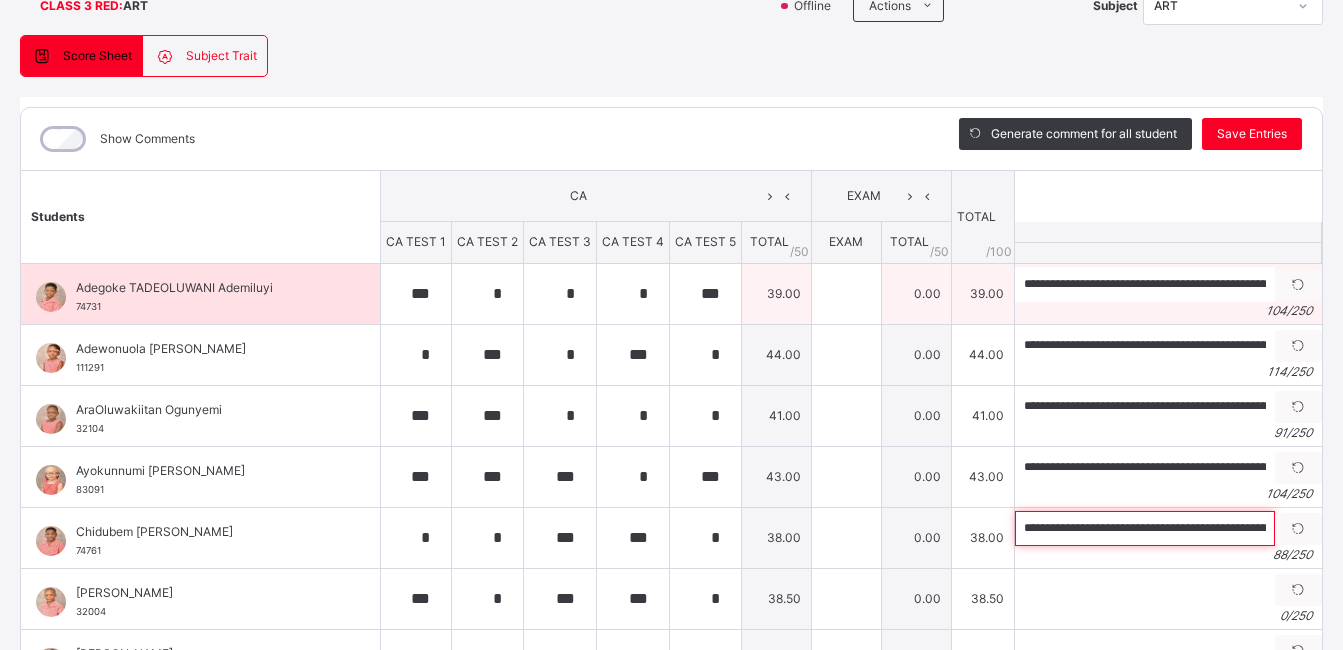 scroll, scrollTop: 0, scrollLeft: 286, axis: horizontal 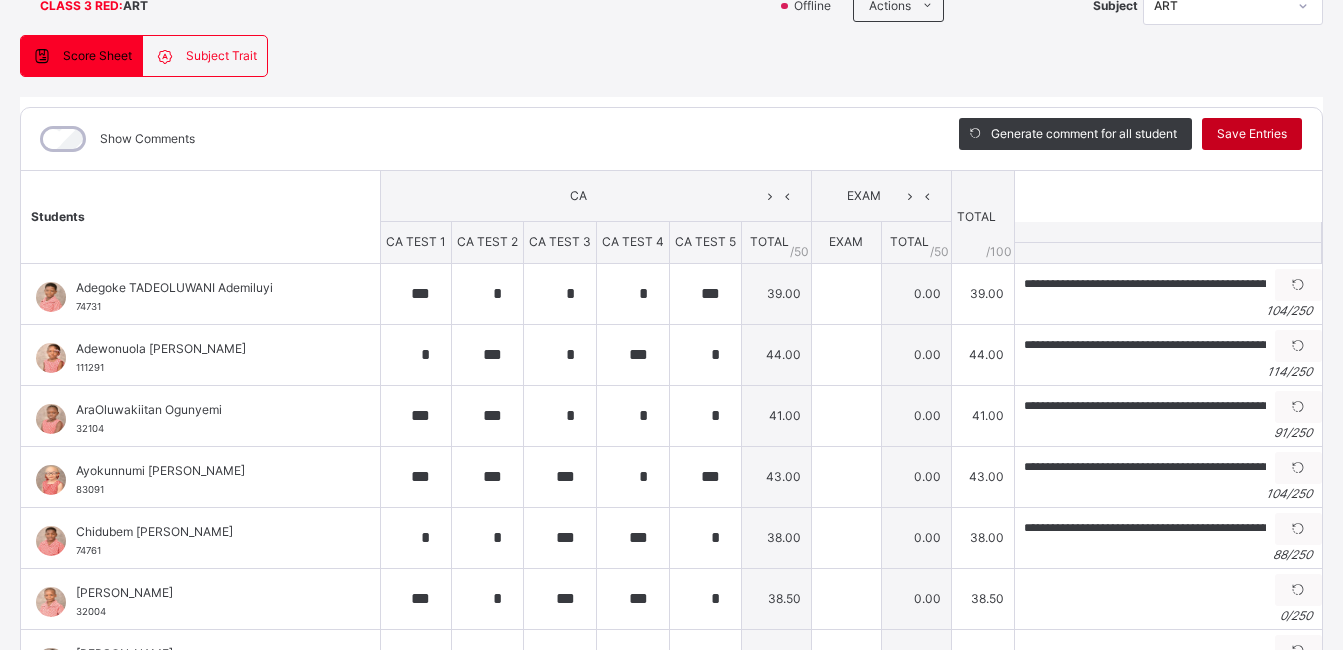 click on "Save Entries" at bounding box center [1252, 134] 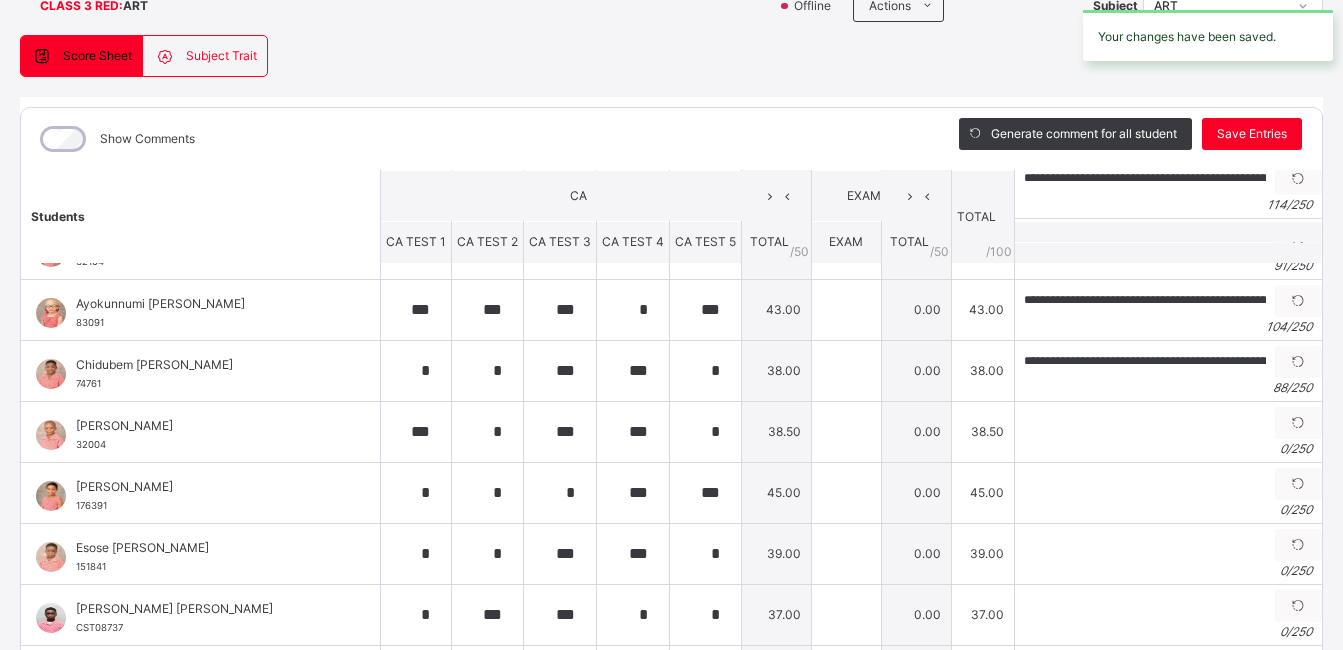 scroll, scrollTop: 198, scrollLeft: 0, axis: vertical 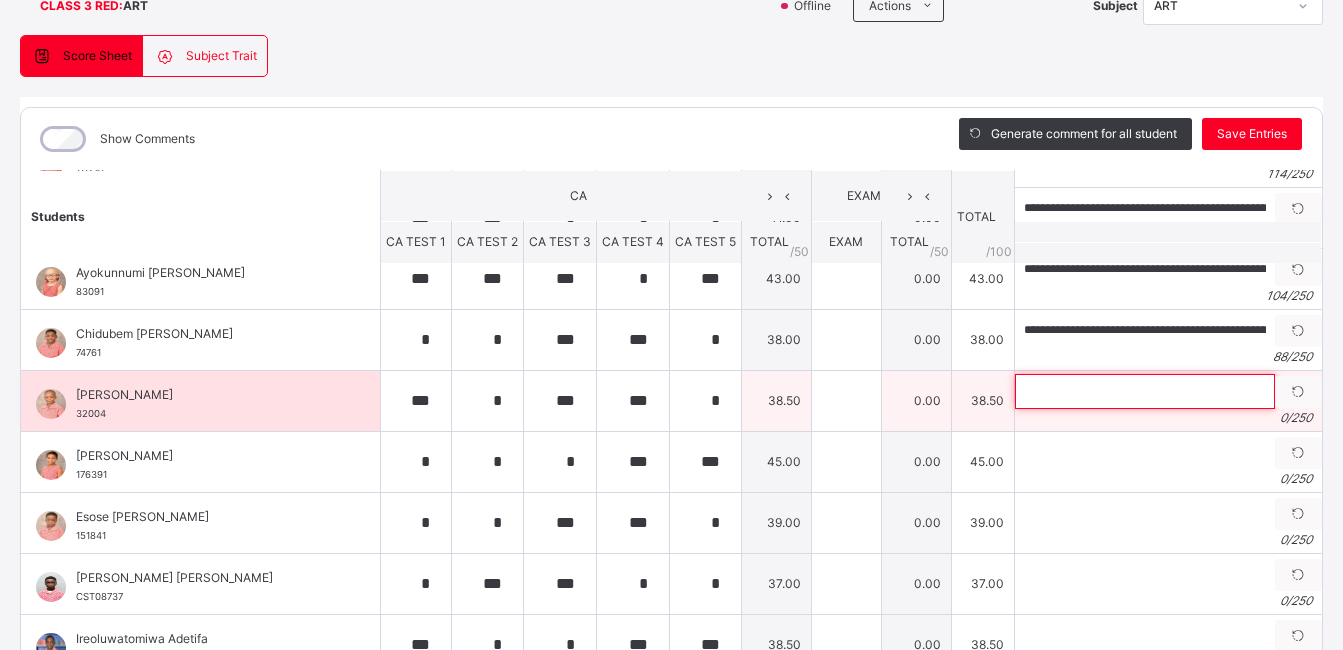 click at bounding box center [1145, 391] 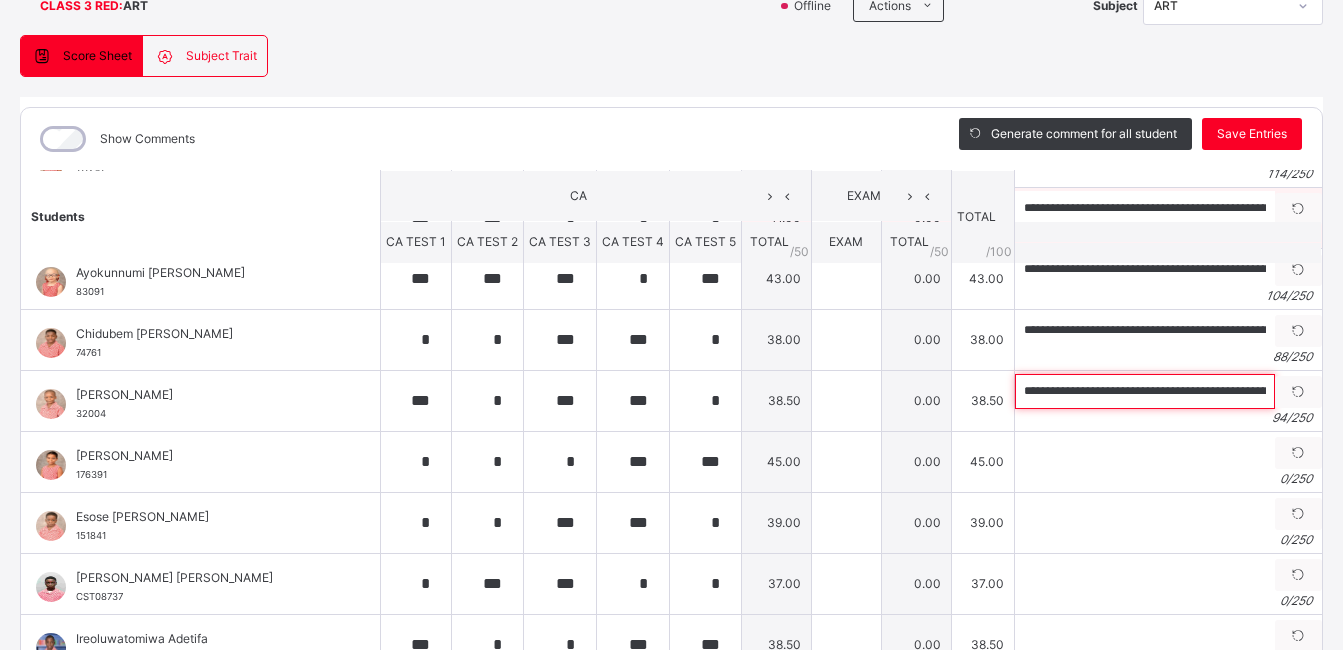 scroll, scrollTop: 0, scrollLeft: 314, axis: horizontal 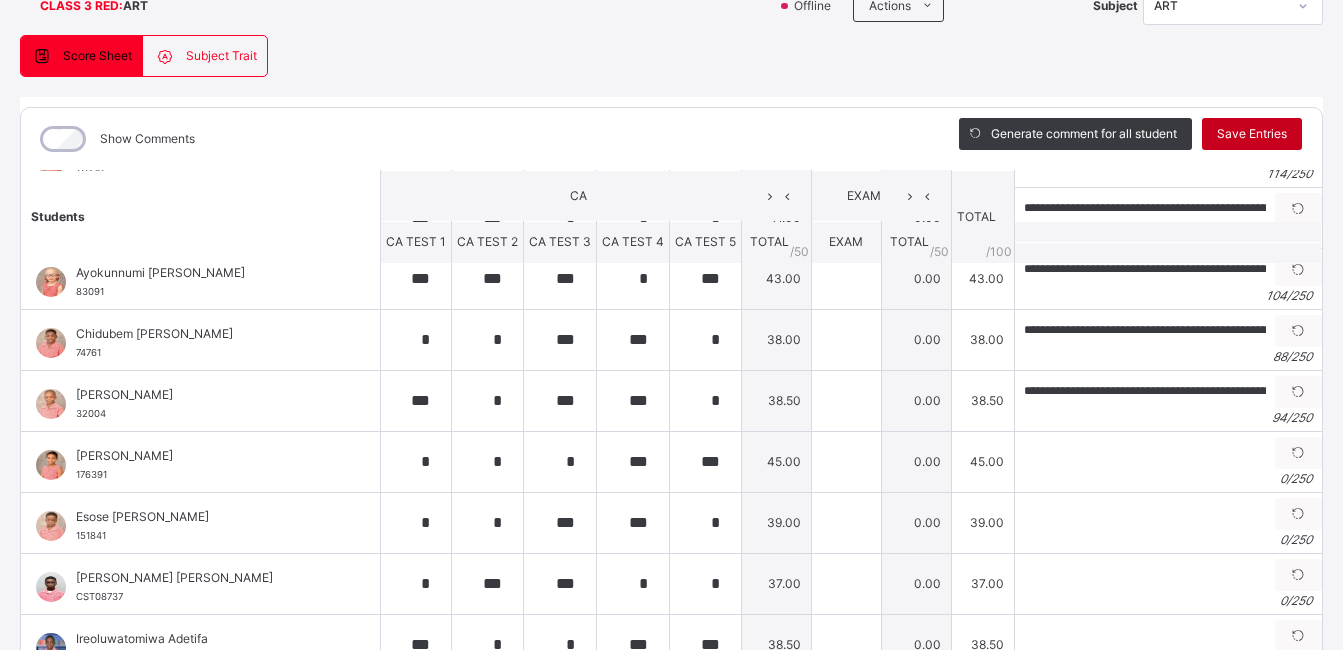 click on "Save Entries" at bounding box center [1252, 134] 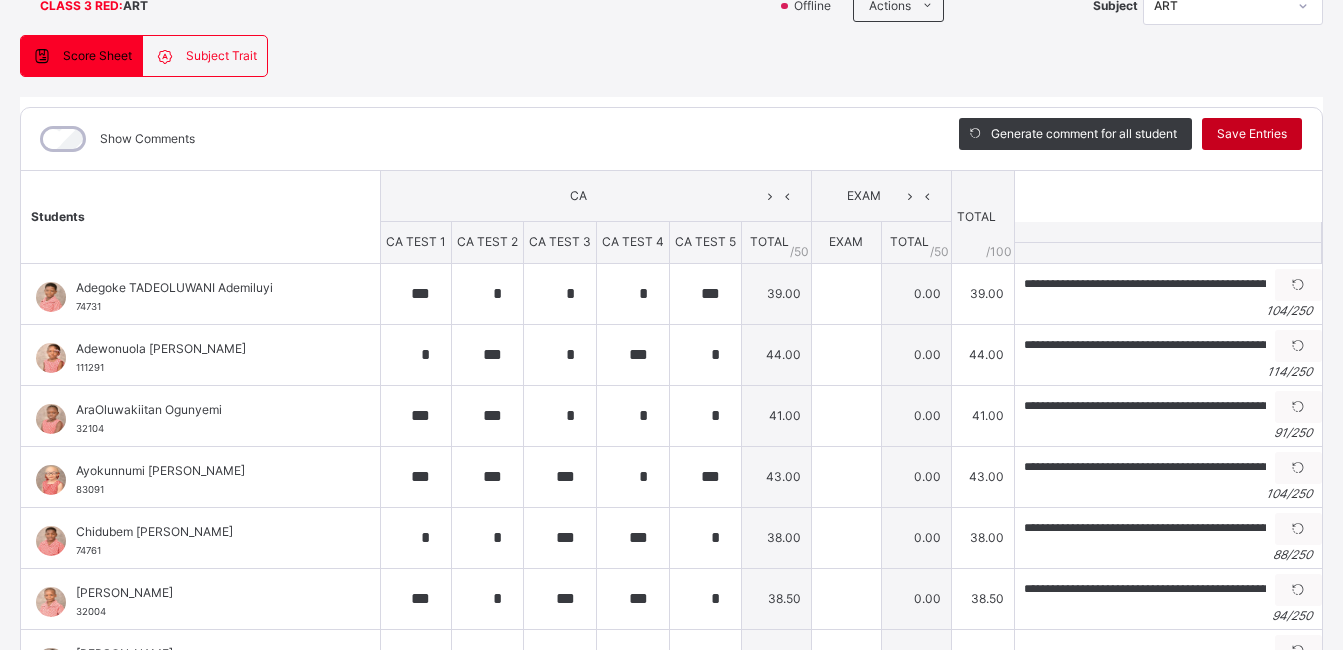 click on "Save Entries" at bounding box center [1252, 134] 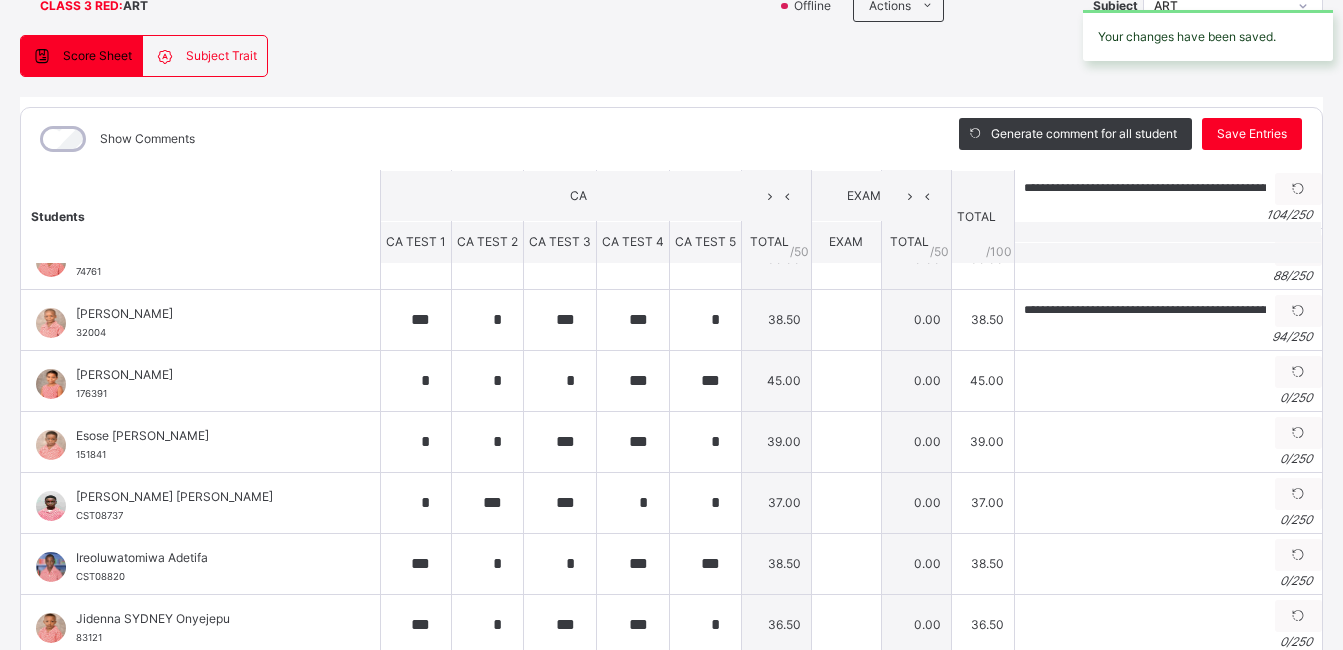 scroll, scrollTop: 283, scrollLeft: 0, axis: vertical 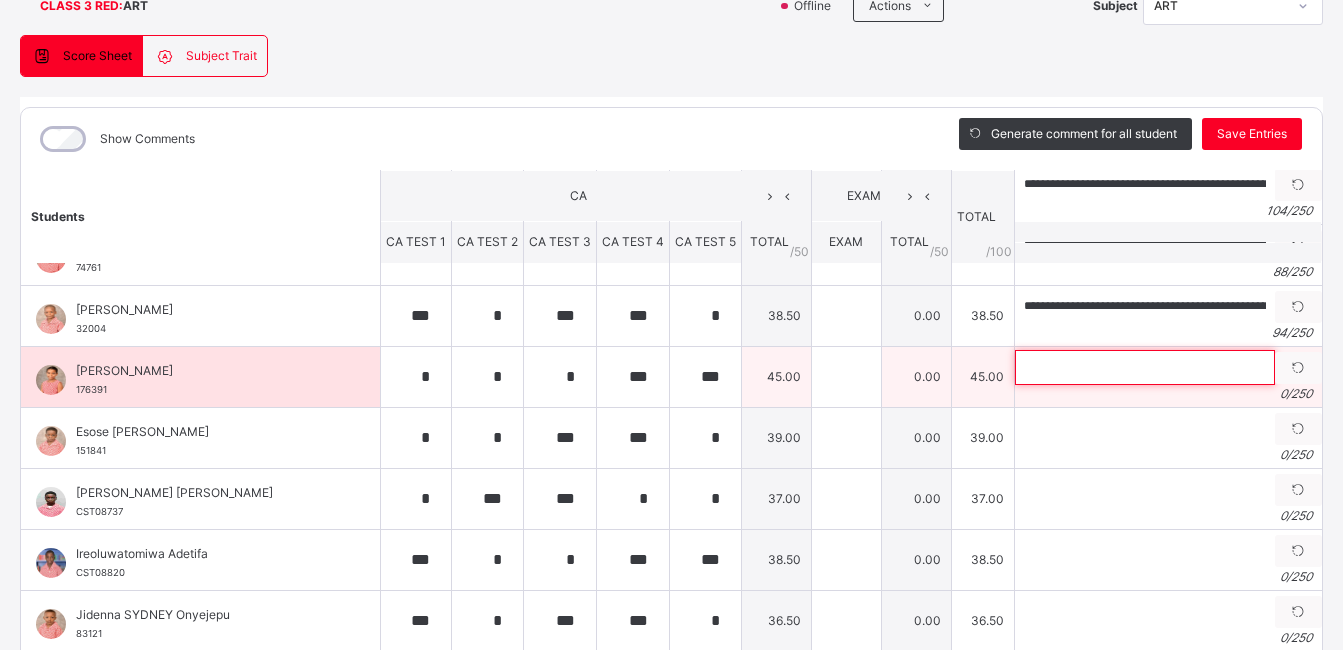 click at bounding box center [1145, 367] 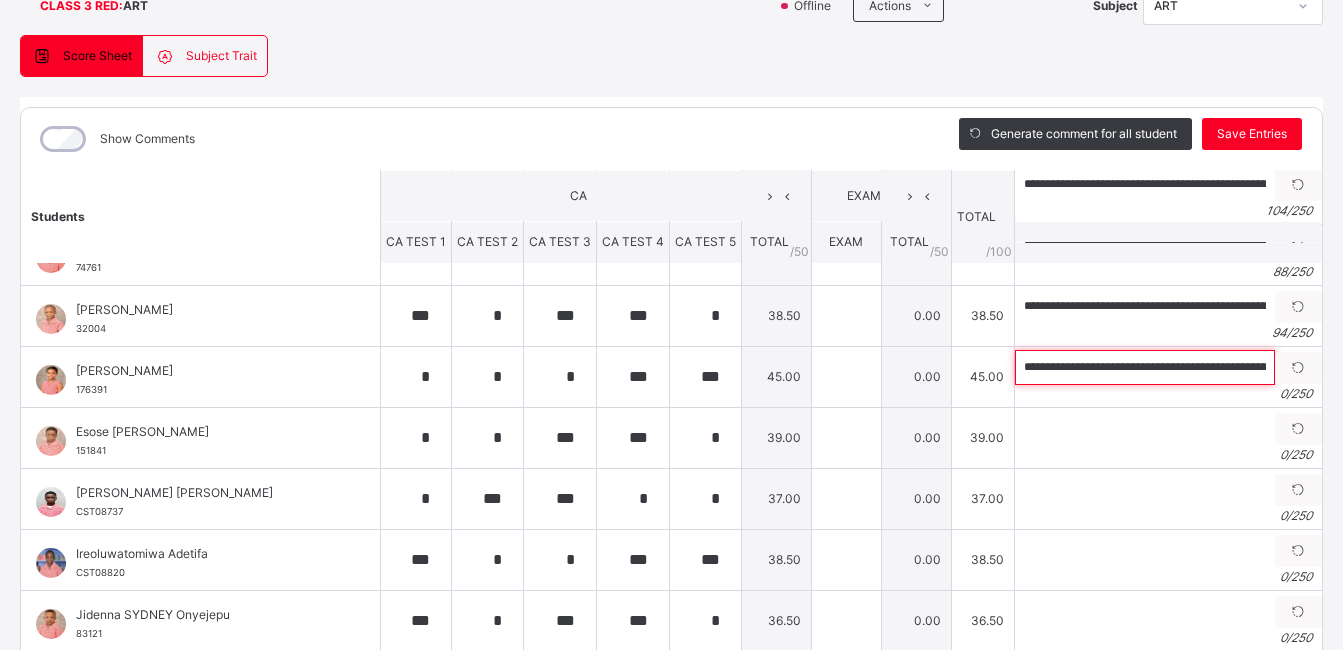 scroll, scrollTop: 0, scrollLeft: 313, axis: horizontal 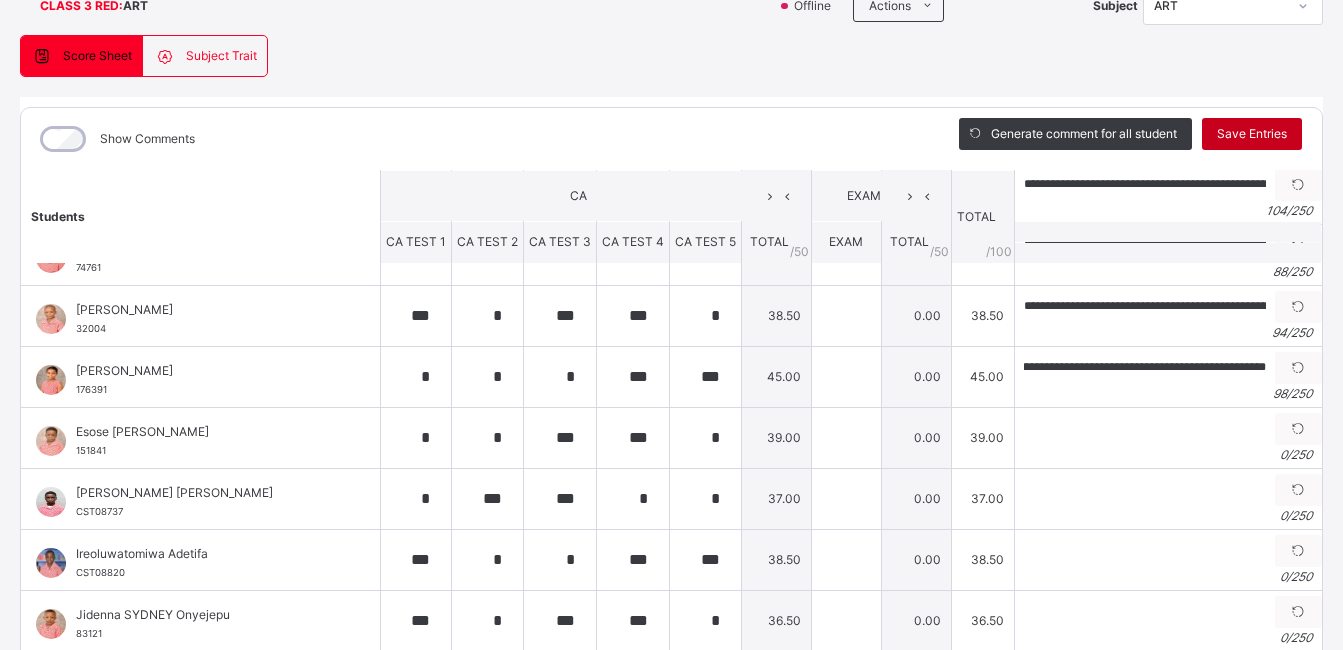 click on "Save Entries" at bounding box center (1252, 134) 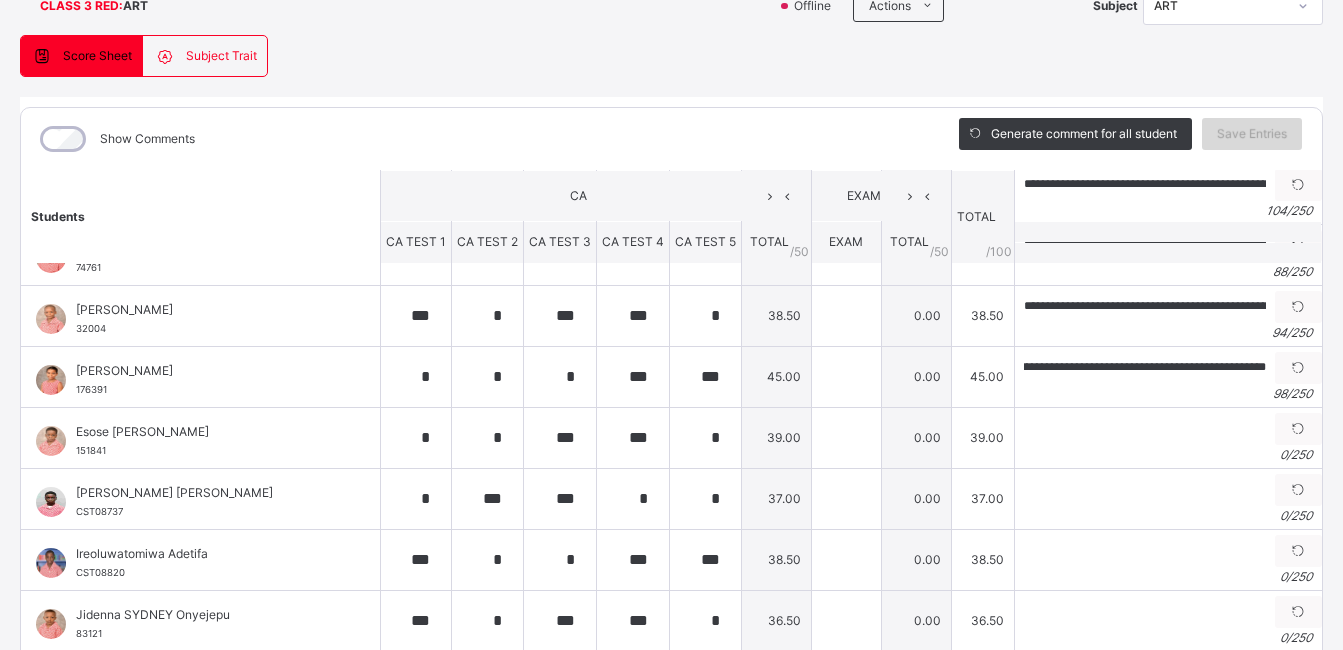 scroll, scrollTop: 0, scrollLeft: 0, axis: both 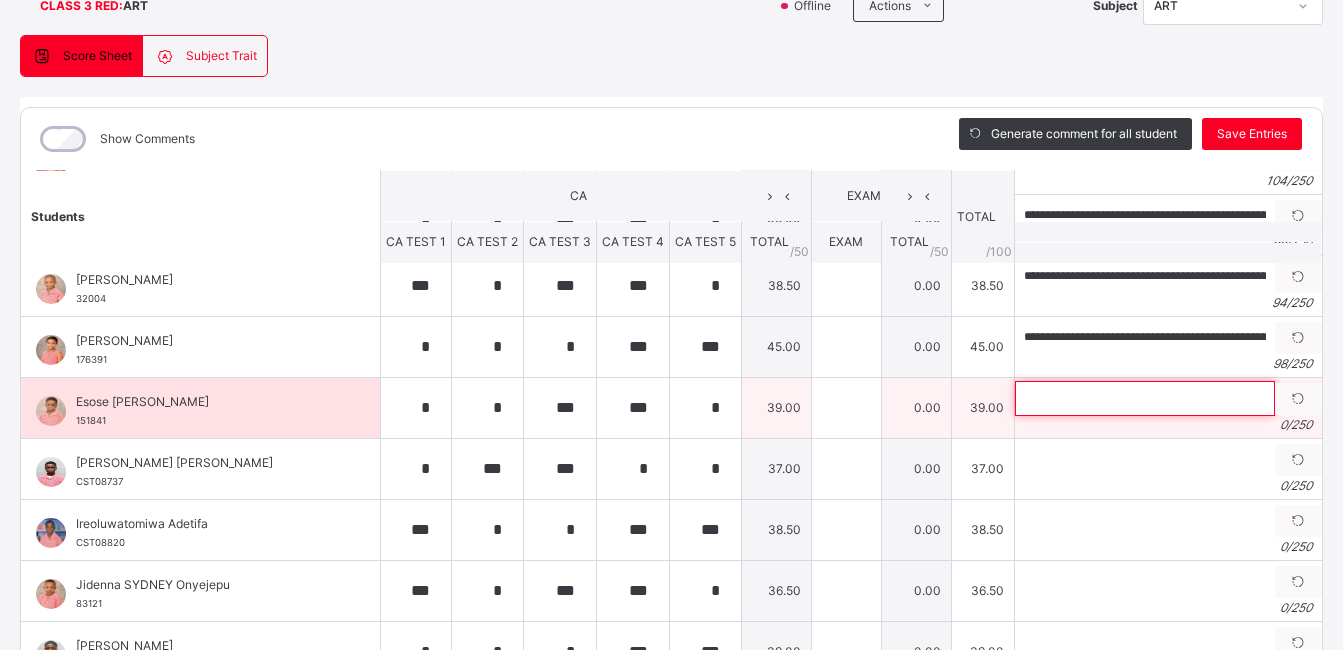 click at bounding box center [1145, 398] 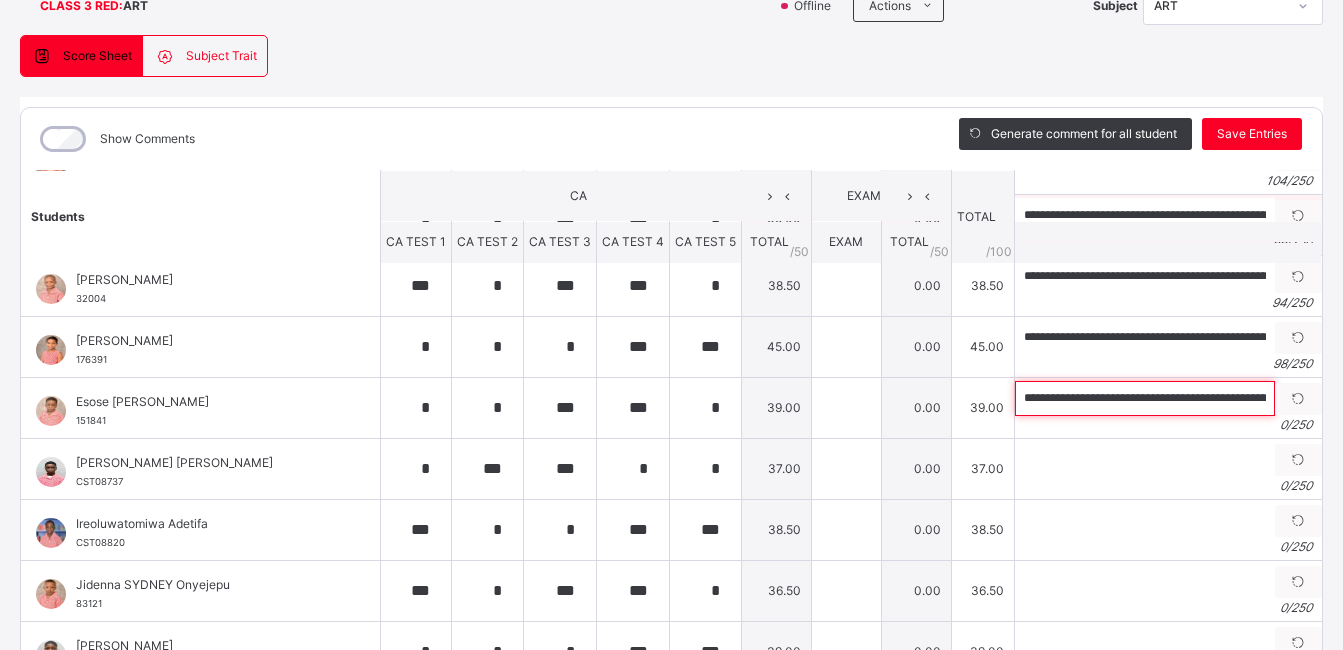scroll, scrollTop: 0, scrollLeft: 242, axis: horizontal 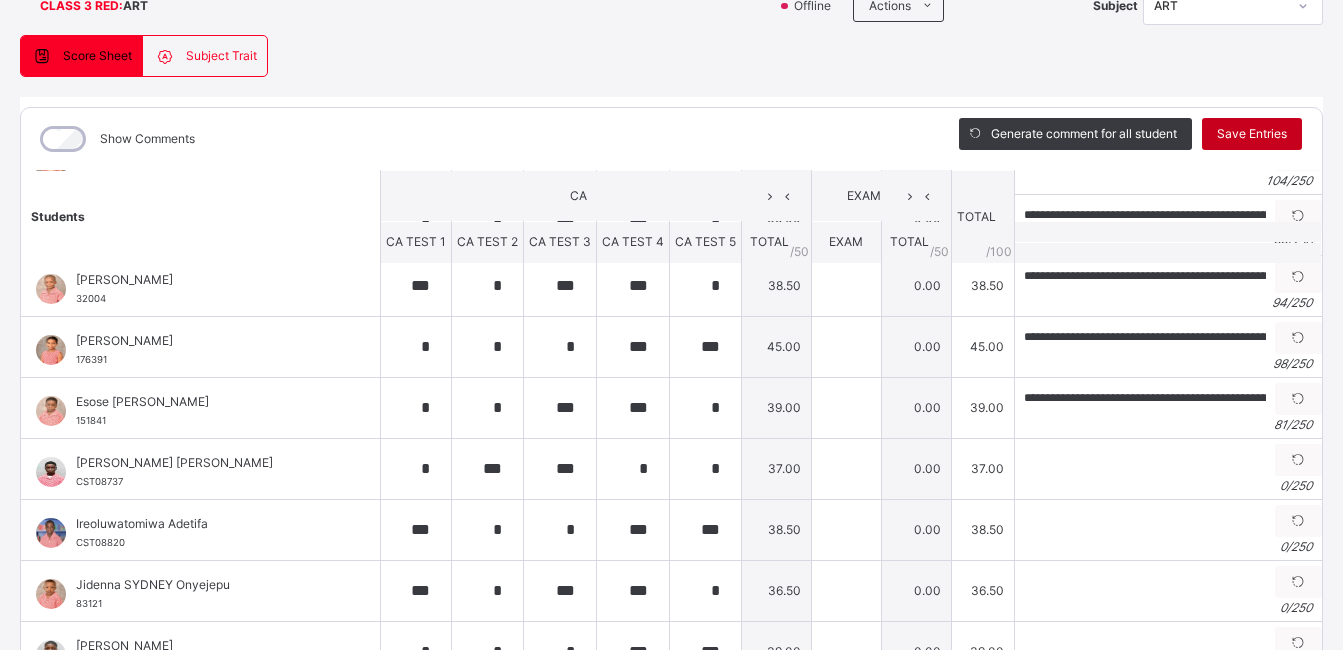 click on "Save Entries" at bounding box center [1252, 134] 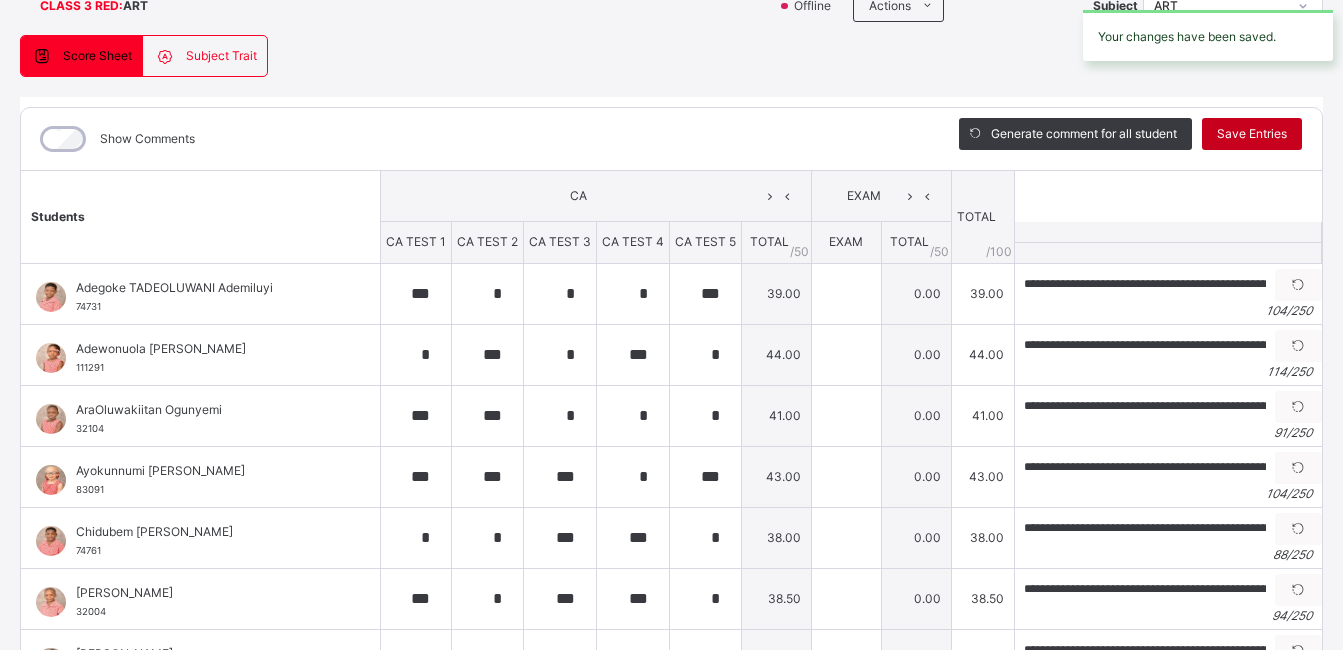 click on "Save Entries" at bounding box center (1252, 134) 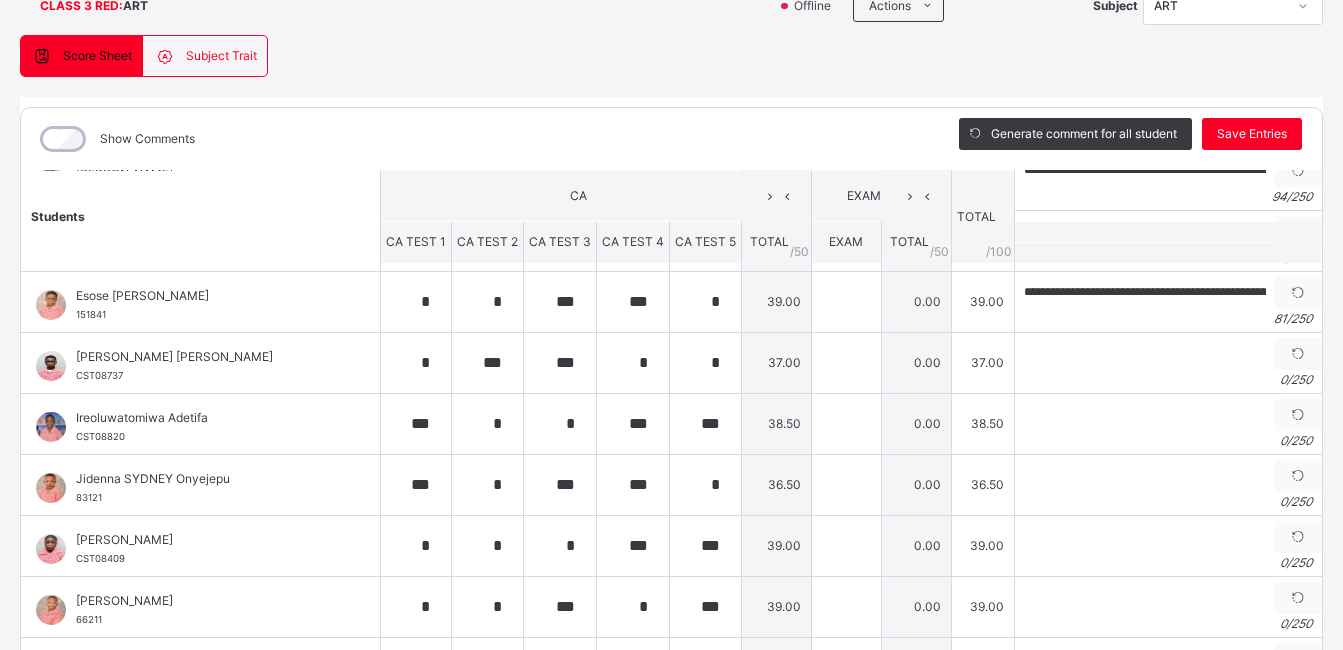 scroll, scrollTop: 429, scrollLeft: 0, axis: vertical 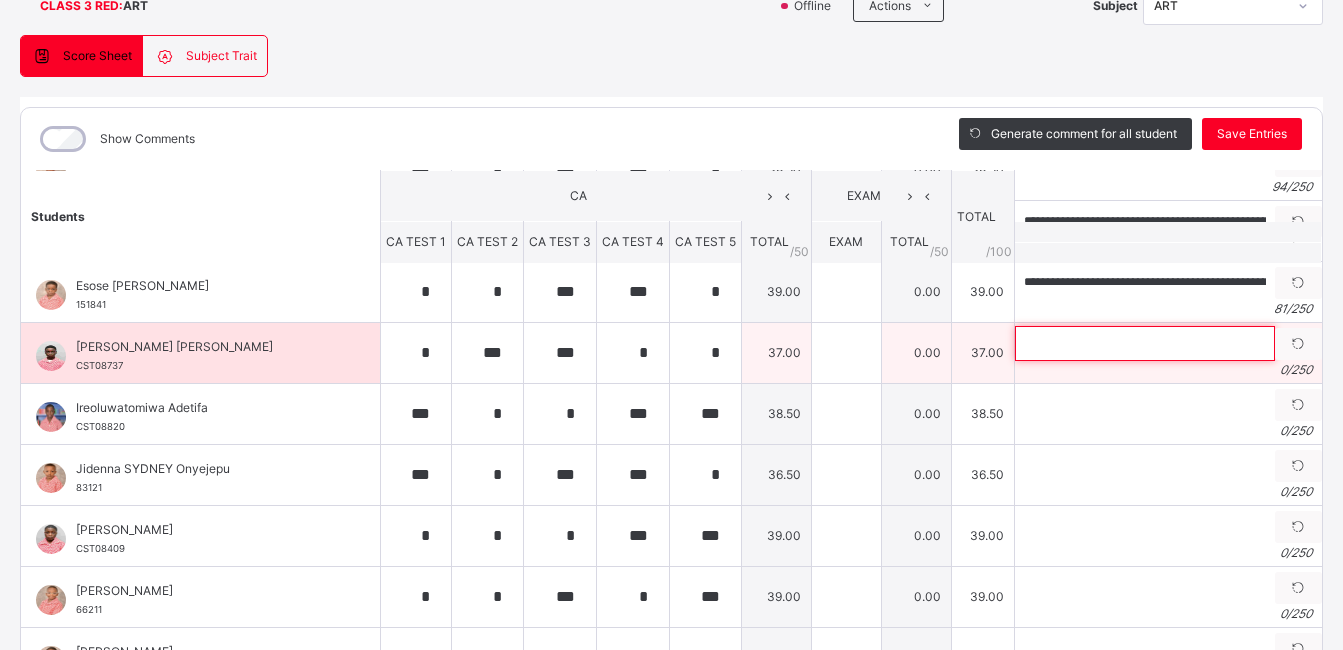 click at bounding box center (1145, 343) 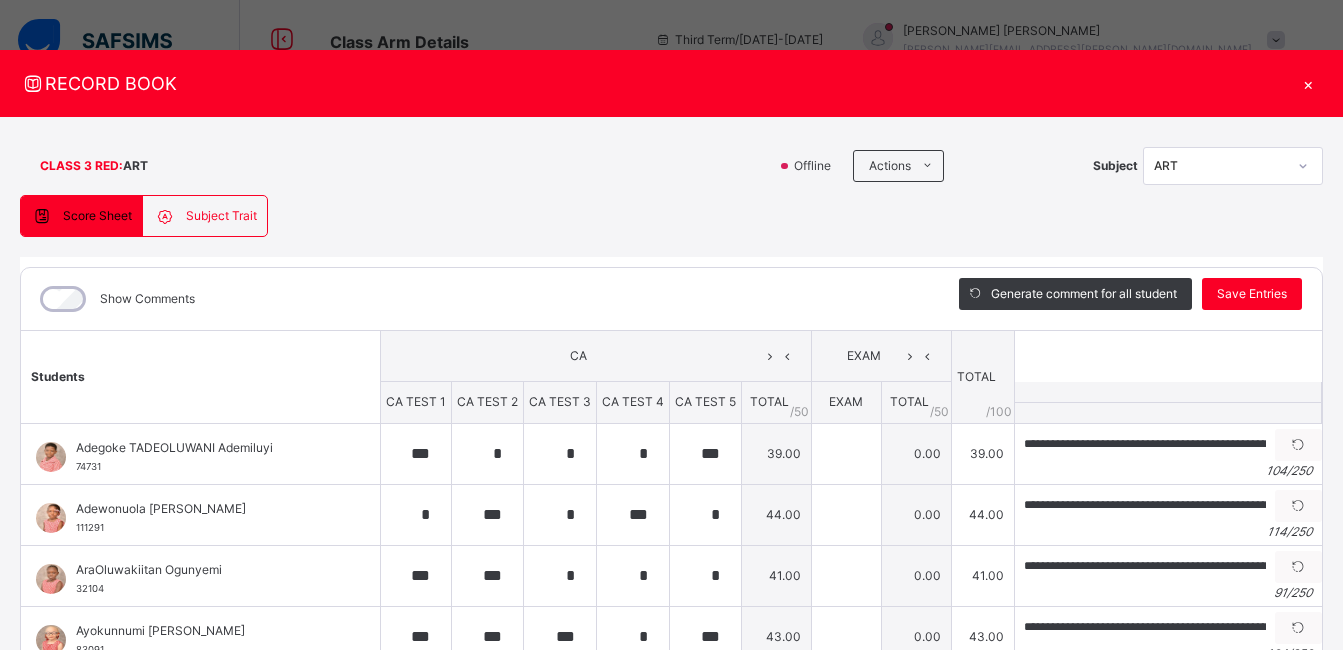 scroll, scrollTop: 568, scrollLeft: 0, axis: vertical 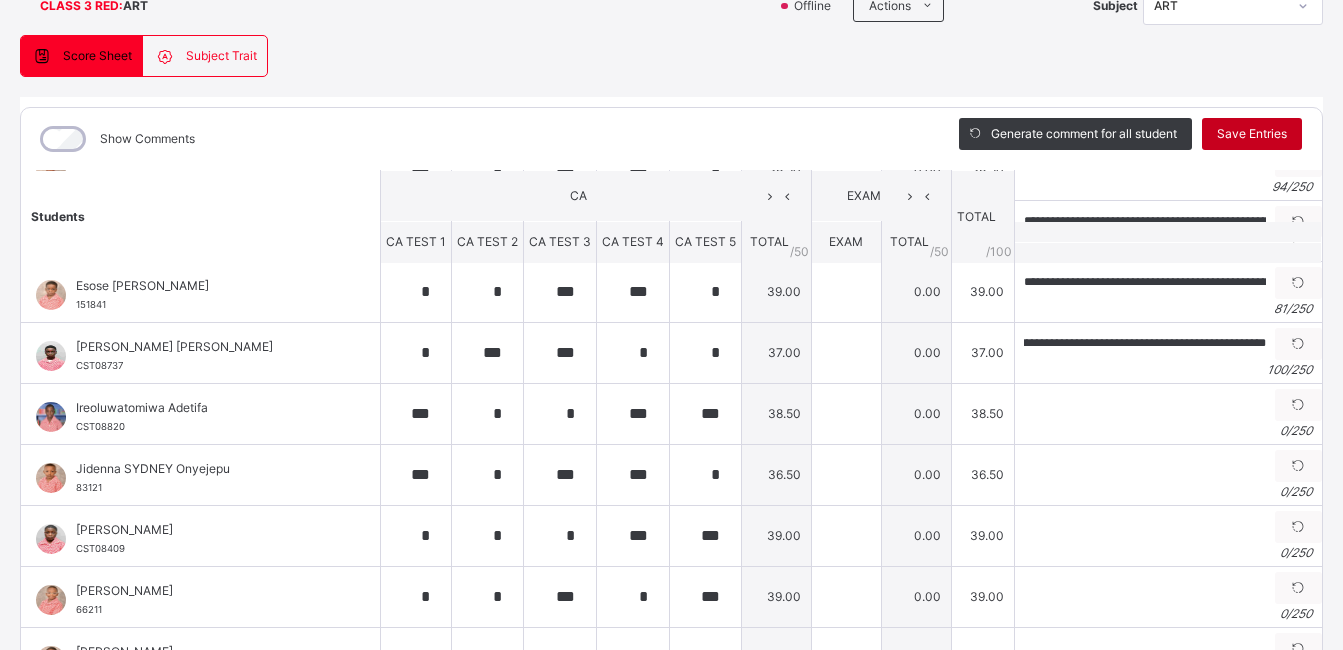 type on "**********" 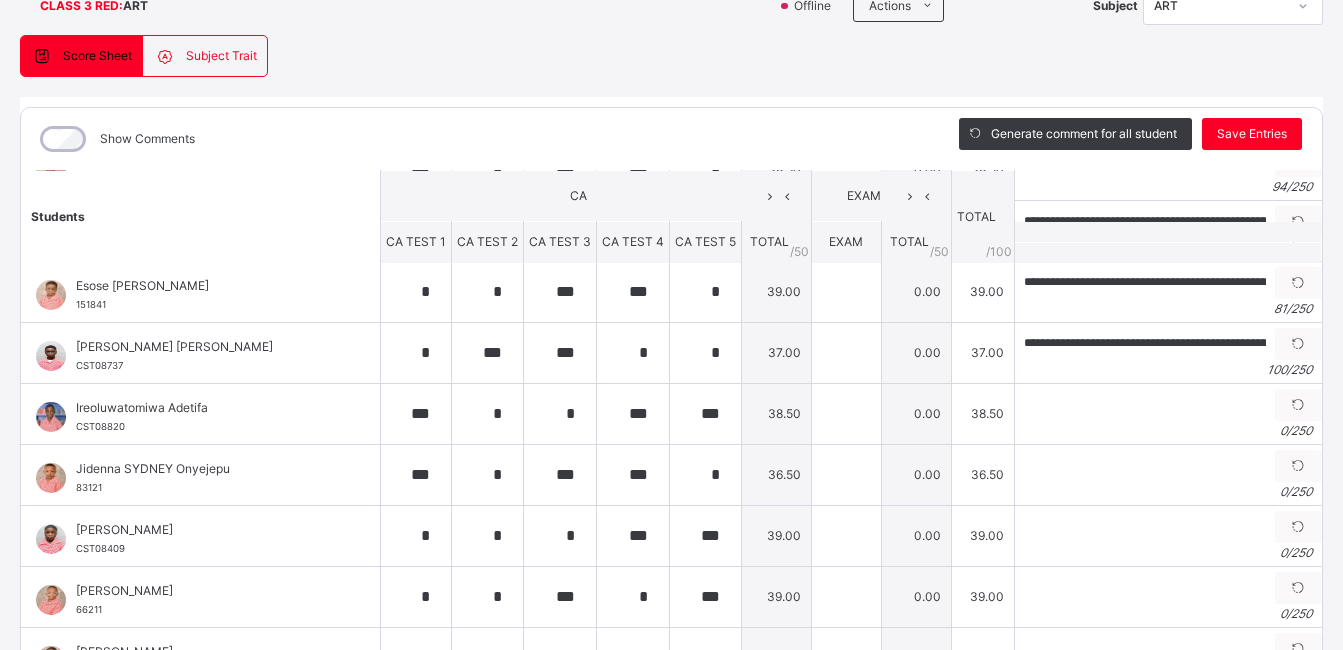 scroll, scrollTop: 497, scrollLeft: 0, axis: vertical 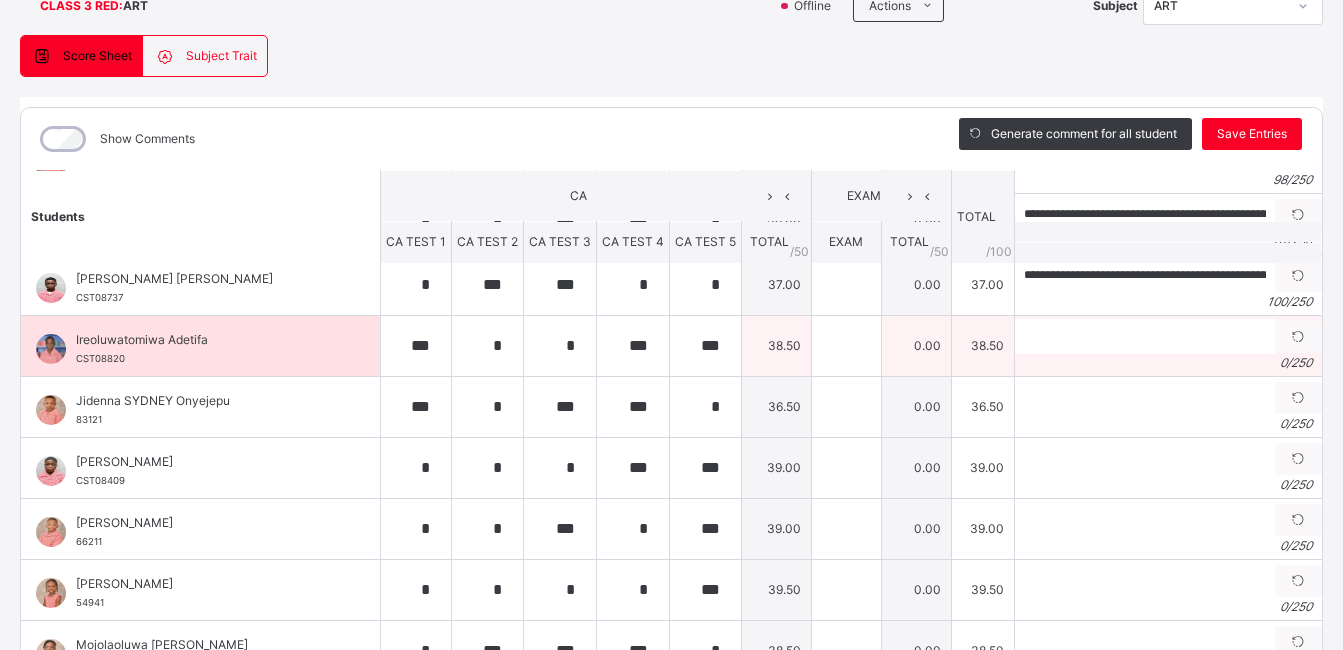 click on "0 / 250" at bounding box center (1168, 363) 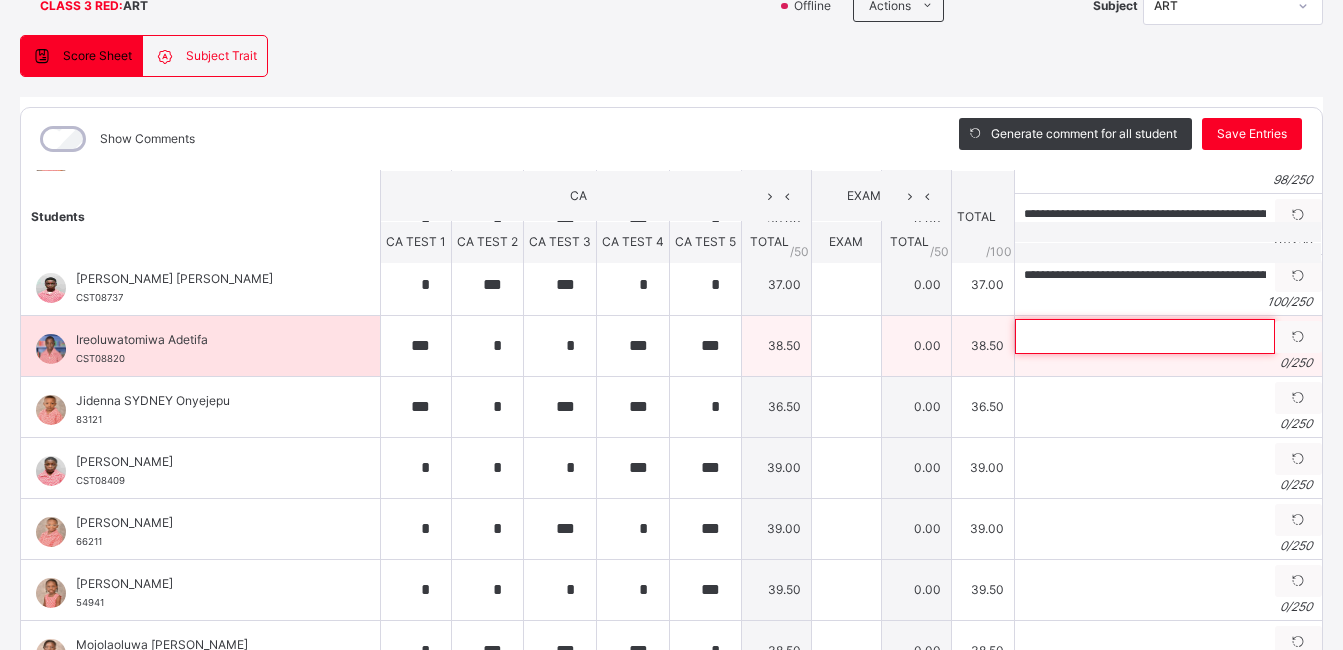 click at bounding box center (1145, 336) 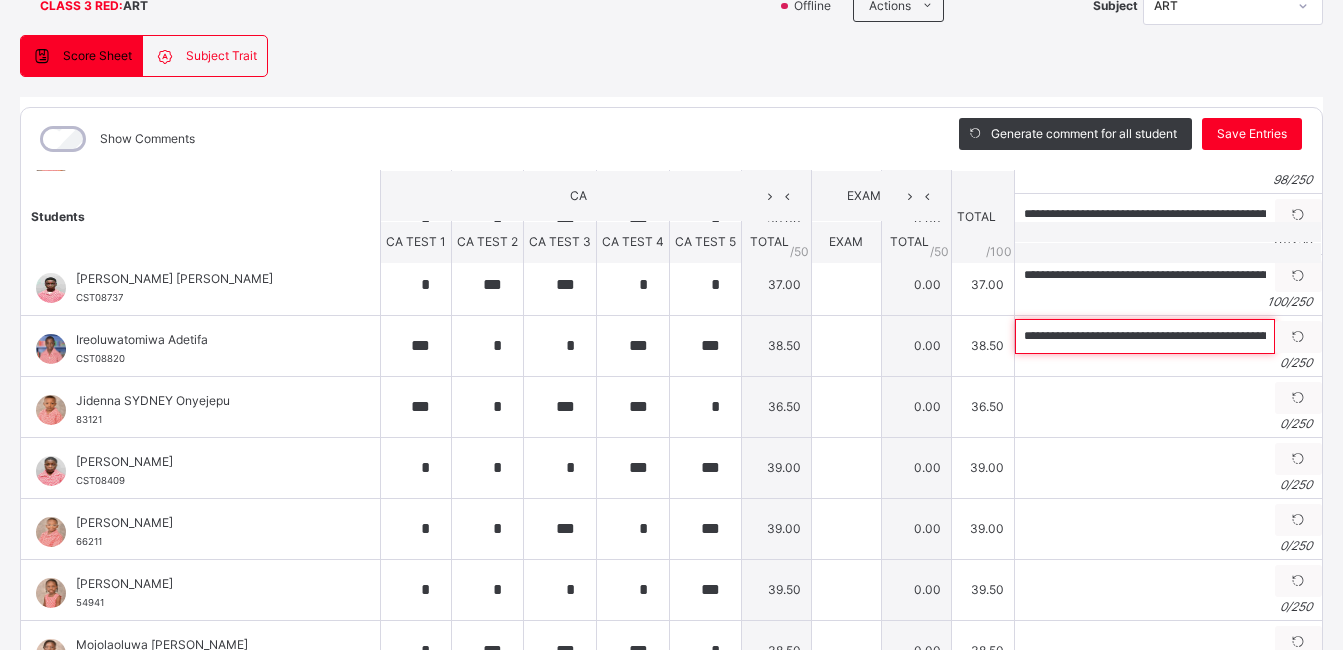 scroll, scrollTop: 0, scrollLeft: 361, axis: horizontal 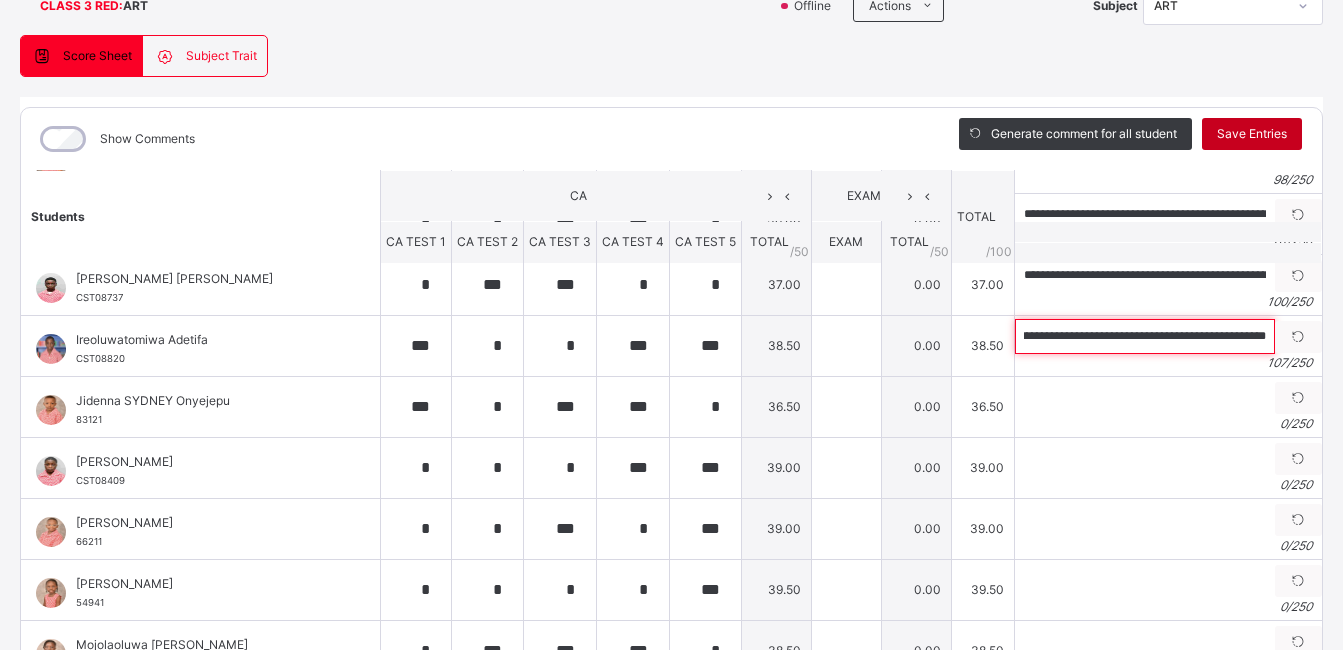 type on "**********" 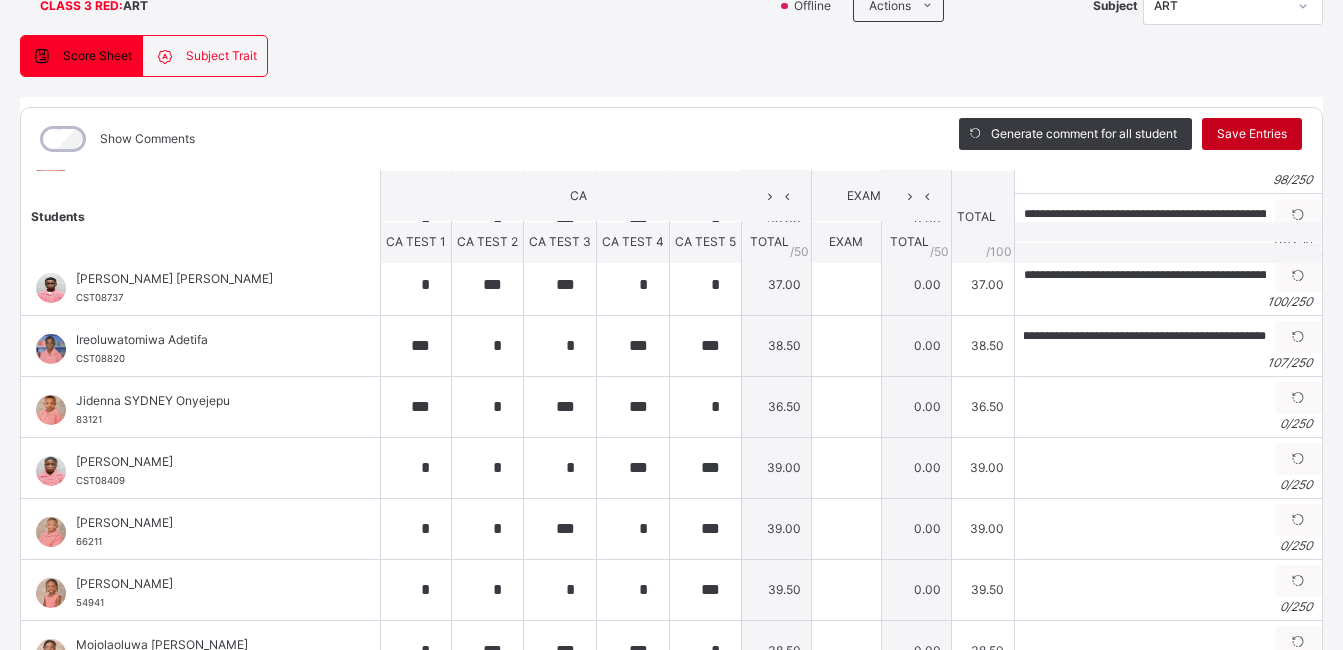 scroll, scrollTop: 0, scrollLeft: 0, axis: both 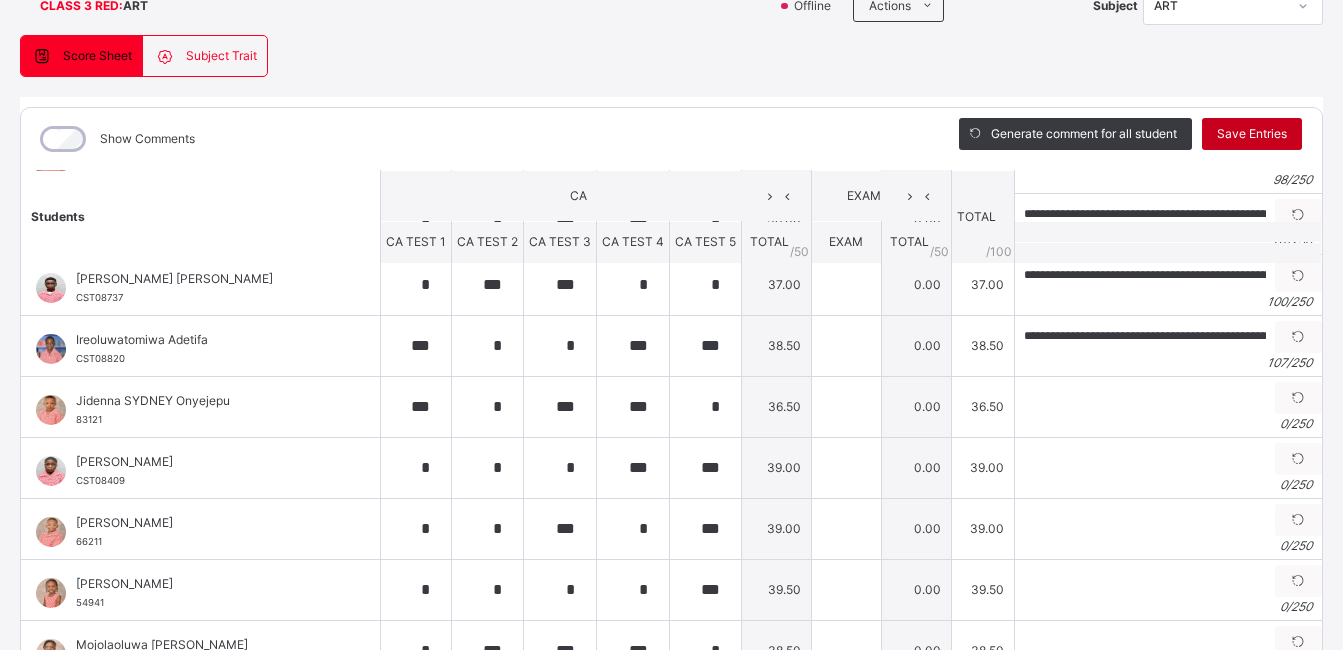 click on "Save Entries" at bounding box center (1252, 134) 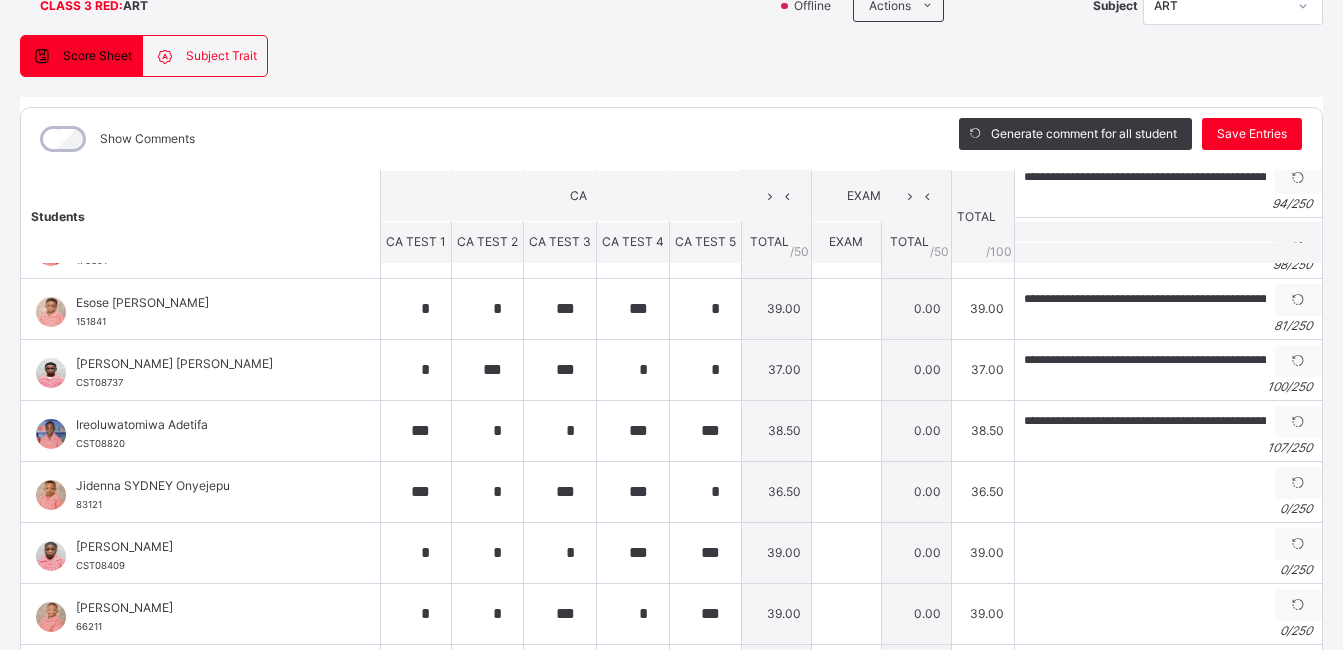 scroll, scrollTop: 429, scrollLeft: 0, axis: vertical 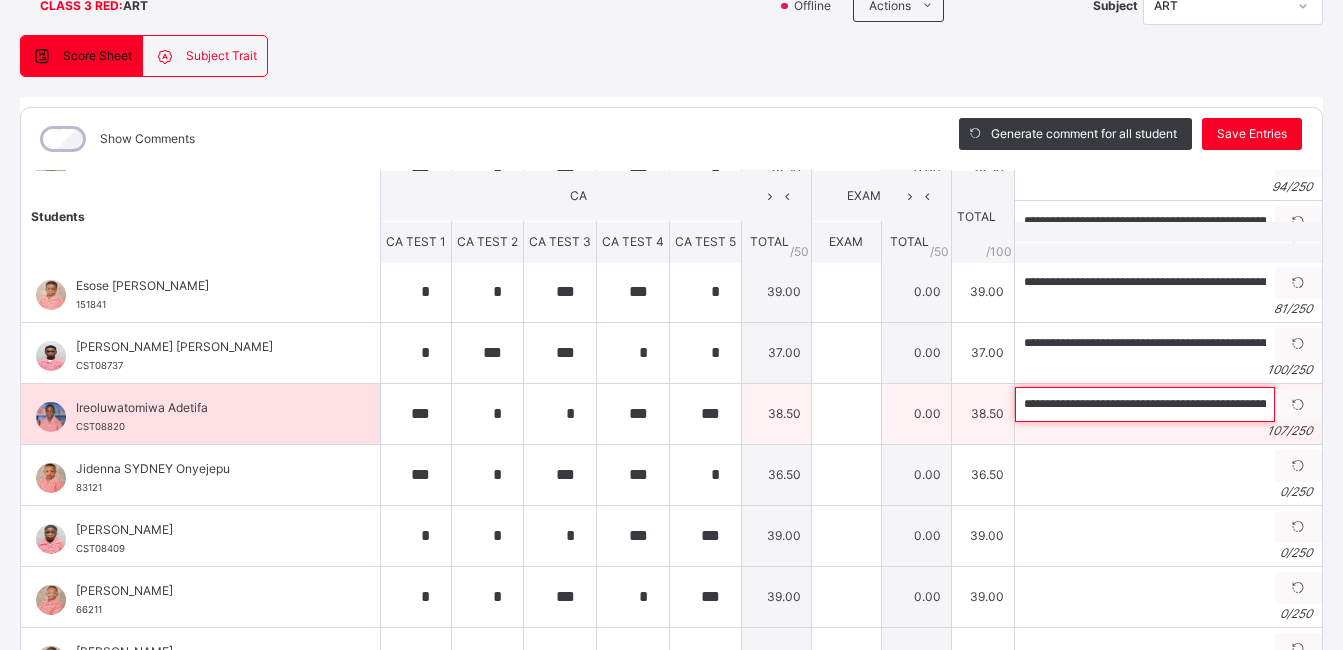 drag, startPoint x: 1041, startPoint y: 407, endPoint x: 989, endPoint y: 418, distance: 53.15073 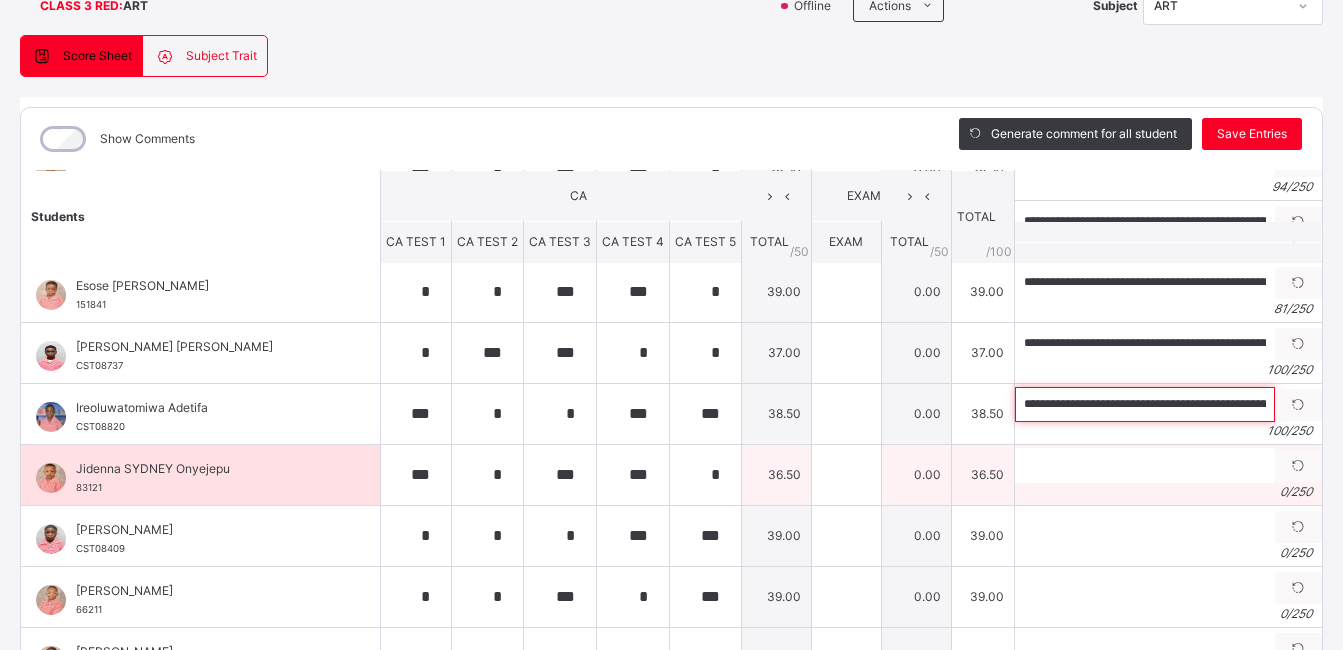 type on "**********" 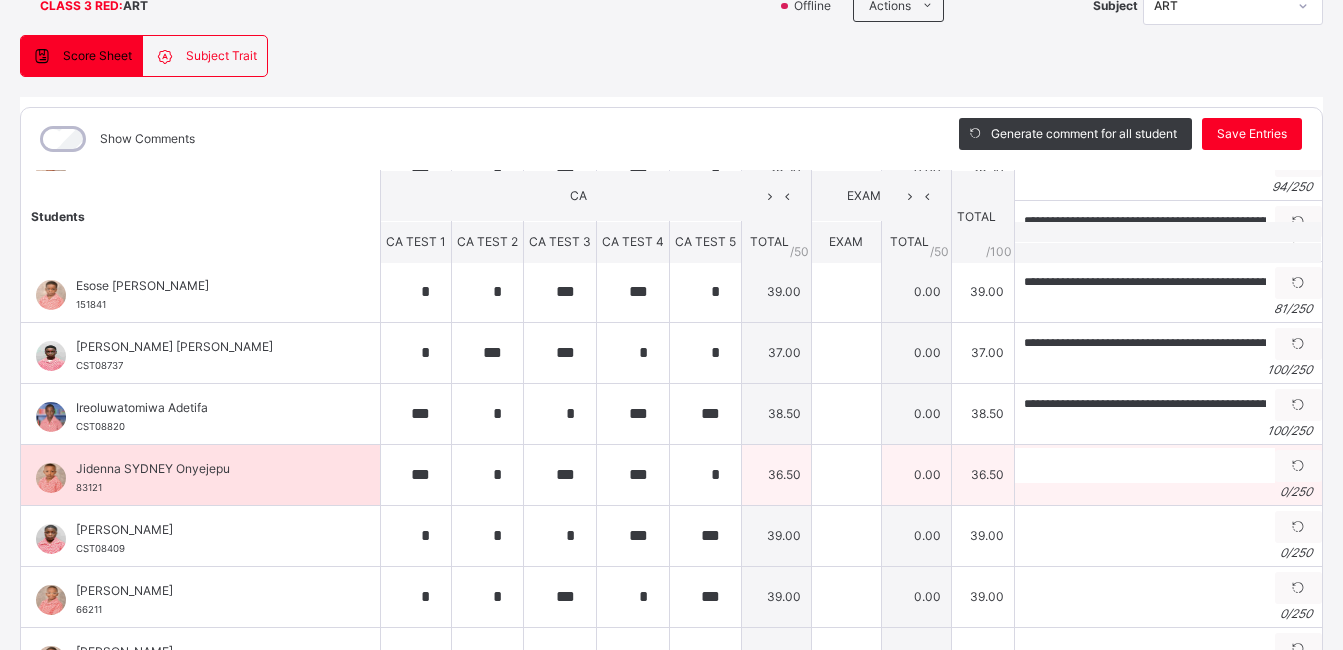 click on "0 / 250" at bounding box center (1168, 492) 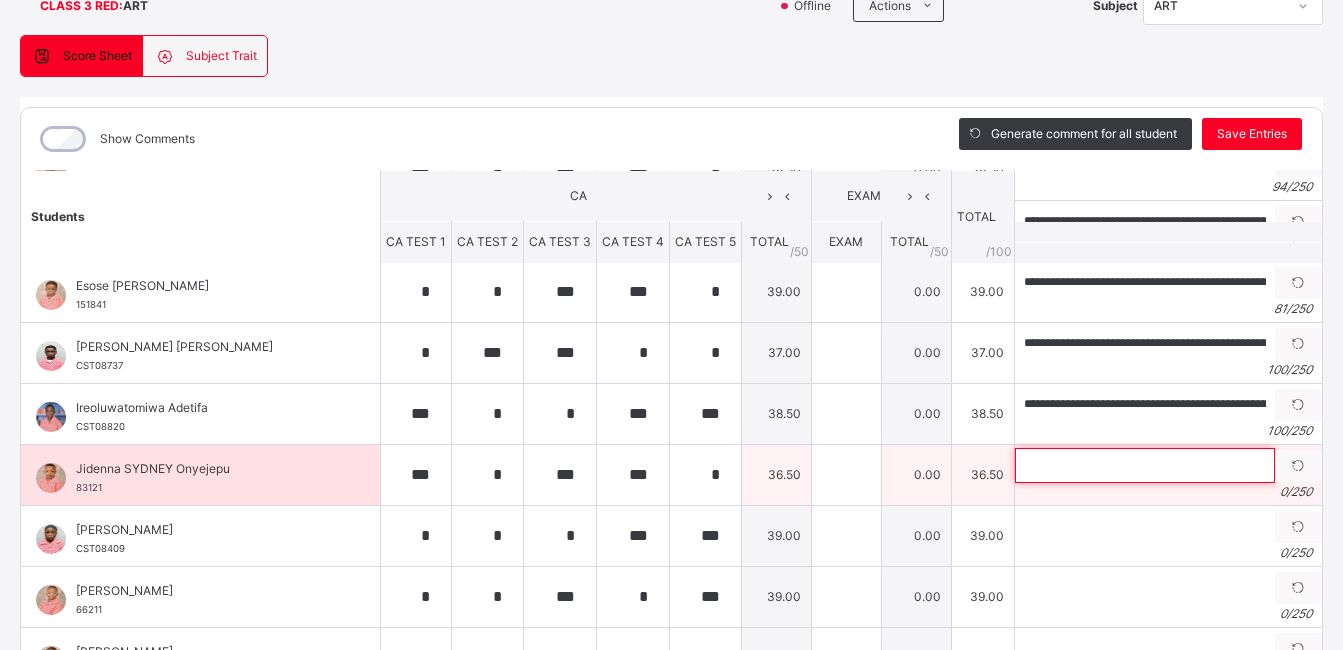 click at bounding box center [1145, 465] 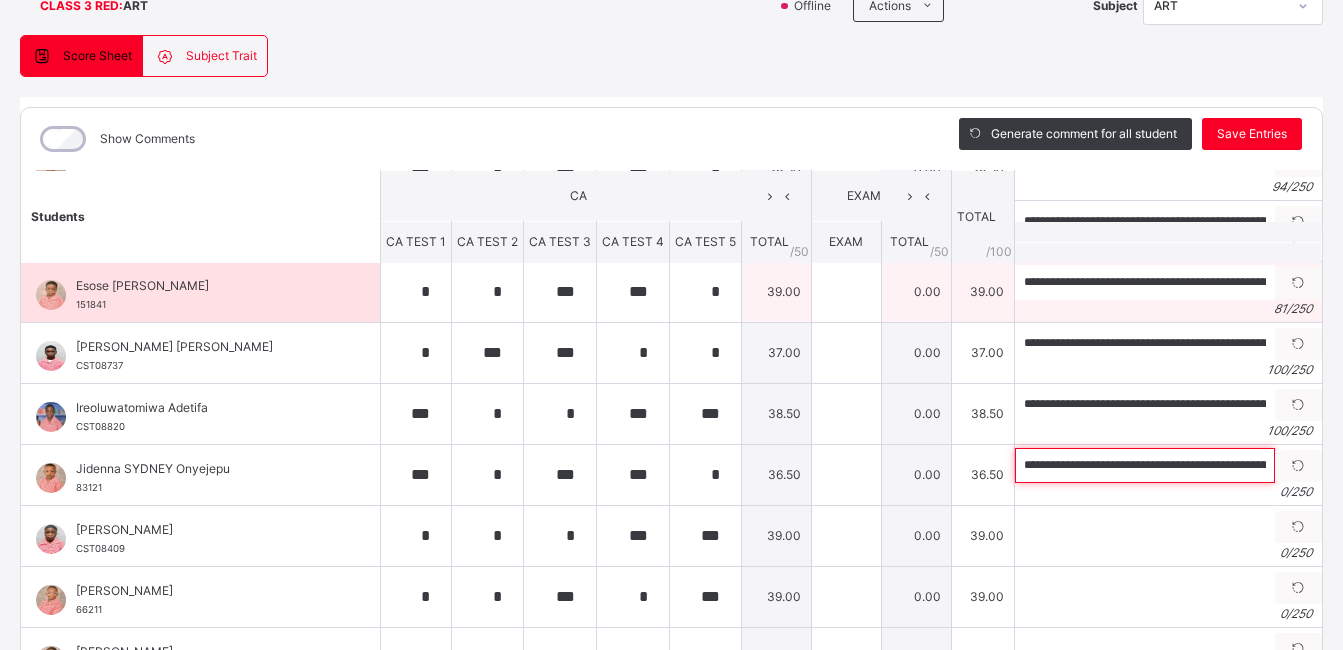 scroll, scrollTop: 0, scrollLeft: 361, axis: horizontal 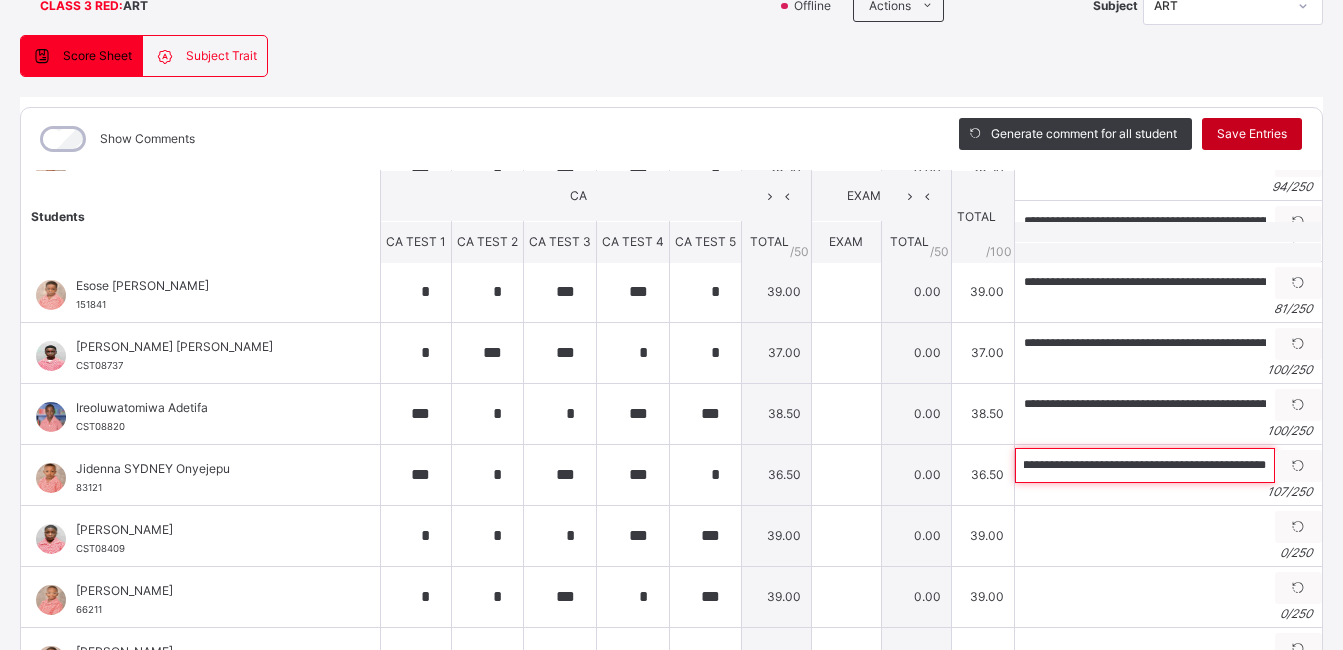 type on "**********" 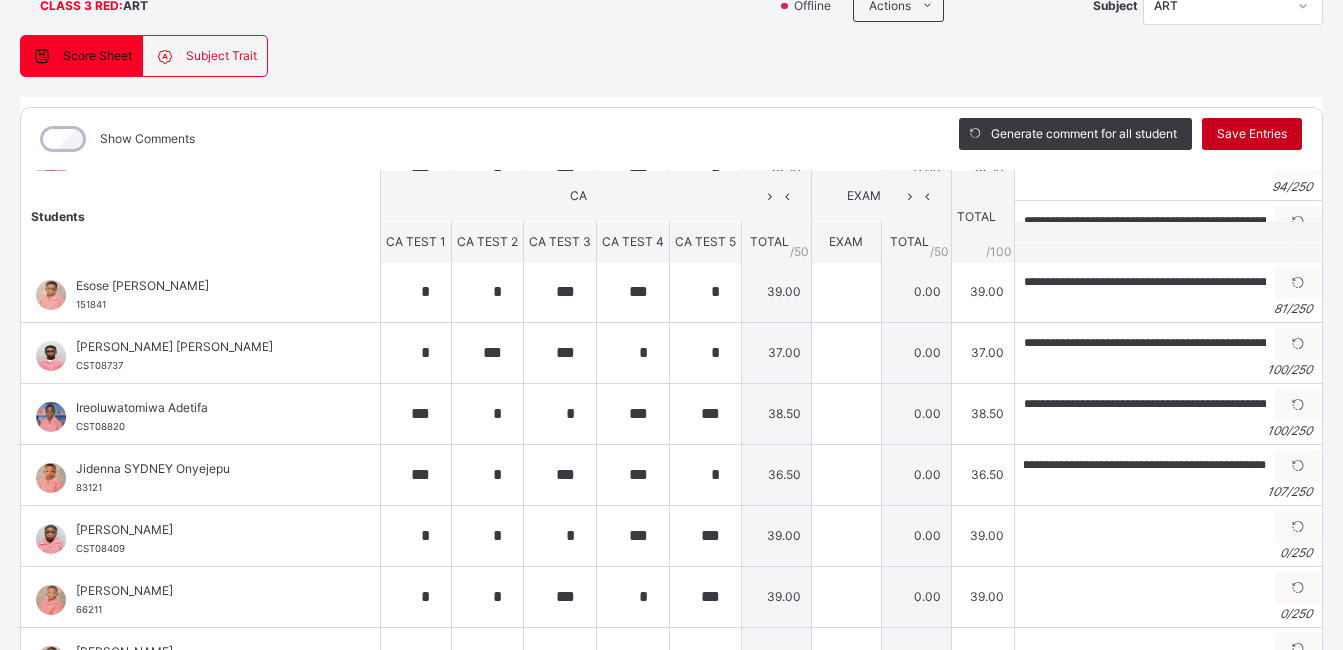 click on "Save Entries" at bounding box center [1252, 134] 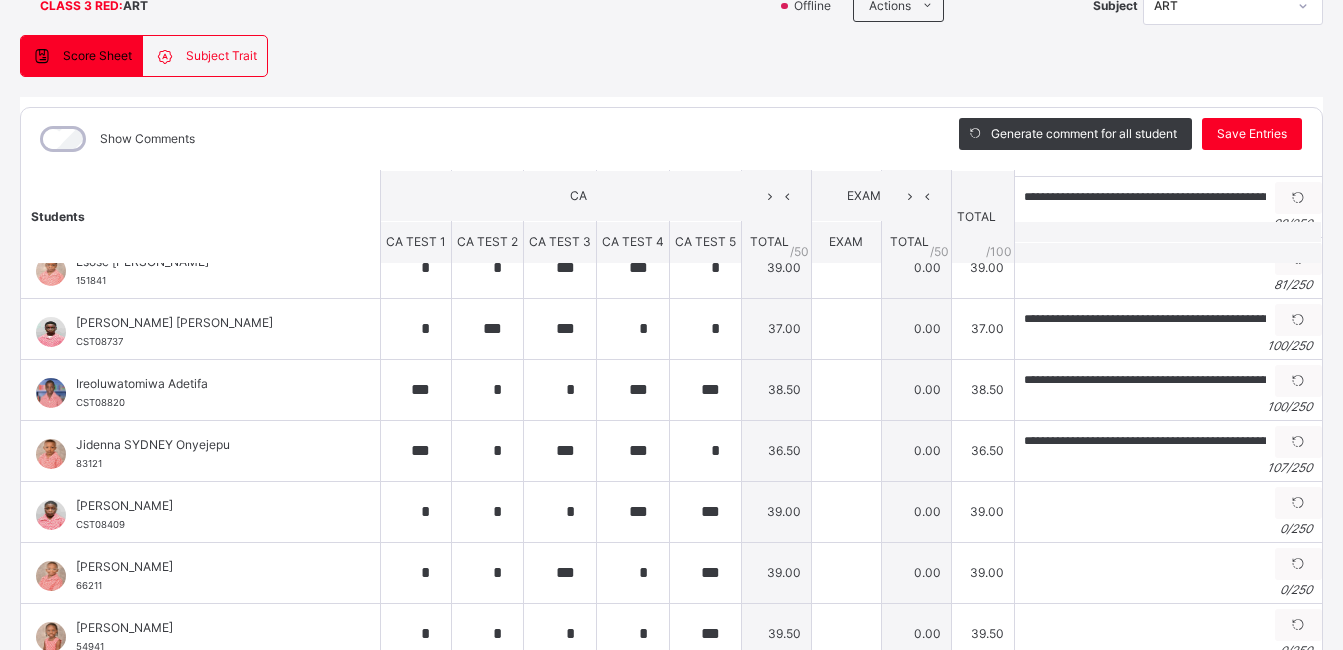 scroll, scrollTop: 460, scrollLeft: 0, axis: vertical 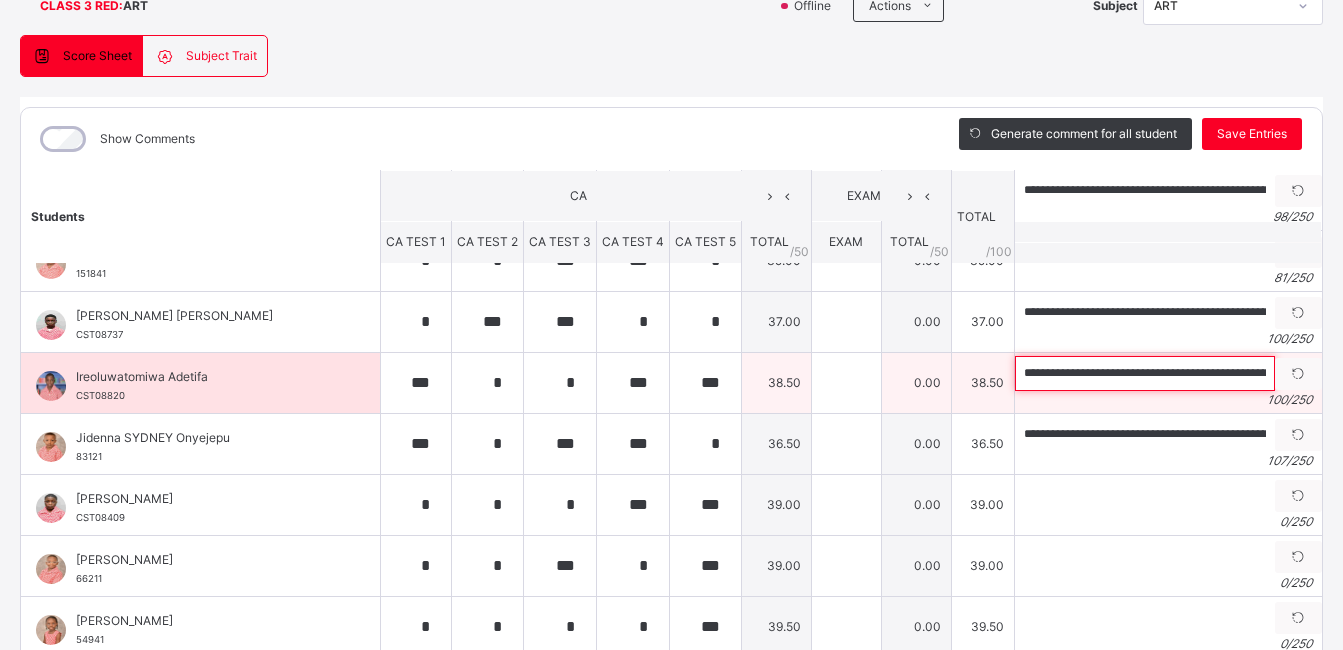 click on "**********" at bounding box center [1145, 373] 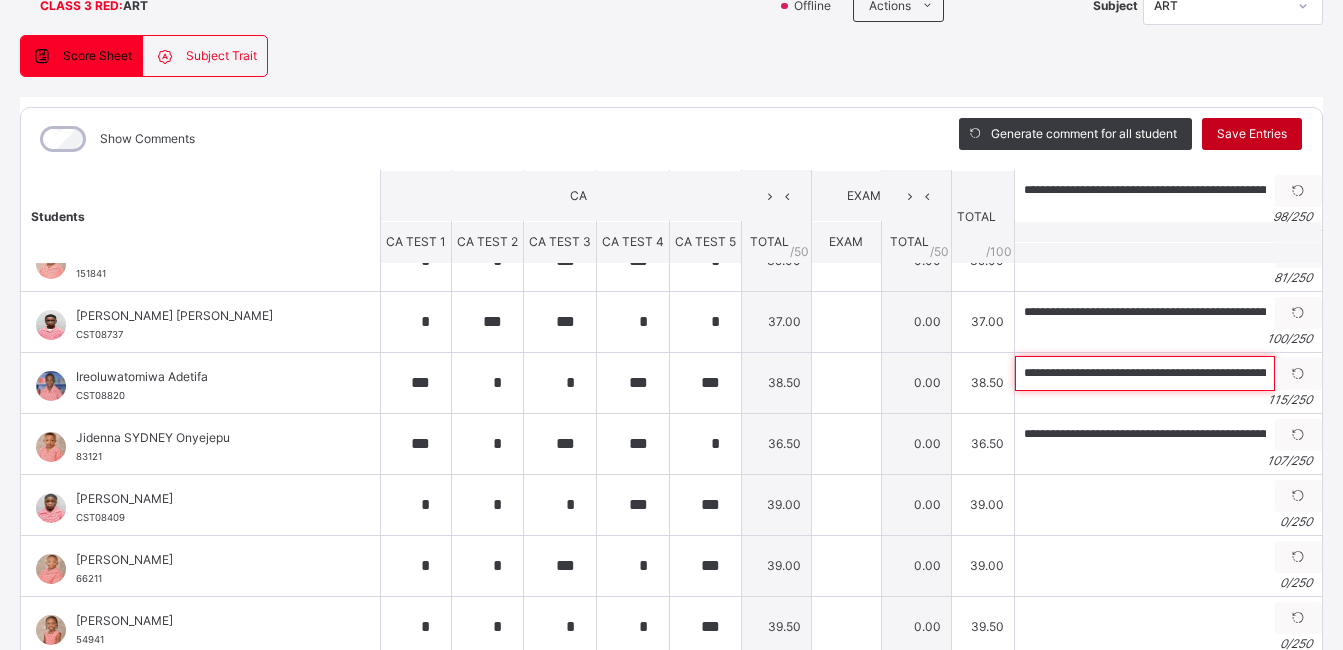 type on "**********" 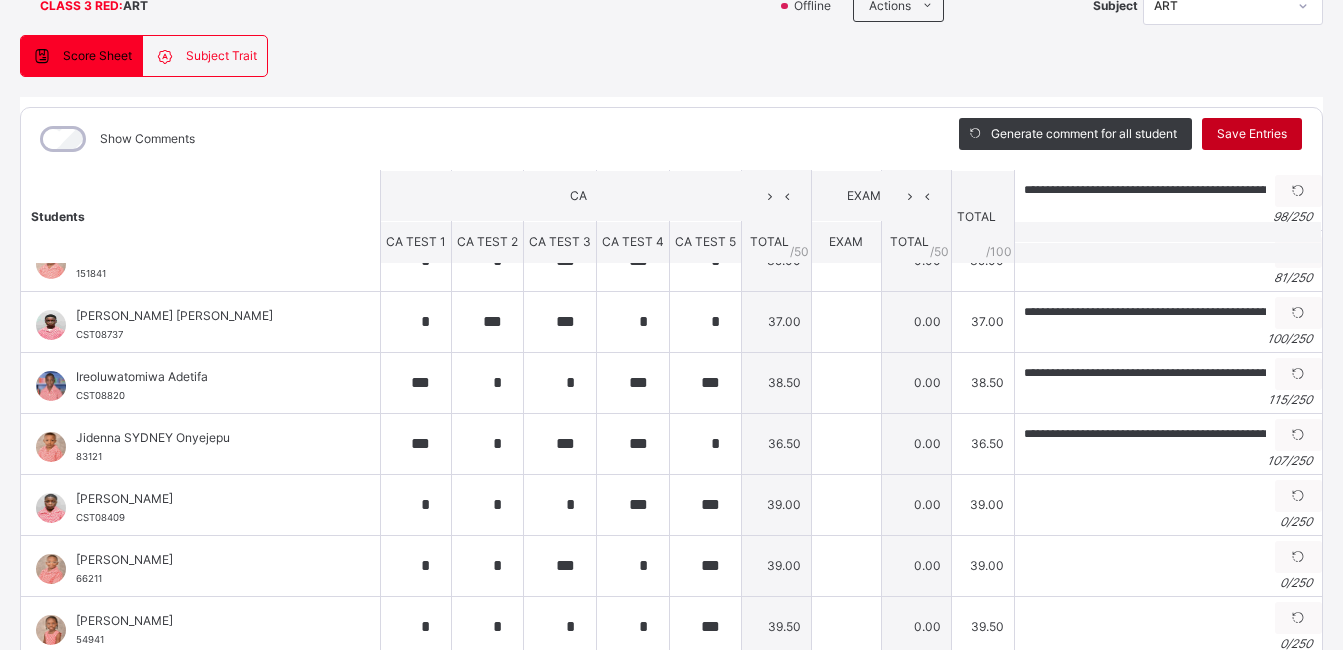 click on "Save Entries" at bounding box center (1252, 134) 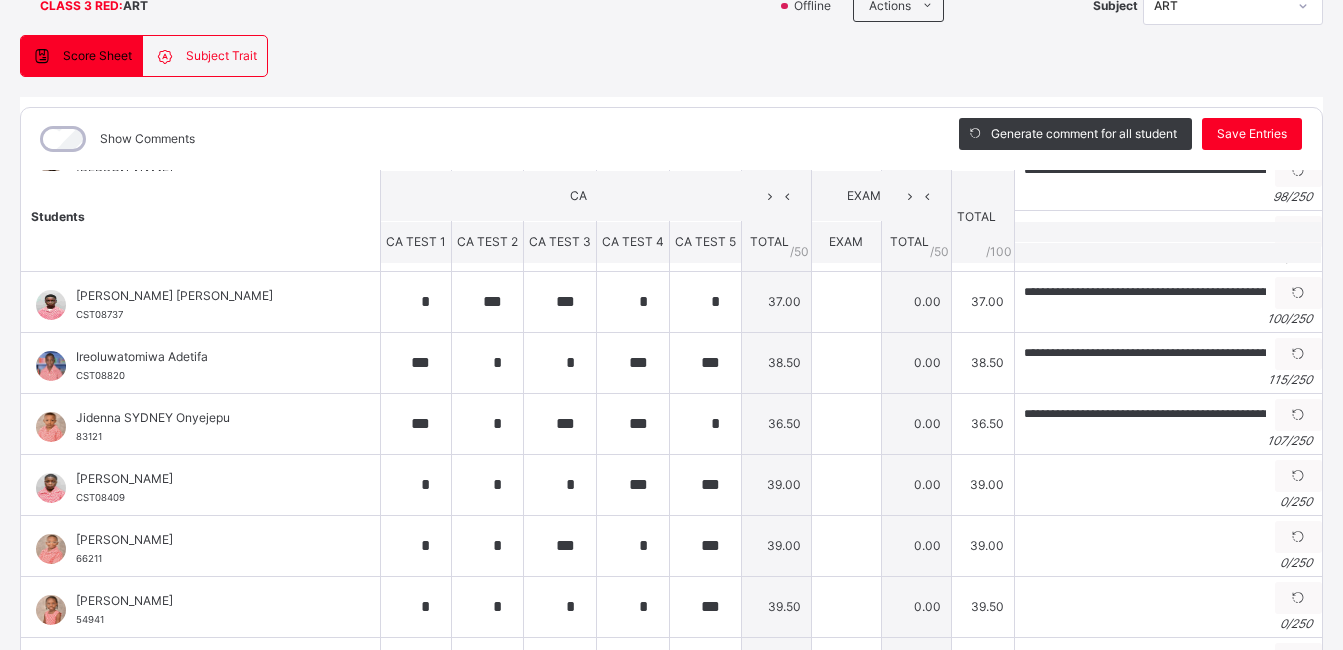 scroll, scrollTop: 477, scrollLeft: 0, axis: vertical 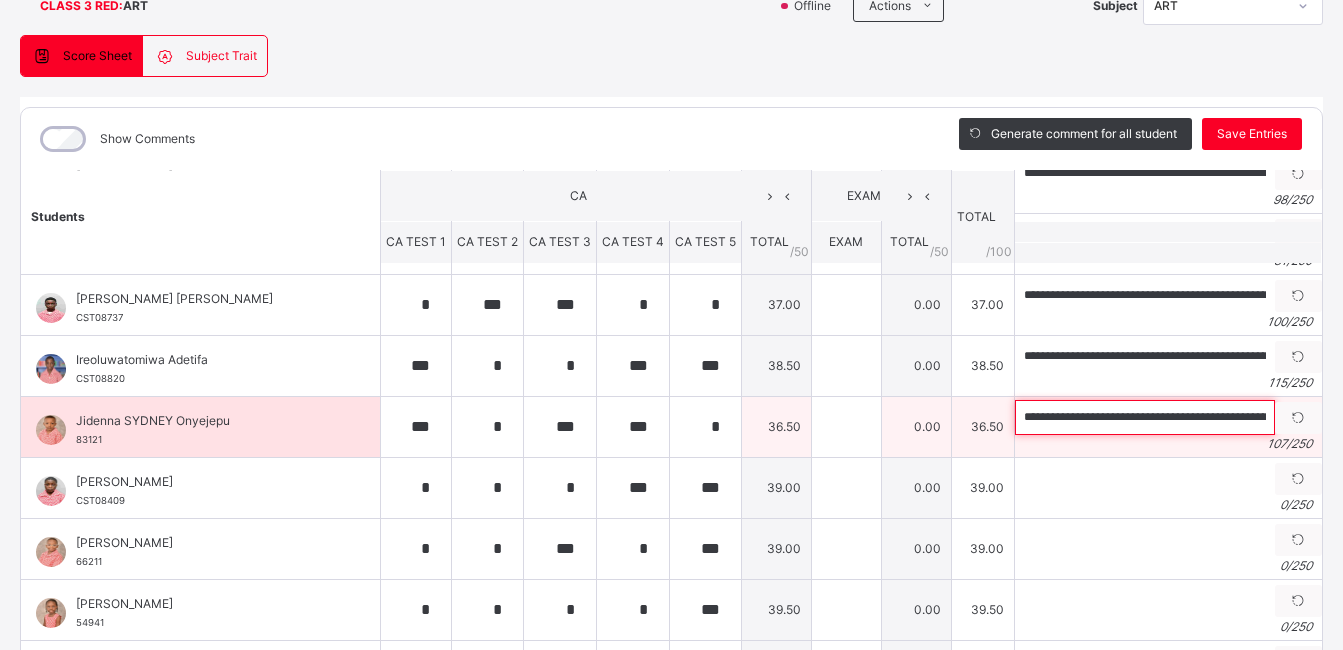 click on "**********" at bounding box center (1145, 417) 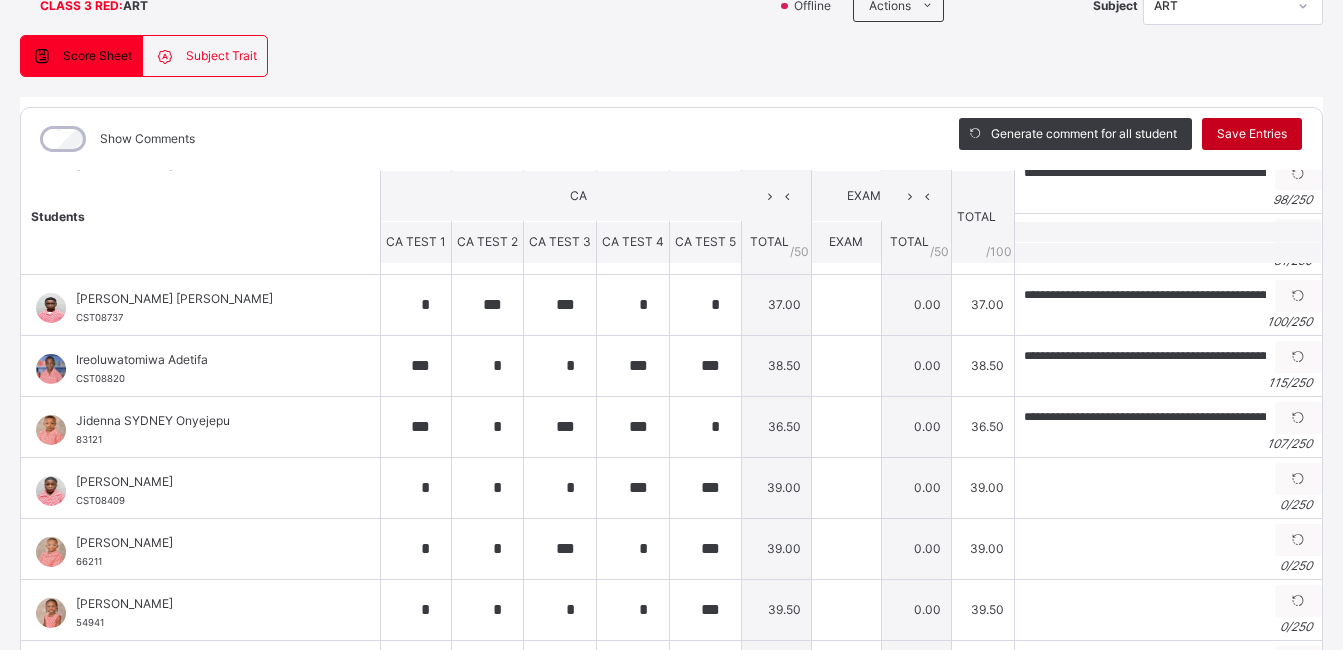 click on "Save Entries" at bounding box center [1252, 134] 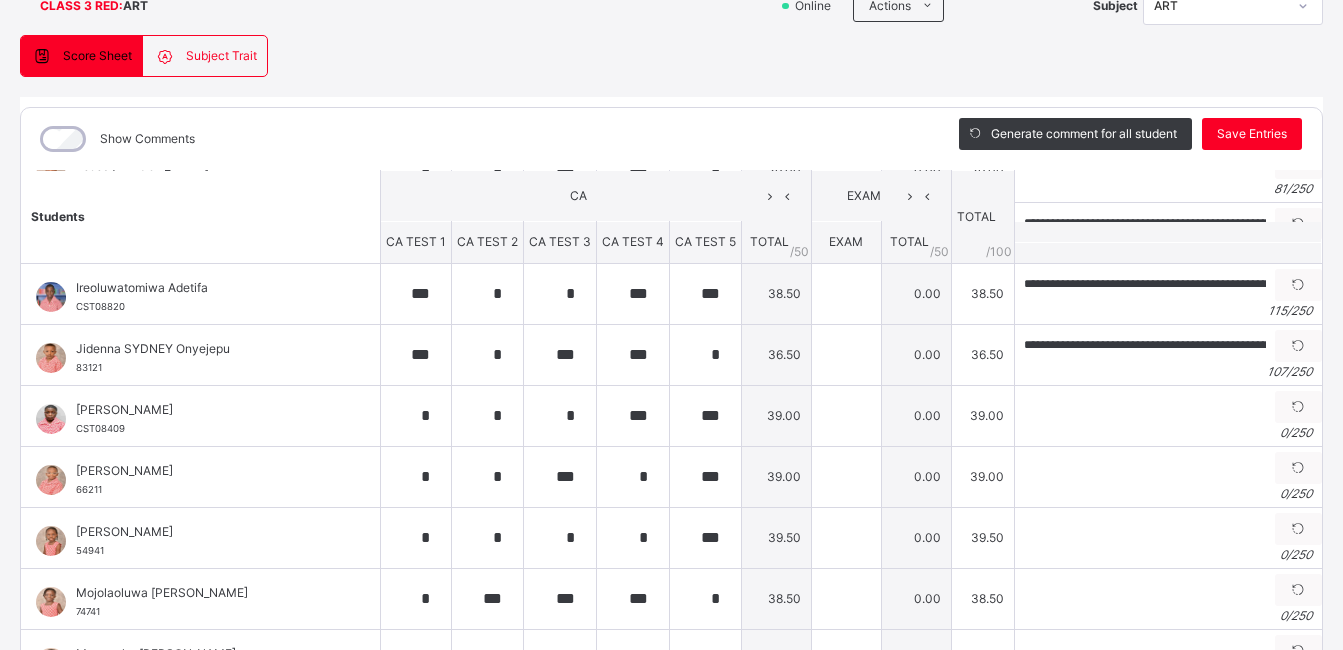 scroll, scrollTop: 555, scrollLeft: 0, axis: vertical 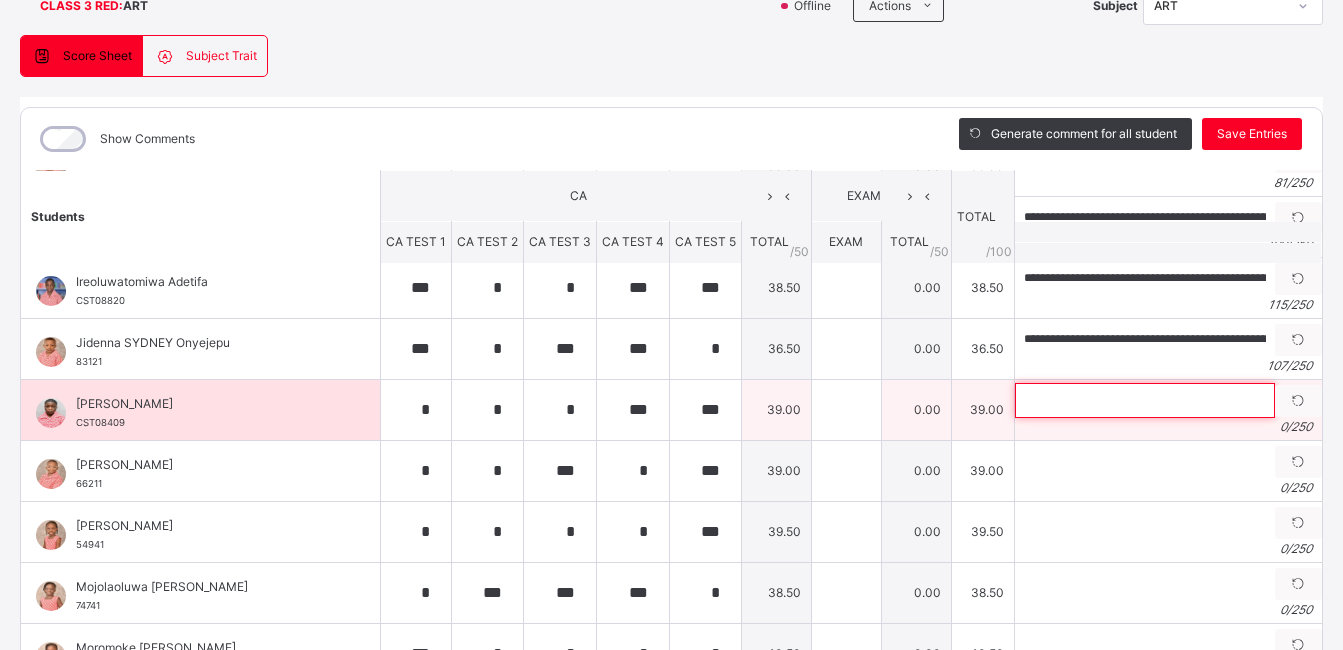 click at bounding box center (1145, 400) 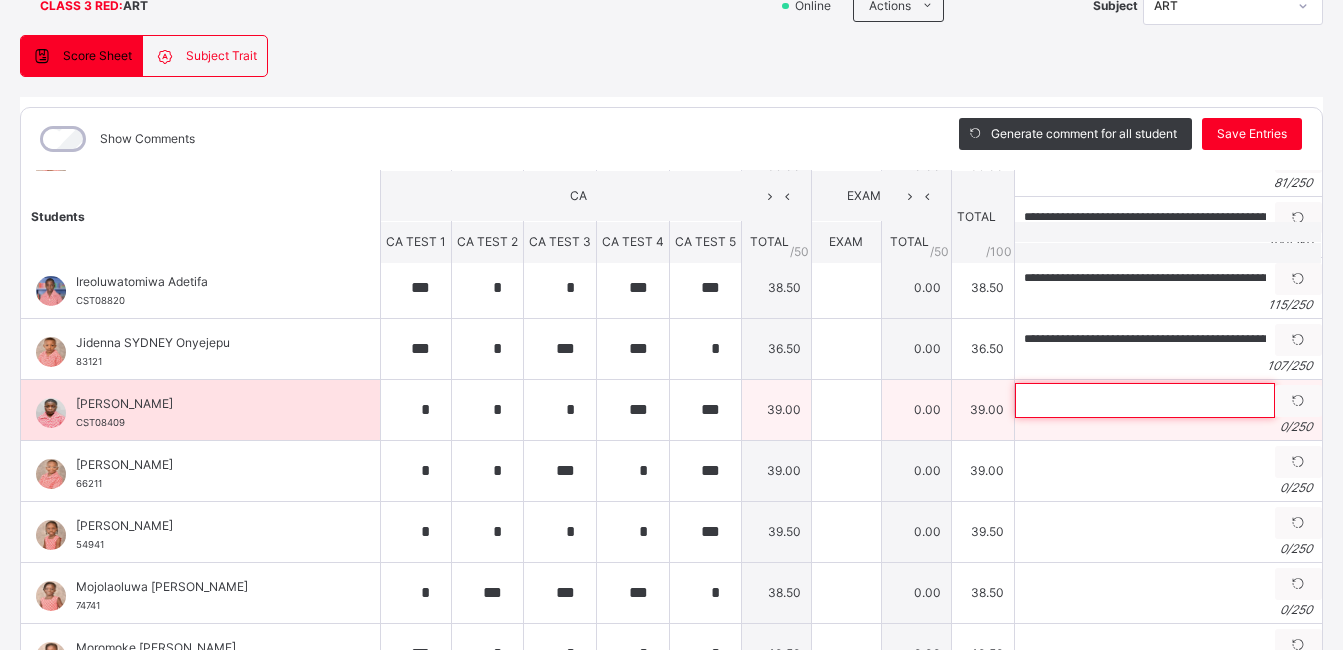 click at bounding box center (1145, 400) 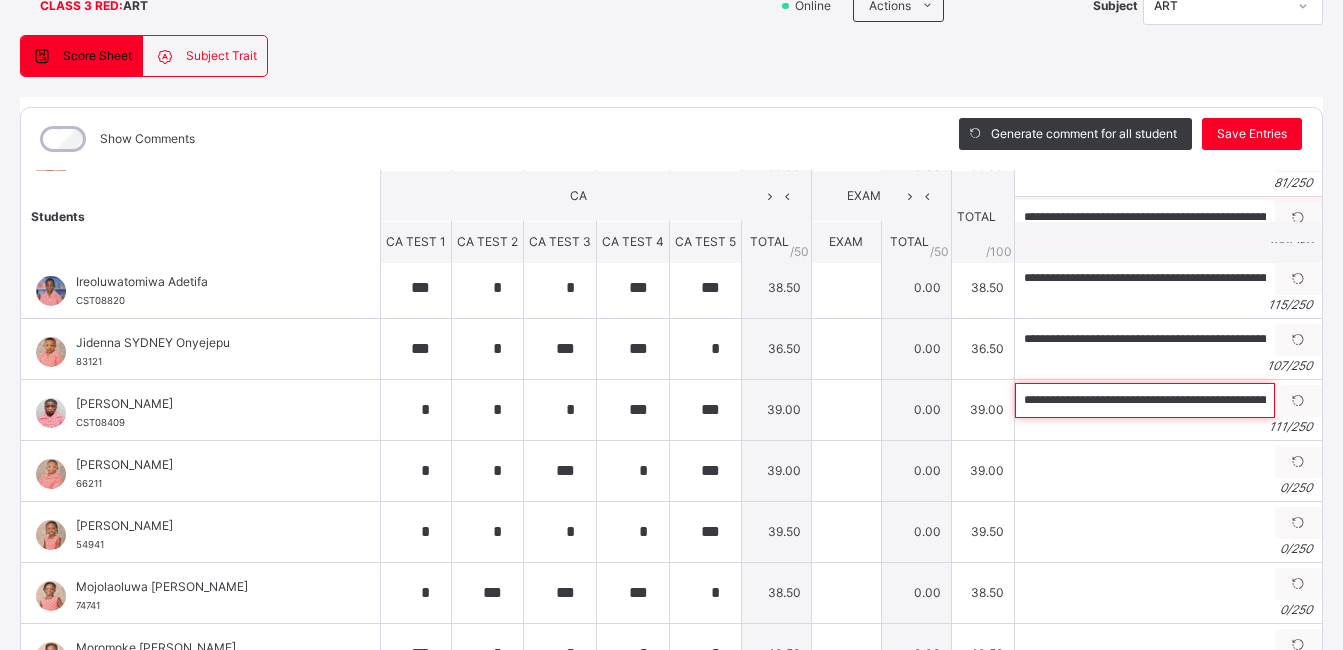 scroll, scrollTop: 0, scrollLeft: 411, axis: horizontal 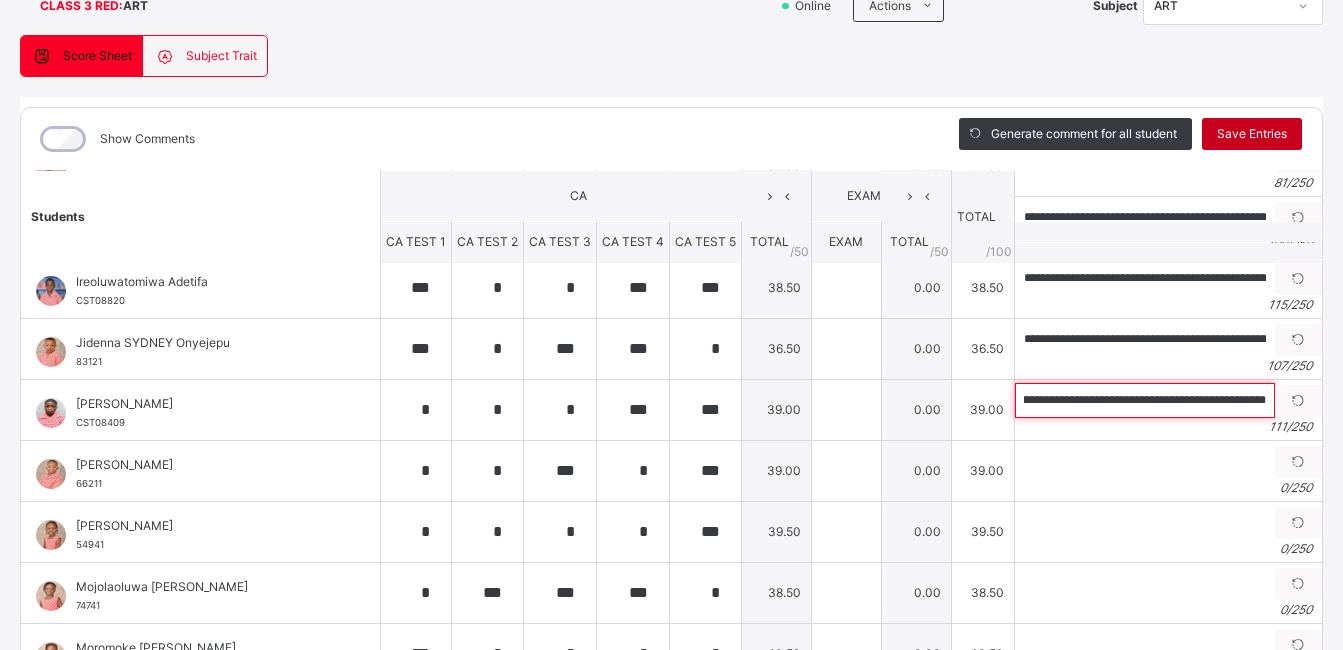 type on "**********" 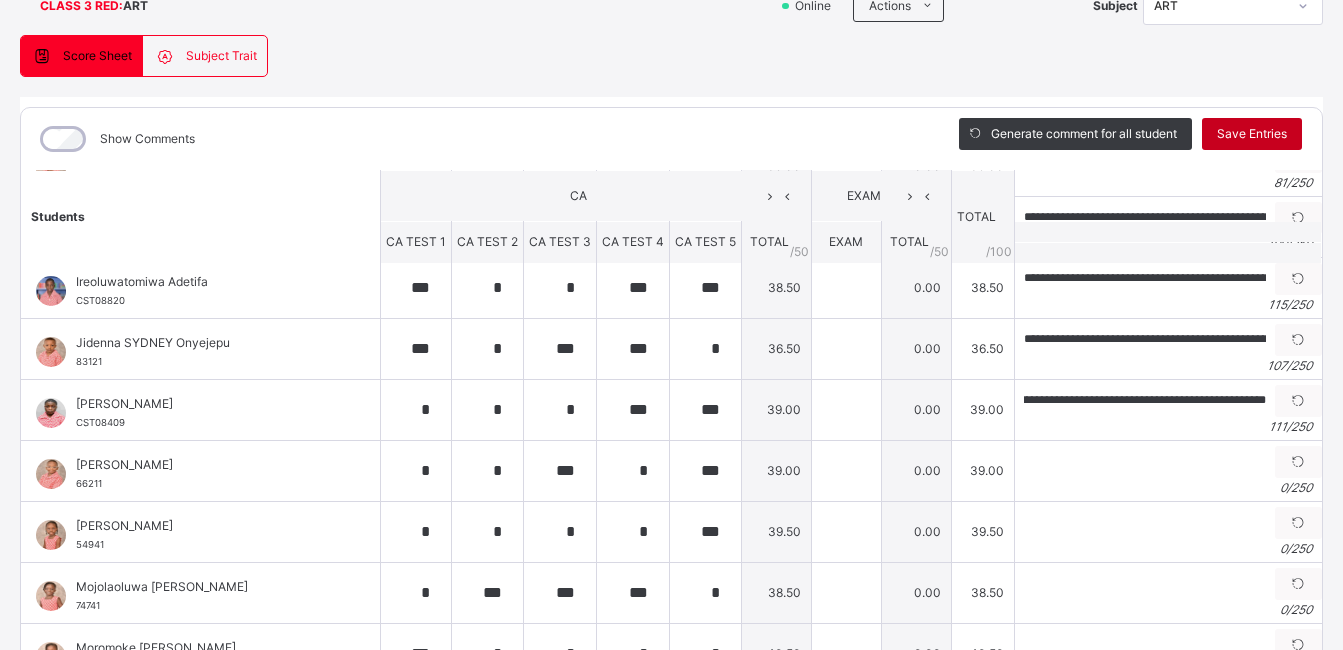 scroll, scrollTop: 0, scrollLeft: 0, axis: both 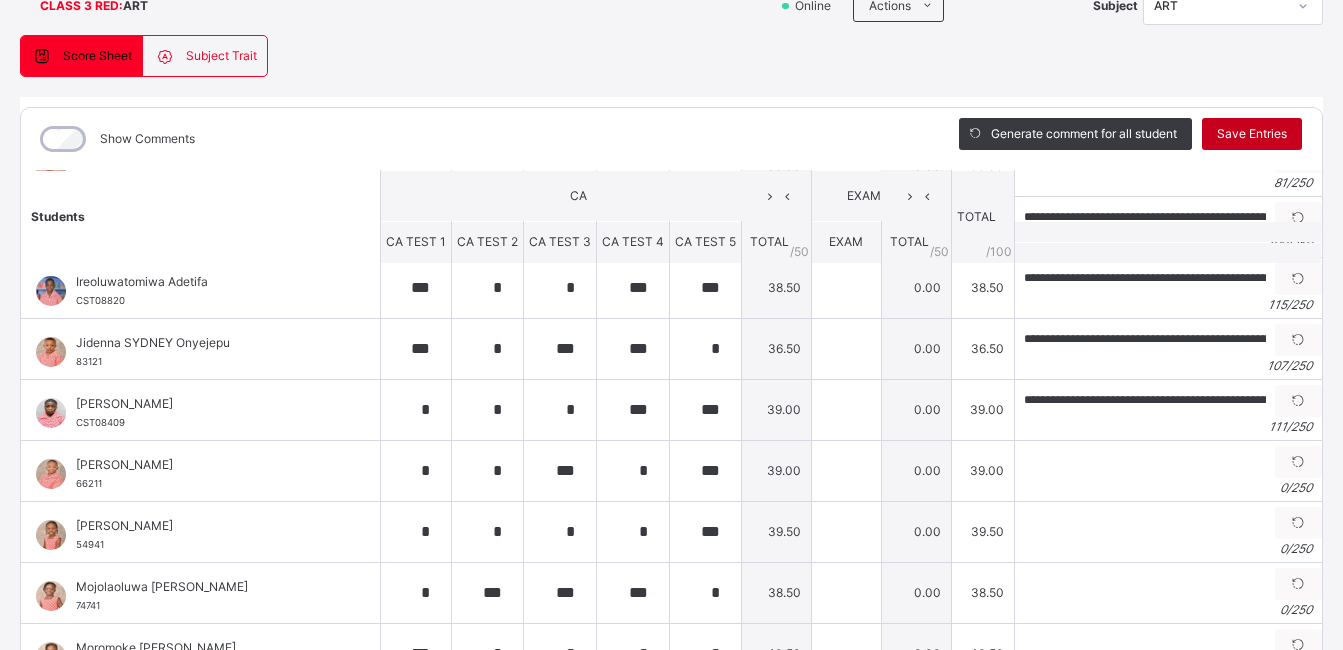 click on "Save Entries" at bounding box center (1252, 134) 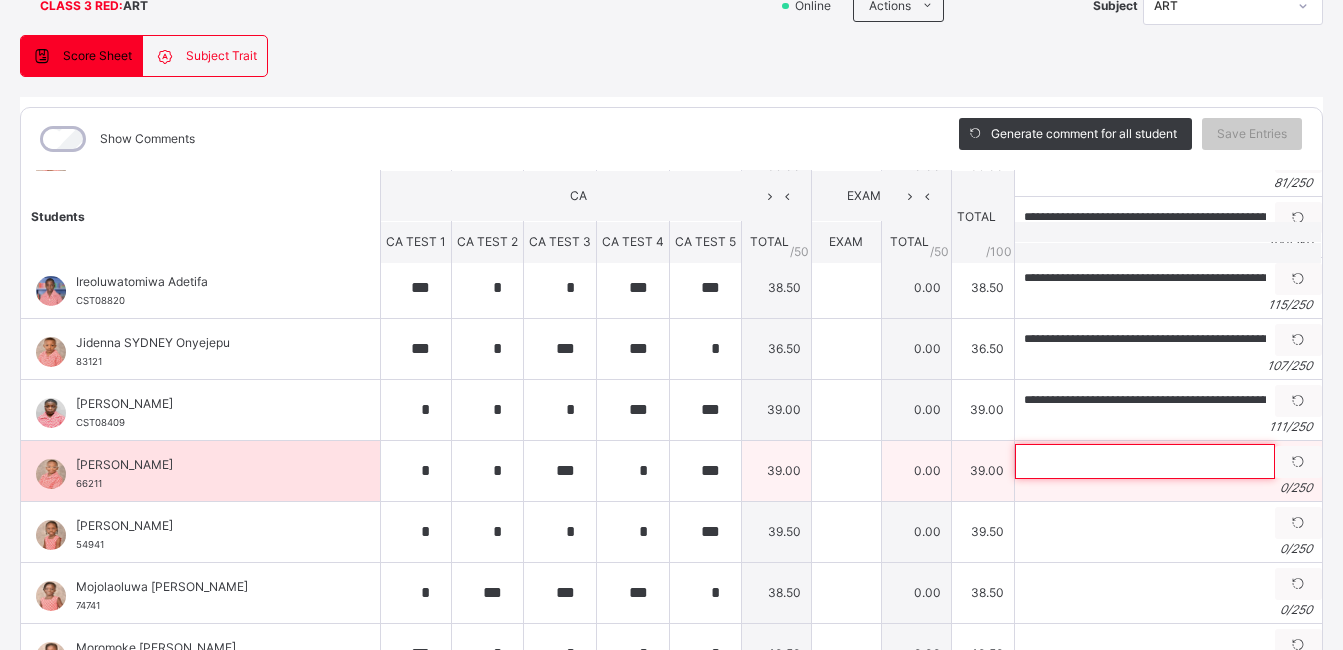 click at bounding box center (1145, 461) 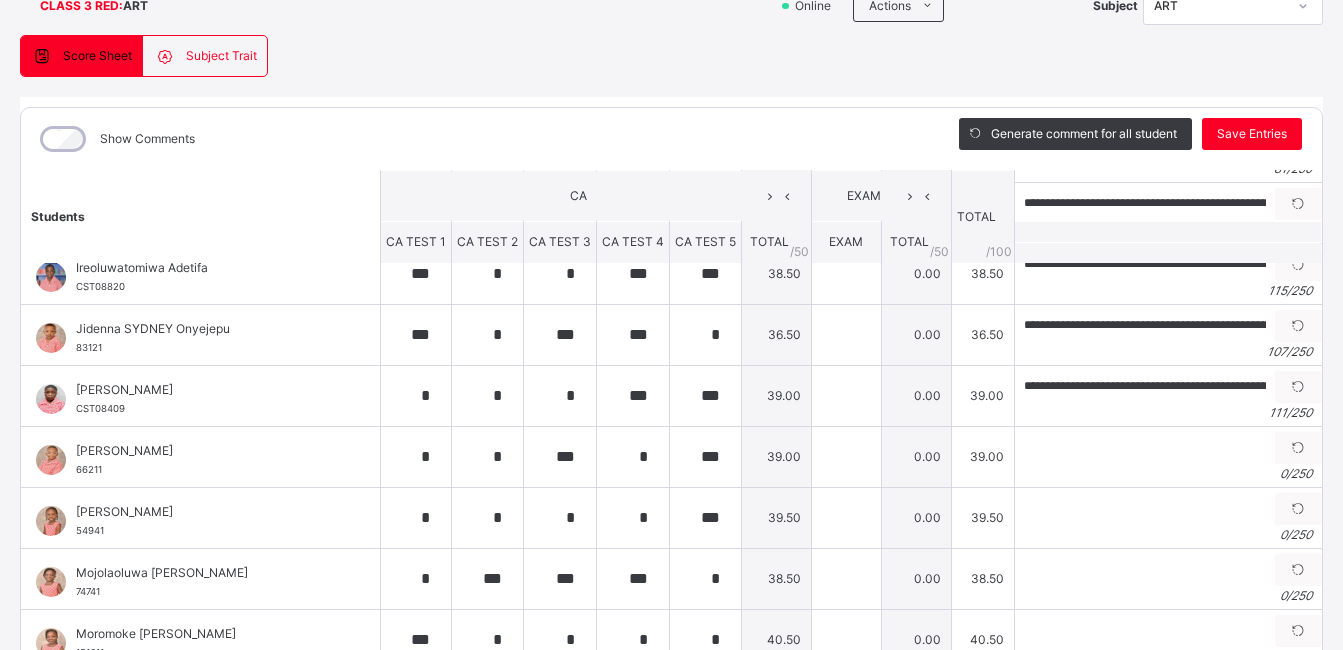 scroll, scrollTop: 637, scrollLeft: 0, axis: vertical 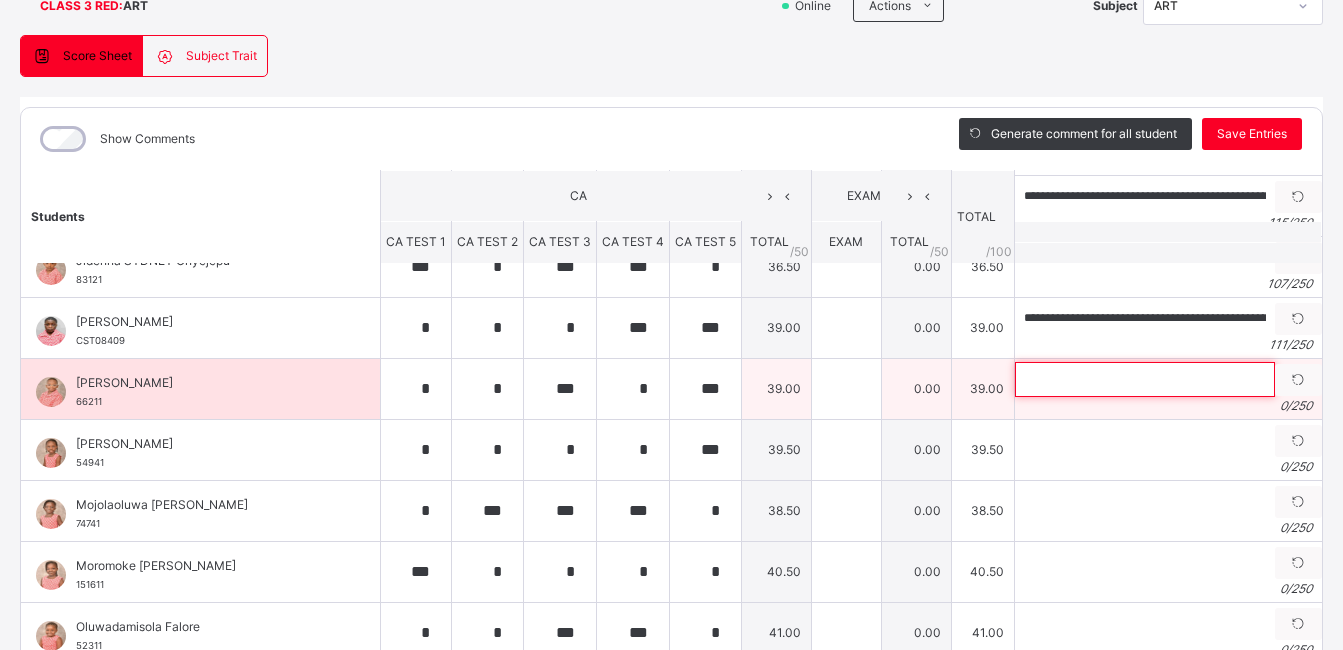 click at bounding box center [1145, 379] 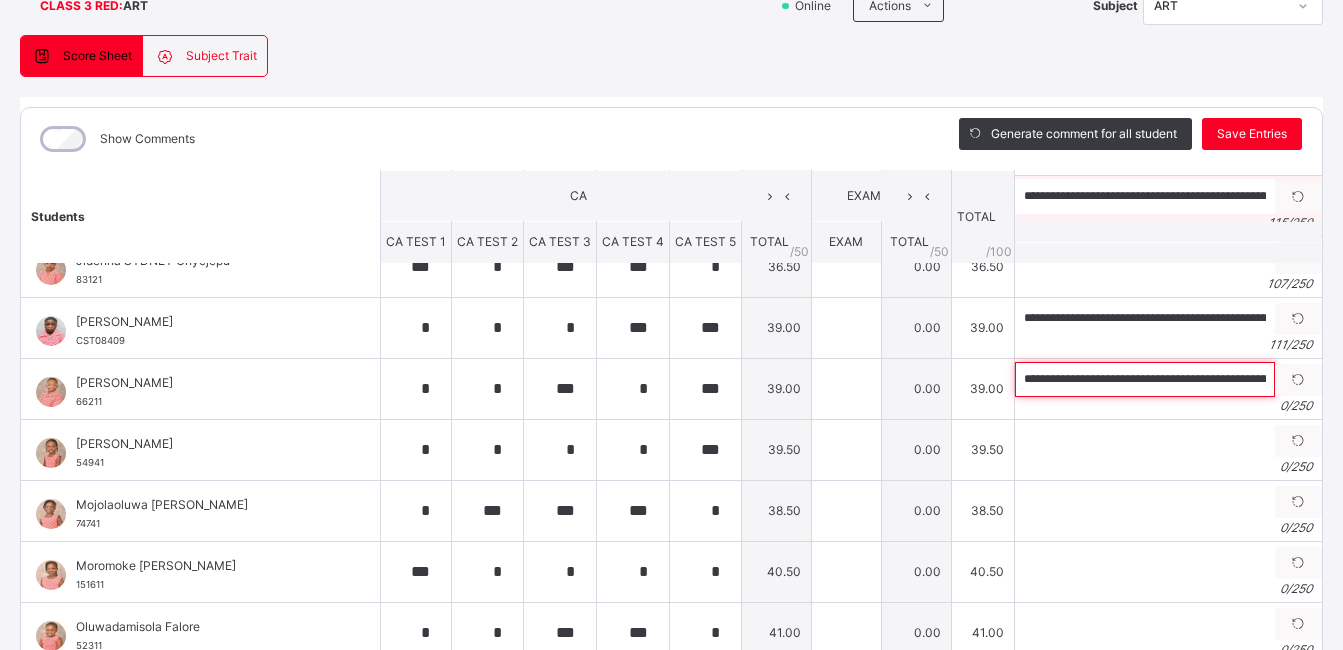 scroll, scrollTop: 0, scrollLeft: 358, axis: horizontal 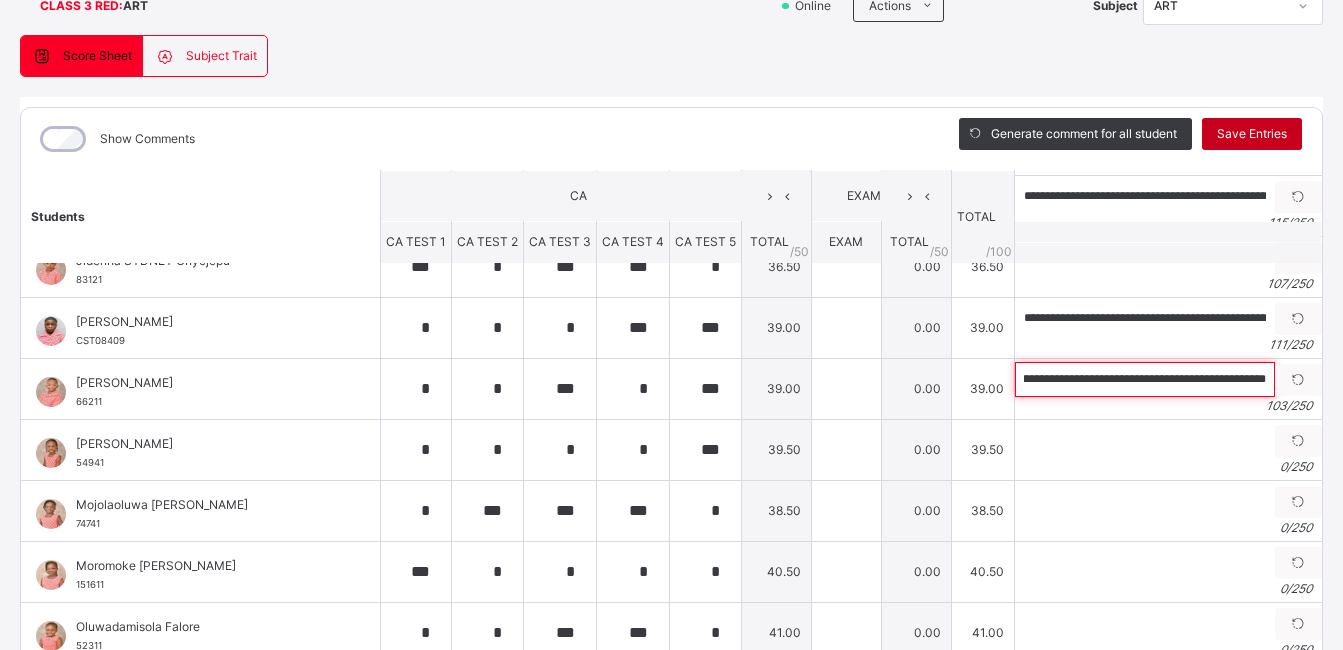 type on "**********" 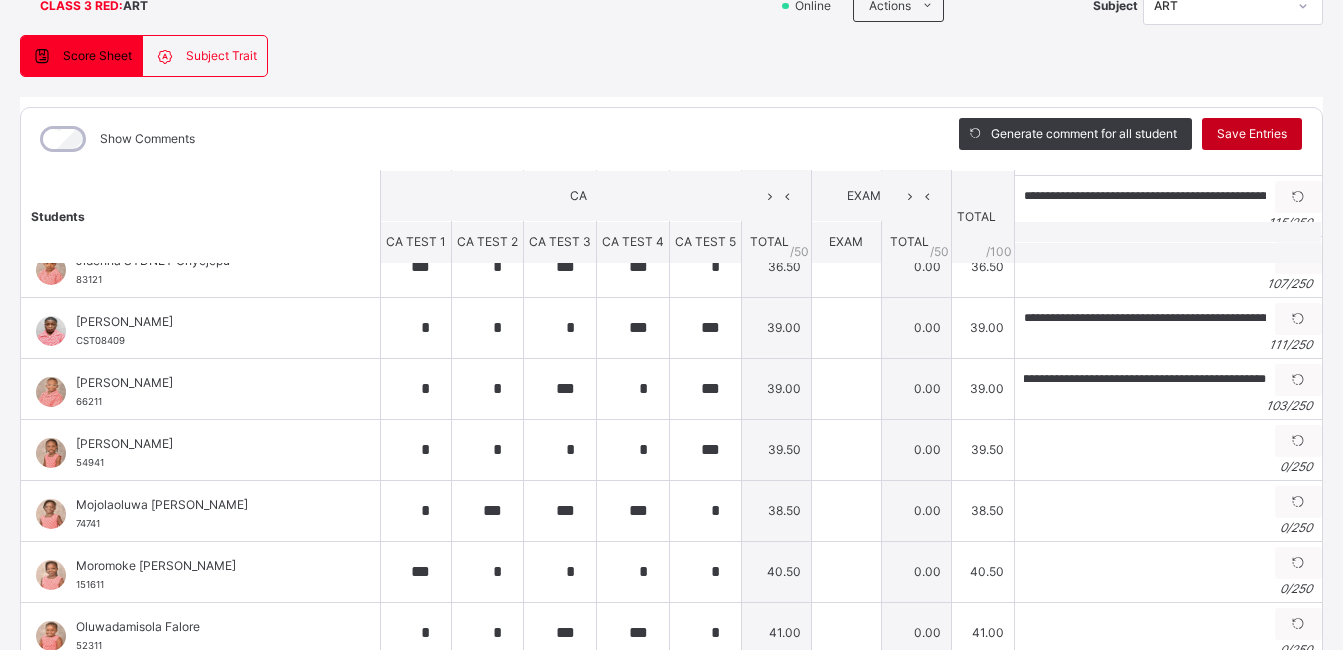 scroll, scrollTop: 0, scrollLeft: 0, axis: both 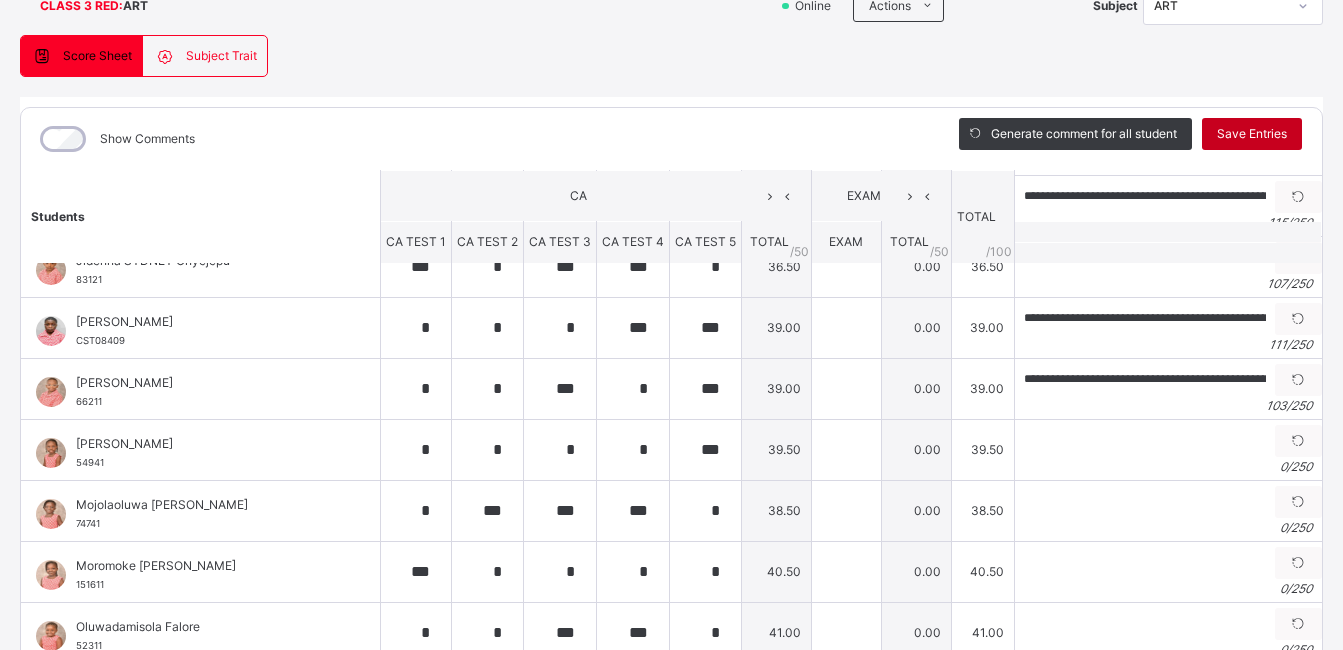 click on "Save Entries" at bounding box center (1252, 134) 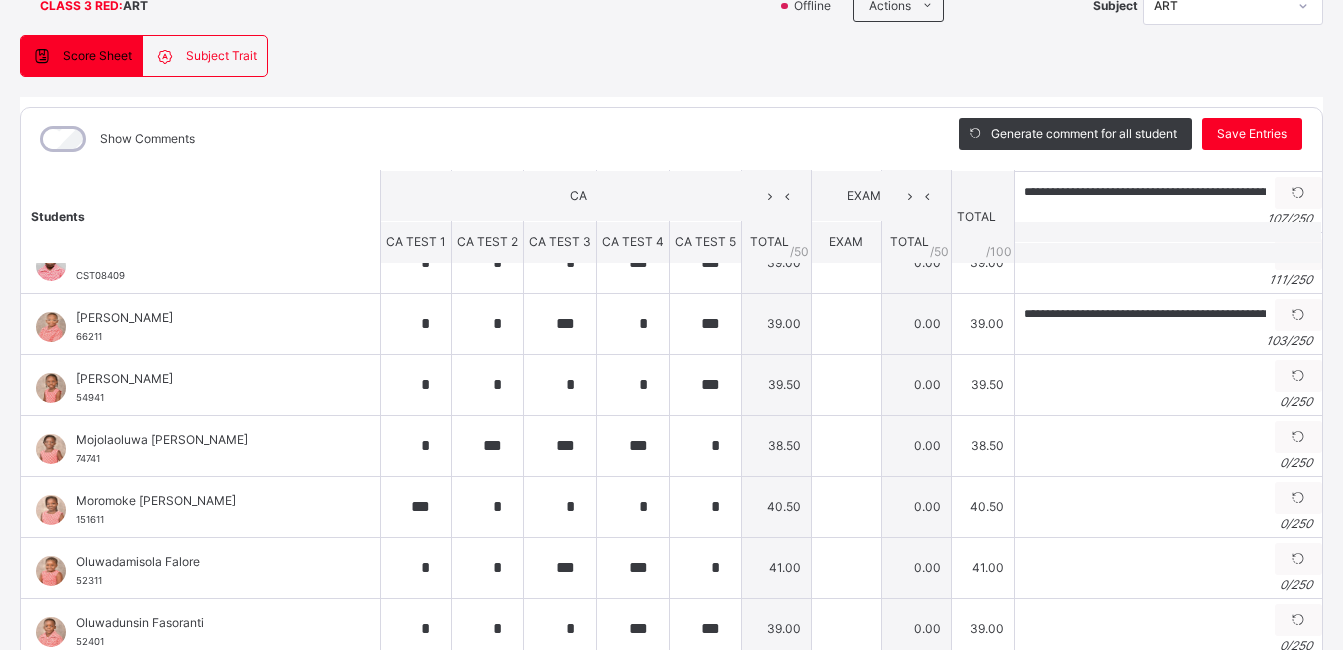 scroll, scrollTop: 719, scrollLeft: 0, axis: vertical 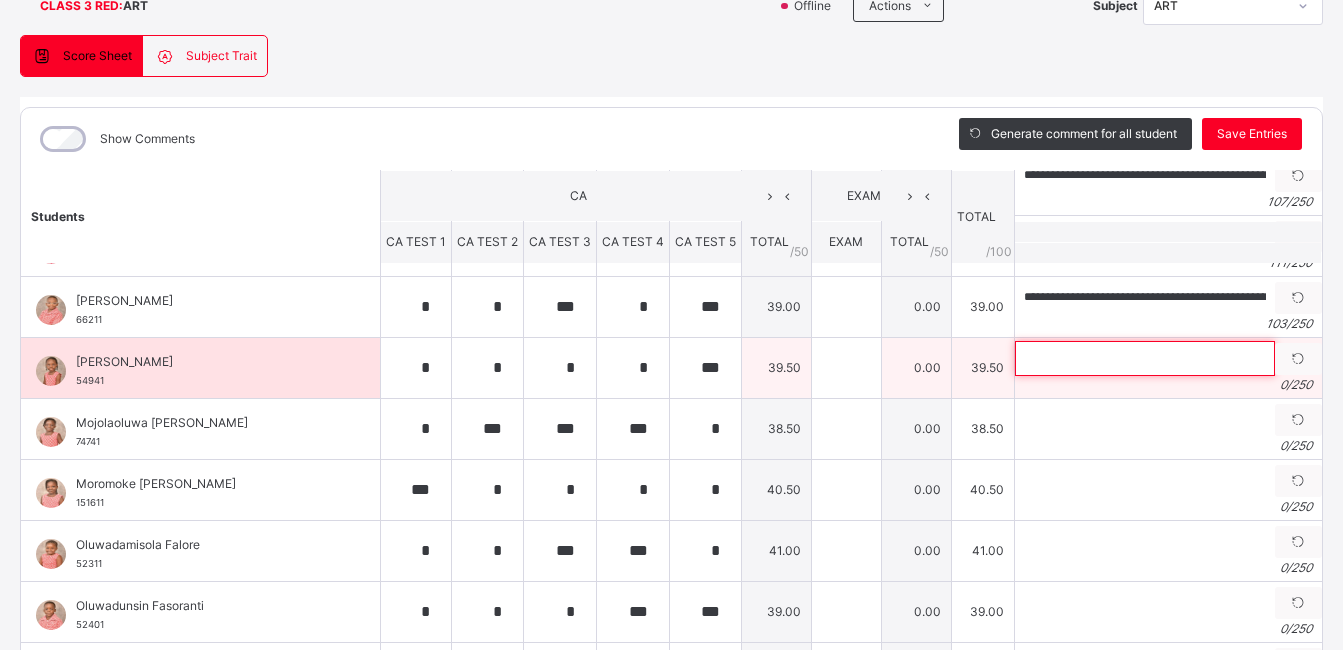 click at bounding box center [1145, 358] 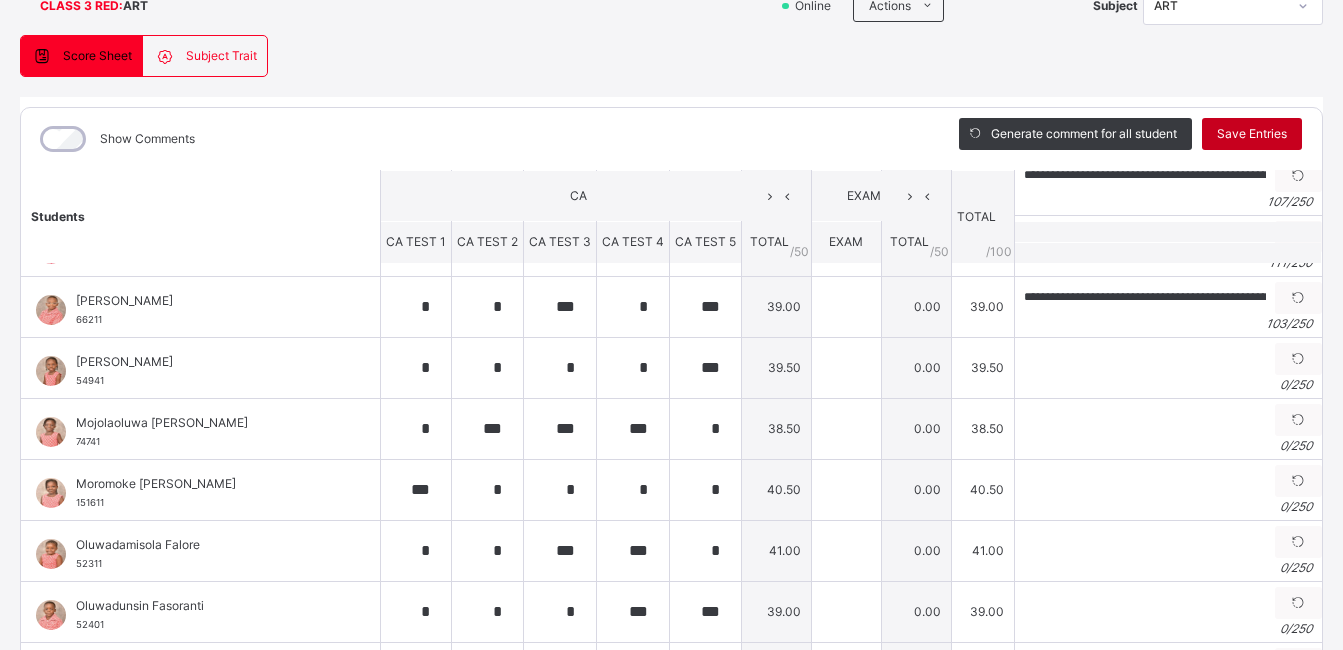 click on "Save Entries" at bounding box center (1252, 134) 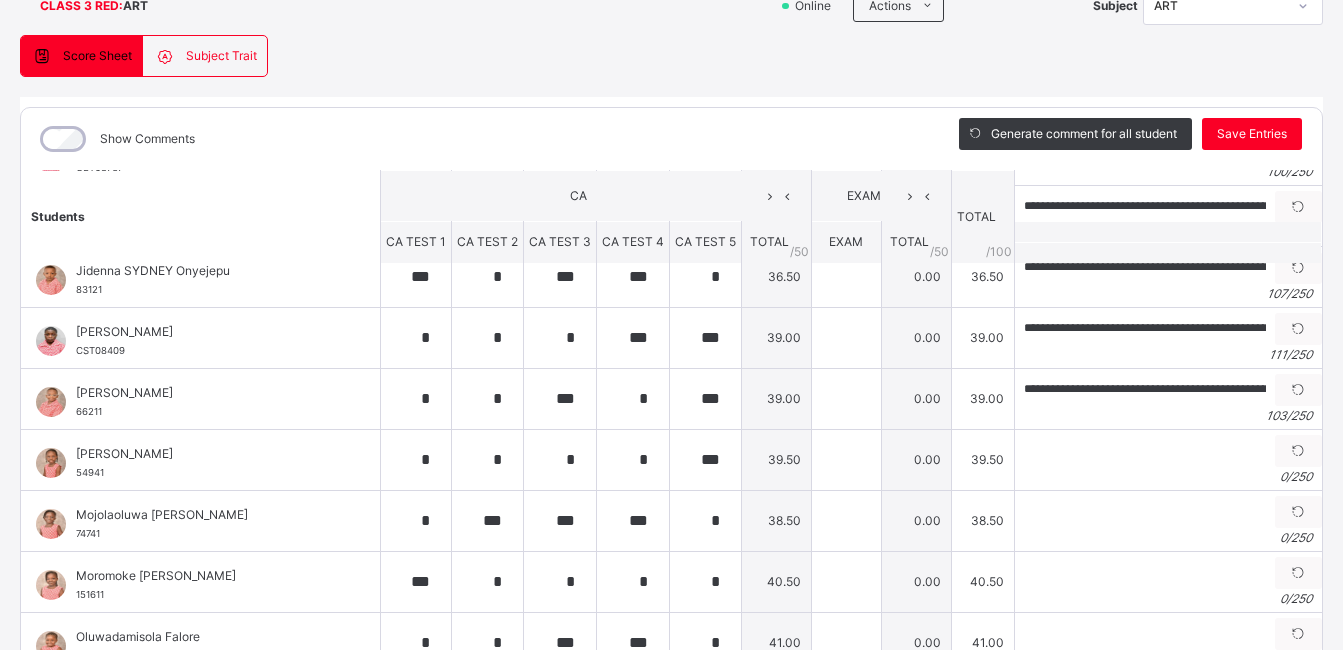 scroll, scrollTop: 634, scrollLeft: 0, axis: vertical 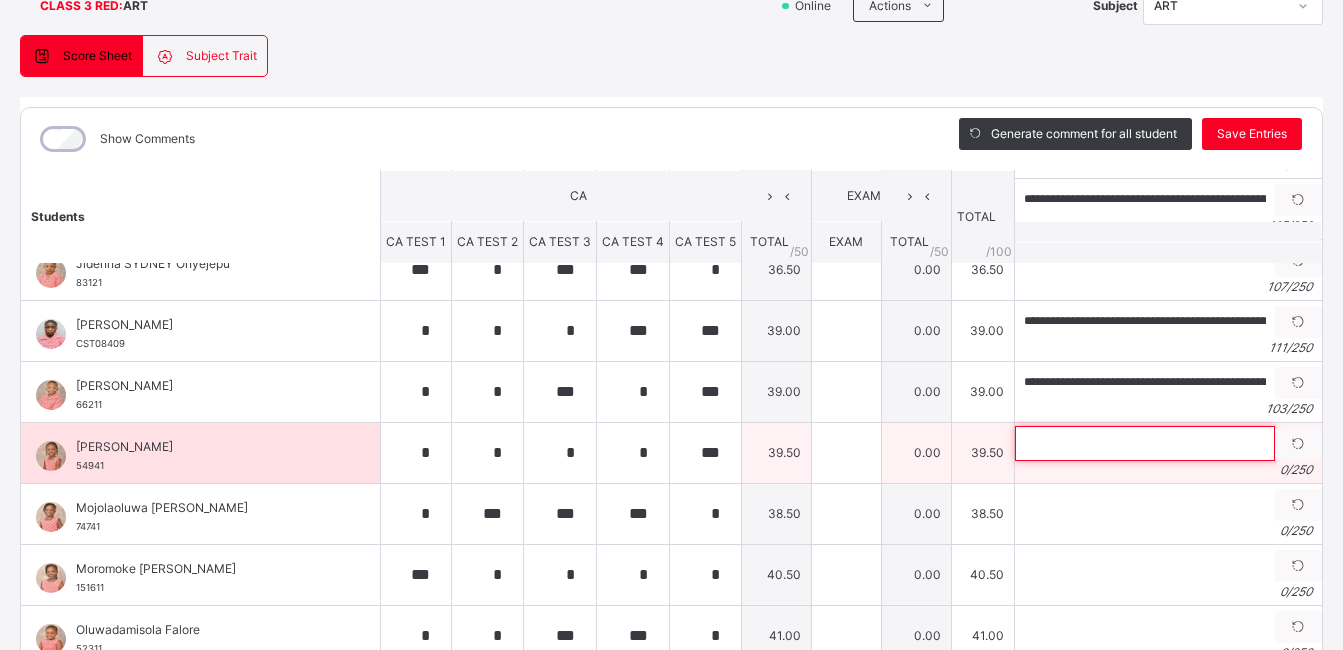 click at bounding box center [1145, 443] 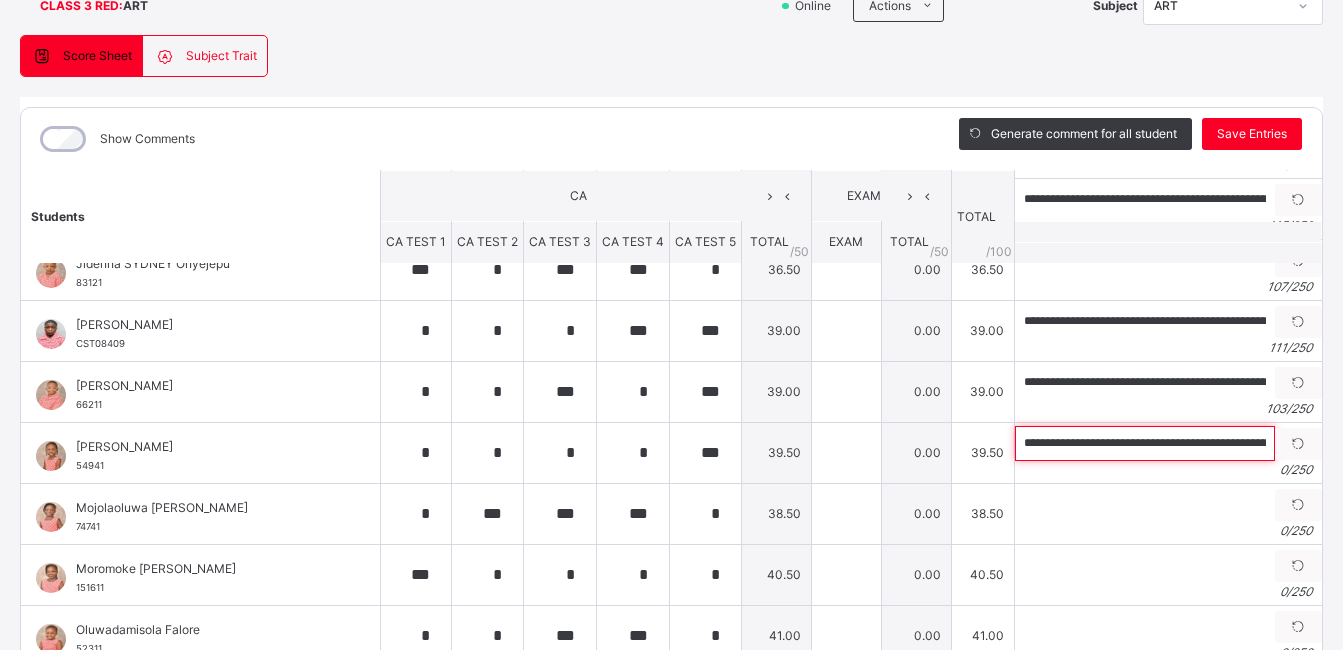 scroll, scrollTop: 0, scrollLeft: 305, axis: horizontal 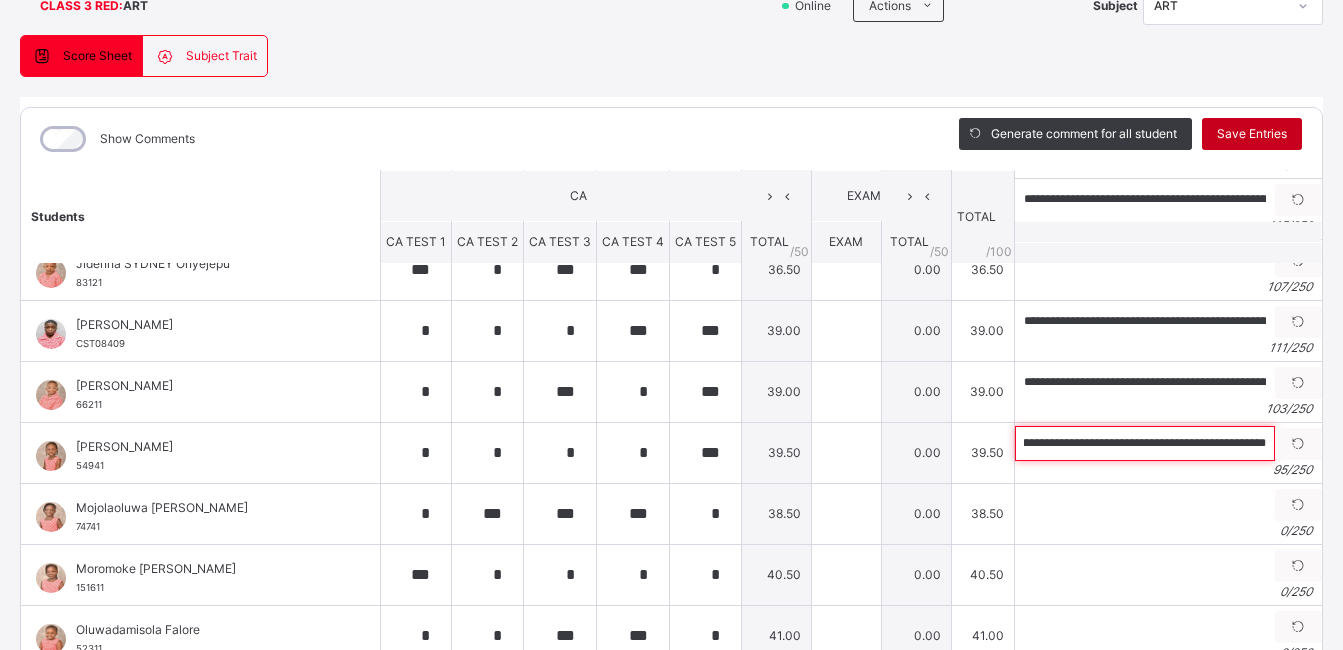 type on "**********" 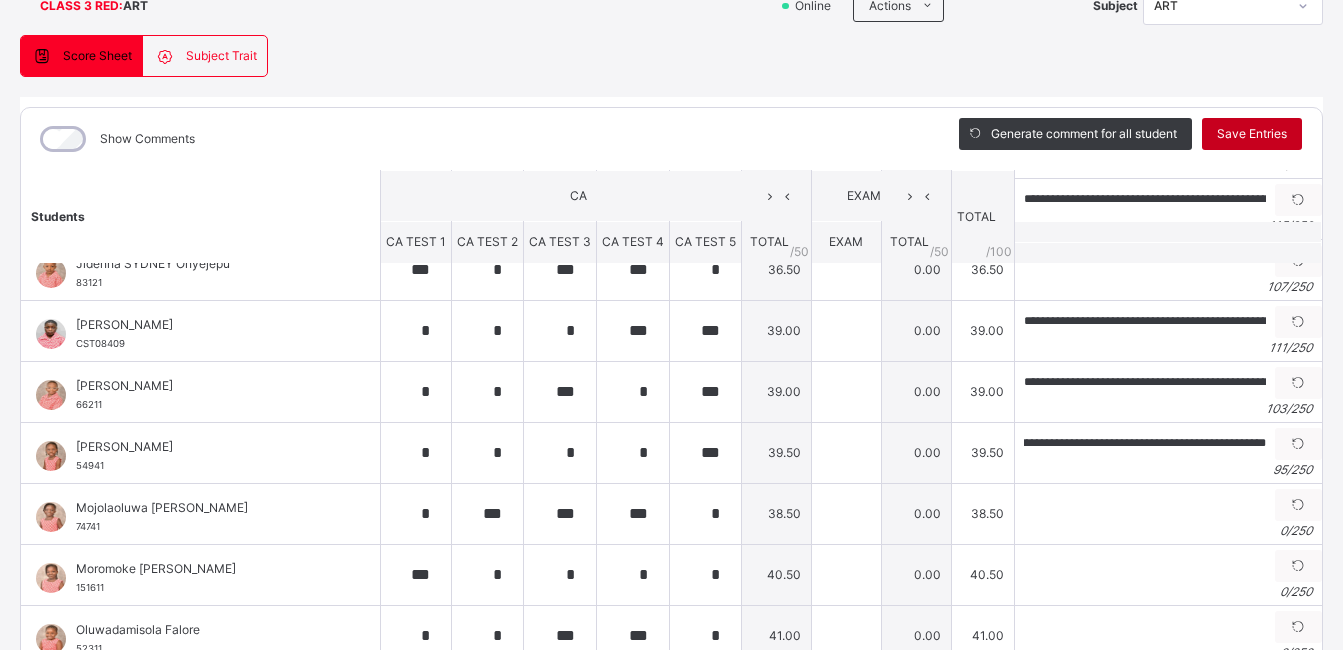 click on "Save Entries" at bounding box center [1252, 134] 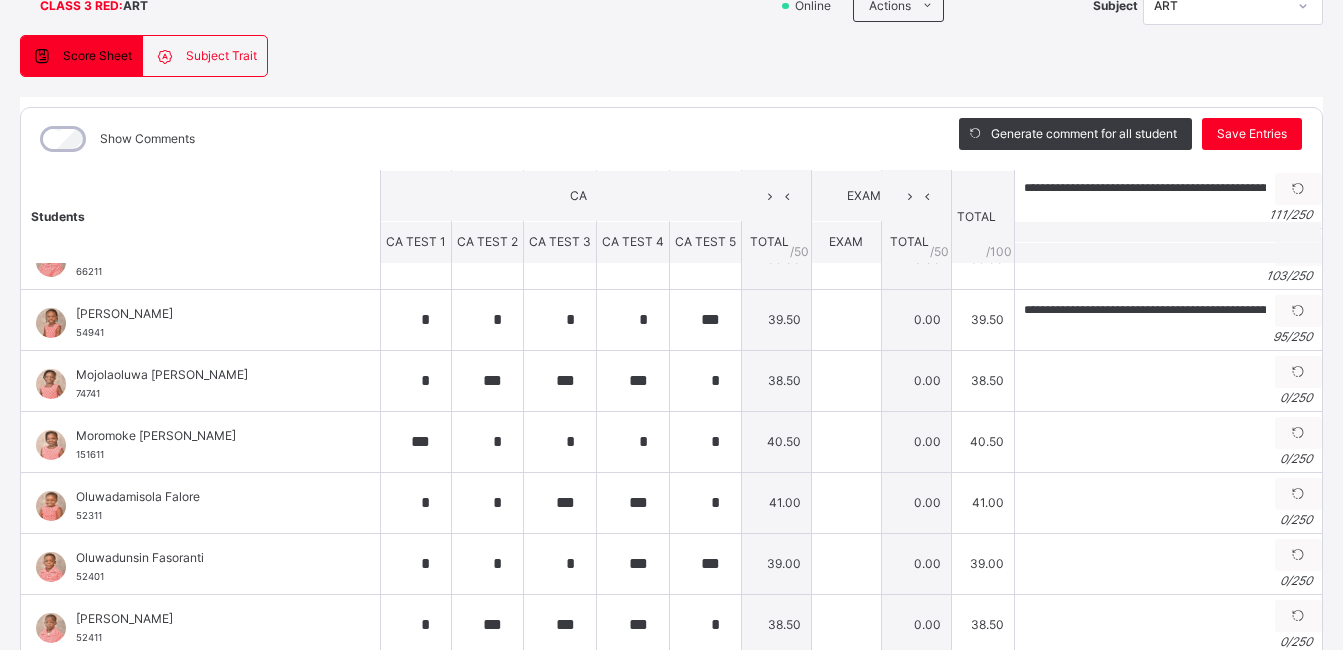 scroll, scrollTop: 794, scrollLeft: 0, axis: vertical 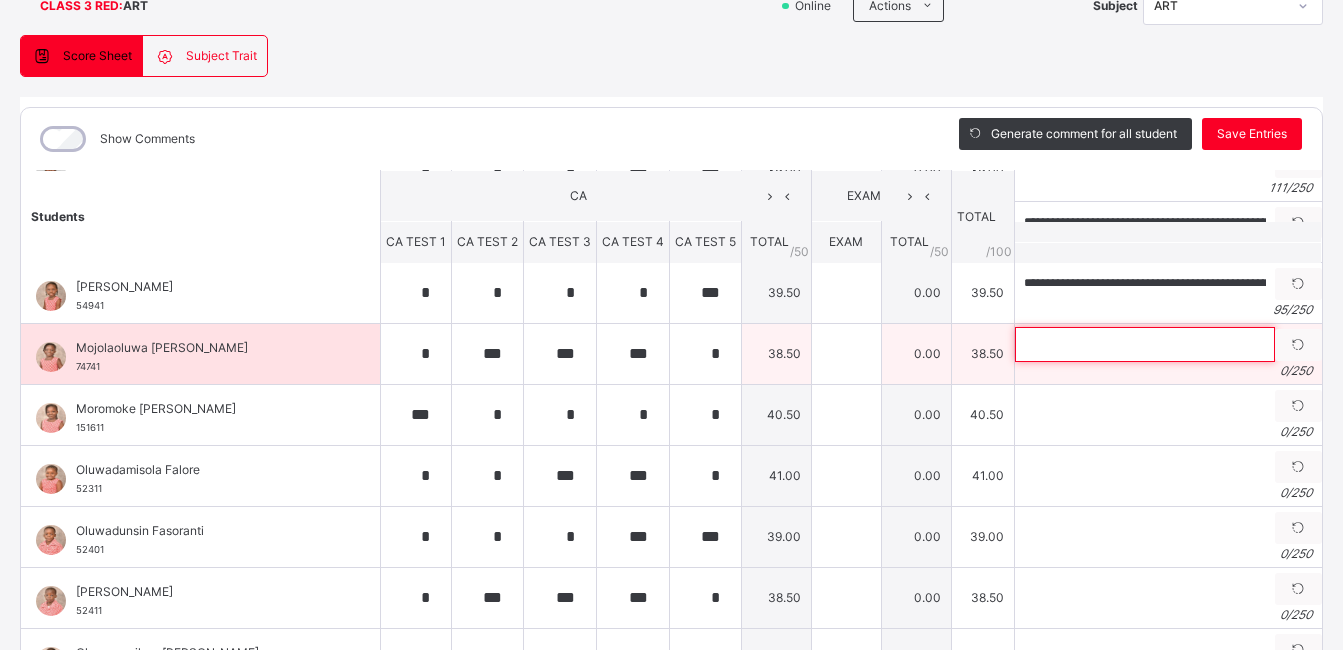 click at bounding box center [1145, 344] 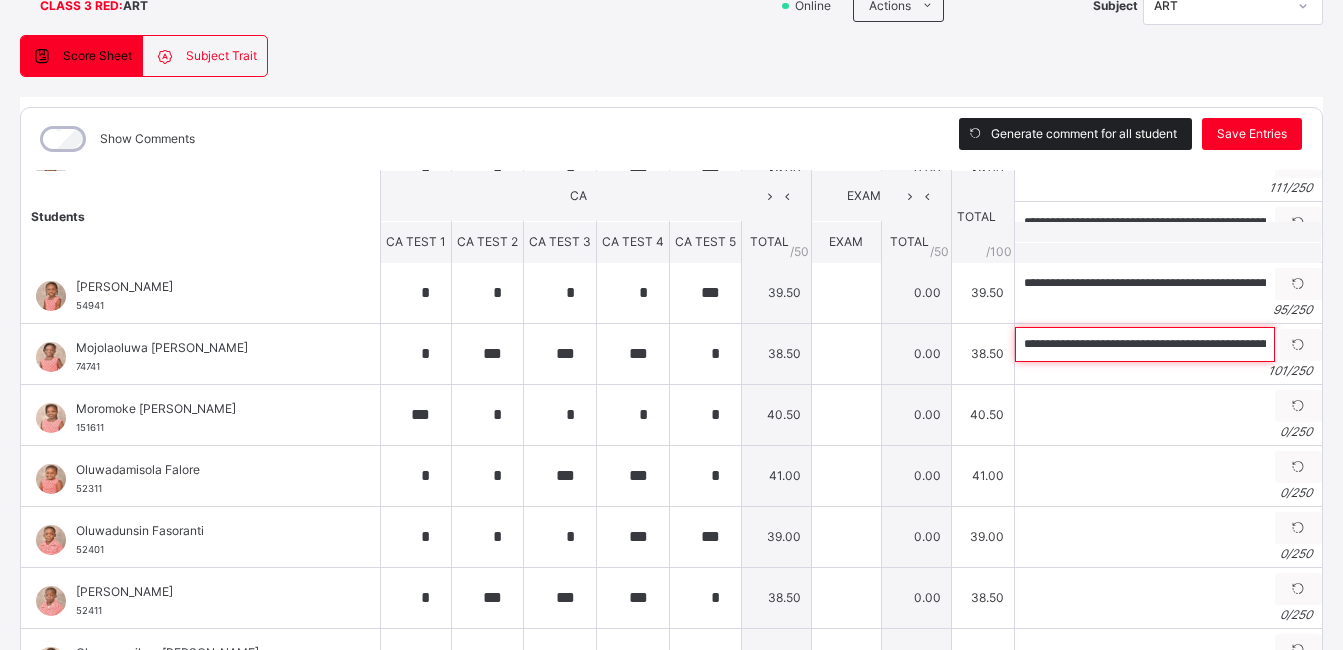 scroll, scrollTop: 0, scrollLeft: 323, axis: horizontal 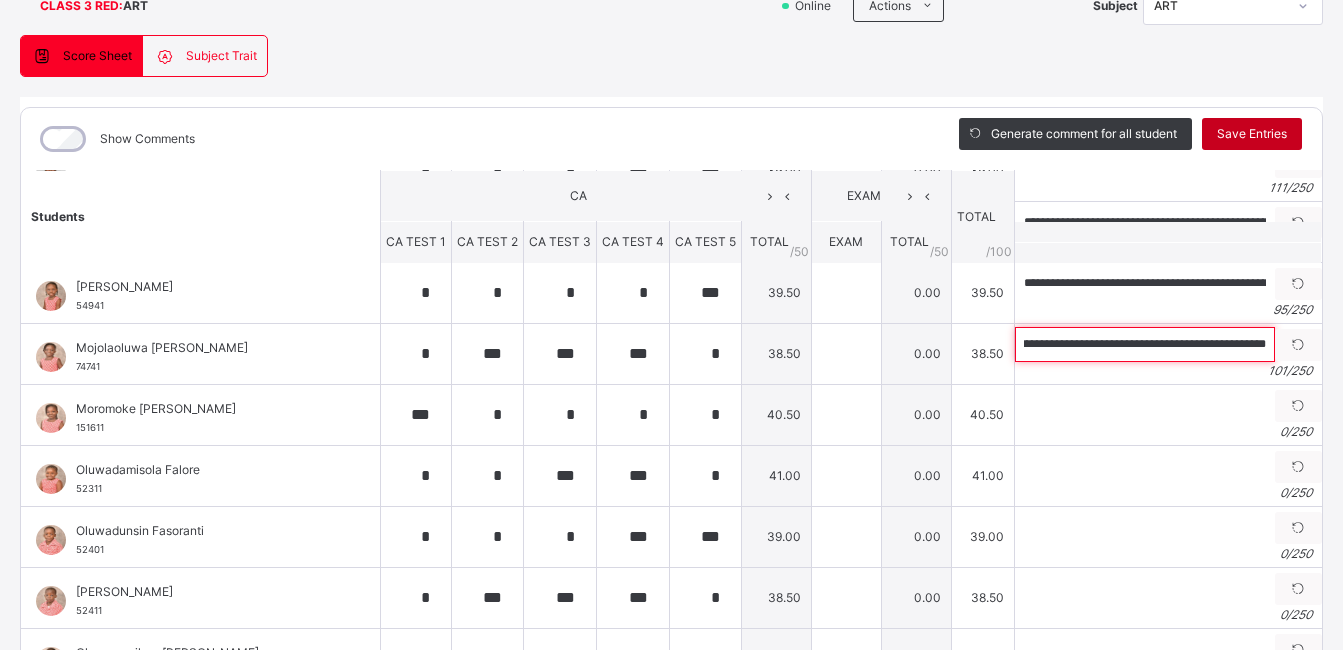 type on "**********" 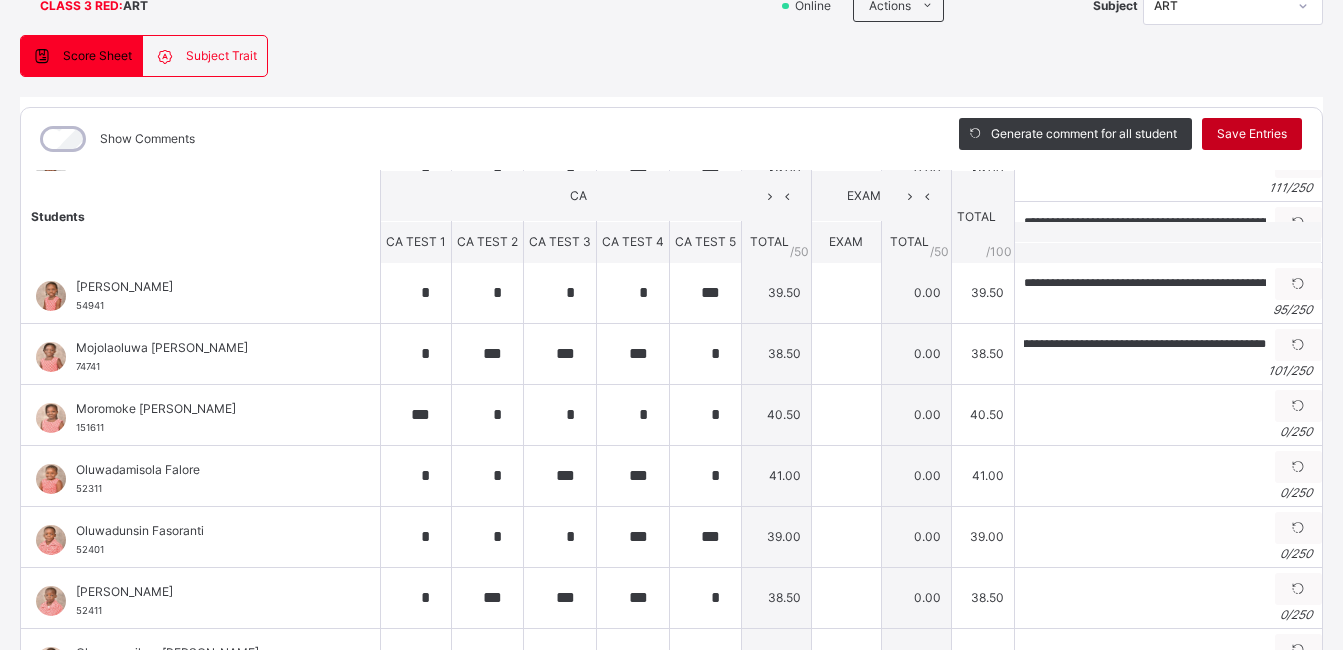 click on "Save Entries" at bounding box center (1252, 134) 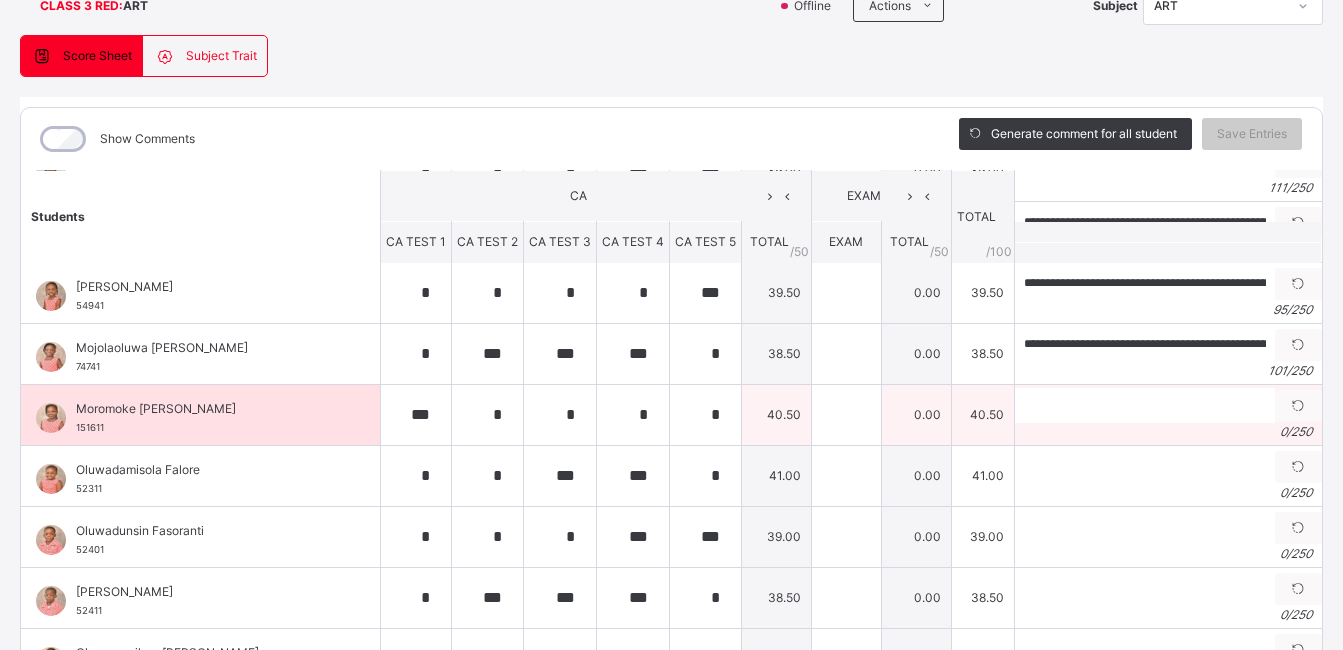 click on "0 / 250" at bounding box center [1168, 432] 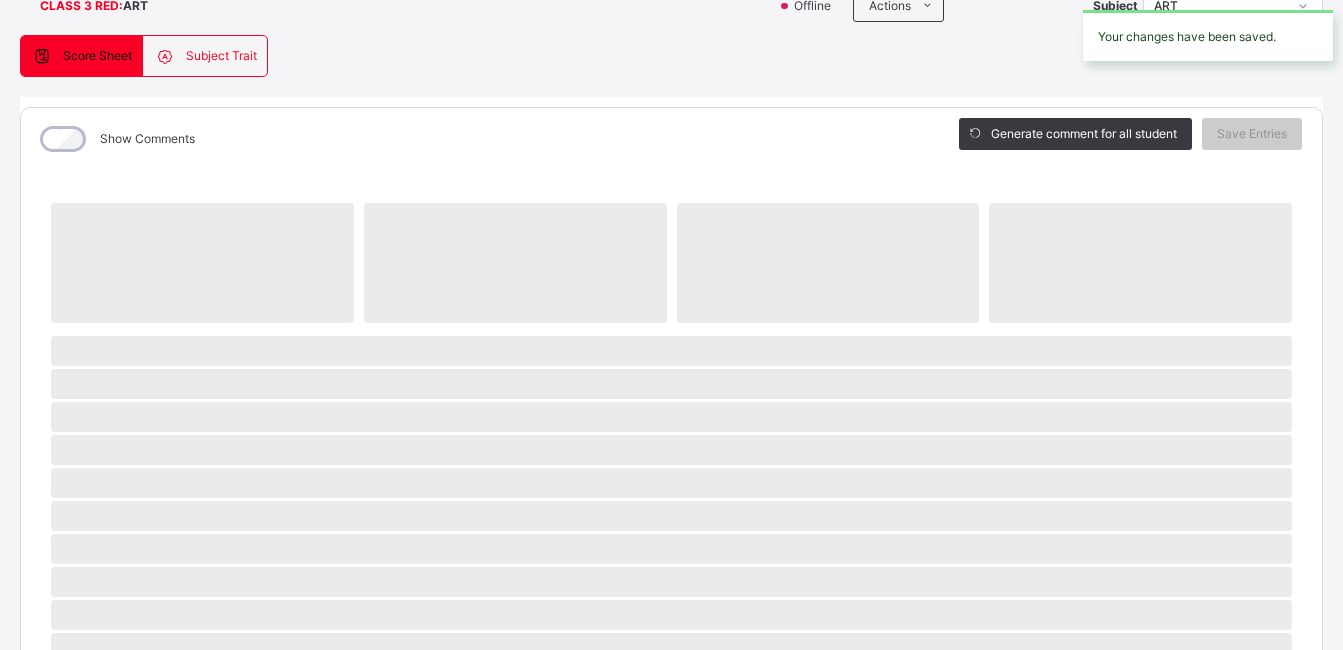 click on "‌" at bounding box center (671, 417) 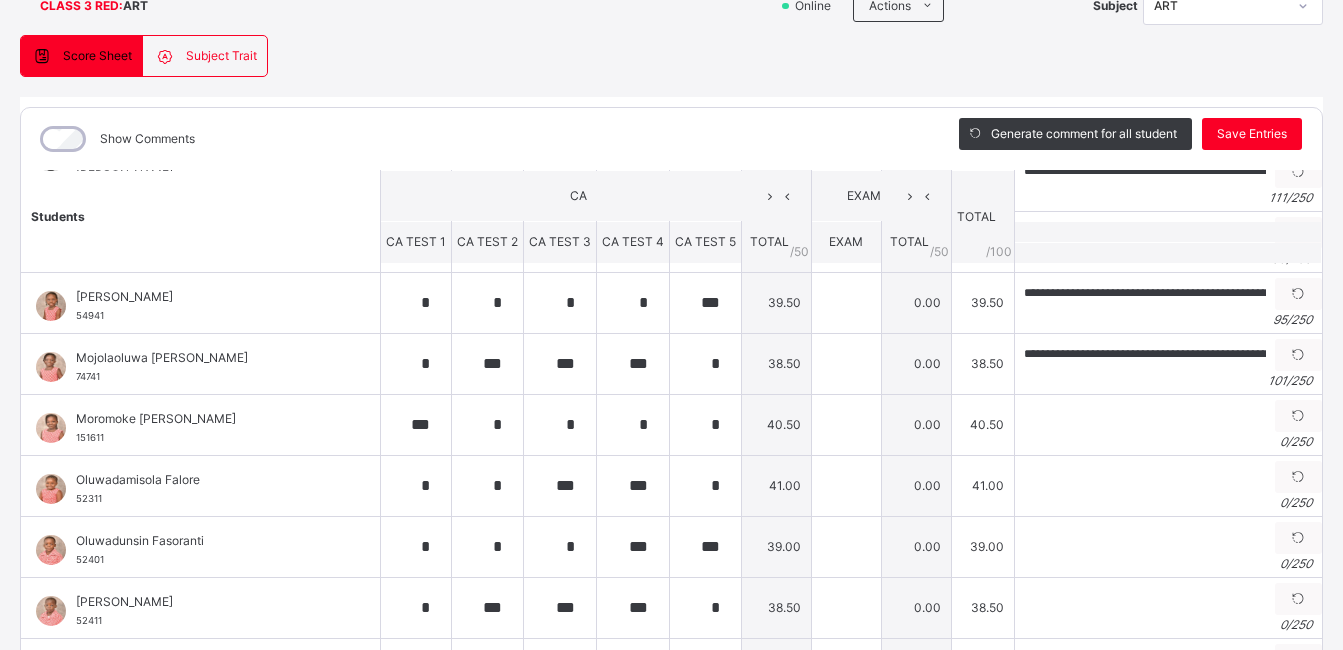 scroll, scrollTop: 804, scrollLeft: 0, axis: vertical 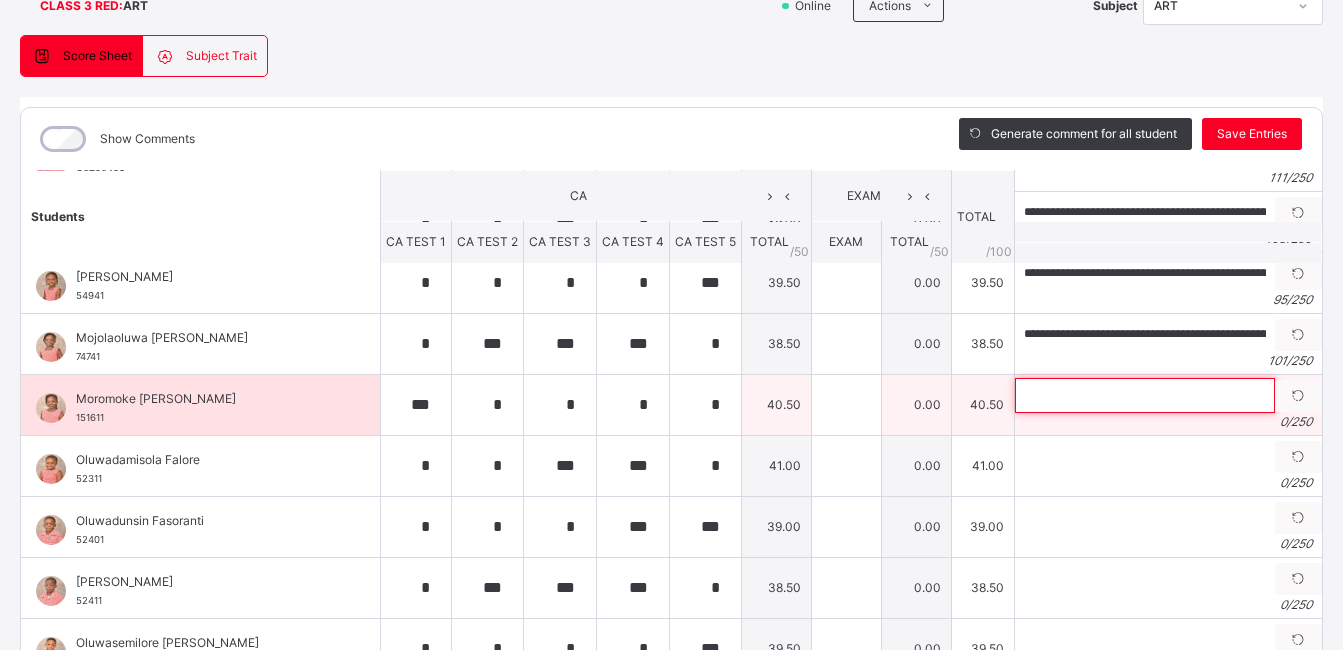 click at bounding box center (1145, 395) 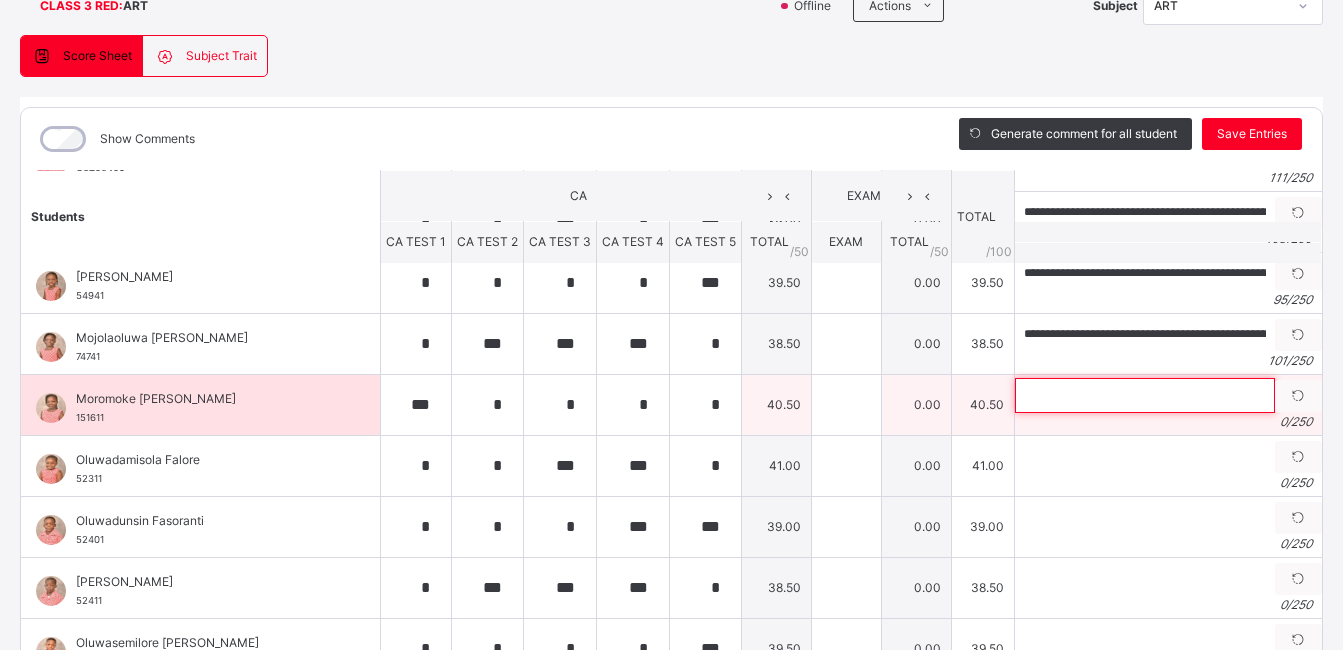 click at bounding box center [1145, 395] 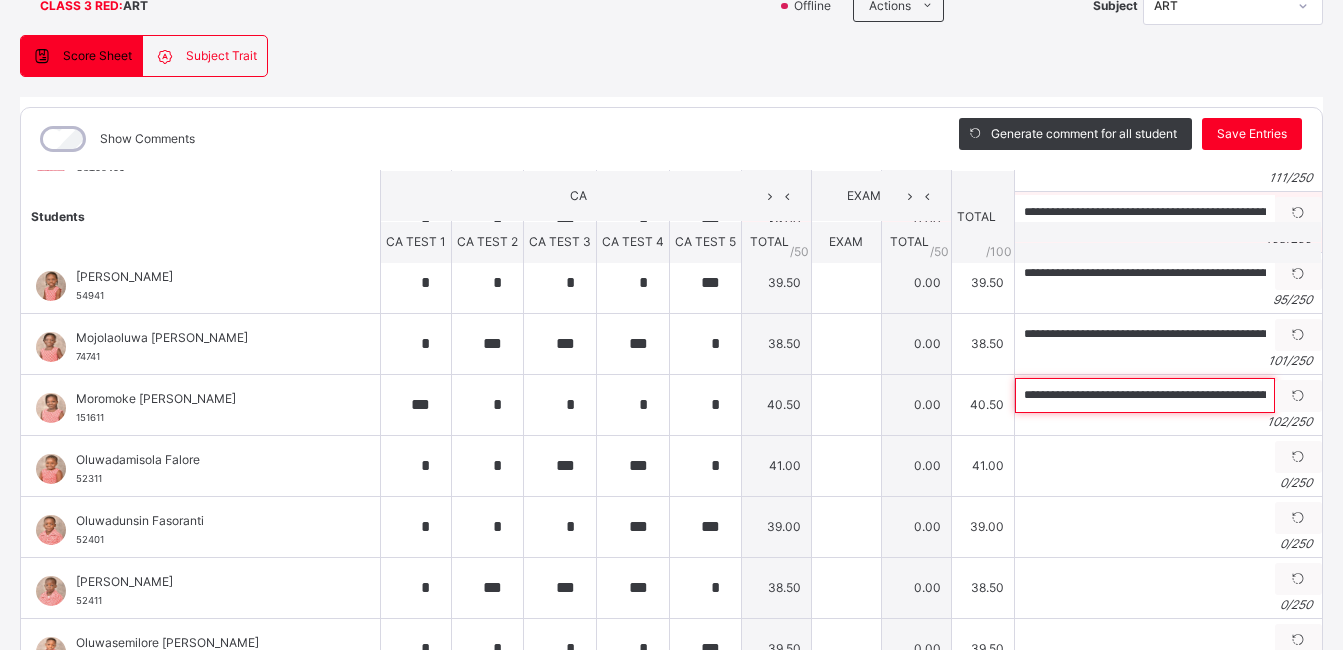 scroll, scrollTop: 0, scrollLeft: 350, axis: horizontal 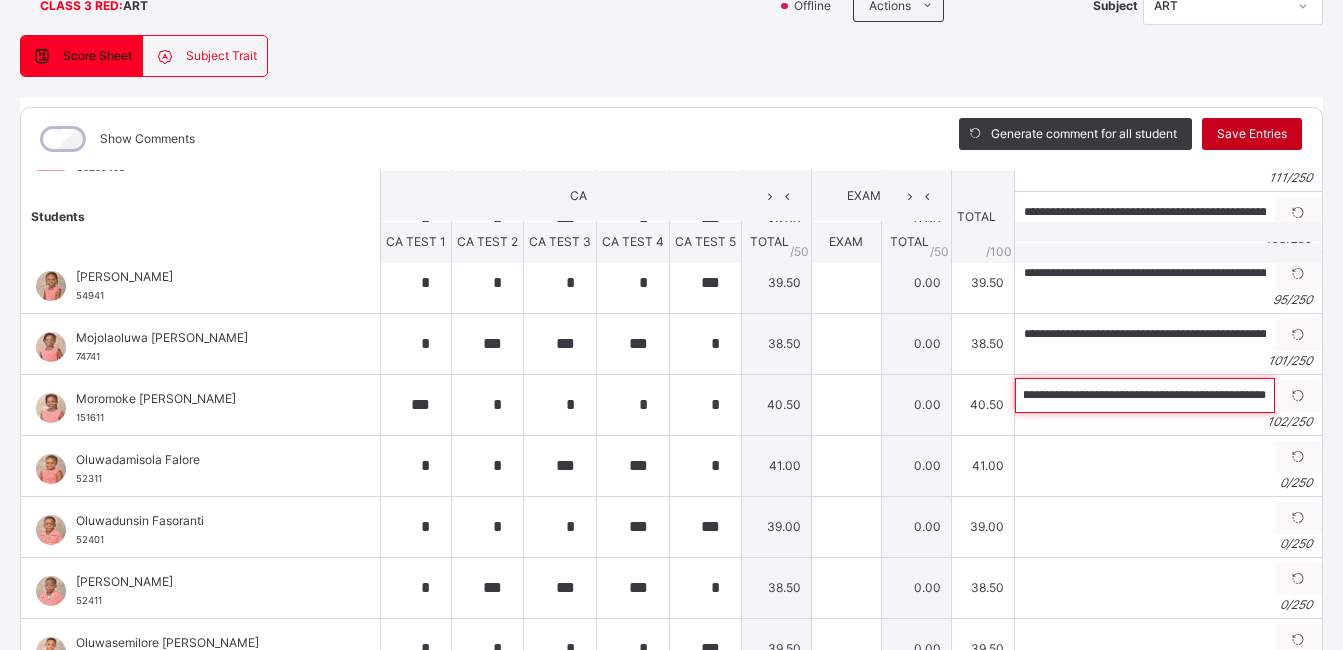 type on "**********" 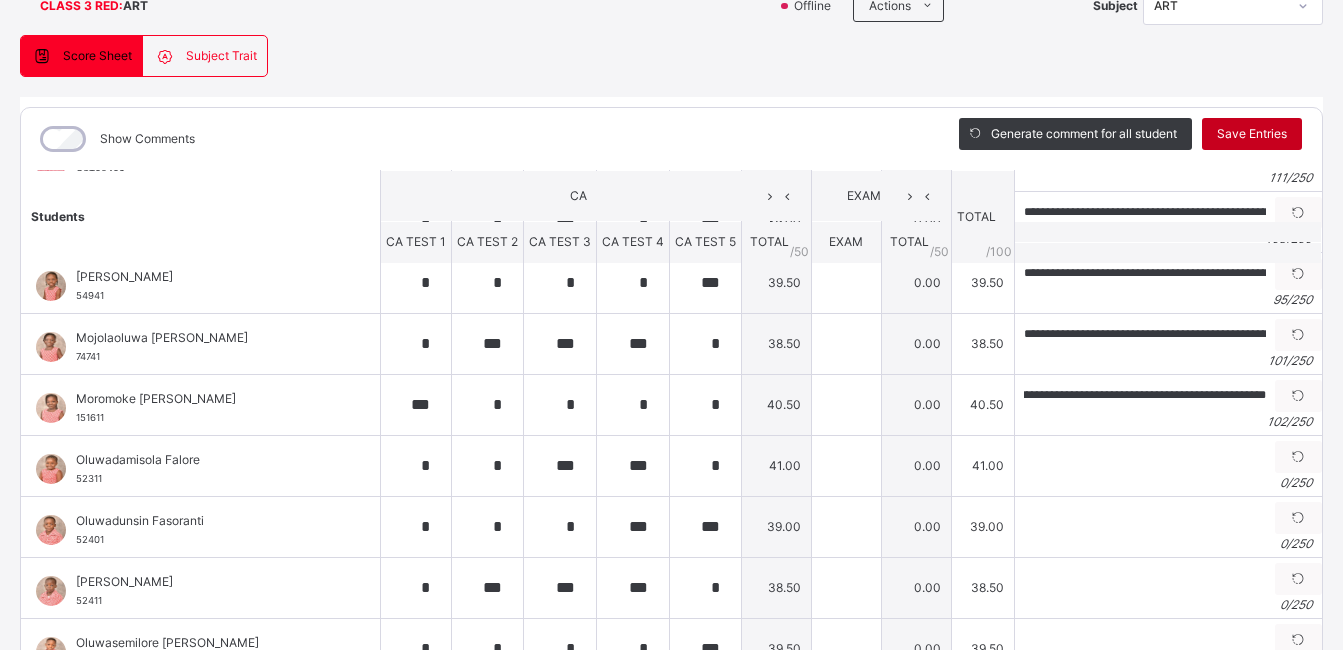 scroll, scrollTop: 0, scrollLeft: 0, axis: both 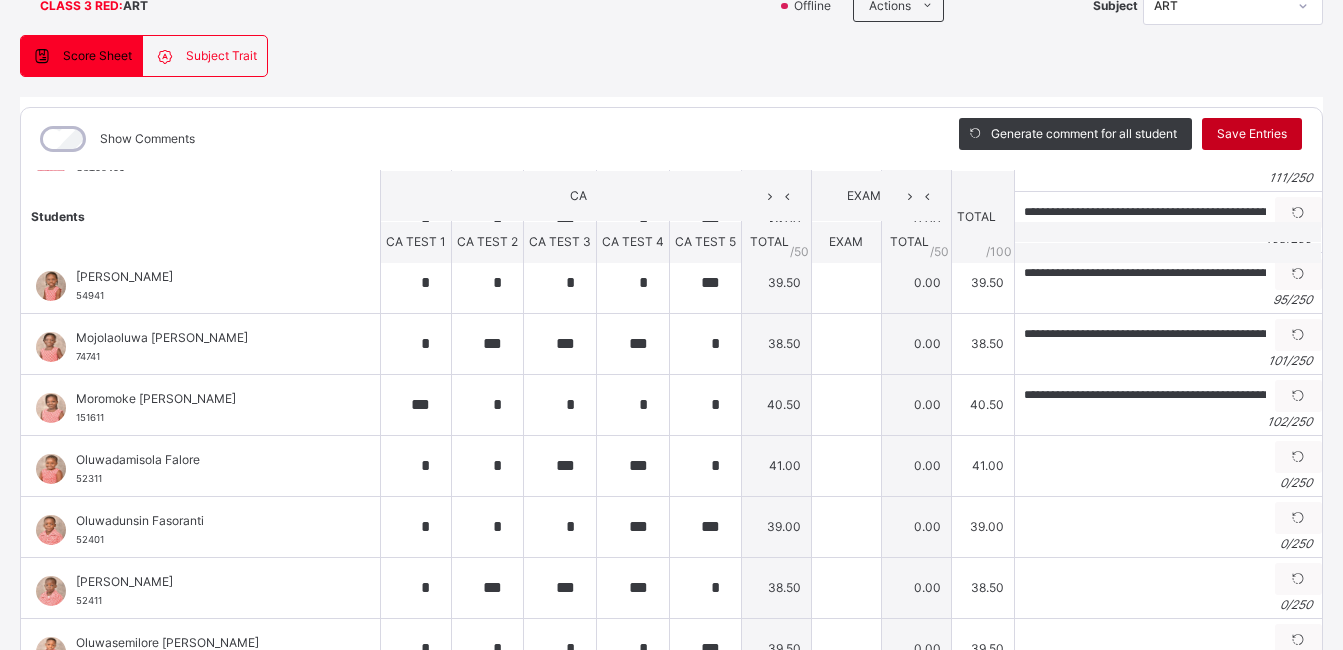 click on "Save Entries" at bounding box center (1252, 134) 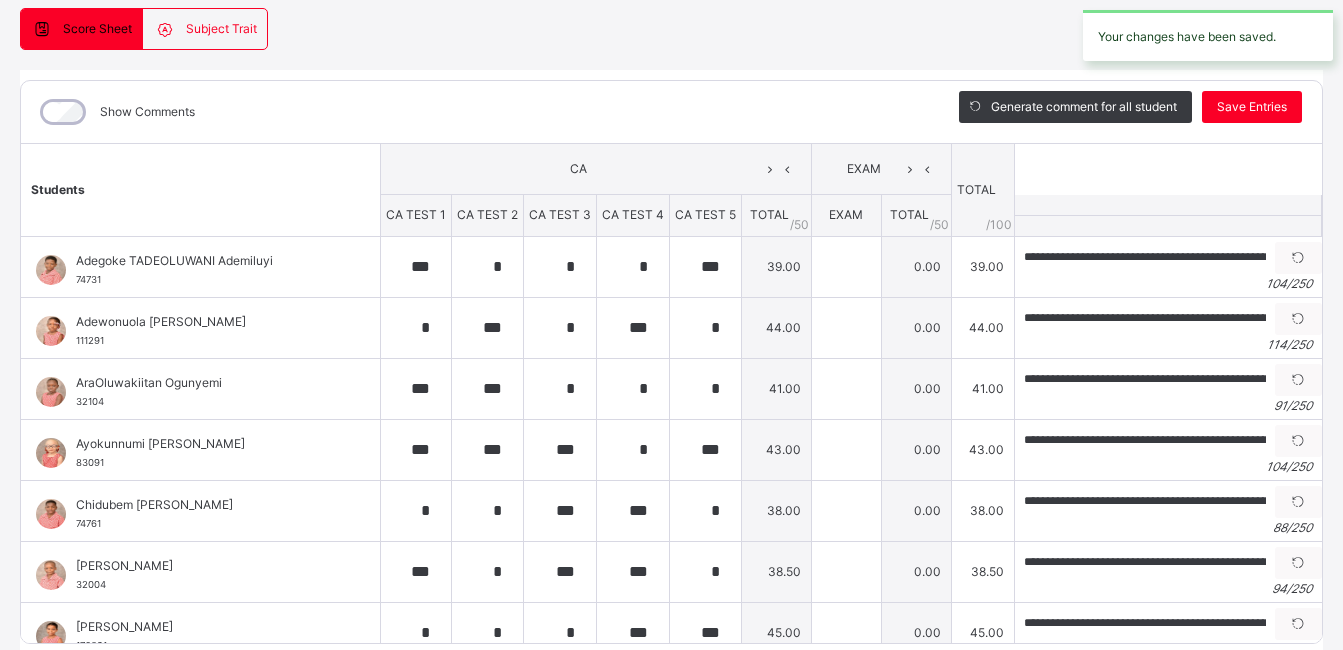 scroll, scrollTop: 185, scrollLeft: 0, axis: vertical 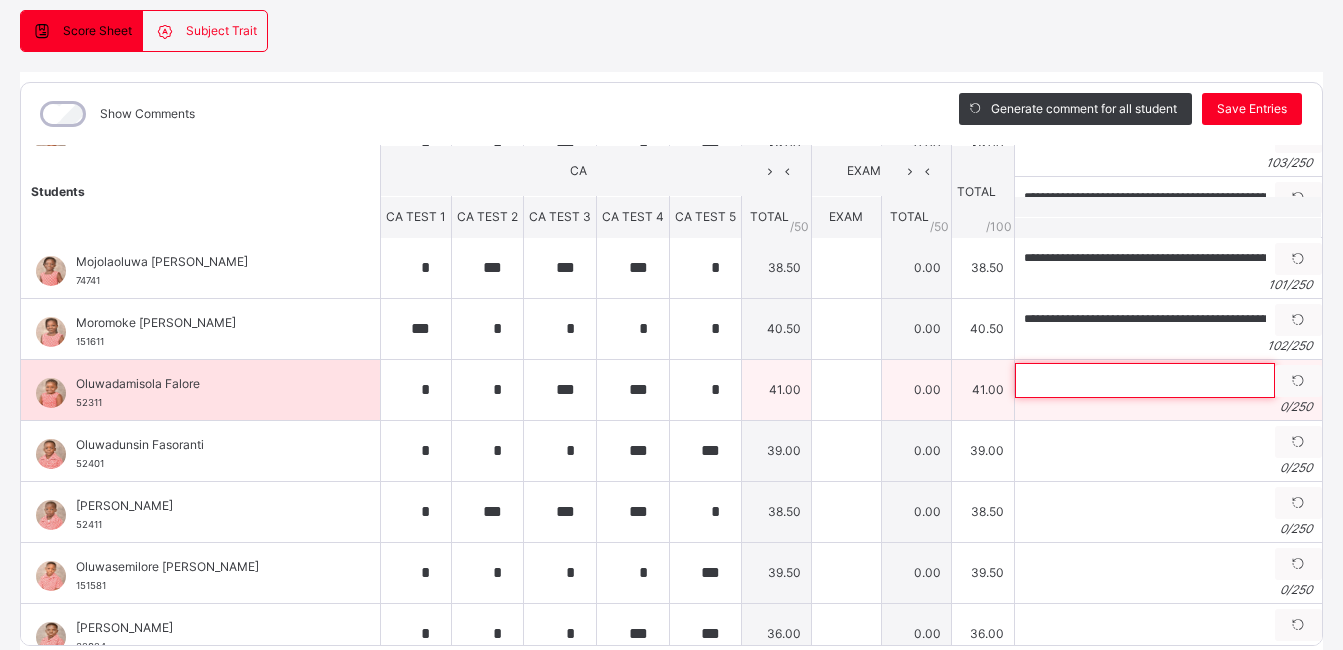 click at bounding box center [1145, 380] 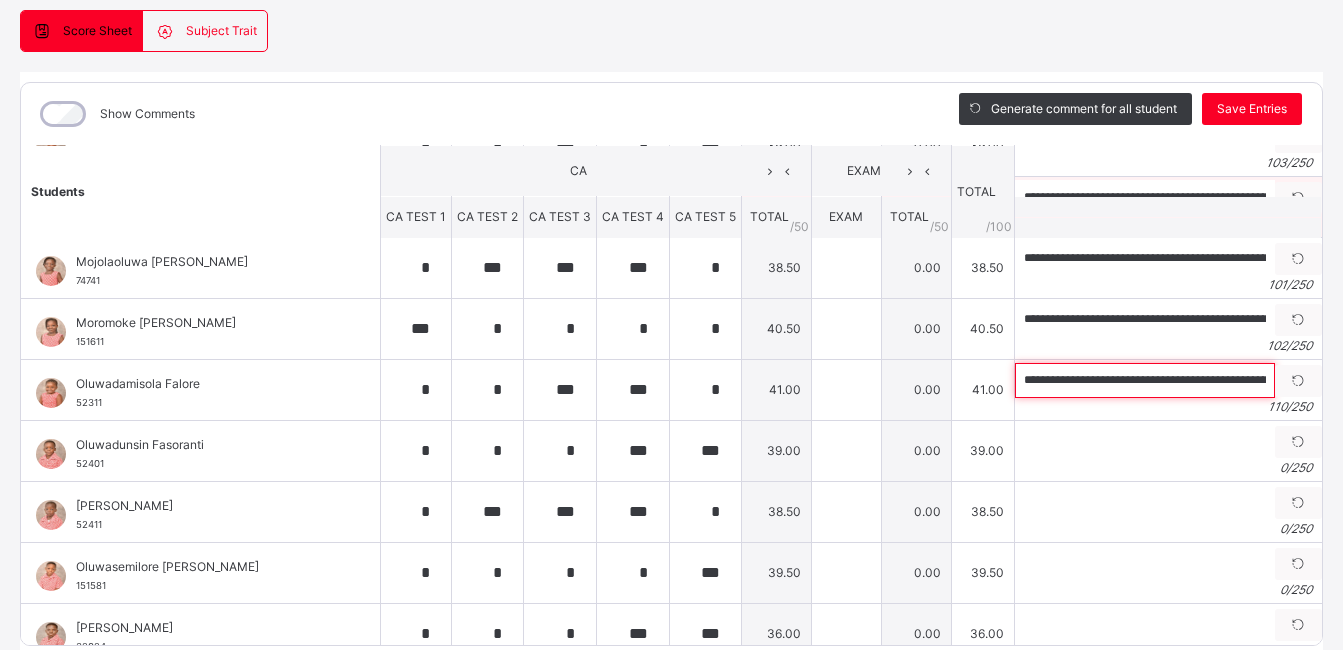 scroll, scrollTop: 0, scrollLeft: 413, axis: horizontal 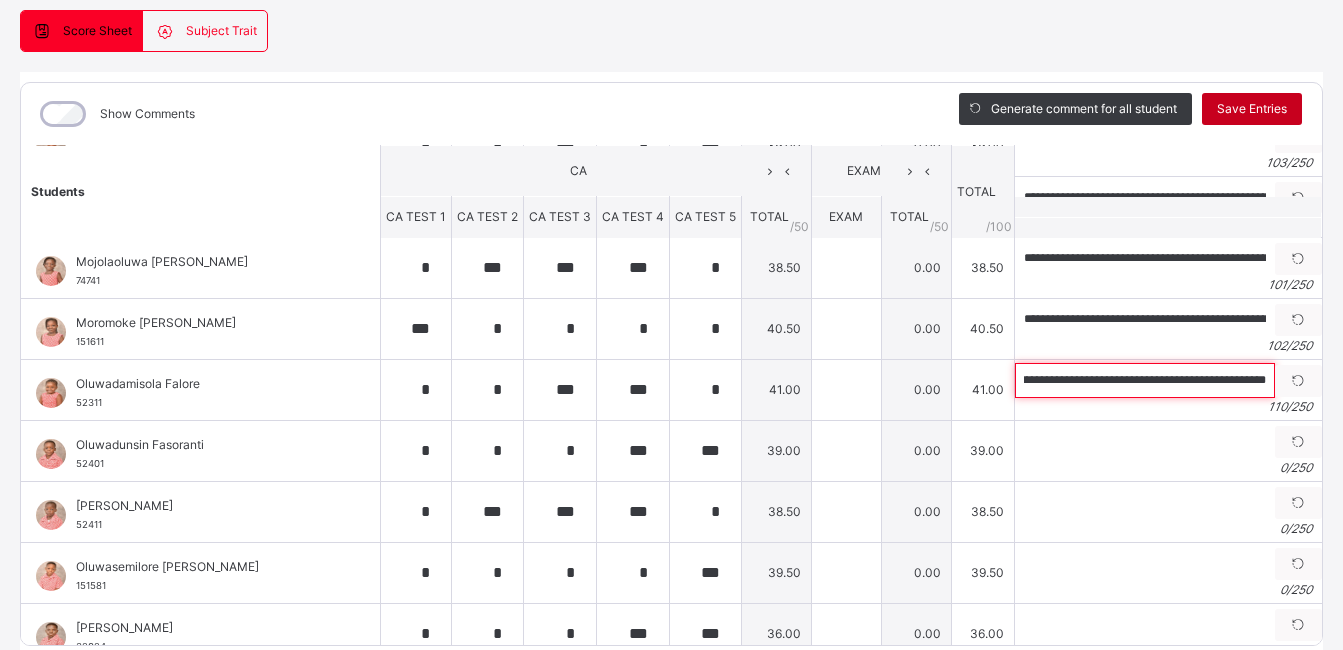type on "**********" 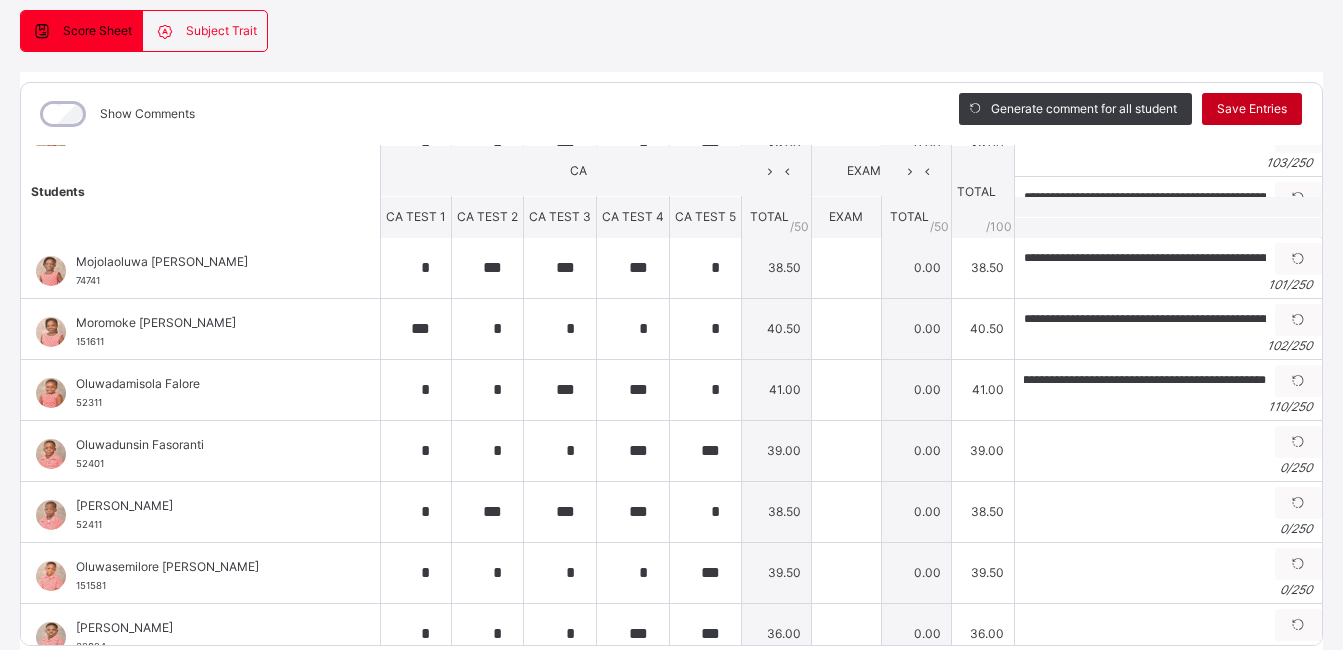 scroll, scrollTop: 0, scrollLeft: 0, axis: both 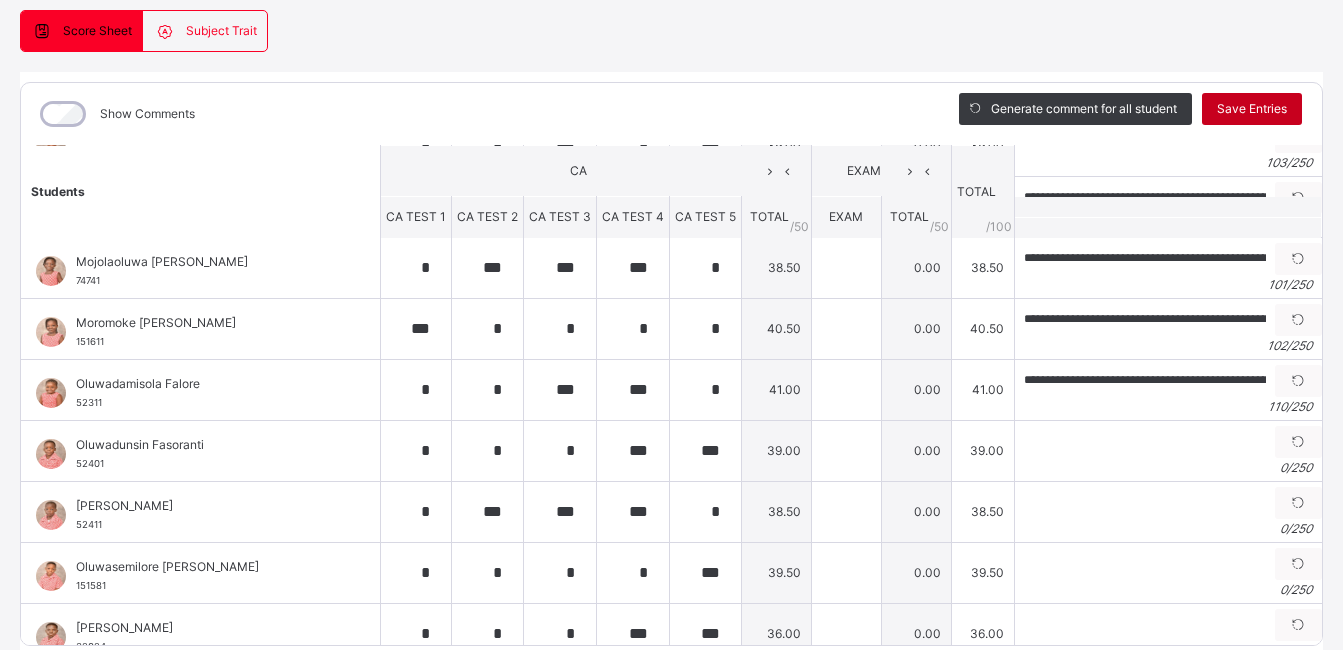 click on "Save Entries" at bounding box center (1252, 109) 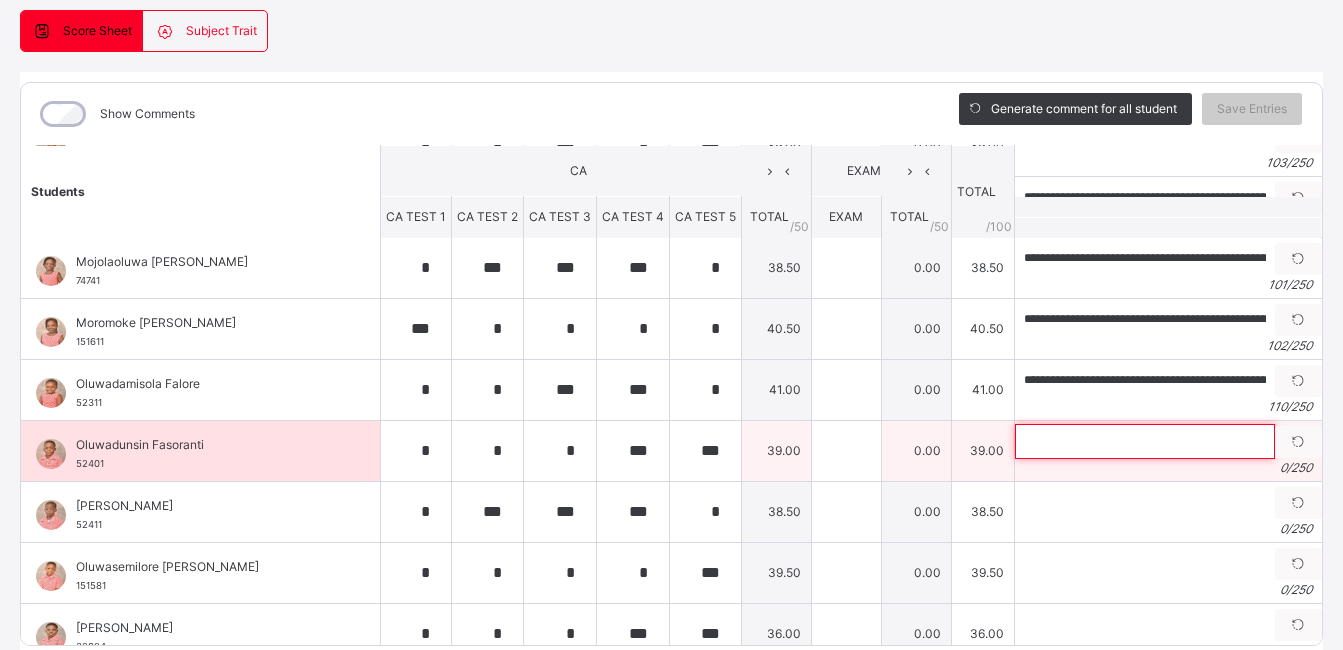 click at bounding box center (1145, 441) 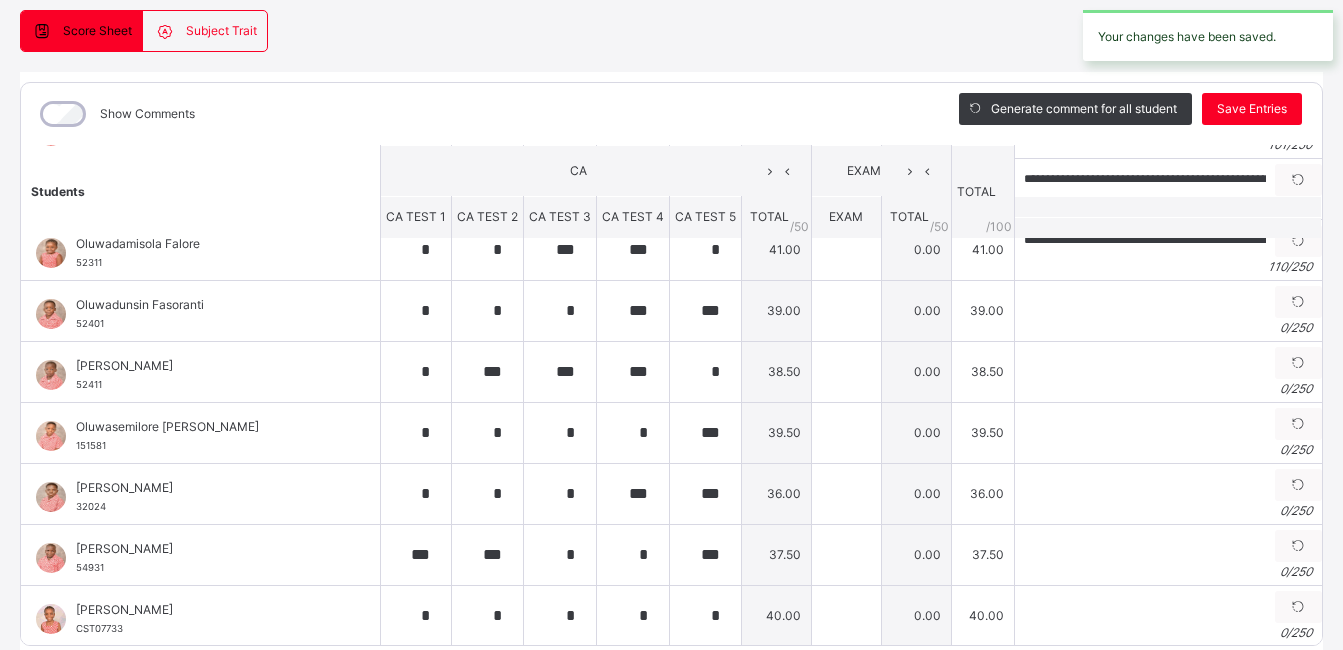 scroll, scrollTop: 995, scrollLeft: 0, axis: vertical 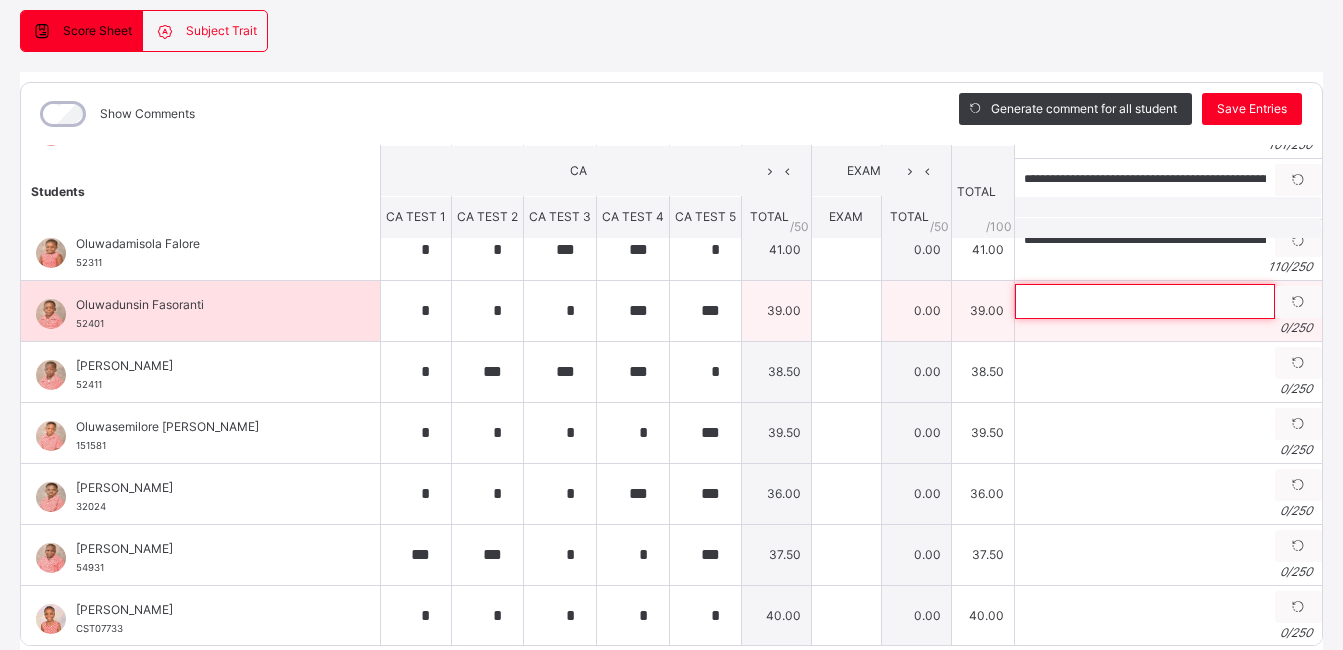 click at bounding box center (1145, 301) 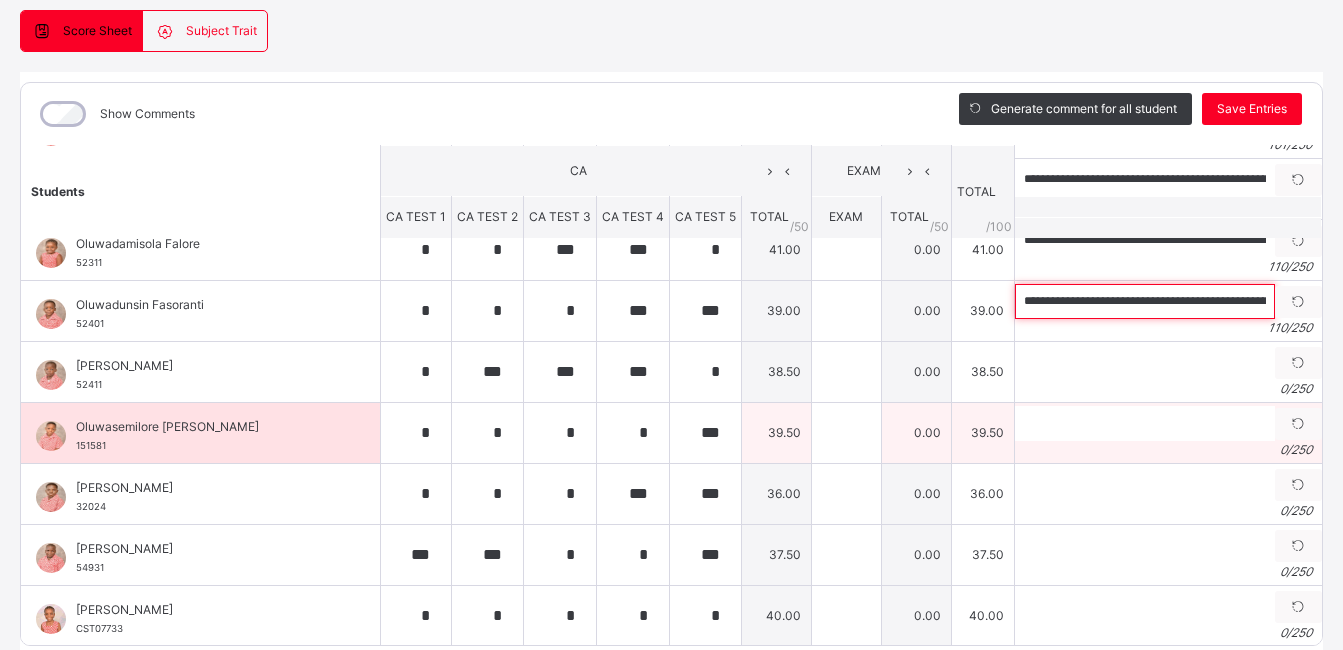 scroll, scrollTop: 0, scrollLeft: 419, axis: horizontal 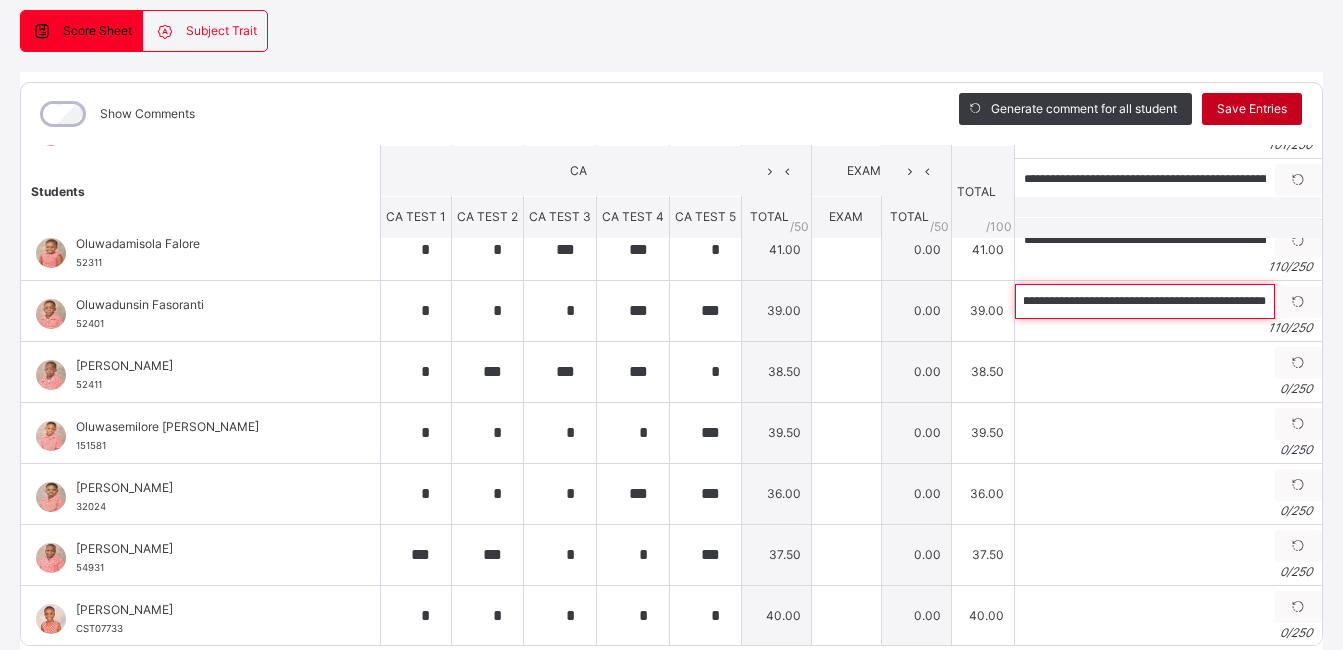 type on "**********" 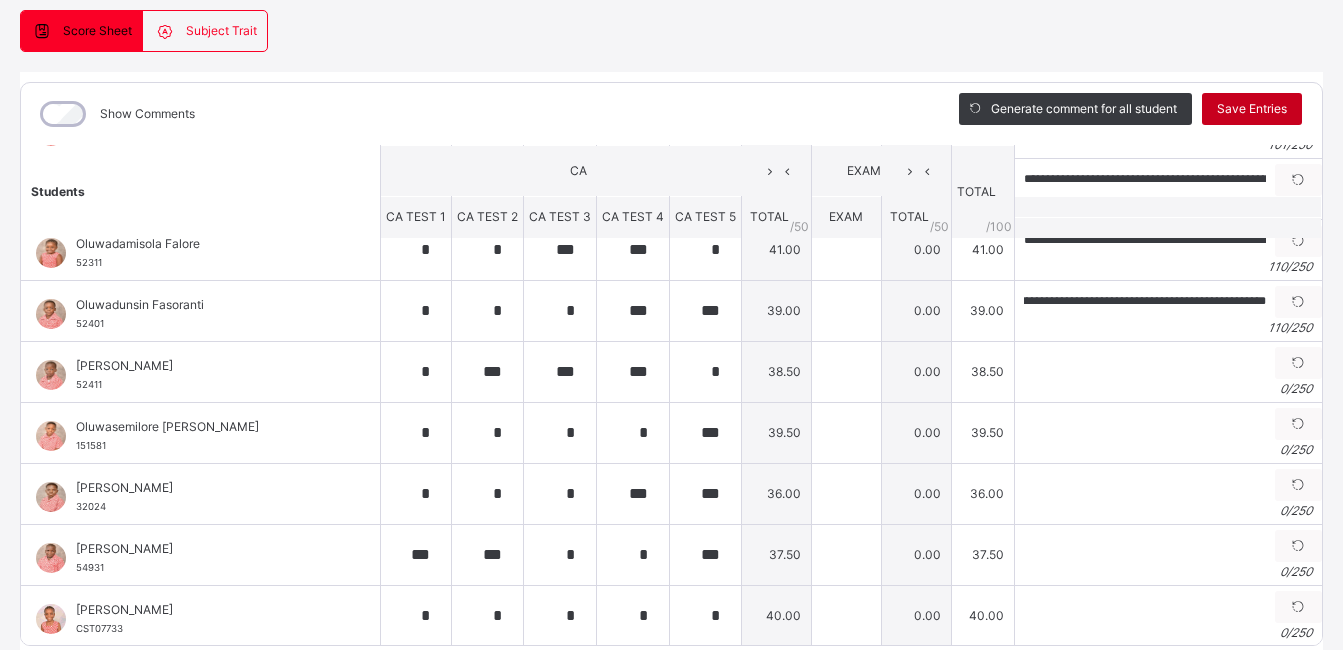 scroll, scrollTop: 0, scrollLeft: 0, axis: both 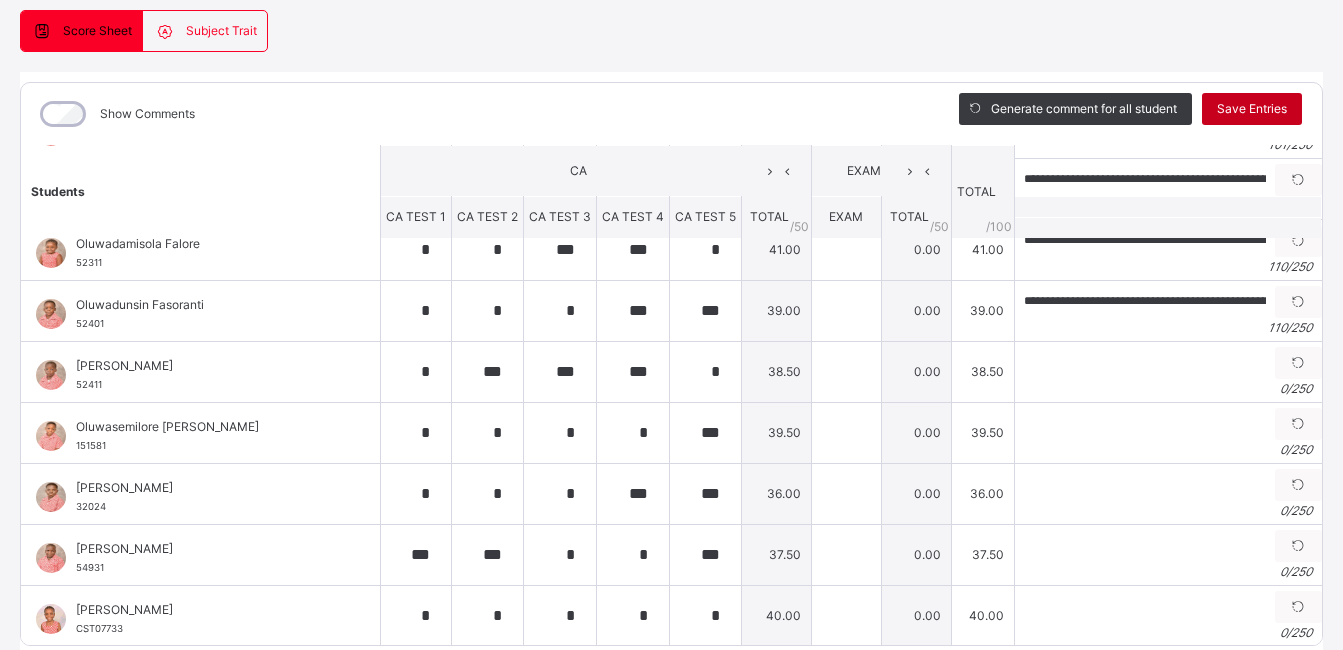click on "Save Entries" at bounding box center [1252, 109] 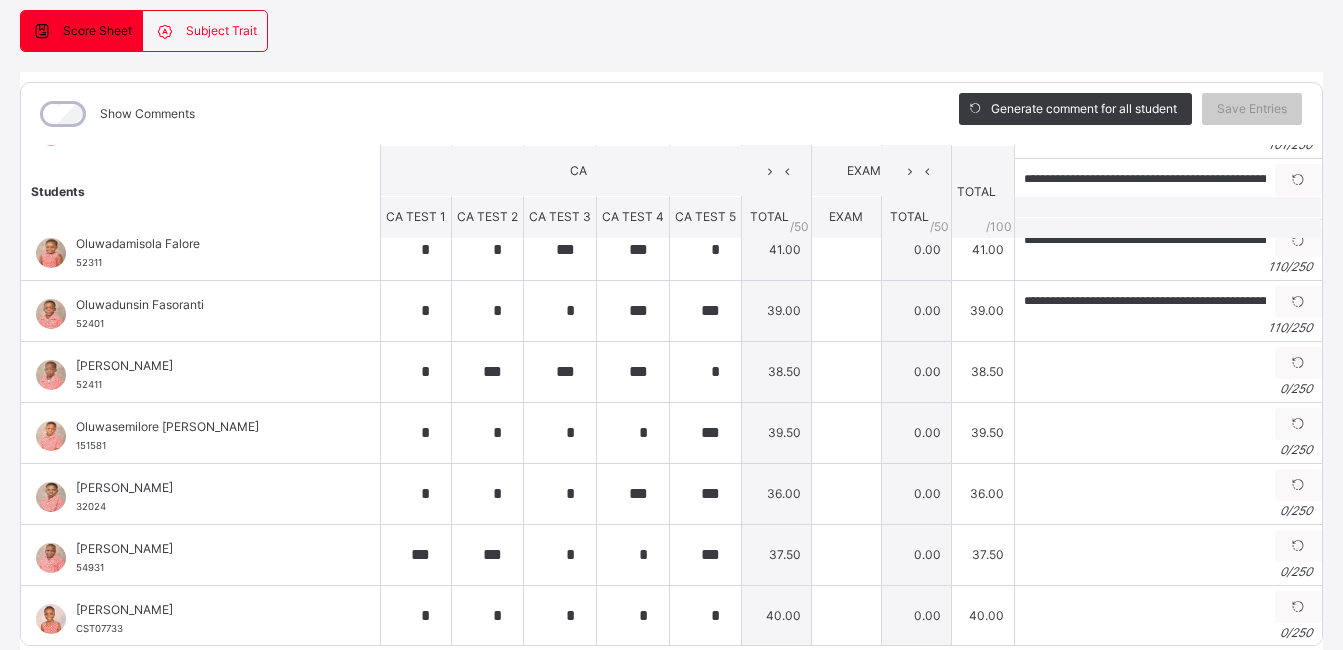 scroll, scrollTop: 1012, scrollLeft: 0, axis: vertical 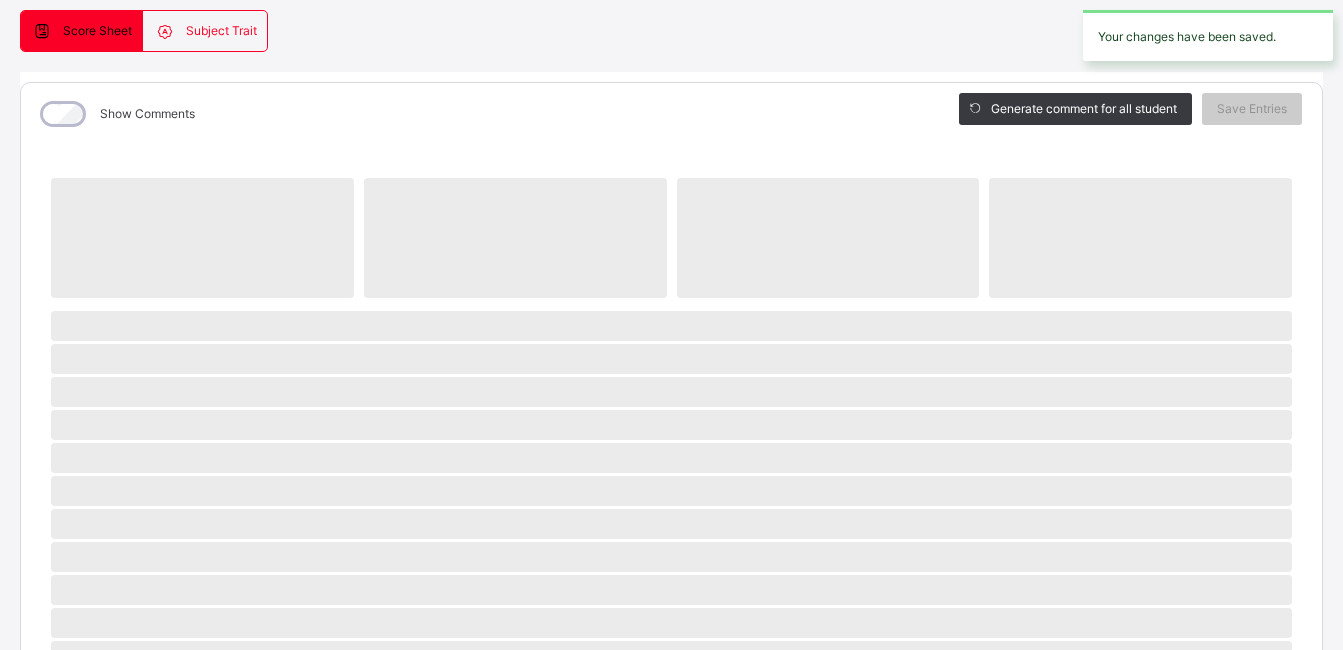 drag, startPoint x: 1300, startPoint y: 491, endPoint x: 1301, endPoint y: 524, distance: 33.01515 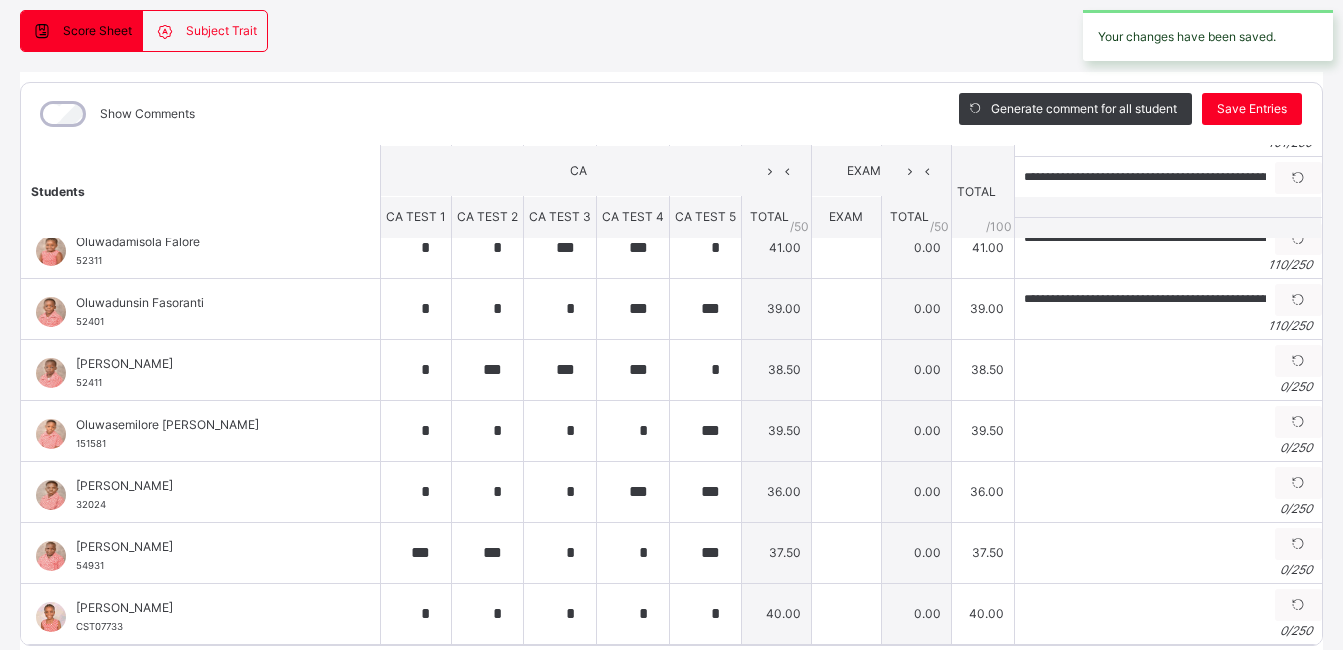 scroll, scrollTop: 1012, scrollLeft: 0, axis: vertical 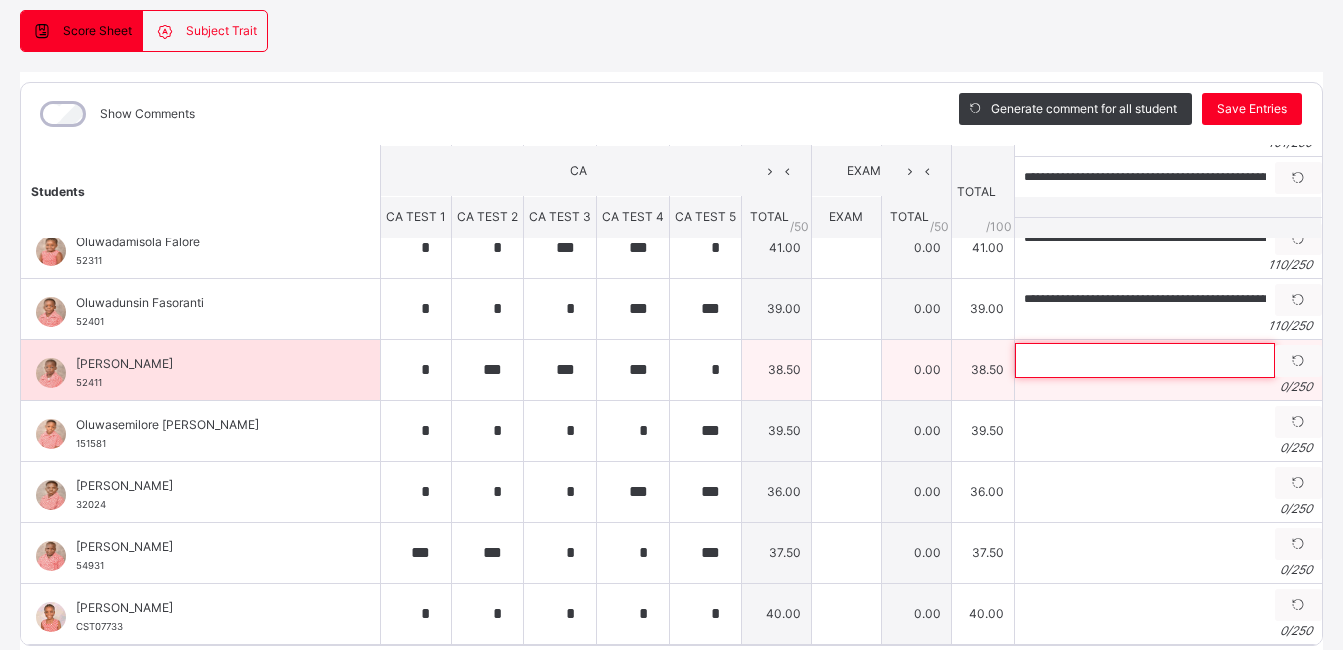click at bounding box center (1145, 360) 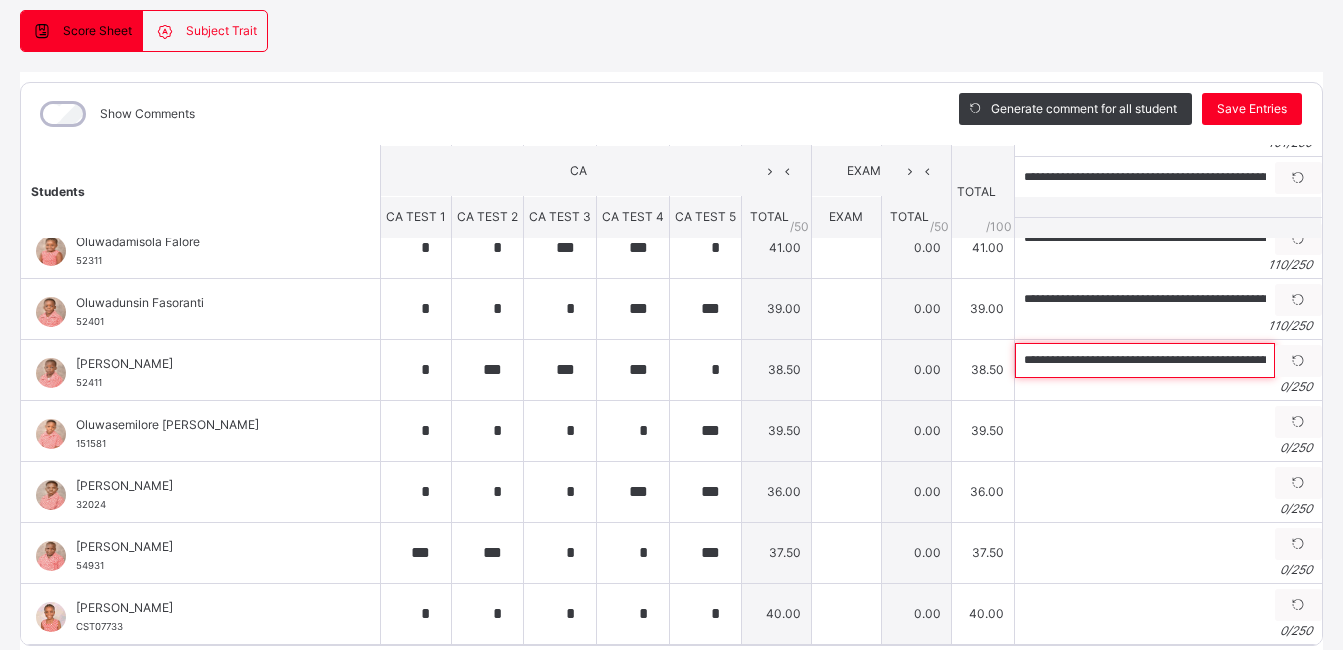 scroll, scrollTop: 0, scrollLeft: 413, axis: horizontal 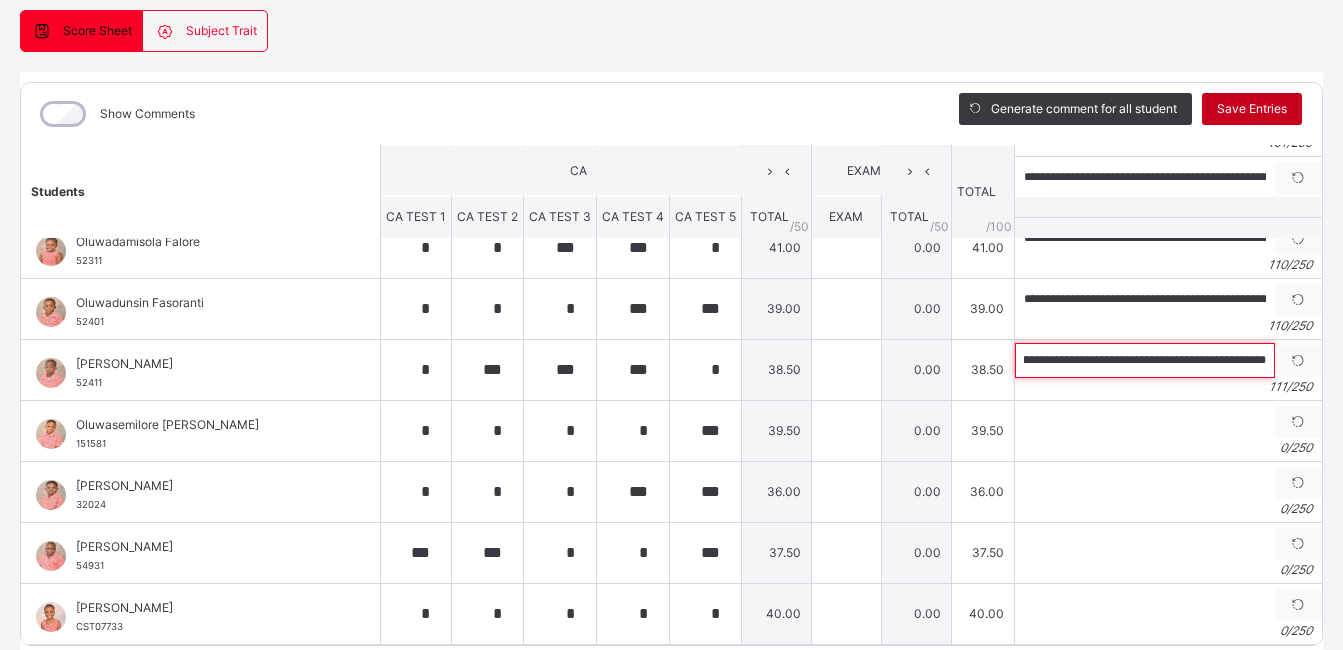 type on "**********" 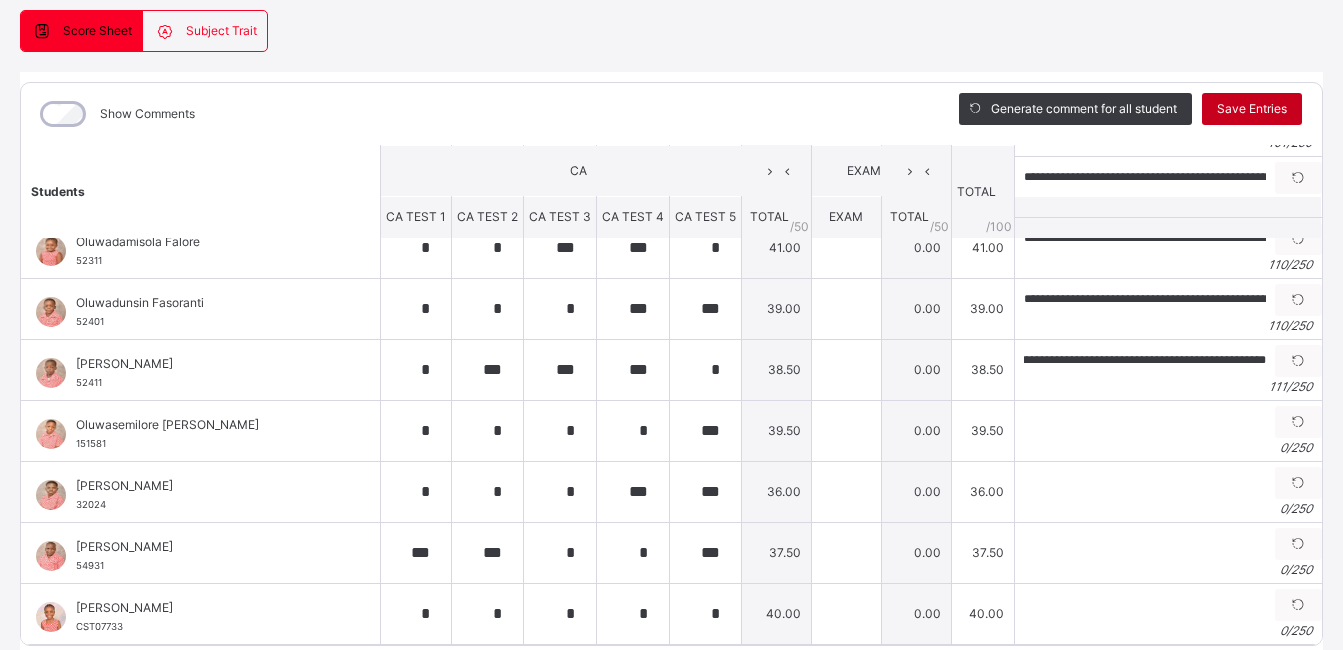 scroll, scrollTop: 0, scrollLeft: 0, axis: both 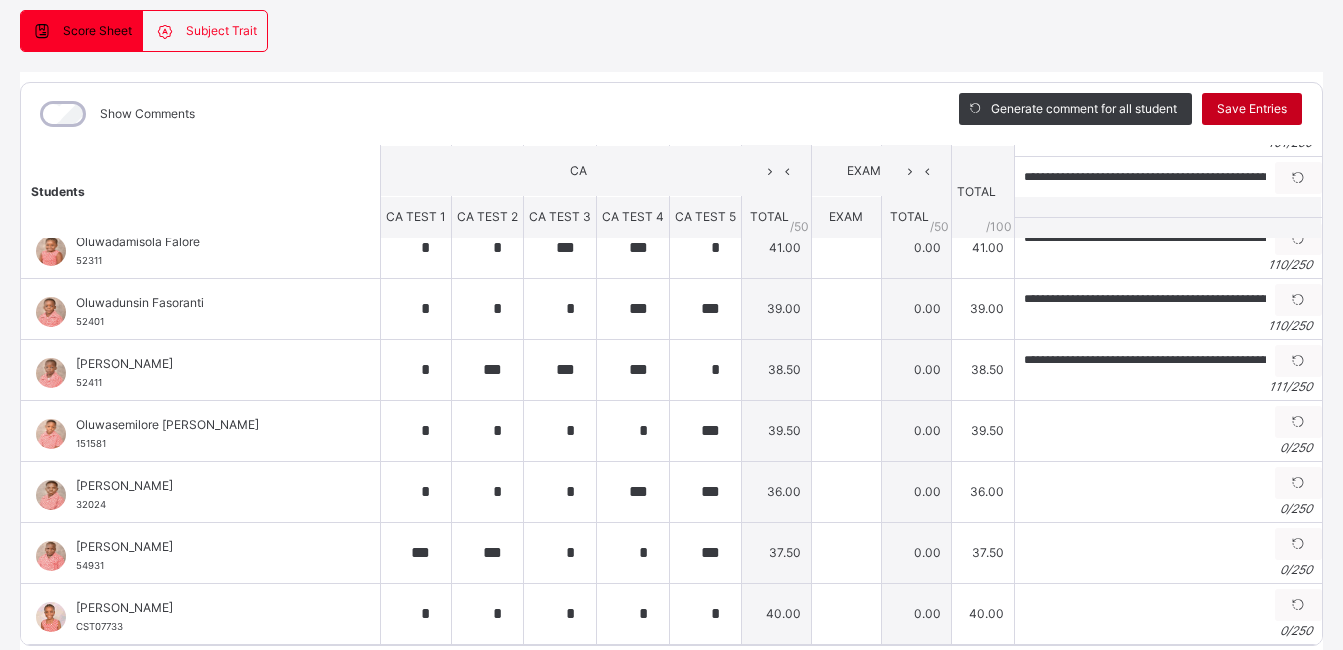 click on "Save Entries" at bounding box center (1252, 109) 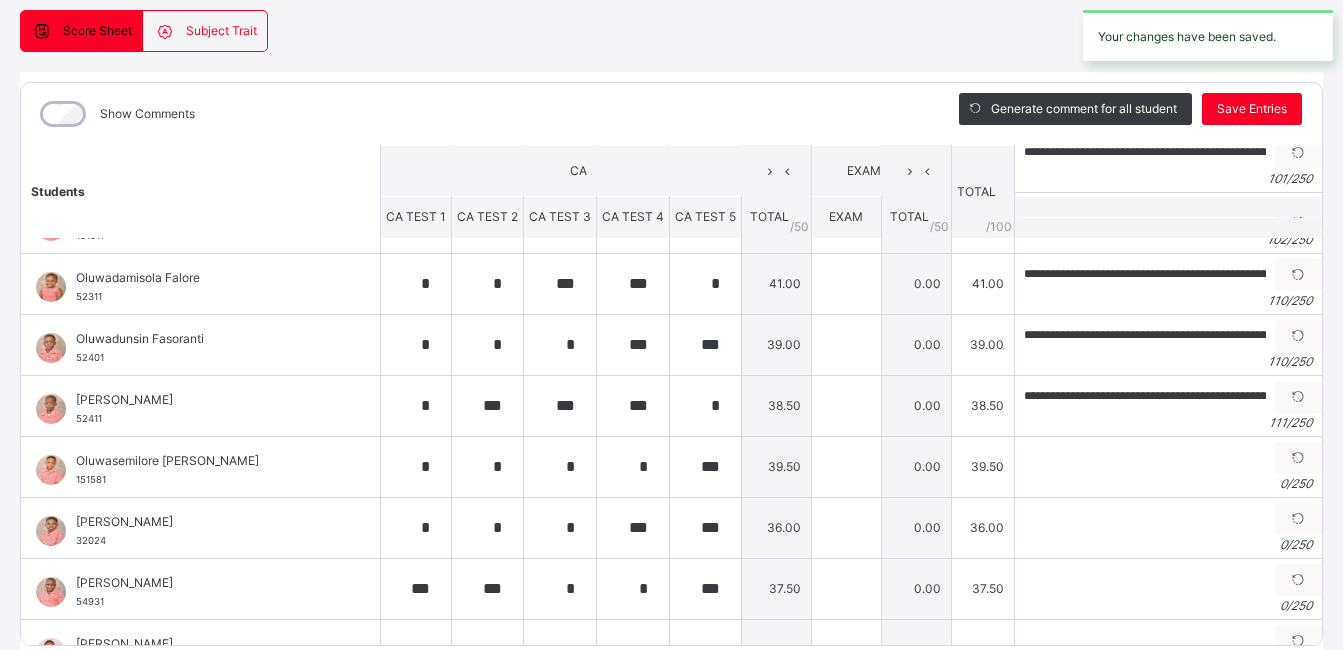 scroll, scrollTop: 971, scrollLeft: 0, axis: vertical 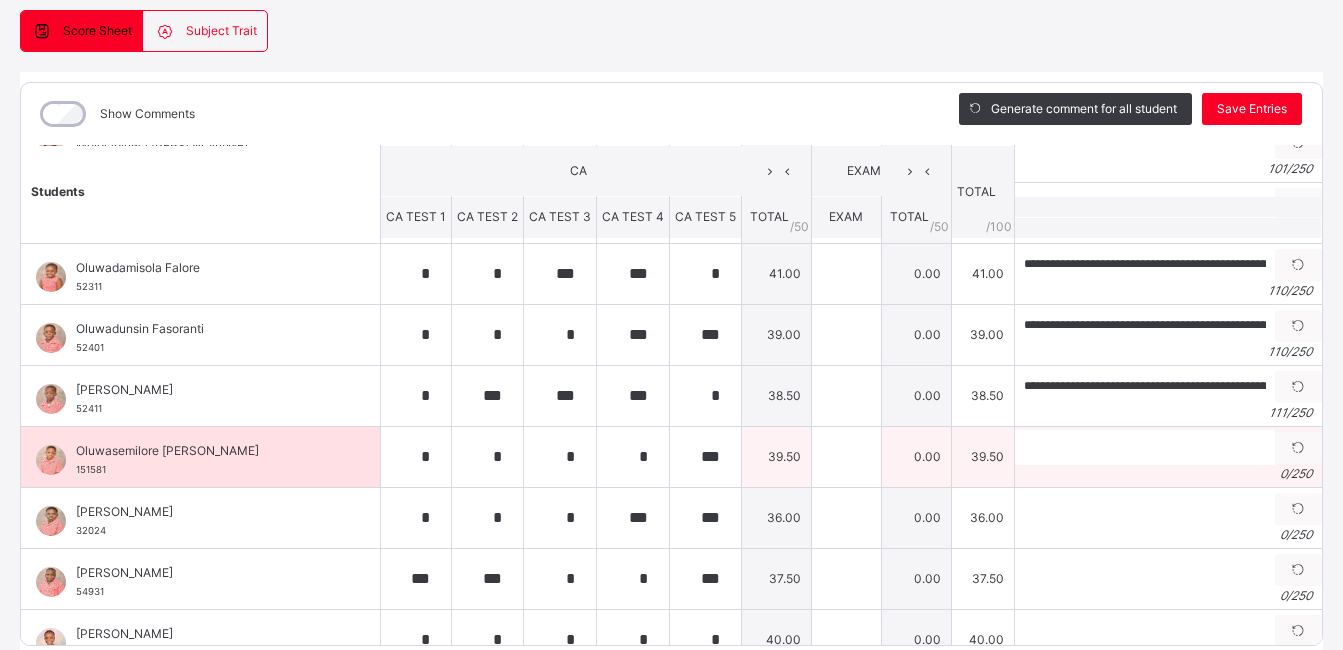 click on "0 / 250" at bounding box center [1168, 474] 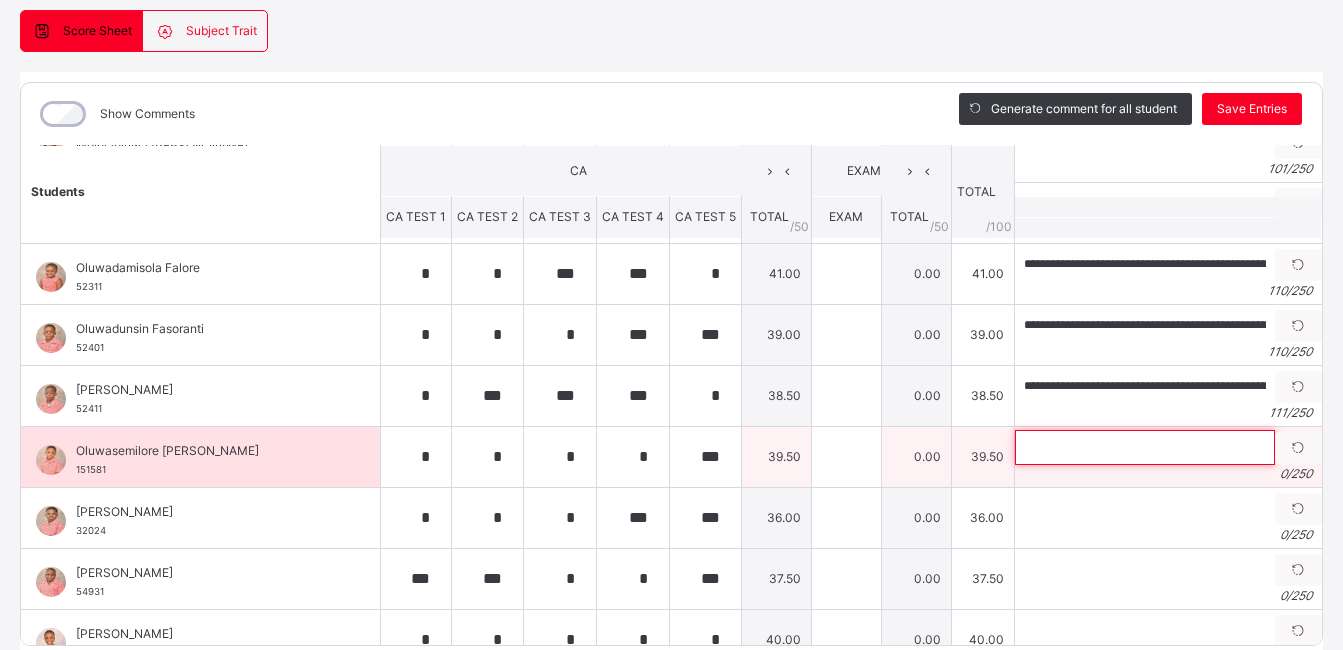 click at bounding box center [1145, 447] 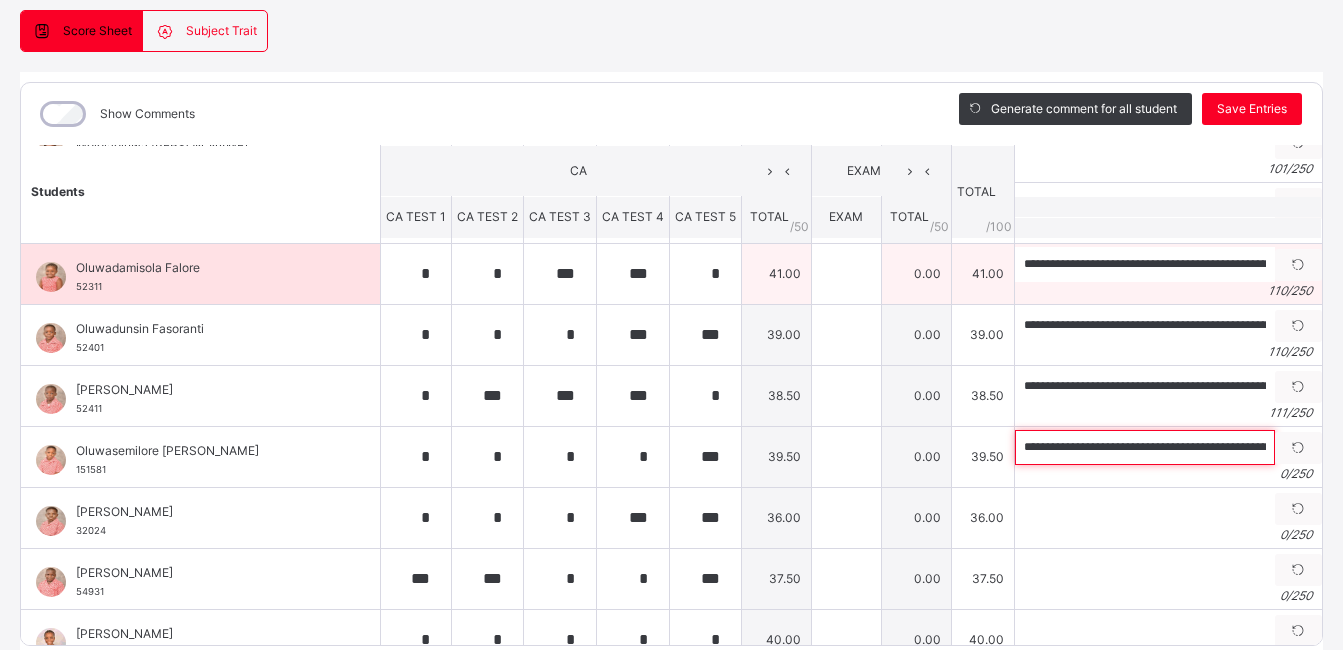 scroll, scrollTop: 0, scrollLeft: 288, axis: horizontal 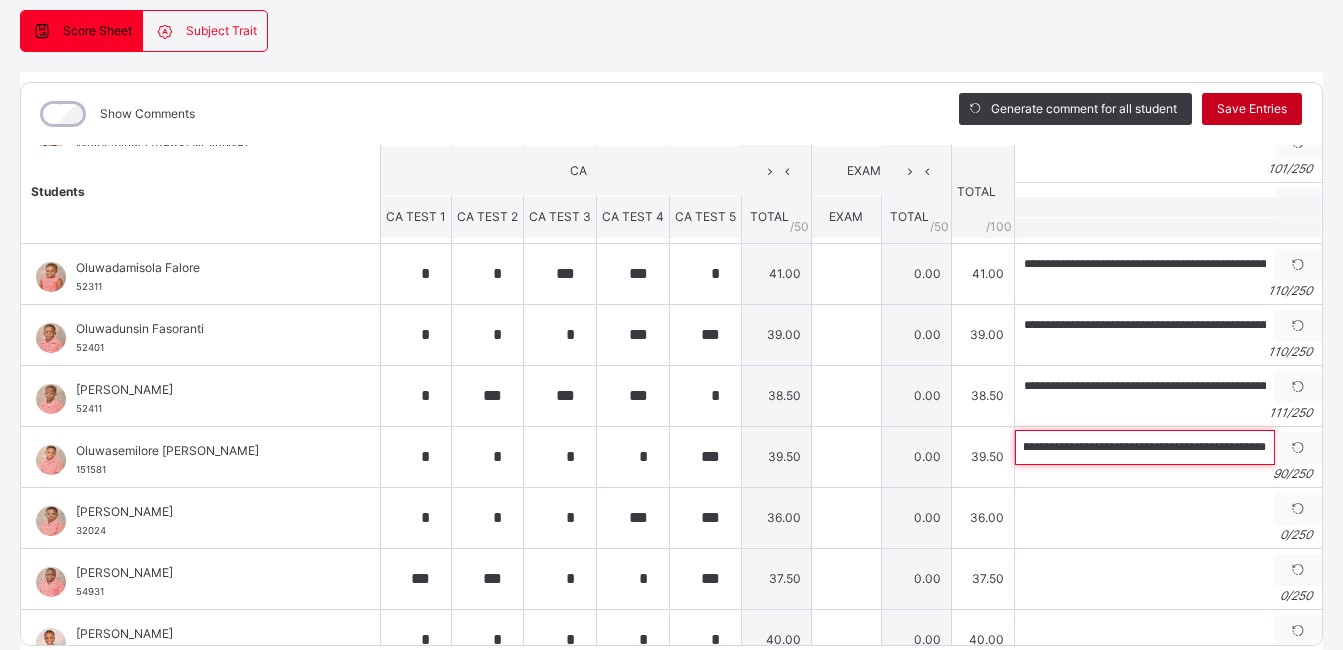 type on "**********" 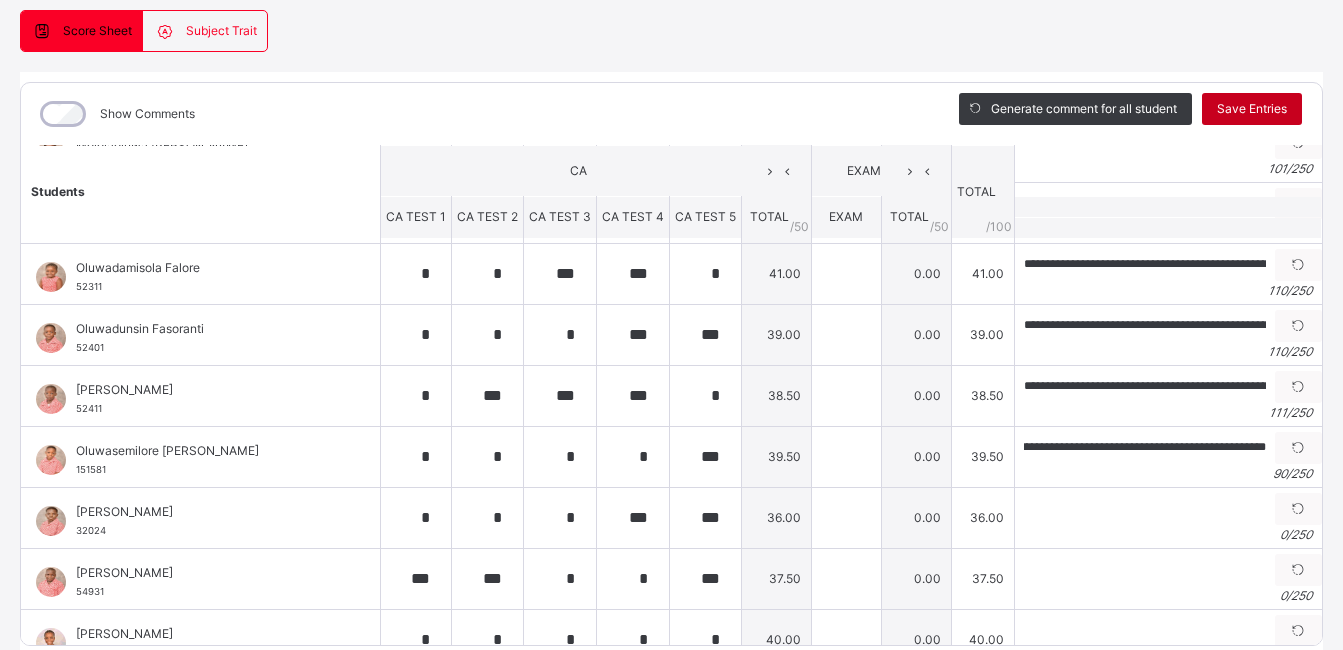 scroll, scrollTop: 0, scrollLeft: 0, axis: both 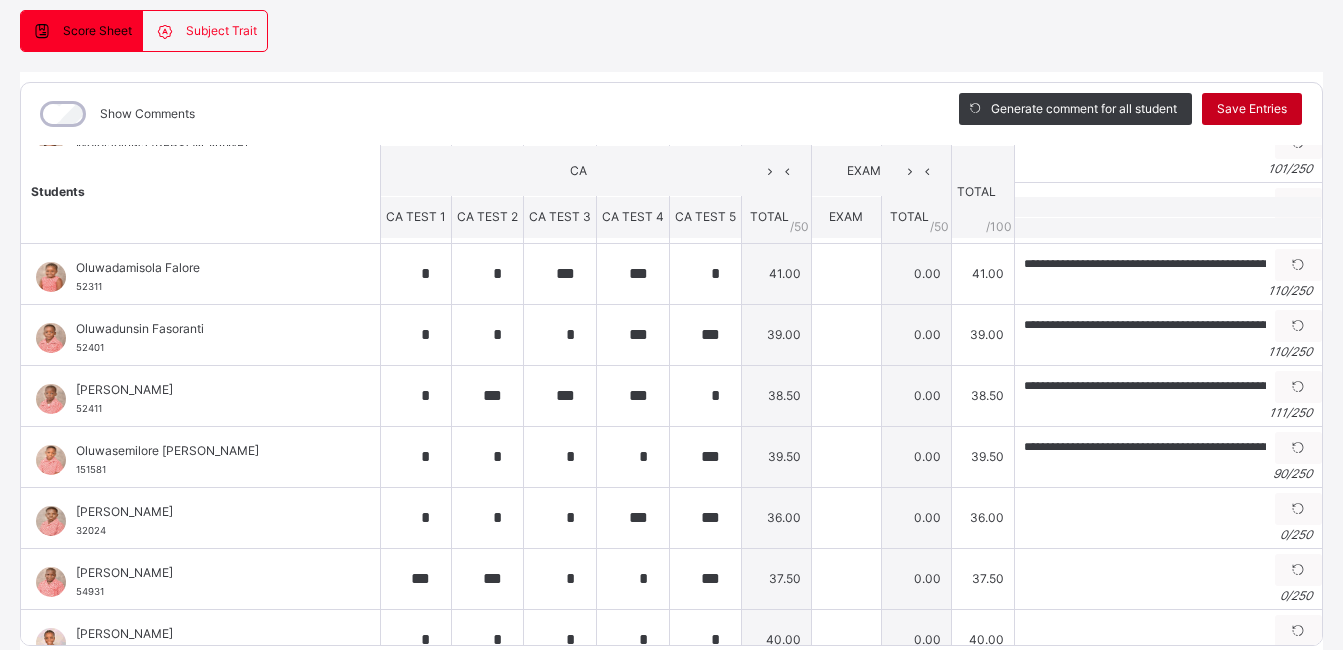 click on "Save Entries" at bounding box center [1252, 109] 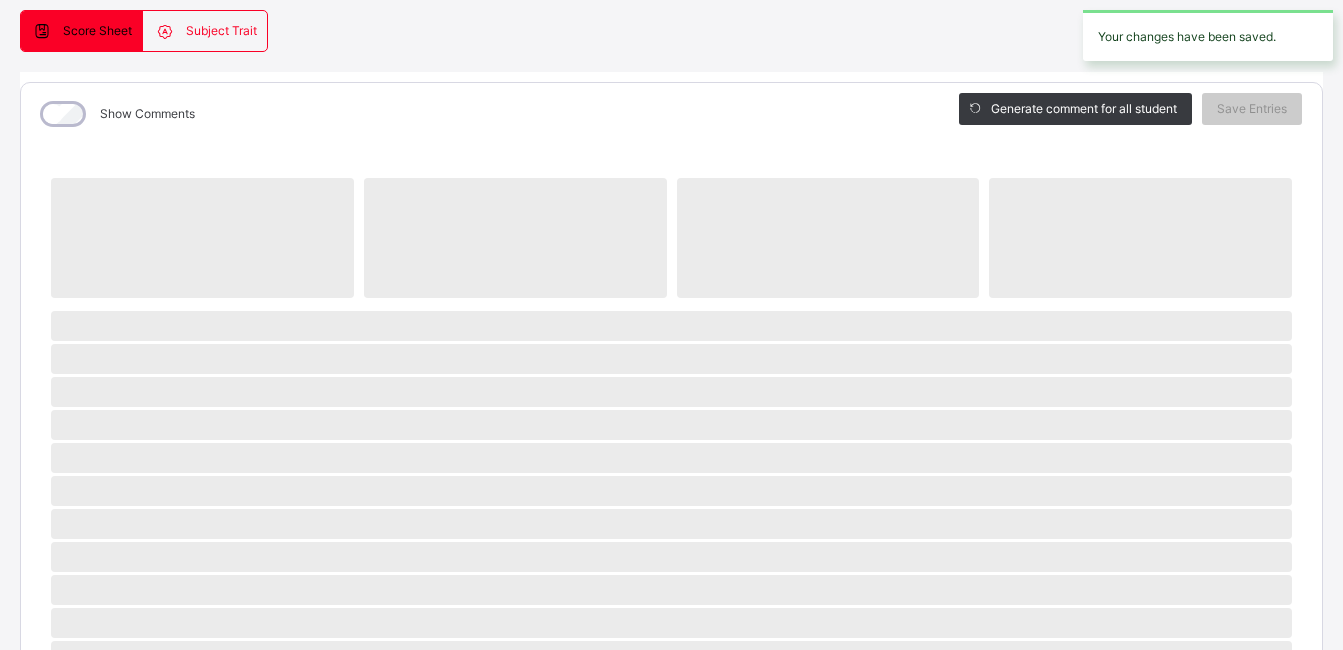 click on "‌" at bounding box center (671, 491) 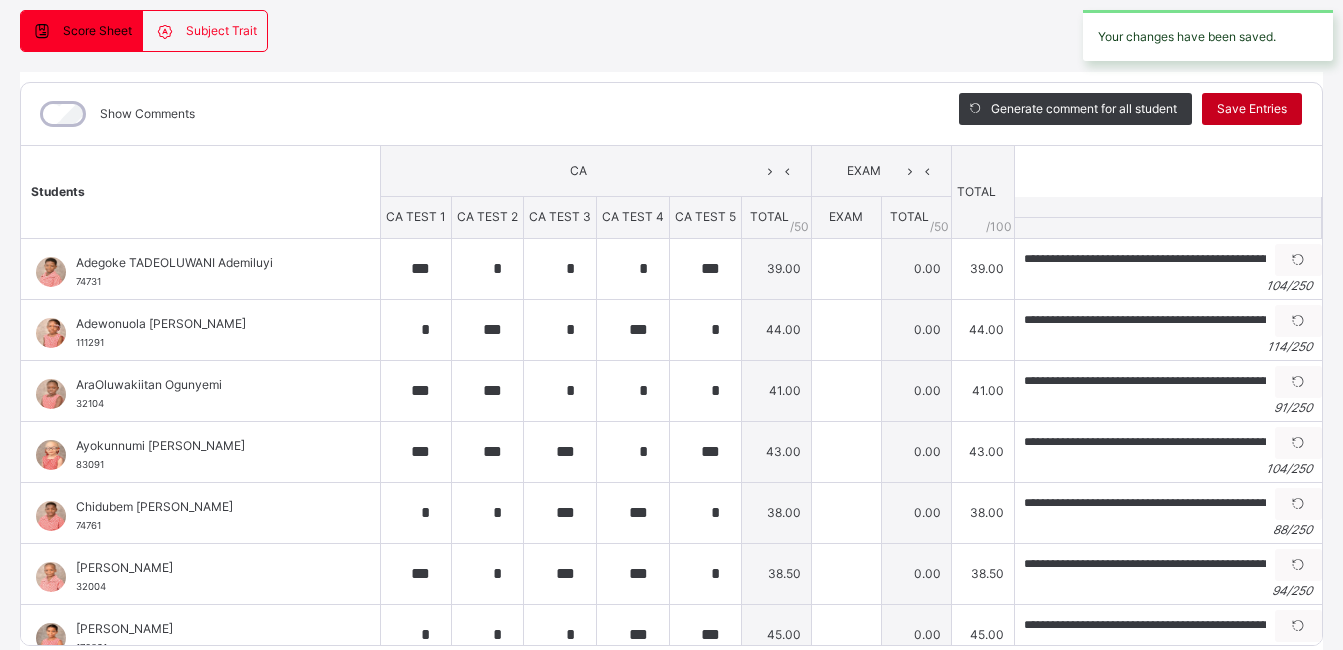 click on "Save Entries" at bounding box center [1252, 109] 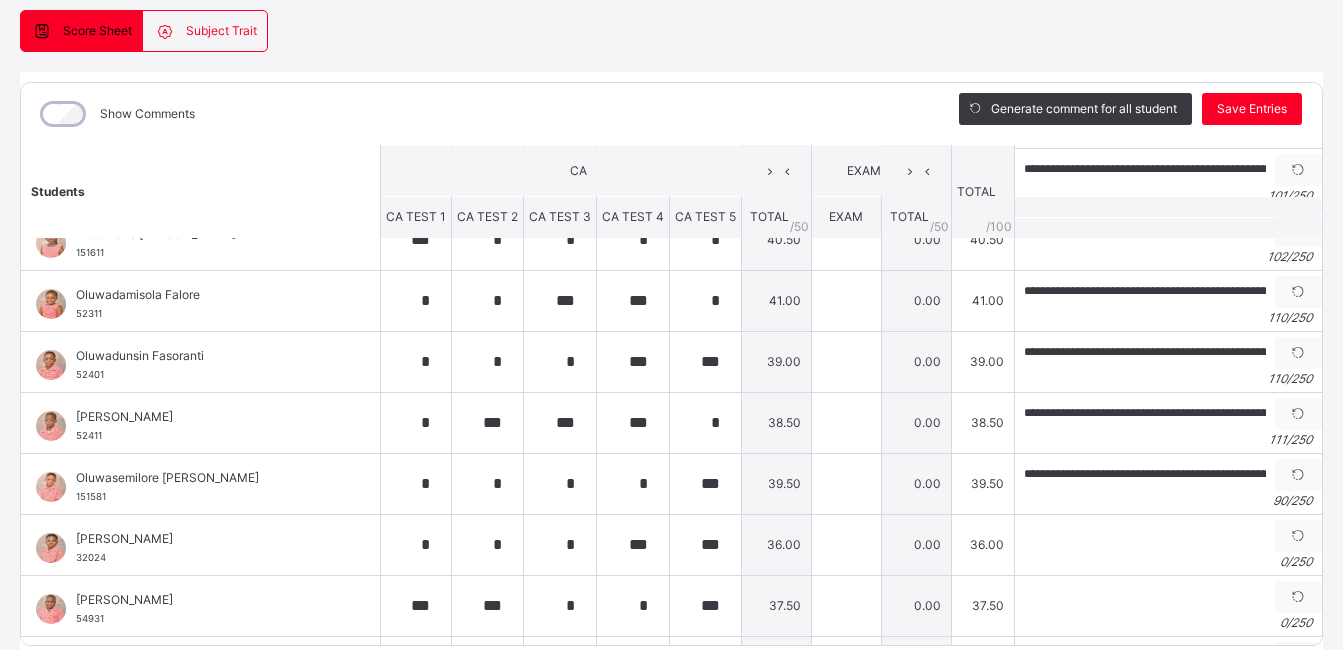 scroll, scrollTop: 1012, scrollLeft: 0, axis: vertical 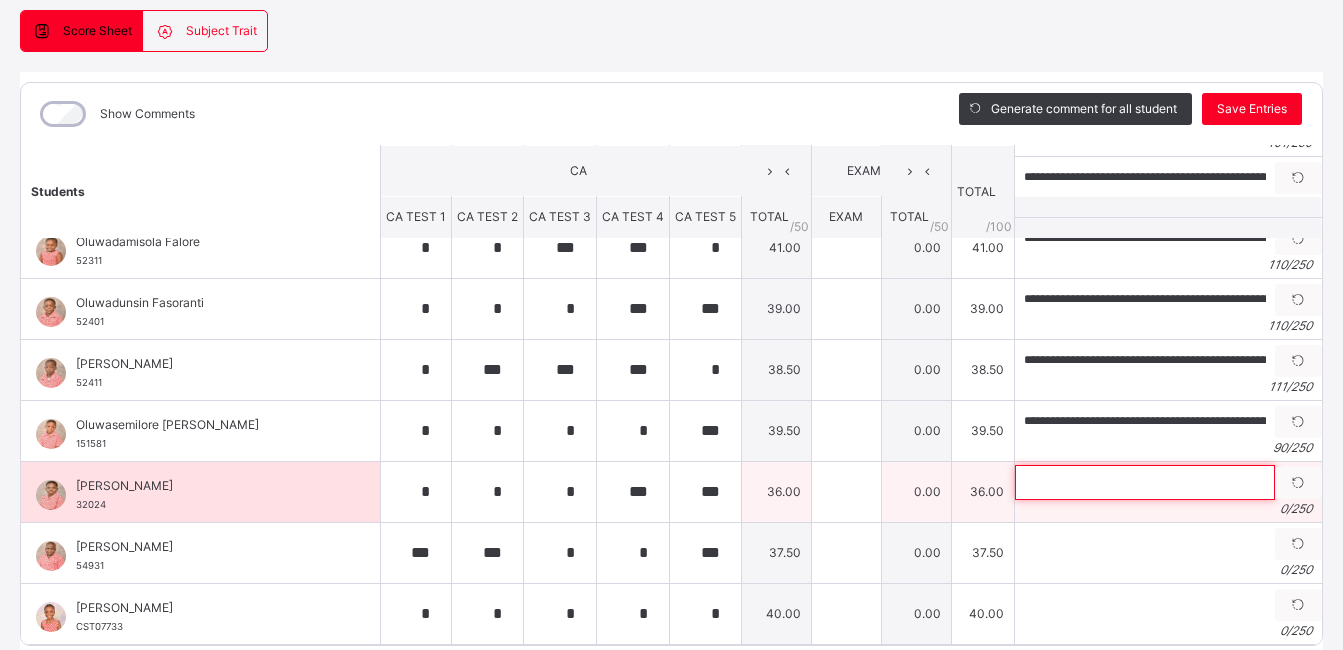 click at bounding box center [1145, 482] 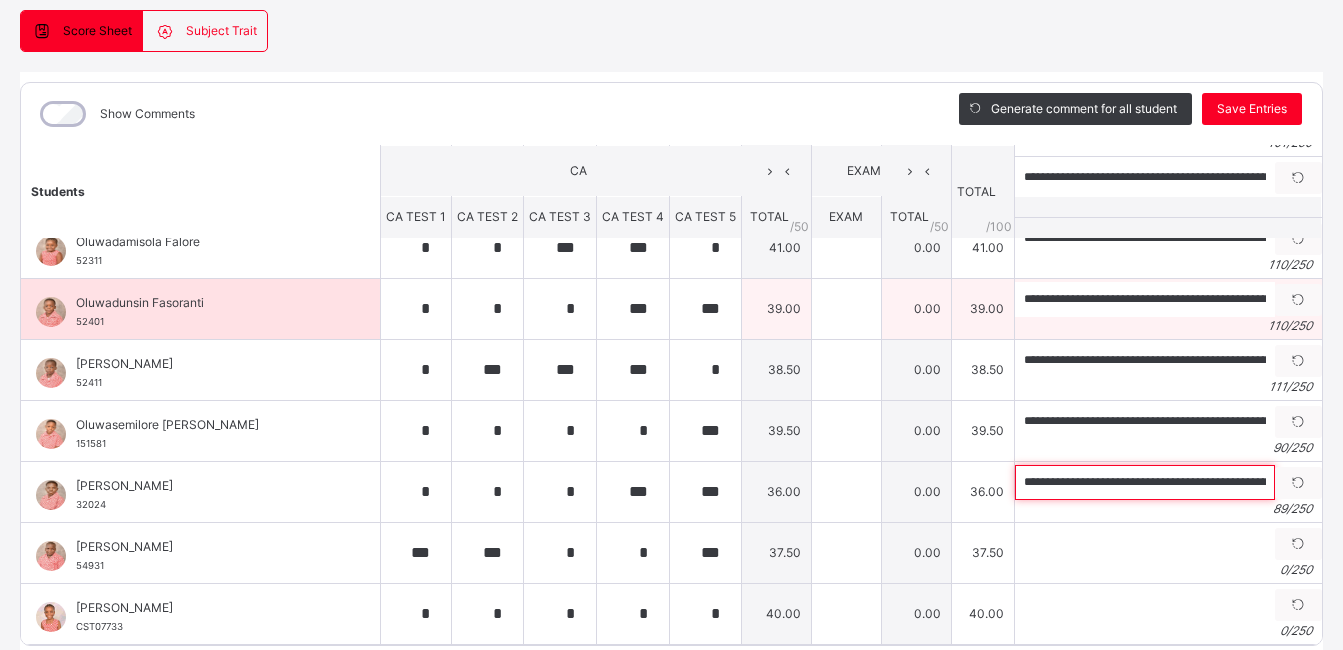 scroll, scrollTop: 0, scrollLeft: 285, axis: horizontal 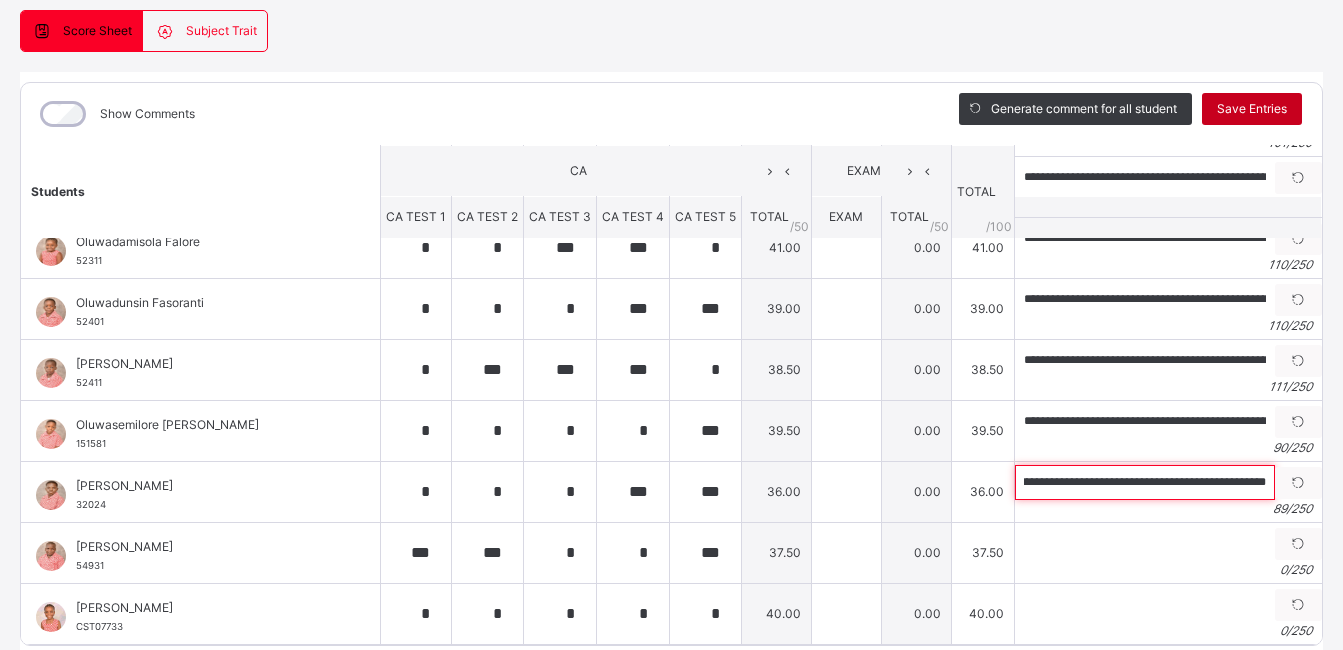 type on "**********" 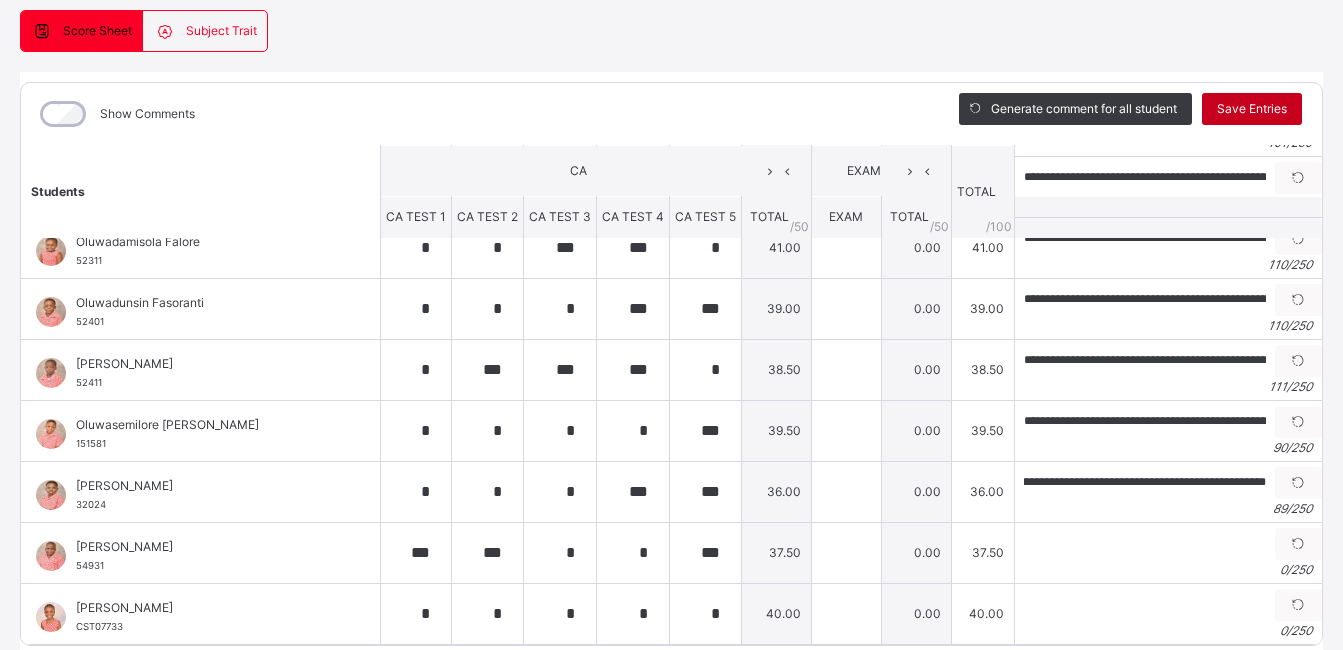 click on "Save Entries" at bounding box center (1252, 109) 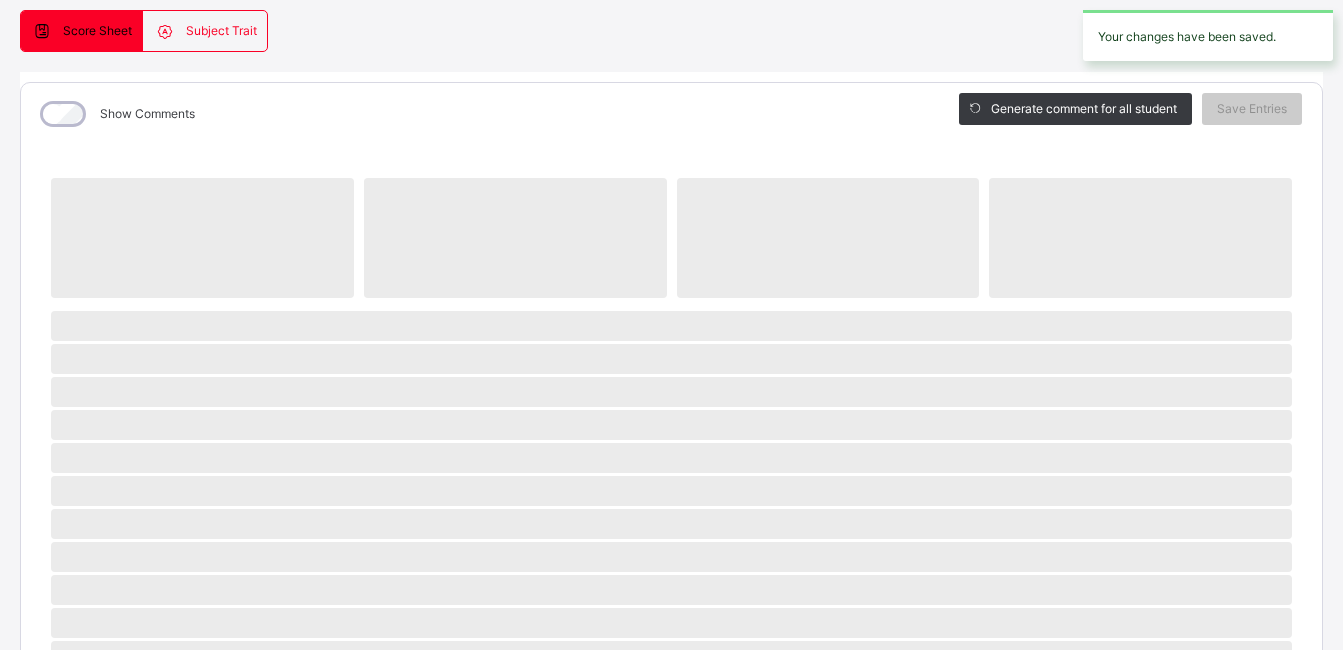 drag, startPoint x: 1301, startPoint y: 511, endPoint x: 1301, endPoint y: 536, distance: 25 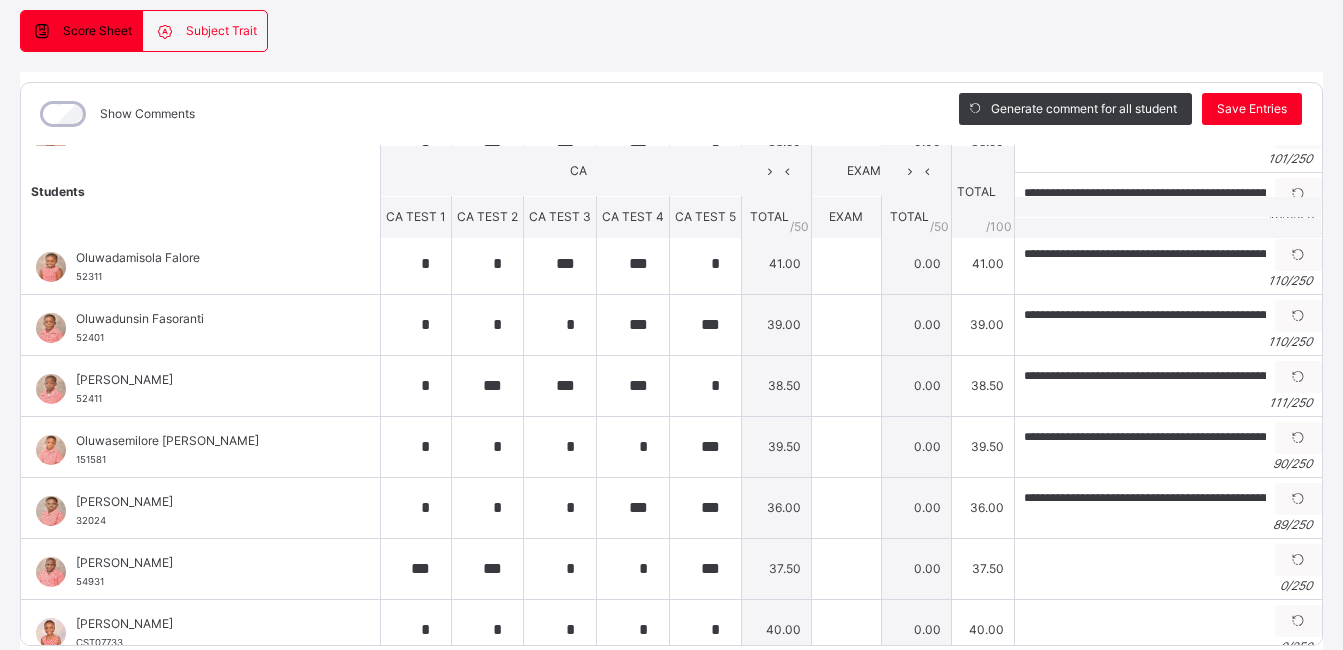 scroll, scrollTop: 1012, scrollLeft: 0, axis: vertical 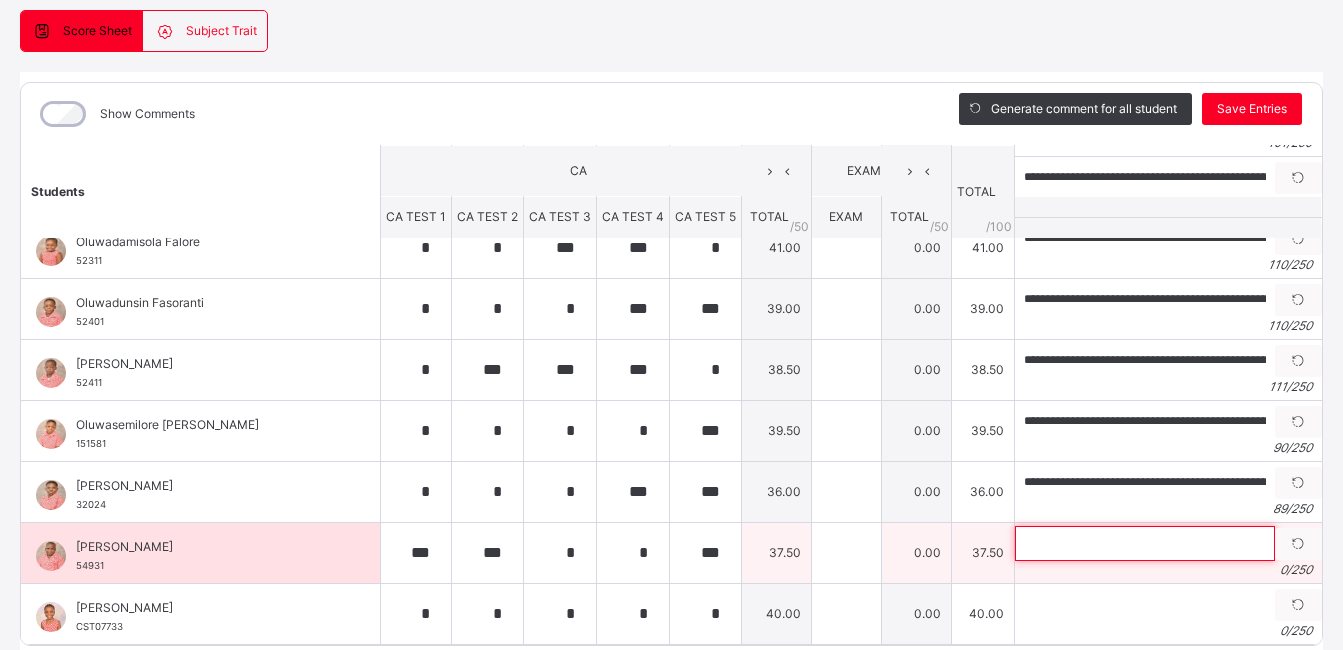 click at bounding box center [1145, 543] 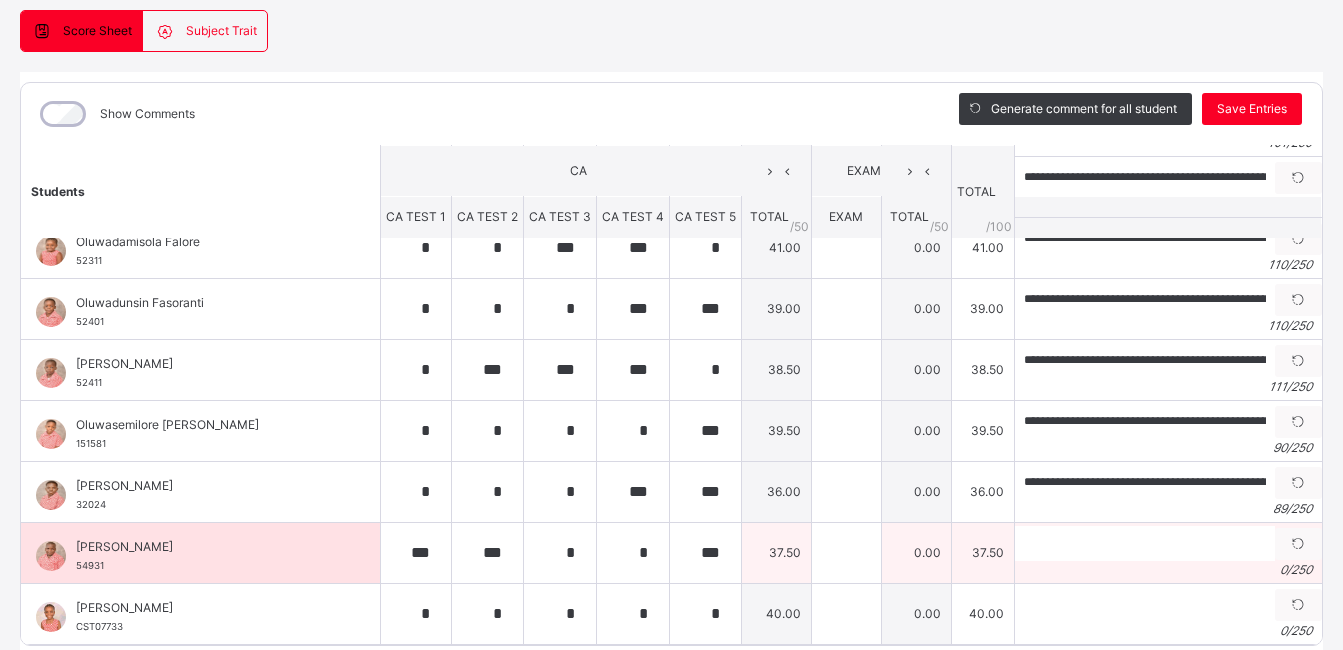 click on "Generate comment 0 / 250" at bounding box center [1167, 552] 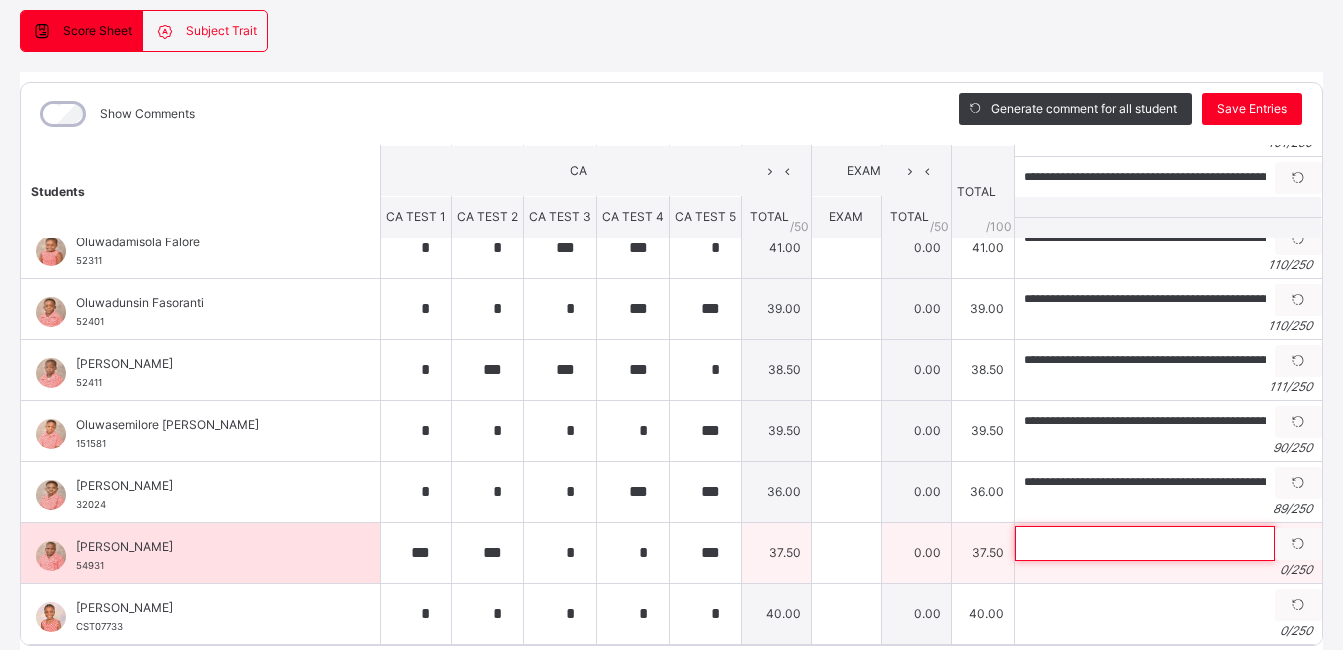 click at bounding box center [1145, 543] 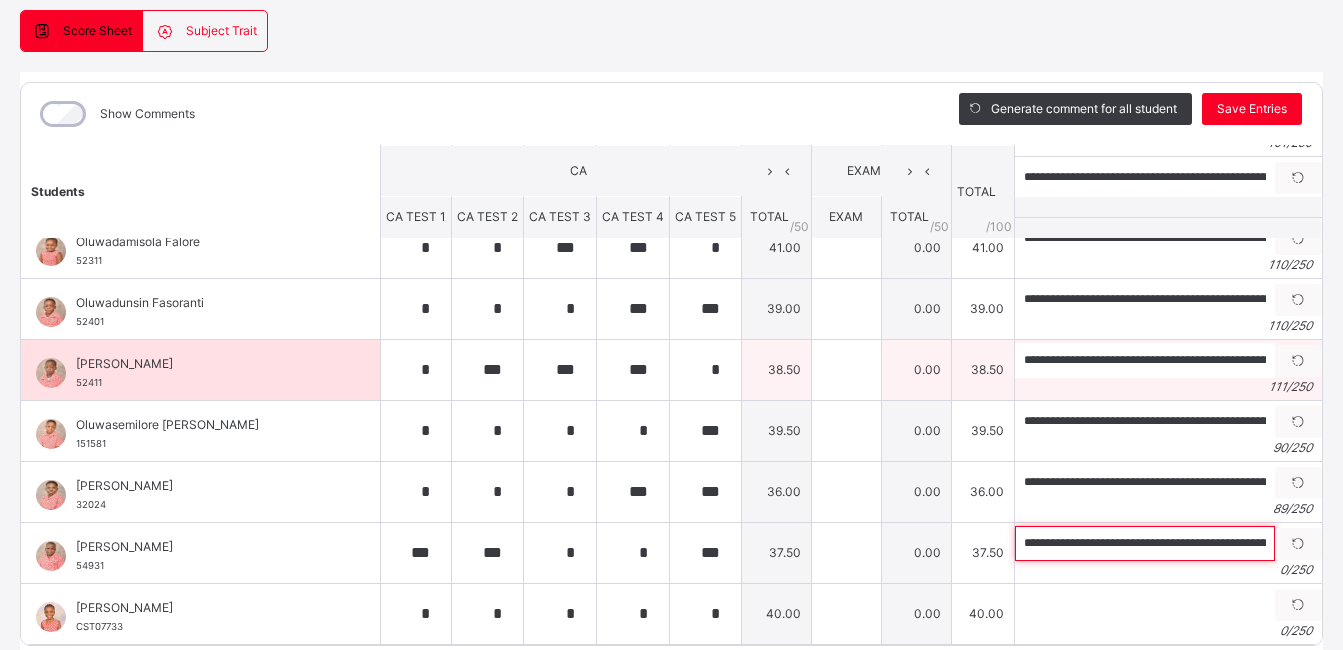 scroll, scrollTop: 0, scrollLeft: 370, axis: horizontal 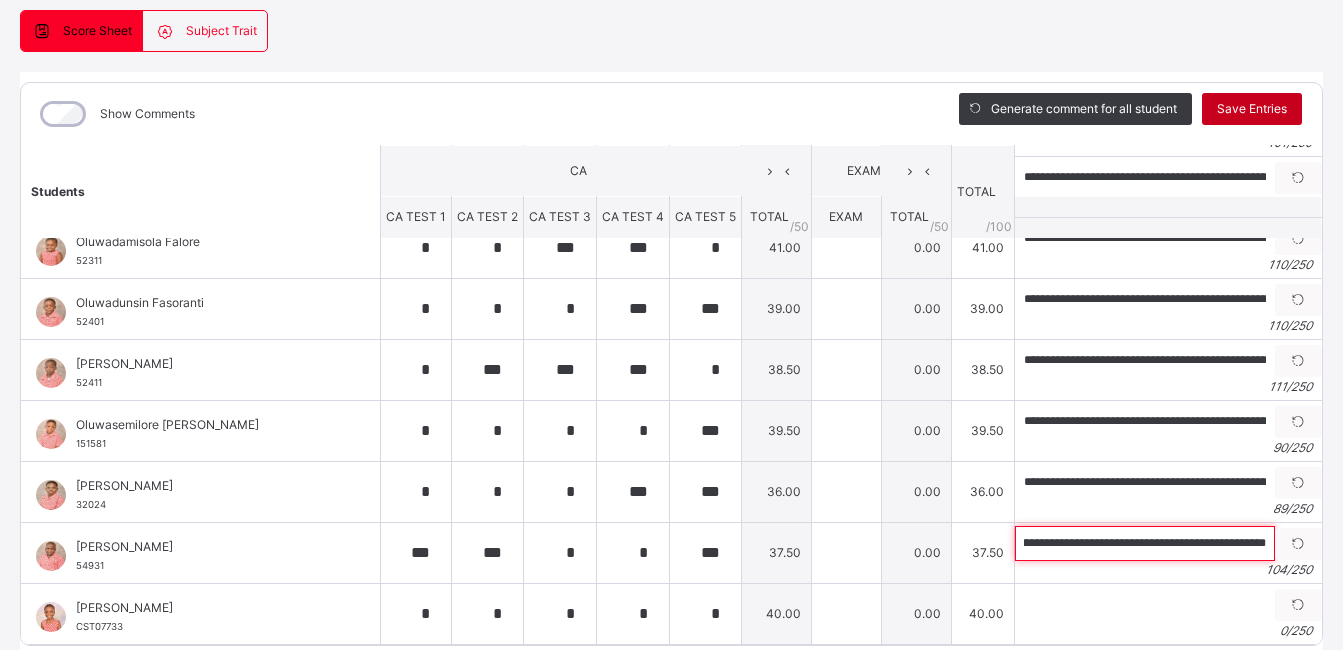 type on "**********" 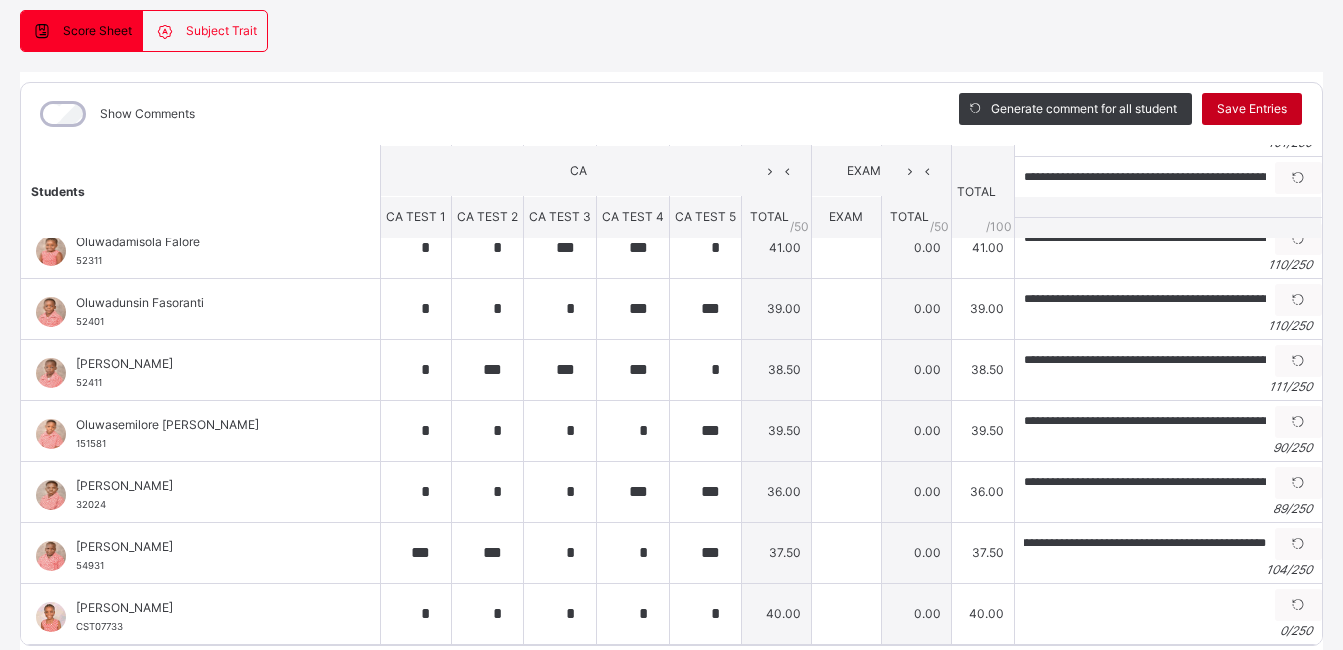 scroll, scrollTop: 0, scrollLeft: 0, axis: both 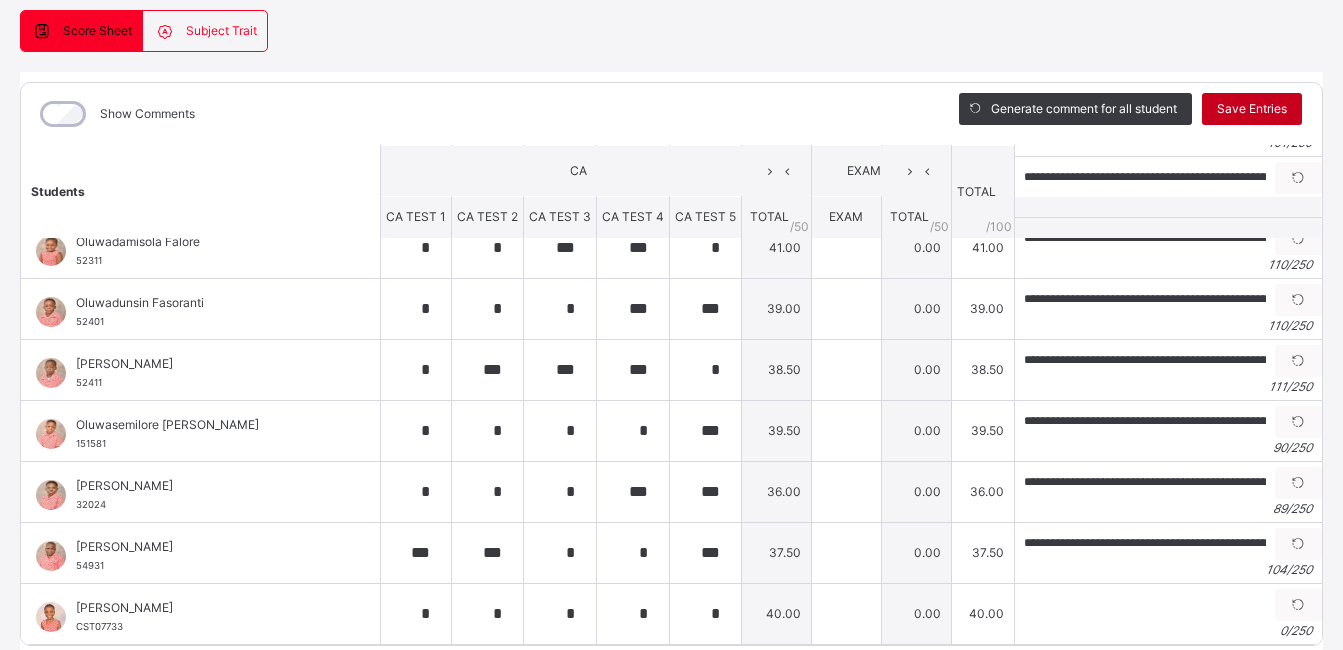 click on "Save Entries" at bounding box center [1252, 109] 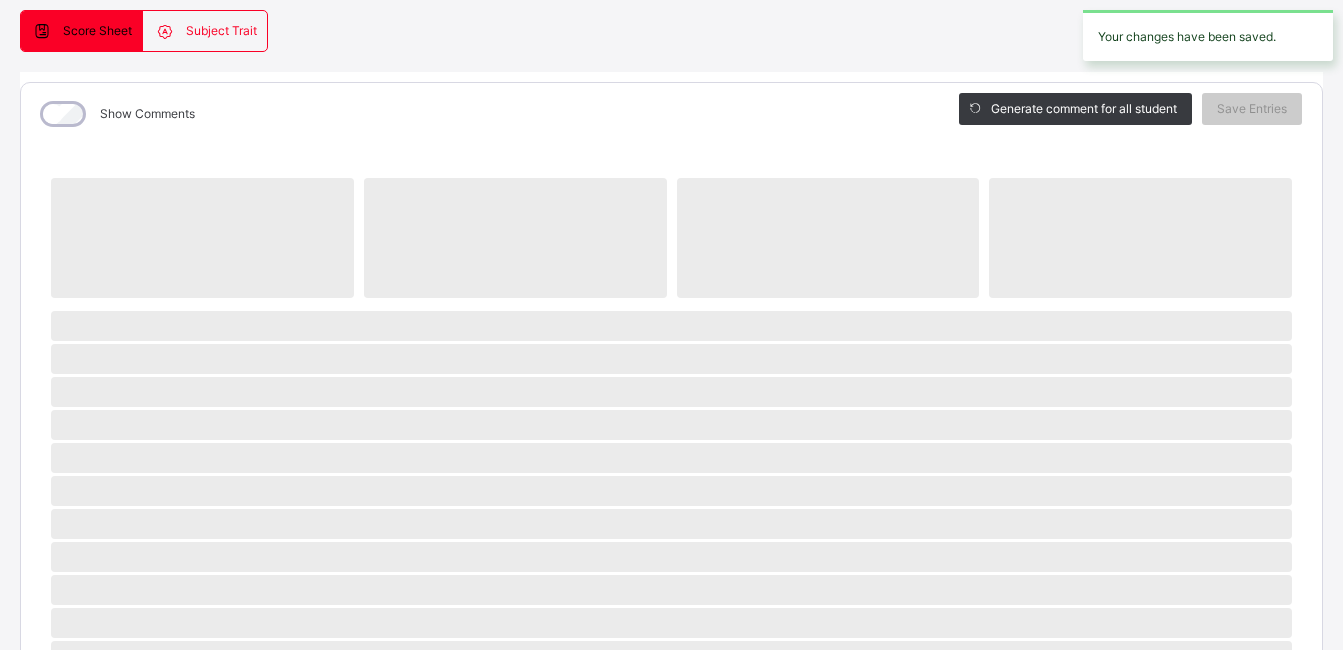 click on "‌" at bounding box center (671, 590) 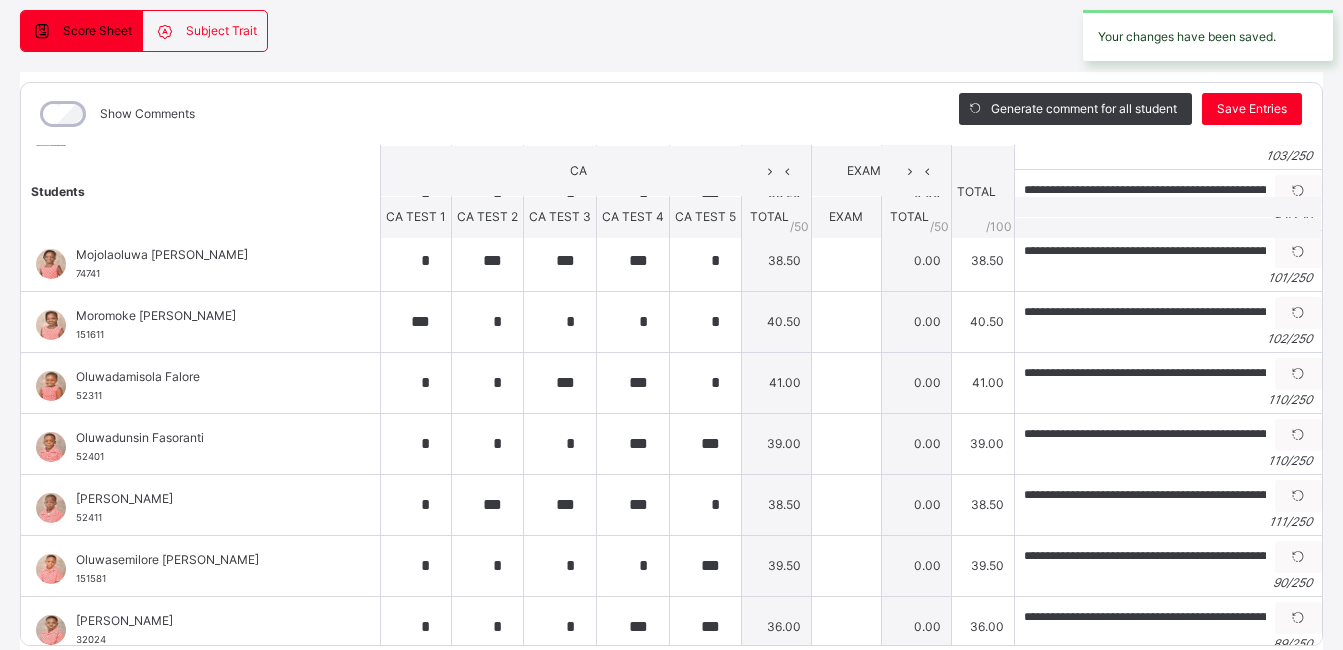 scroll, scrollTop: 1012, scrollLeft: 0, axis: vertical 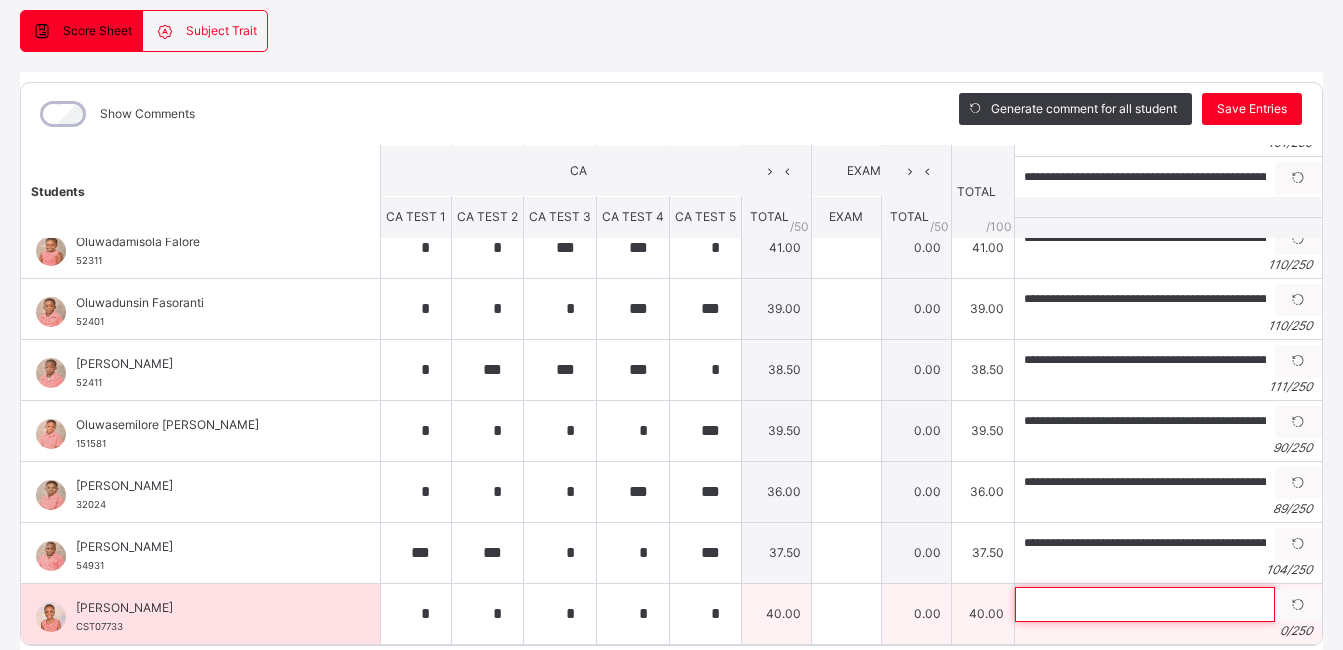 click at bounding box center [1145, 604] 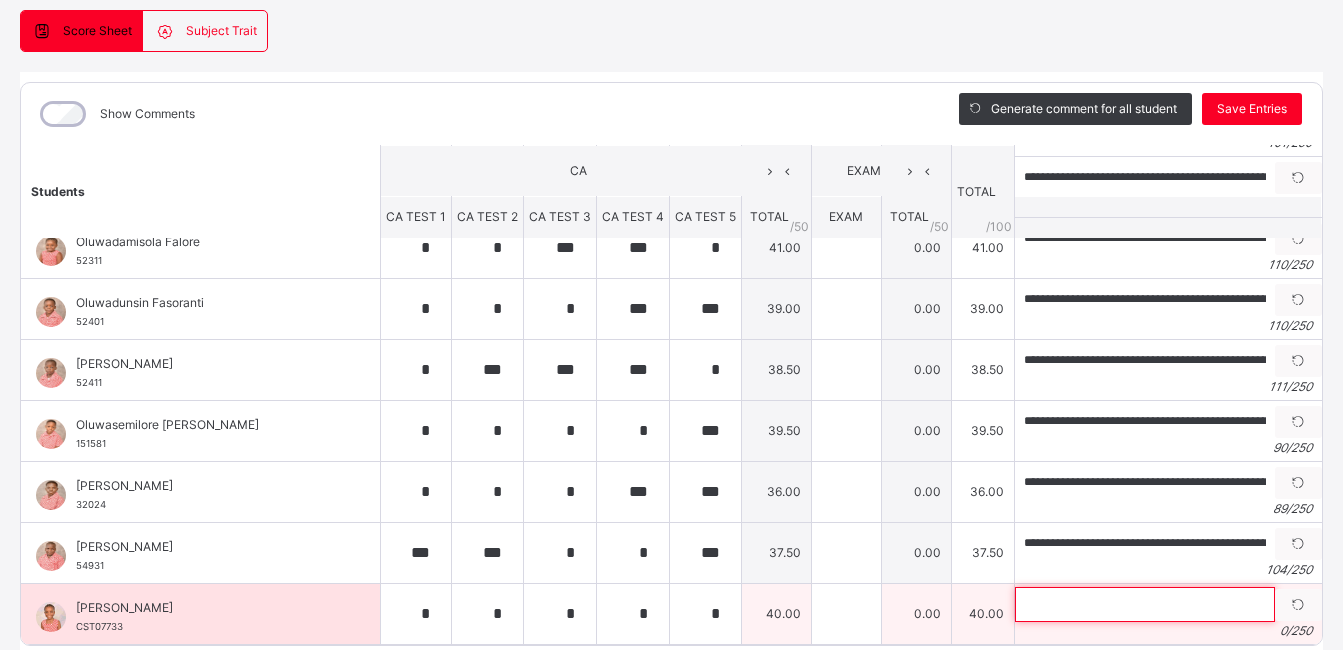 paste on "**********" 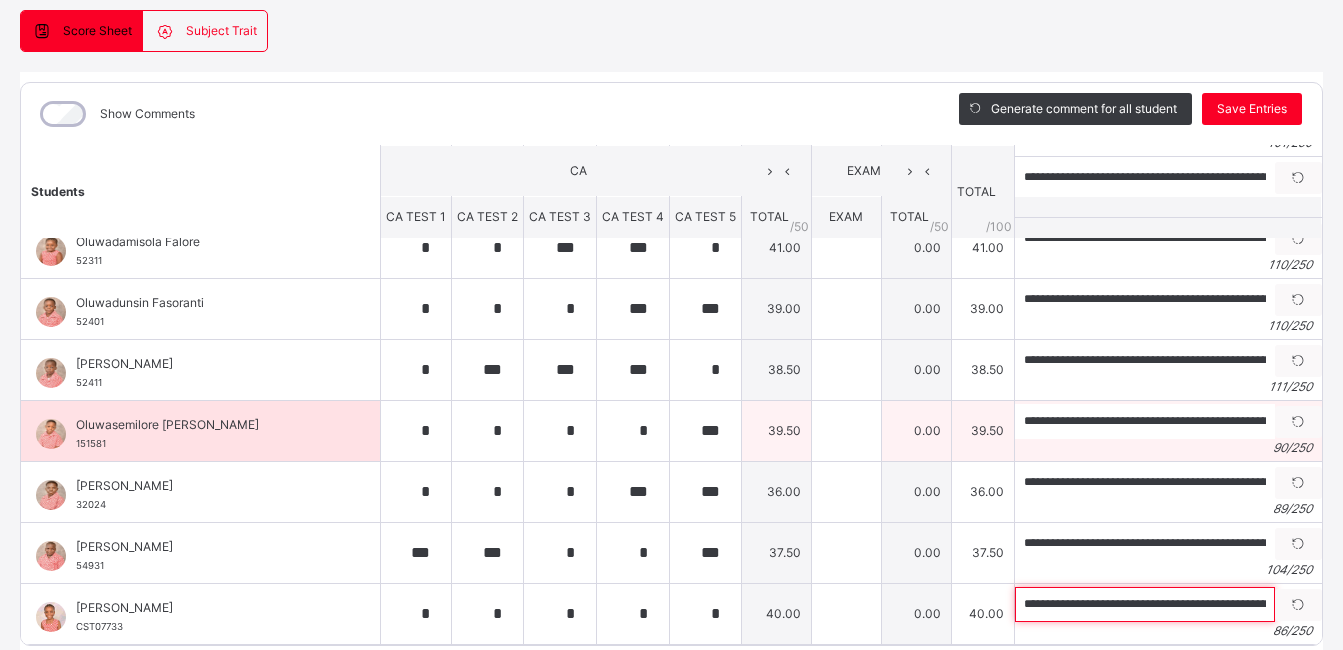 scroll, scrollTop: 0, scrollLeft: 264, axis: horizontal 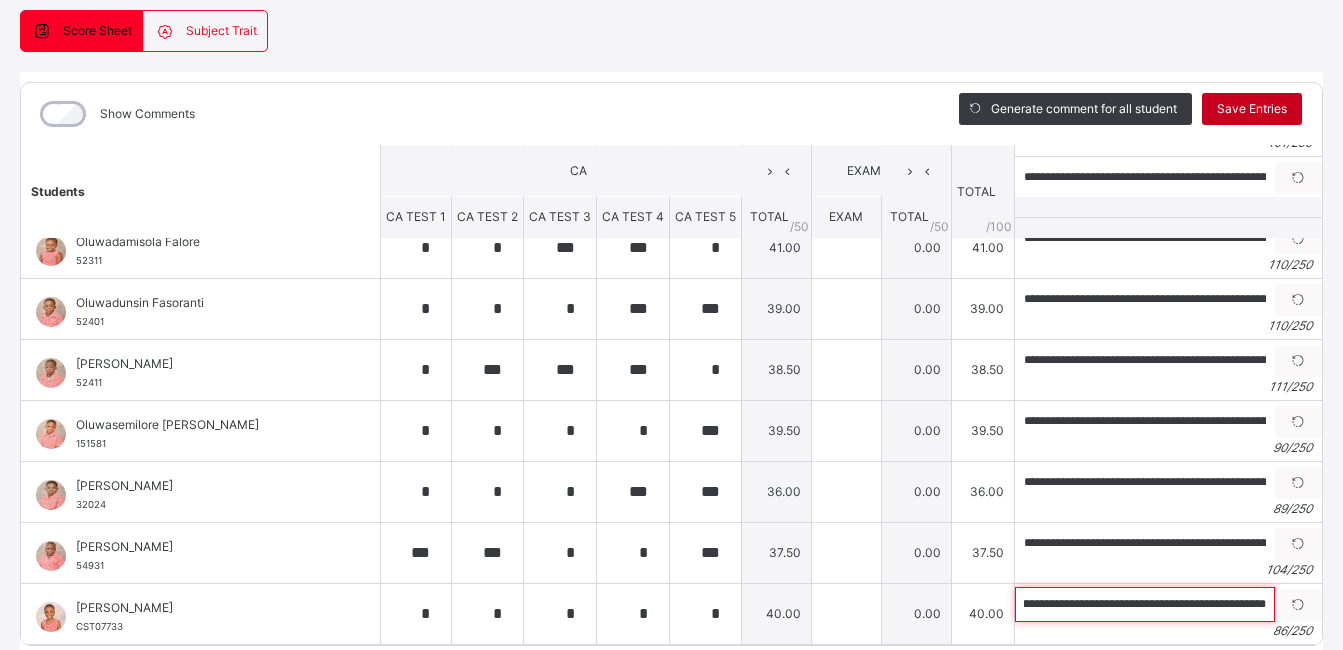 type on "**********" 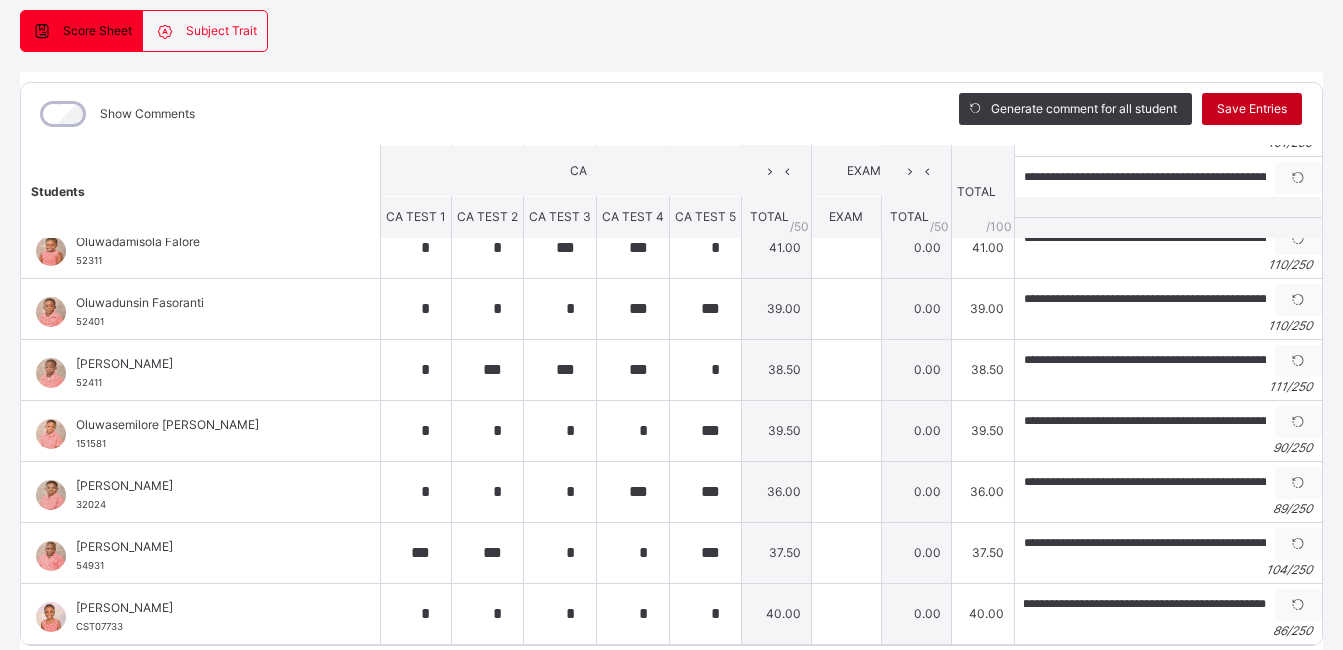 scroll, scrollTop: 0, scrollLeft: 0, axis: both 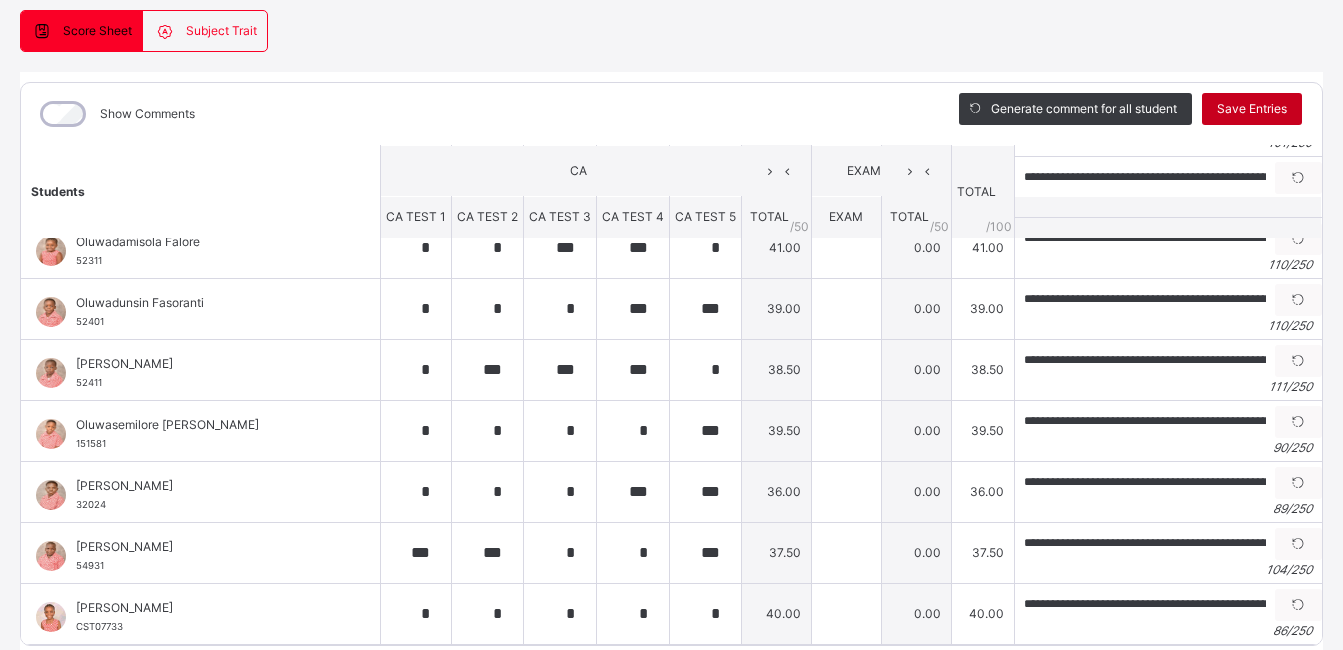 click on "Save Entries" at bounding box center [1252, 109] 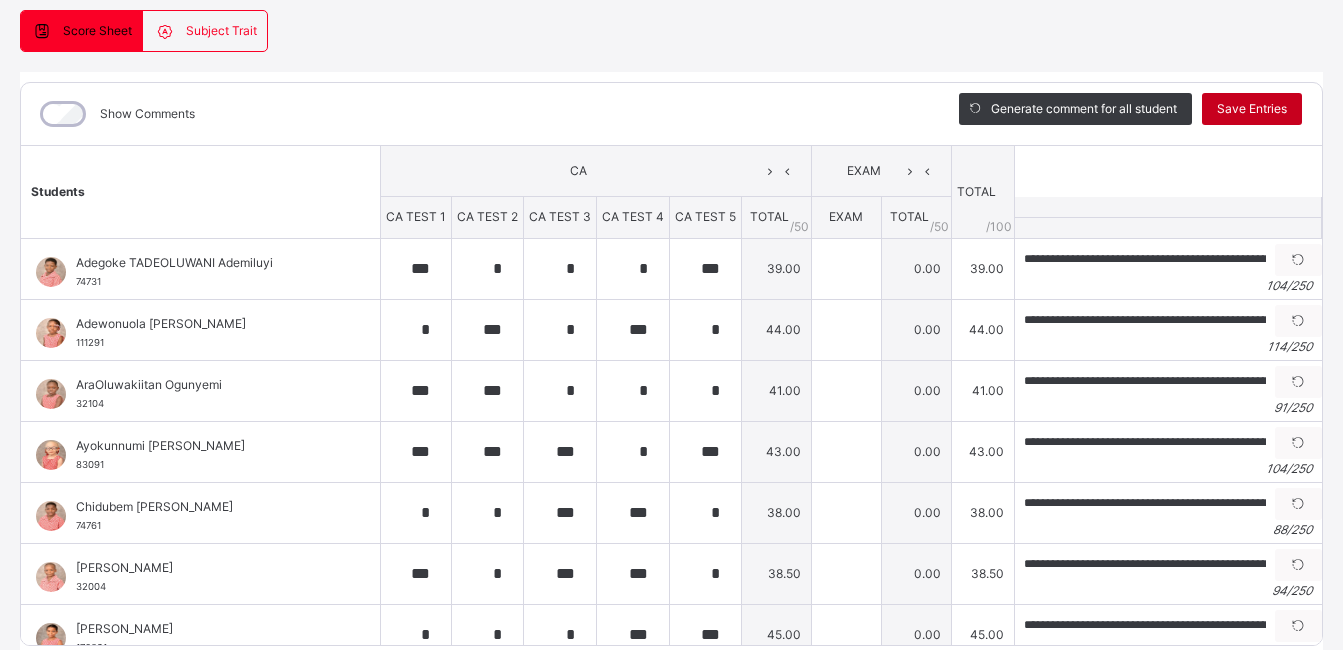 click on "Save Entries" at bounding box center [1252, 109] 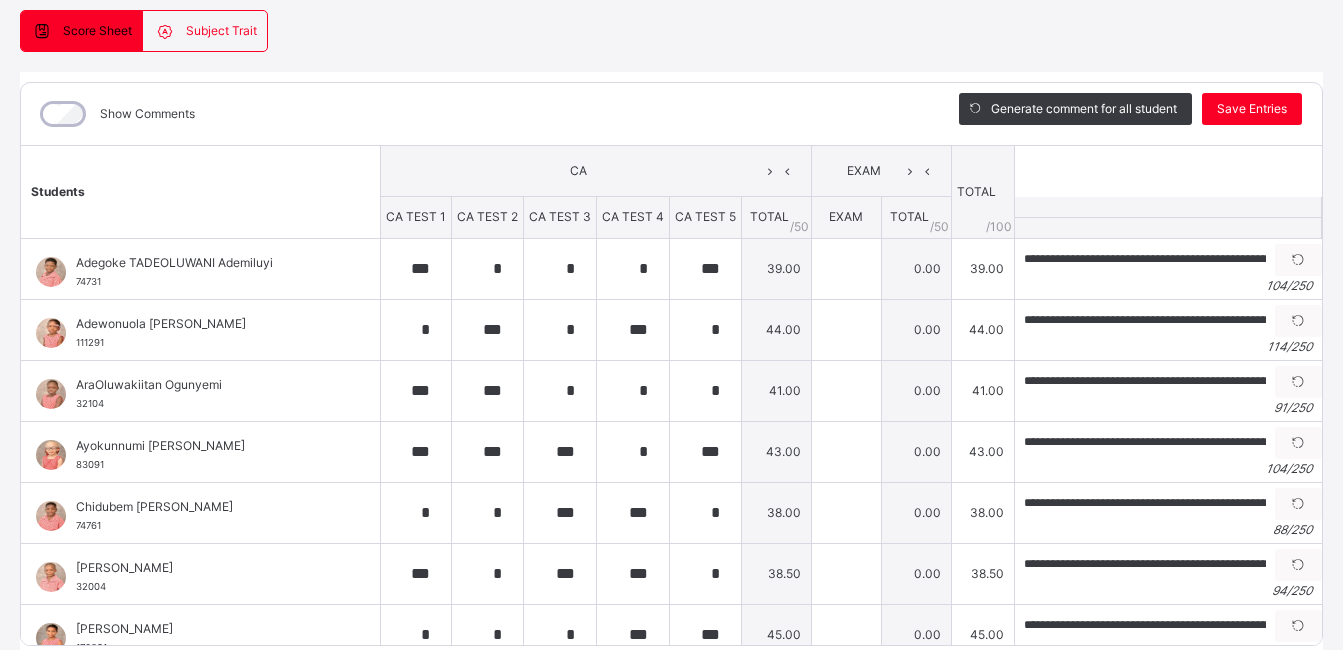 scroll, scrollTop: 76, scrollLeft: 0, axis: vertical 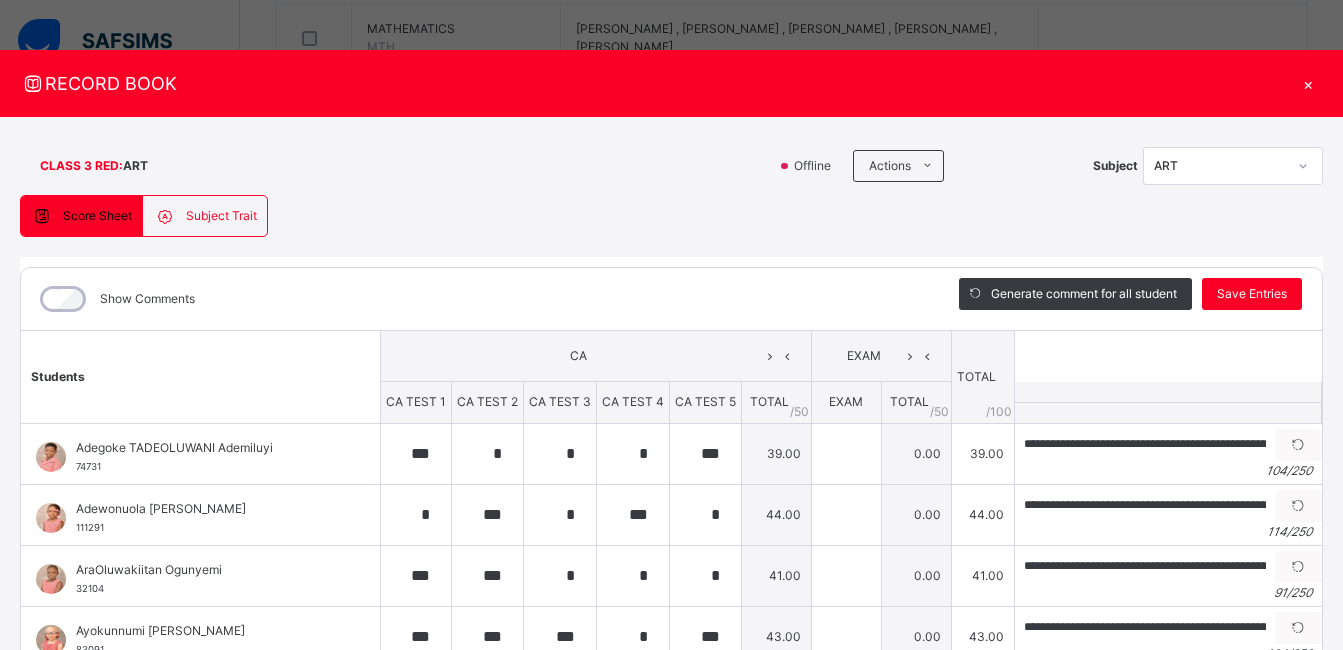 click on "×" at bounding box center (1308, 83) 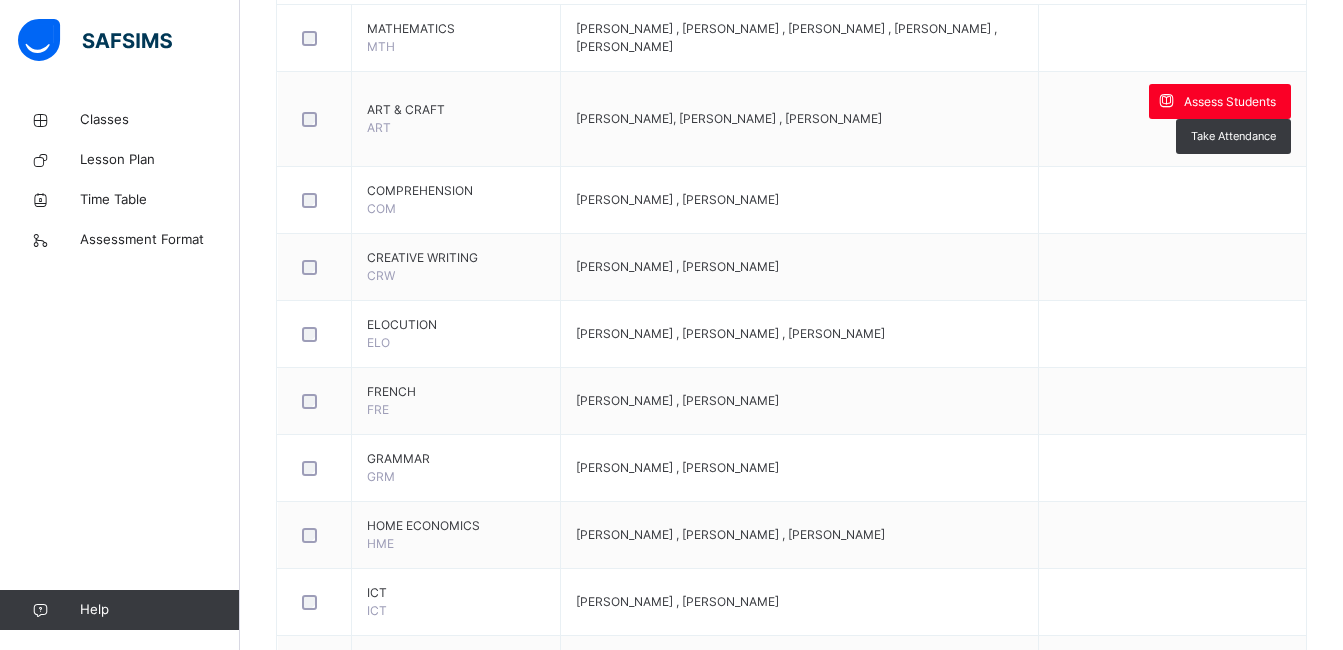 scroll, scrollTop: 0, scrollLeft: 0, axis: both 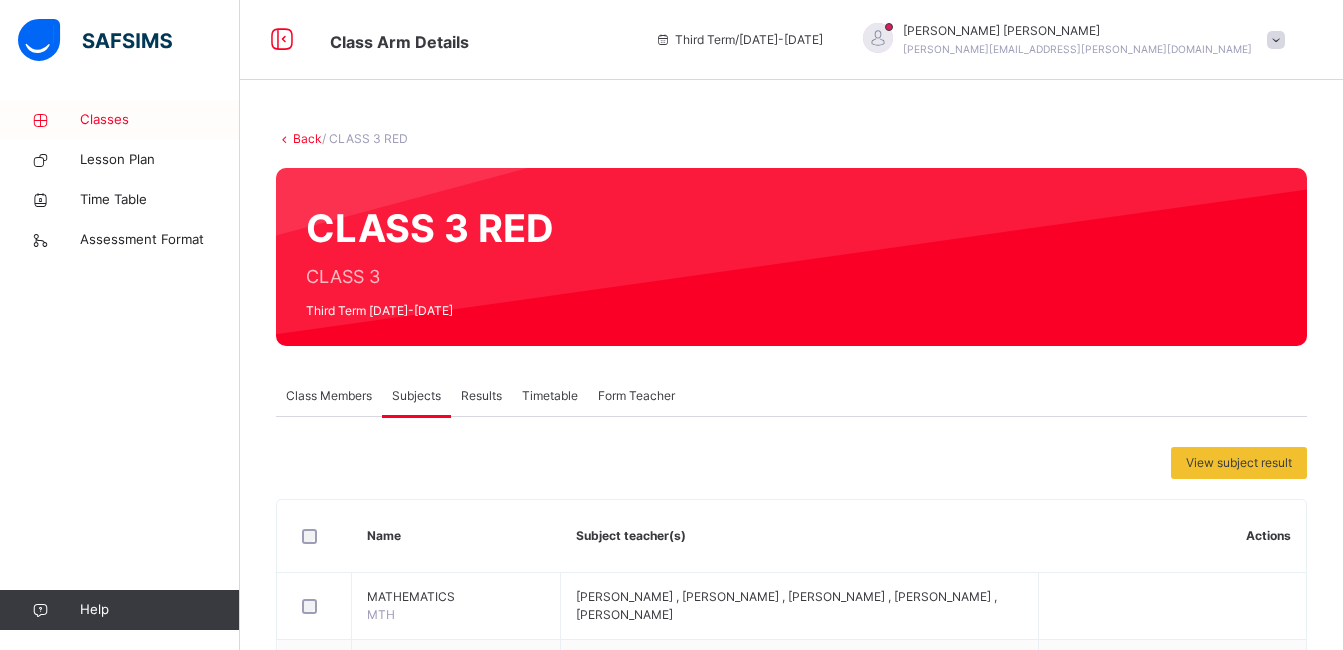 click on "Classes" at bounding box center [160, 120] 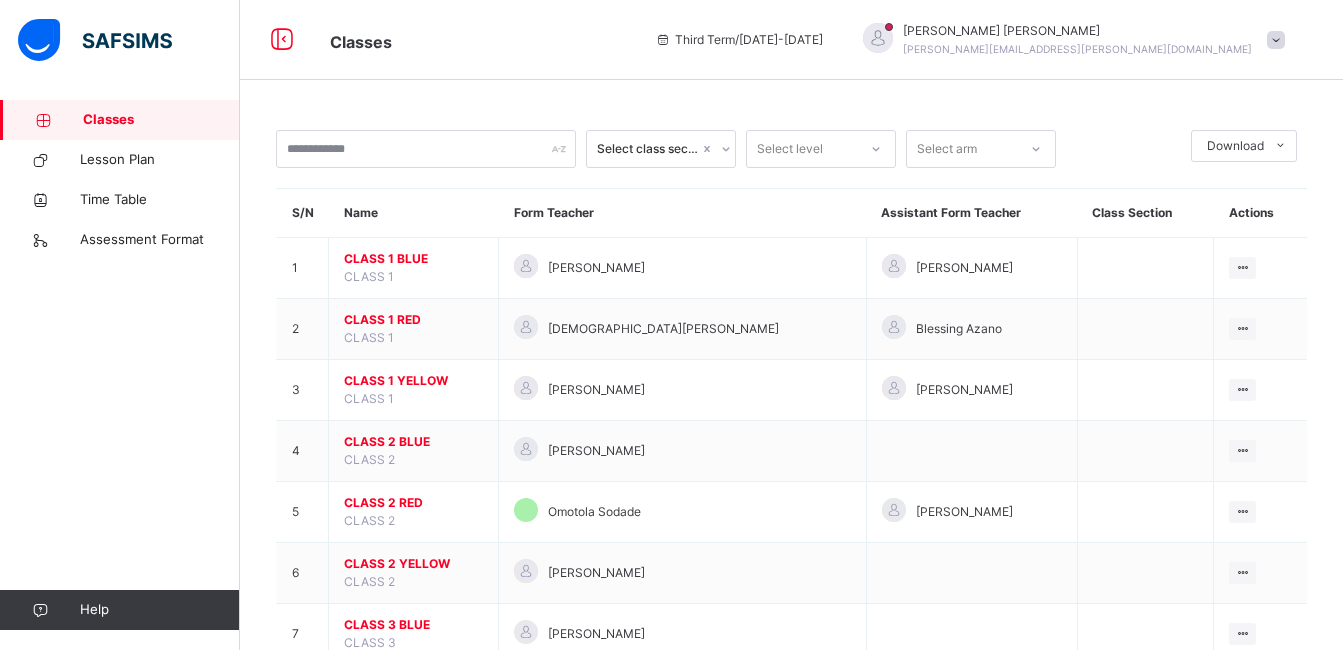 scroll, scrollTop: 187, scrollLeft: 0, axis: vertical 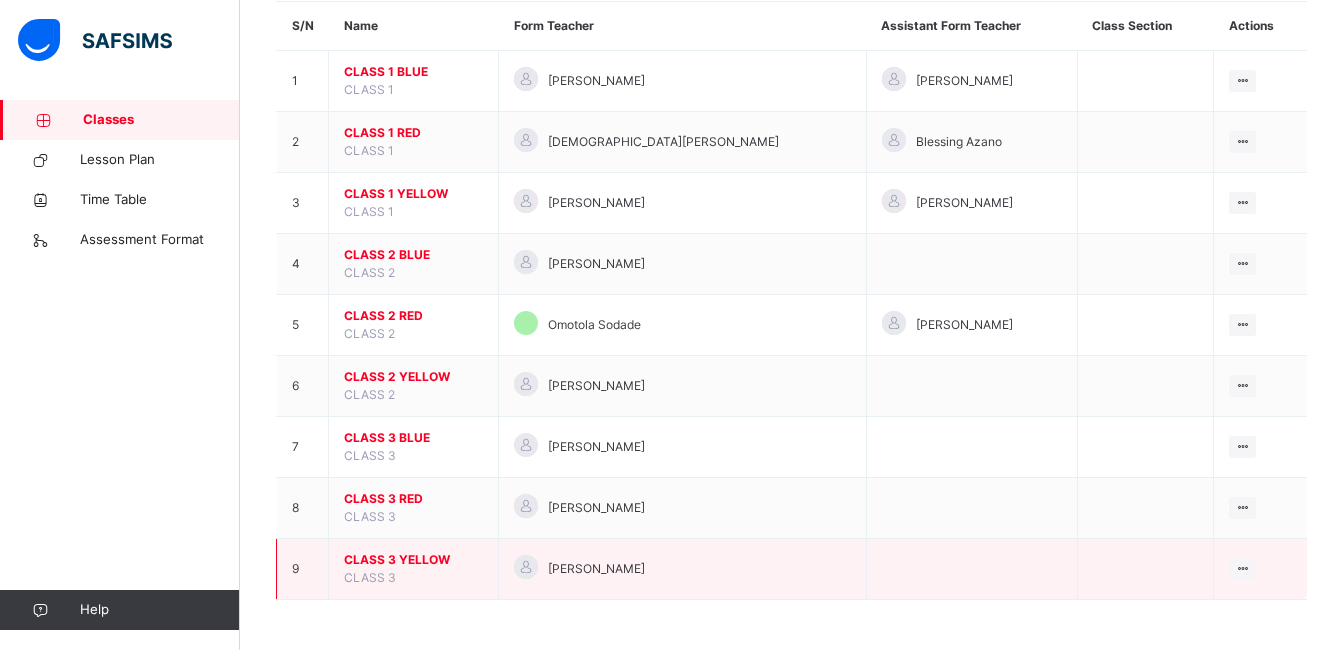click on "CLASS 3   YELLOW" at bounding box center (413, 560) 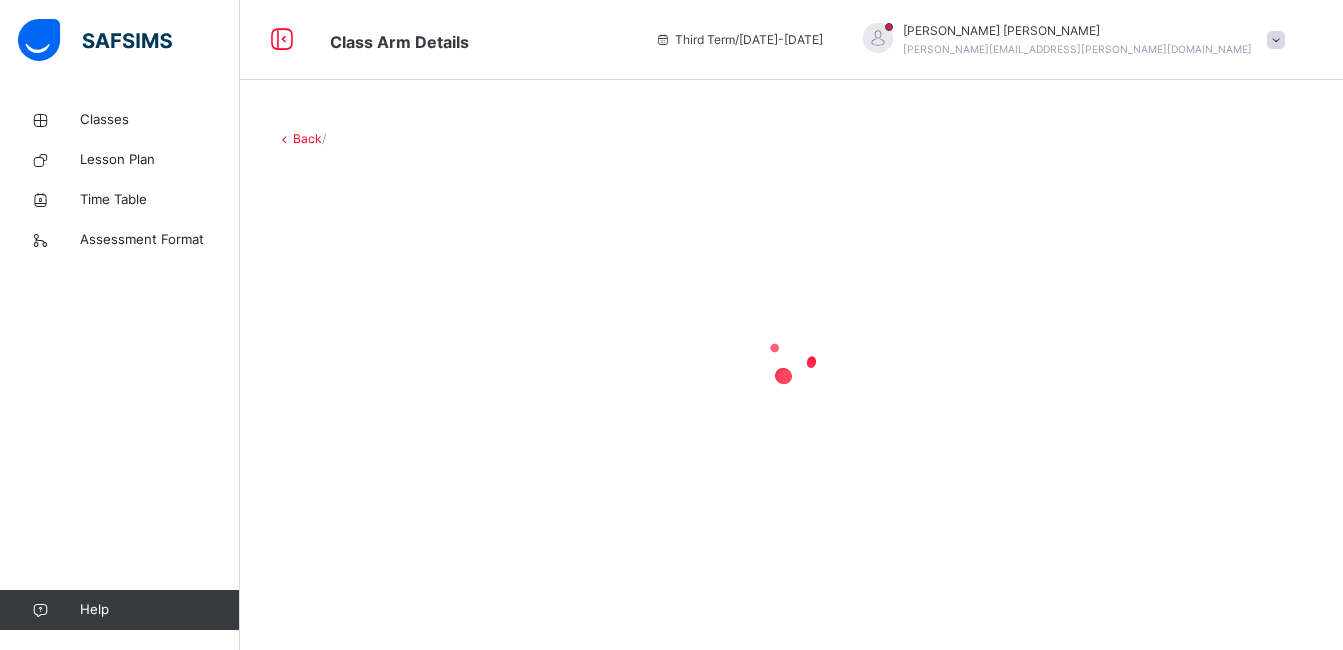 scroll, scrollTop: 0, scrollLeft: 0, axis: both 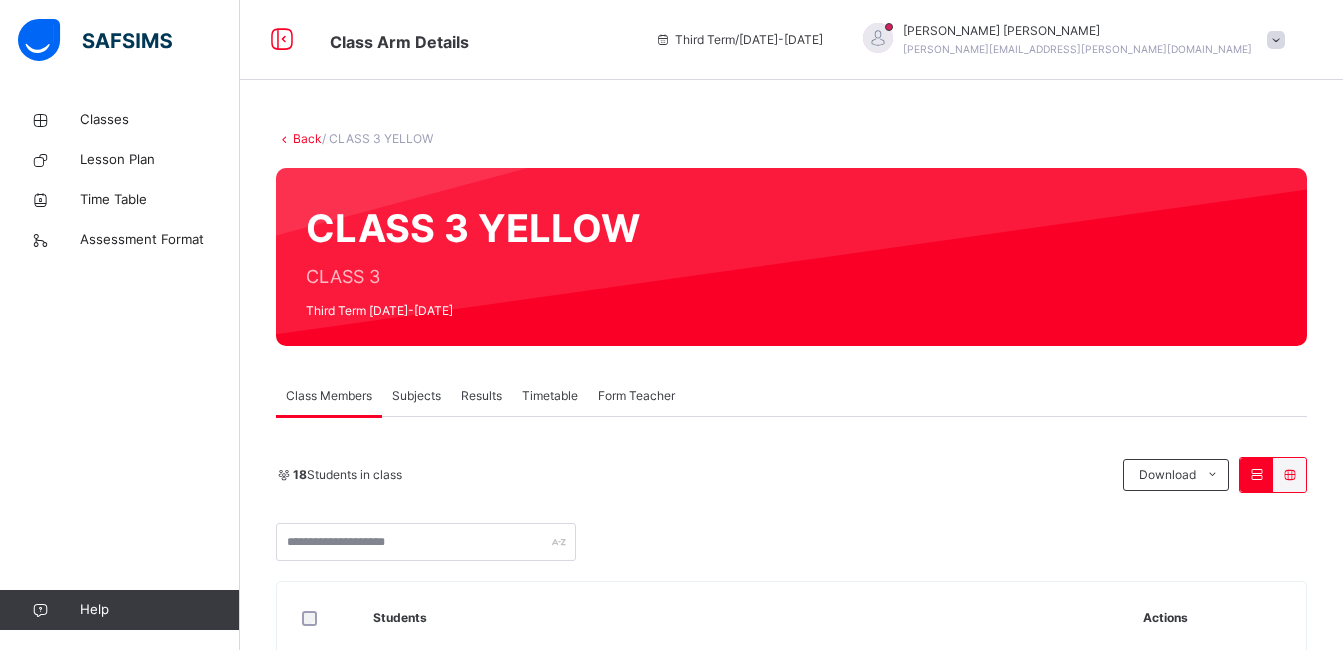 click on "Subjects" at bounding box center (416, 396) 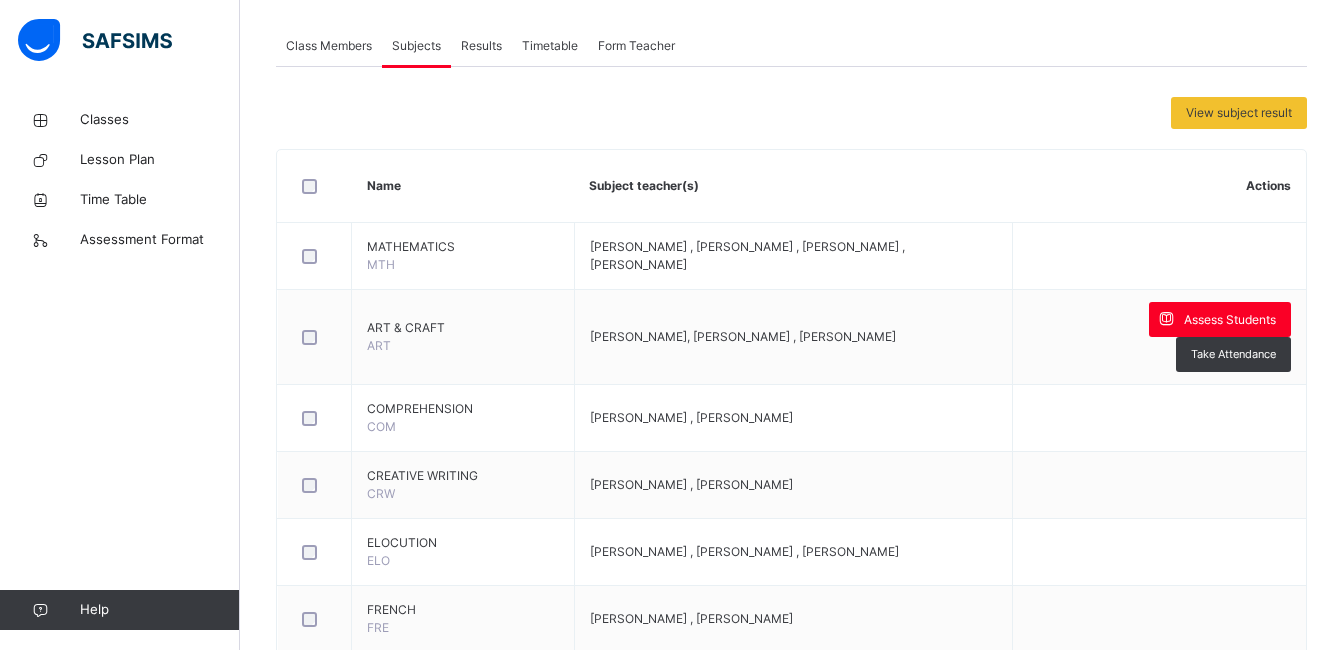 scroll, scrollTop: 353, scrollLeft: 0, axis: vertical 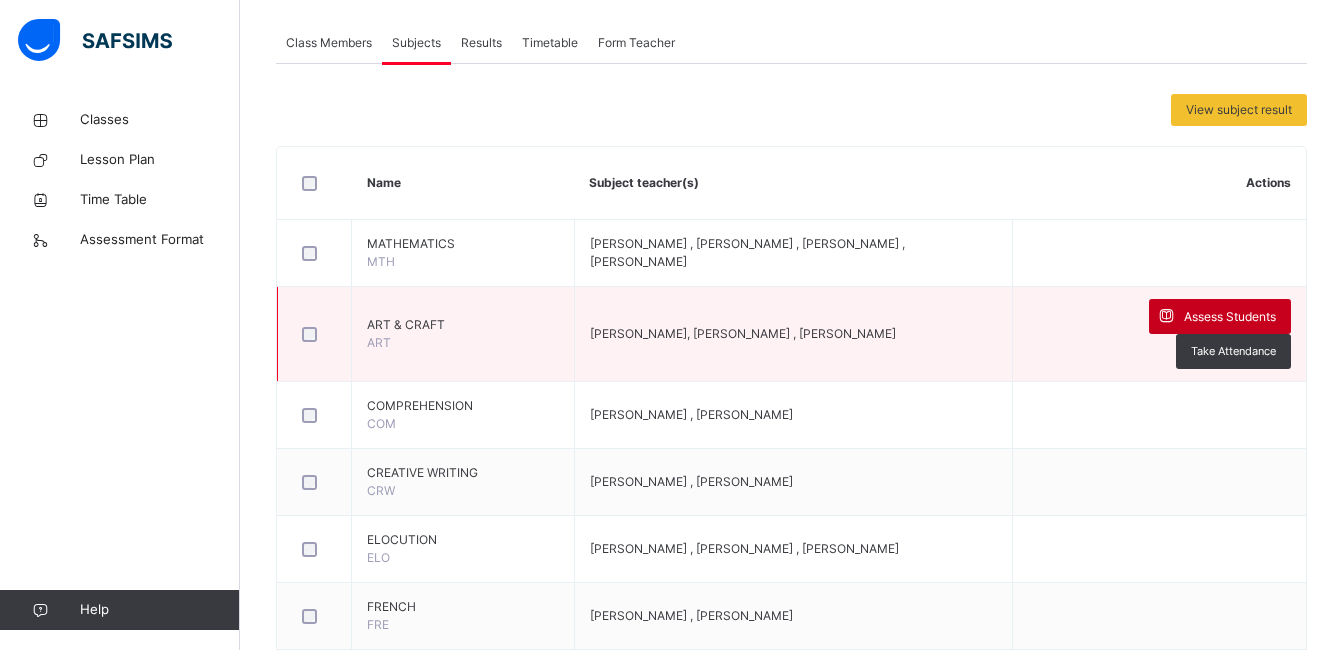 click on "Assess Students" at bounding box center (1230, 317) 